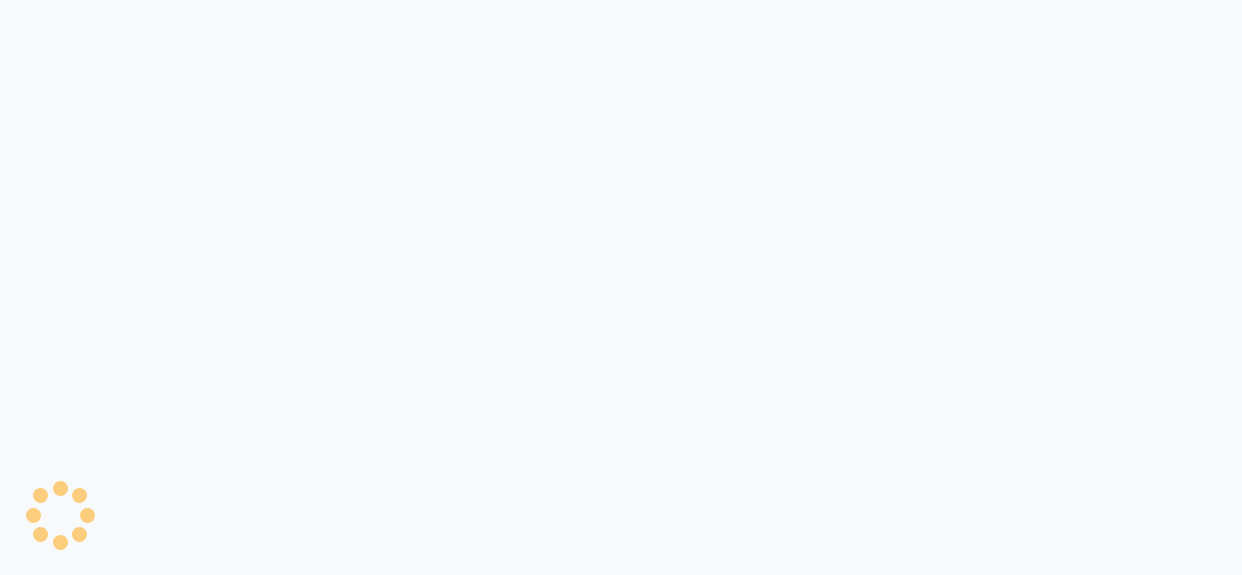 scroll, scrollTop: 0, scrollLeft: 0, axis: both 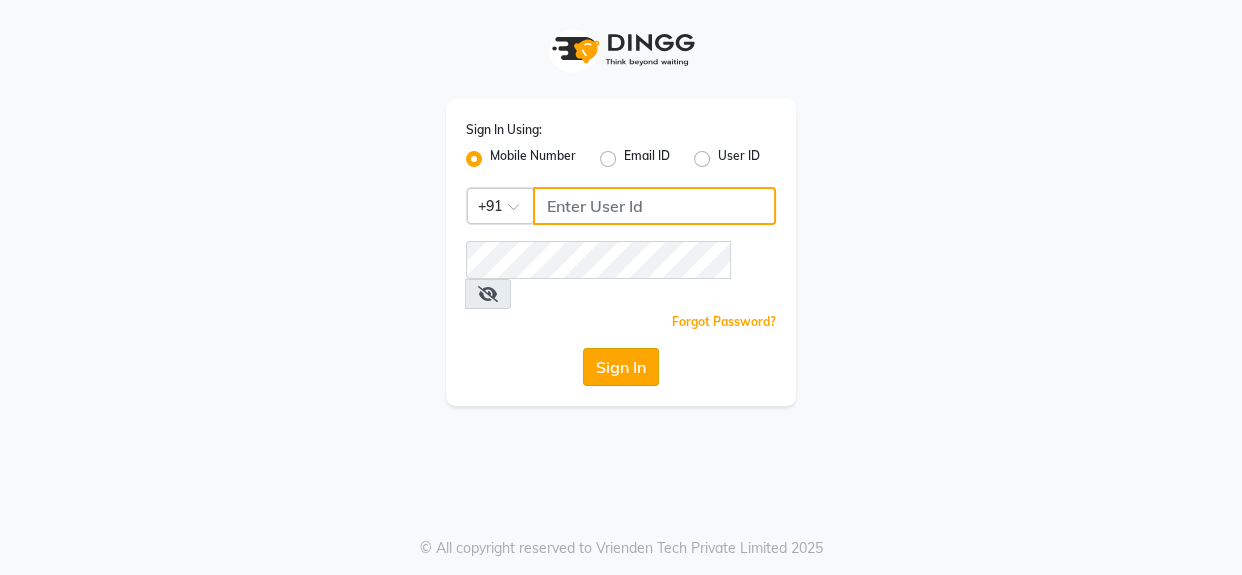 type on "9619165695" 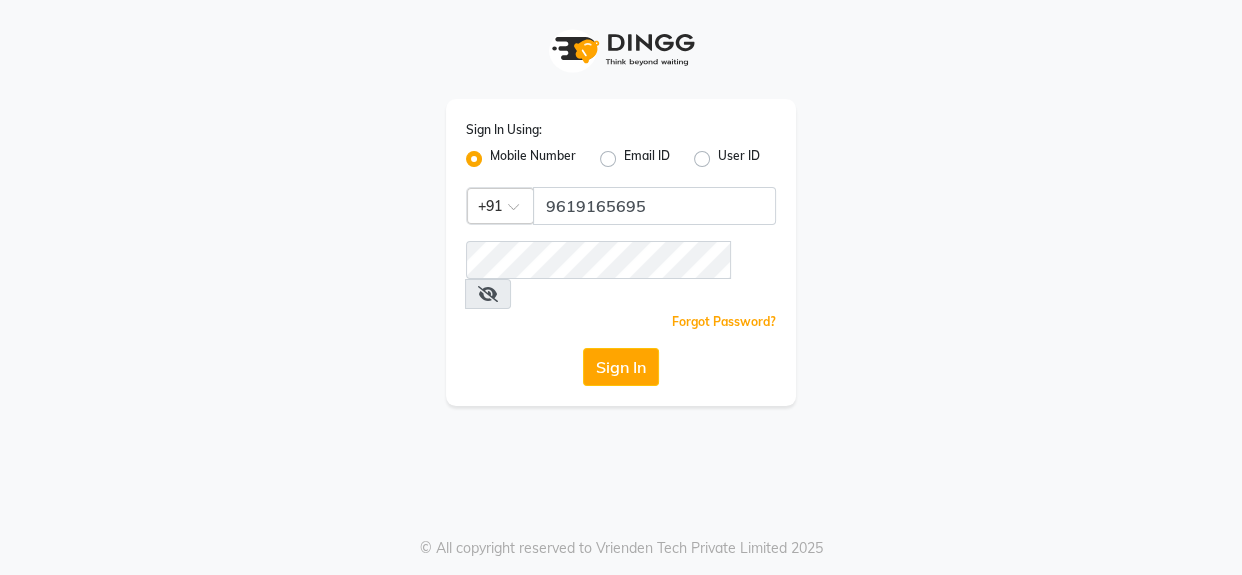 drag, startPoint x: 612, startPoint y: 338, endPoint x: 545, endPoint y: 290, distance: 82.419655 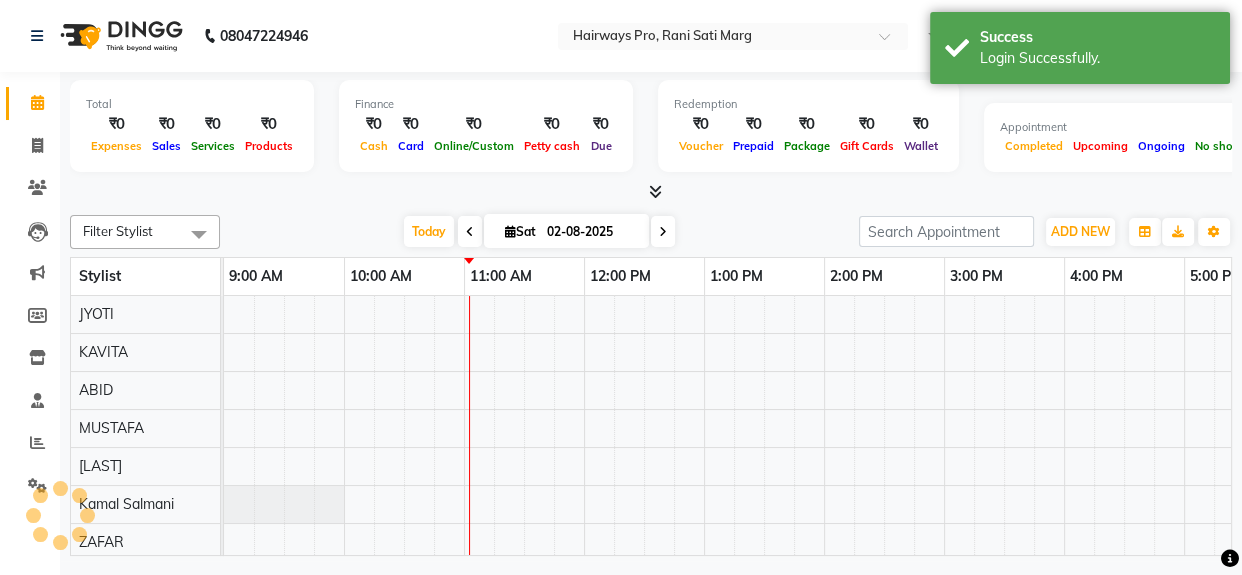 scroll, scrollTop: 0, scrollLeft: 0, axis: both 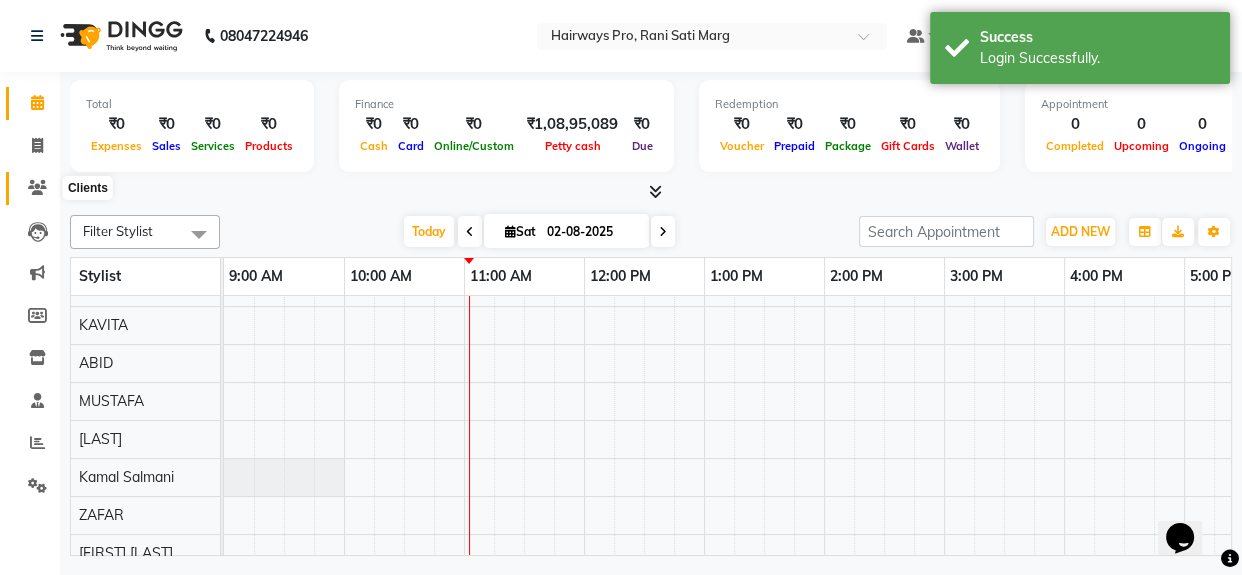 click 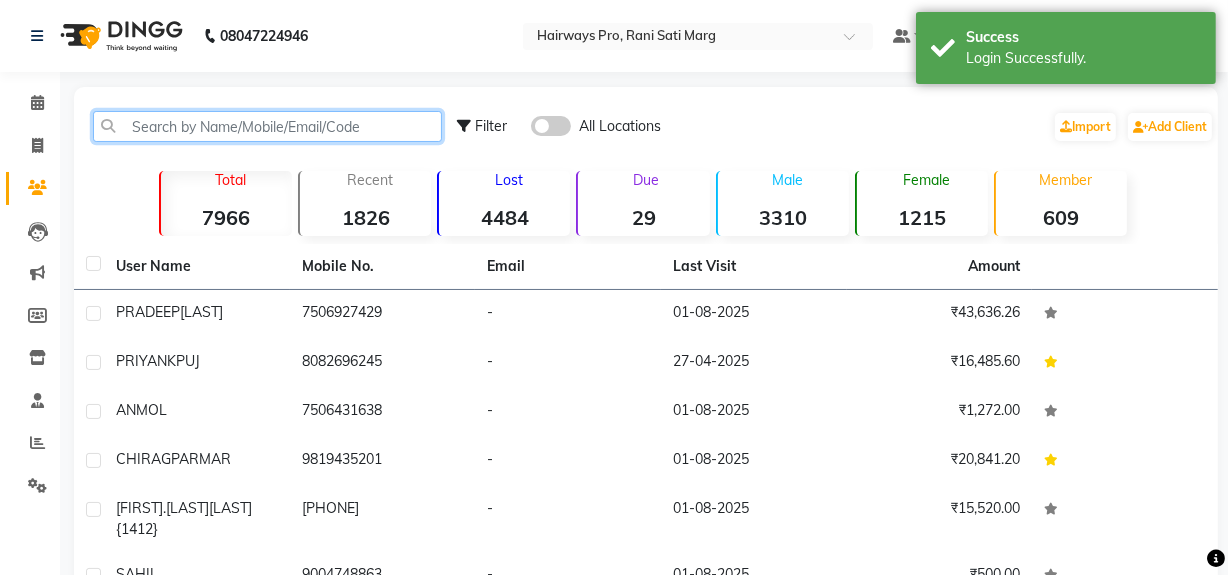 click 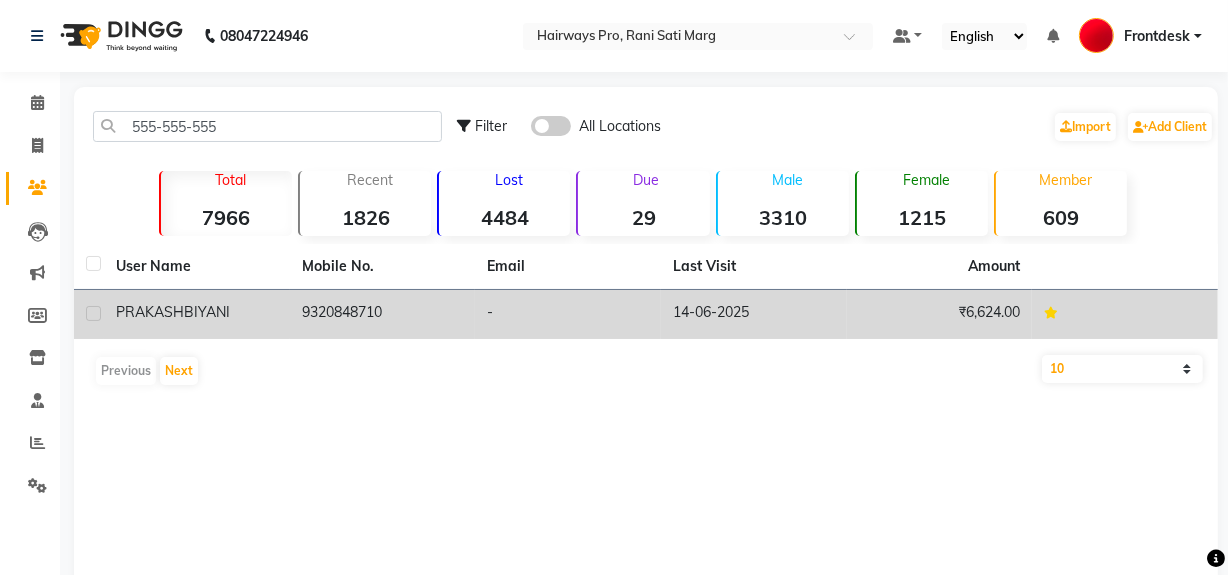 click on "9320848710" 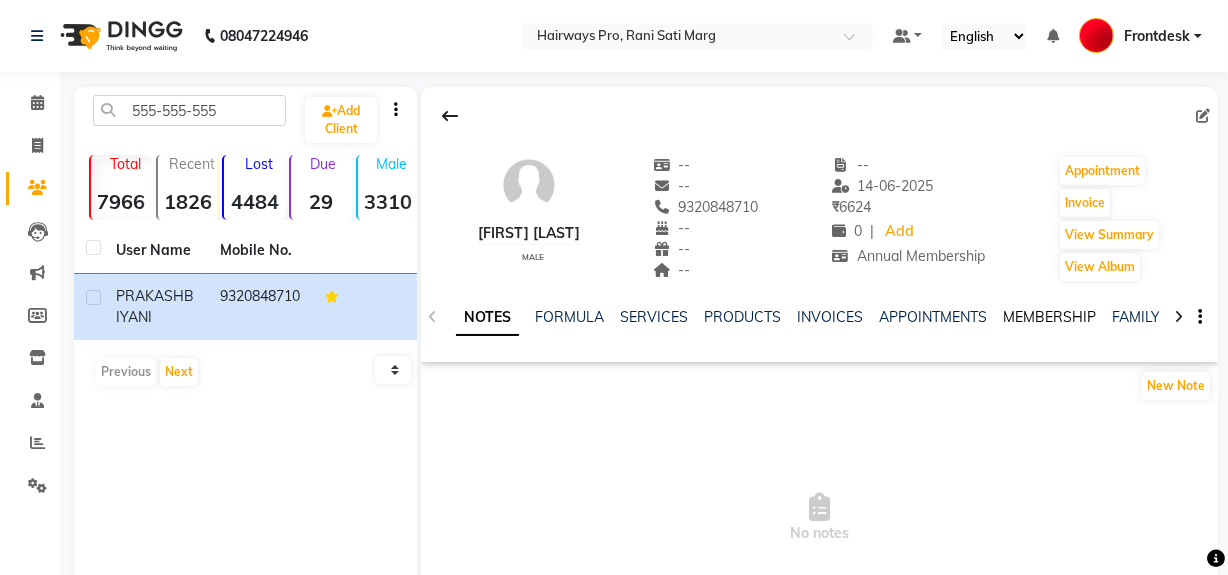 click on "MEMBERSHIP" 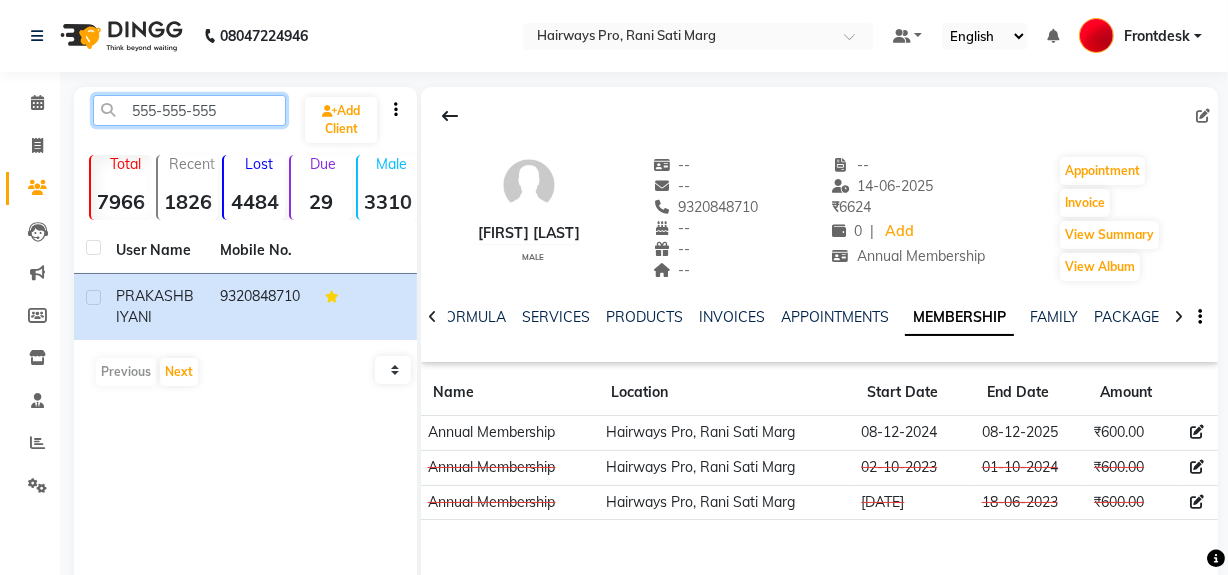 click on "932084" 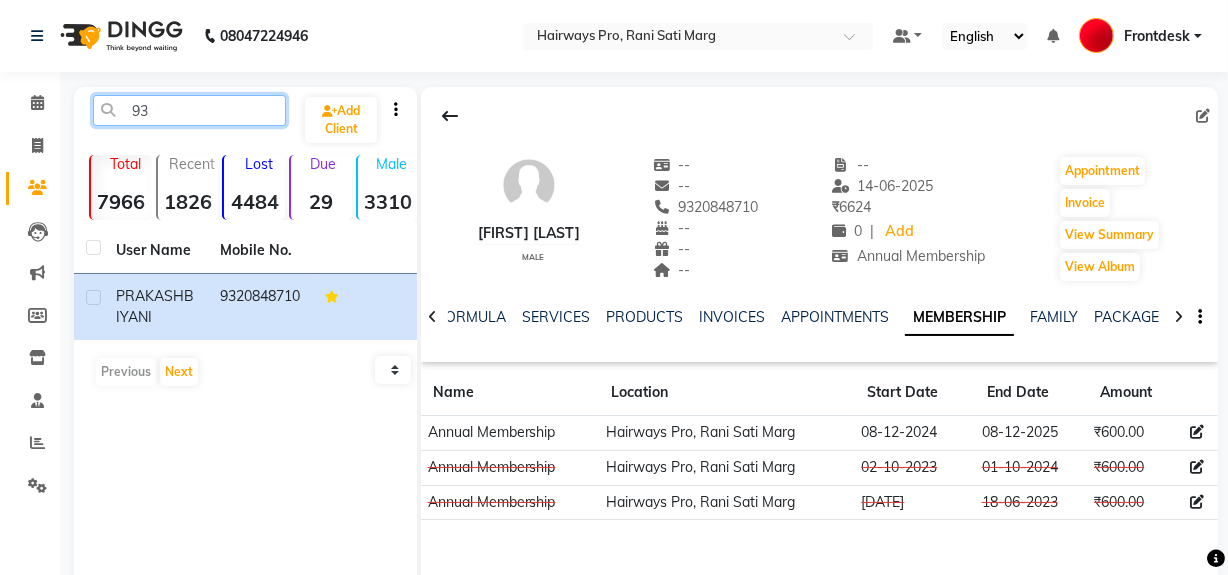 type on "9" 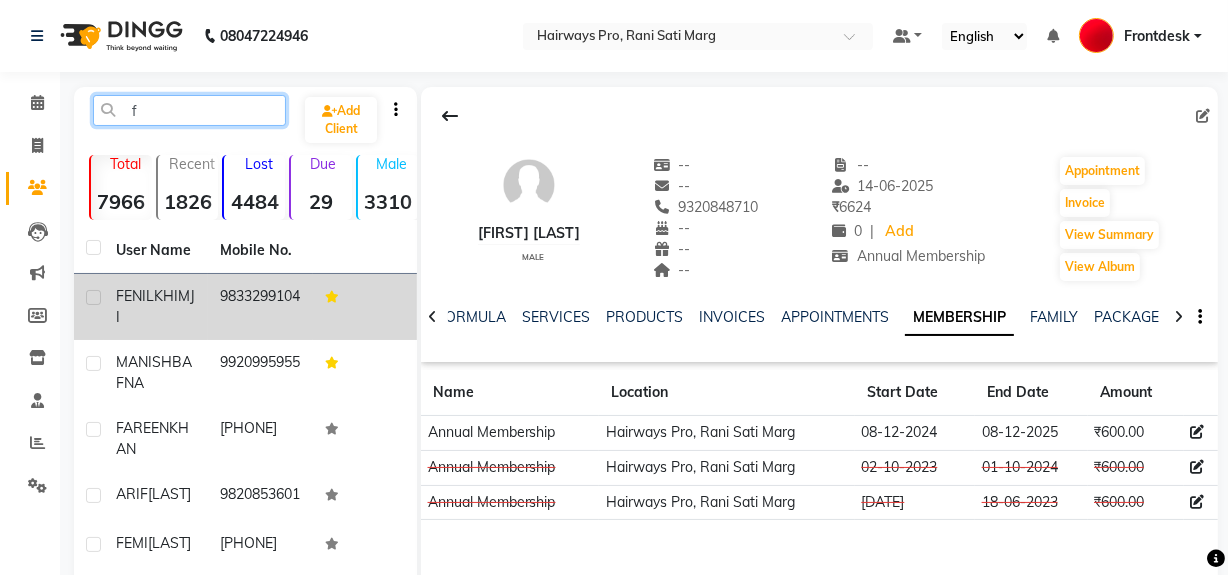 type on "f" 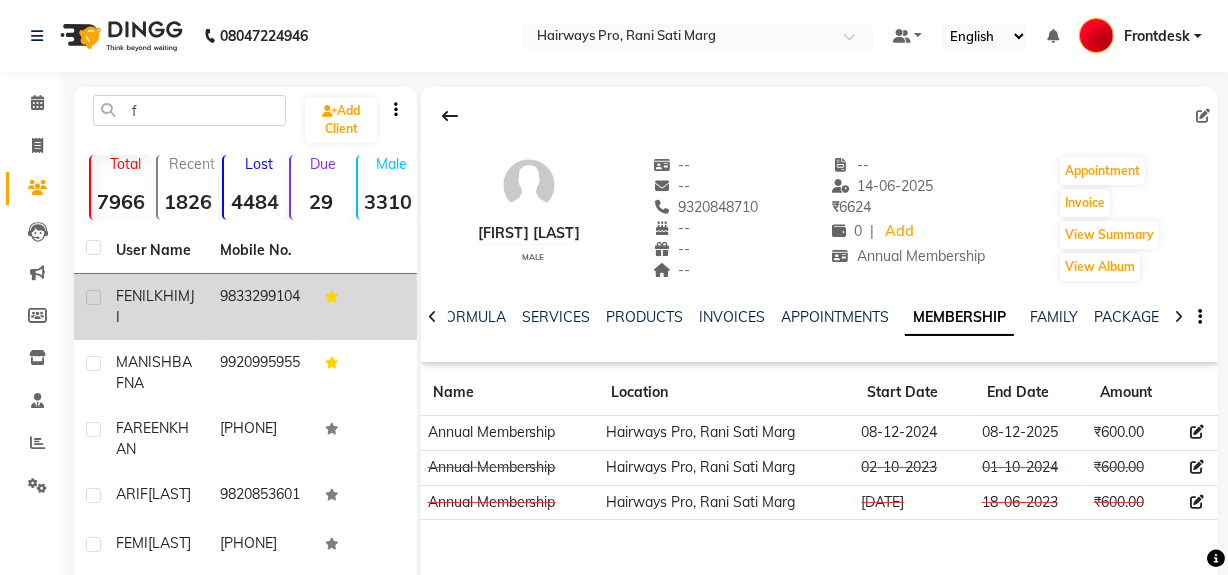 click on "FENIL  KHIMJI" 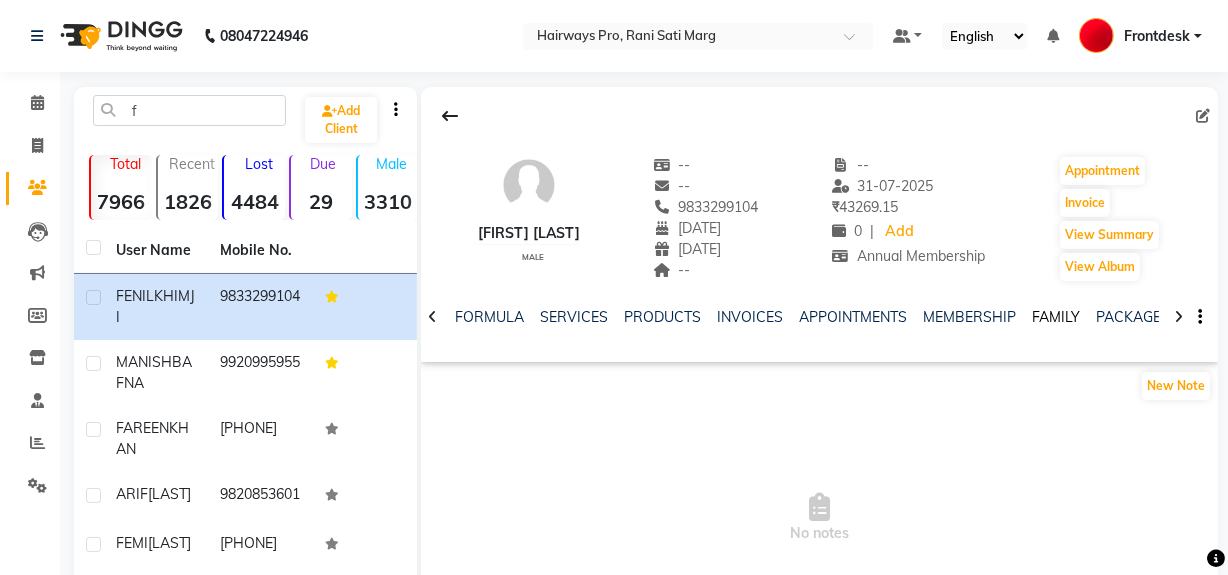 click on "FAMILY" 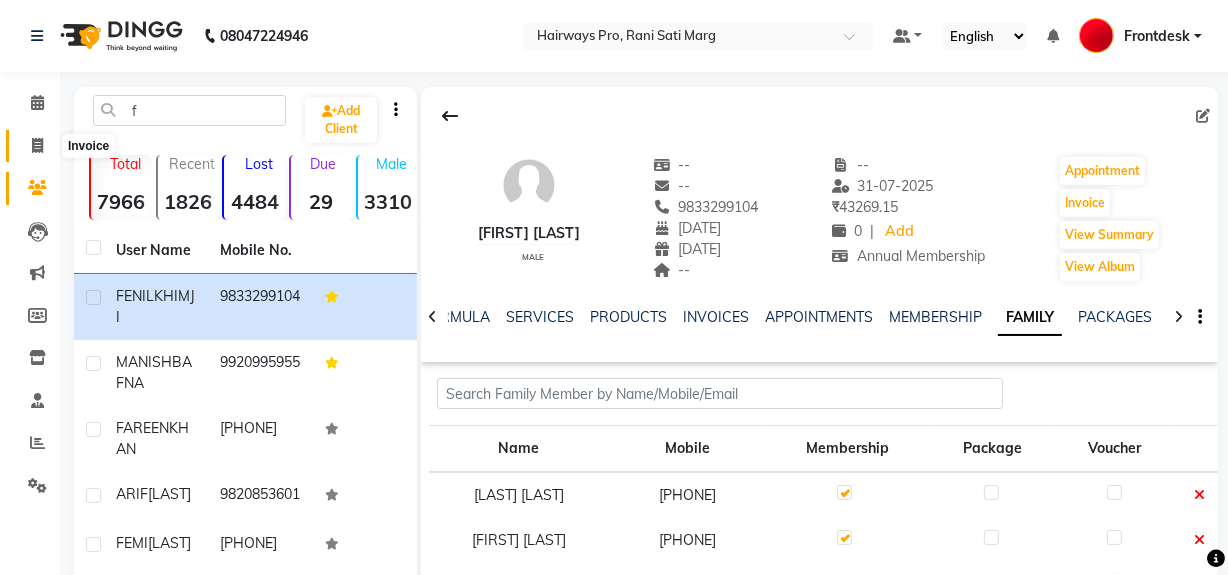 click 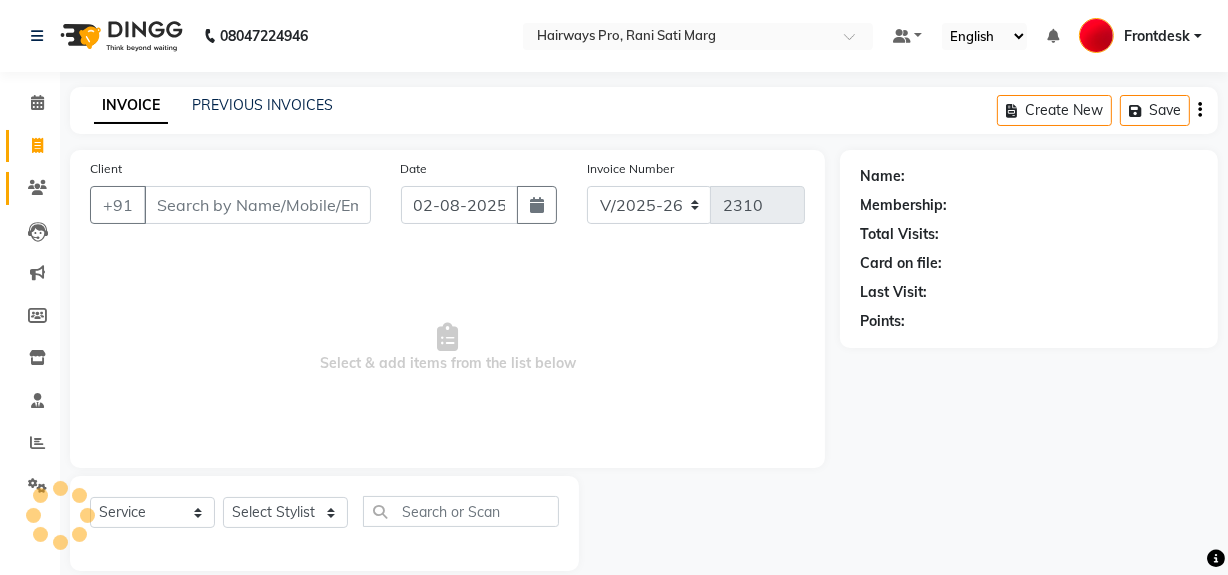 scroll, scrollTop: 26, scrollLeft: 0, axis: vertical 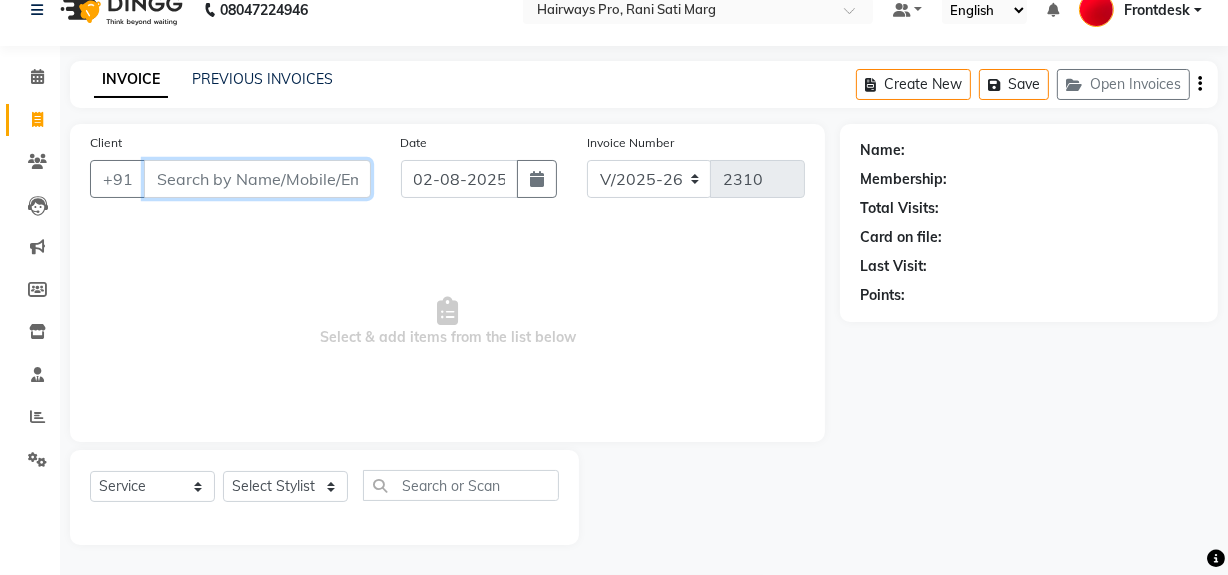 click on "Client" at bounding box center [257, 179] 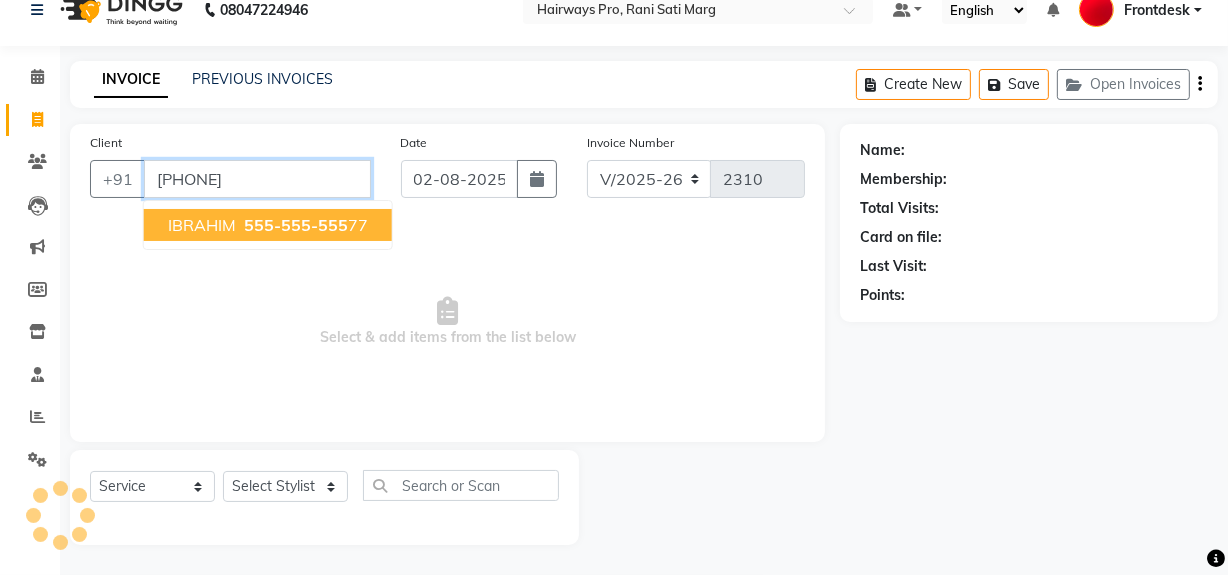 type on "[PHONE]" 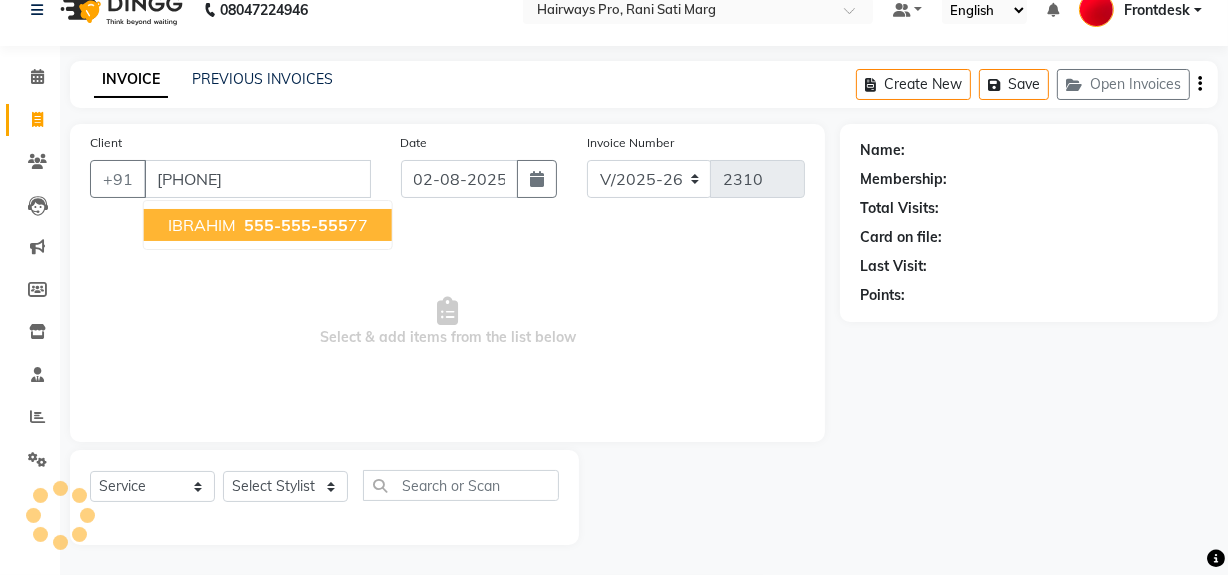 select on "1: Object" 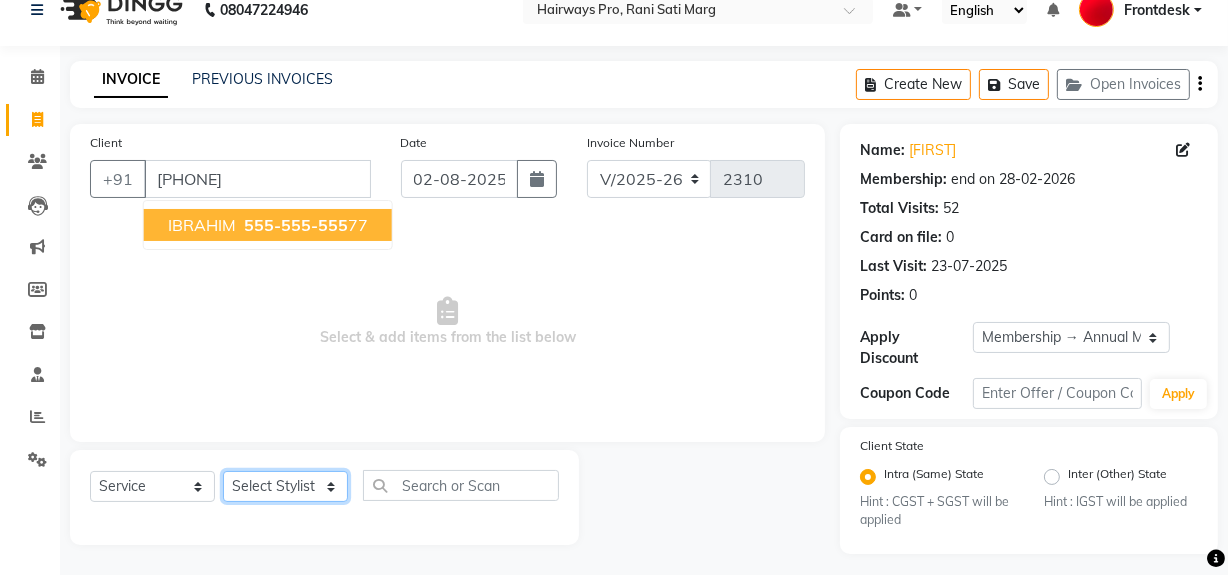click on "Select Stylist ABID DANISH Faiz shaikh Frontdesk INTEZAR SALMANI JYOTI Kamal Salmani KAVITA MUSTAFA RAFIQUE Sonal SONU WAQAR ZAFAR" 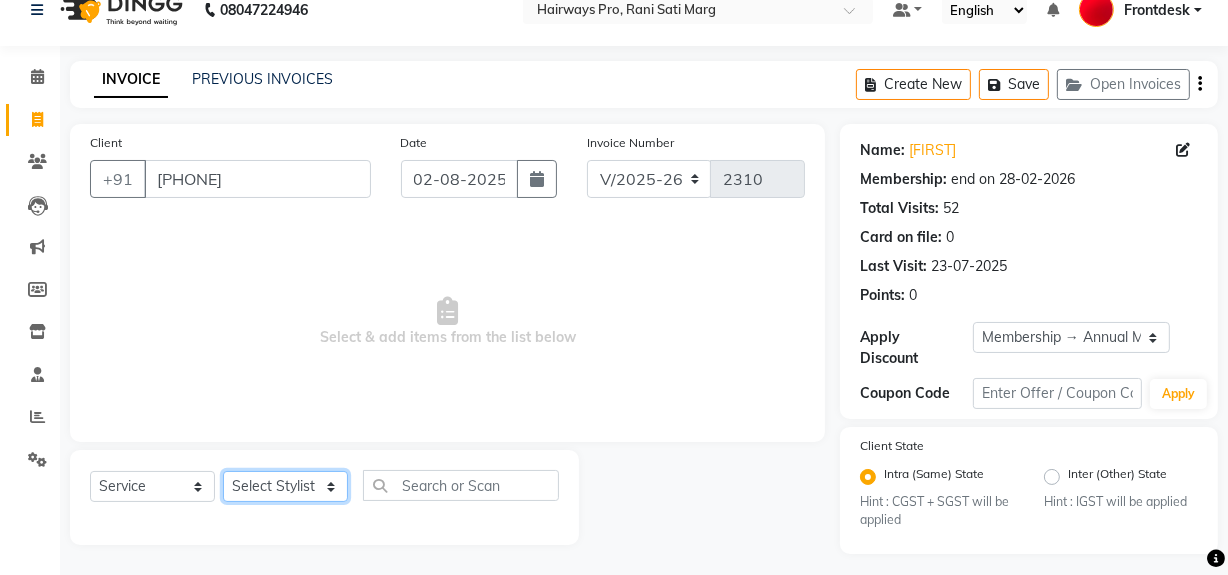select on "13188" 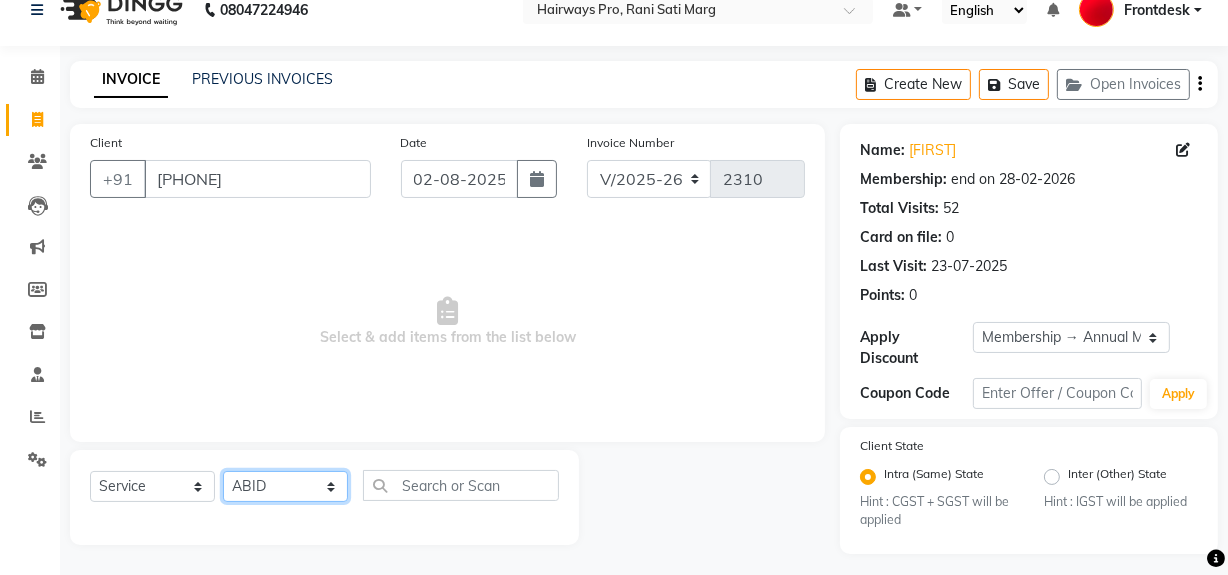 click on "Select Stylist ABID DANISH Faiz shaikh Frontdesk INTEZAR SALMANI JYOTI Kamal Salmani KAVITA MUSTAFA RAFIQUE Sonal SONU WAQAR ZAFAR" 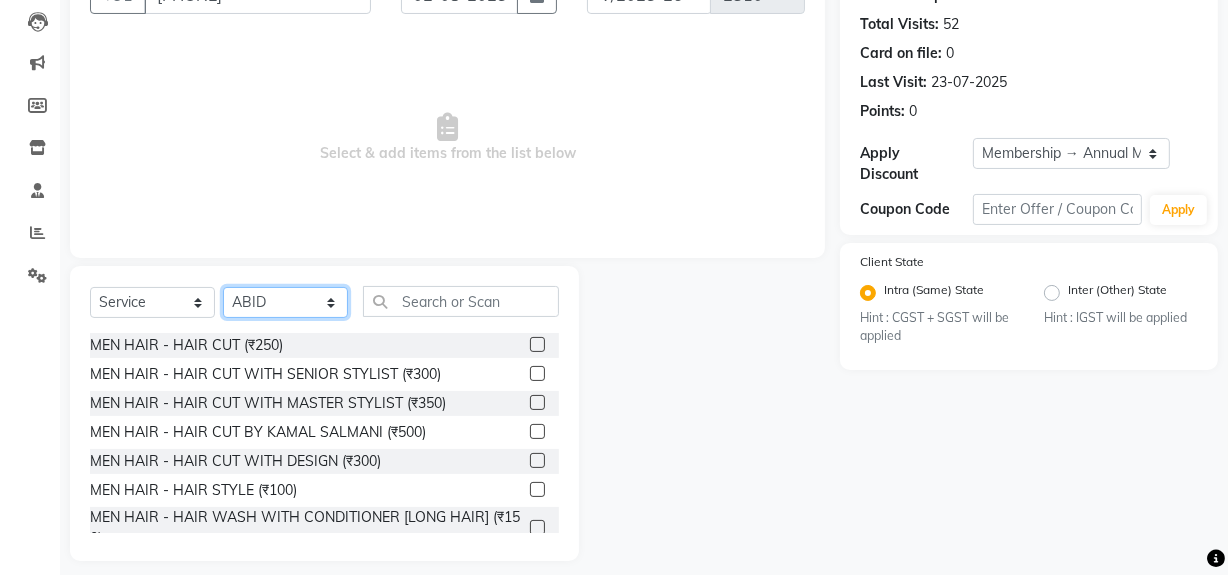 scroll, scrollTop: 226, scrollLeft: 0, axis: vertical 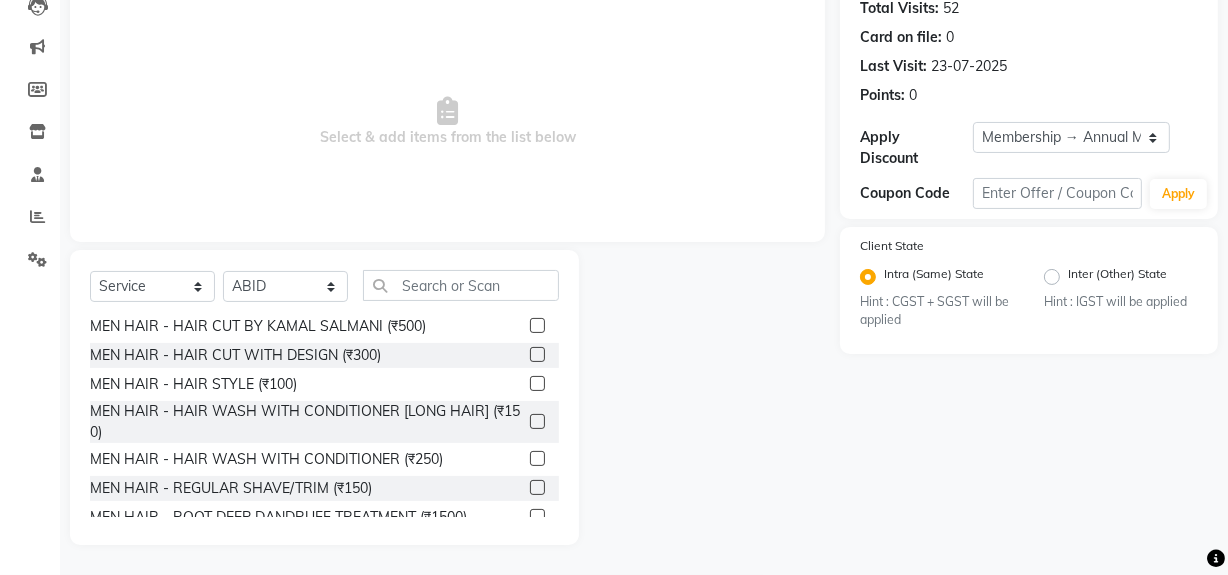 click 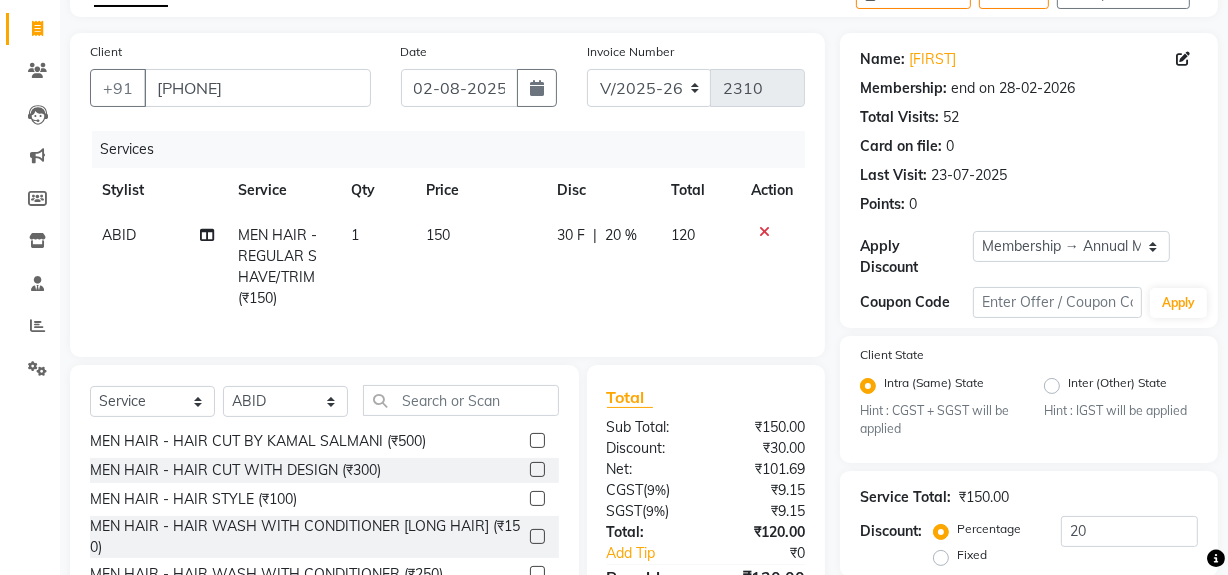 scroll, scrollTop: 1, scrollLeft: 0, axis: vertical 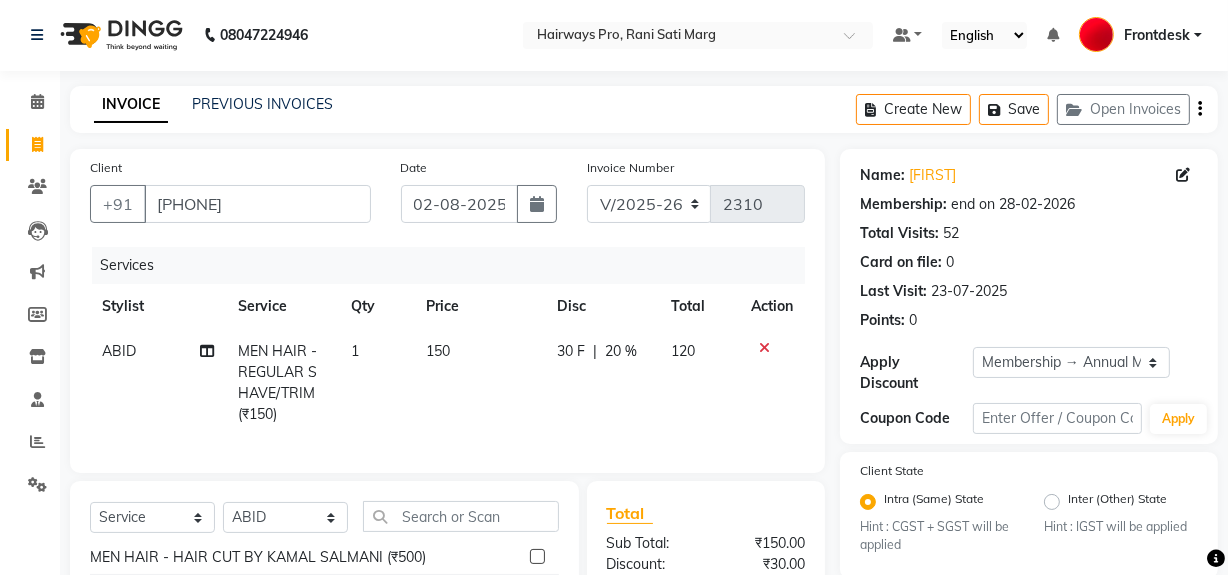 checkbox on "false" 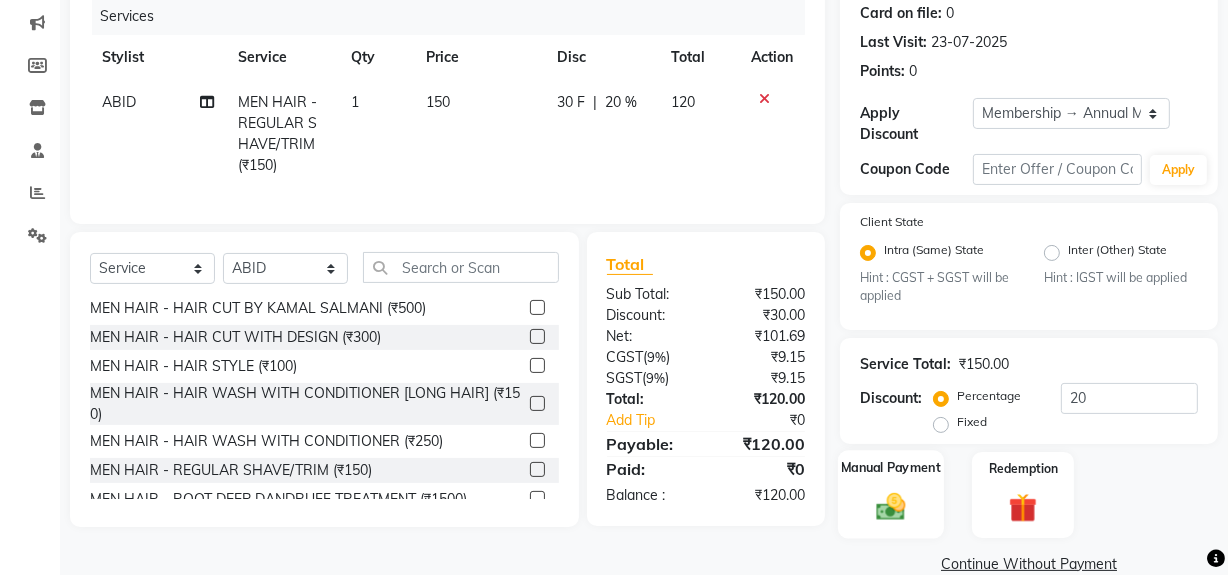 scroll, scrollTop: 284, scrollLeft: 0, axis: vertical 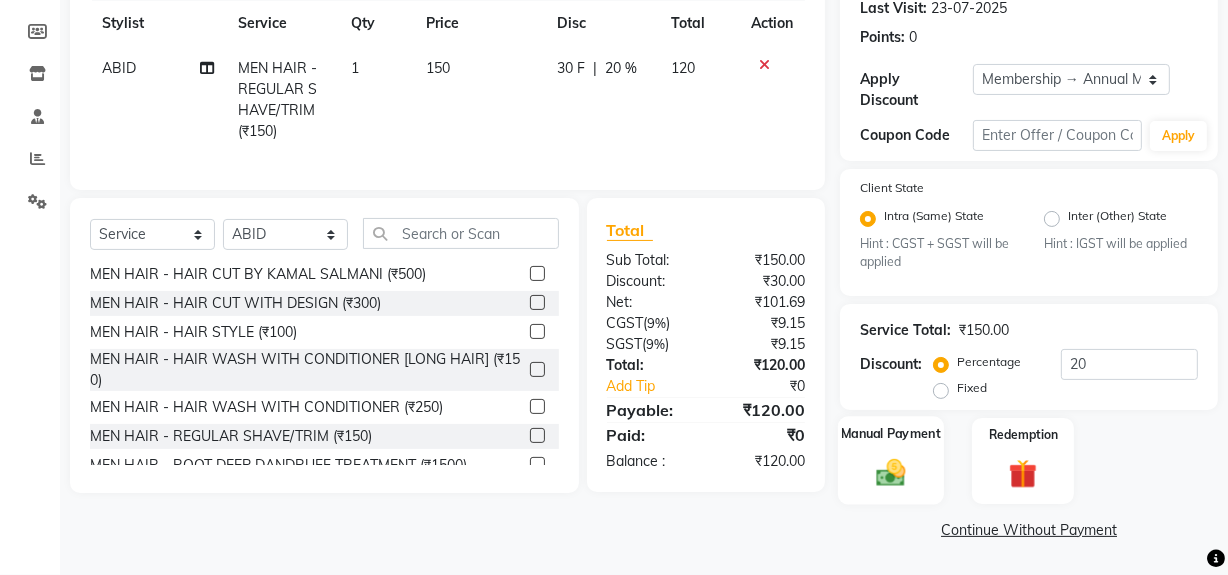 click 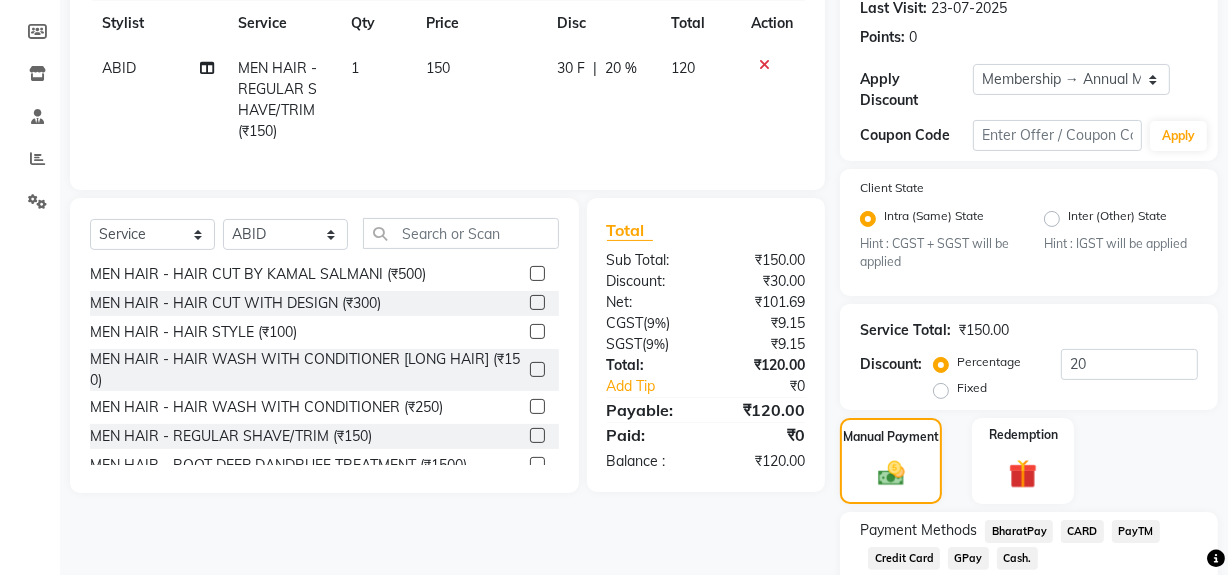 click on "GPay" 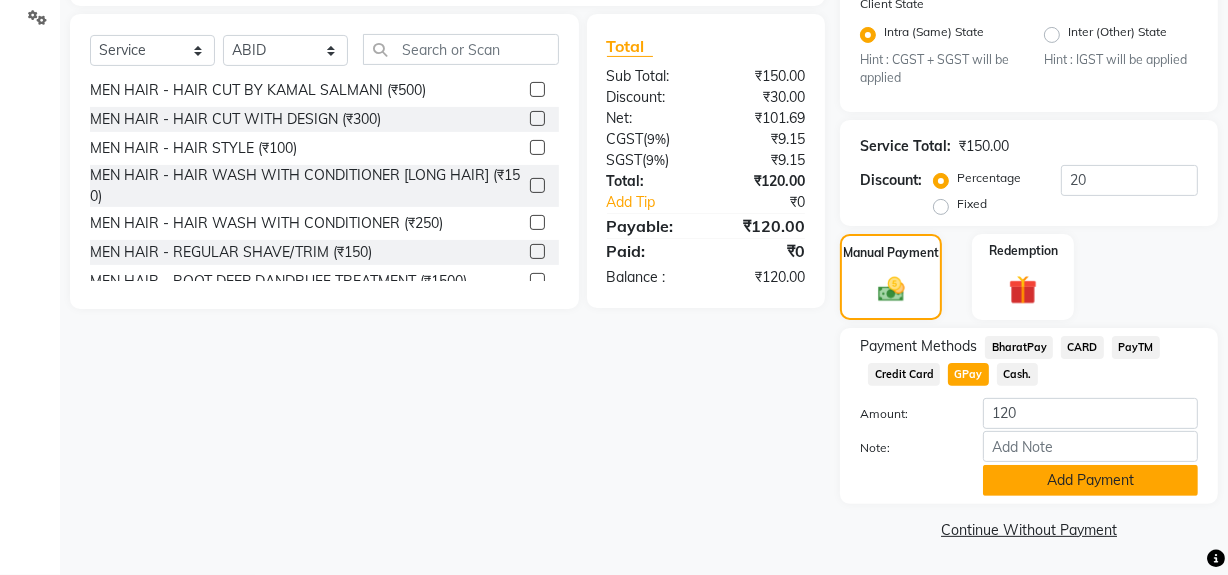 click on "Add Payment" 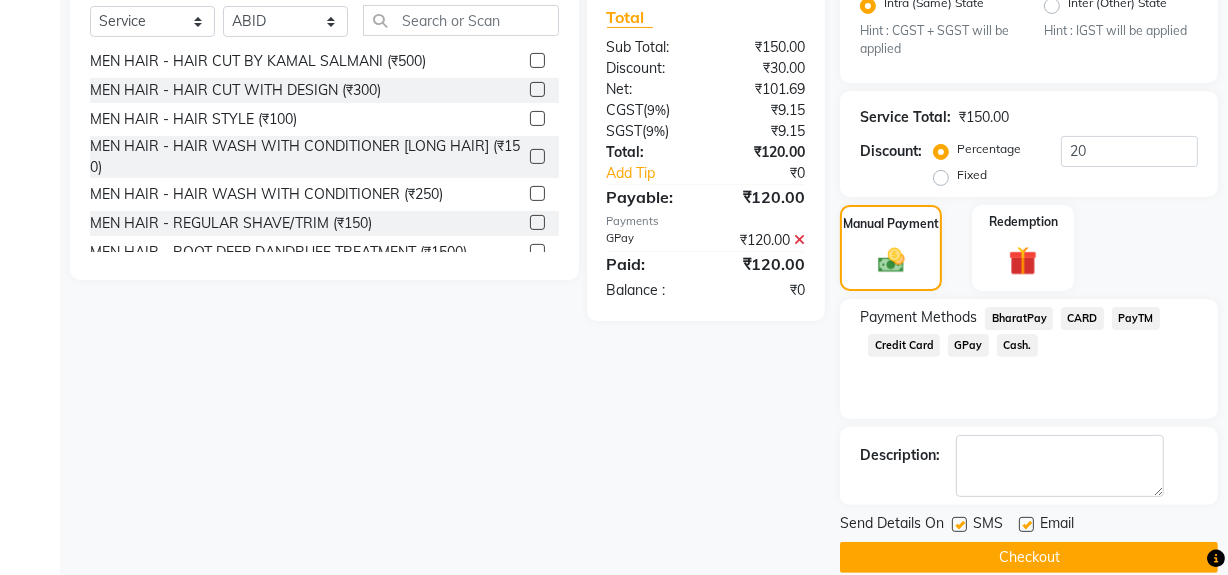 scroll, scrollTop: 524, scrollLeft: 0, axis: vertical 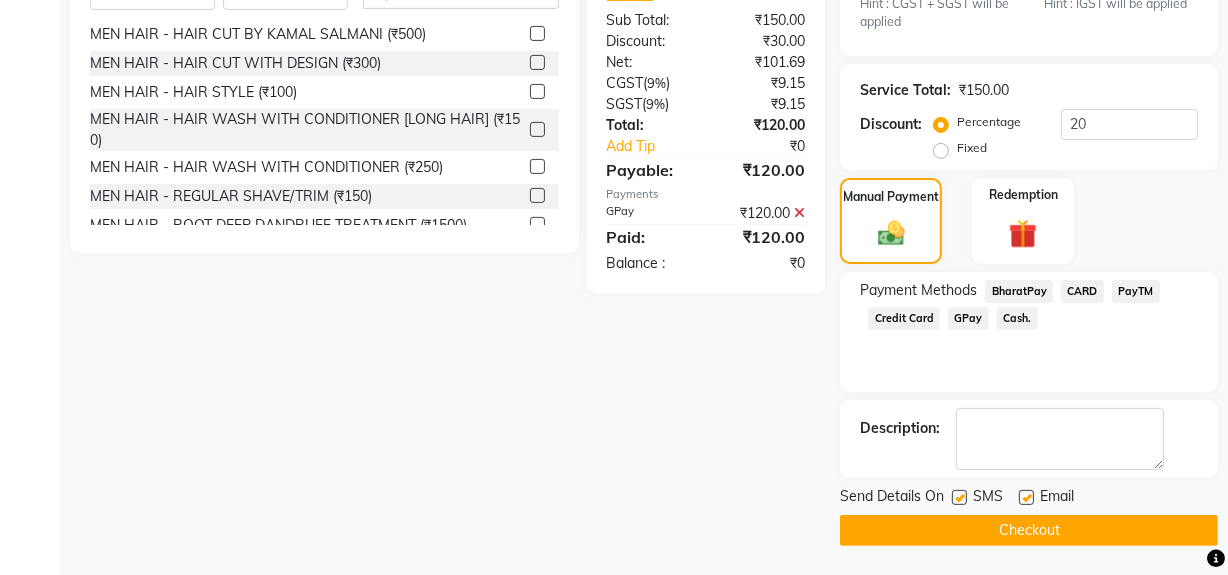 click on "Checkout" 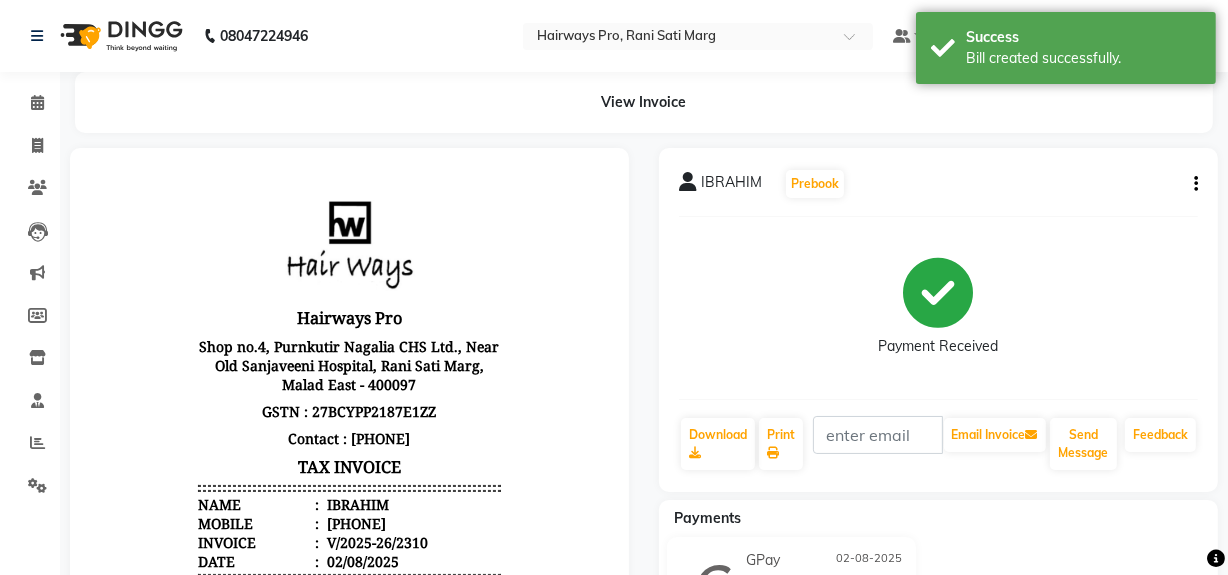 scroll, scrollTop: 0, scrollLeft: 0, axis: both 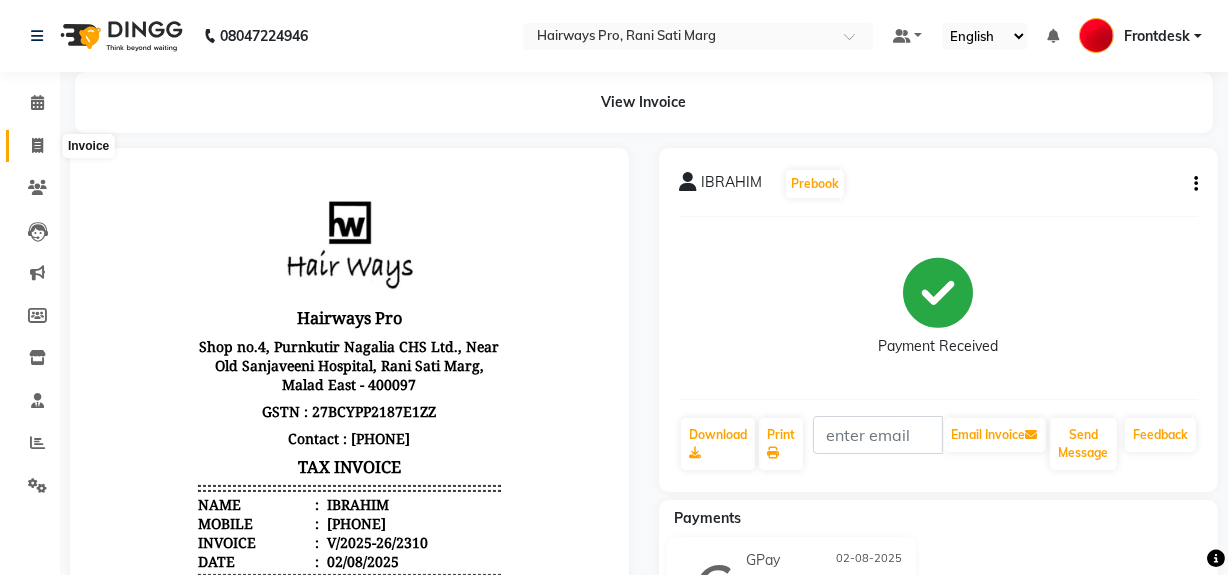click 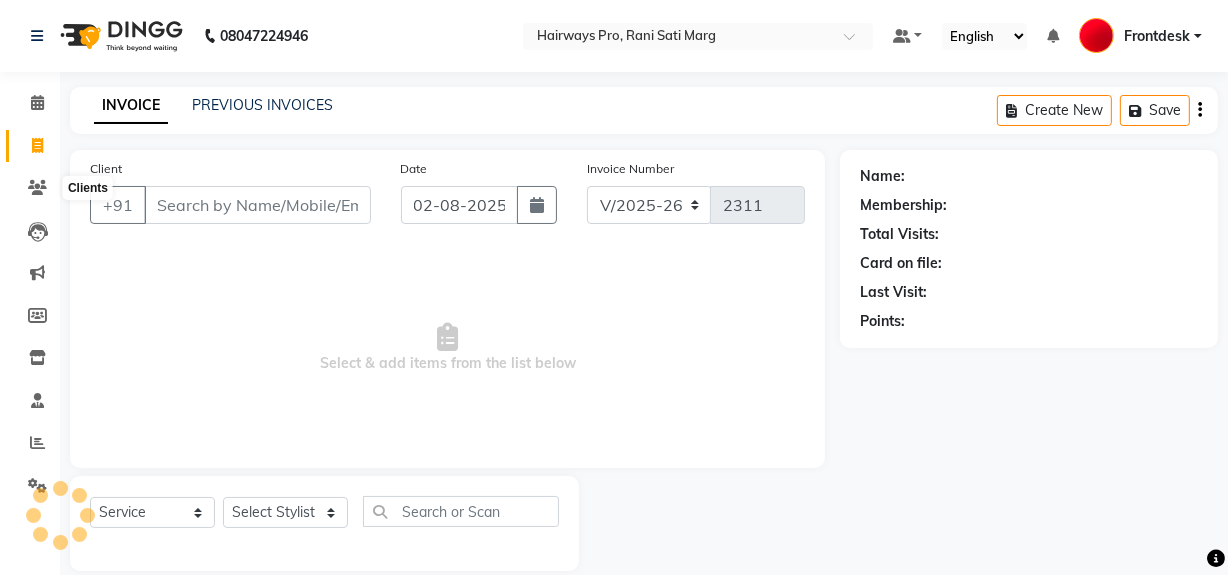 scroll, scrollTop: 26, scrollLeft: 0, axis: vertical 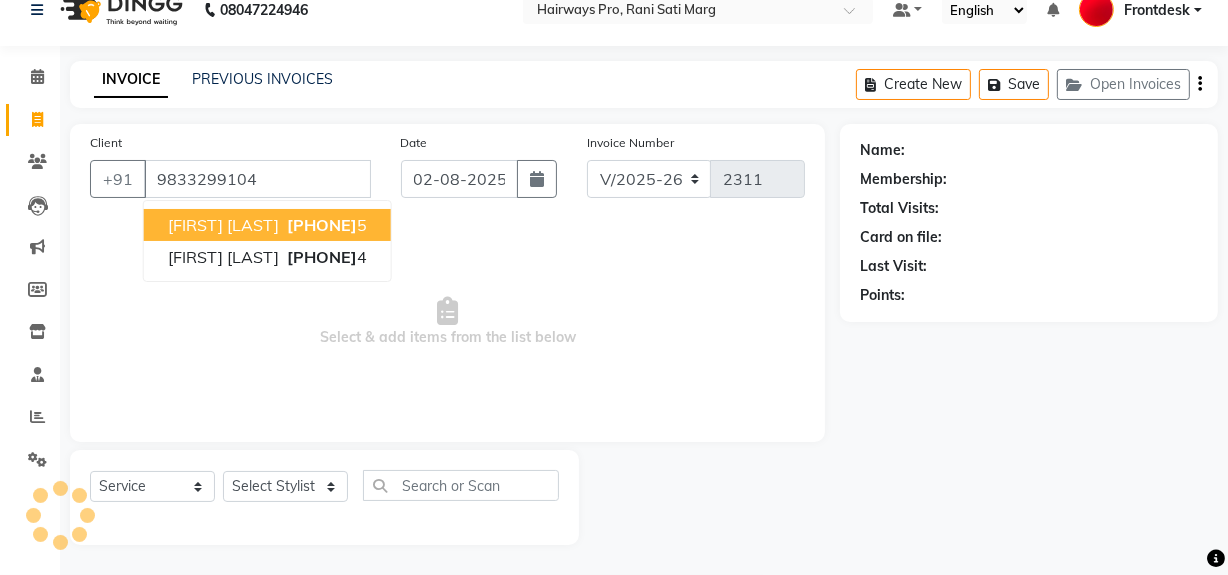 type on "9833299104" 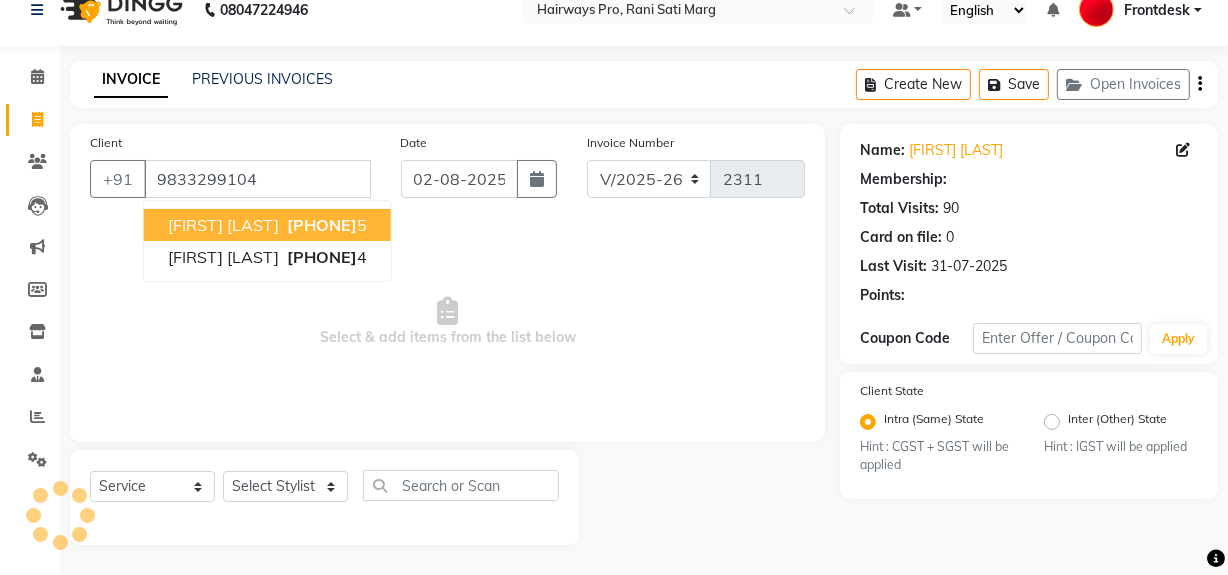 select on "1: Object" 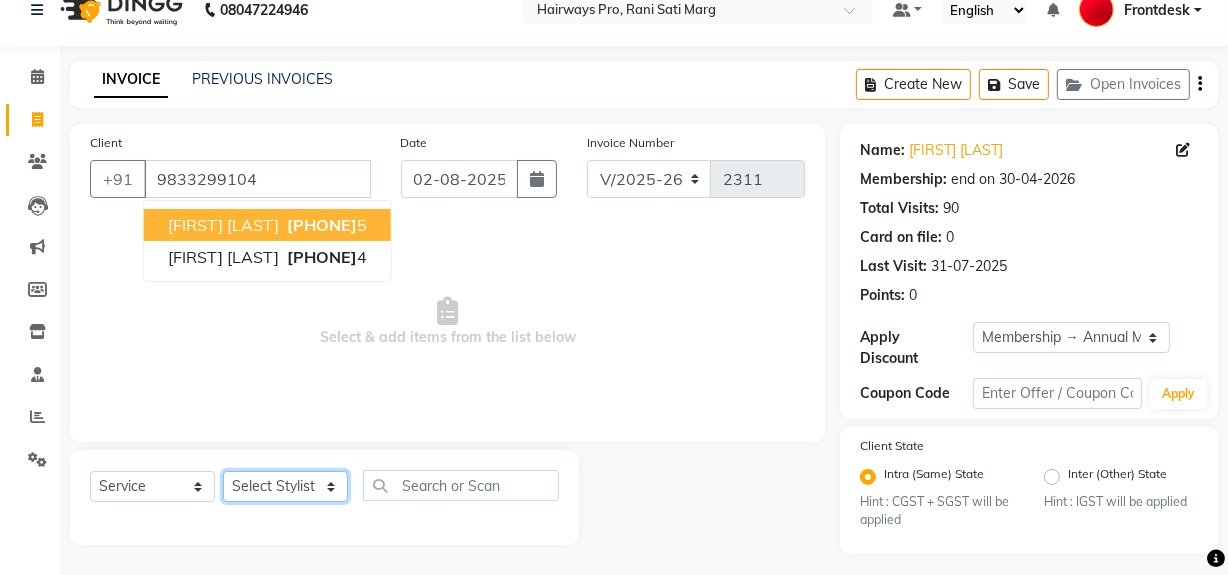 click on "Select Stylist ABID DANISH Faiz shaikh Frontdesk INTEZAR SALMANI JYOTI Kamal Salmani KAVITA MUSTAFA RAFIQUE Sonal SONU WAQAR ZAFAR" 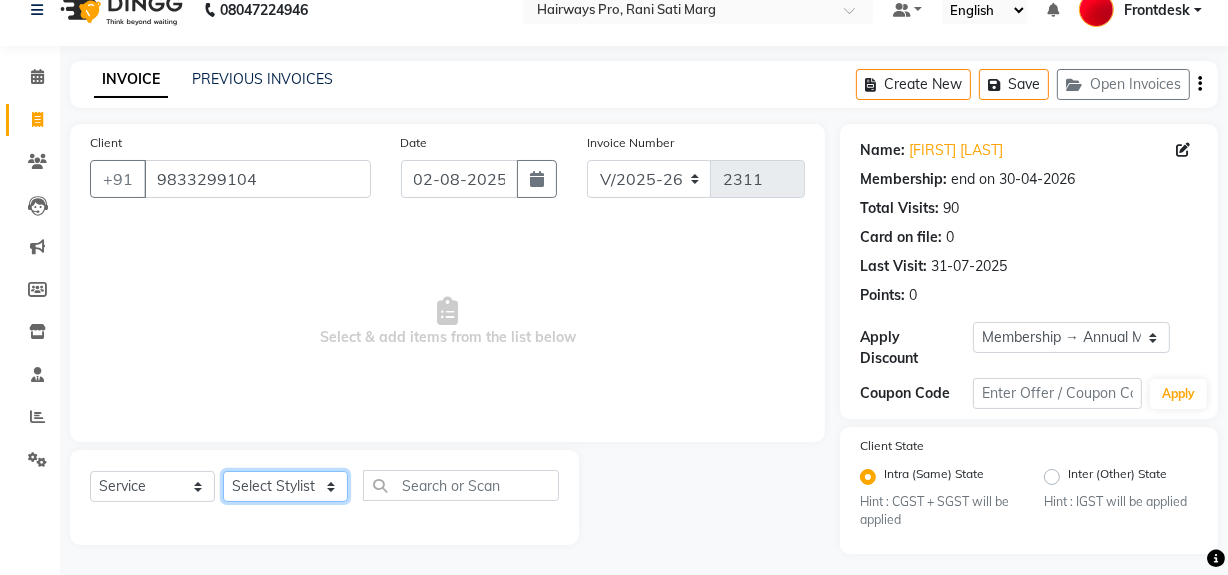 select on "13188" 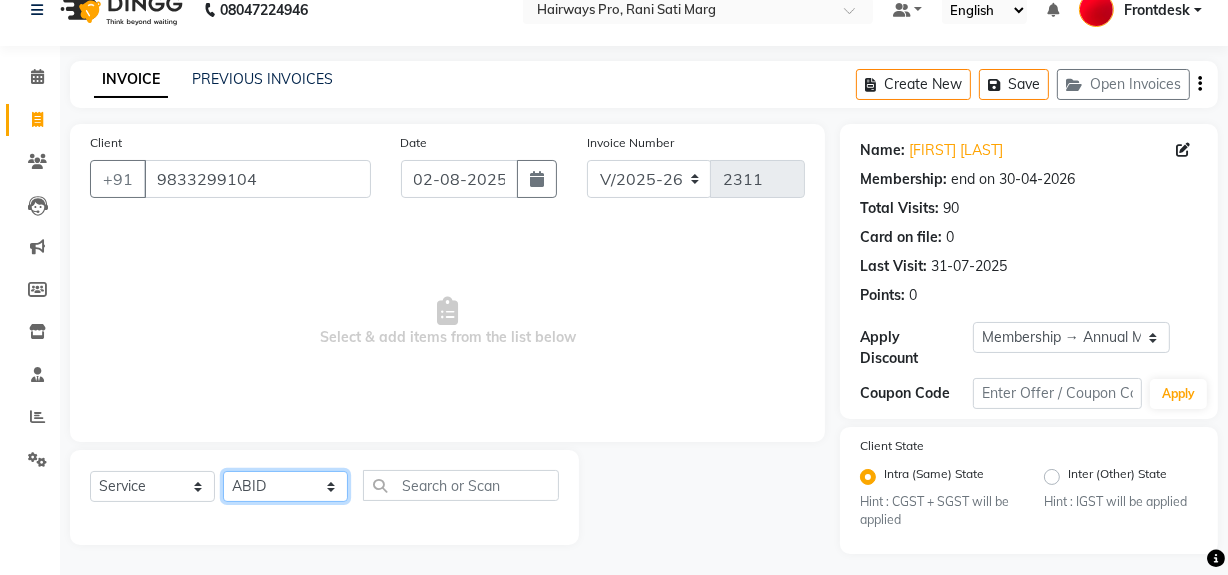 click on "Select Stylist ABID DANISH Faiz shaikh Frontdesk INTEZAR SALMANI JYOTI Kamal Salmani KAVITA MUSTAFA RAFIQUE Sonal SONU WAQAR ZAFAR" 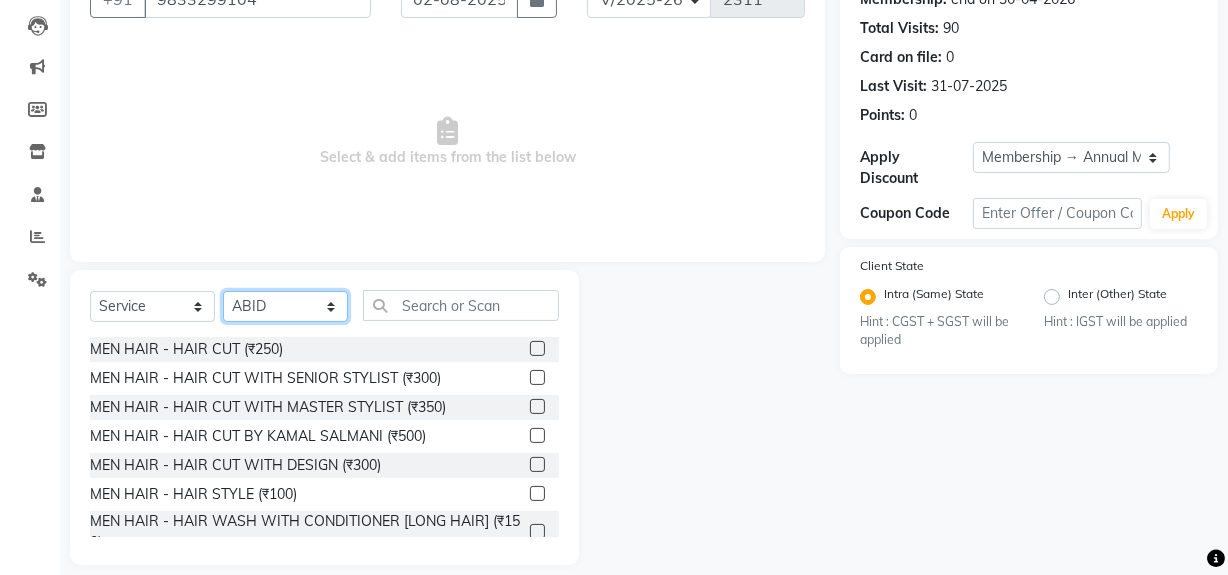scroll, scrollTop: 208, scrollLeft: 0, axis: vertical 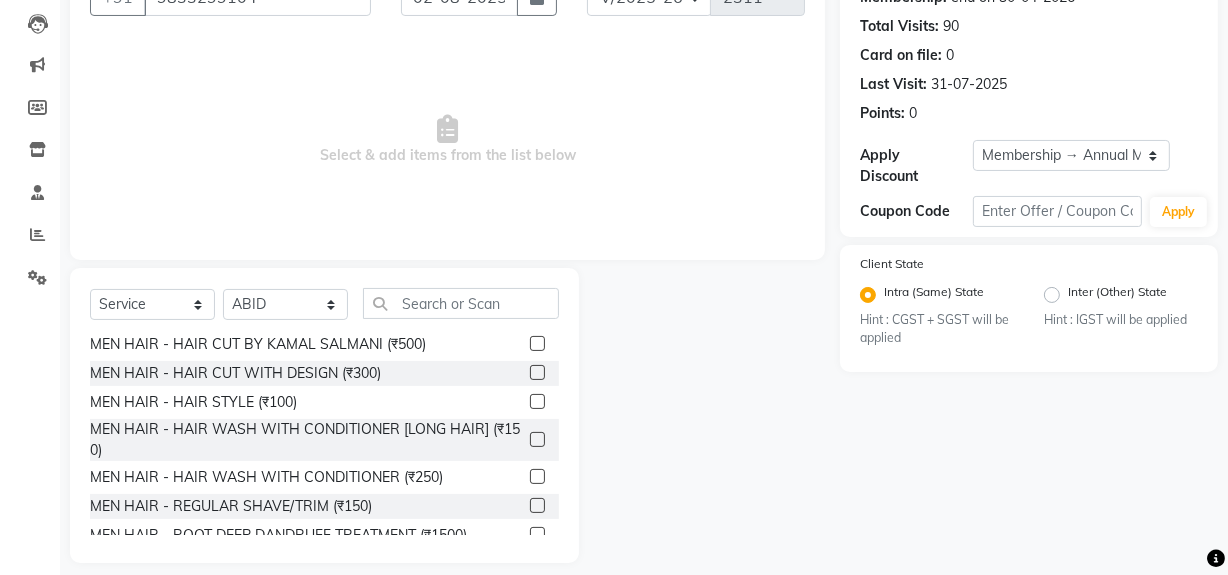 click 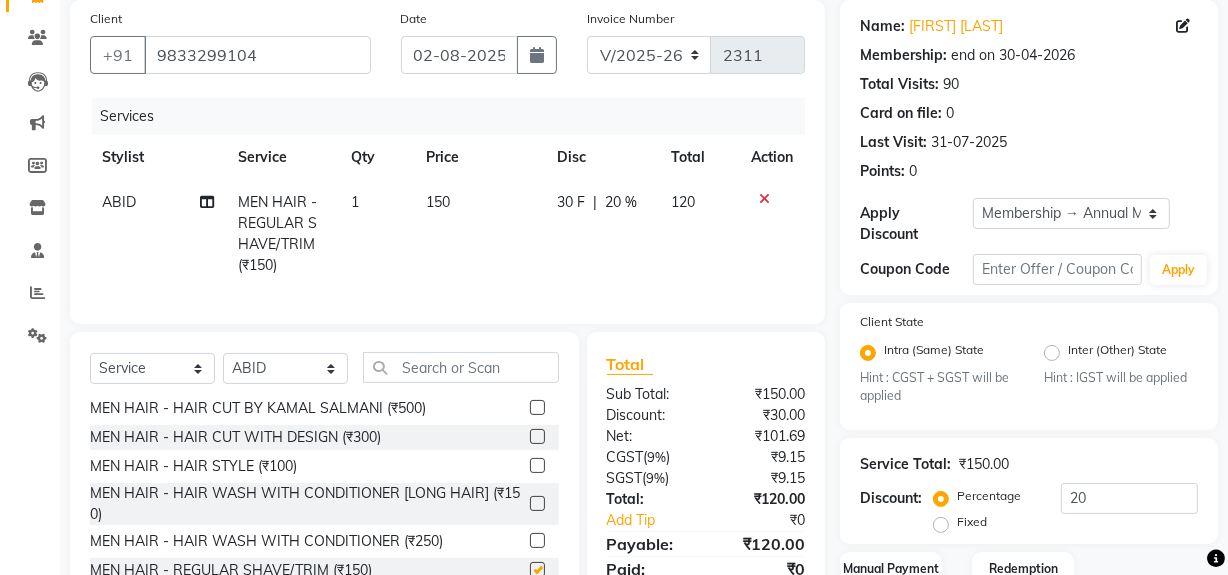 scroll, scrollTop: 26, scrollLeft: 0, axis: vertical 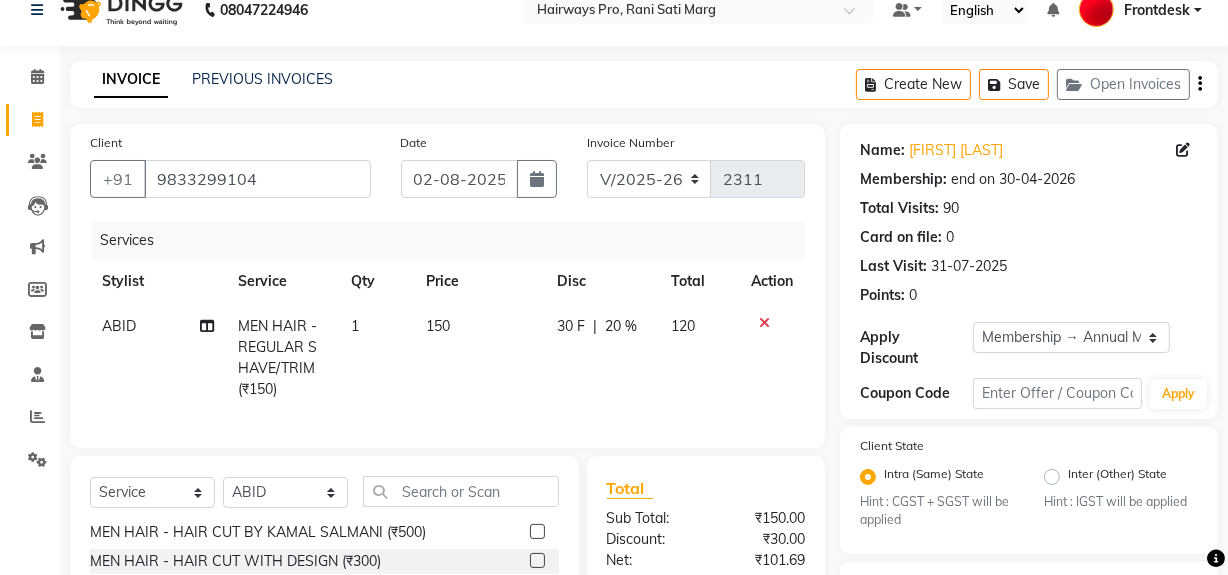 checkbox on "false" 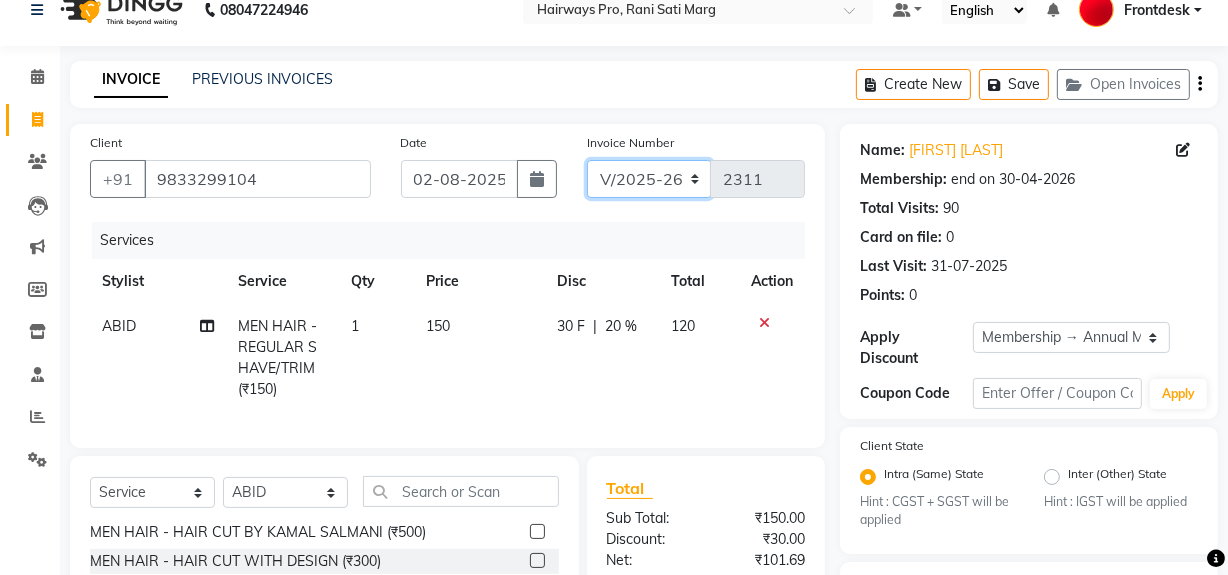 click on "INV/25-26 V/2025-26" 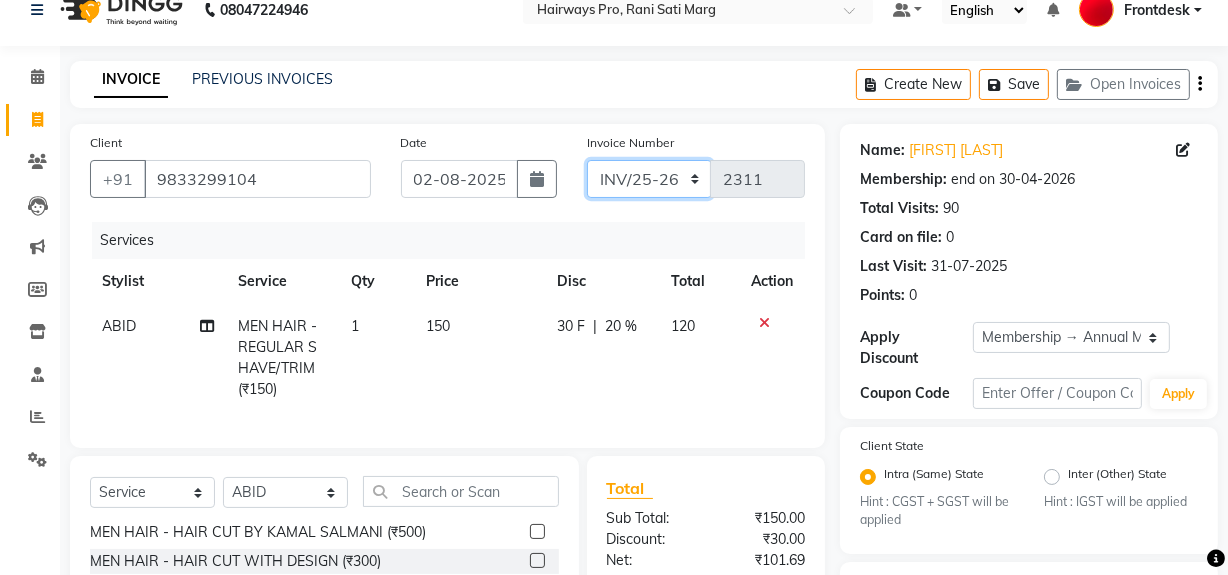 click on "INV/25-26 V/2025-26" 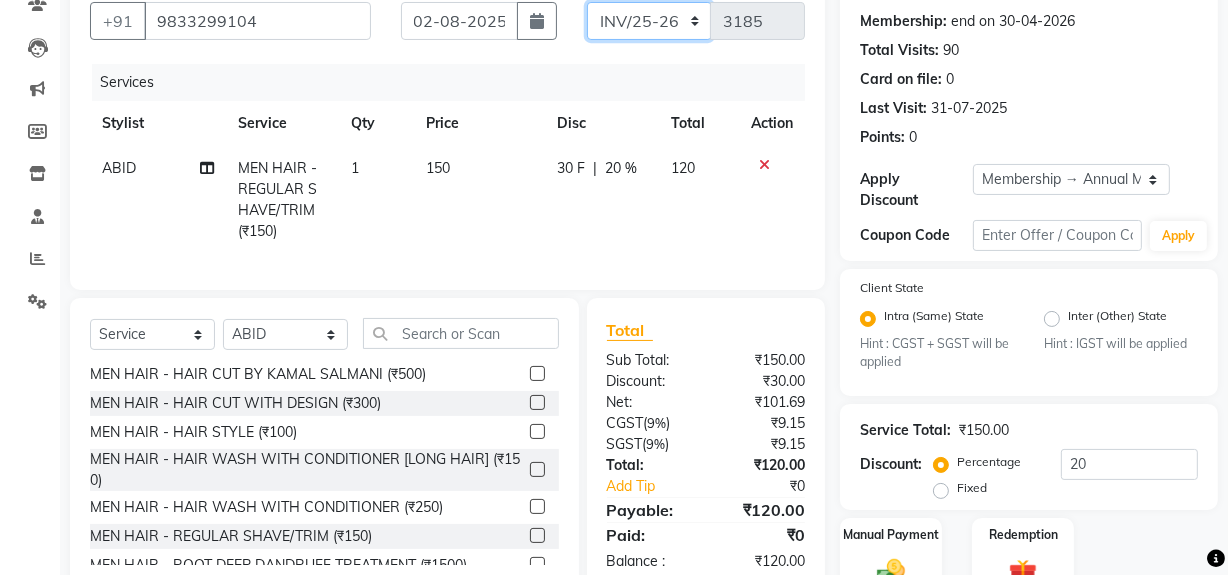 scroll, scrollTop: 284, scrollLeft: 0, axis: vertical 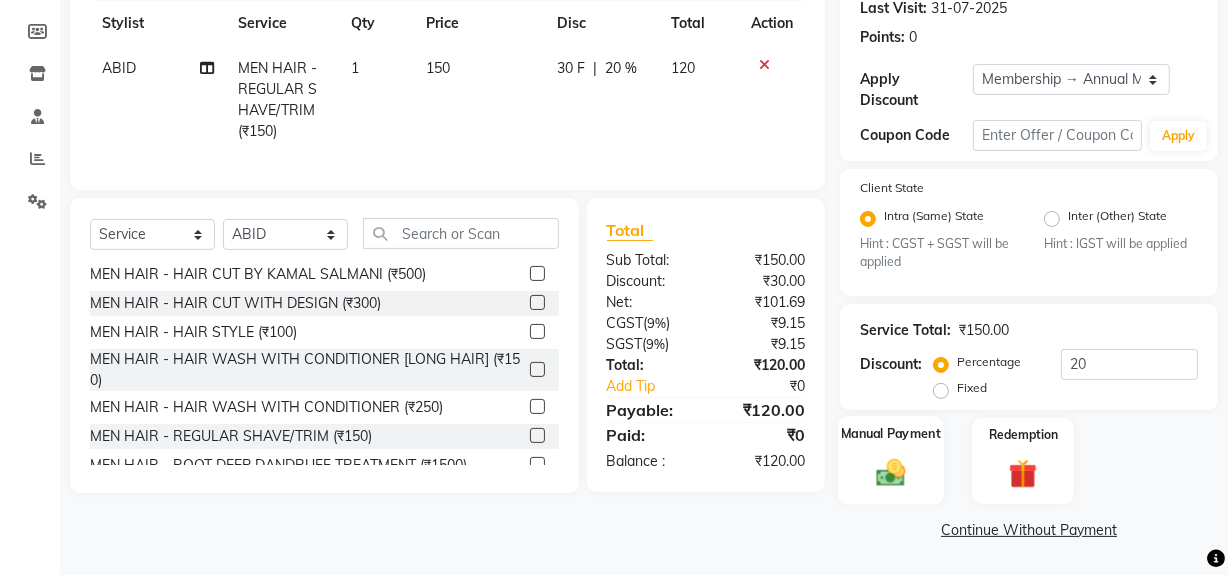 click 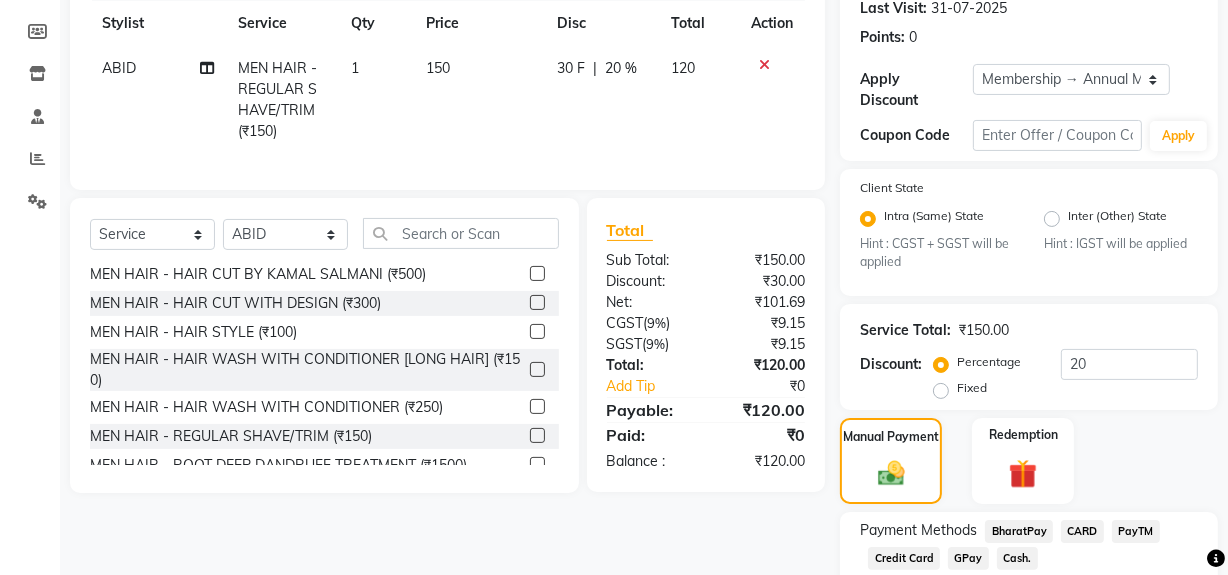 click on "Cash." 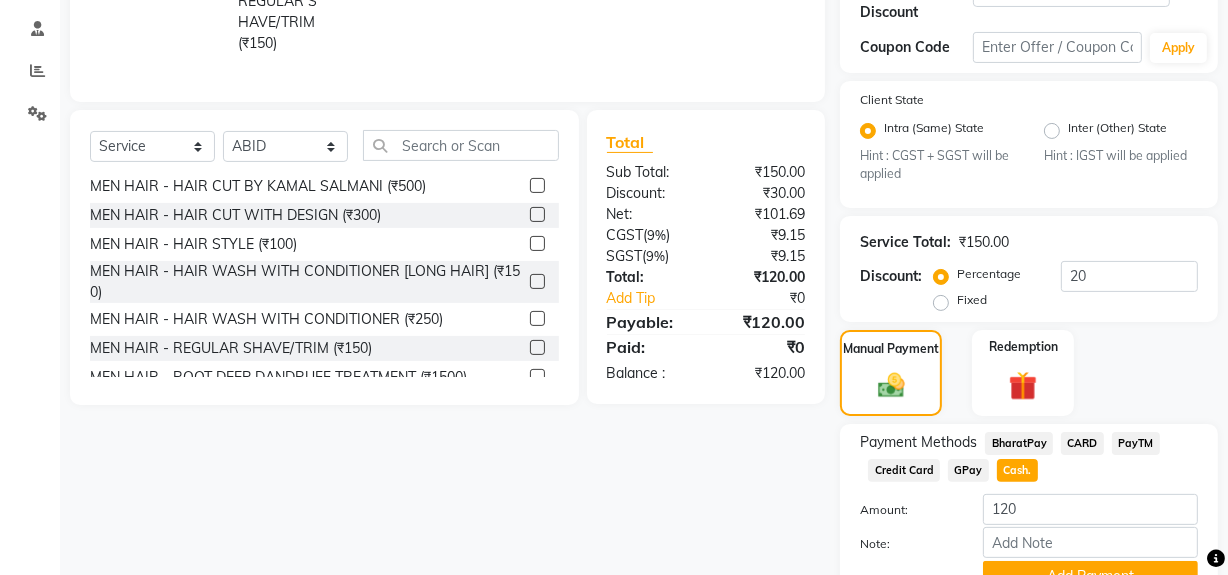 scroll, scrollTop: 469, scrollLeft: 0, axis: vertical 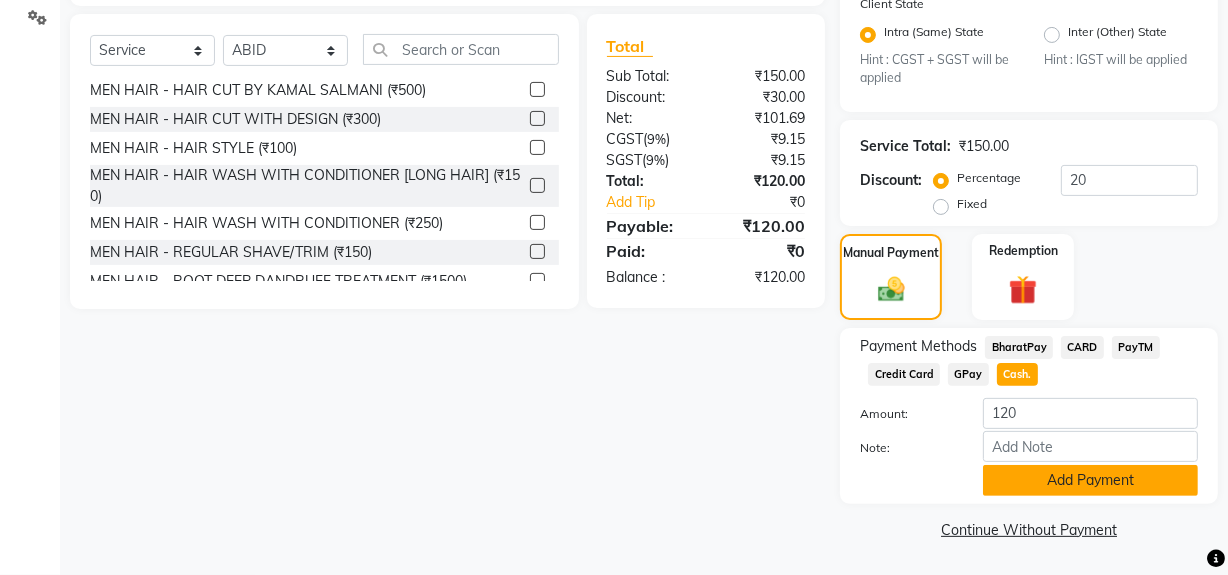 click on "Add Payment" 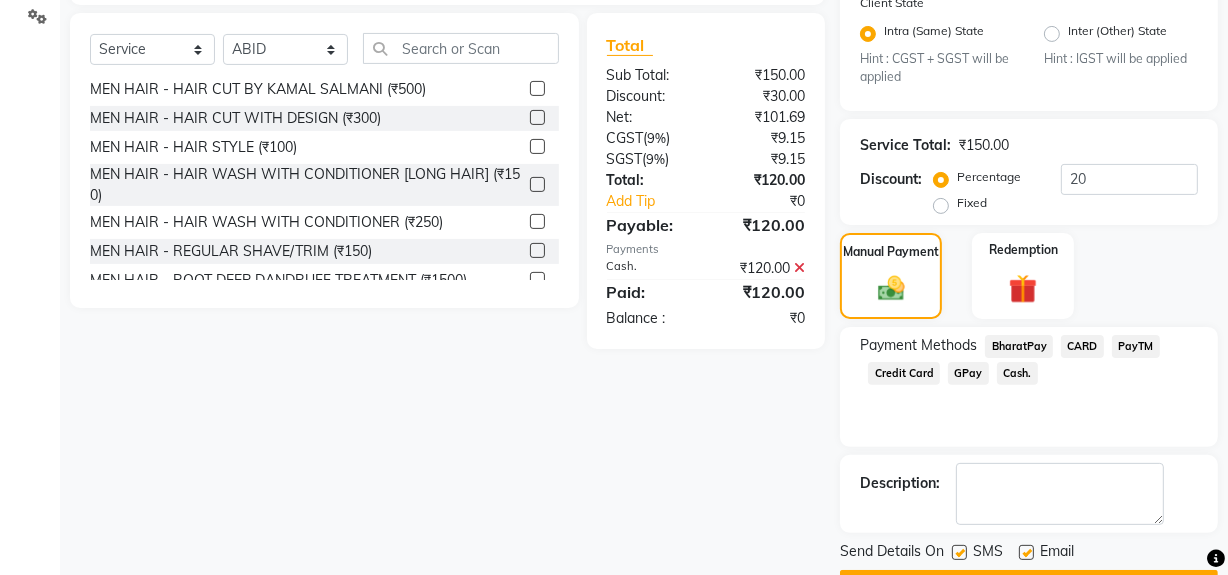 click 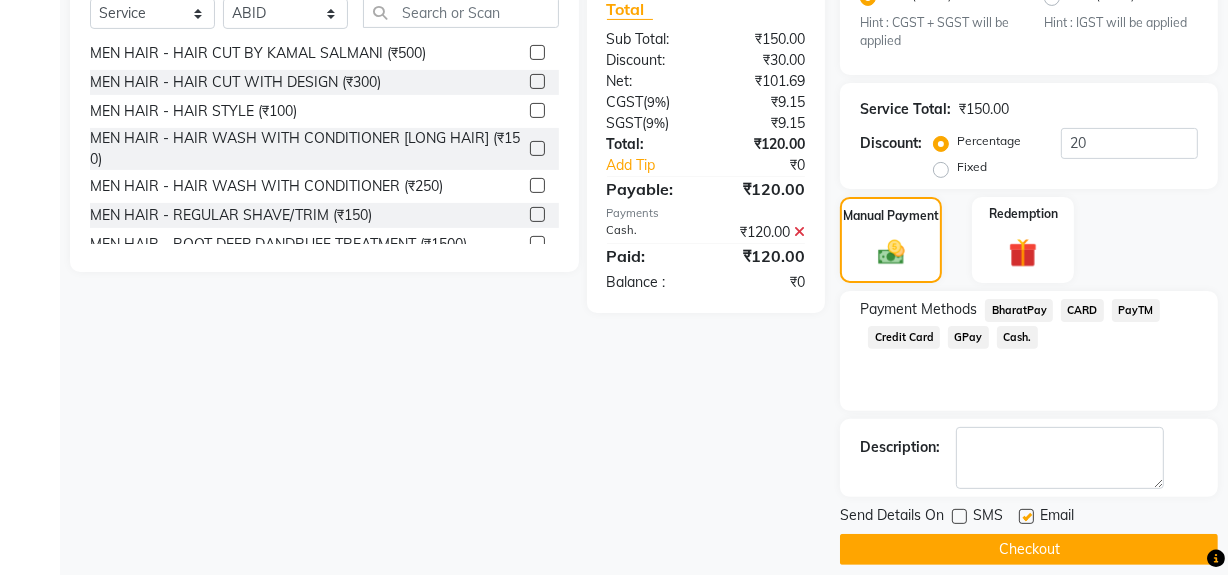 scroll, scrollTop: 524, scrollLeft: 0, axis: vertical 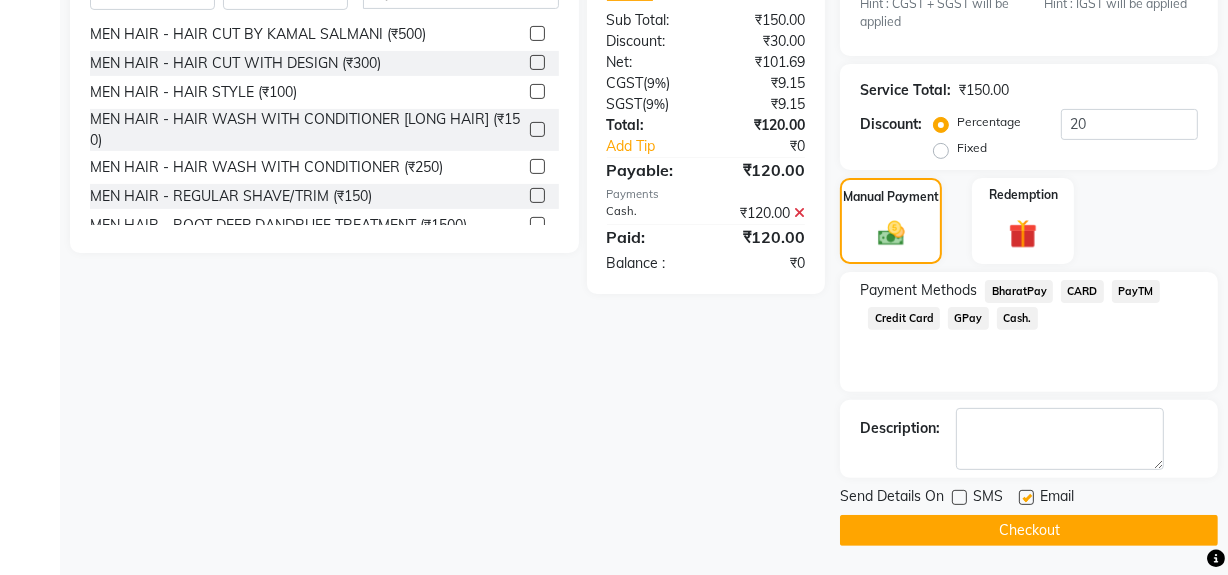 click on "Checkout" 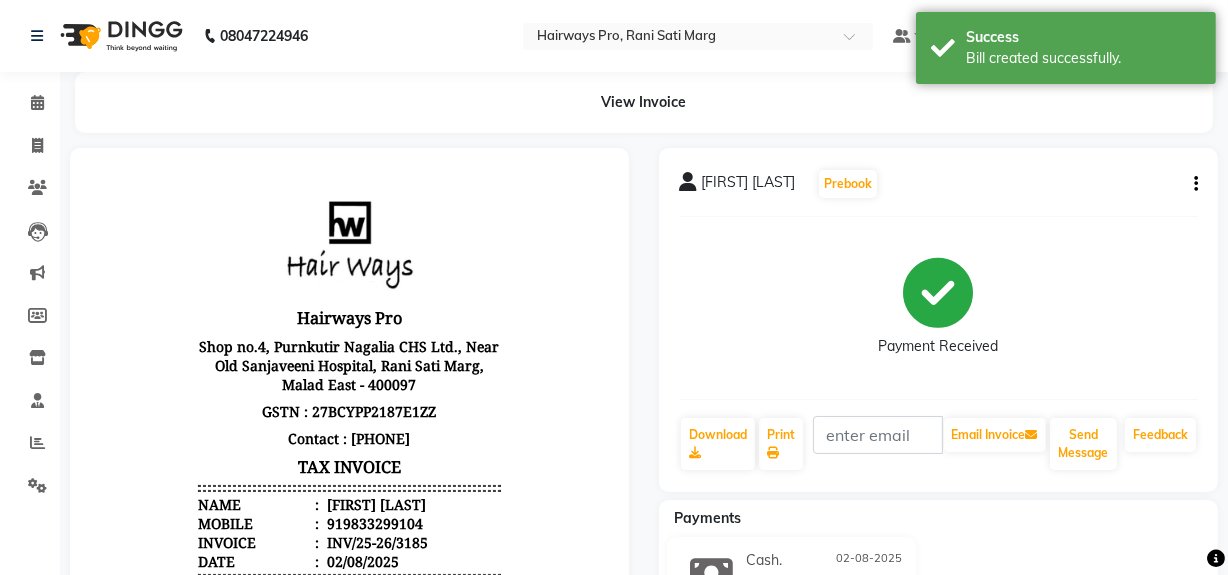 scroll, scrollTop: 0, scrollLeft: 0, axis: both 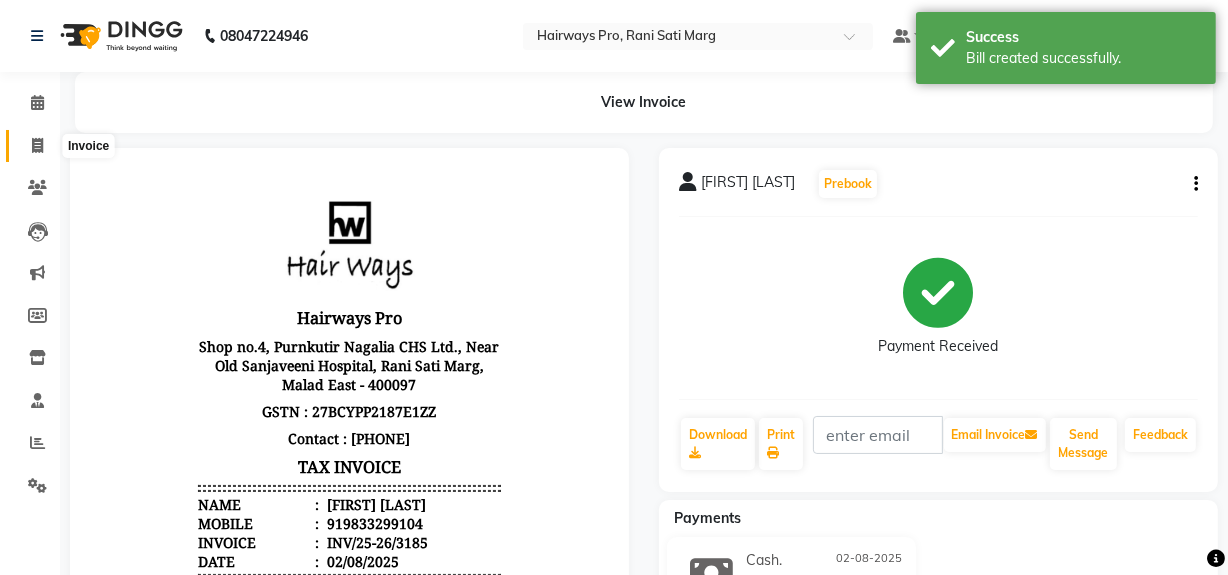 click 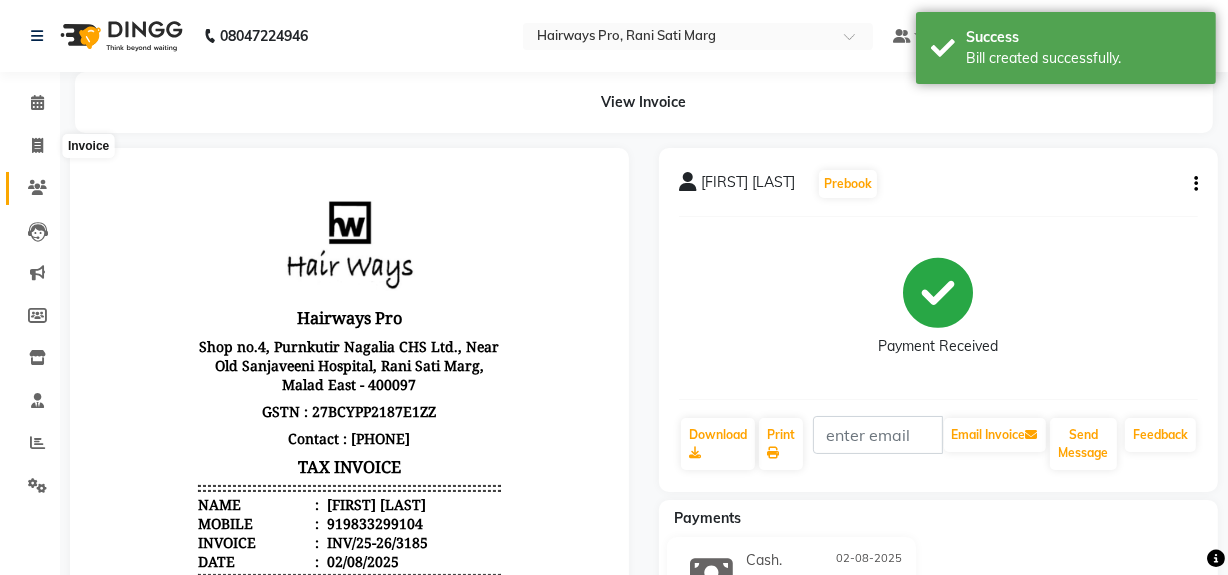 select on "787" 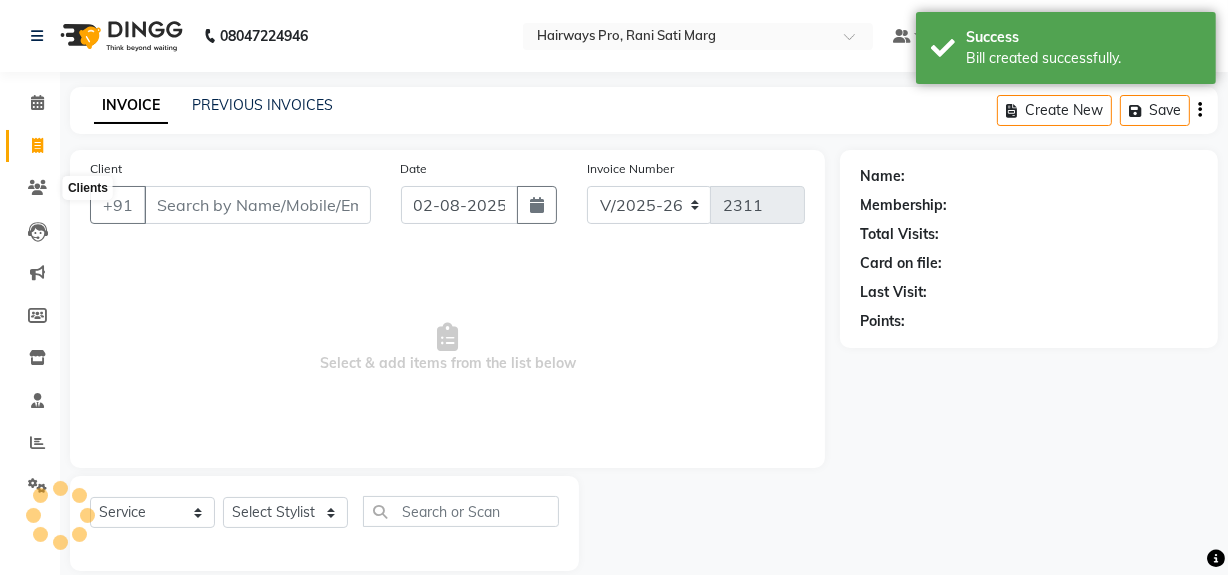 scroll, scrollTop: 26, scrollLeft: 0, axis: vertical 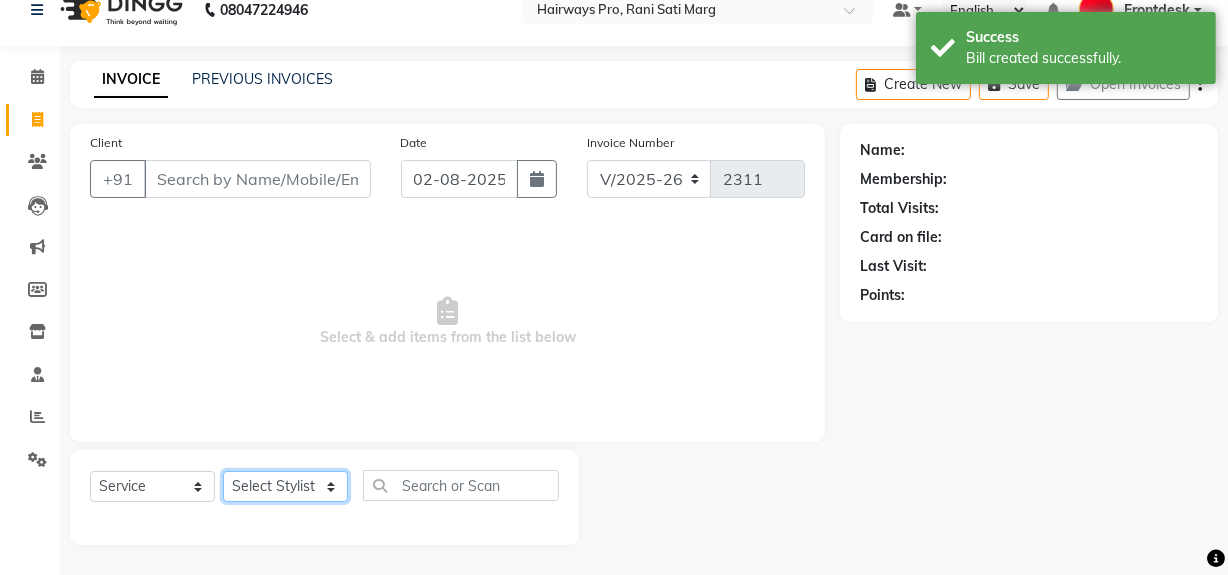 click on "Select Stylist ABID DANISH Faiz shaikh Frontdesk INTEZAR SALMANI JYOTI Kamal Salmani KAVITA MUSTAFA RAFIQUE Sonal SONU WAQAR ZAFAR" 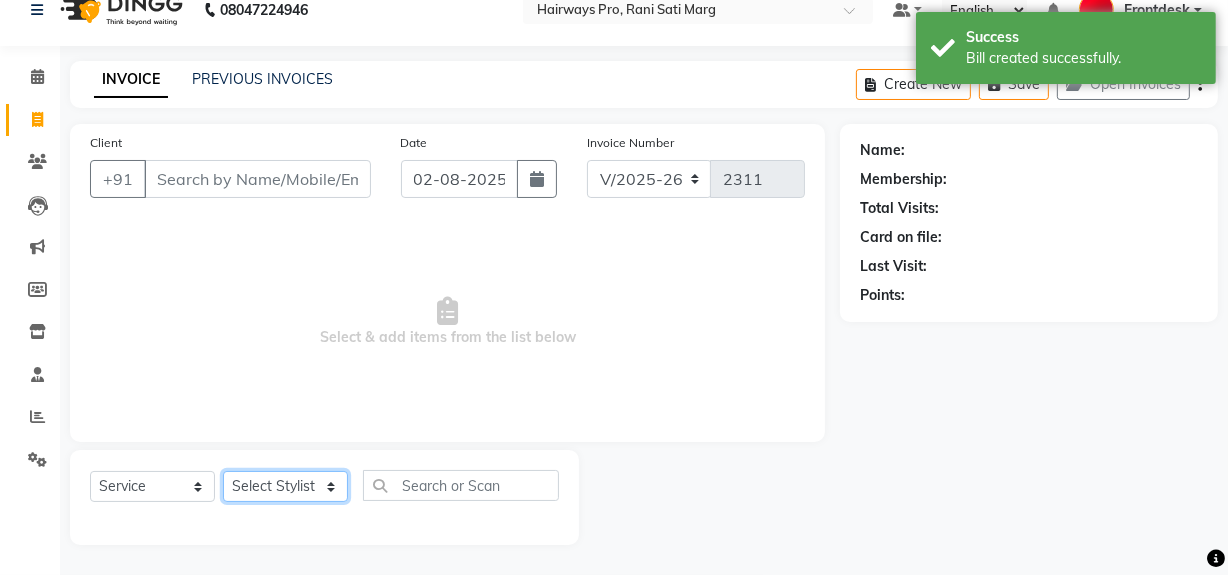 select on "13188" 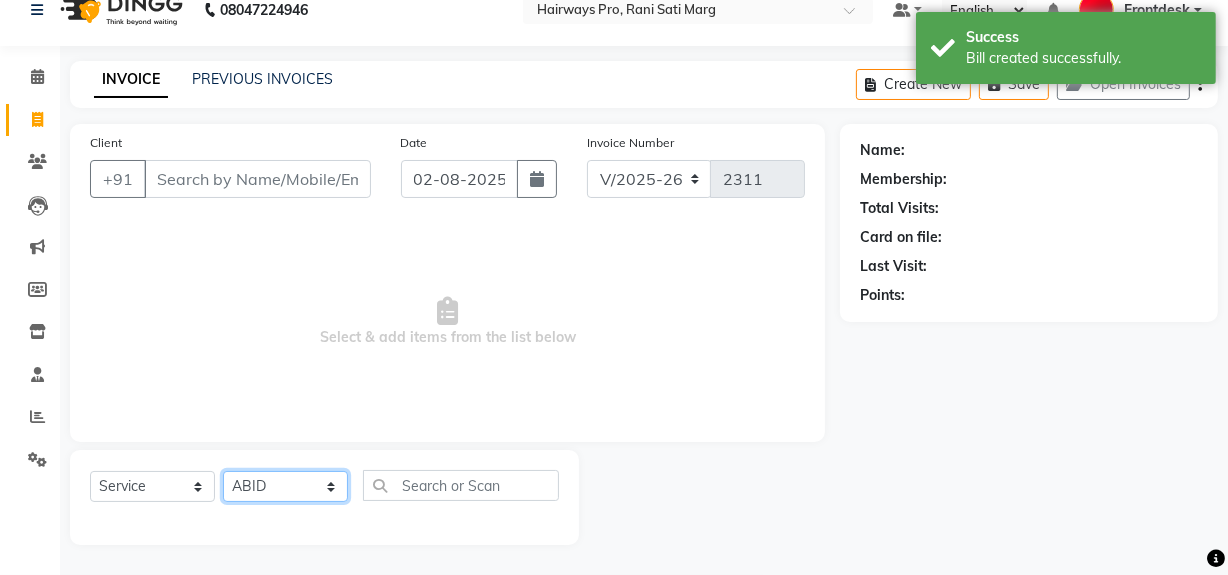 click on "Select Stylist ABID DANISH Faiz shaikh Frontdesk INTEZAR SALMANI JYOTI Kamal Salmani KAVITA MUSTAFA RAFIQUE Sonal SONU WAQAR ZAFAR" 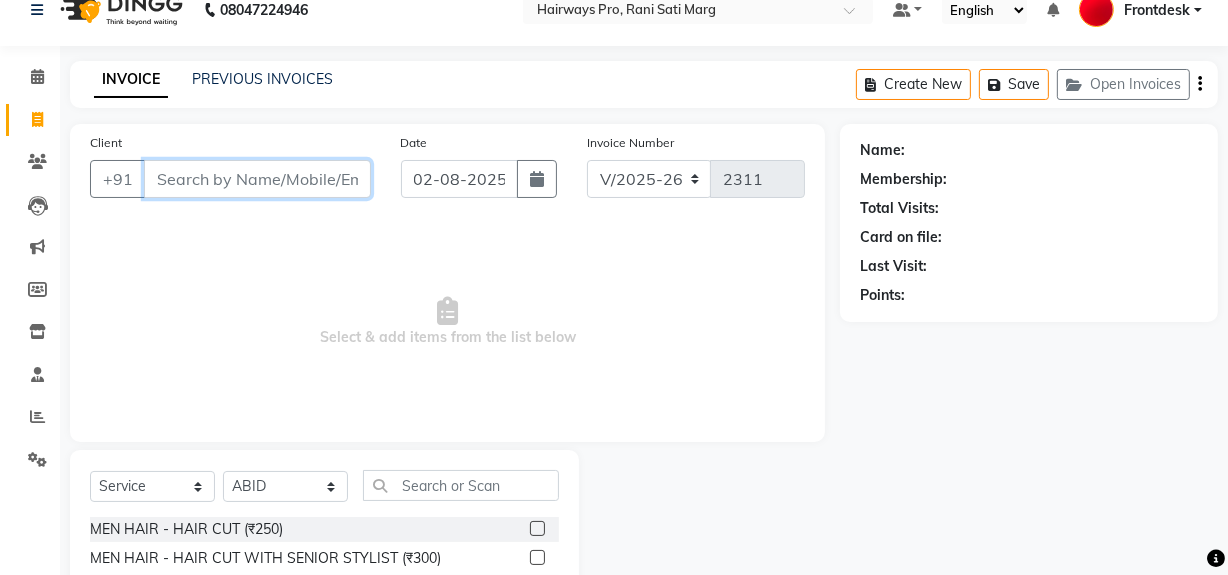 click on "Client" at bounding box center [257, 179] 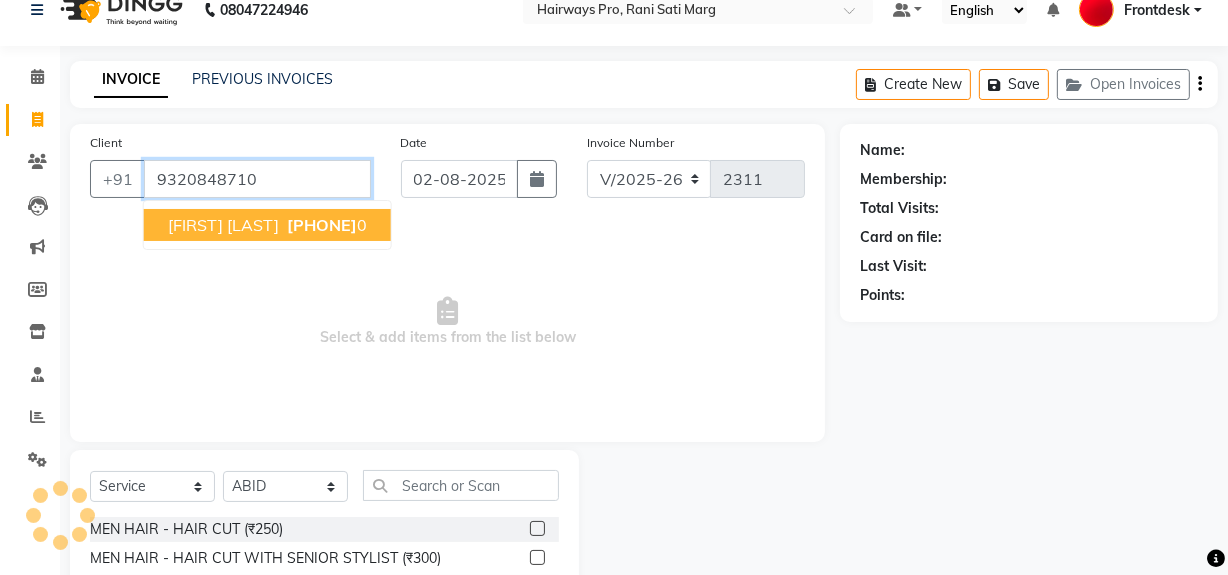 type on "9320848710" 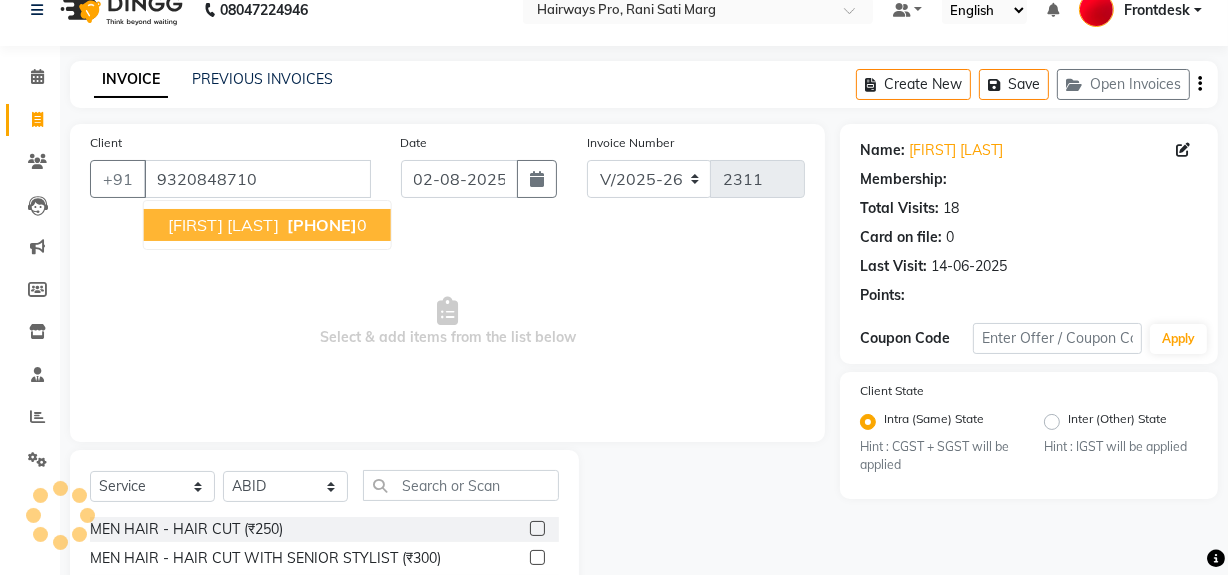 select on "1: Object" 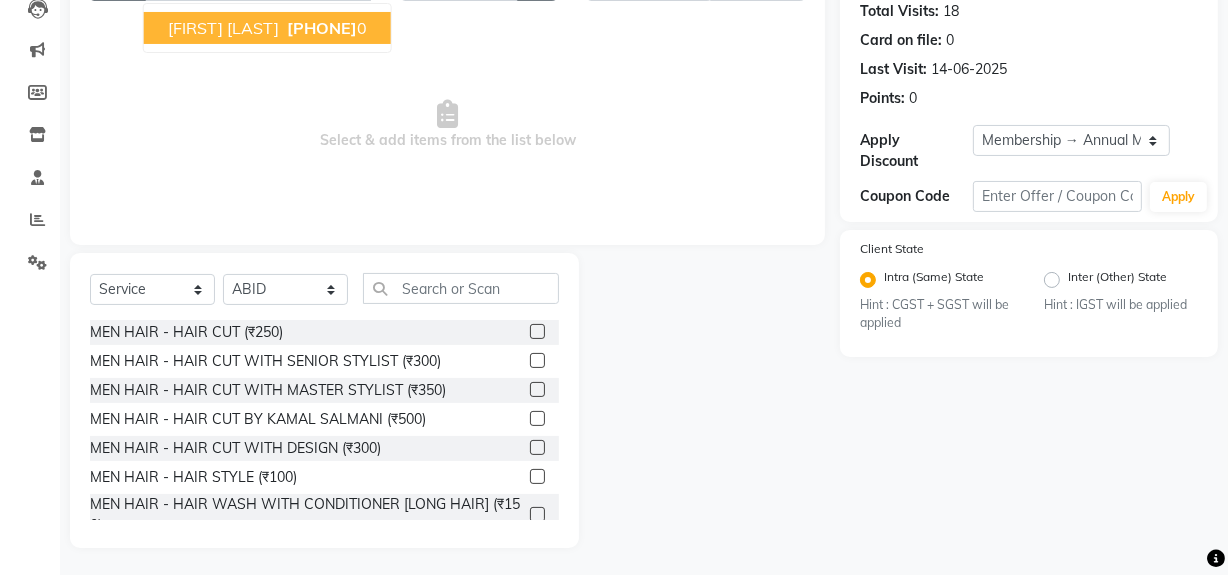 scroll, scrollTop: 226, scrollLeft: 0, axis: vertical 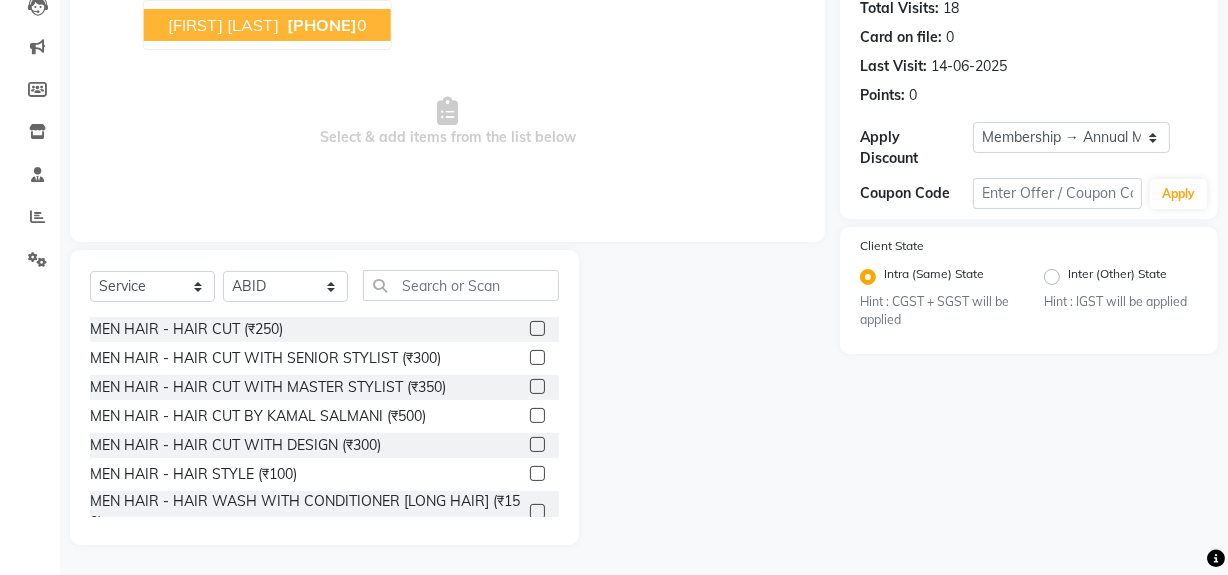 click 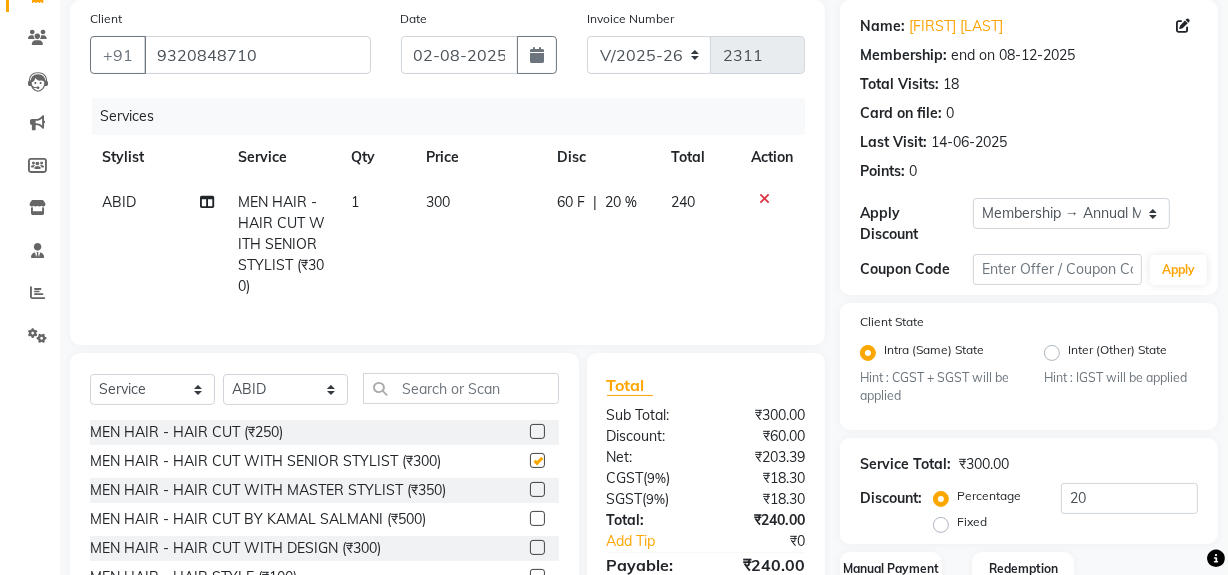 scroll, scrollTop: 0, scrollLeft: 0, axis: both 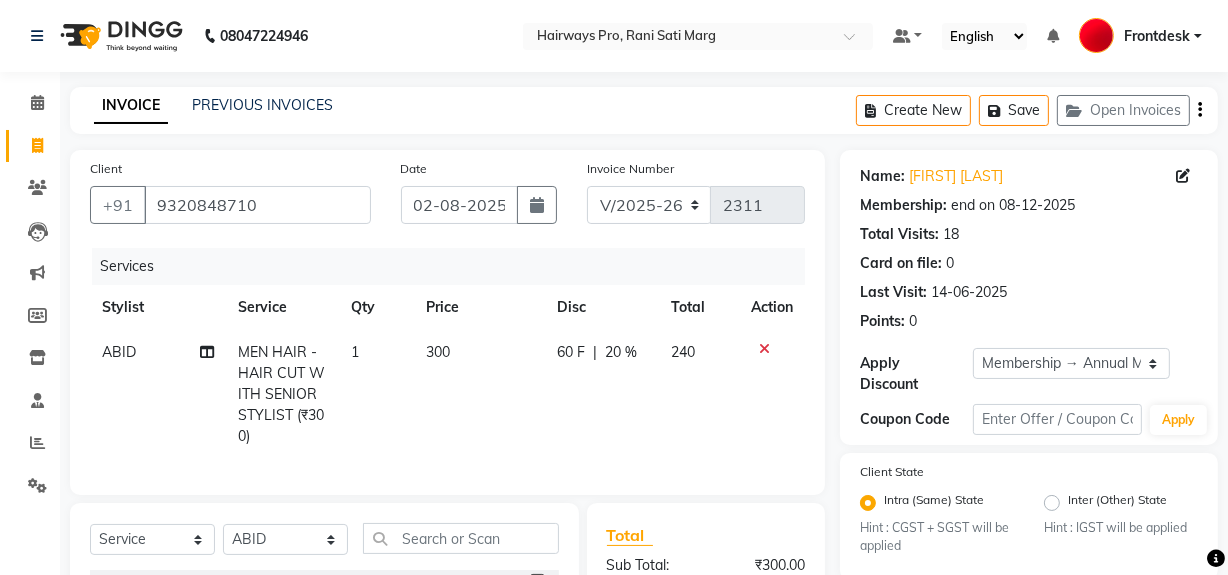 checkbox on "false" 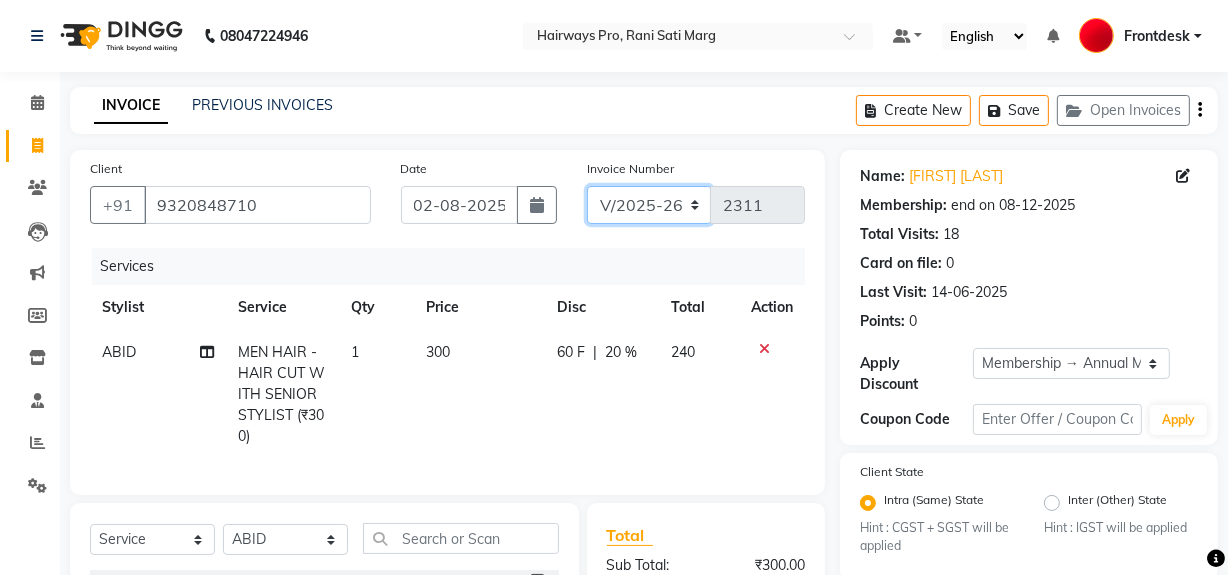 click on "INV/25-26 V/2025-26" 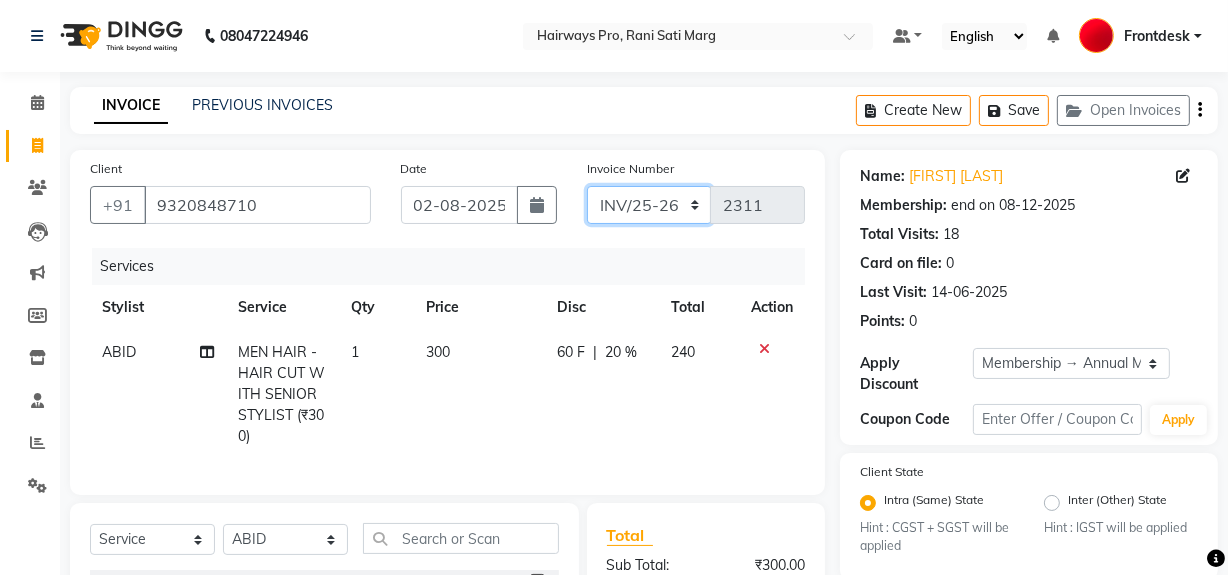 click on "INV/25-26 V/2025-26" 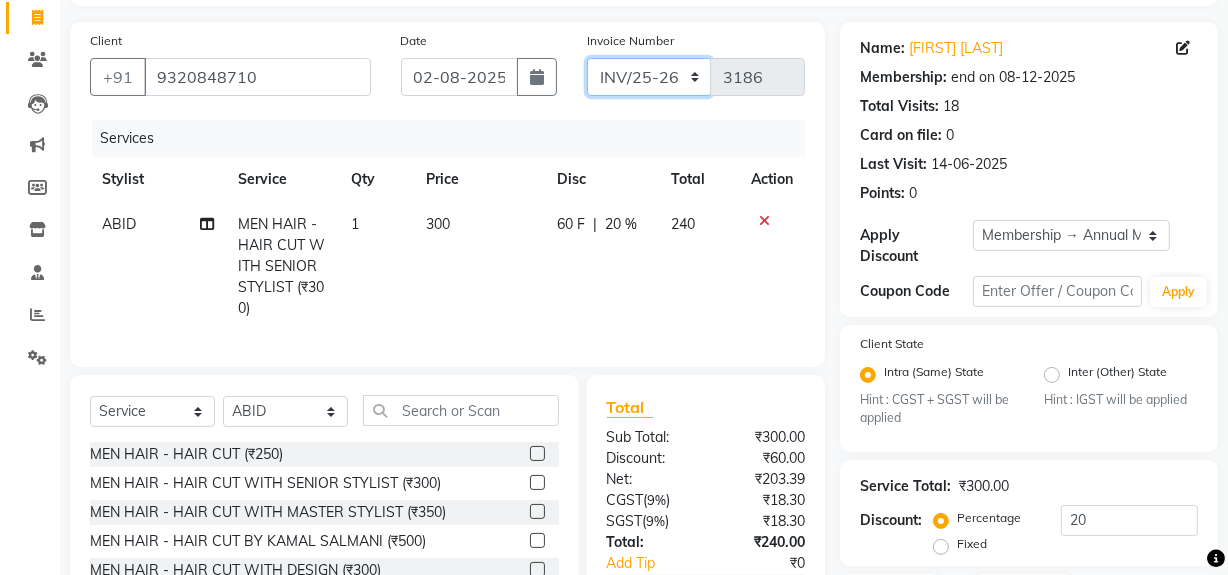 scroll, scrollTop: 284, scrollLeft: 0, axis: vertical 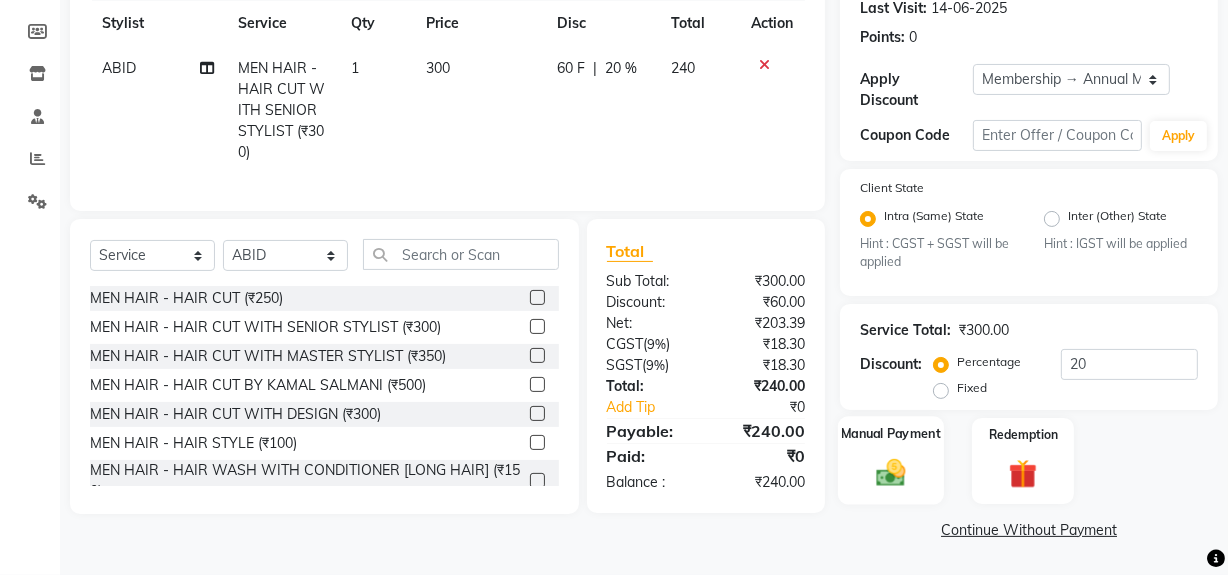 click 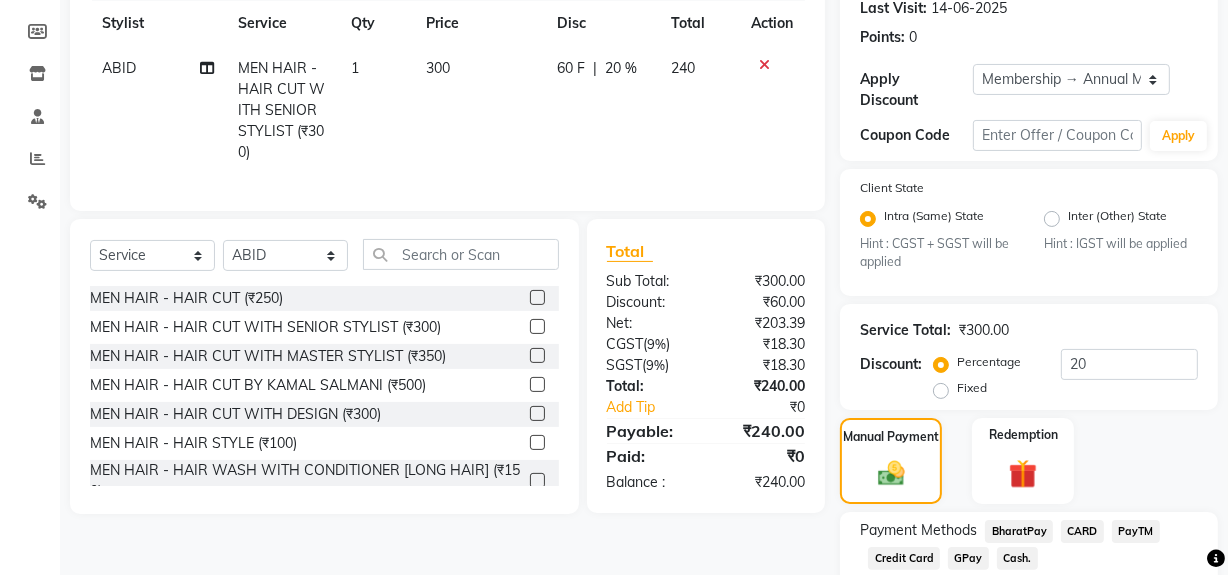 click on "Cash." 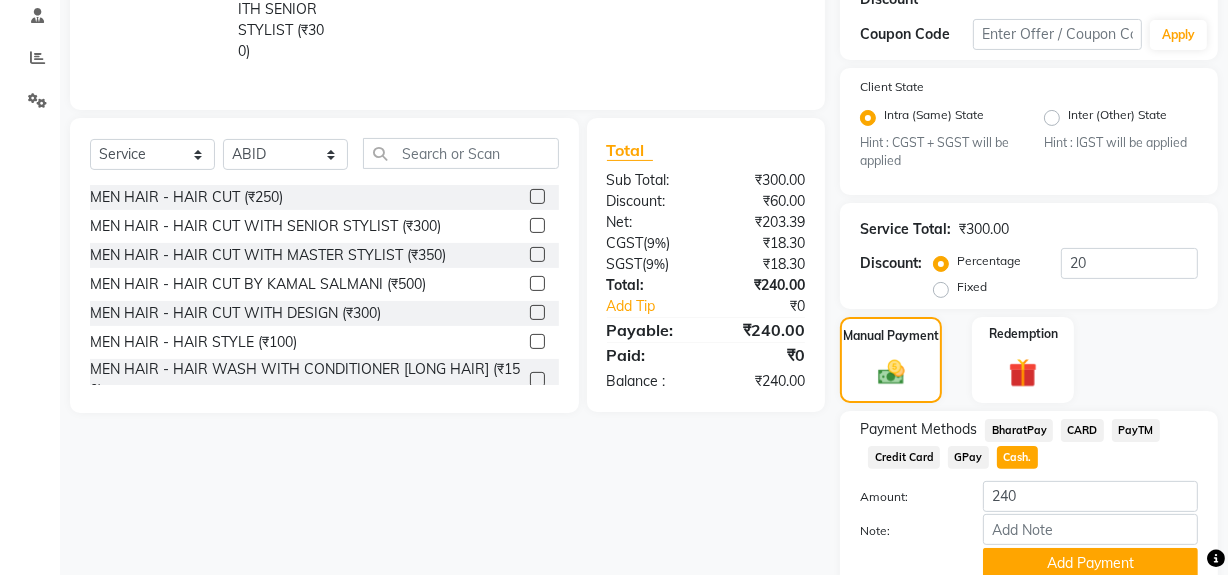 scroll, scrollTop: 469, scrollLeft: 0, axis: vertical 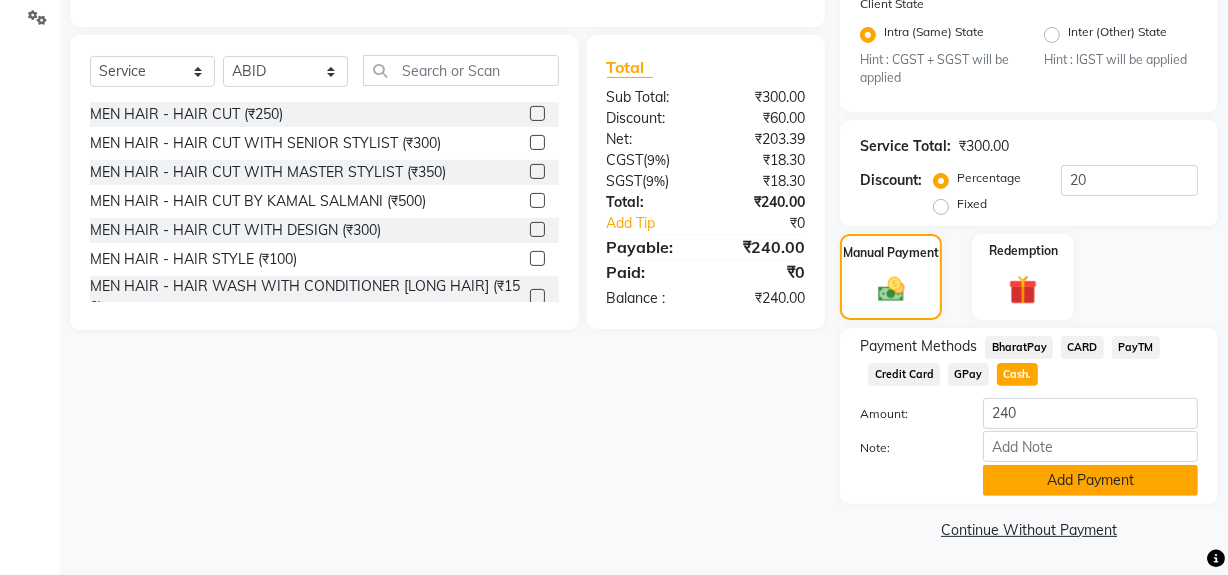 click on "Add Payment" 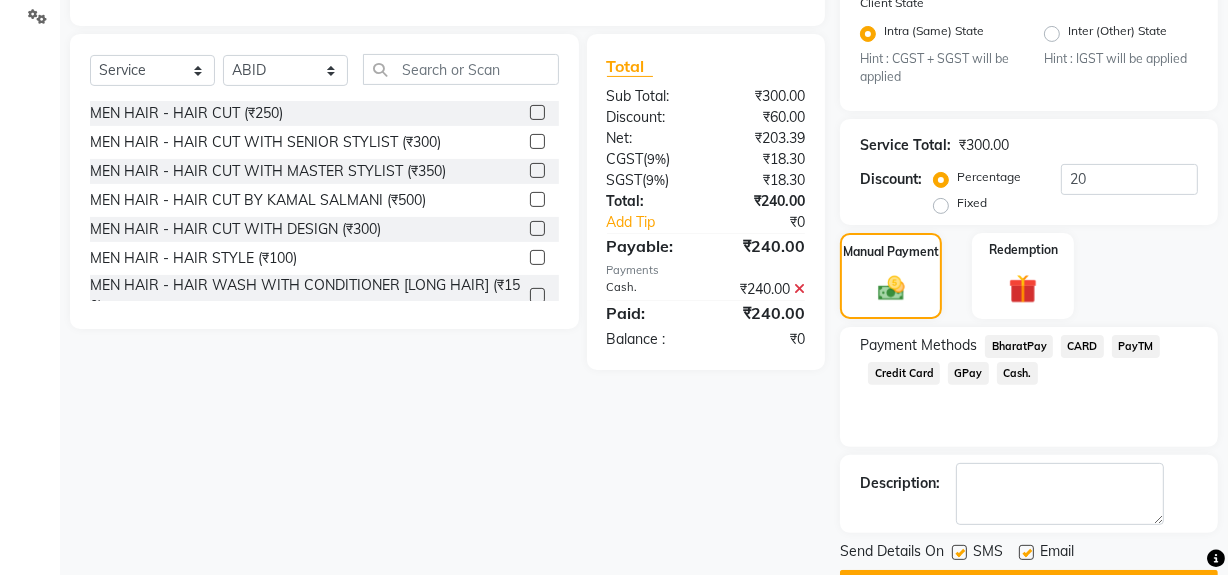 click 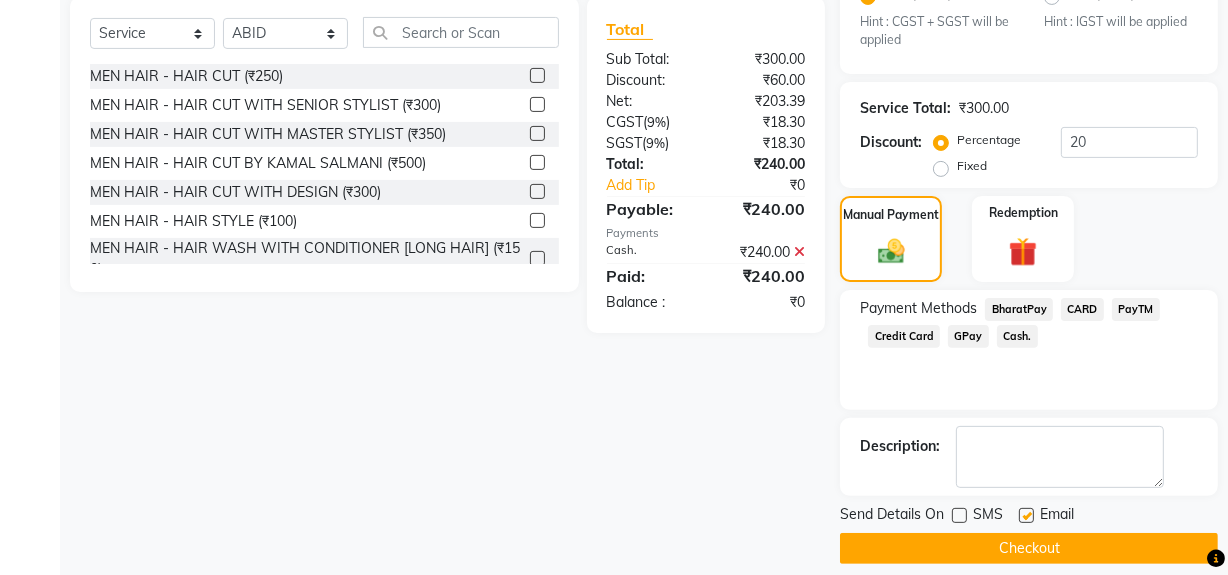 scroll, scrollTop: 524, scrollLeft: 0, axis: vertical 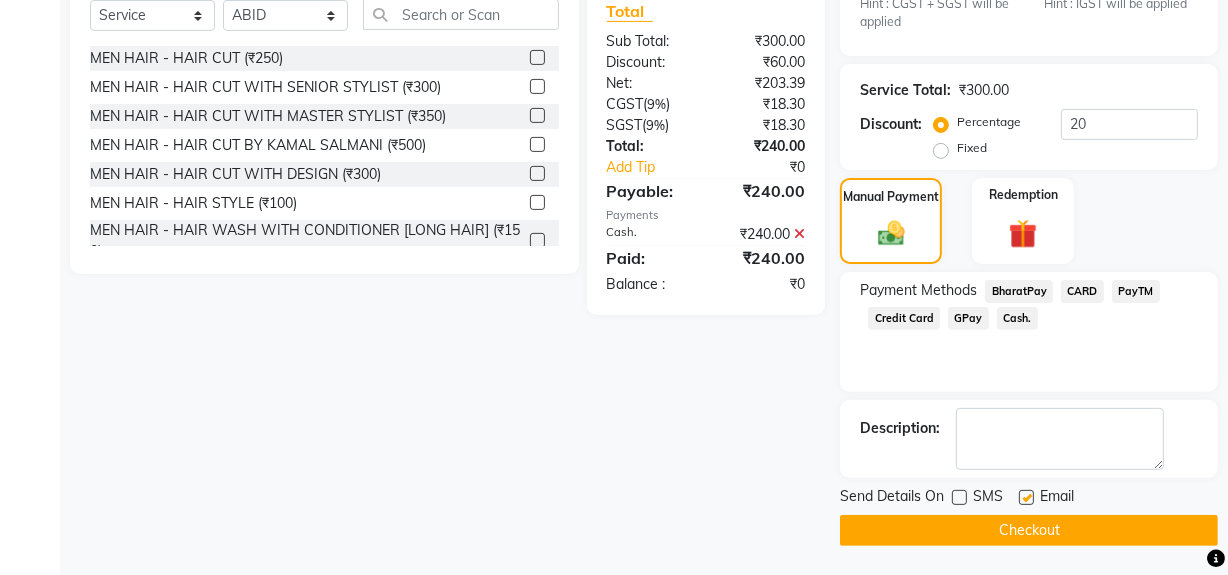 click on "Checkout" 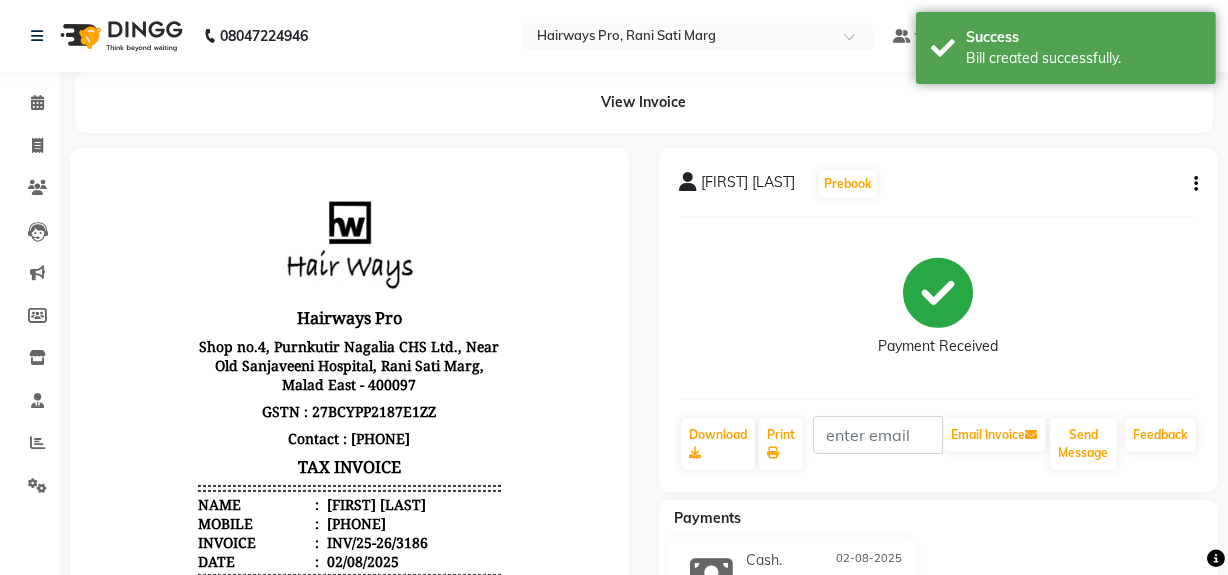 scroll, scrollTop: 0, scrollLeft: 0, axis: both 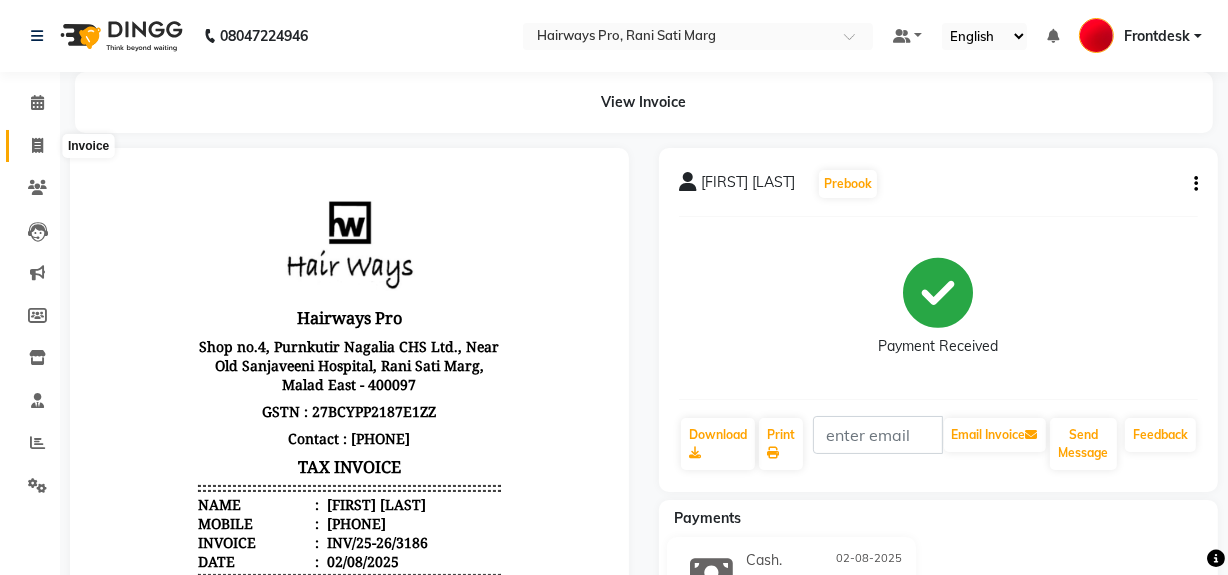 click 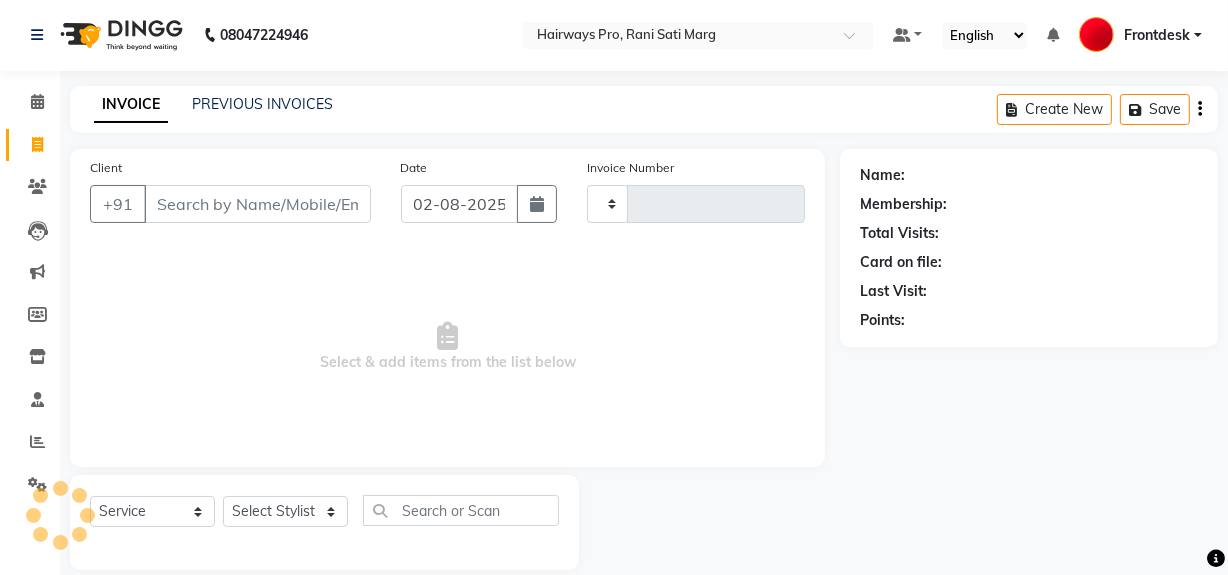 type on "2311" 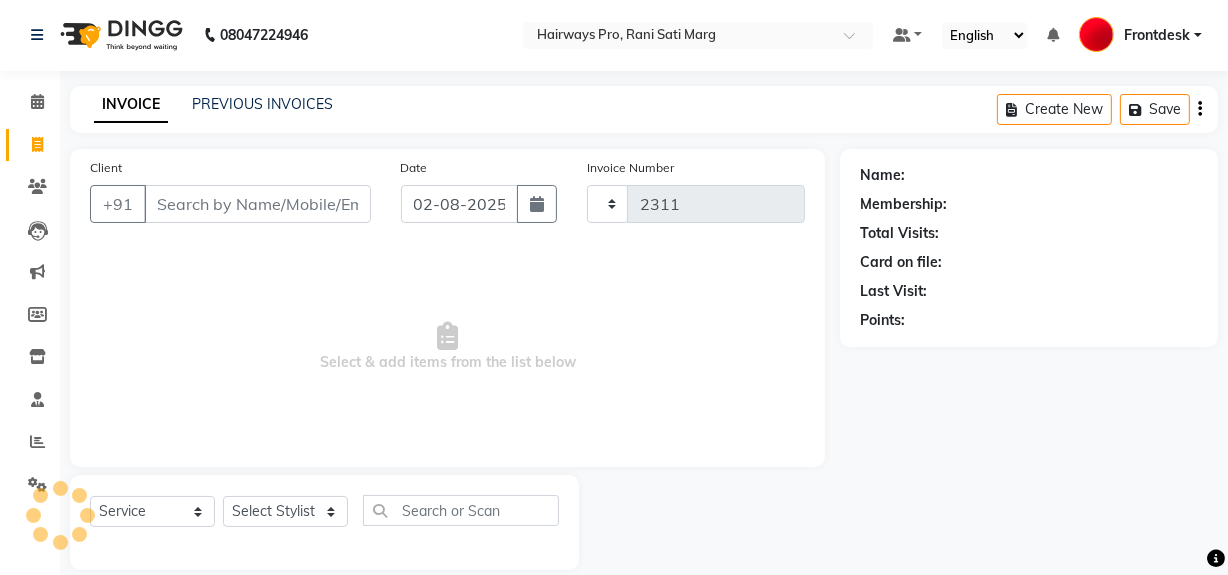 select on "787" 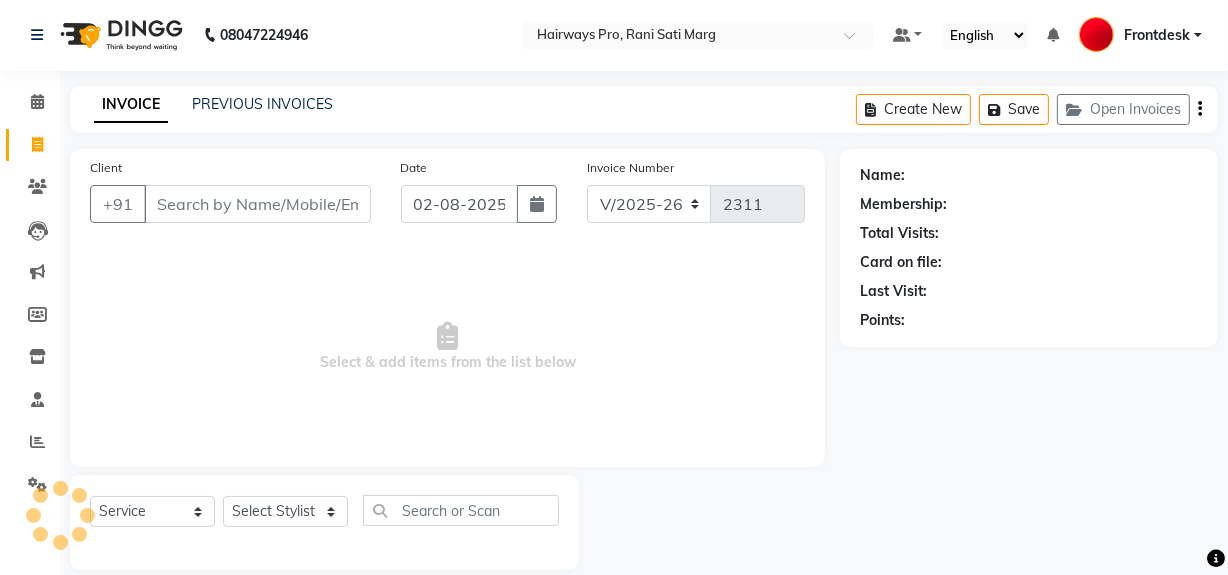 scroll, scrollTop: 26, scrollLeft: 0, axis: vertical 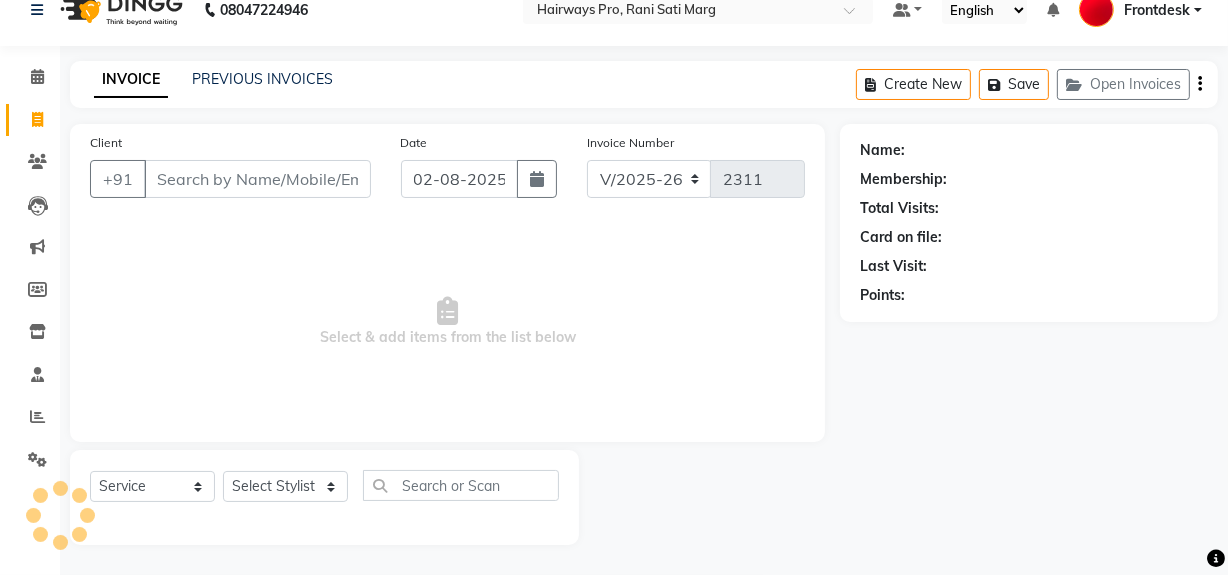 click on "Client" at bounding box center (257, 179) 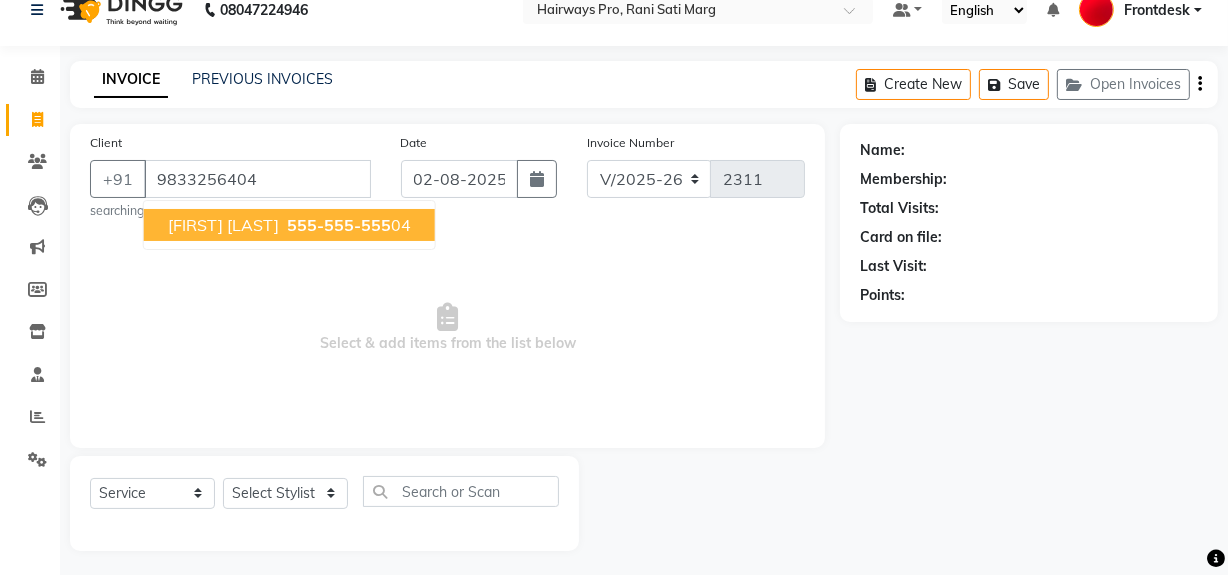 type on "9833256404" 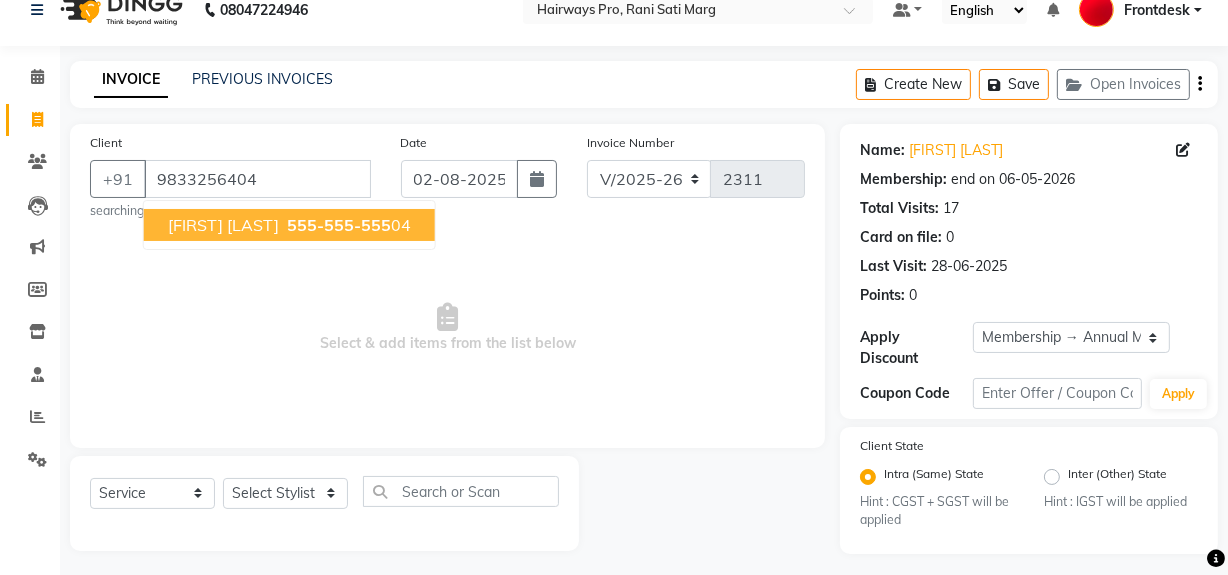 click on "ADITYA MEHTA" at bounding box center (223, 225) 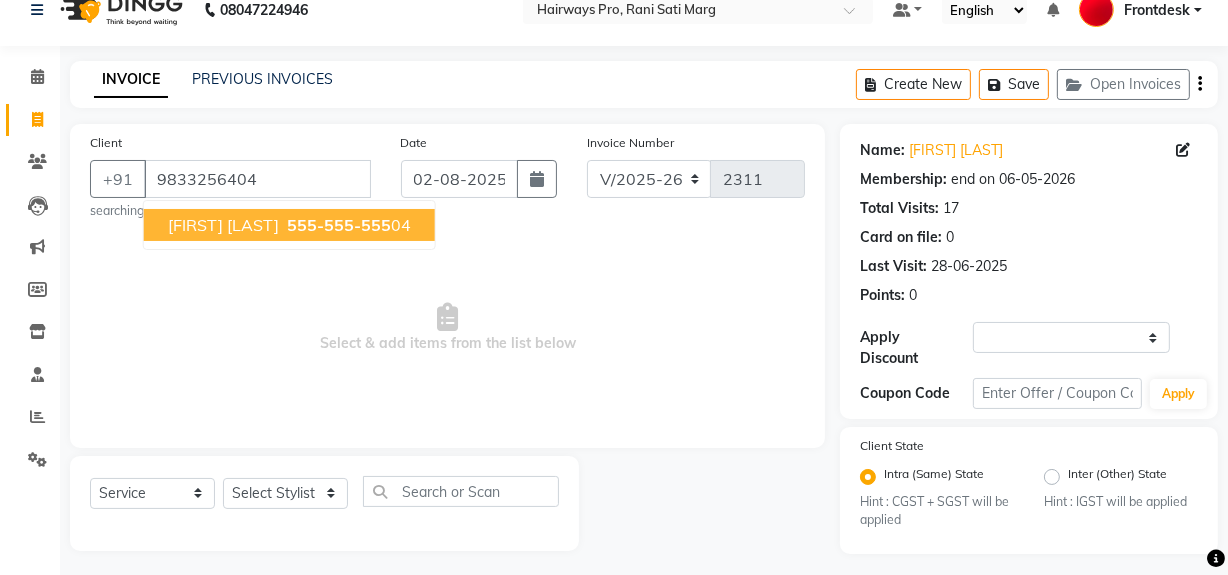 select on "1: Object" 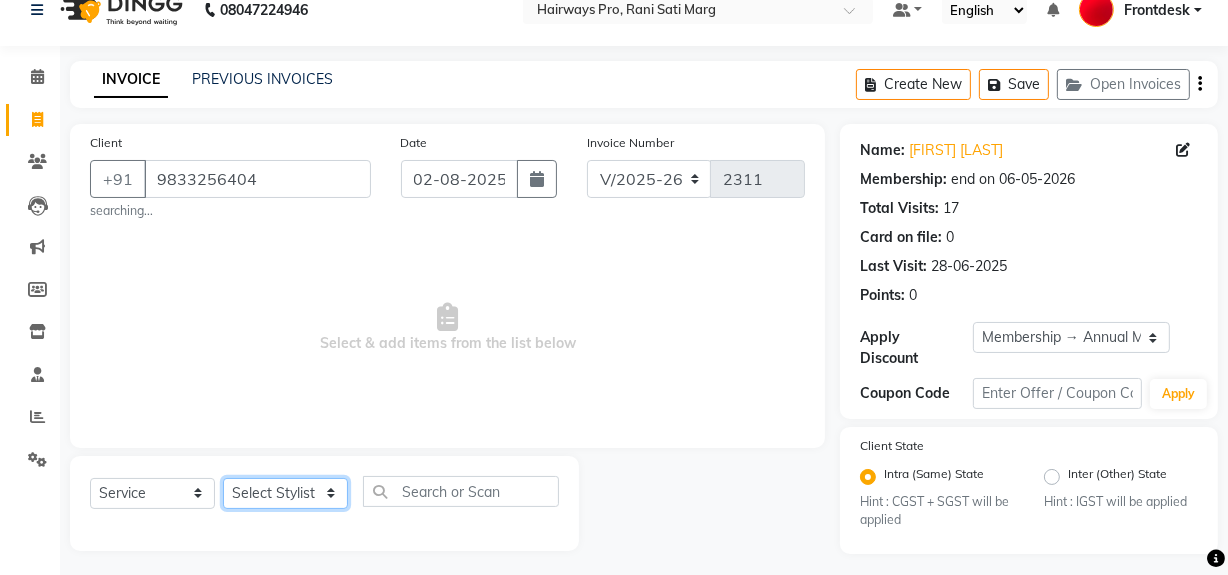 click on "Select Stylist ABID DANISH Faiz shaikh Frontdesk INTEZAR SALMANI JYOTI Kamal Salmani KAVITA MUSTAFA RAFIQUE Sonal SONU WAQAR ZAFAR" 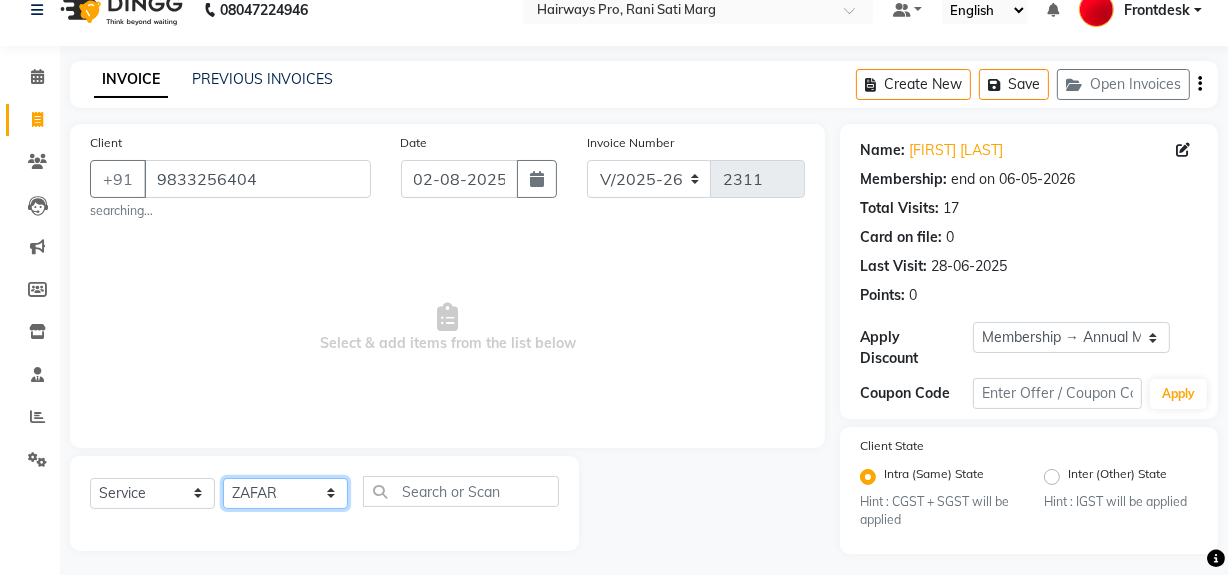 click on "Select Stylist ABID DANISH Faiz shaikh Frontdesk INTEZAR SALMANI JYOTI Kamal Salmani KAVITA MUSTAFA RAFIQUE Sonal SONU WAQAR ZAFAR" 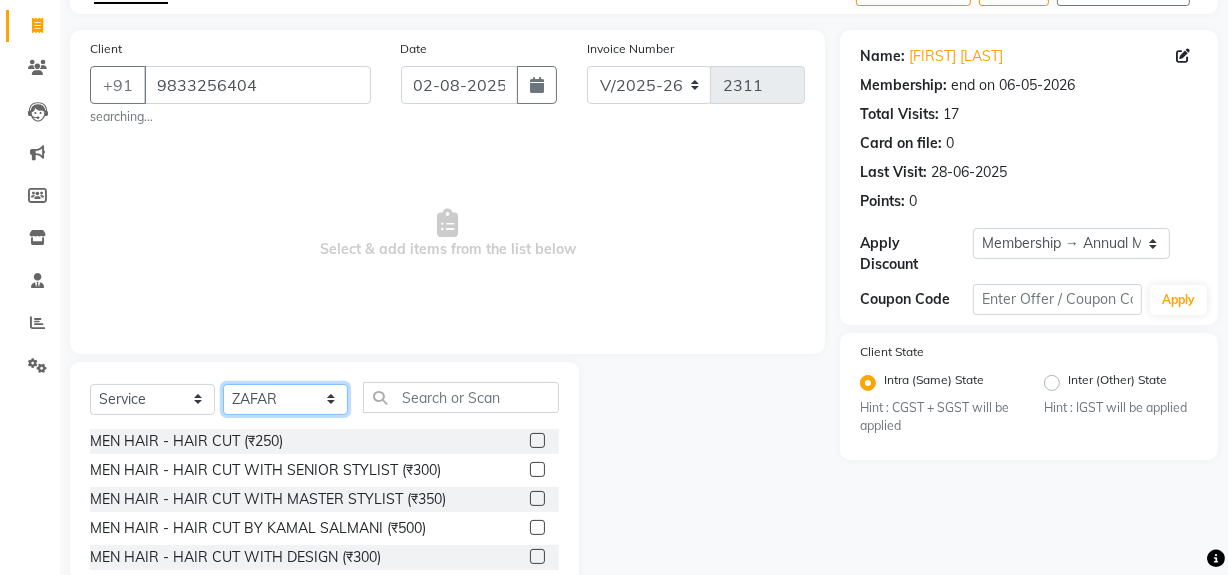 scroll, scrollTop: 232, scrollLeft: 0, axis: vertical 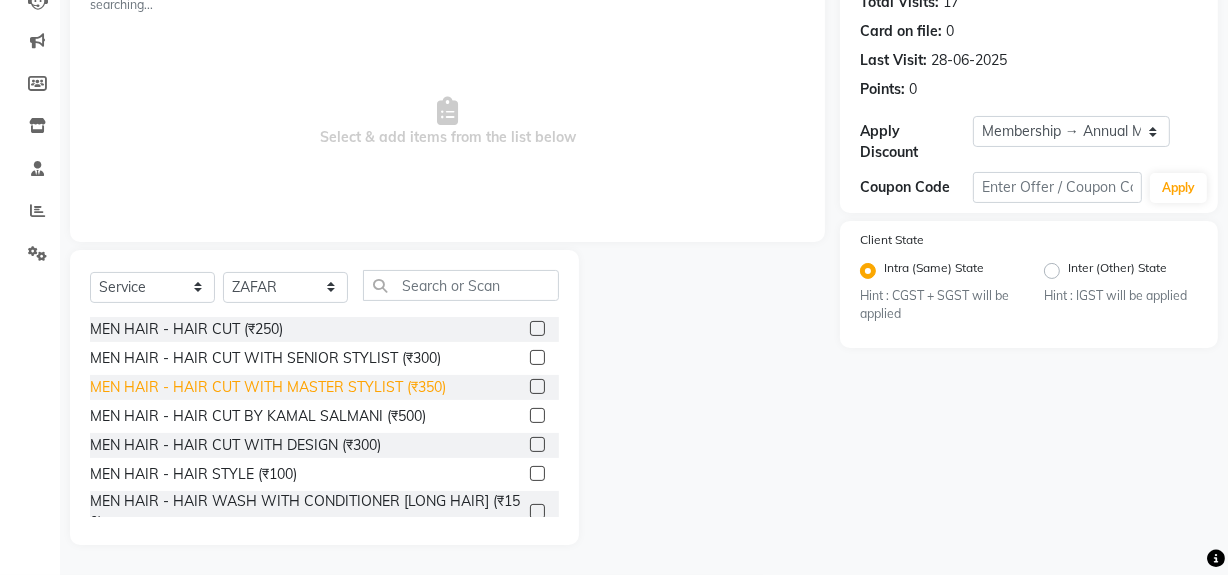 click on "MEN HAIR - HAIR CUT WITH MASTER STYLIST (₹350)" 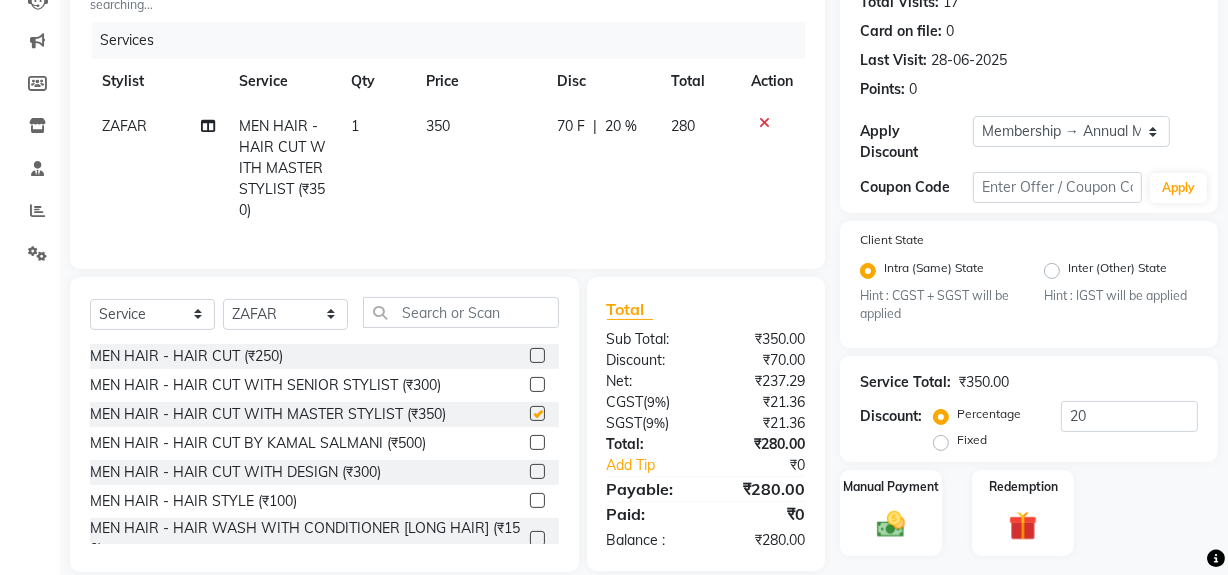 checkbox on "false" 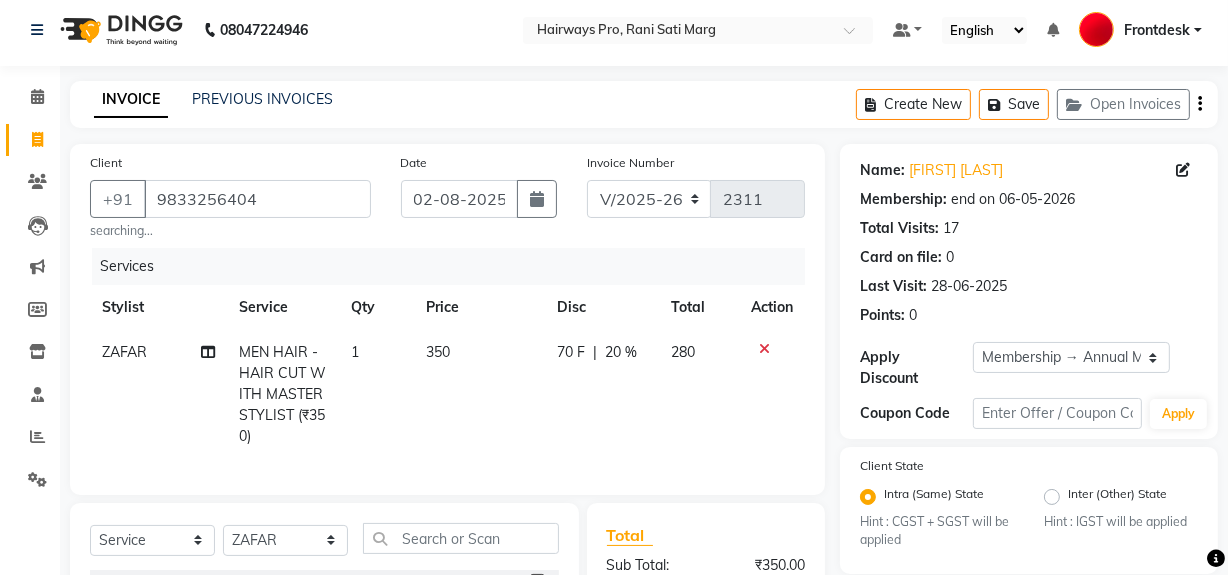 scroll, scrollTop: 0, scrollLeft: 0, axis: both 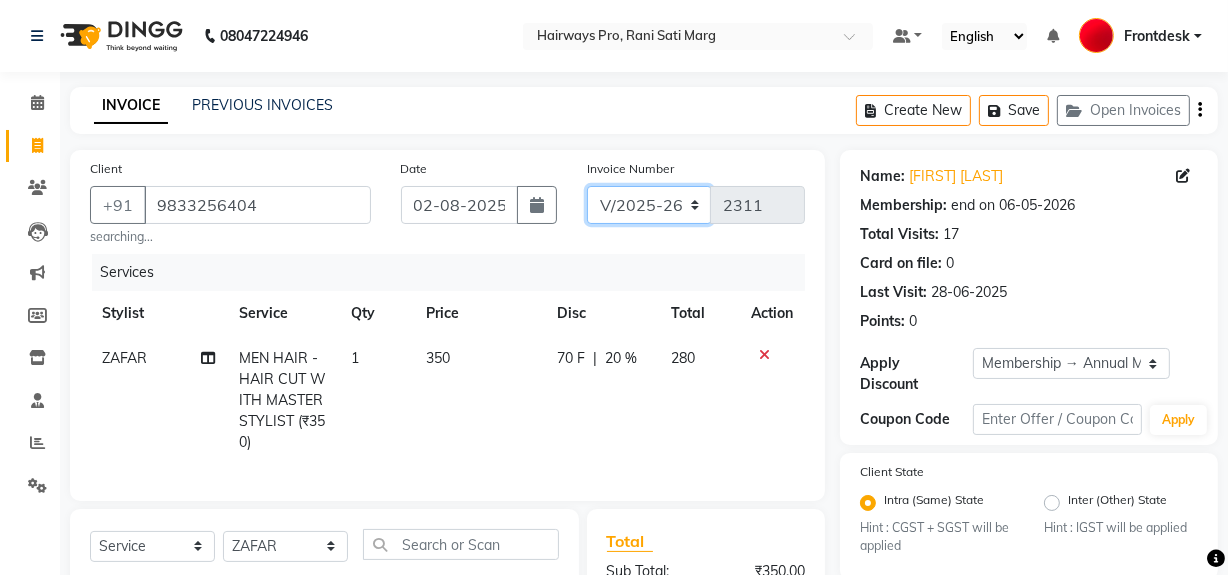 click on "INV/25-26 V/2025-26" 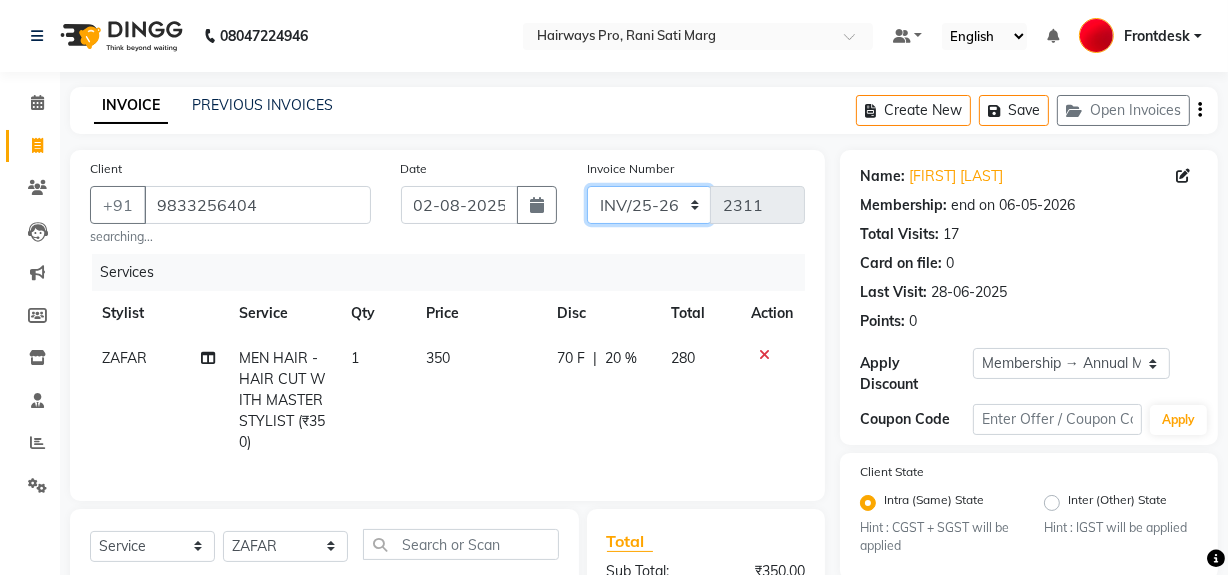 click on "INV/25-26 V/2025-26" 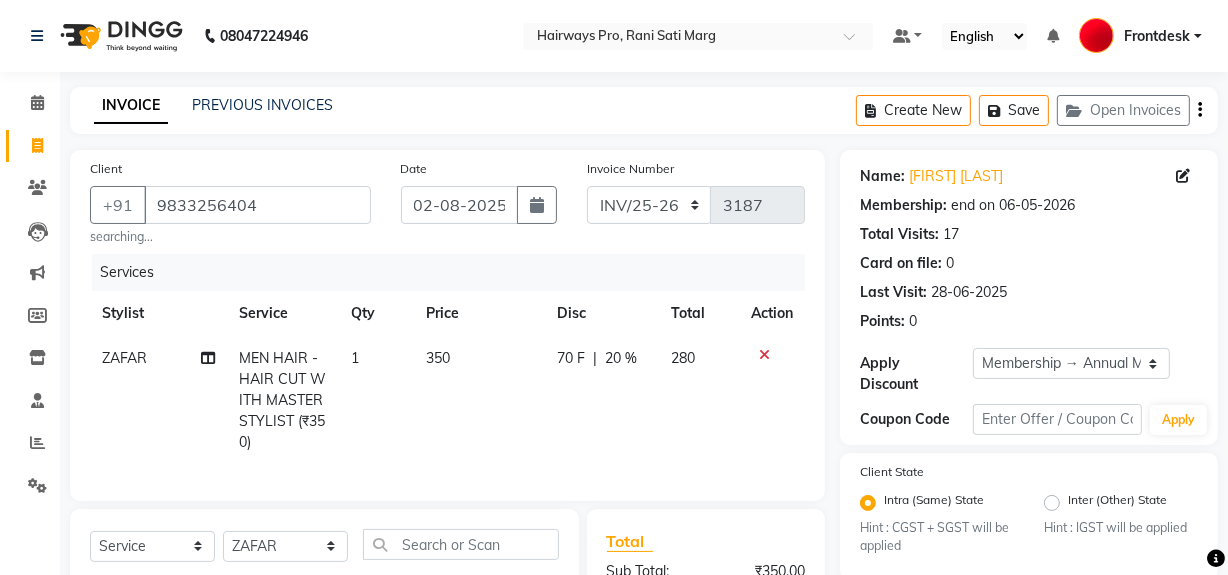 click 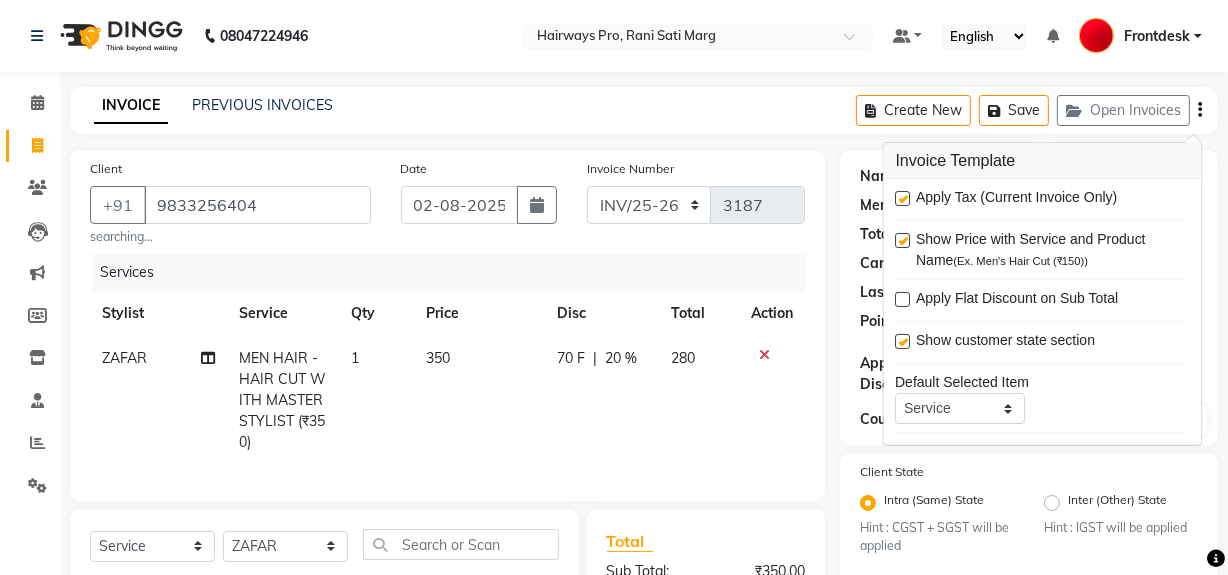 click at bounding box center (903, 198) 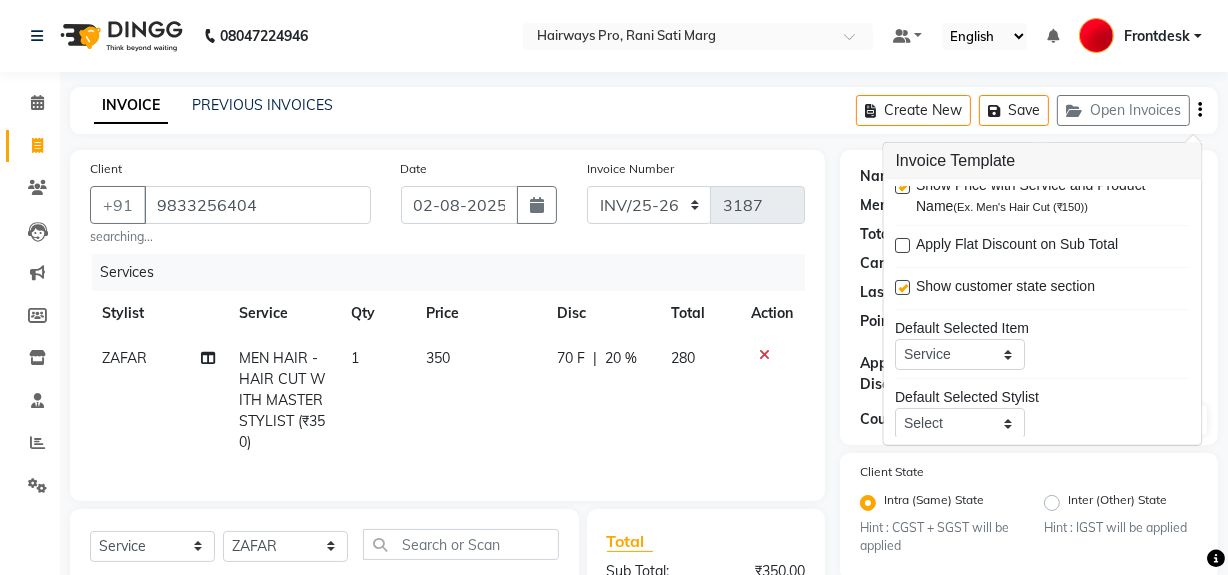 scroll, scrollTop: 97, scrollLeft: 0, axis: vertical 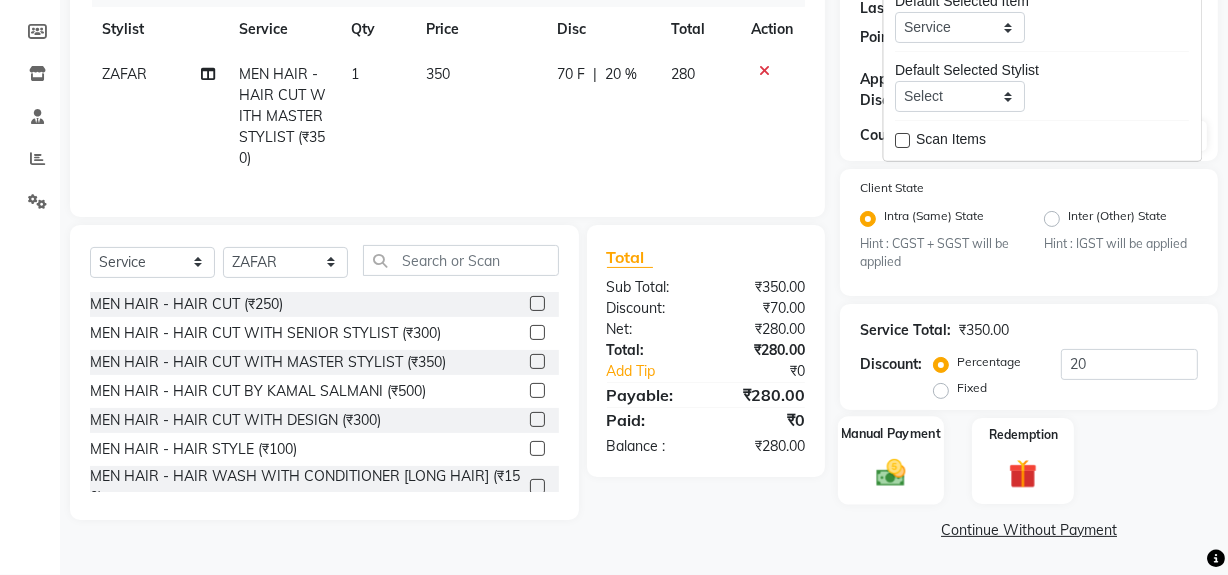 click 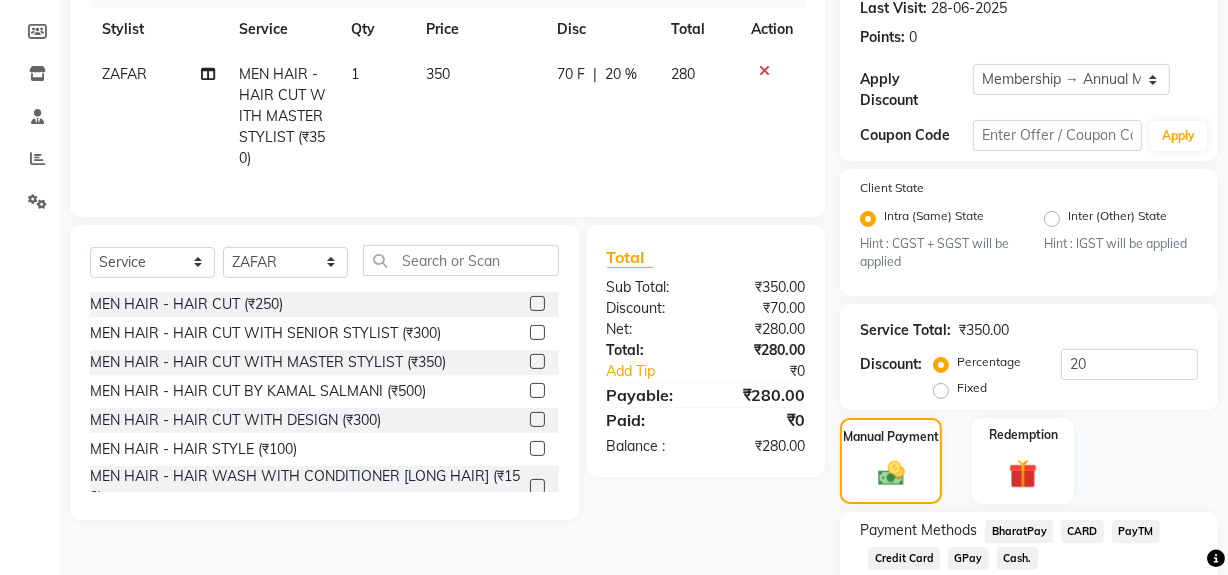 drag, startPoint x: 1017, startPoint y: 562, endPoint x: 979, endPoint y: 530, distance: 49.67897 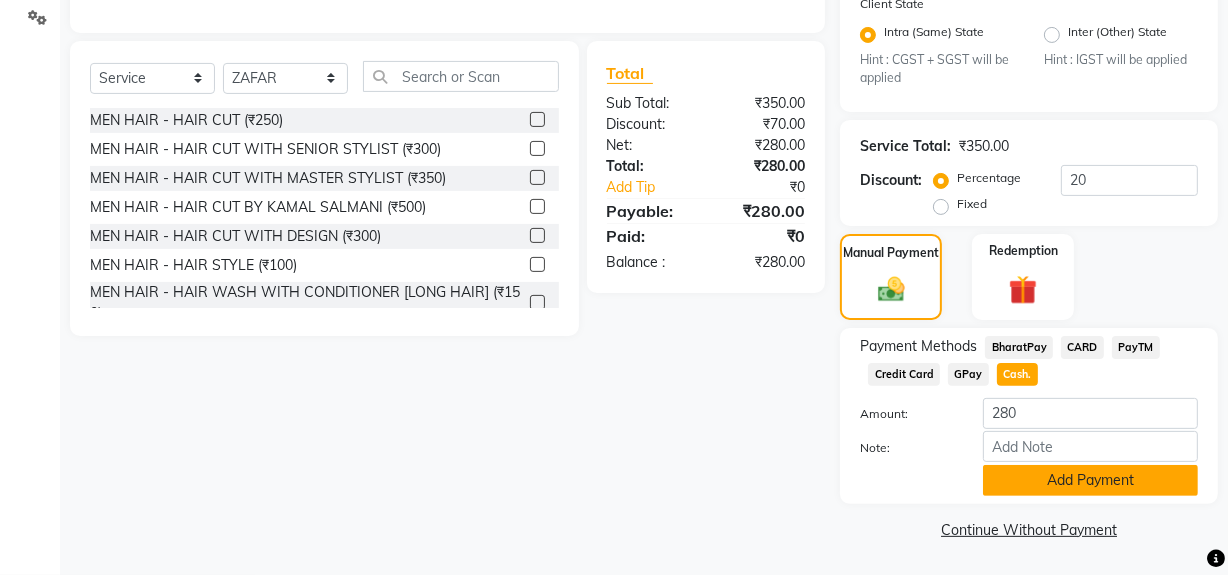 click on "Add Payment" 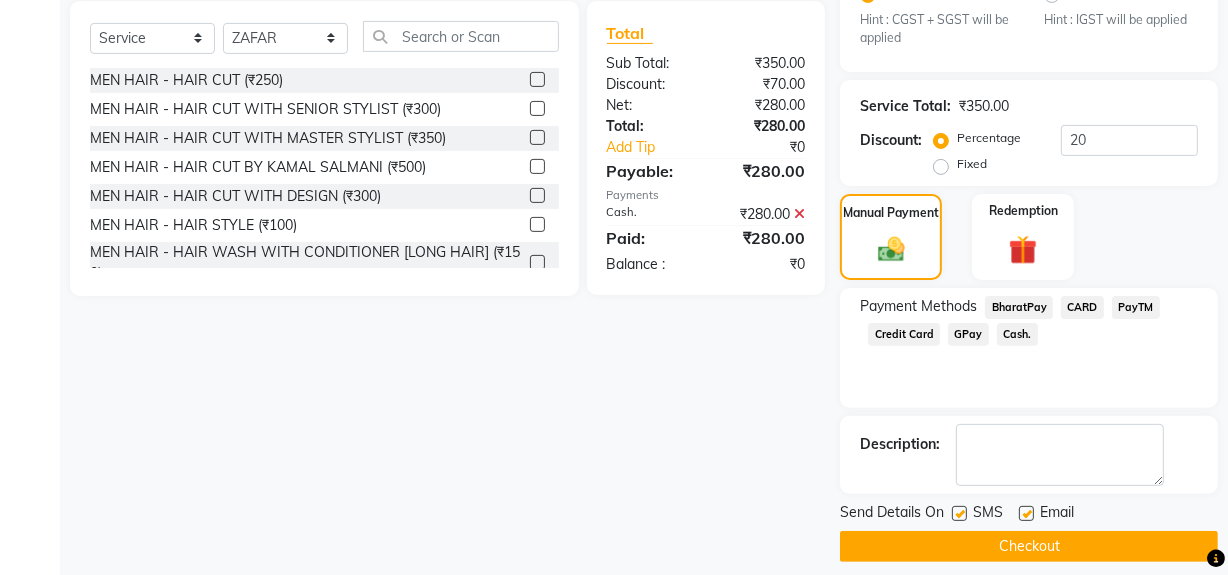 scroll, scrollTop: 524, scrollLeft: 0, axis: vertical 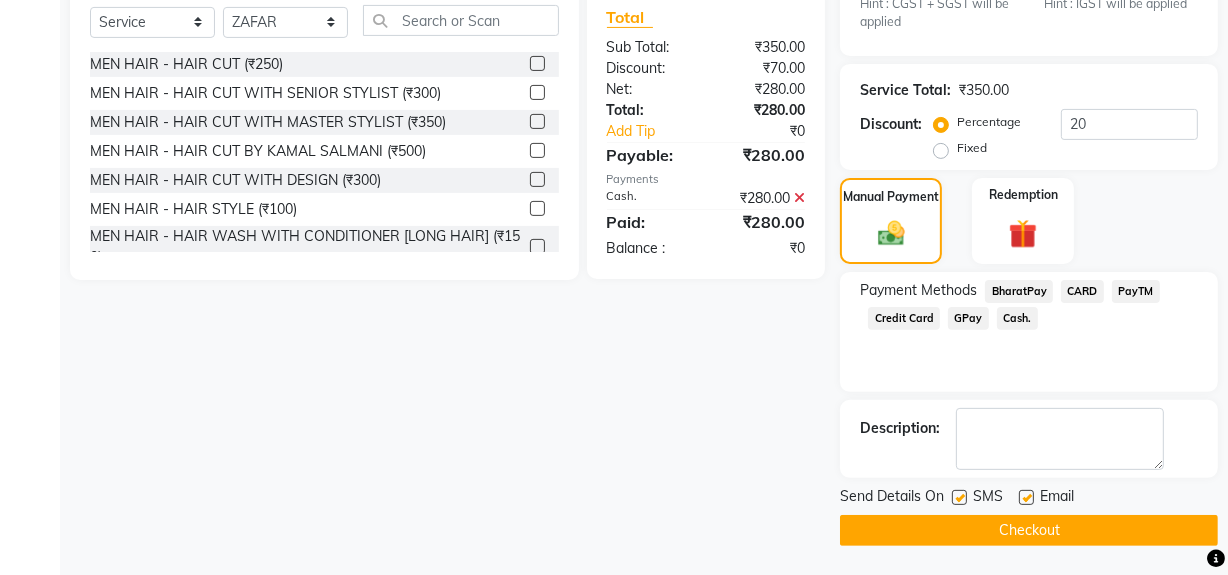 click 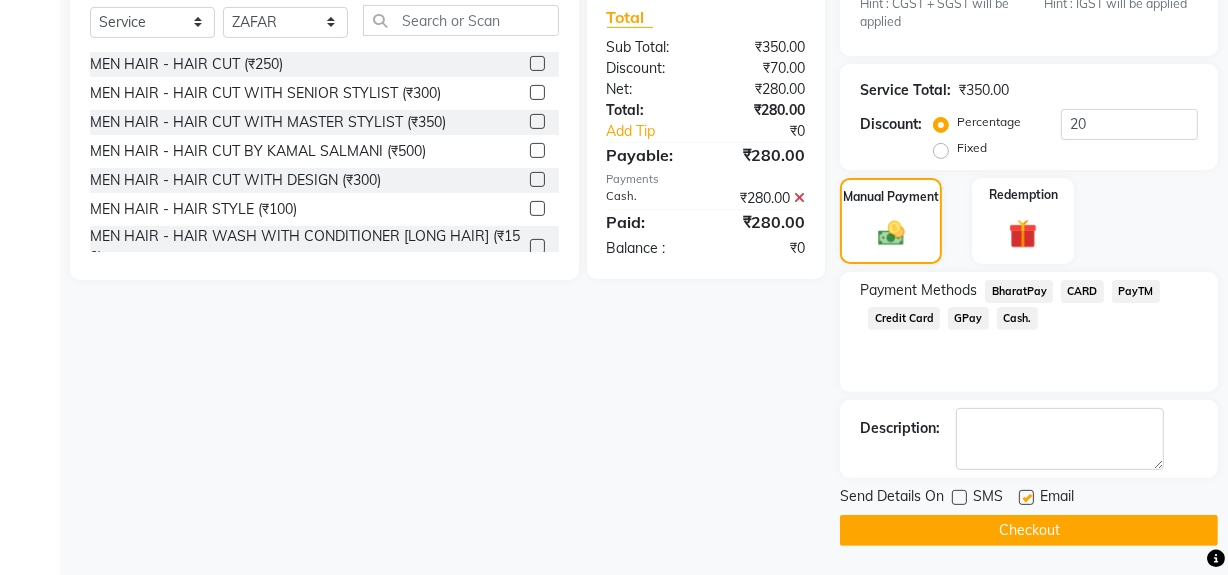 click on "Checkout" 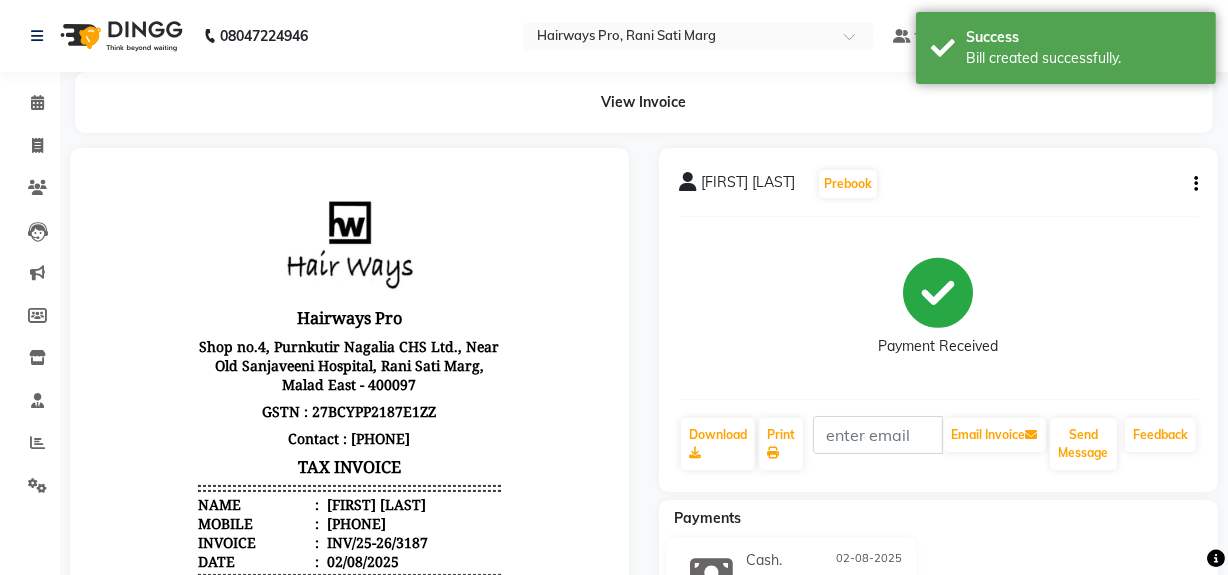 scroll, scrollTop: 0, scrollLeft: 0, axis: both 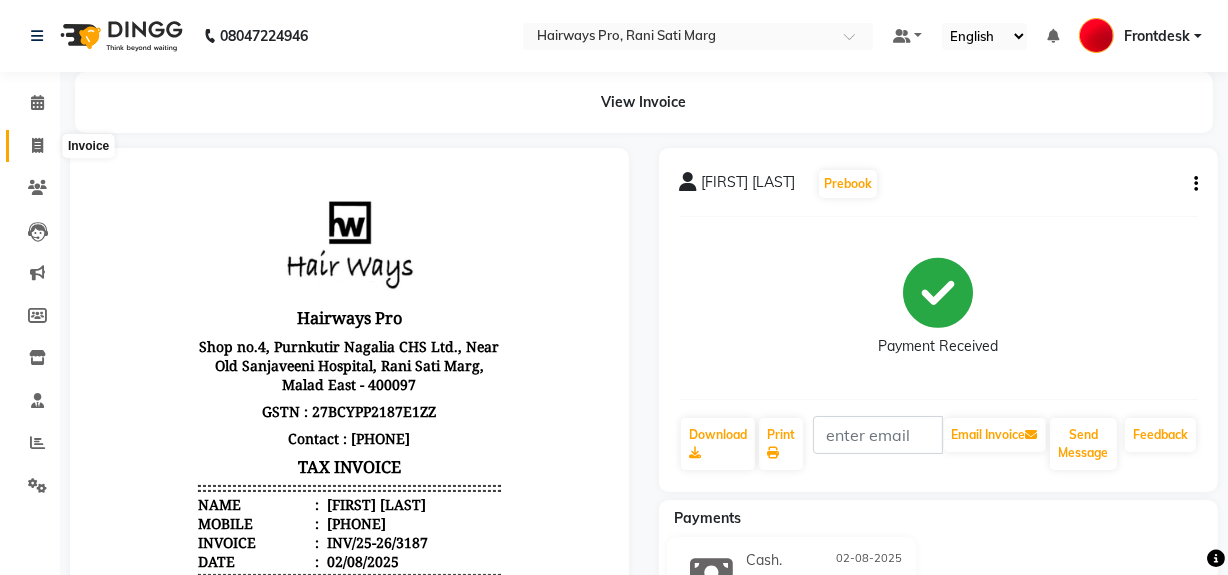 click 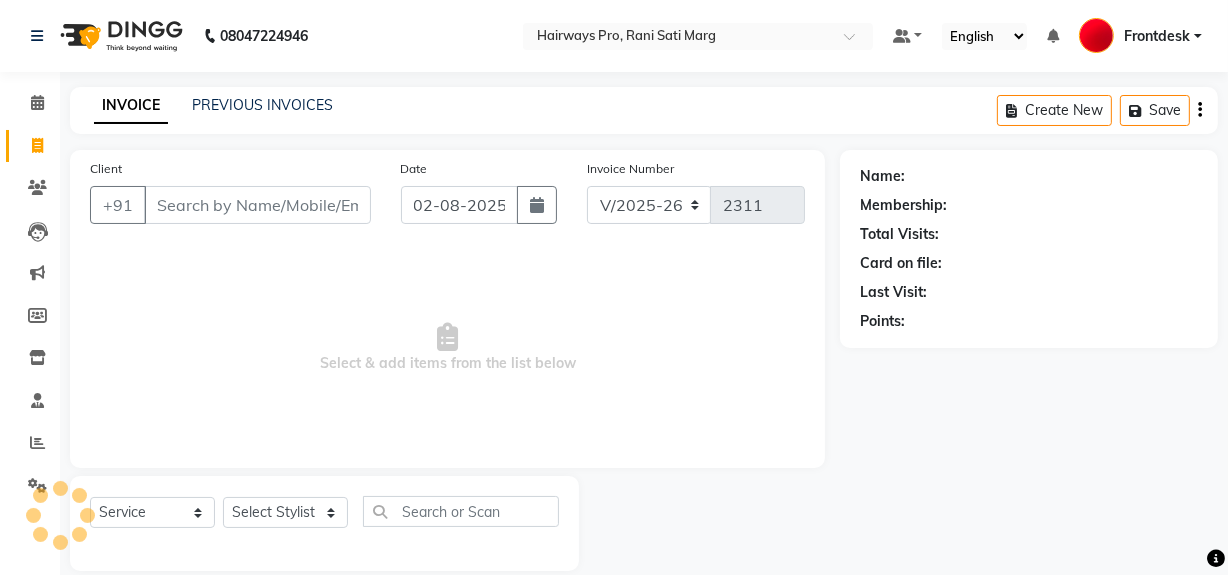 scroll, scrollTop: 26, scrollLeft: 0, axis: vertical 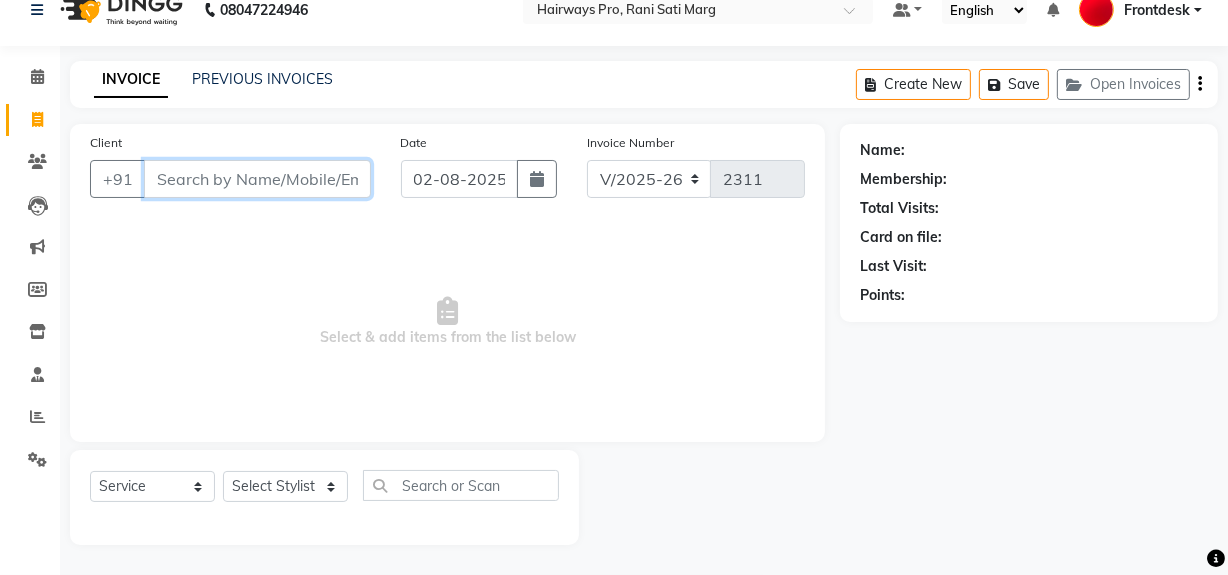 drag, startPoint x: 249, startPoint y: 171, endPoint x: 264, endPoint y: 177, distance: 16.155495 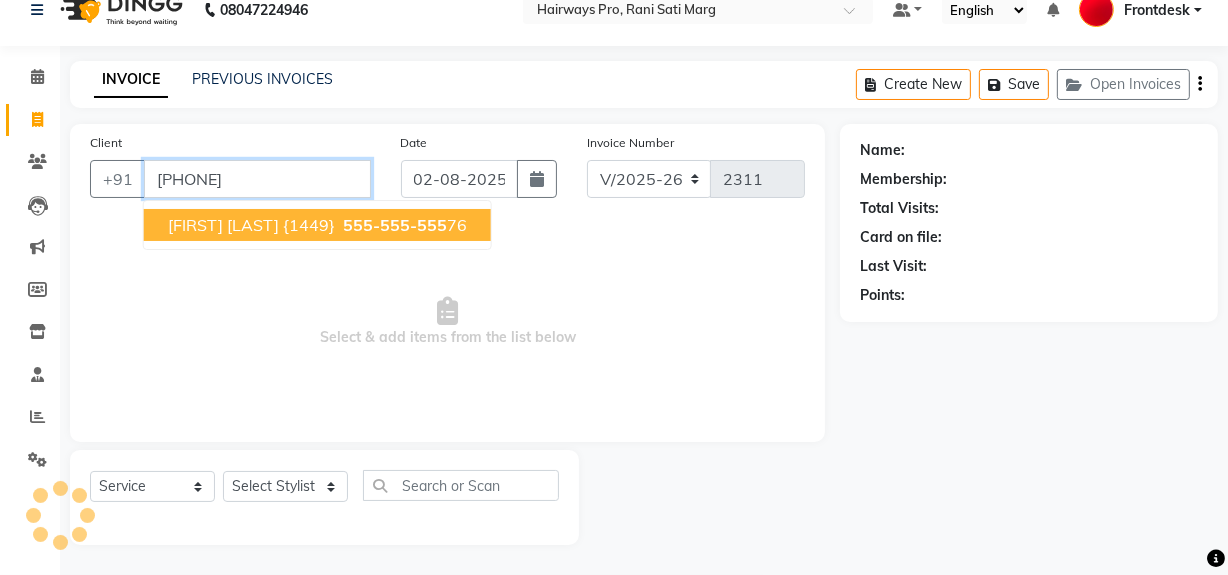 type on "9167291276" 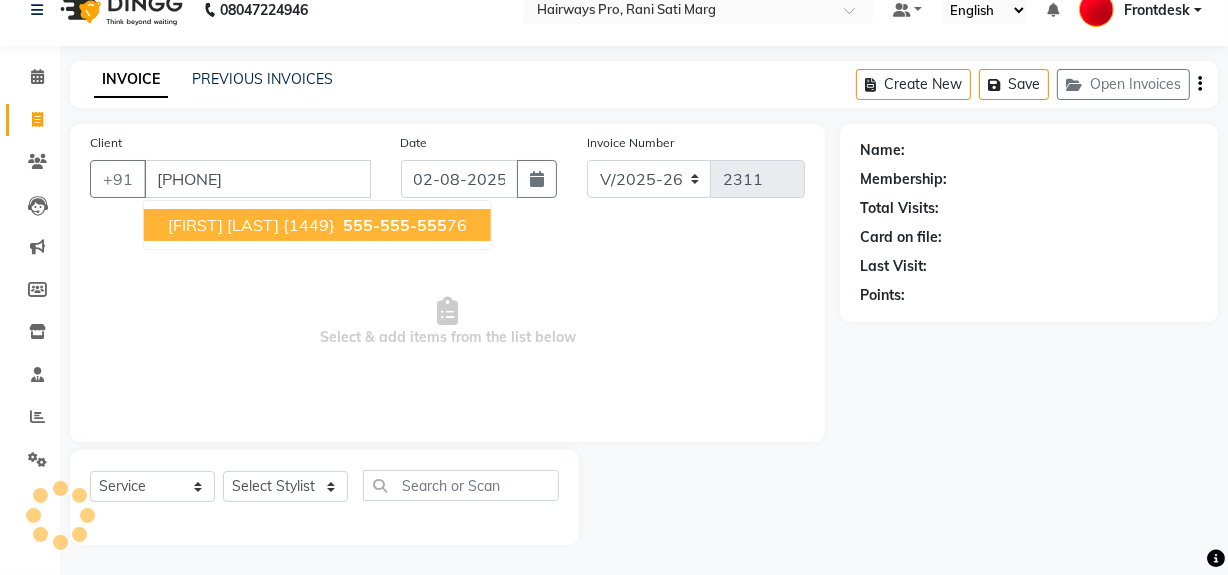 select on "1: Object" 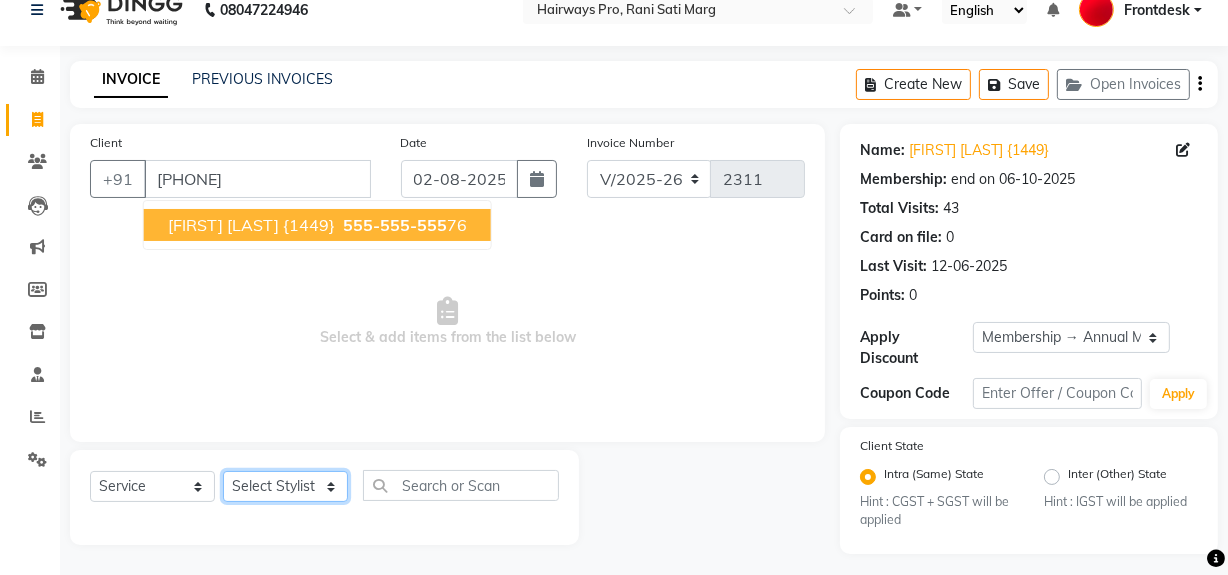 click on "Select Stylist ABID DANISH Faiz shaikh Frontdesk INTEZAR SALMANI JYOTI Kamal Salmani KAVITA MUSTAFA RAFIQUE Sonal SONU WAQAR ZAFAR" 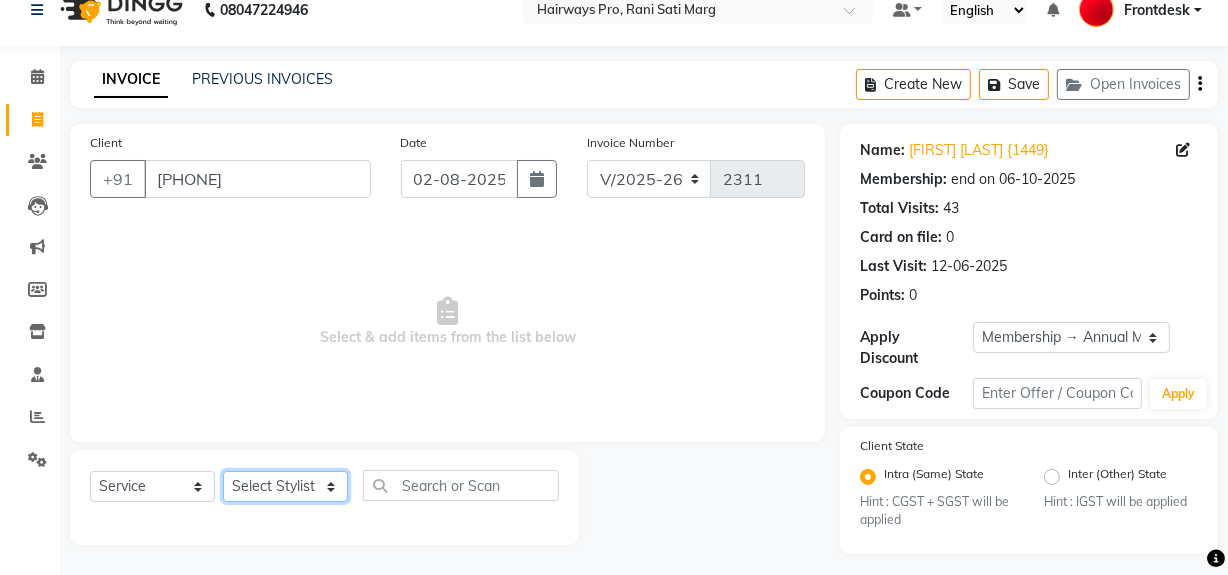 select on "13192" 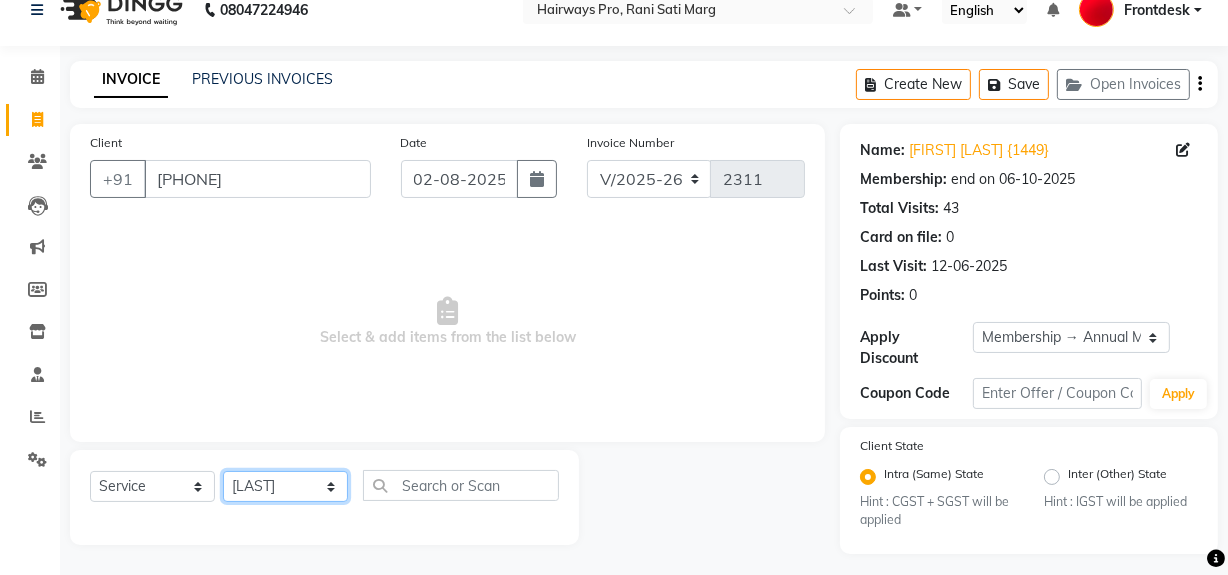 click on "Select Stylist ABID DANISH Faiz shaikh Frontdesk INTEZAR SALMANI JYOTI Kamal Salmani KAVITA MUSTAFA RAFIQUE Sonal SONU WAQAR ZAFAR" 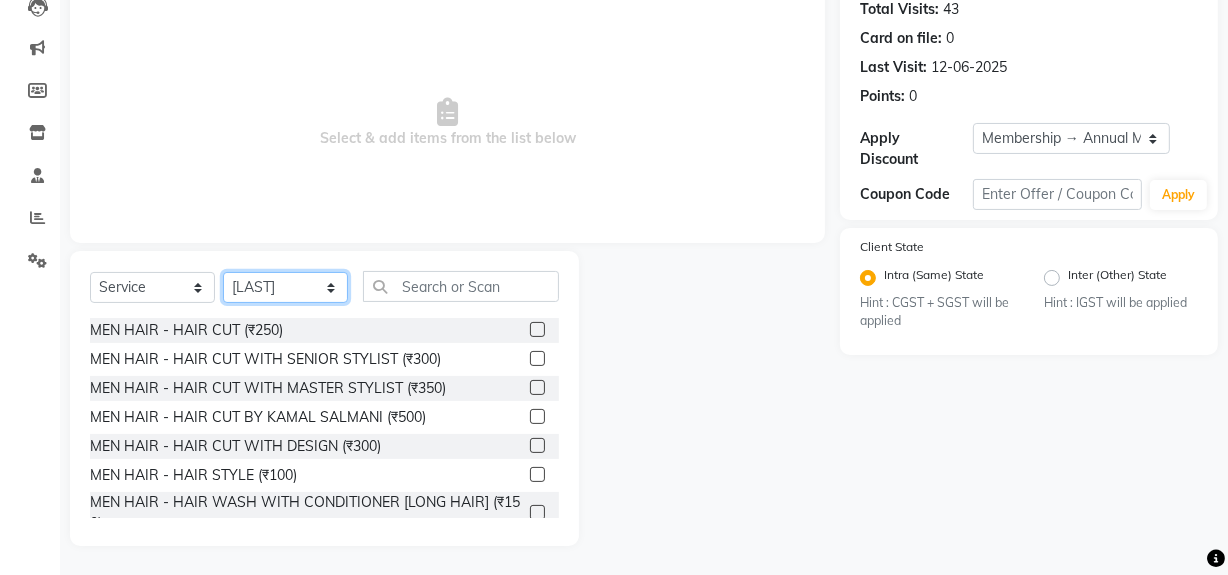 scroll, scrollTop: 226, scrollLeft: 0, axis: vertical 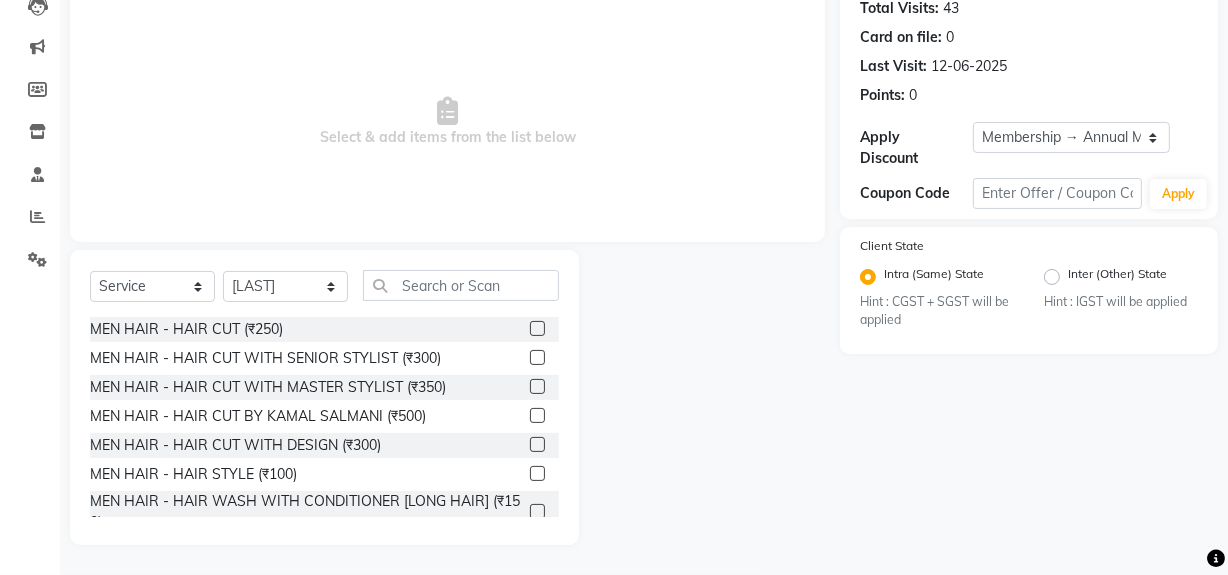 click 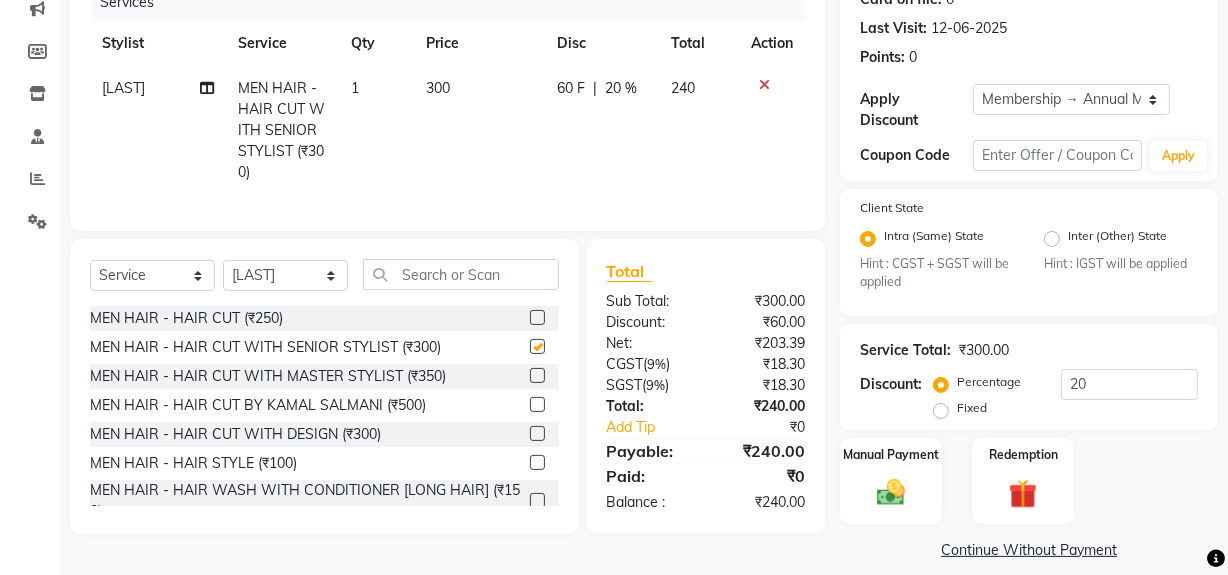checkbox on "false" 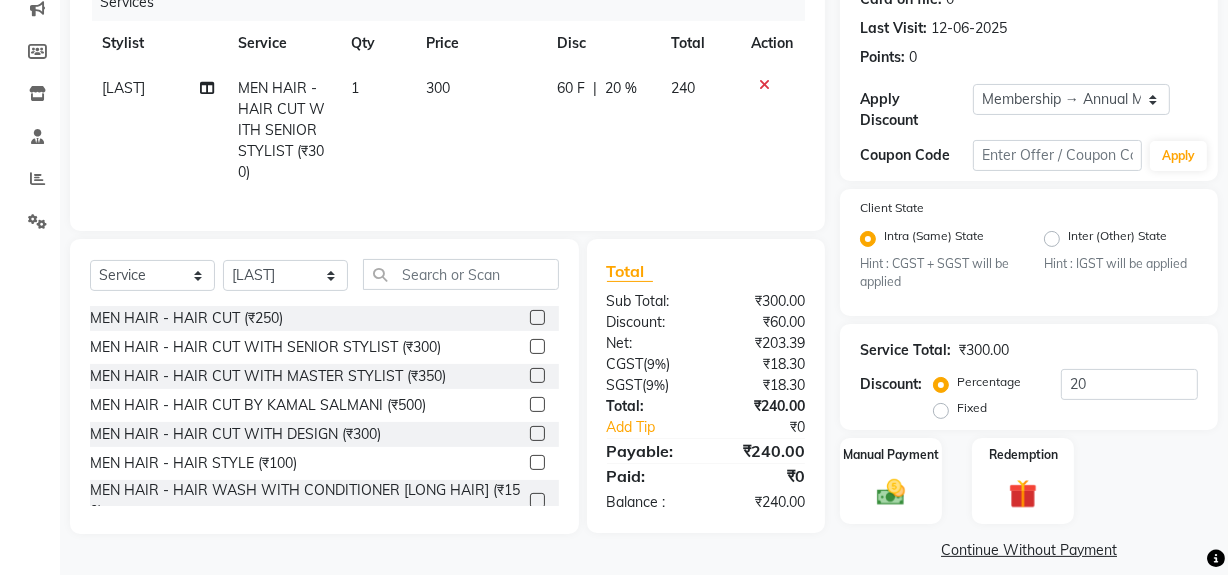 scroll, scrollTop: 284, scrollLeft: 0, axis: vertical 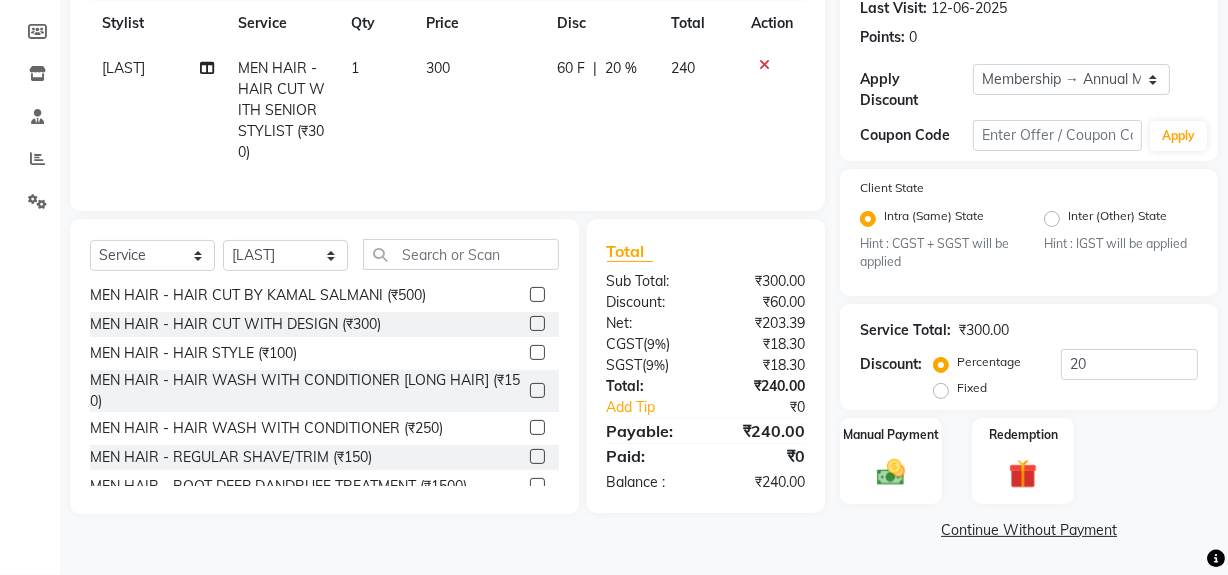 click 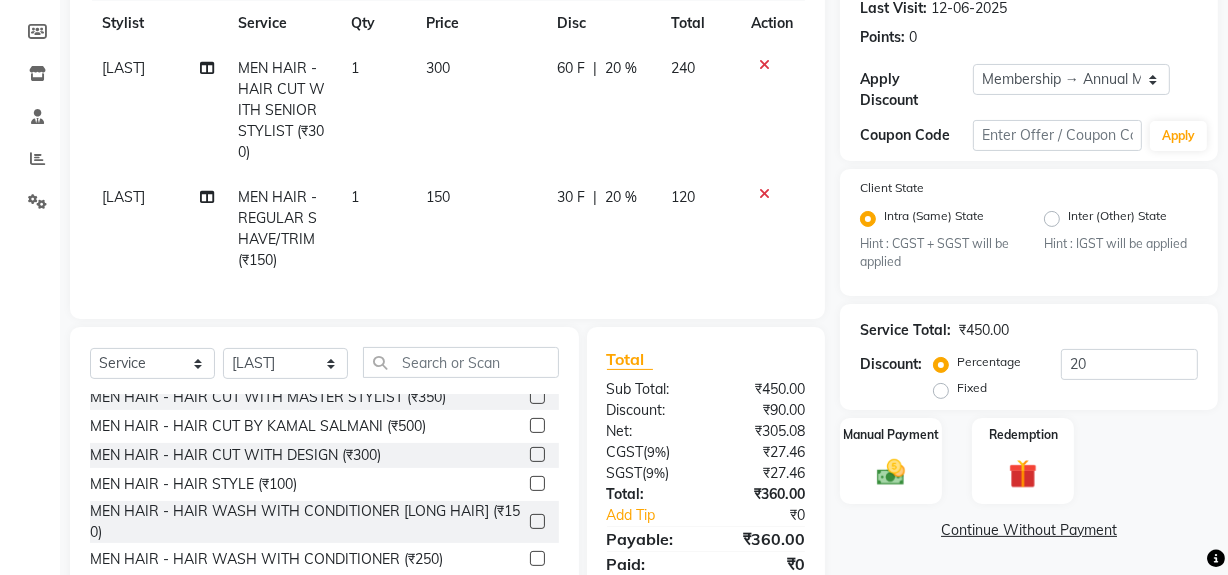 scroll, scrollTop: 0, scrollLeft: 0, axis: both 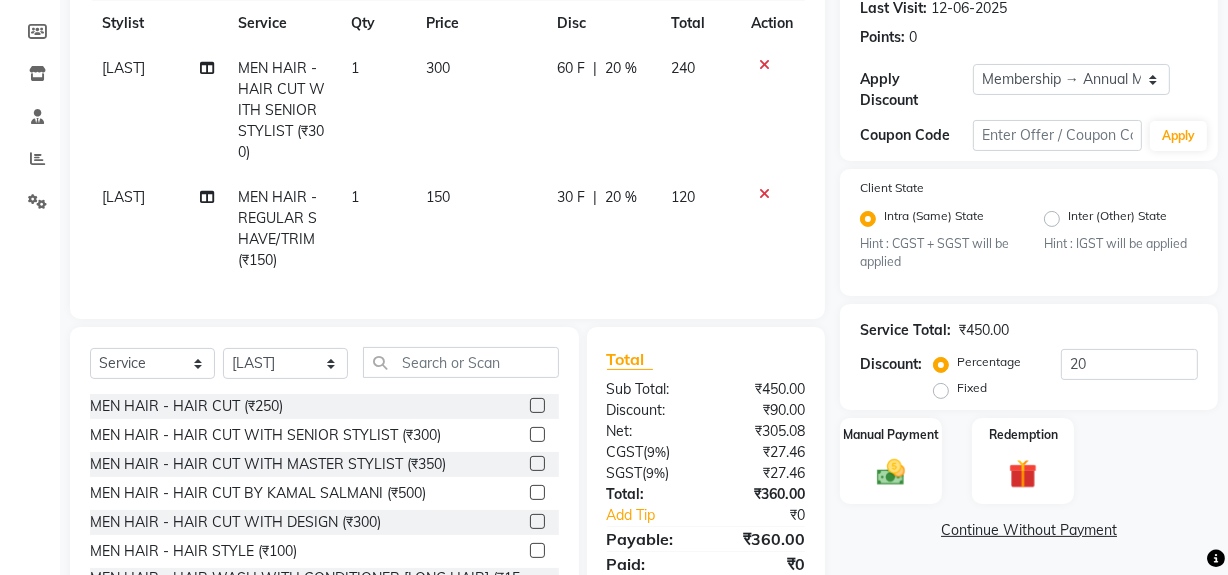 checkbox on "false" 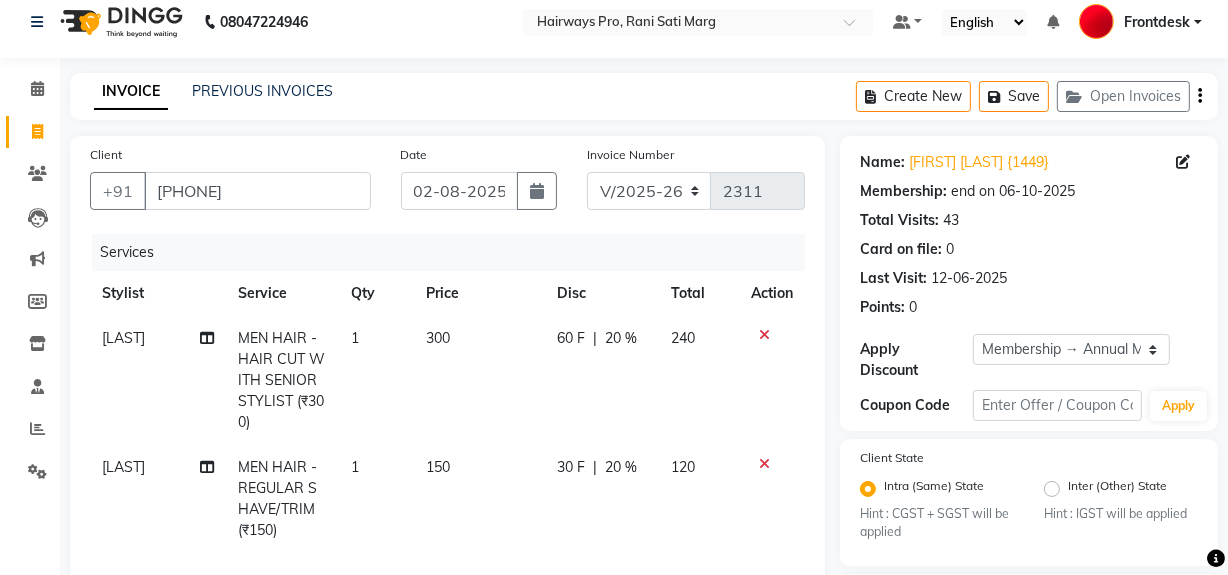 scroll, scrollTop: 11, scrollLeft: 0, axis: vertical 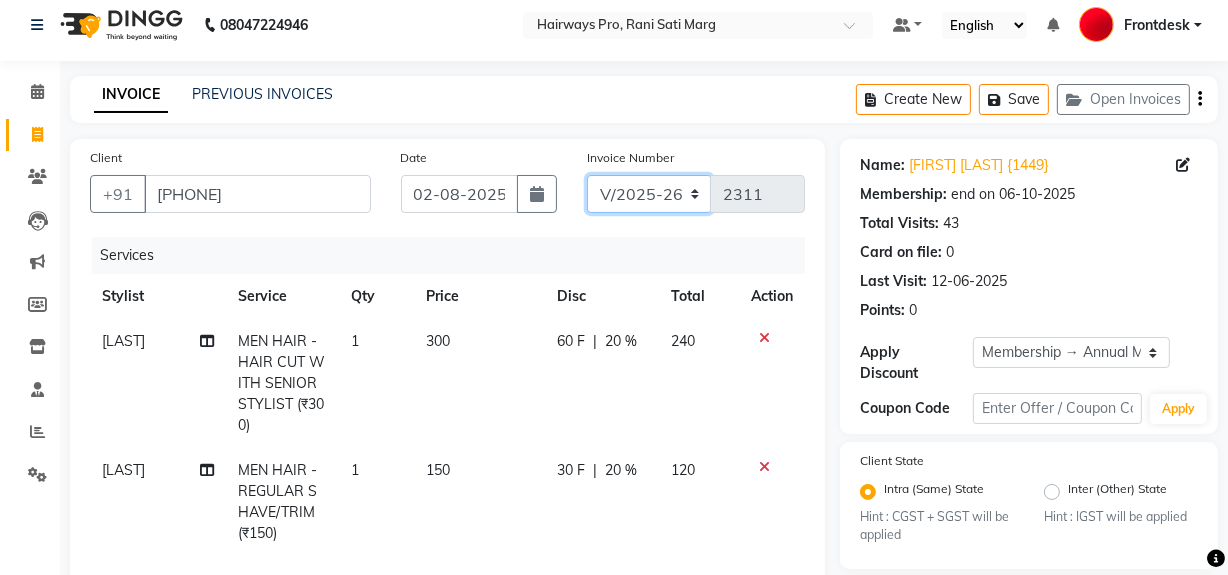click on "INV/25-26 V/2025-26" 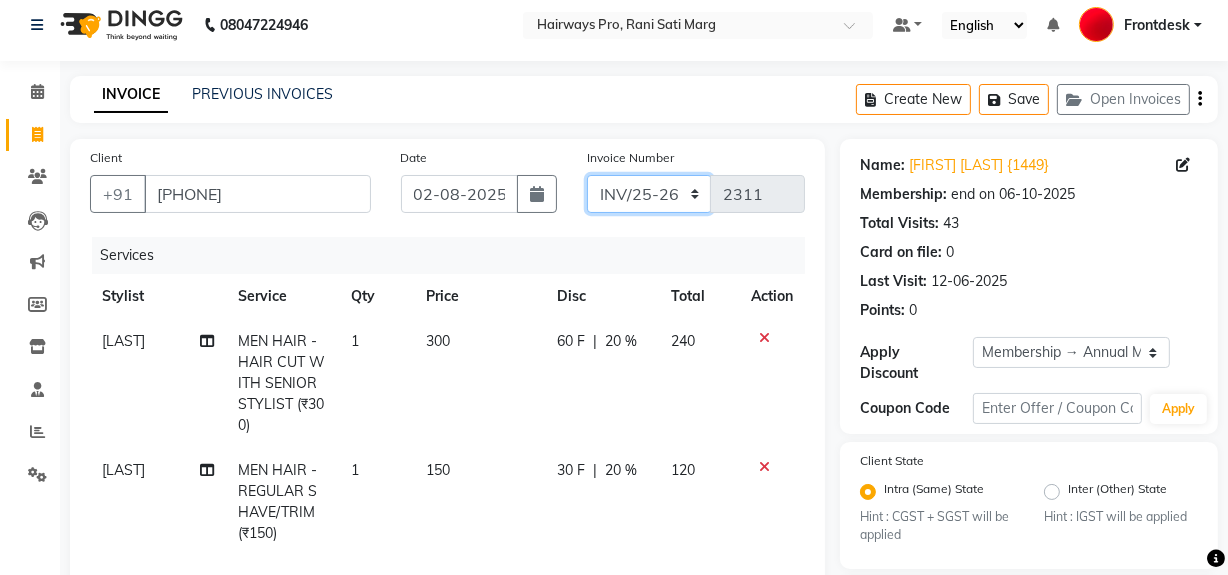 click on "INV/25-26 V/2025-26" 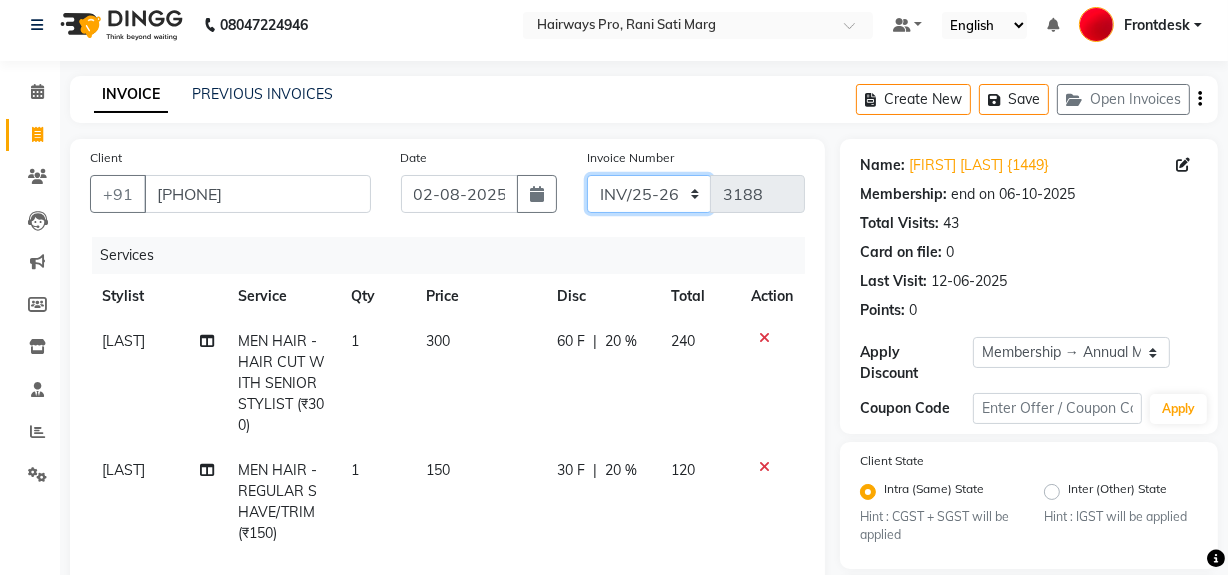 scroll, scrollTop: 374, scrollLeft: 0, axis: vertical 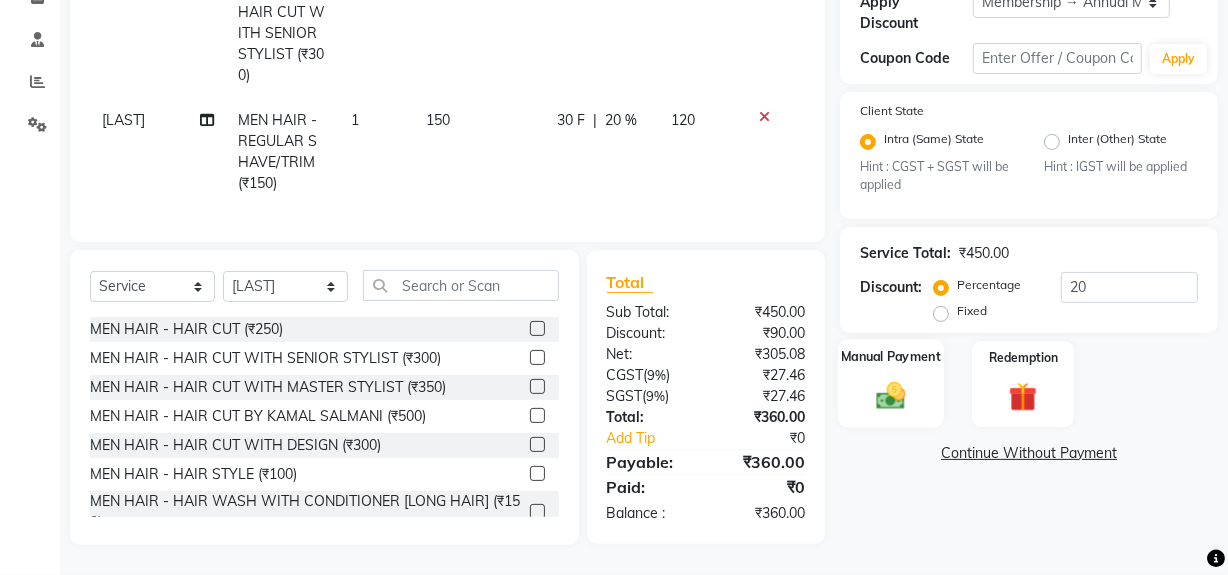 click on "Manual Payment" 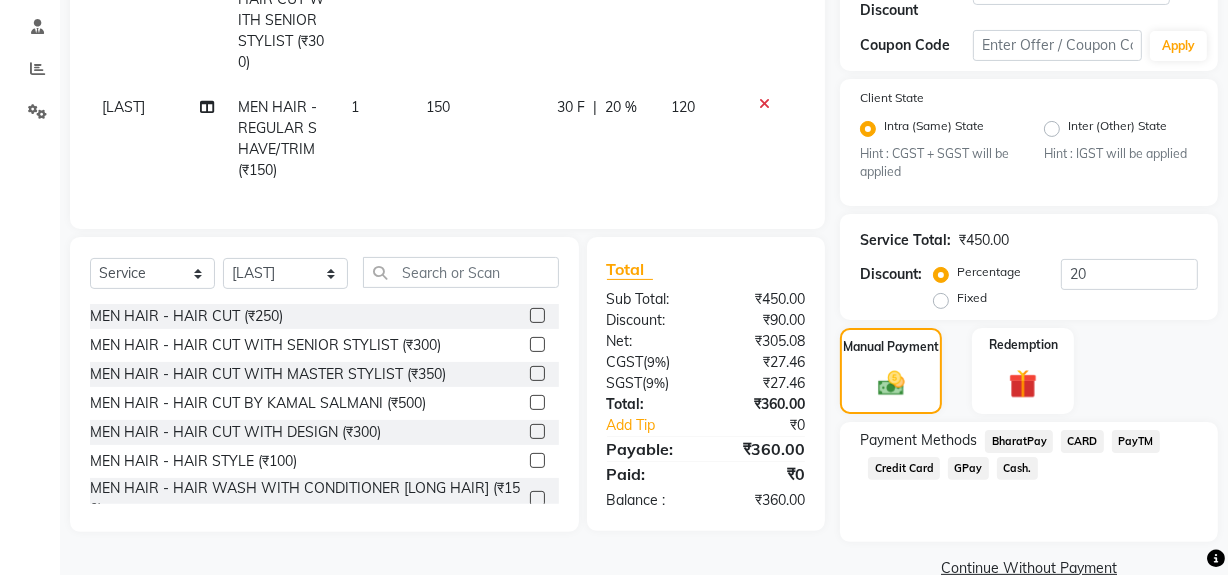 click on "Cash." 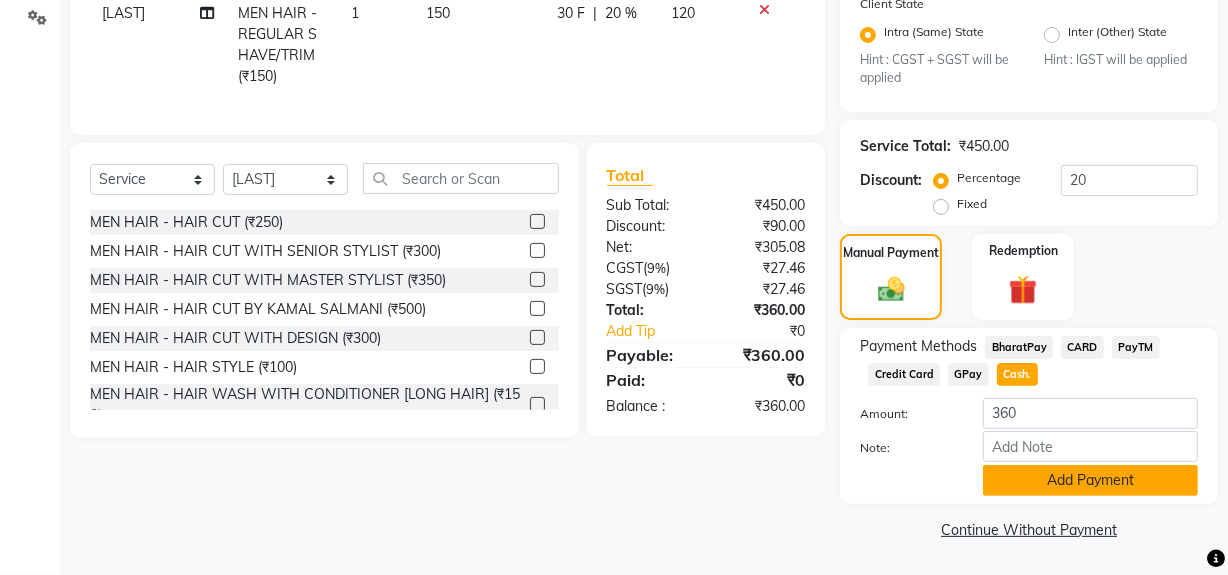 click on "Add Payment" 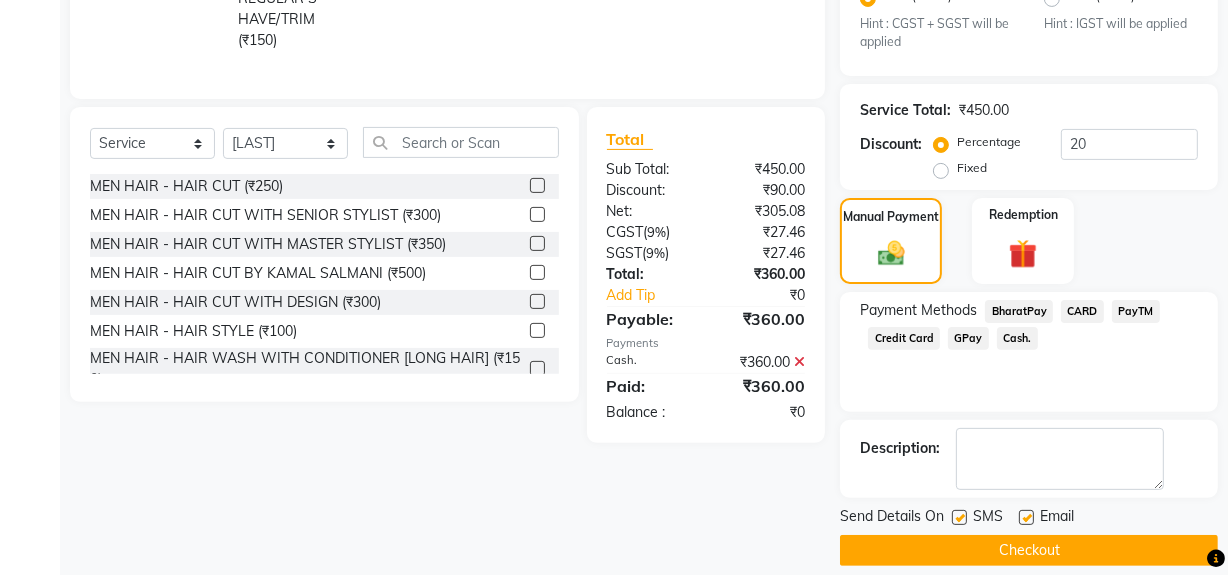 scroll, scrollTop: 524, scrollLeft: 0, axis: vertical 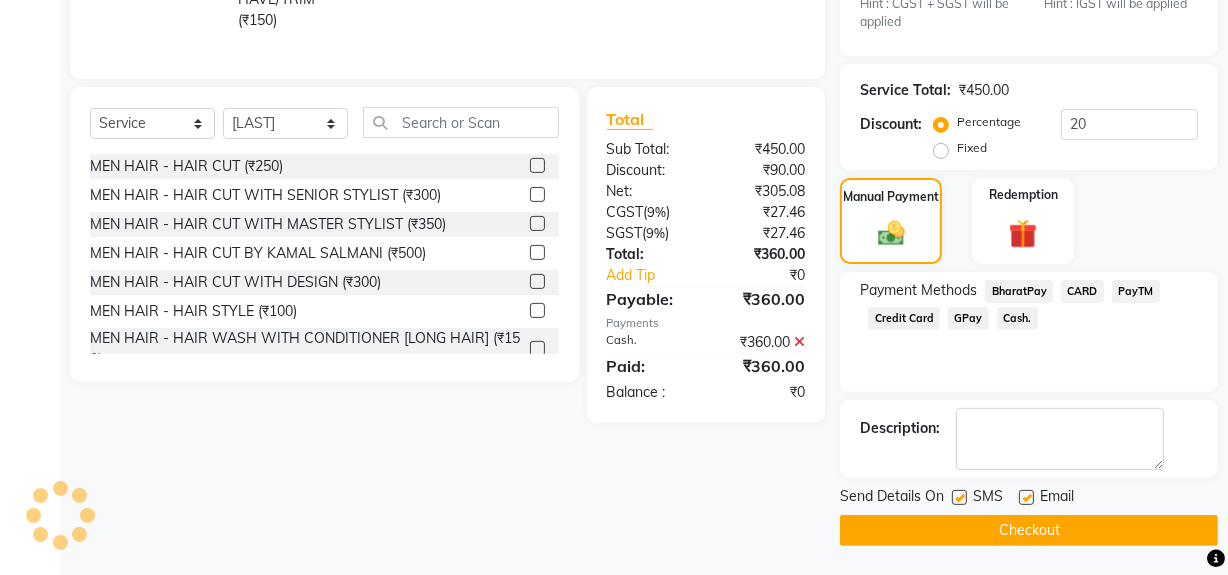 click 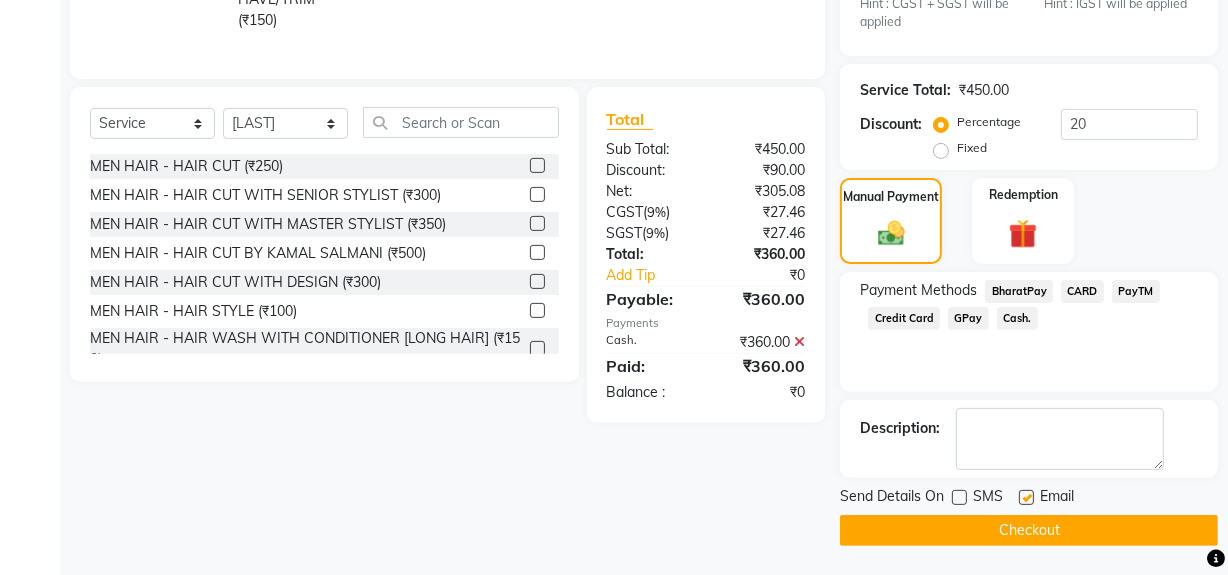 click on "Checkout" 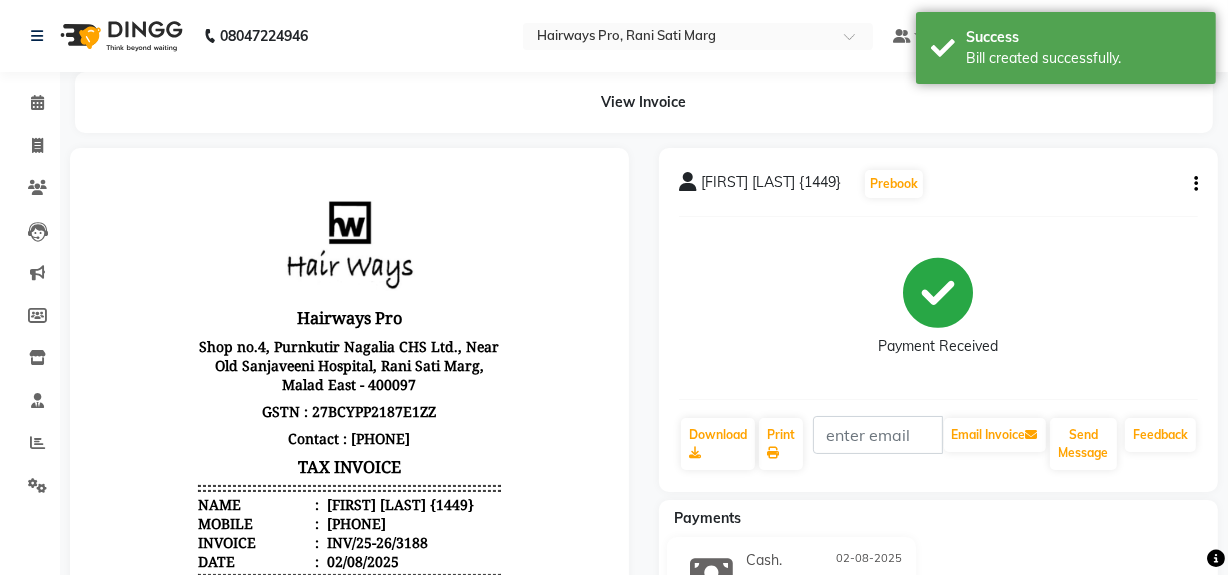 scroll, scrollTop: 0, scrollLeft: 0, axis: both 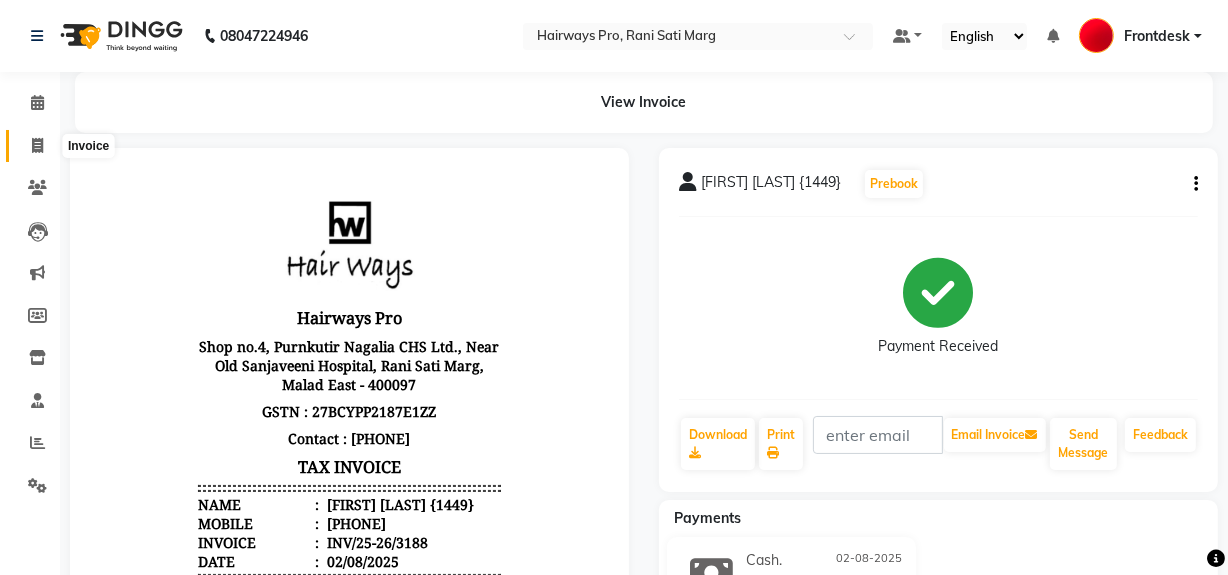 click 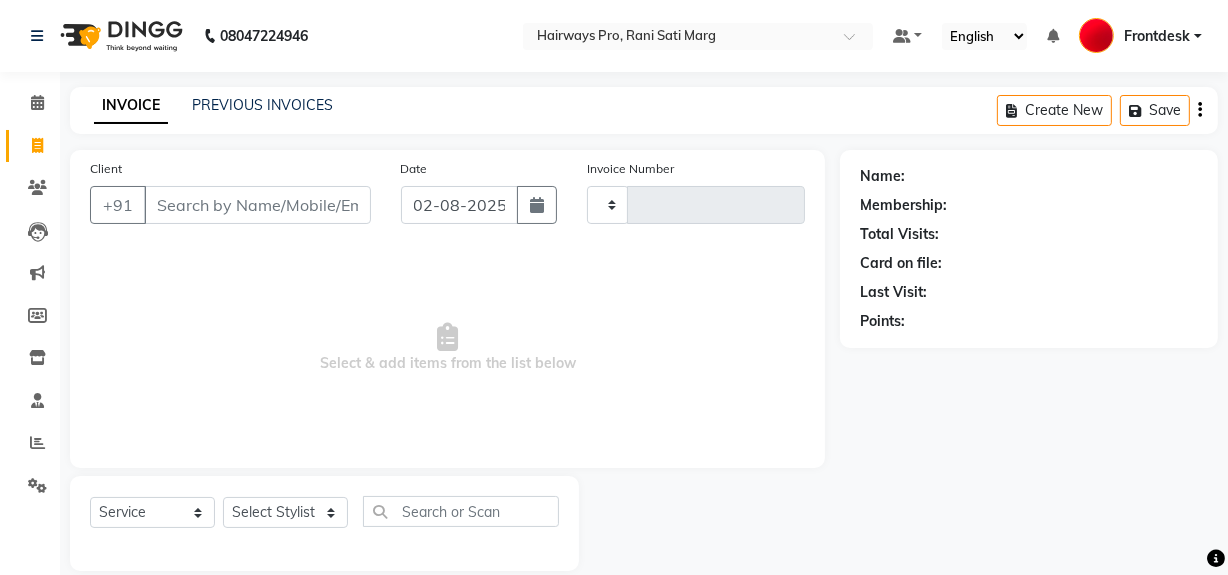 scroll, scrollTop: 26, scrollLeft: 0, axis: vertical 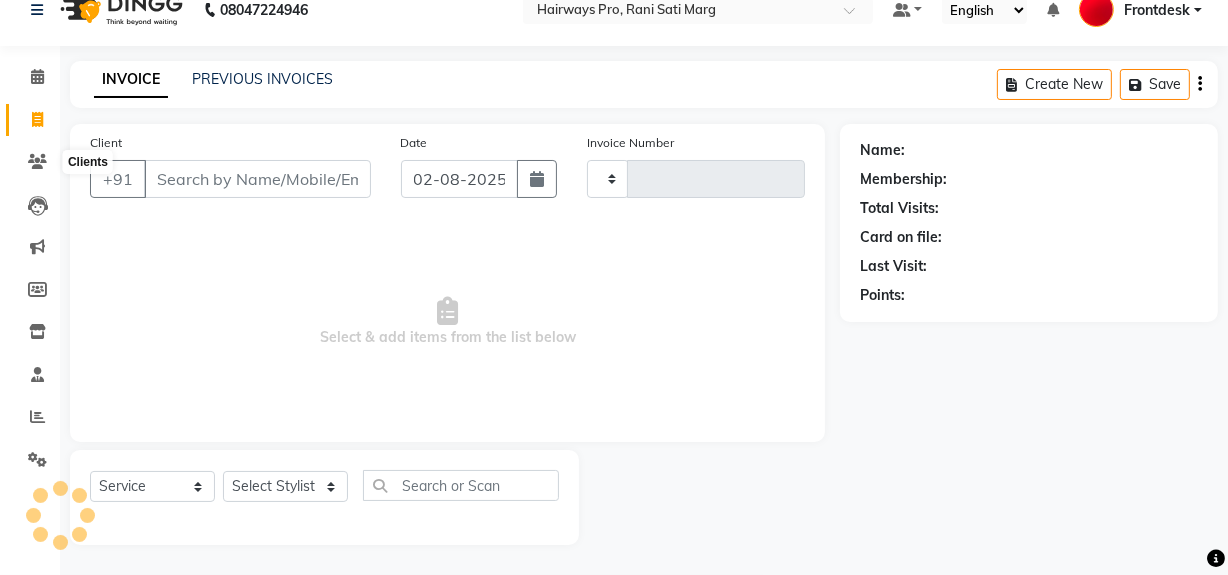 type on "2311" 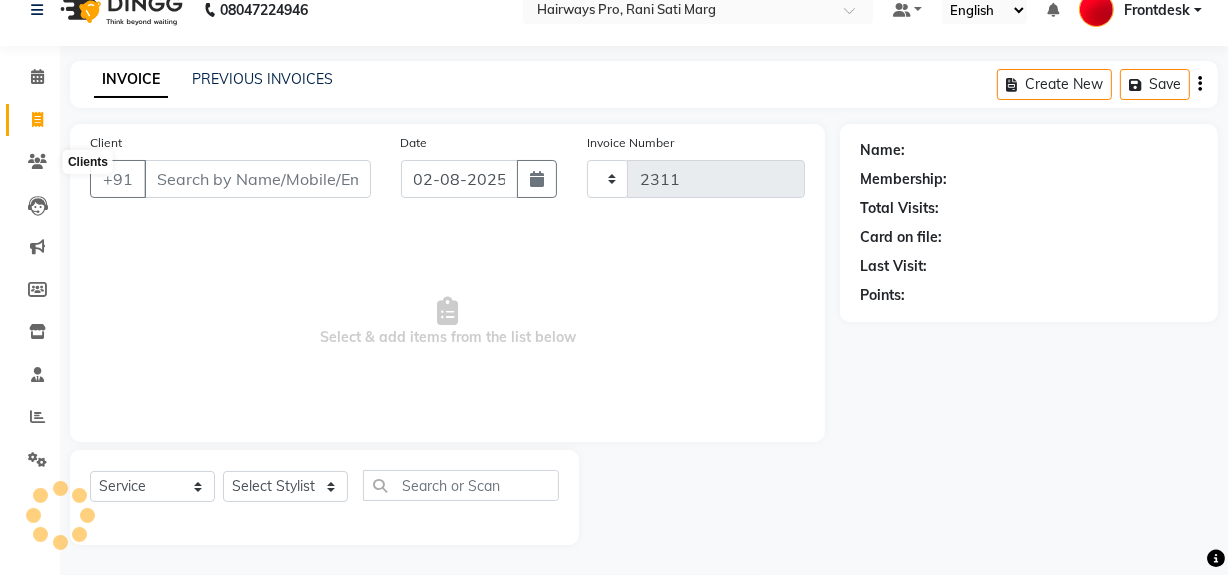 select on "787" 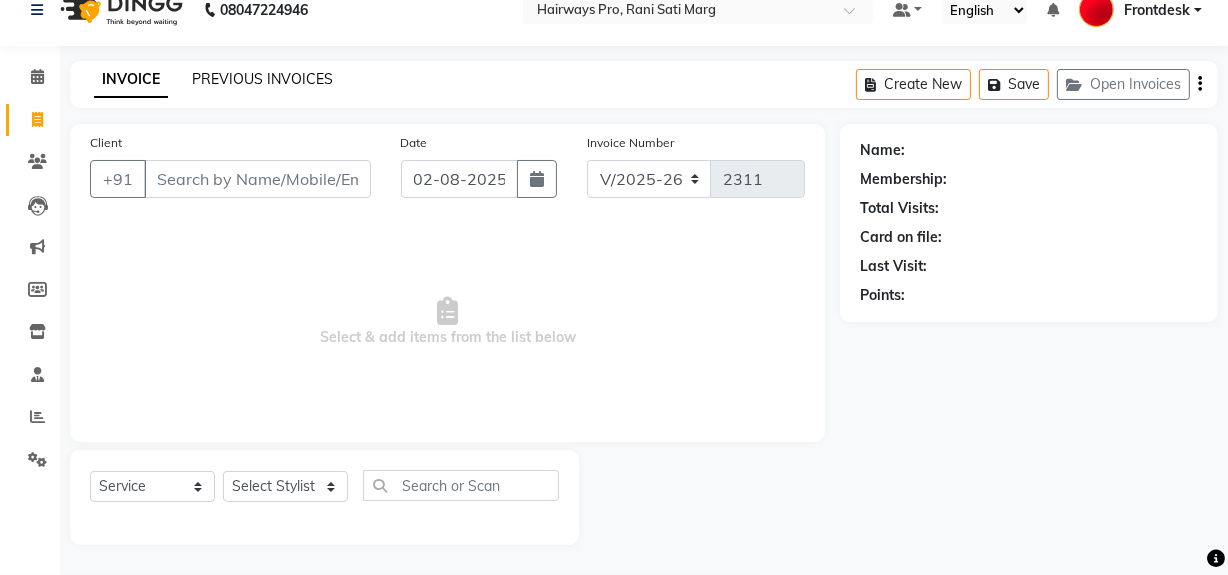 click on "PREVIOUS INVOICES" 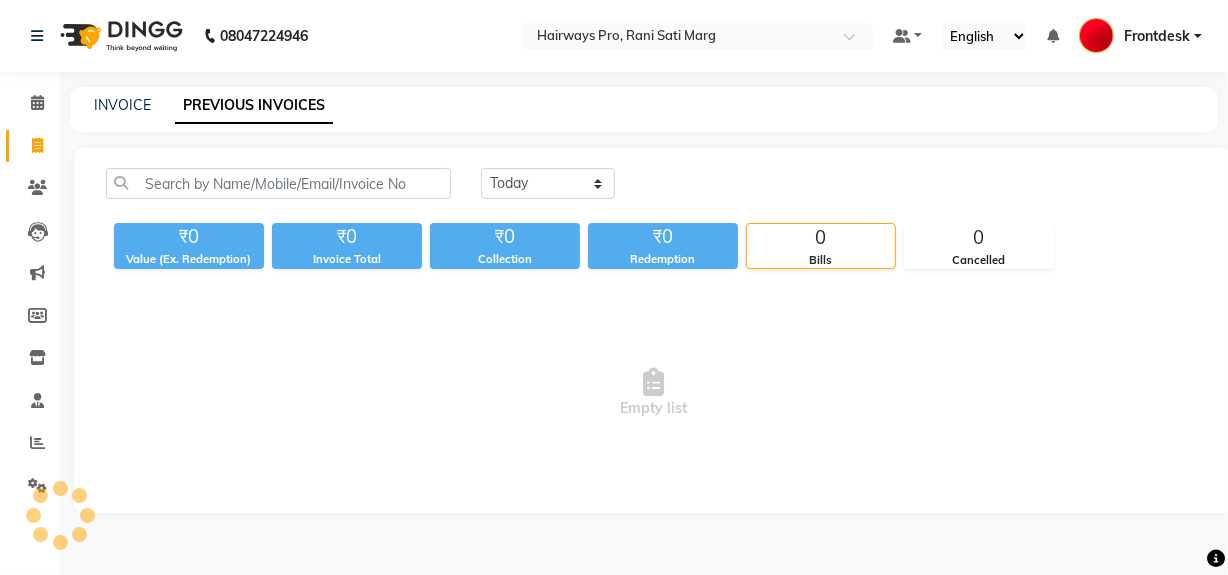 scroll, scrollTop: 0, scrollLeft: 0, axis: both 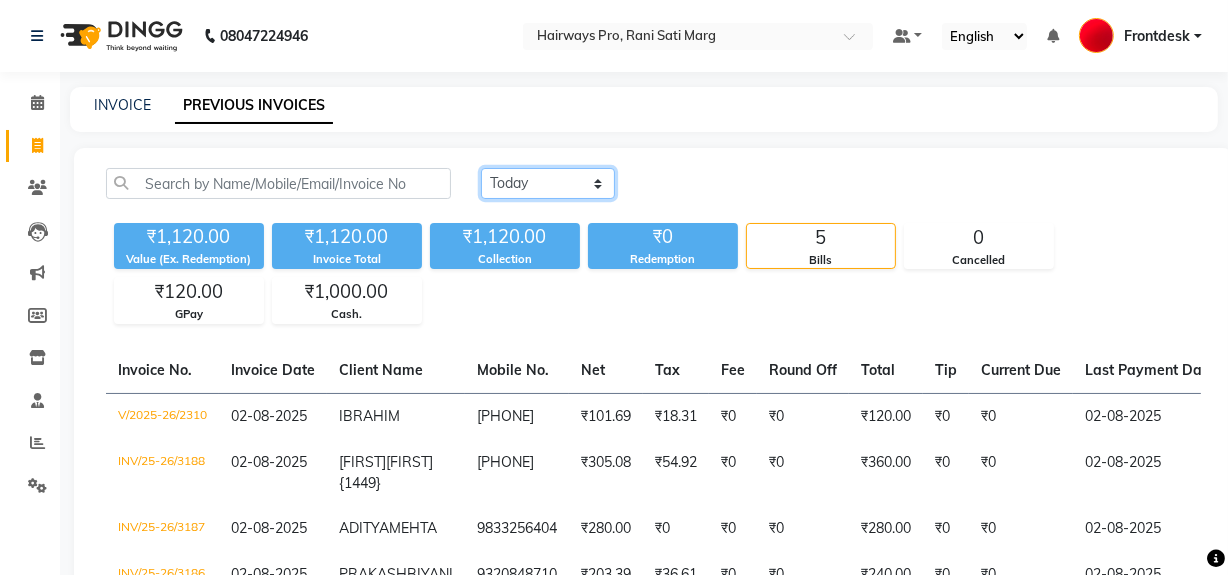 click on "Today Yesterday Custom Range" 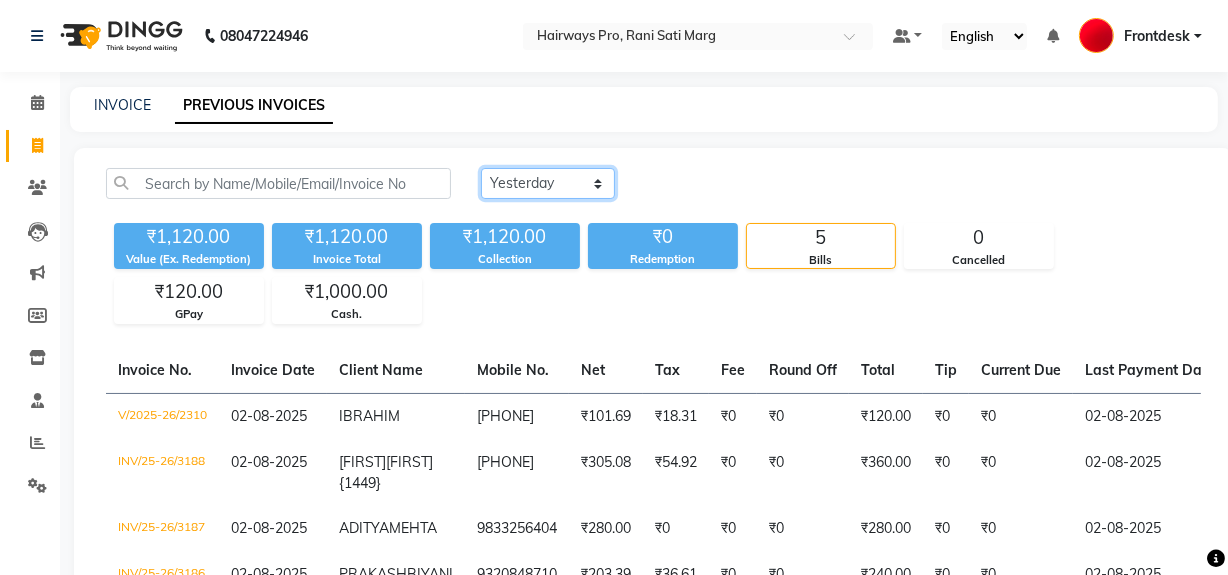 click on "Today Yesterday Custom Range" 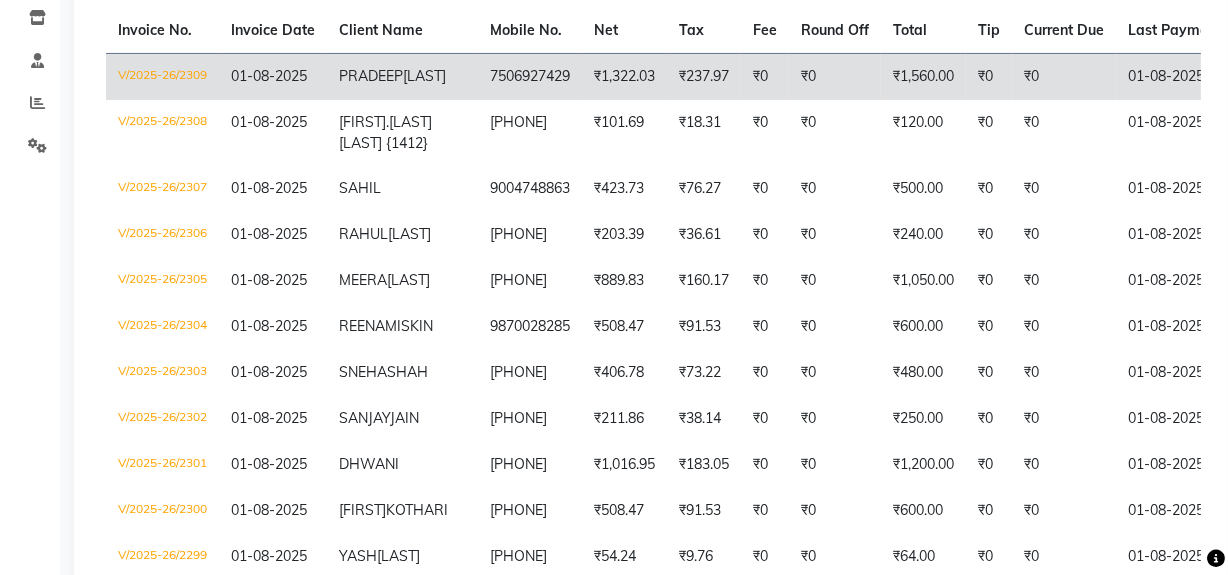 scroll, scrollTop: 363, scrollLeft: 0, axis: vertical 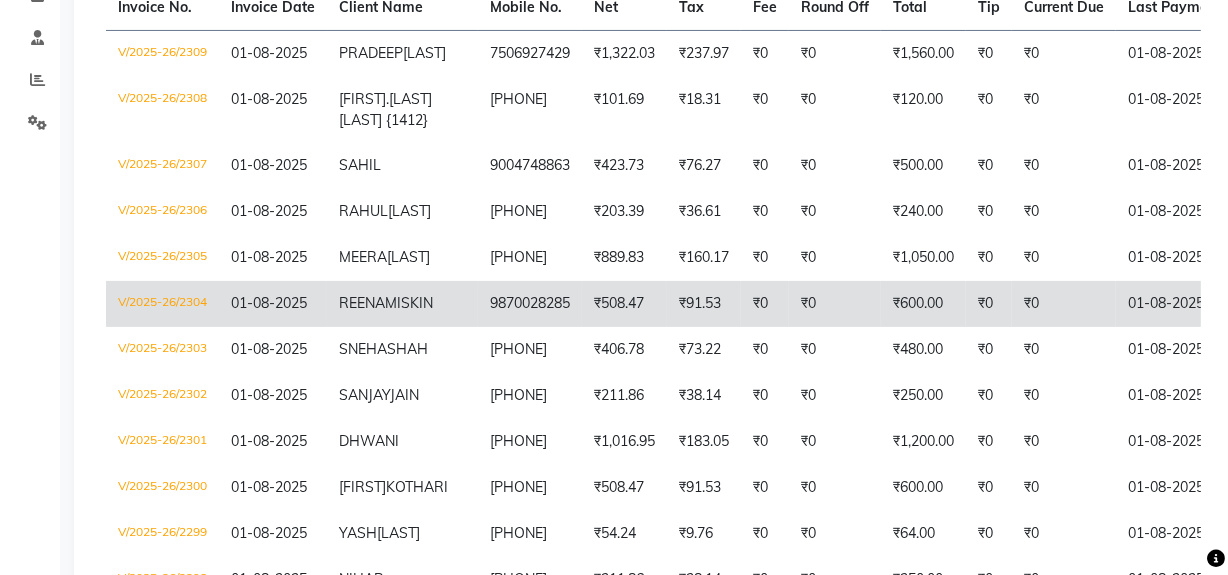 click on "₹600.00" 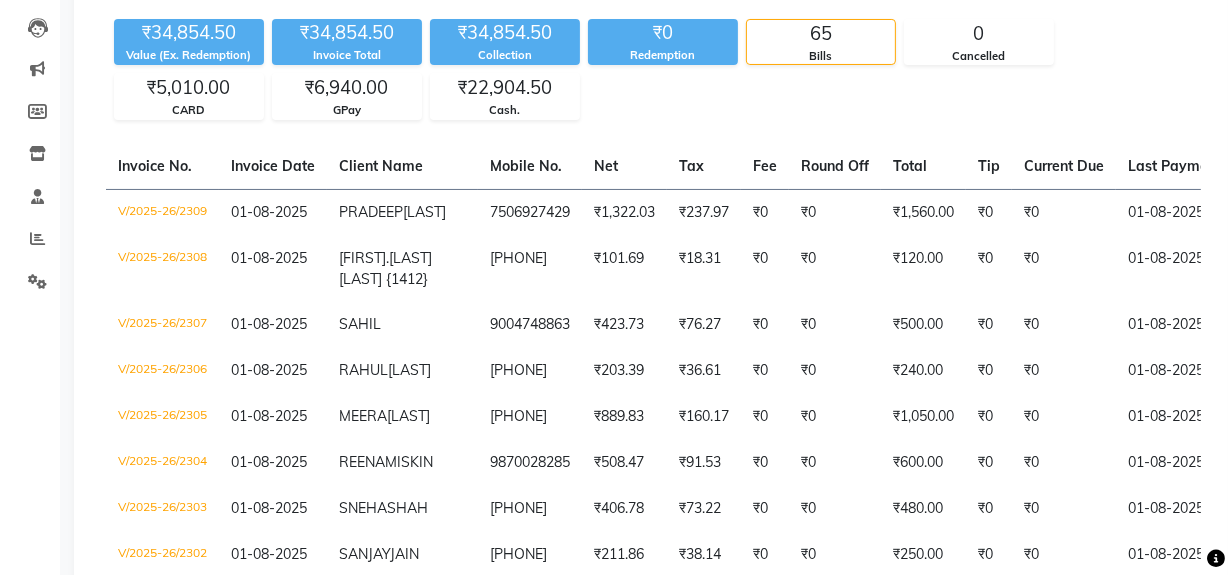 scroll, scrollTop: 0, scrollLeft: 0, axis: both 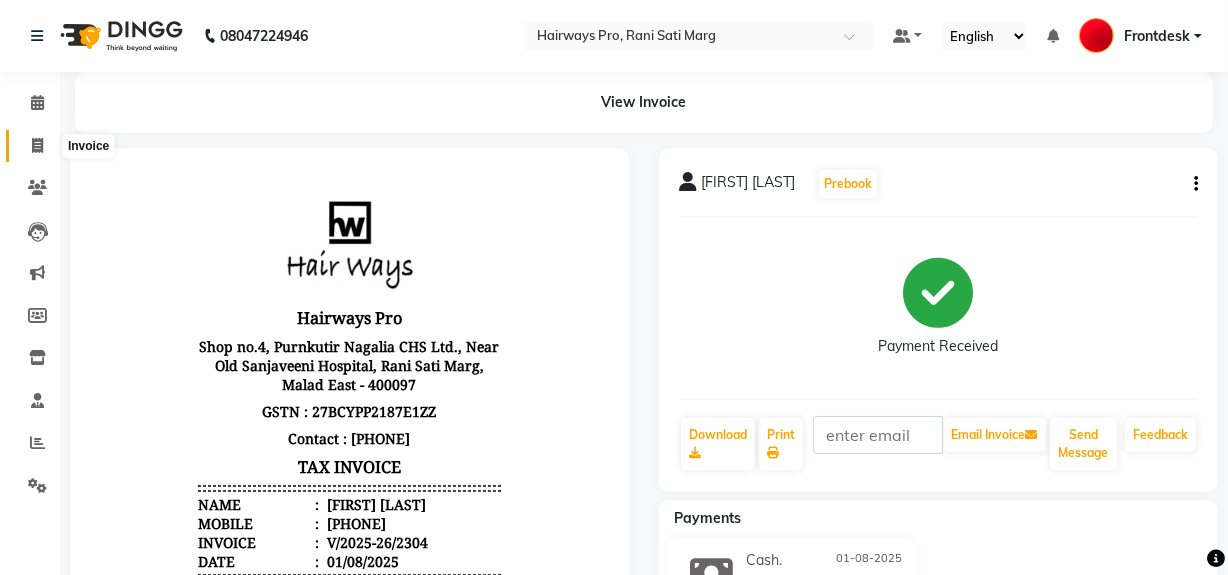 click 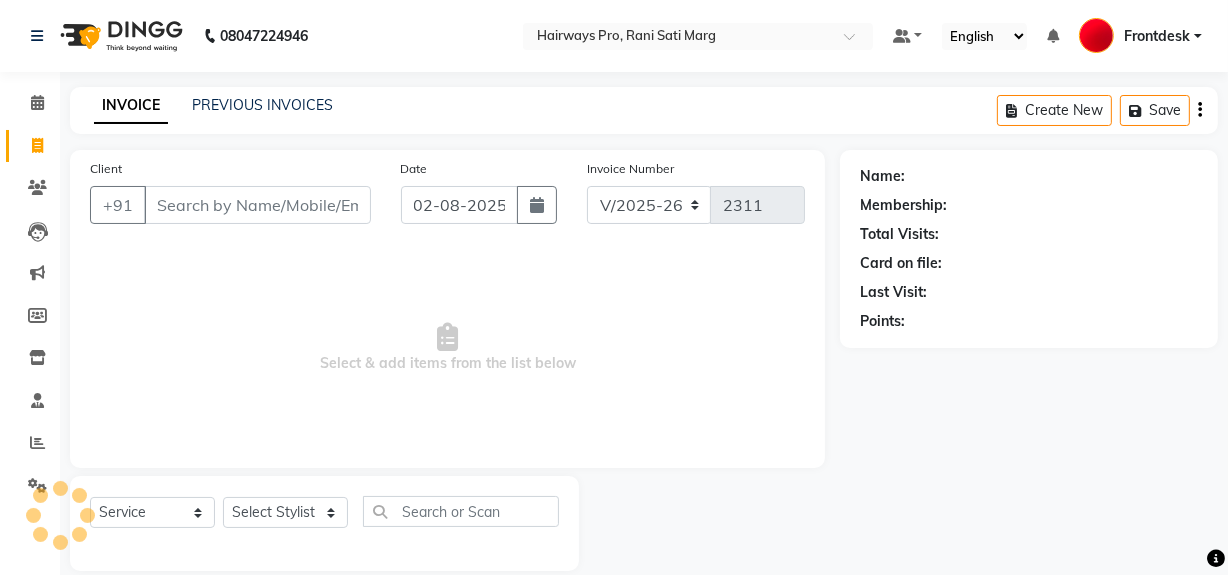 scroll, scrollTop: 26, scrollLeft: 0, axis: vertical 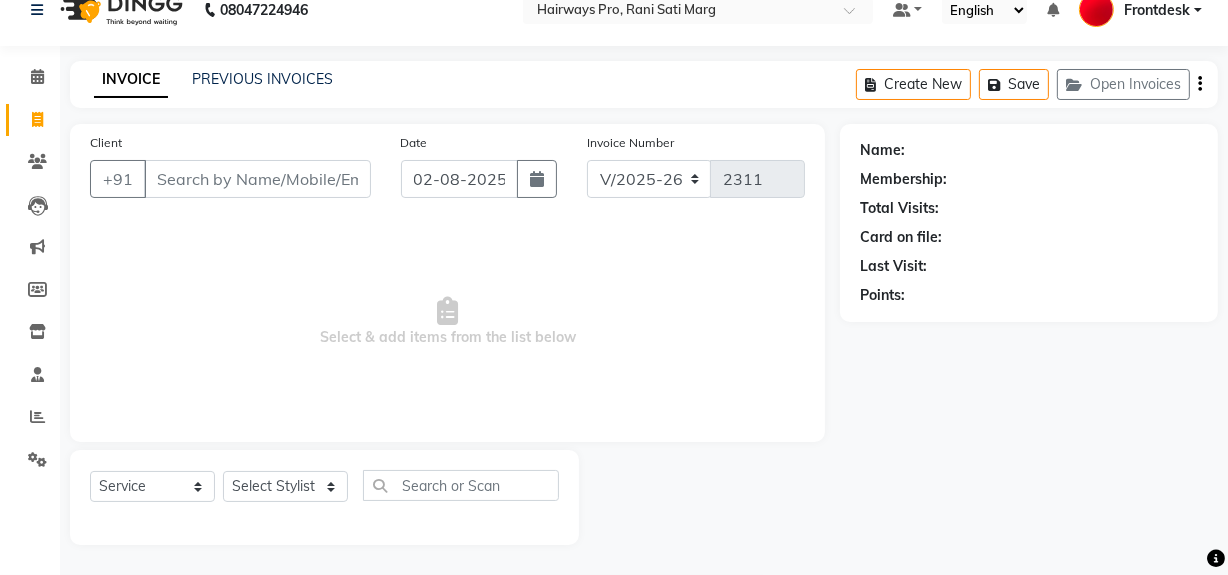 click on "PREVIOUS INVOICES" 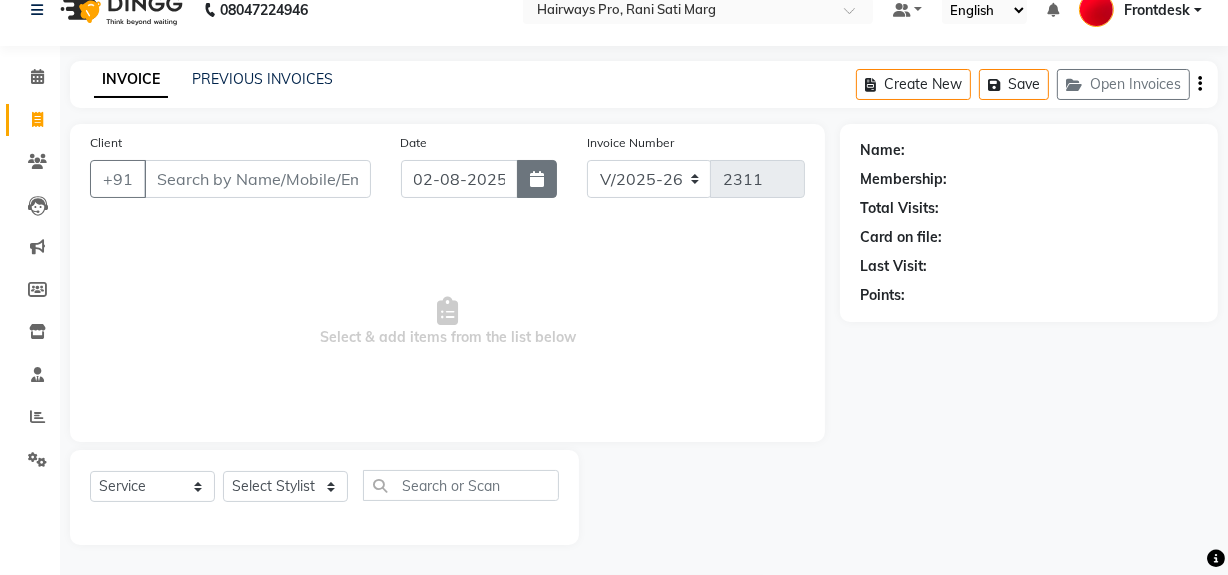 click 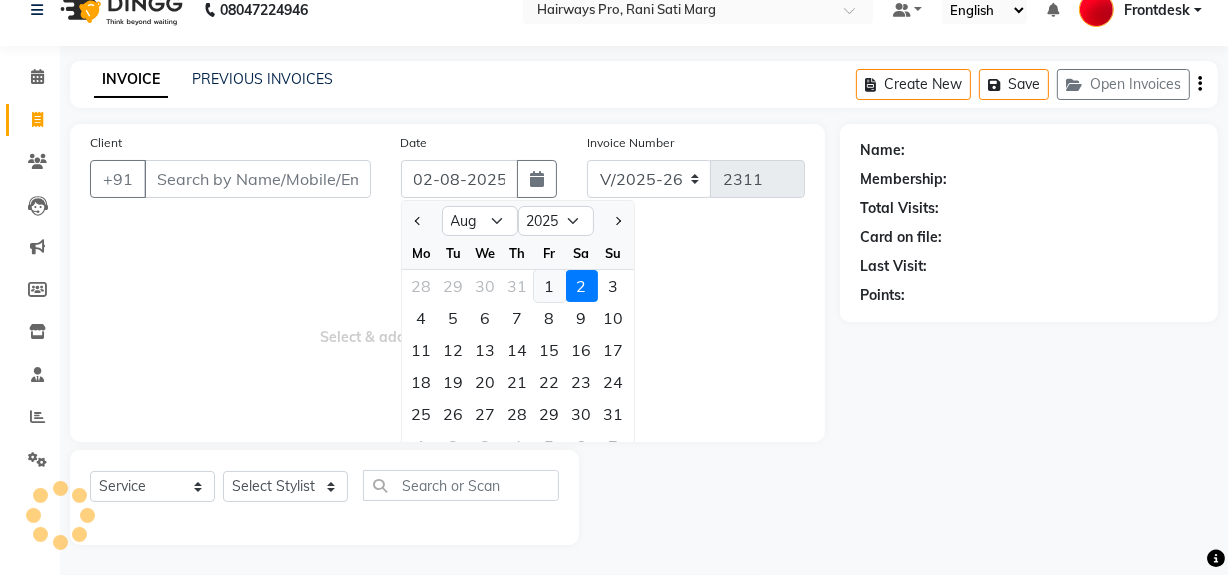 click on "1" 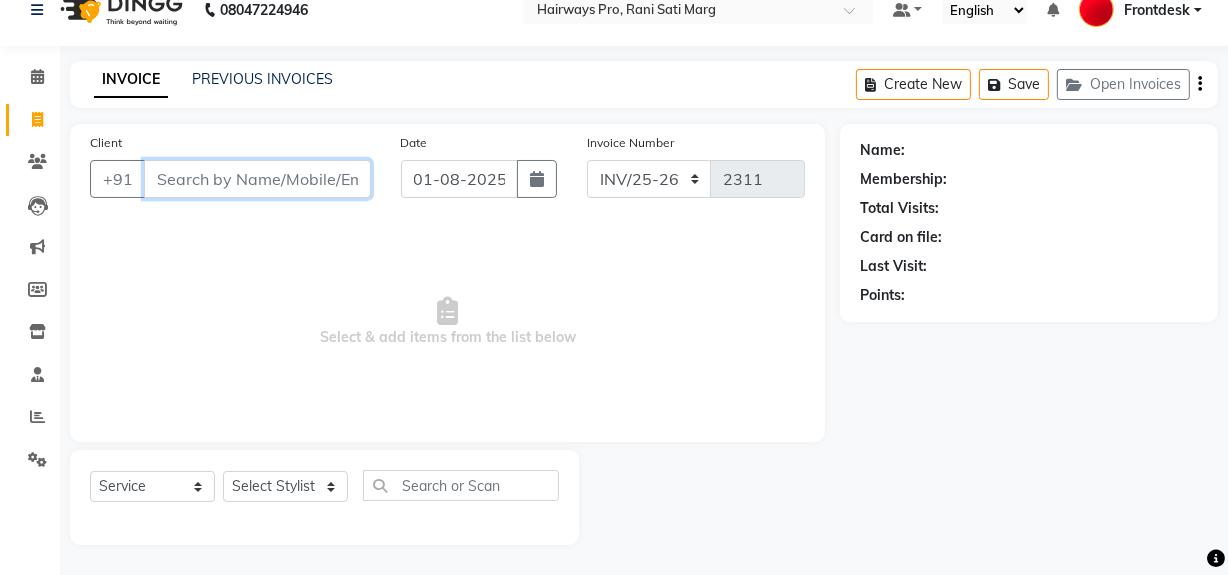 click on "Client" at bounding box center (257, 179) 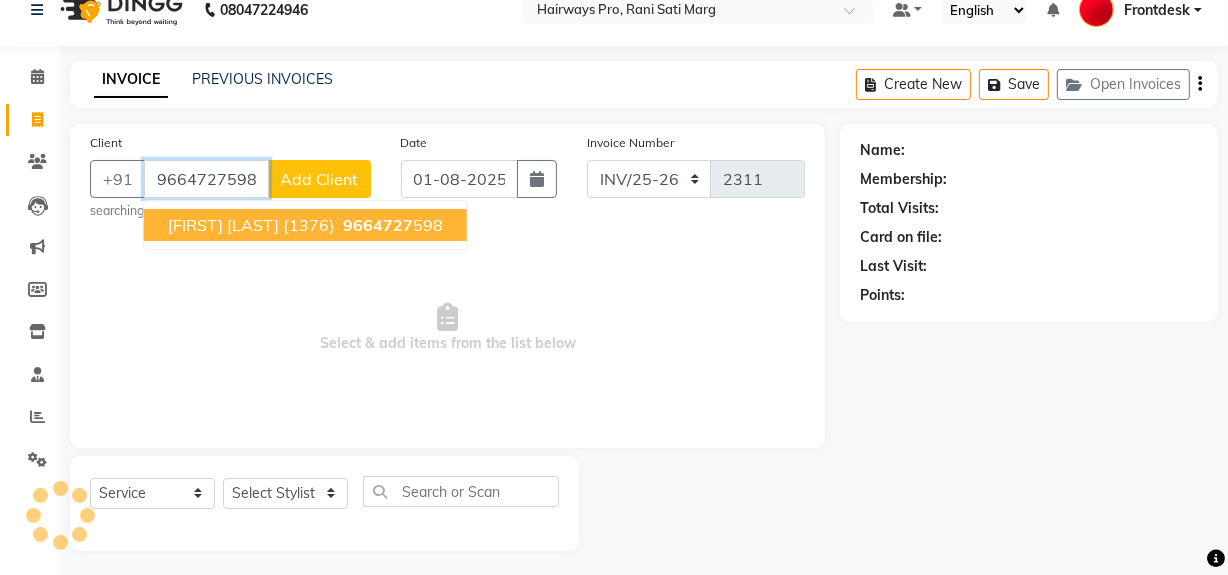 type on "9664727598" 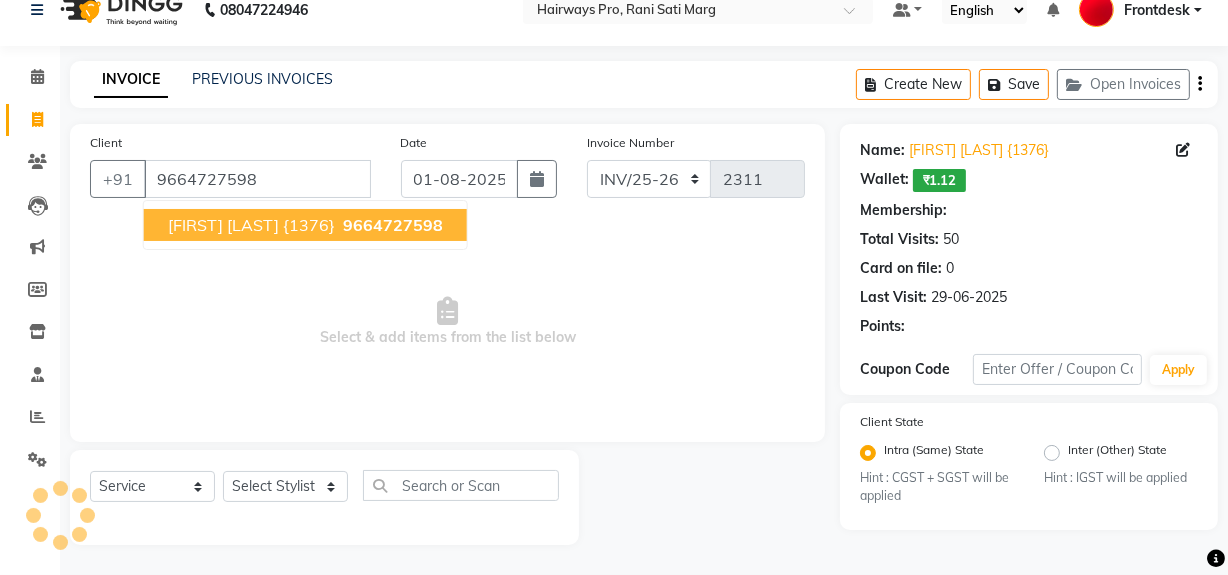select on "1: Object" 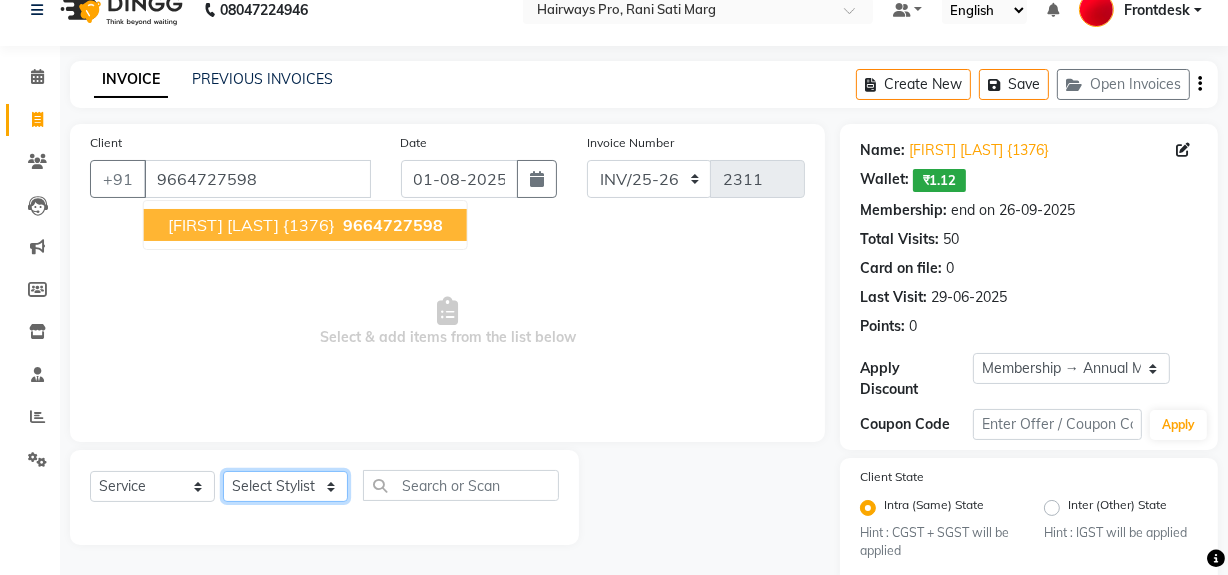 click on "Select Stylist ABID DANISH Faiz shaikh Frontdesk INTEZAR SALMANI JYOTI Kamal Salmani KAVITA MUSTAFA RAFIQUE Sonal SONU WAQAR ZAFAR" 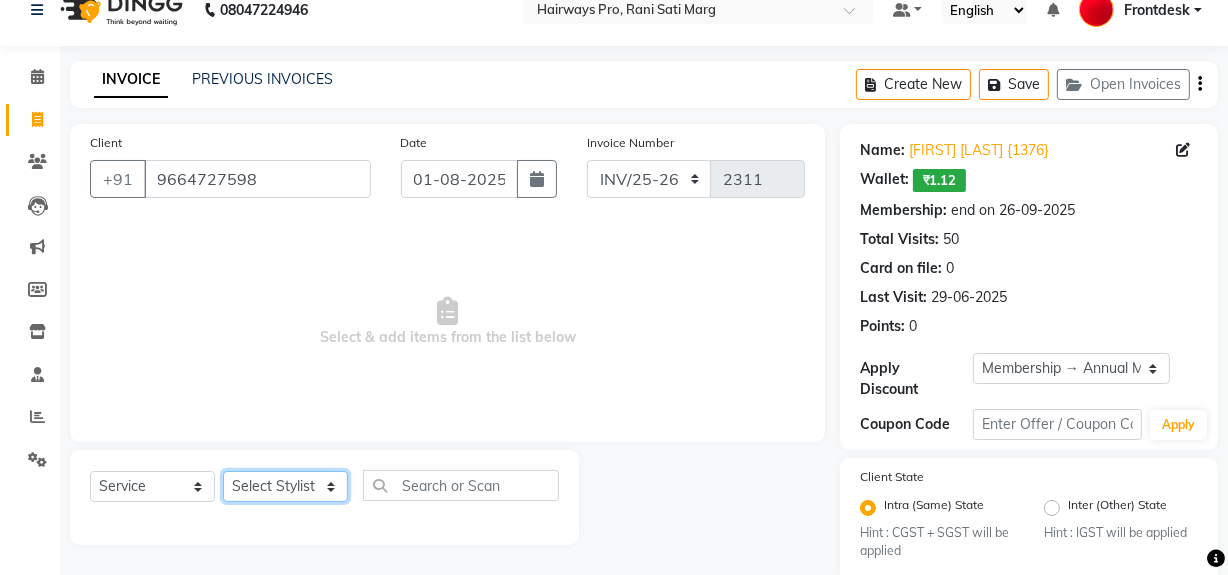 select on "13250" 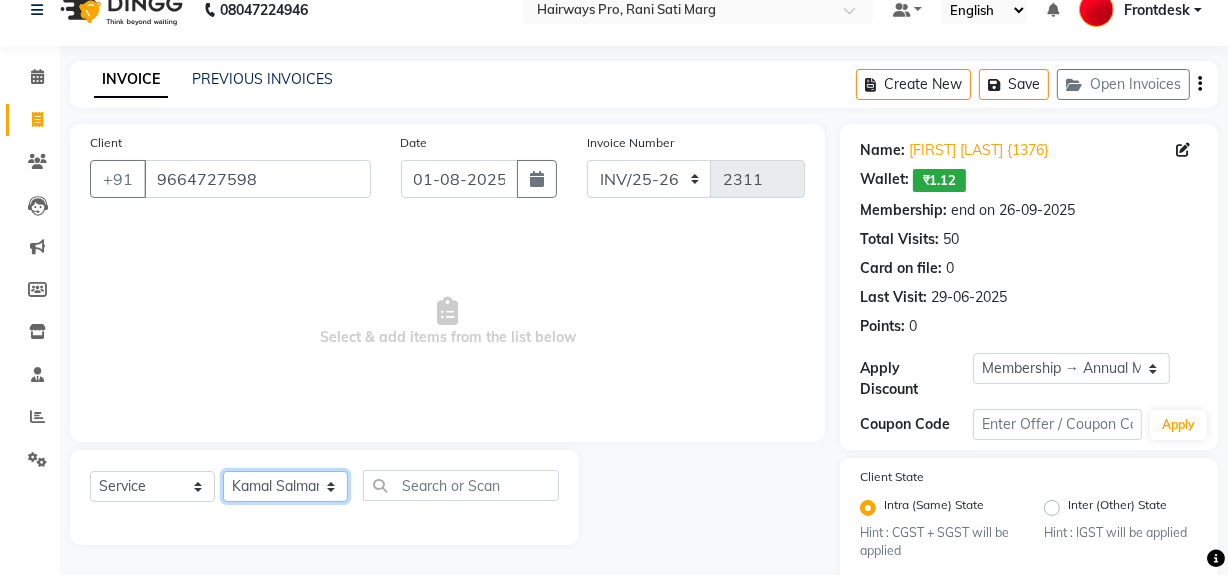 click on "Select Stylist ABID DANISH Faiz shaikh Frontdesk INTEZAR SALMANI JYOTI Kamal Salmani KAVITA MUSTAFA RAFIQUE Sonal SONU WAQAR ZAFAR" 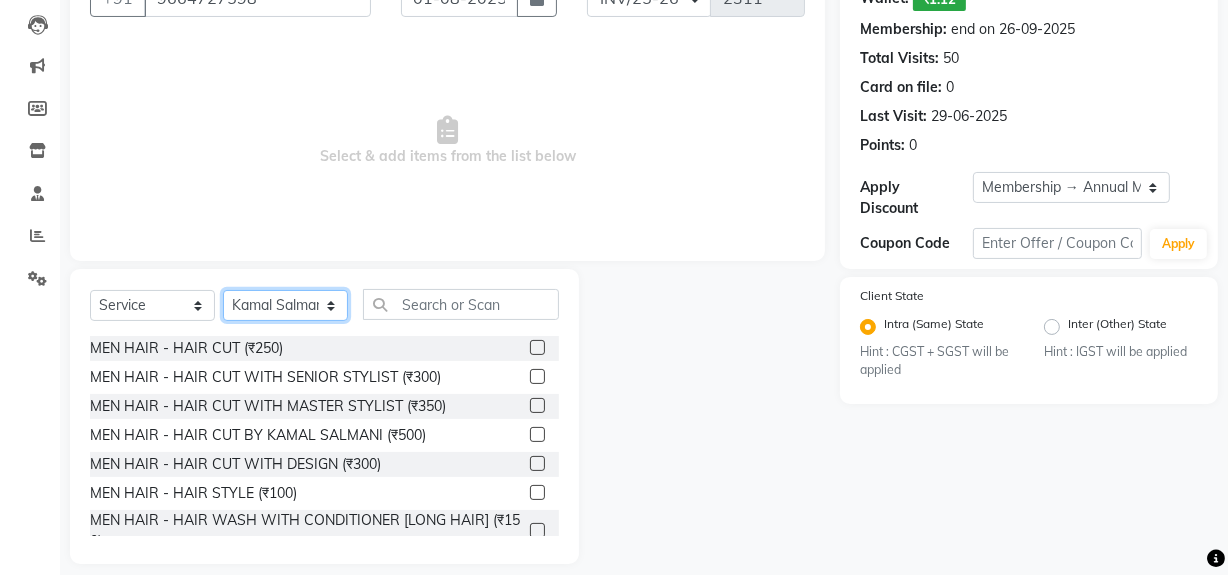 scroll, scrollTop: 208, scrollLeft: 0, axis: vertical 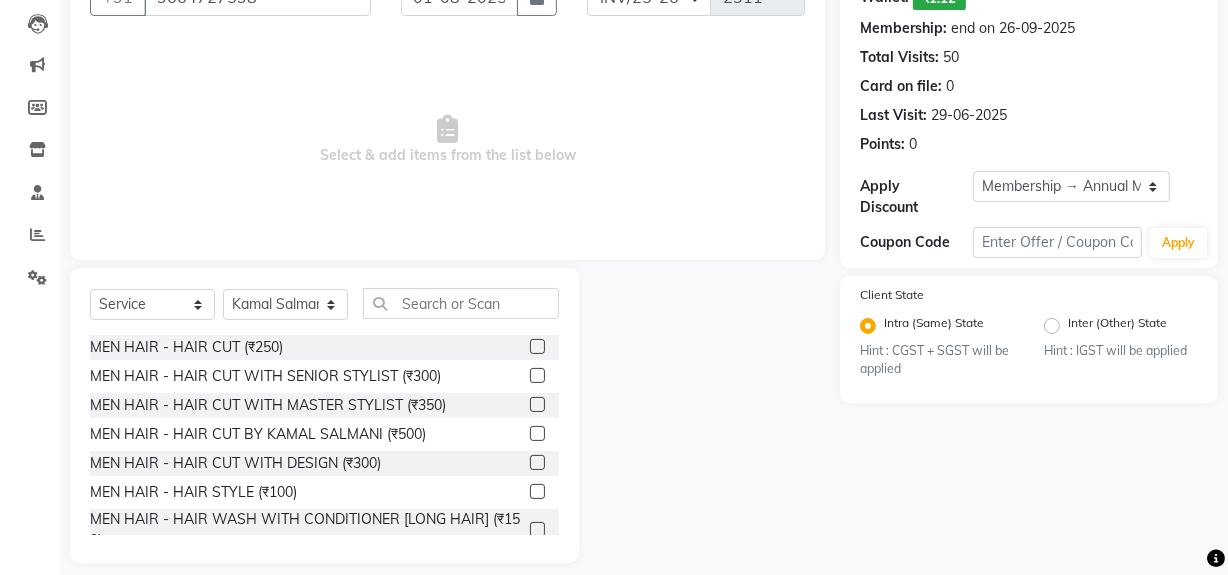 click 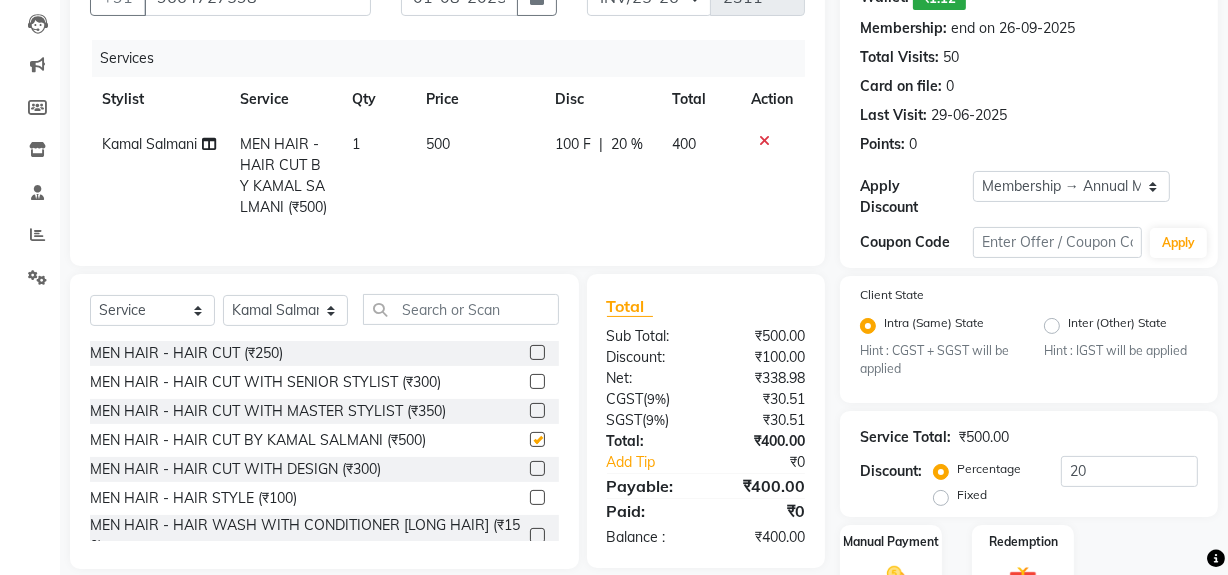 checkbox on "false" 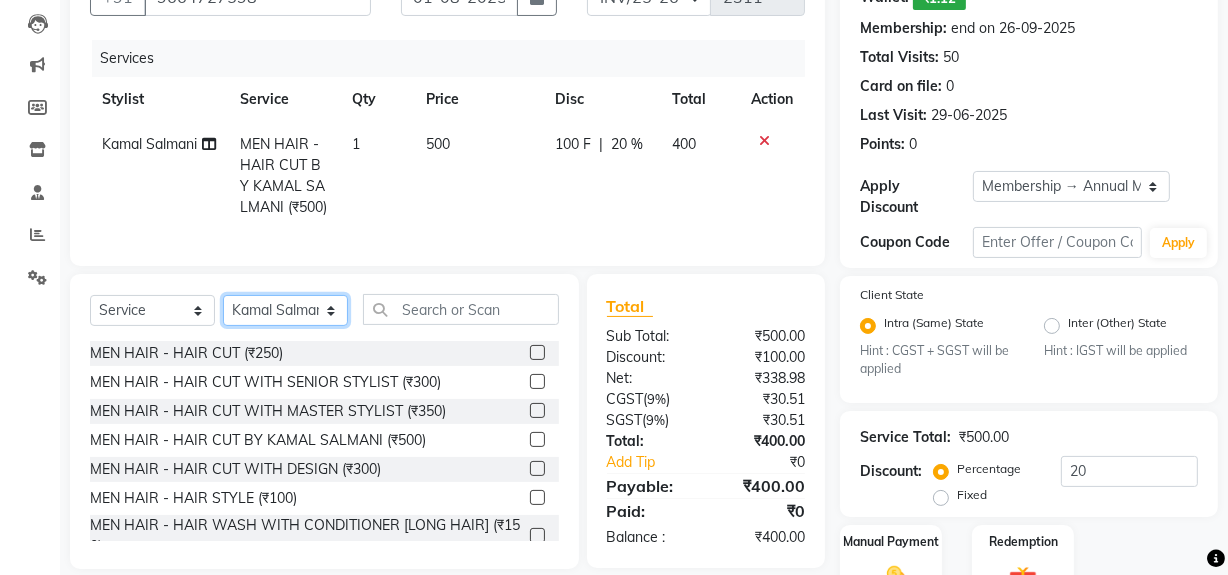 click on "Select Stylist ABID DANISH Faiz shaikh Frontdesk INTEZAR SALMANI JYOTI Kamal Salmani KAVITA MUSTAFA RAFIQUE Sonal SONU WAQAR ZAFAR" 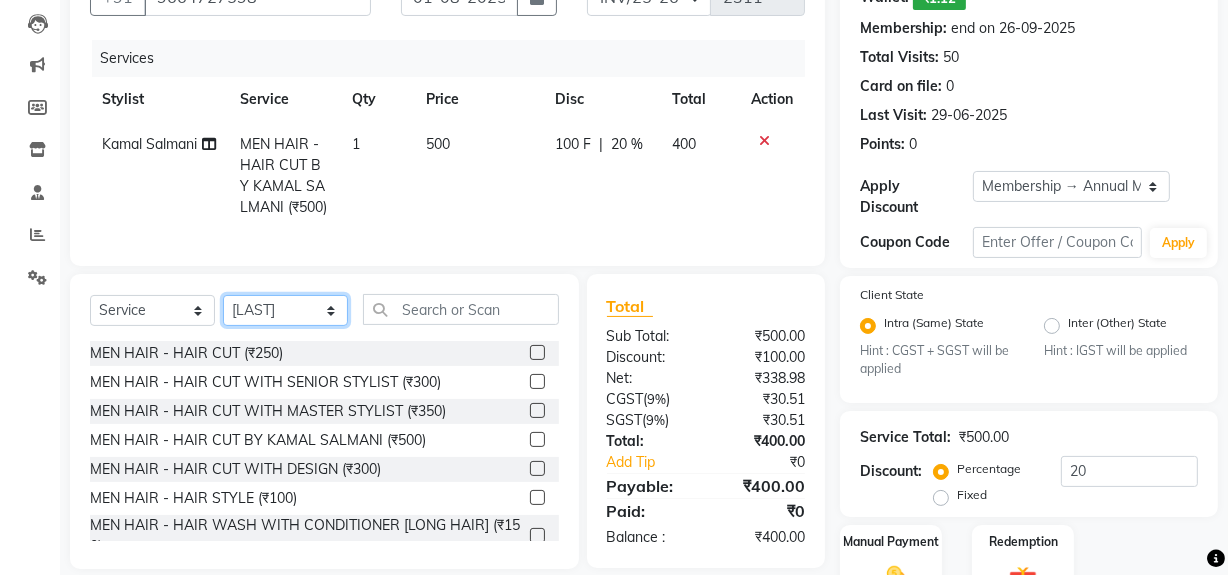 click on "Select Stylist ABID DANISH Faiz shaikh Frontdesk INTEZAR SALMANI JYOTI Kamal Salmani KAVITA MUSTAFA RAFIQUE Sonal SONU WAQAR ZAFAR" 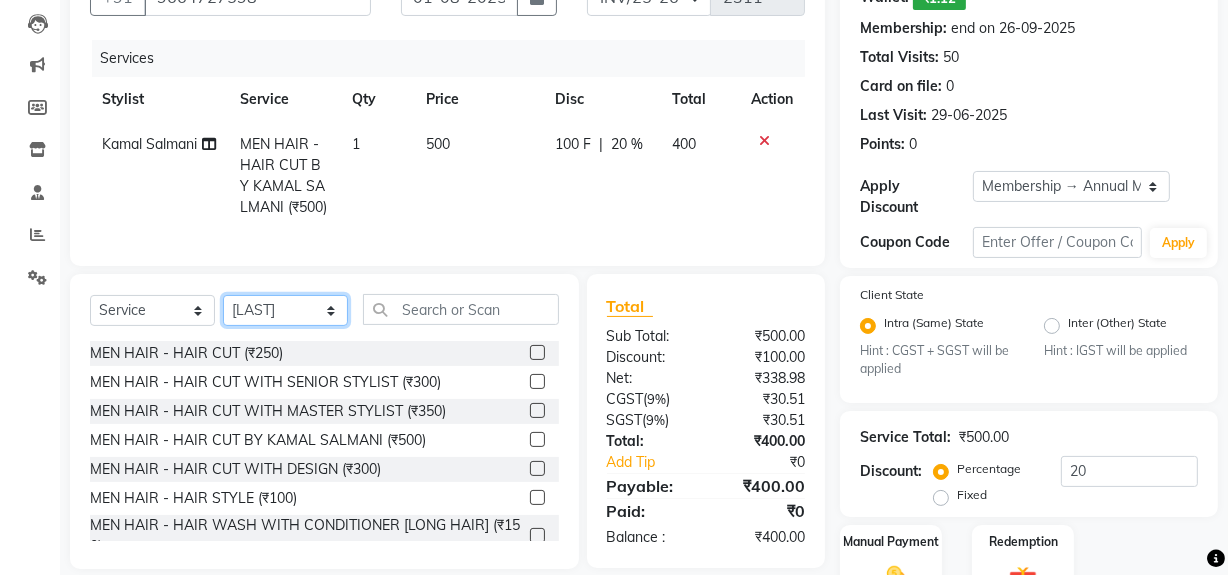 scroll, scrollTop: 90, scrollLeft: 0, axis: vertical 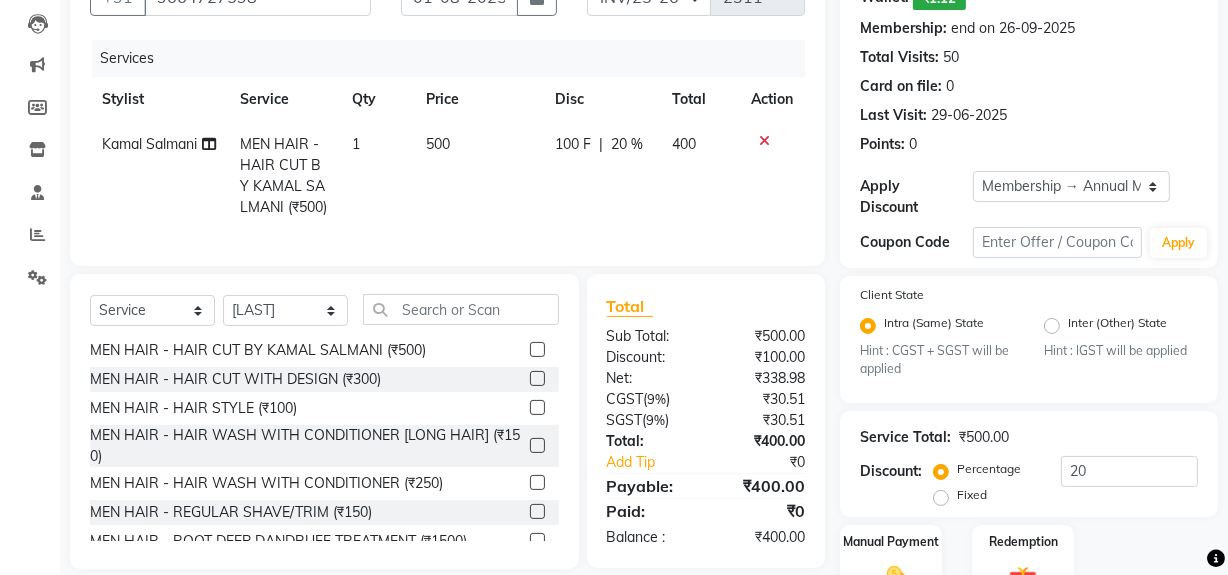 click 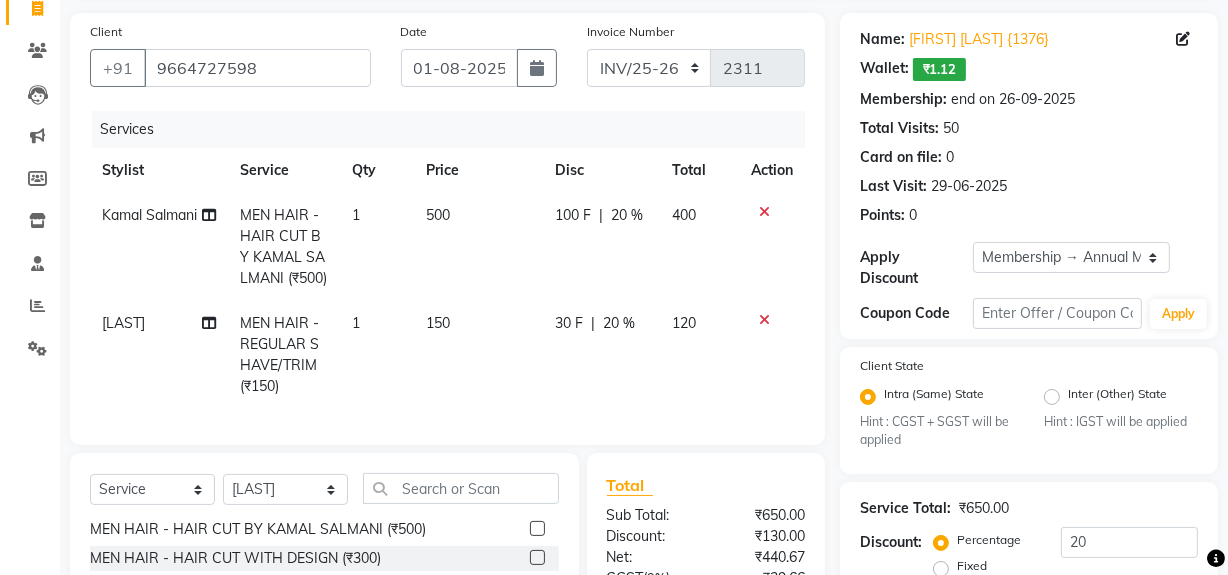 scroll, scrollTop: 0, scrollLeft: 0, axis: both 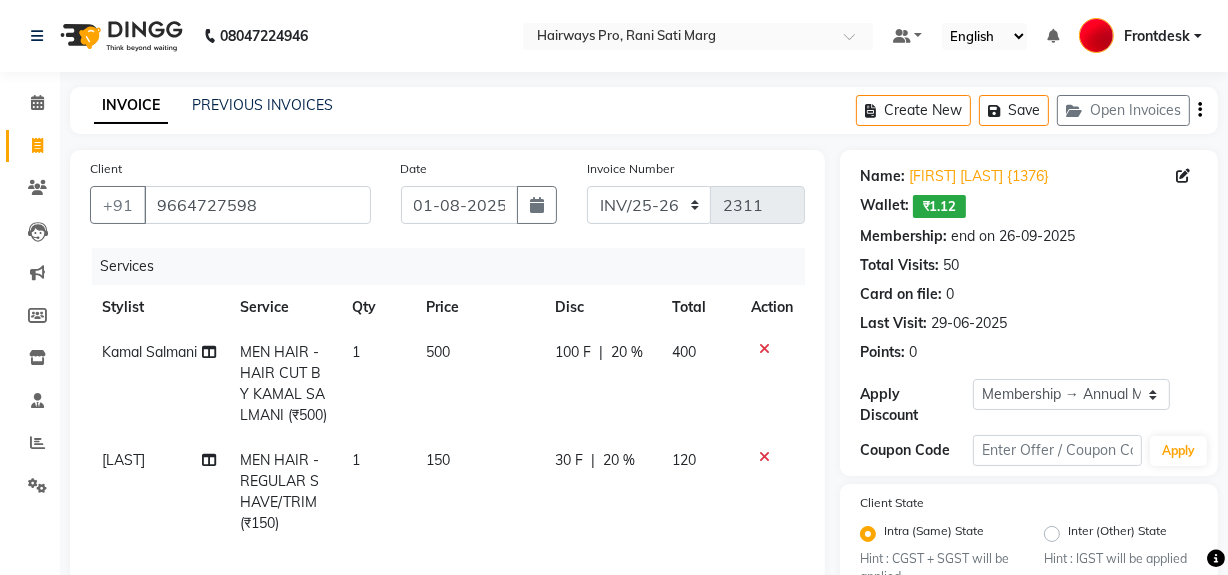 checkbox on "false" 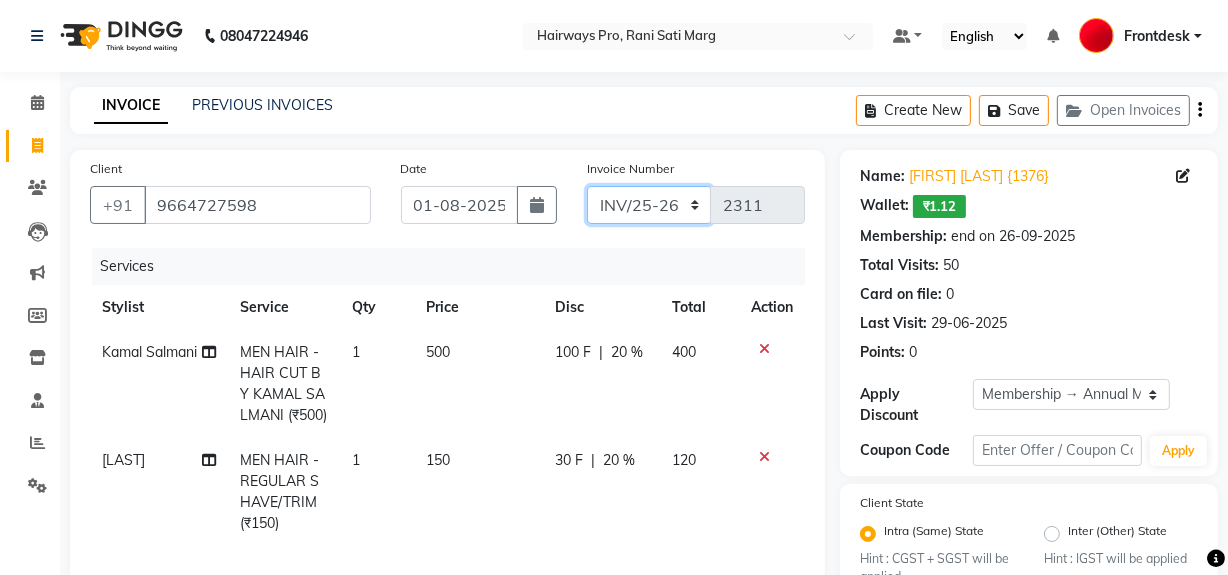 click on "INV/25-26 V/2025-26" 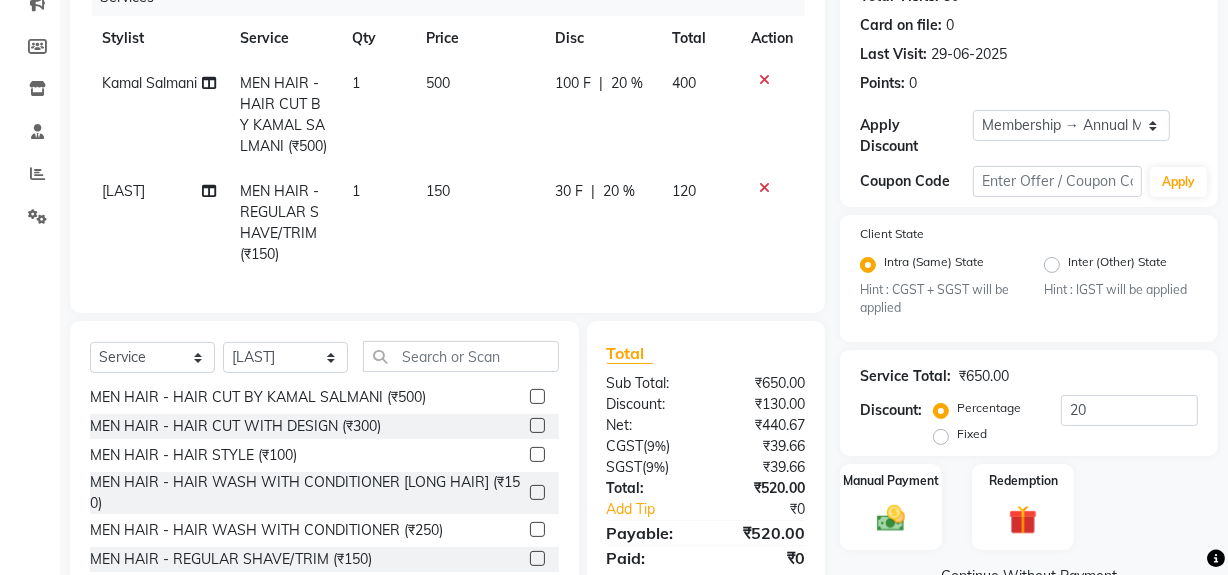 scroll, scrollTop: 374, scrollLeft: 0, axis: vertical 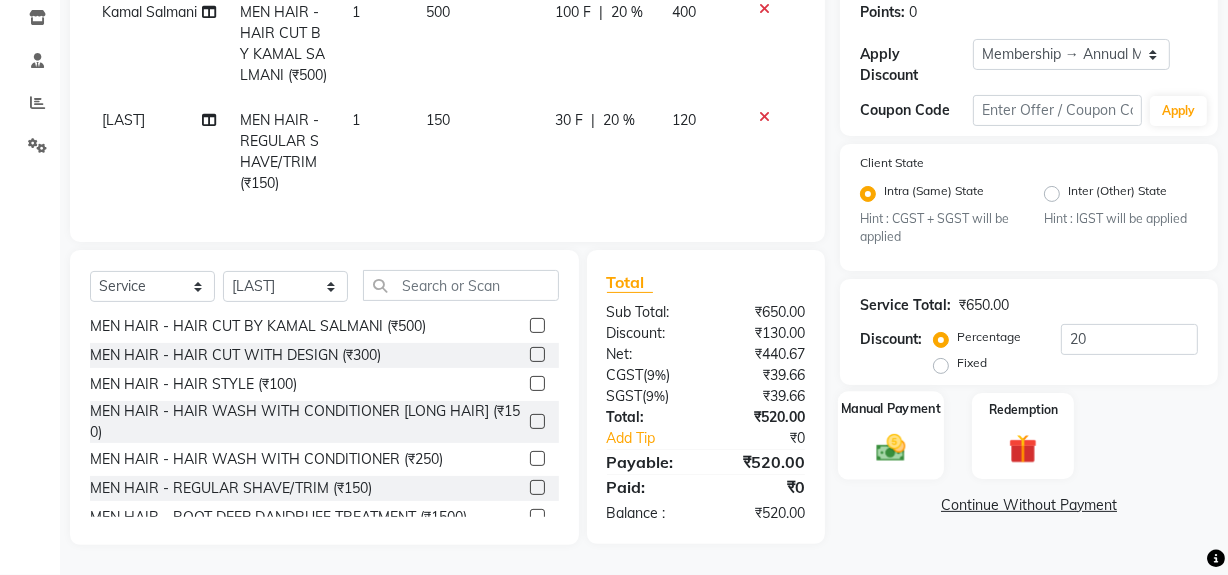 drag, startPoint x: 902, startPoint y: 427, endPoint x: 929, endPoint y: 429, distance: 27.073973 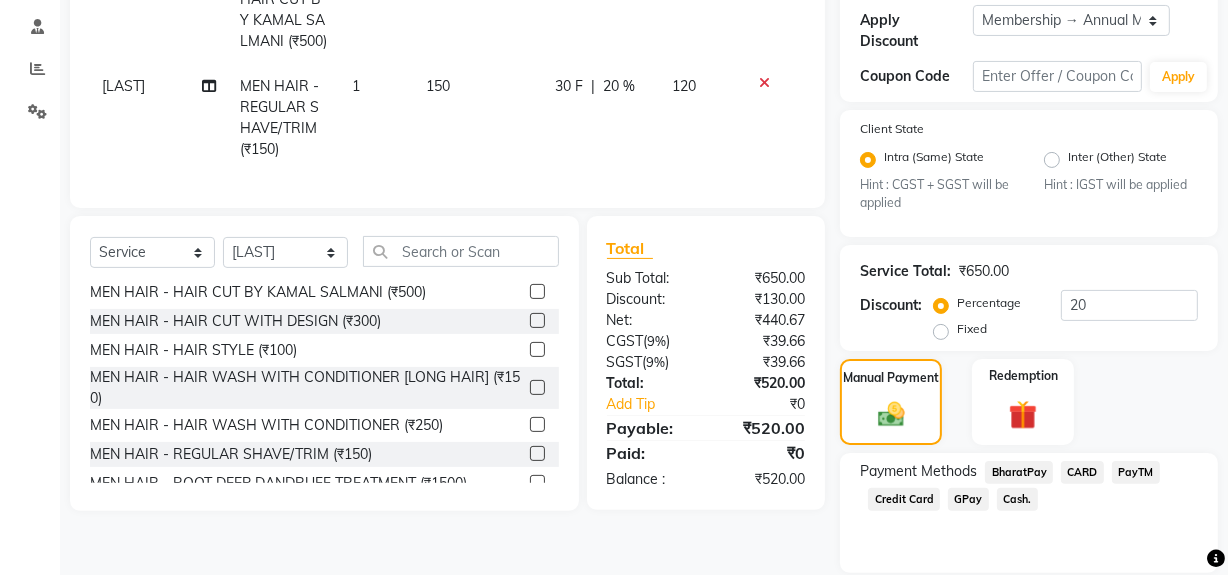 click on "Cash." 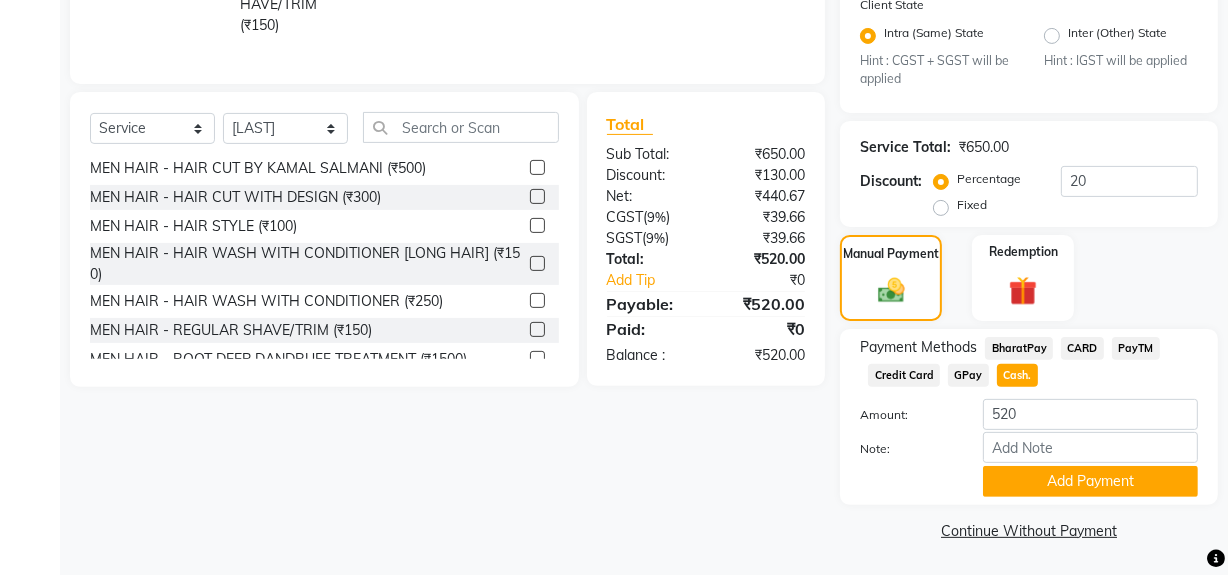 scroll, scrollTop: 500, scrollLeft: 0, axis: vertical 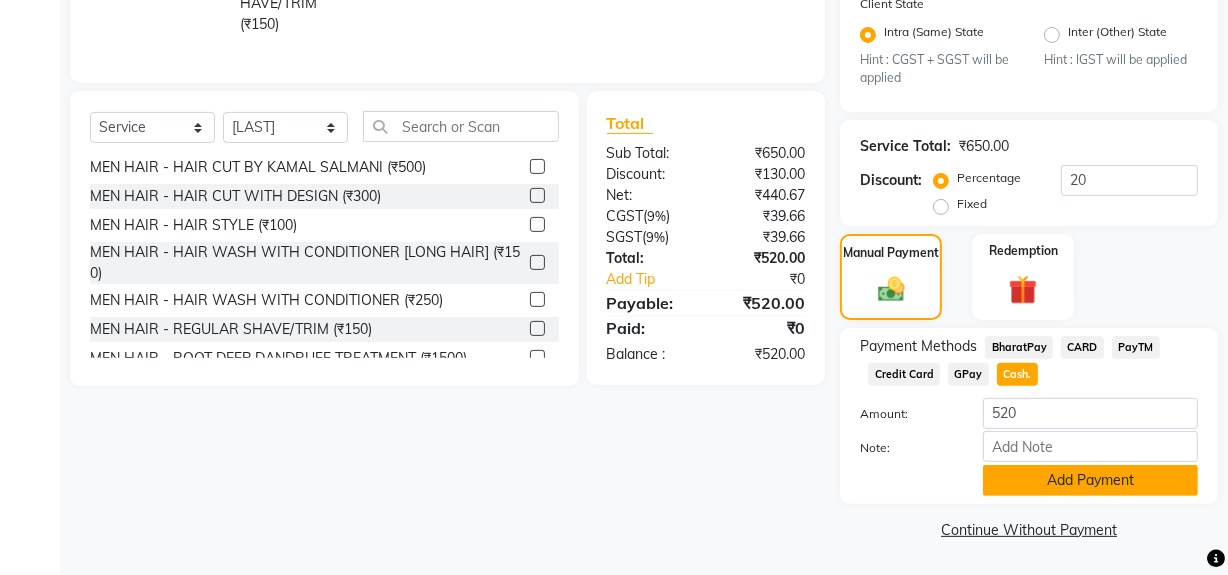 click on "Add Payment" 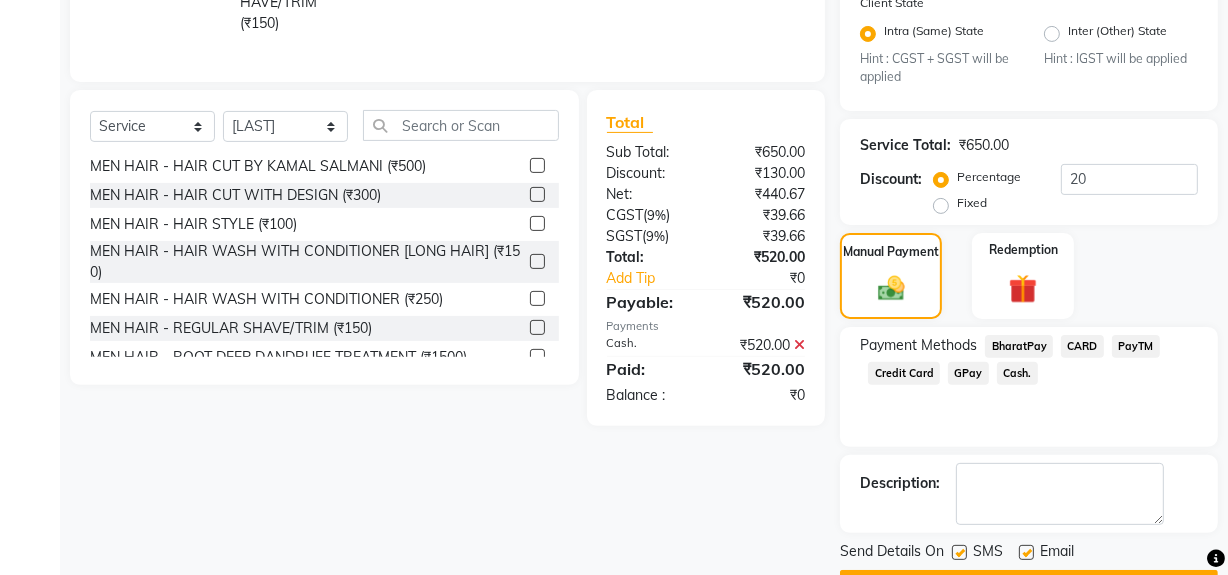 click 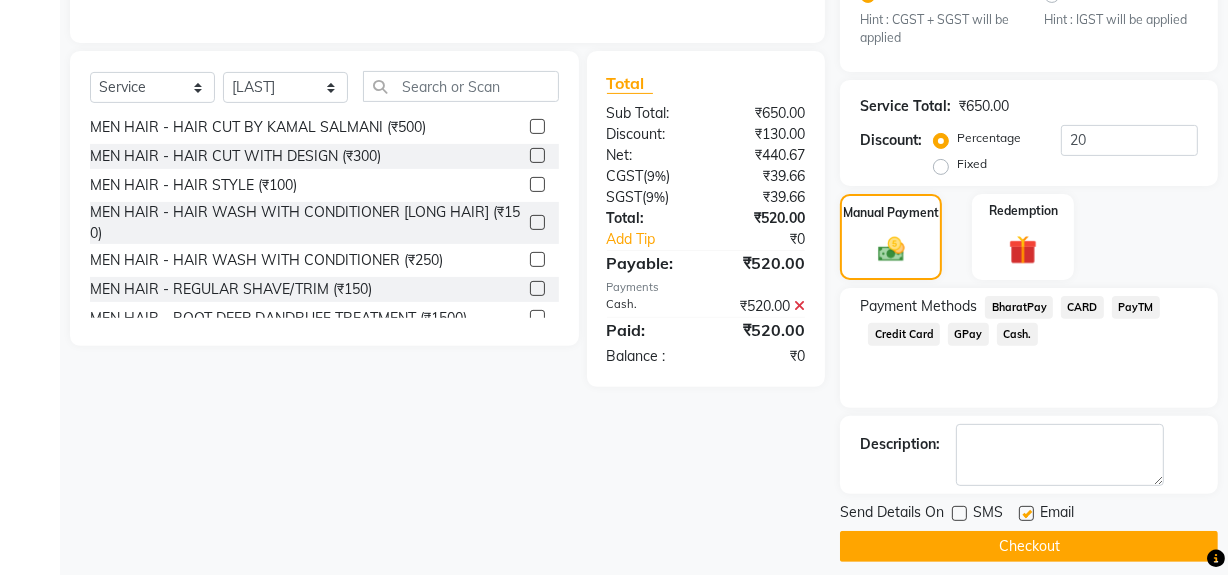 scroll, scrollTop: 556, scrollLeft: 0, axis: vertical 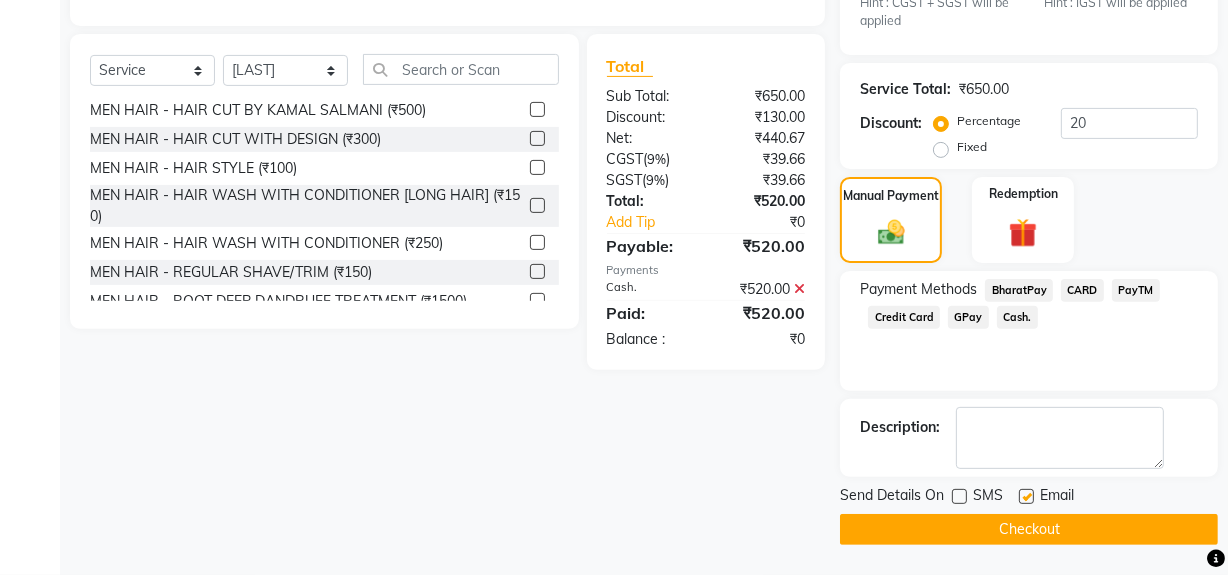 click on "Checkout" 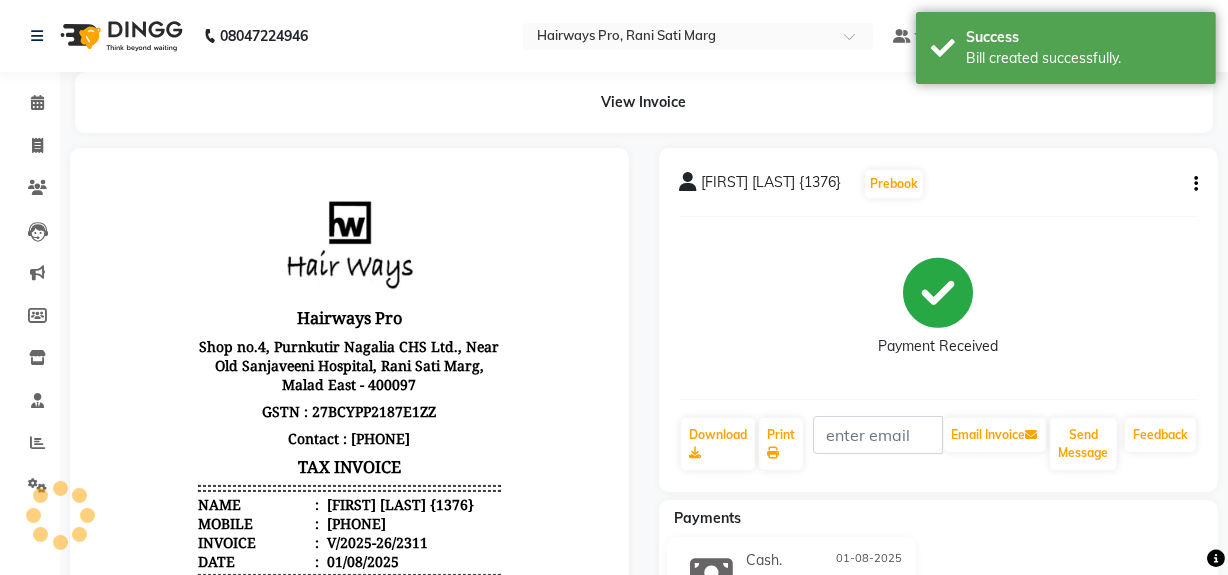 scroll, scrollTop: 0, scrollLeft: 0, axis: both 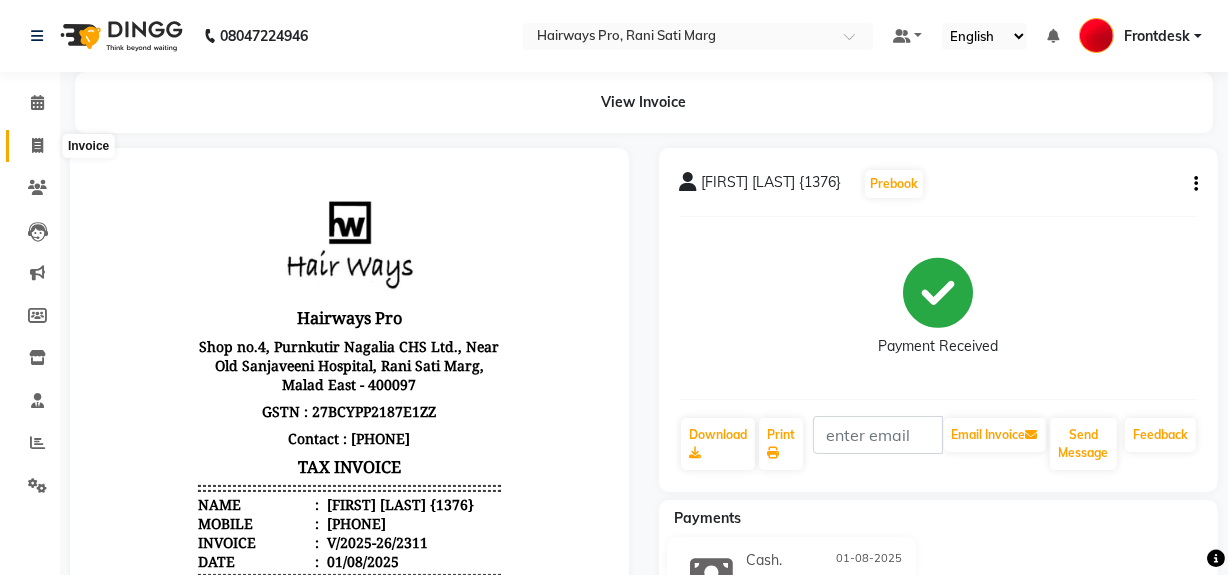 click 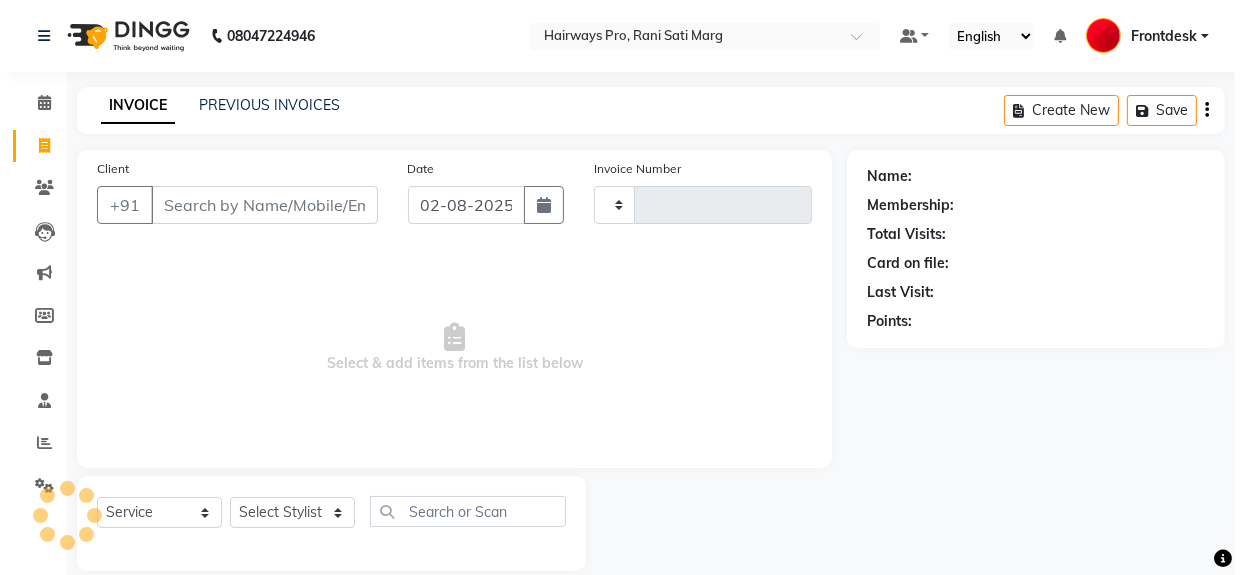 scroll, scrollTop: 26, scrollLeft: 0, axis: vertical 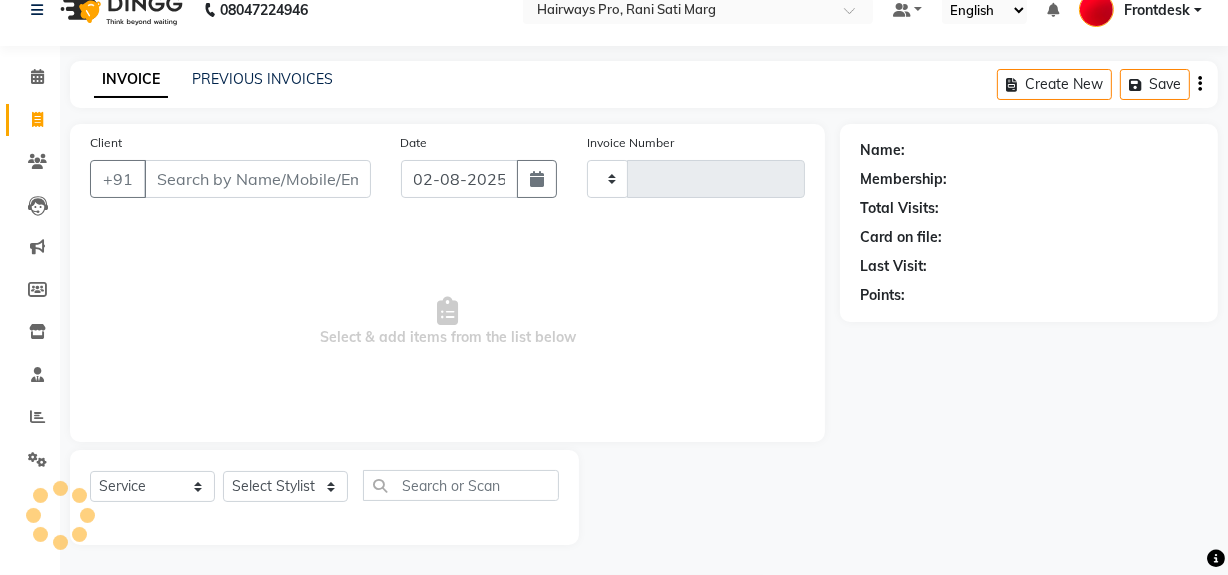 type on "2312" 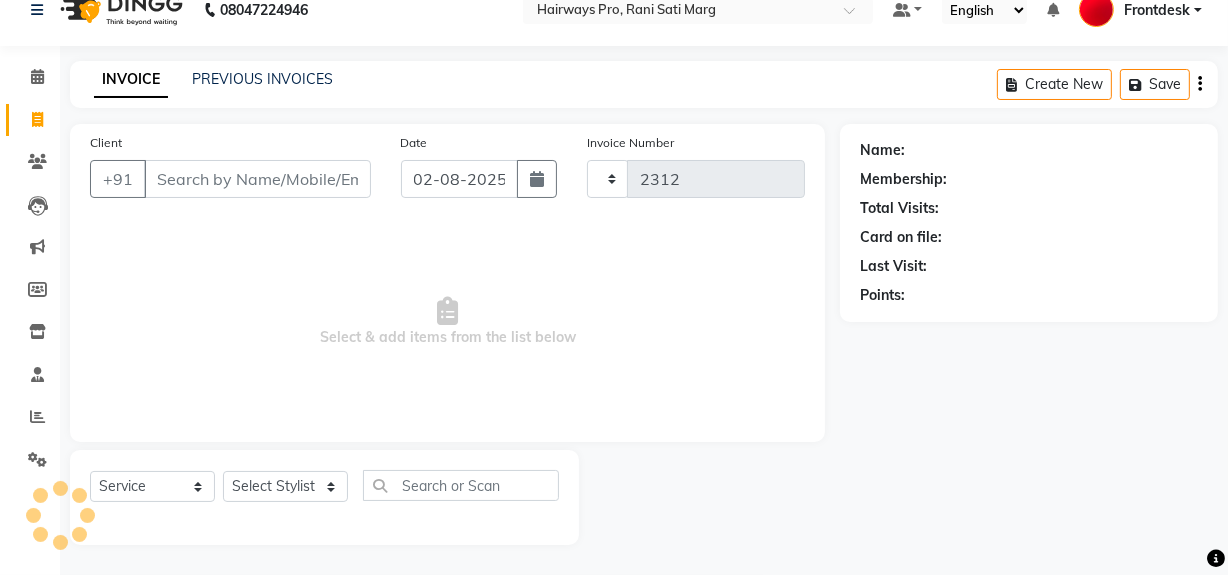select on "787" 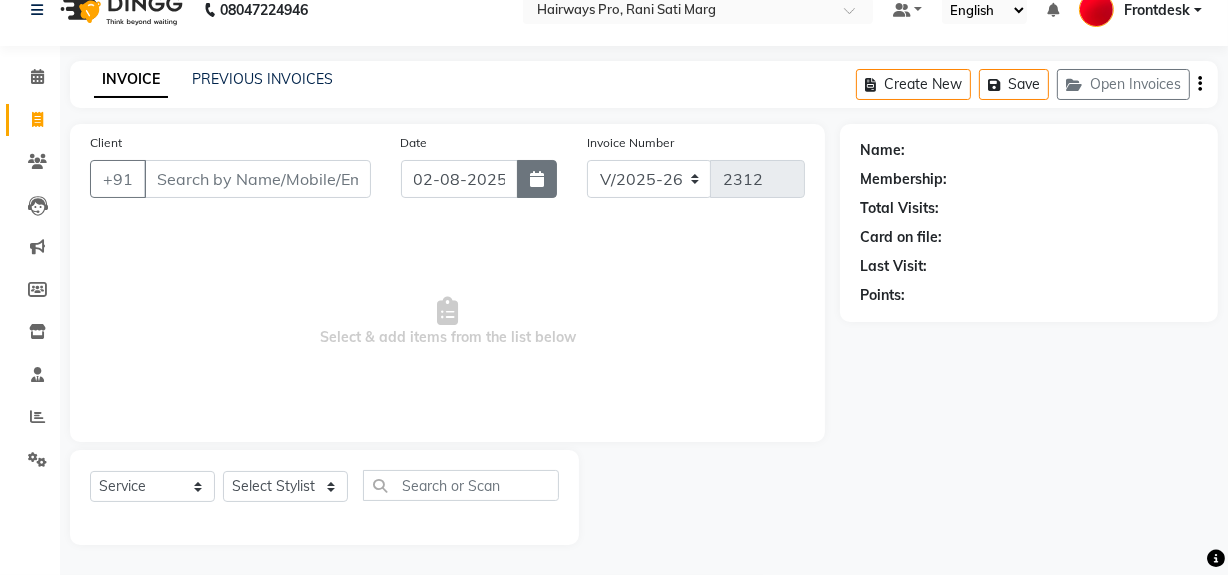 click 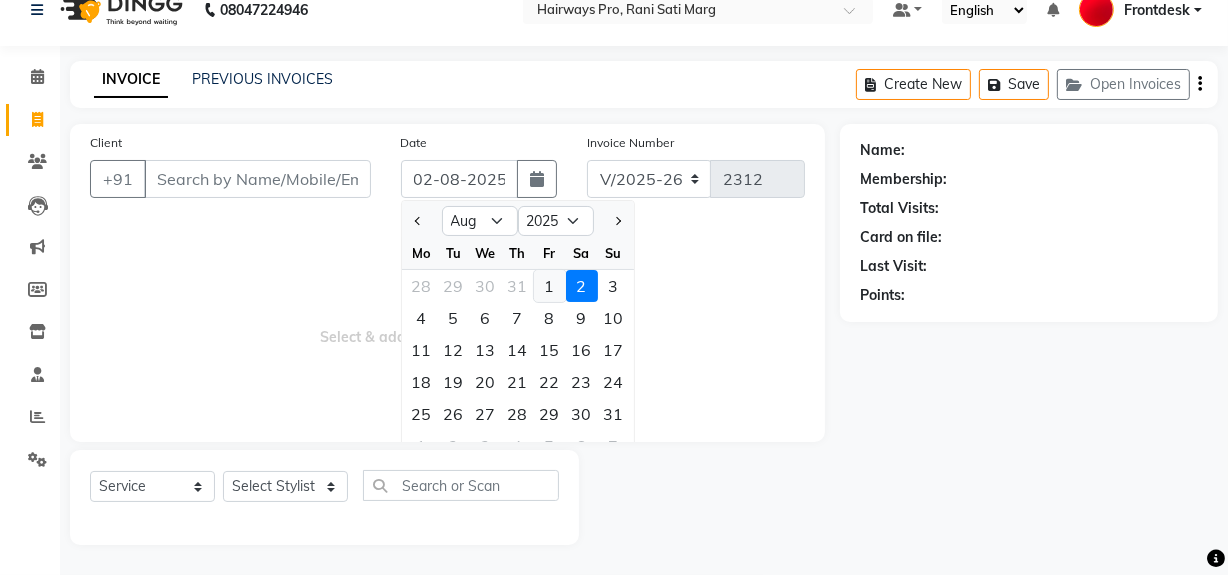 click on "1" 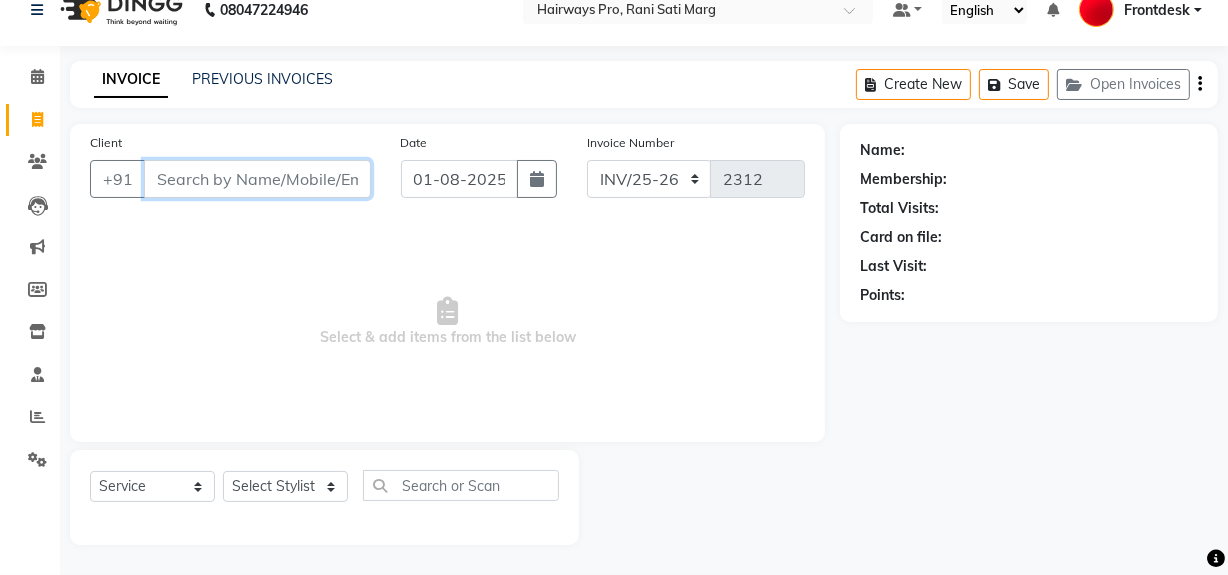 click on "Client" at bounding box center (257, 179) 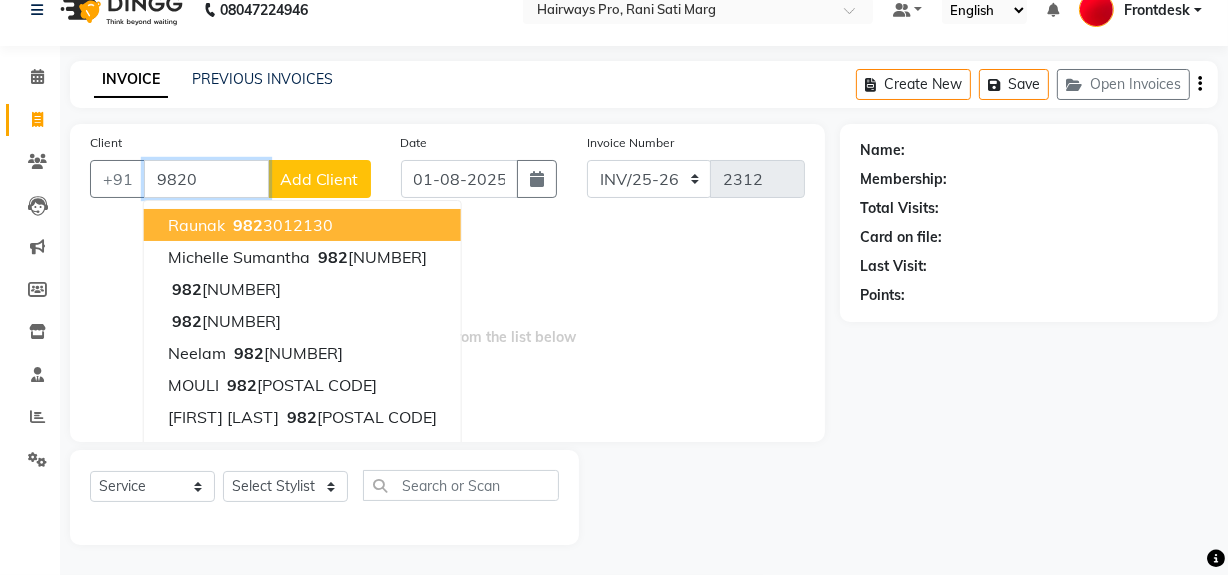 click on "9820" at bounding box center [206, 179] 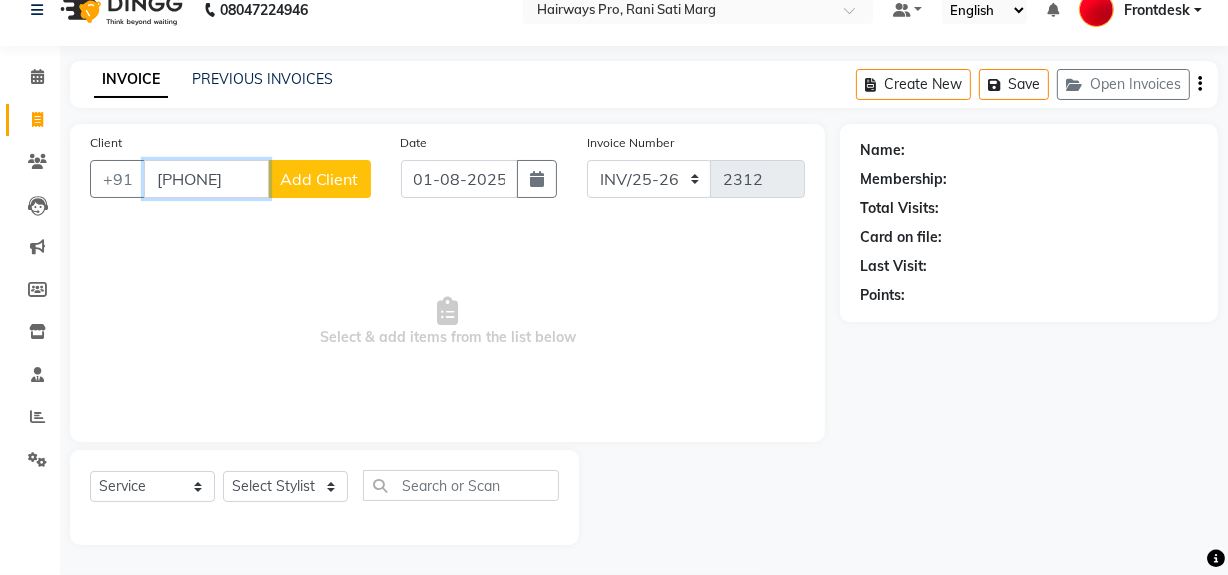 type on "[PHONE]" 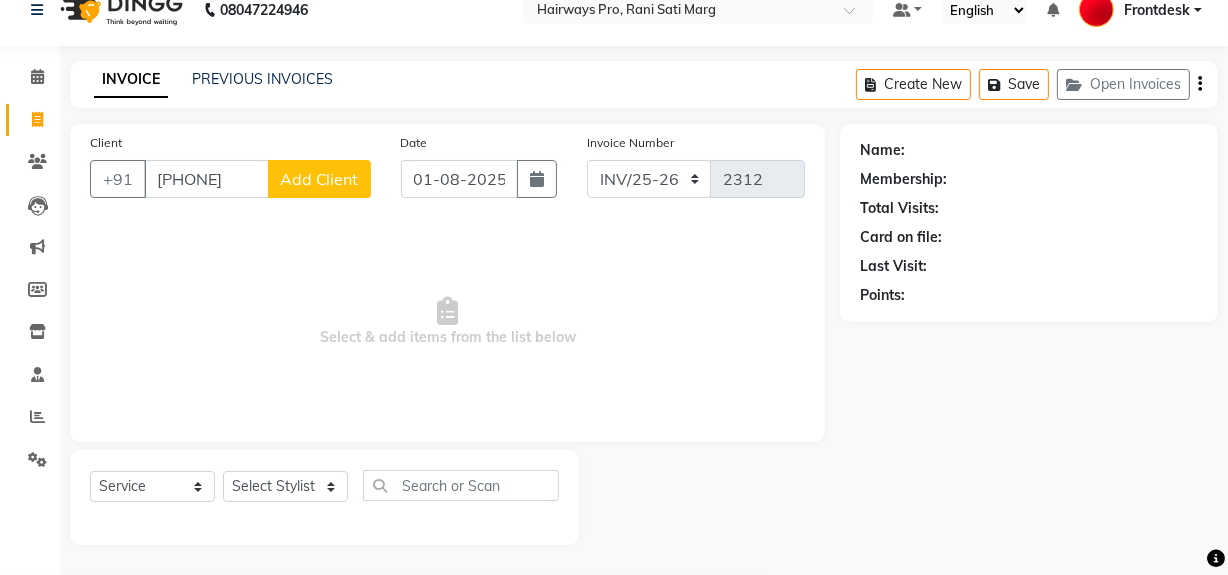 click on "Add Client" 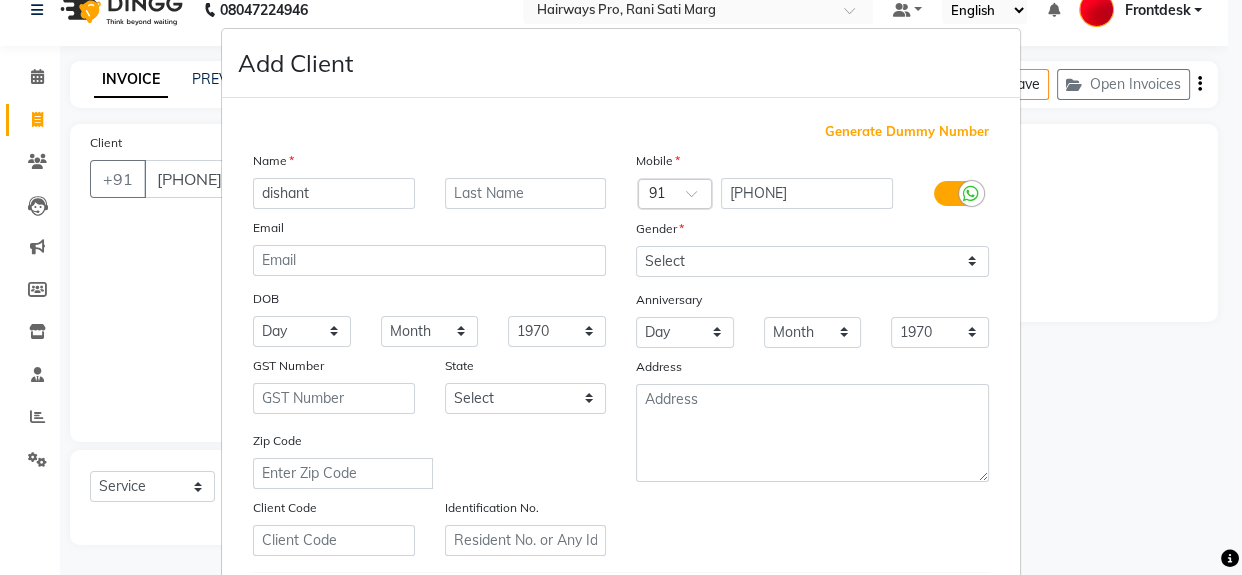 type on "dishant" 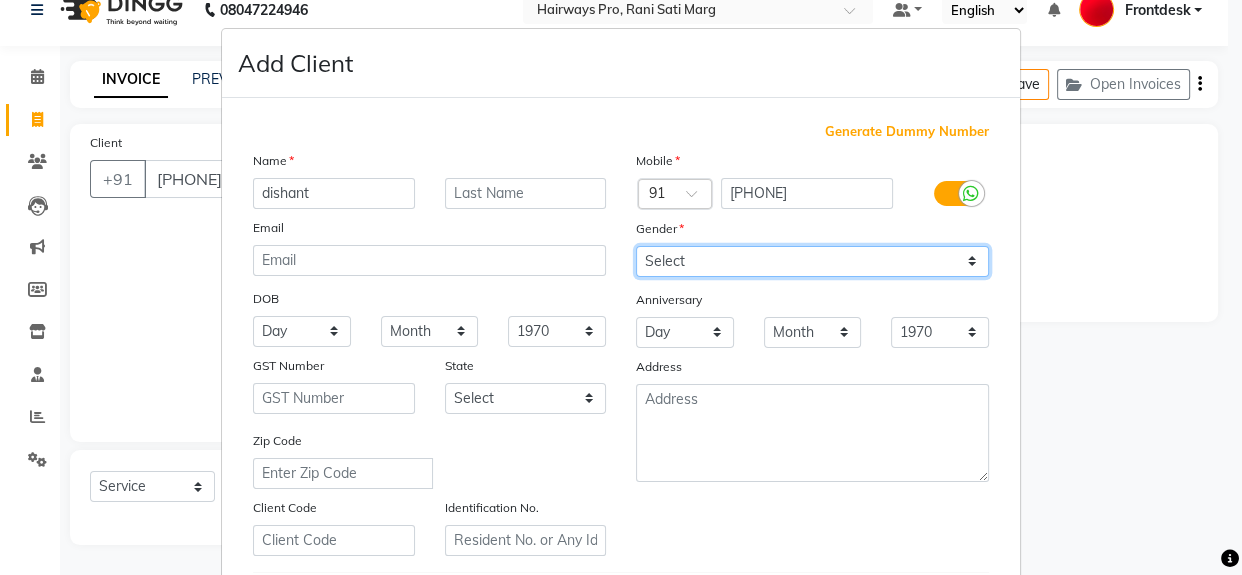 click on "Select Male Female Other Prefer Not To Say" at bounding box center [812, 261] 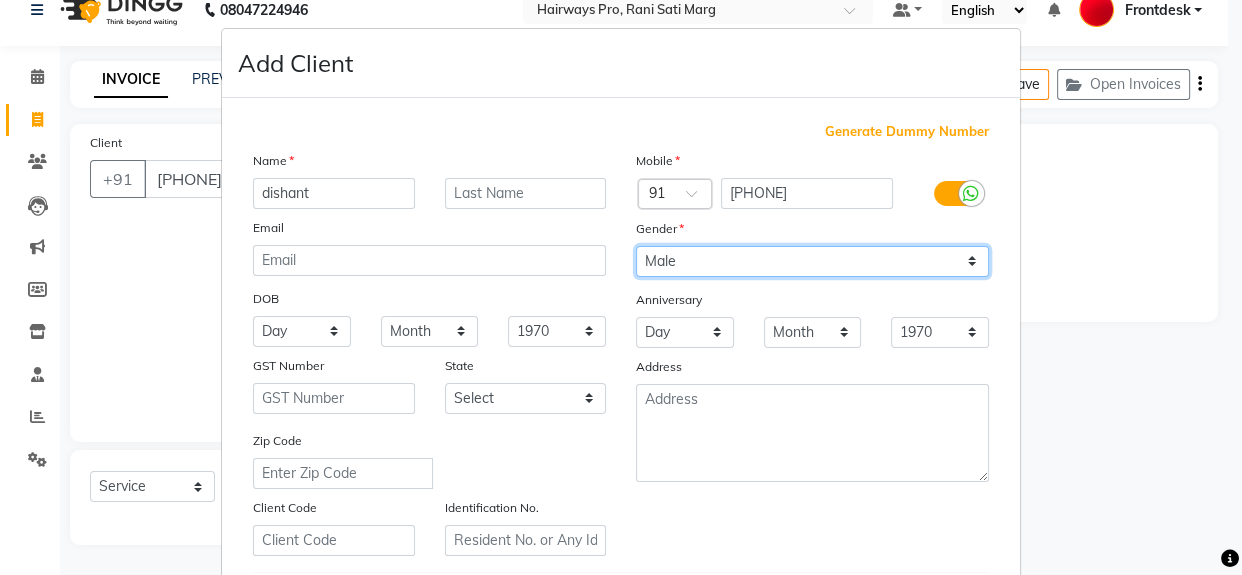 click on "Select Male Female Other Prefer Not To Say" at bounding box center [812, 261] 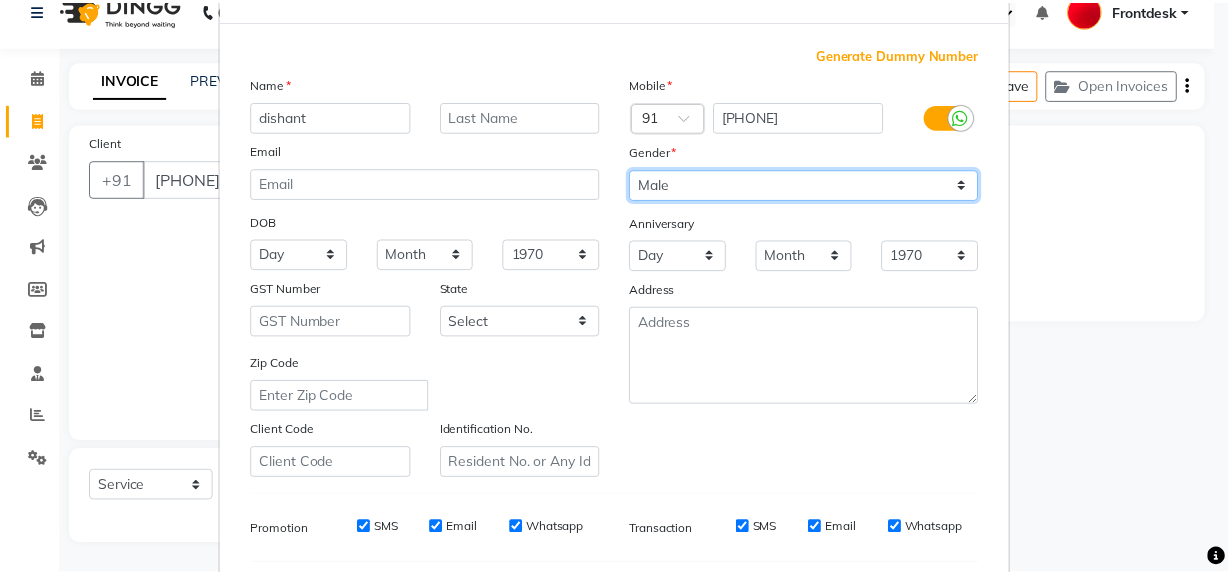 scroll, scrollTop: 353, scrollLeft: 0, axis: vertical 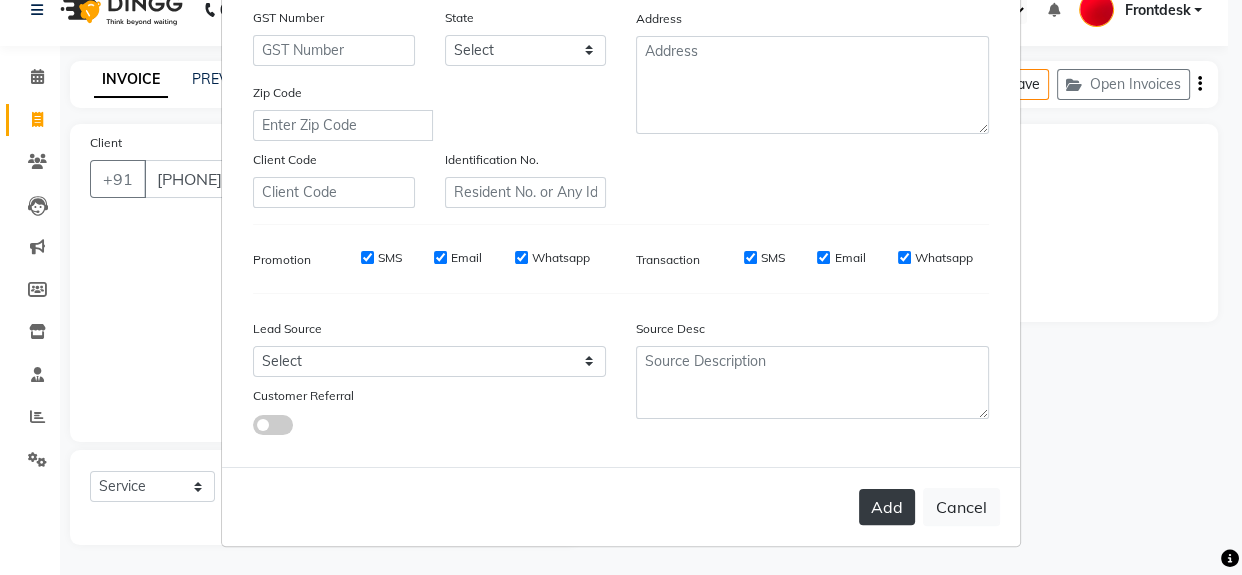 click on "Add" at bounding box center (887, 507) 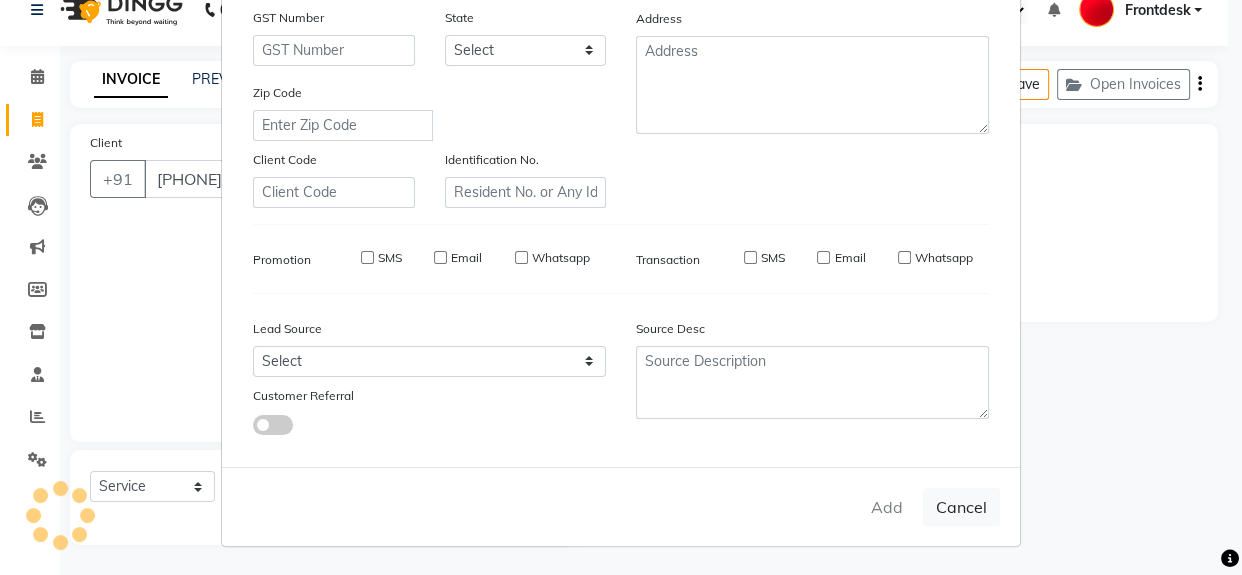 type 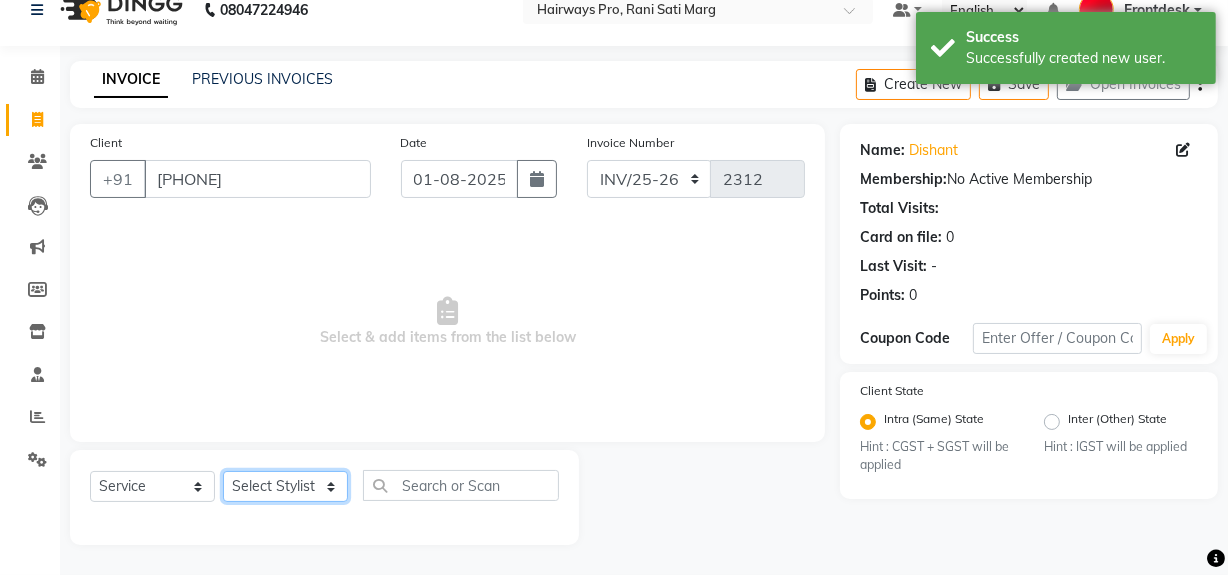 click on "Select Stylist ABID DANISH Faiz shaikh Frontdesk INTEZAR SALMANI JYOTI Kamal Salmani KAVITA MUSTAFA RAFIQUE Sonal SONU WAQAR ZAFAR" 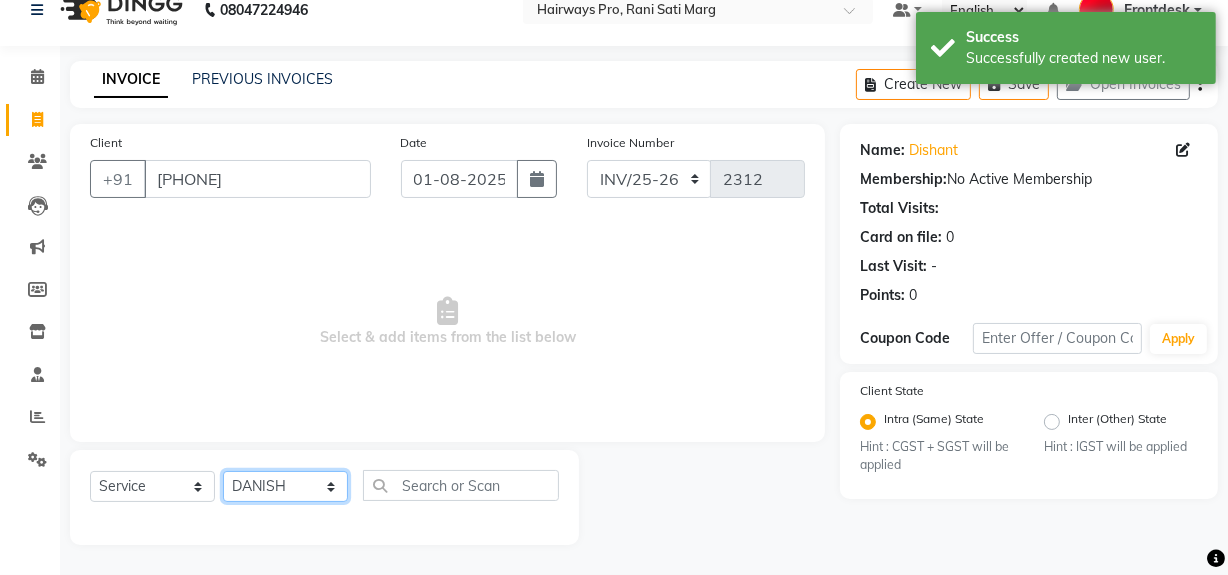 click on "Select Stylist ABID DANISH Faiz shaikh Frontdesk INTEZAR SALMANI JYOTI Kamal Salmani KAVITA MUSTAFA RAFIQUE Sonal SONU WAQAR ZAFAR" 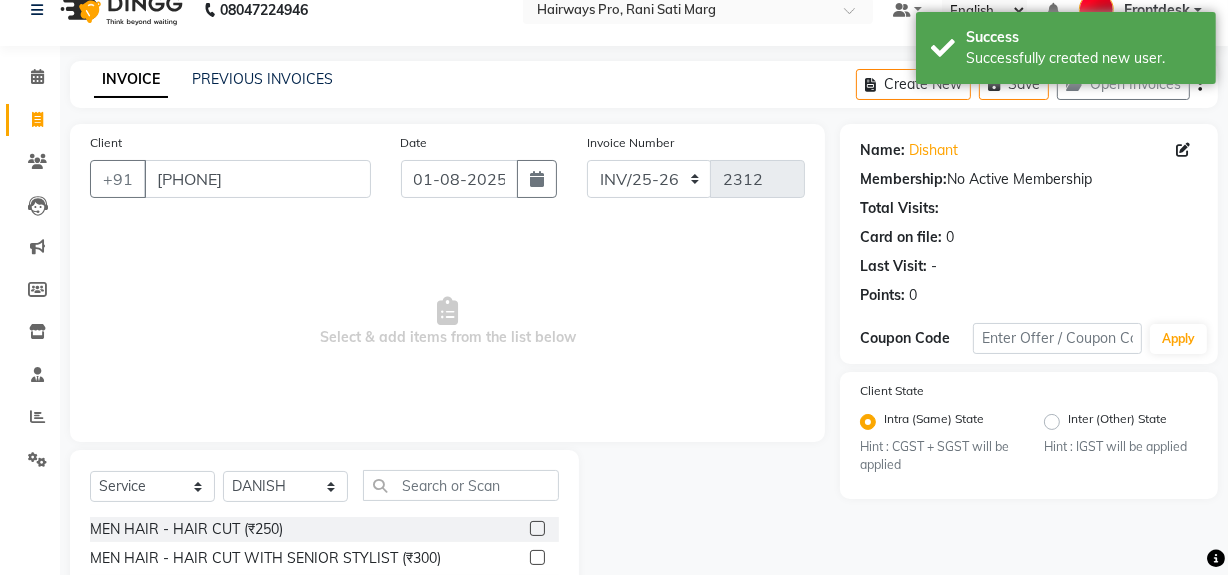 click 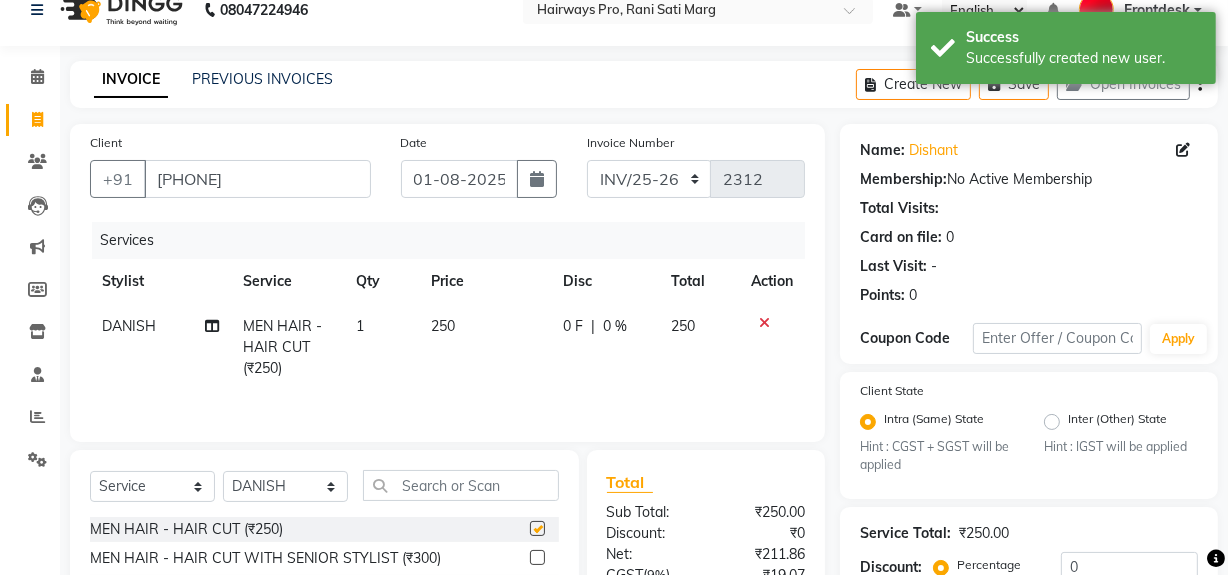 checkbox on "false" 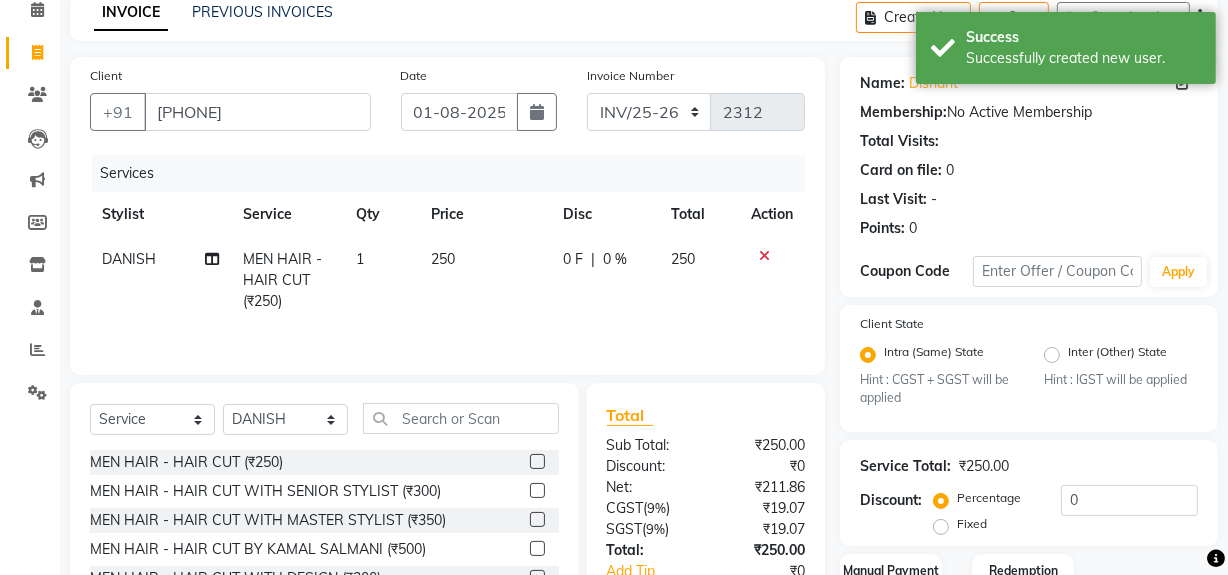 scroll, scrollTop: 229, scrollLeft: 0, axis: vertical 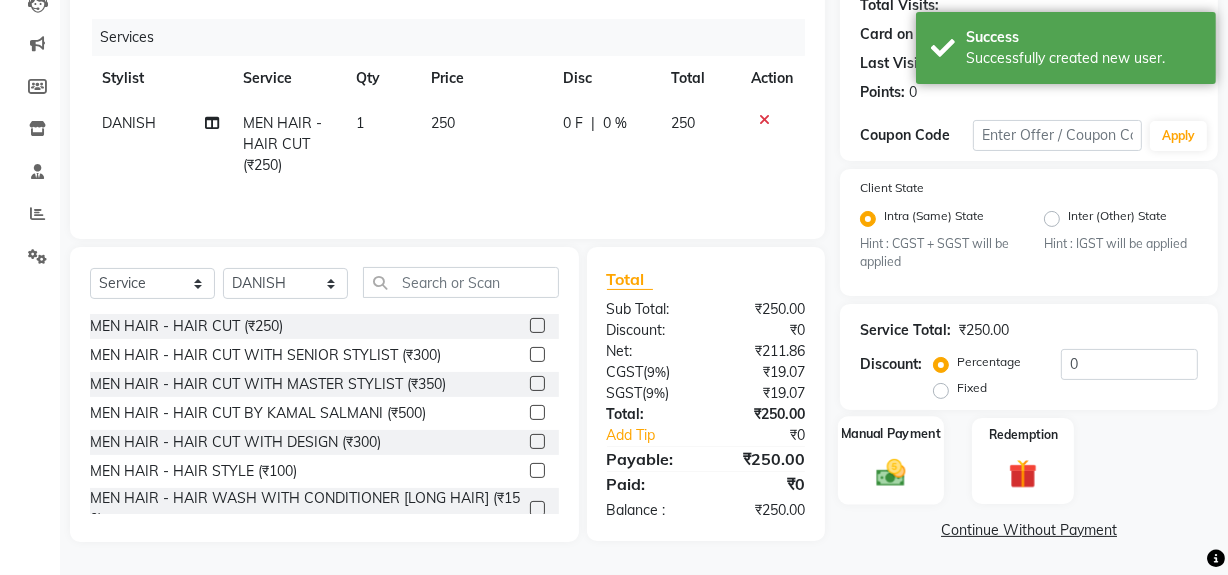 click 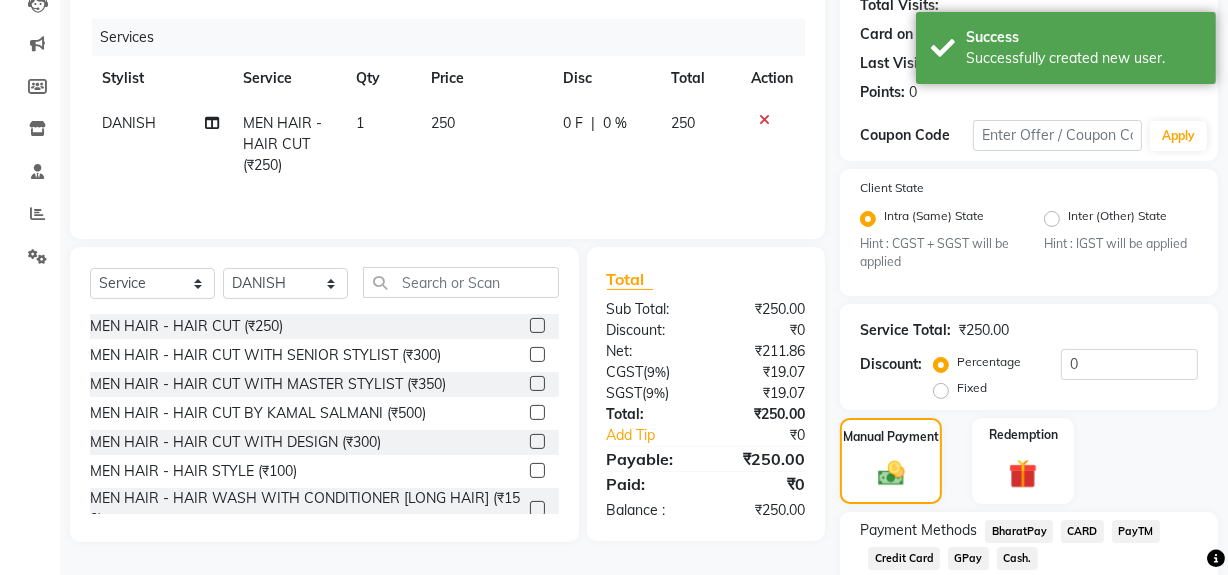 click on "Cash." 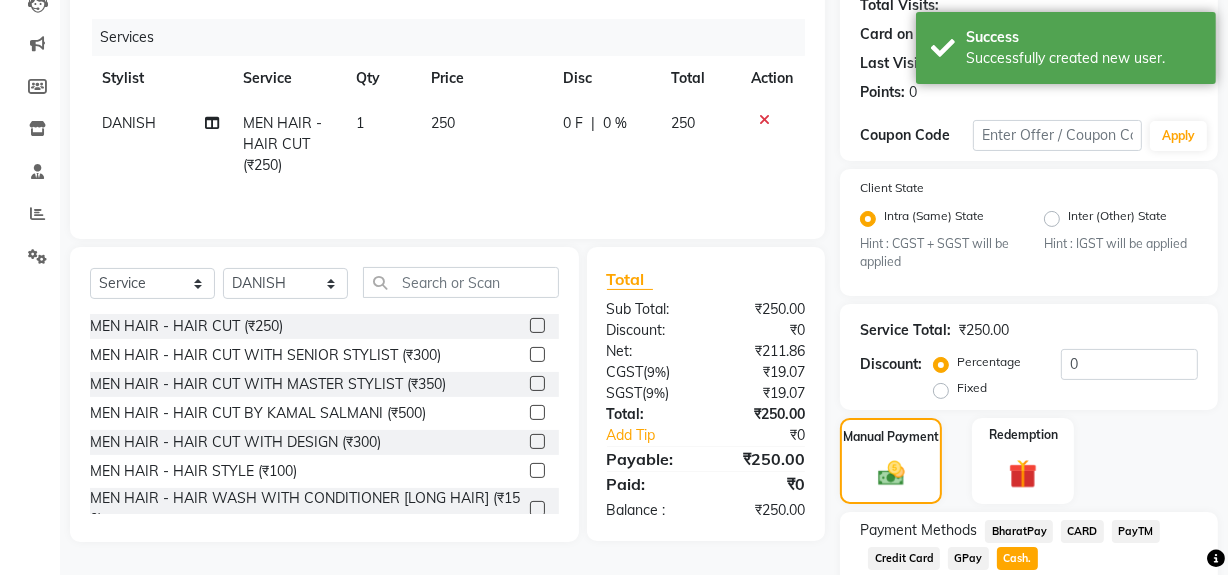 scroll, scrollTop: 413, scrollLeft: 0, axis: vertical 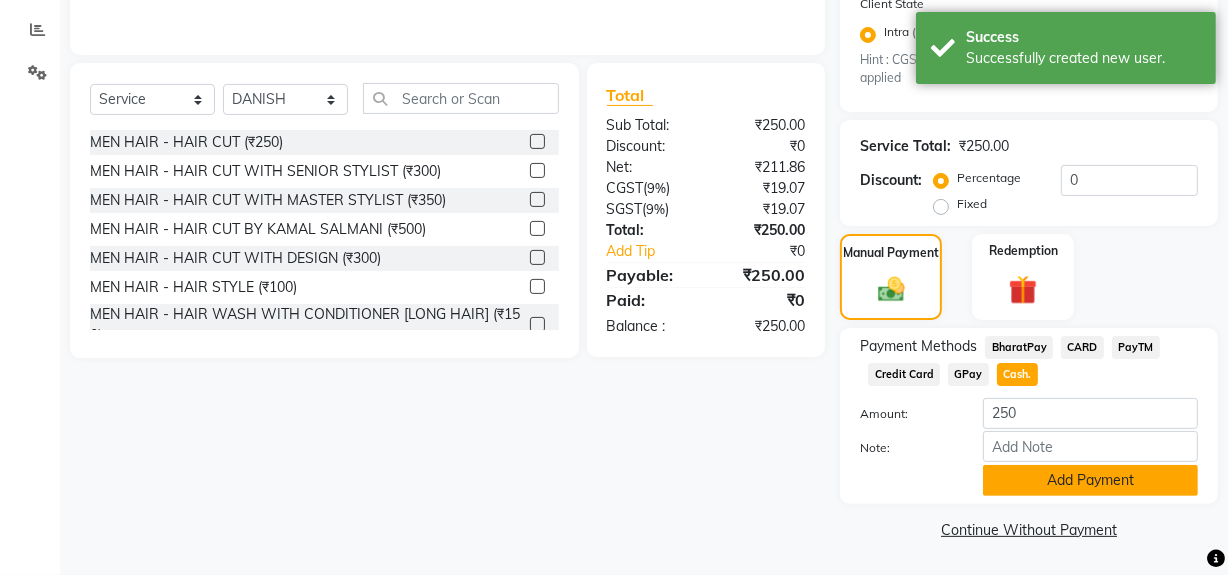 click on "Add Payment" 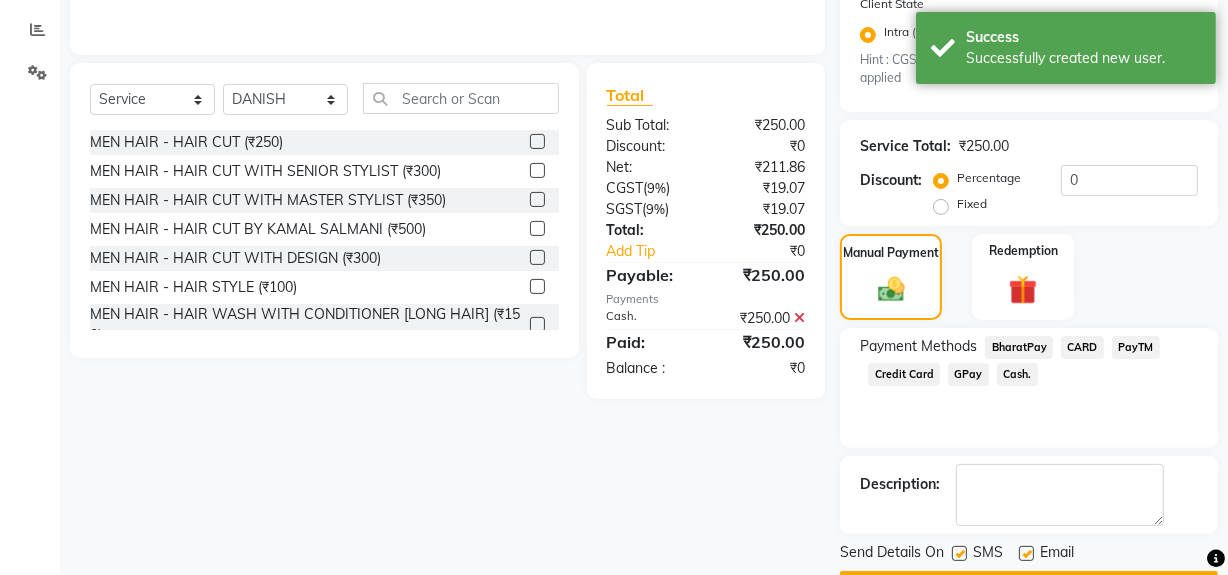 click 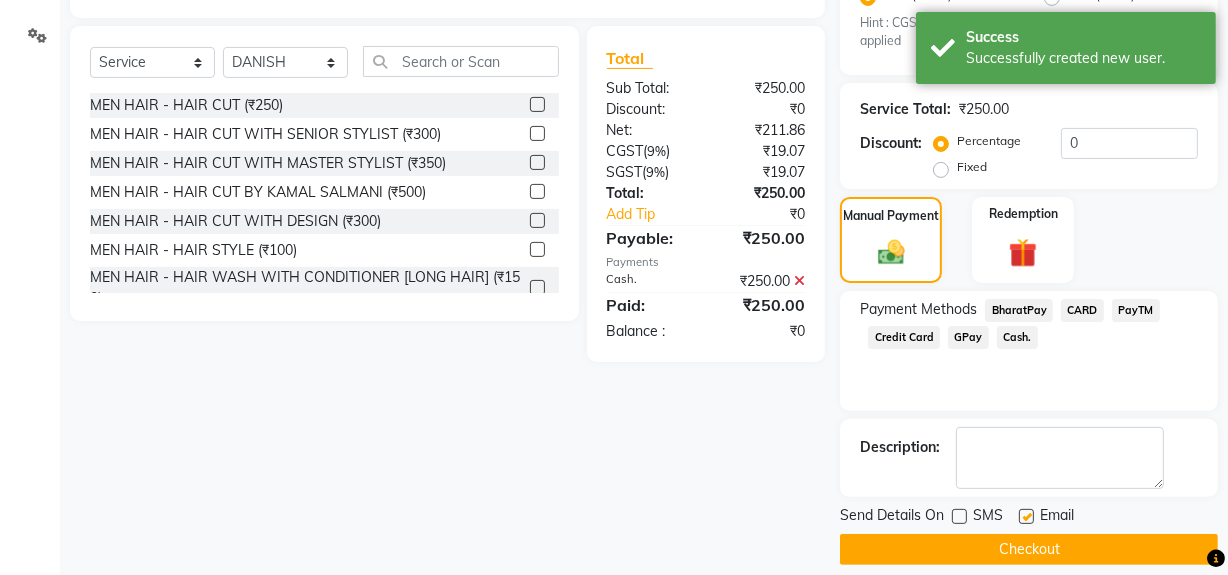 scroll, scrollTop: 470, scrollLeft: 0, axis: vertical 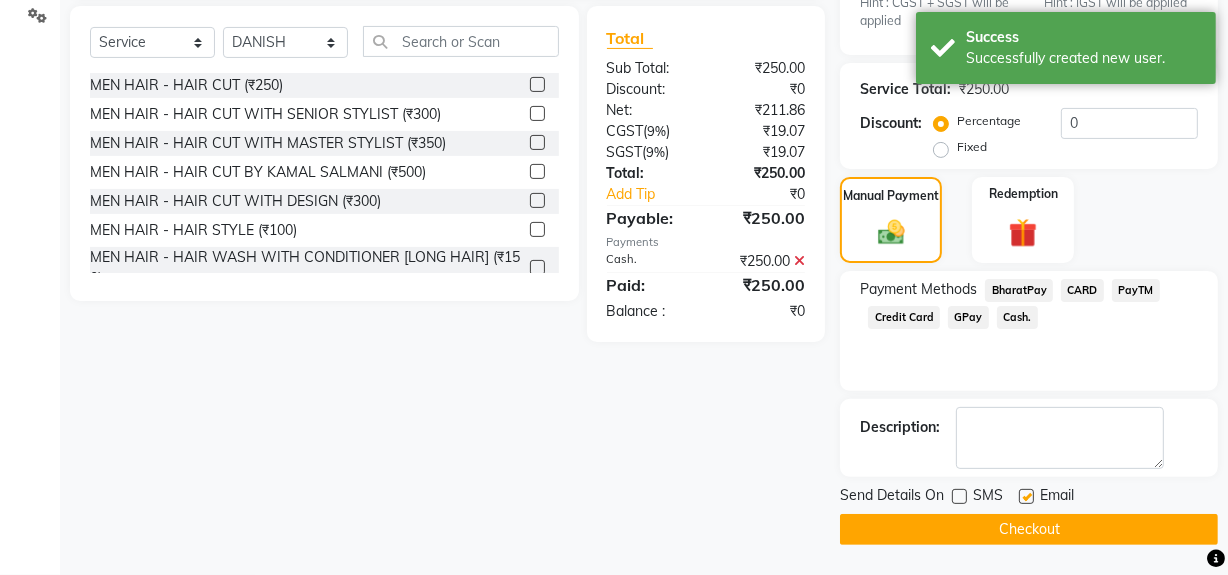 click on "INVOICE PREVIOUS INVOICES Create New   Save   Open Invoices  Client +91 9820424024 Date 01-08-2025 Invoice Number INV/25-26 V/2025-26 2312 Services Stylist Service Qty Price Disc Total Action DANISH MEN HAIR - HAIR CUT (₹250) 1 250 0 F | 0 % 250 Select  Service  Product  Membership  Package Voucher Prepaid Gift Card  Select Stylist ABID DANISH Faiz shaikh Frontdesk INTEZAR SALMANI JYOTI Kamal Salmani KAVITA MUSTAFA RAFIQUE Sonal SONU WAQAR ZAFAR MEN HAIR - HAIR CUT (₹250)  MEN HAIR - HAIR CUT WITH SENIOR STYLIST (₹300)  MEN HAIR - HAIR CUT WITH MASTER STYLIST (₹350)  MEN HAIR - HAIR CUT BY KAMAL SALMANI (₹500)  MEN HAIR - HAIR CUT WITH DESIGN (₹300)  MEN HAIR - HAIR STYLE (₹100)  MEN HAIR - HAIR WASH WITH CONDITIONER [LONG HAIR] (₹150)  MEN HAIR - HAIR WASH WITH CONDITIONER (₹250)  MEN HAIR - REGULAR SHAVE/TRIM (₹150)  MEN HAIR - ROOT DEEP DANDRUFF TREATMENT (₹1500)  MEN HAIR - ROOT DEEP HAIR FALL TREATMENT (₹1800)  MEN HAIR - ANTI DANDRUFF TREATMENT (₹1200)  Bleach - FACE (₹600)" 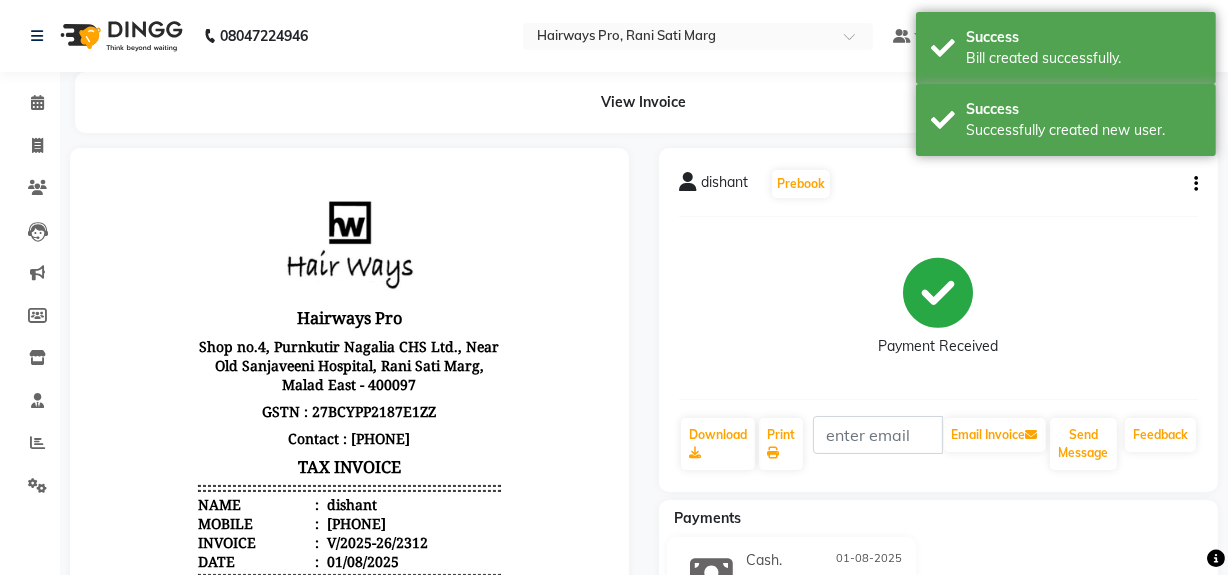 scroll, scrollTop: 0, scrollLeft: 0, axis: both 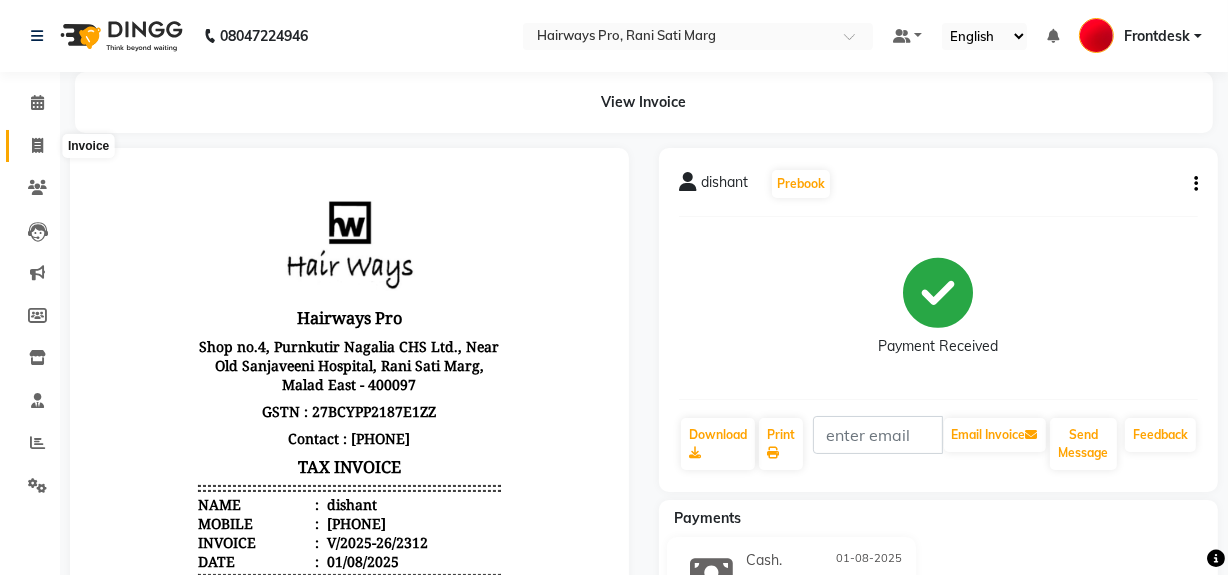 click 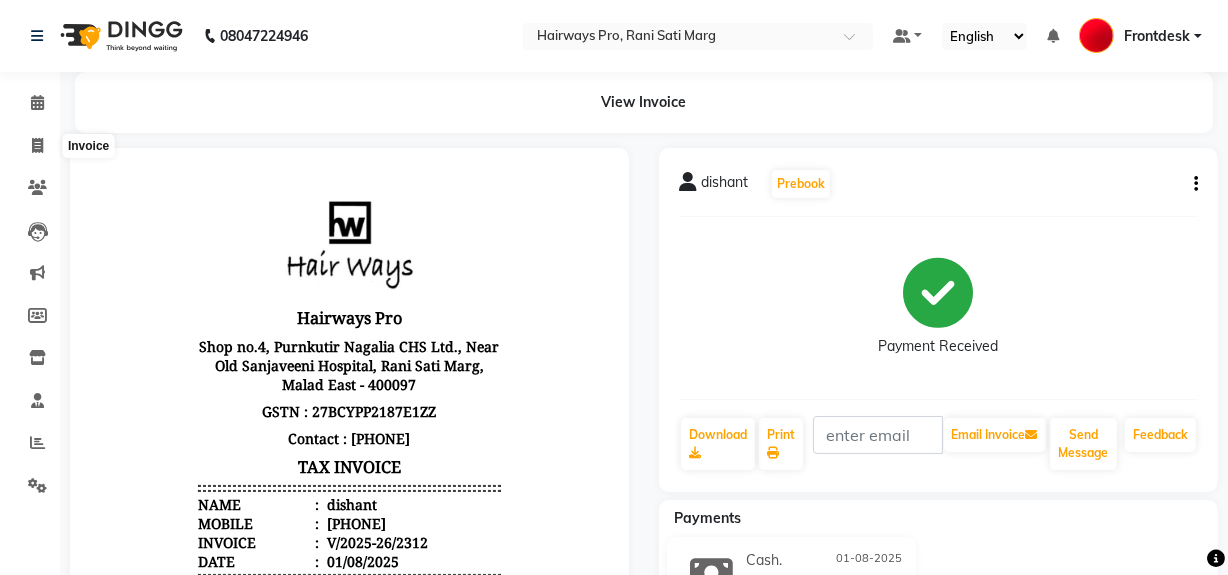 select on "787" 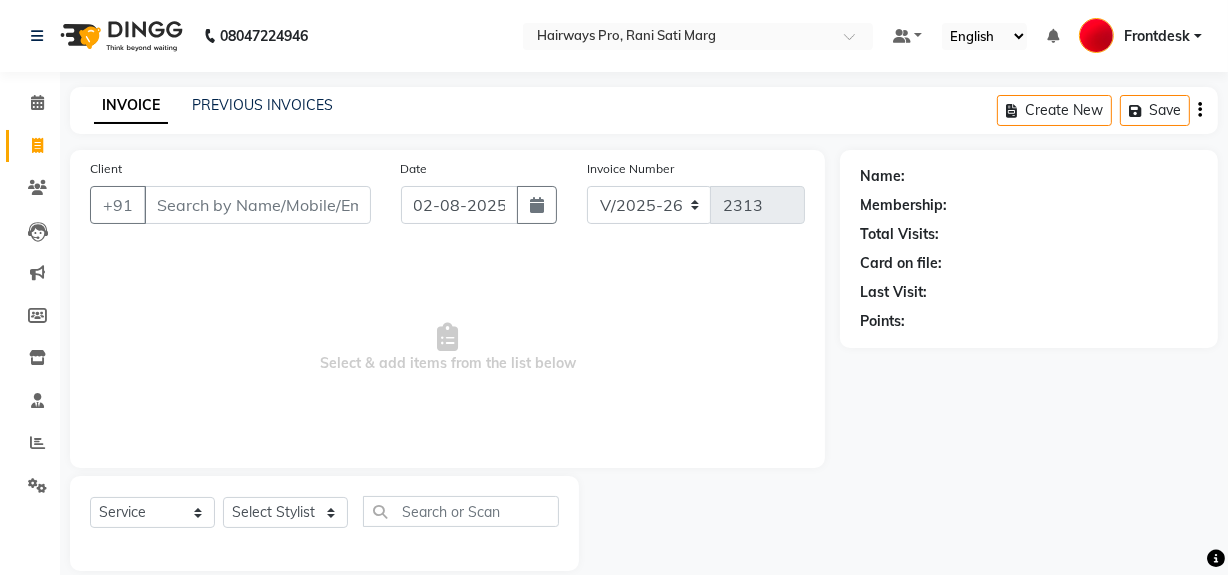 scroll, scrollTop: 26, scrollLeft: 0, axis: vertical 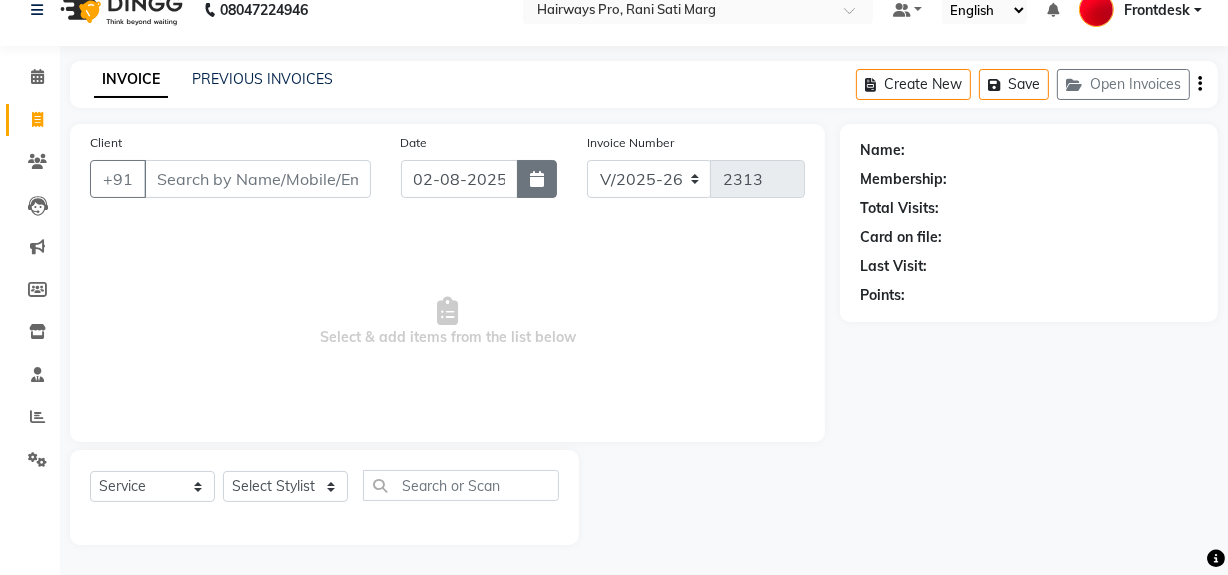 click 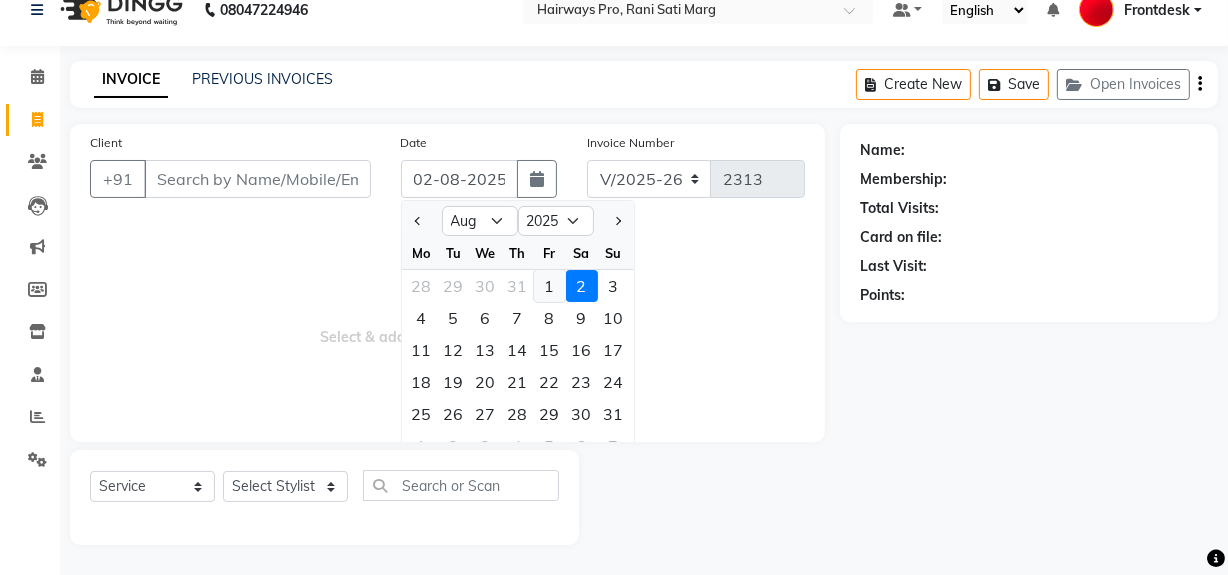 click on "1" 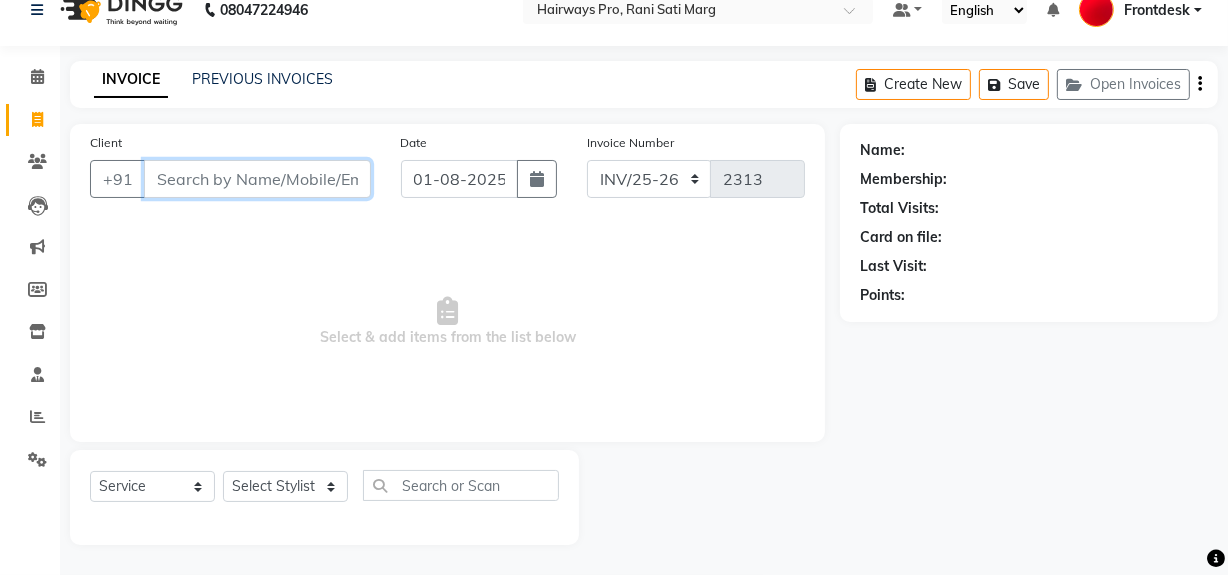 click on "Client" at bounding box center (257, 179) 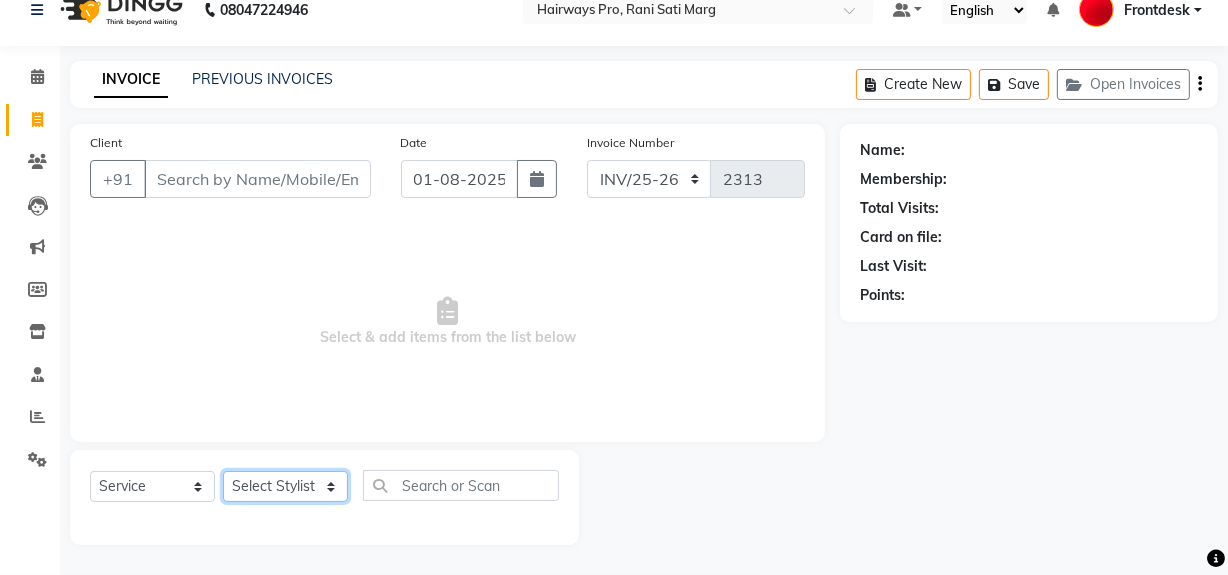 click on "Select Stylist ABID DANISH Faiz shaikh Frontdesk INTEZAR SALMANI JYOTI Kamal Salmani KAVITA MUSTAFA RAFIQUE Sonal SONU WAQAR ZAFAR" 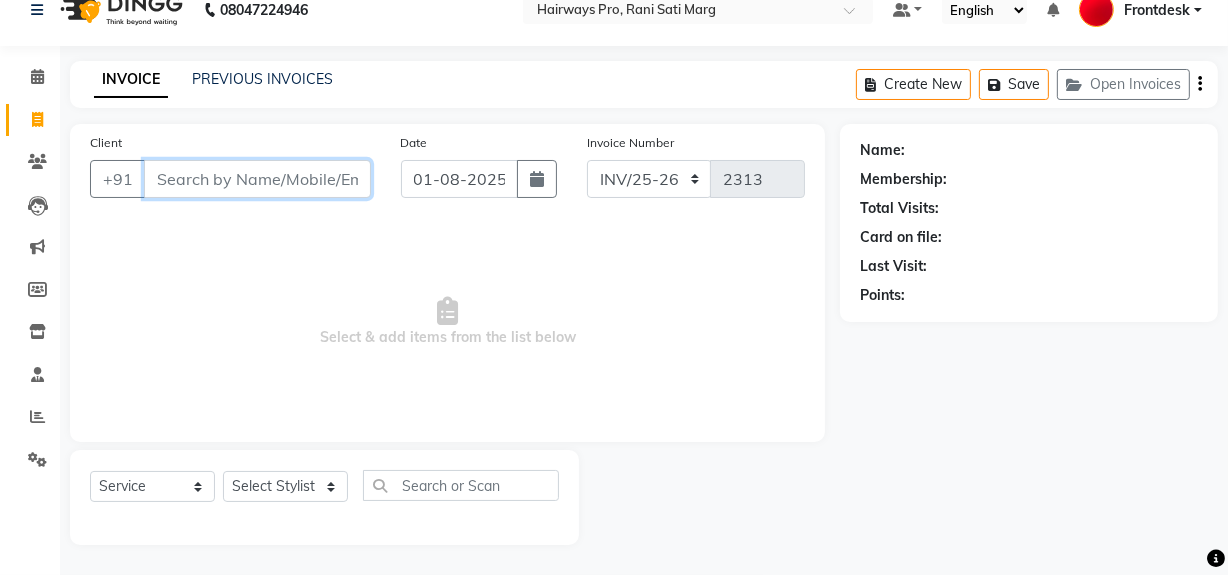 click on "Client" at bounding box center [257, 179] 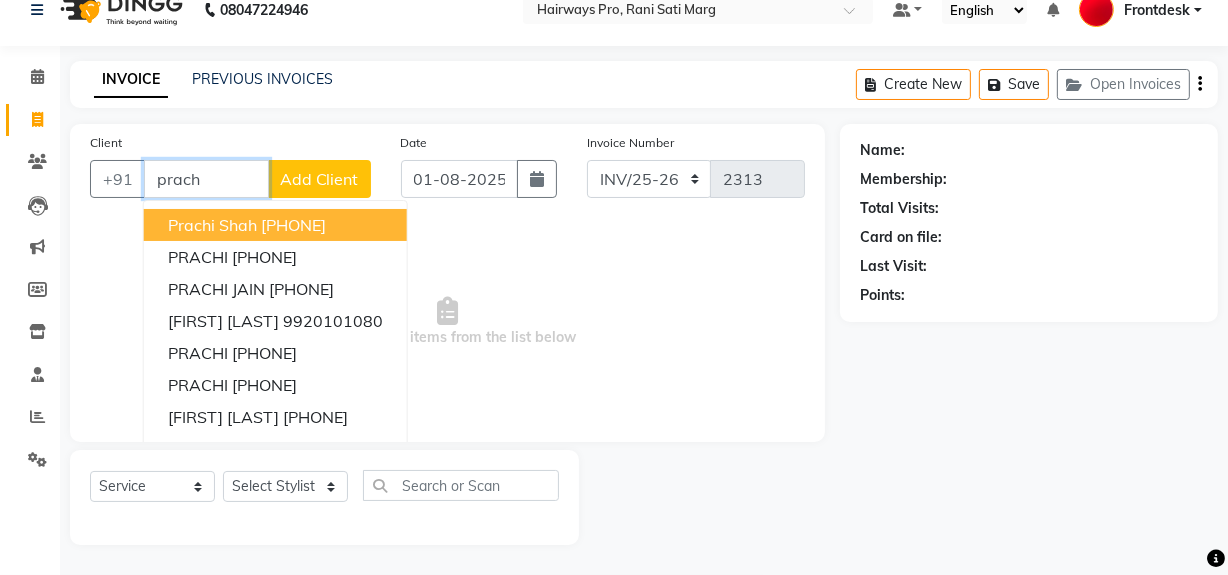 click on "Prachi Shah  8080447399" at bounding box center [275, 225] 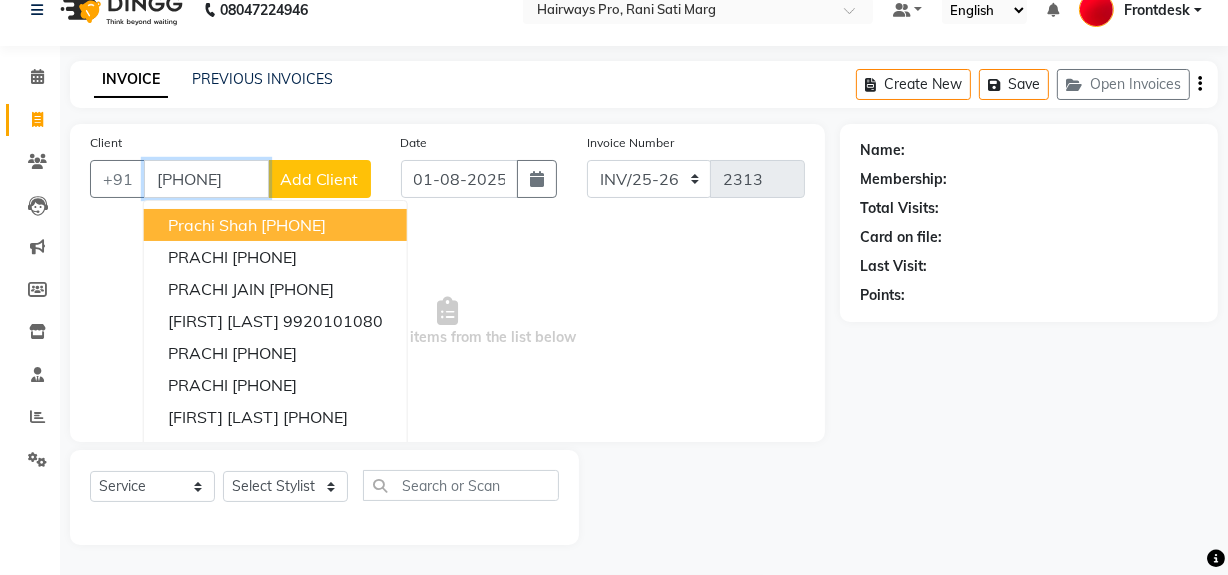 type on "[PHONE]" 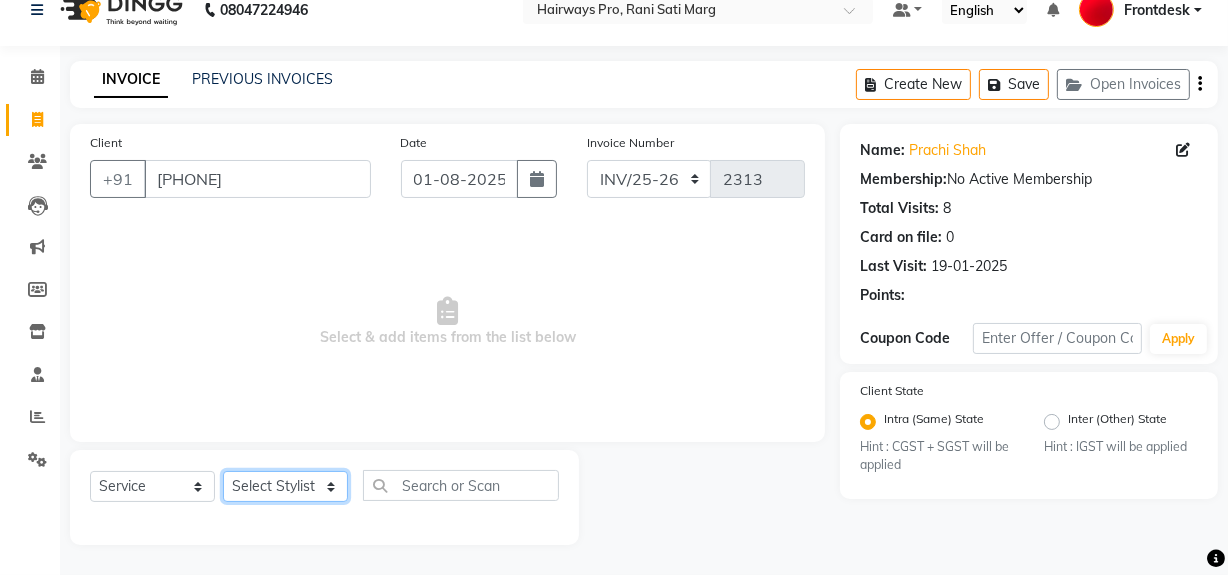 click on "Select Stylist ABID DANISH Faiz shaikh Frontdesk INTEZAR SALMANI JYOTI Kamal Salmani KAVITA MUSTAFA RAFIQUE Sonal SONU WAQAR ZAFAR" 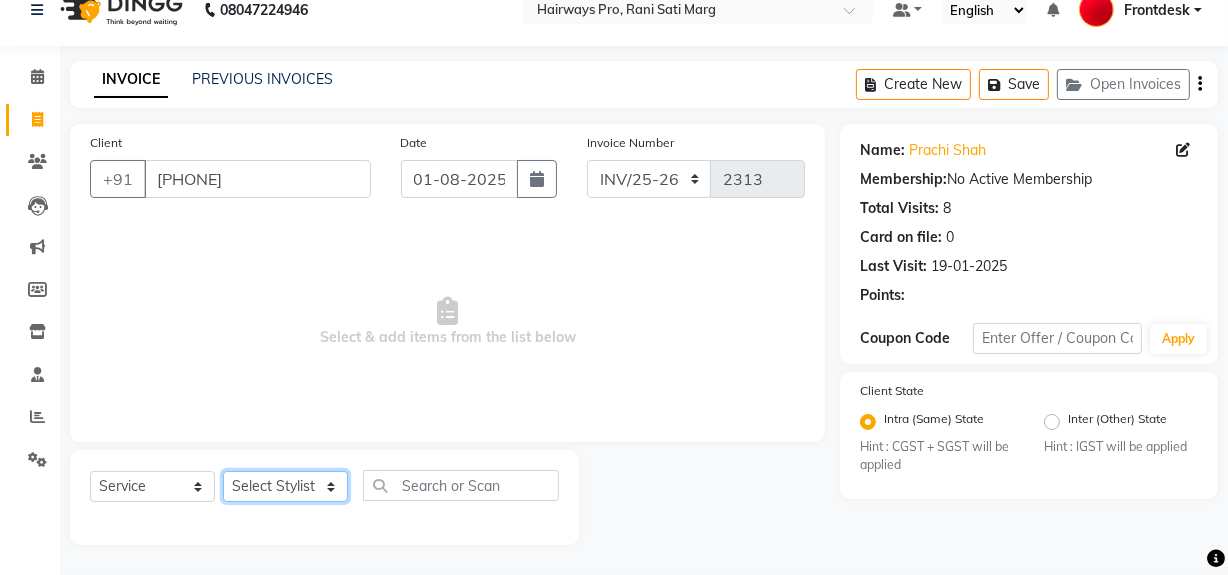 click on "Select Stylist ABID DANISH Faiz shaikh Frontdesk INTEZAR SALMANI JYOTI Kamal Salmani KAVITA MUSTAFA RAFIQUE Sonal SONU WAQAR ZAFAR" 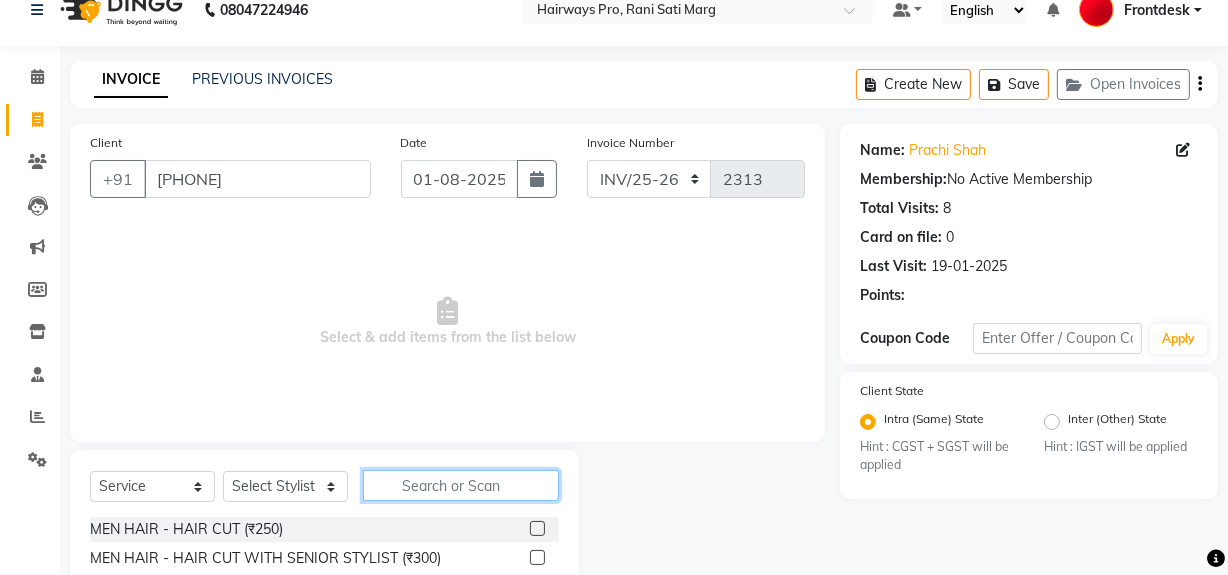 click 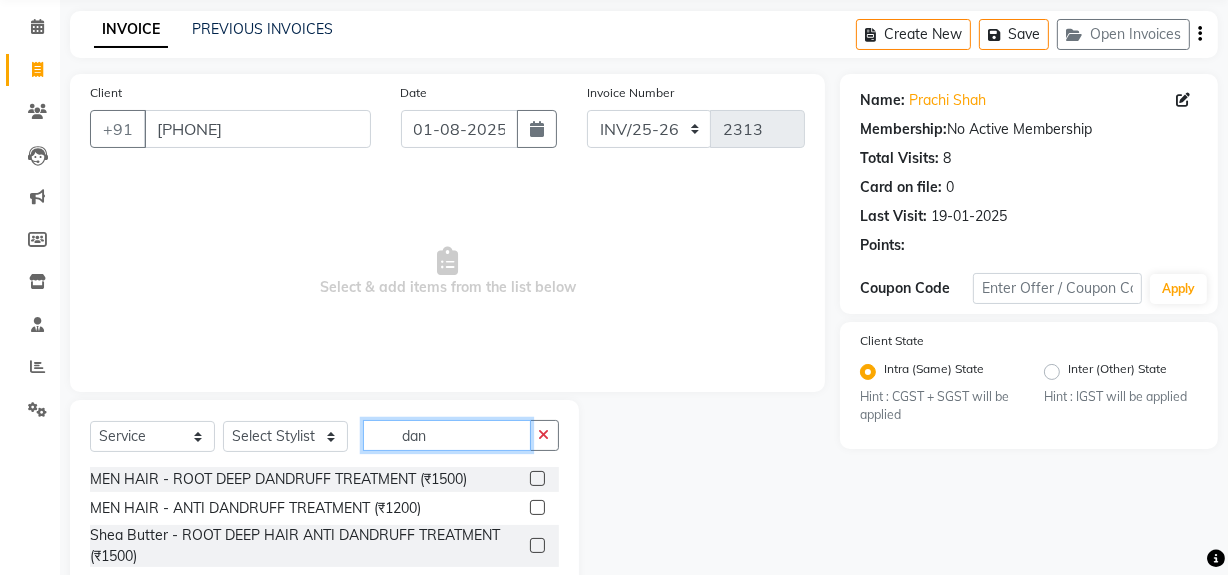 scroll, scrollTop: 117, scrollLeft: 0, axis: vertical 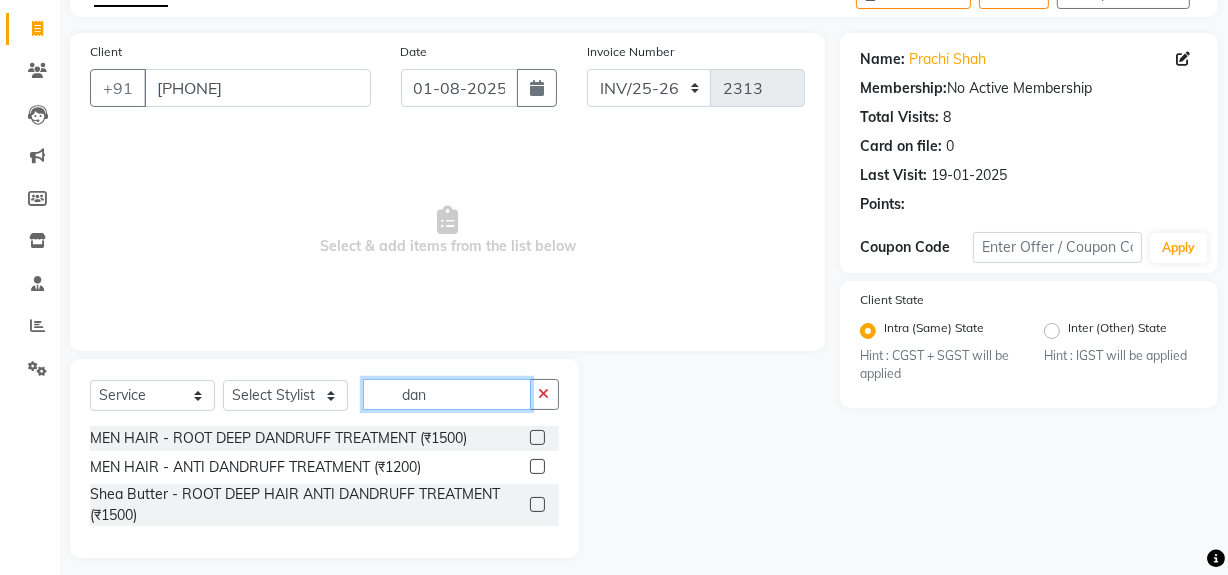 type on "dan" 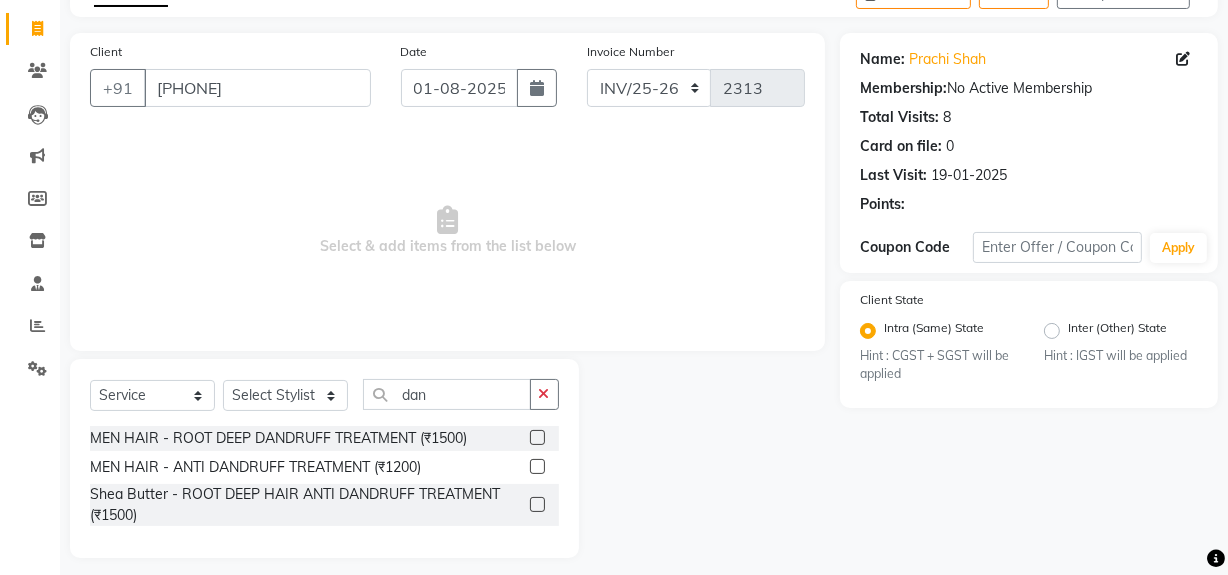 click 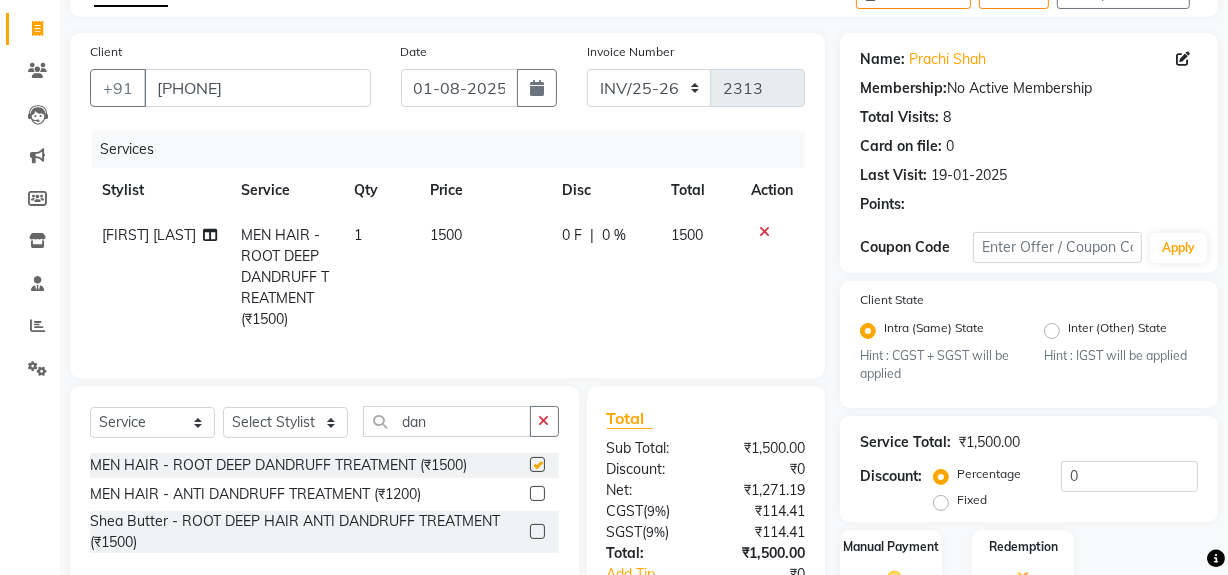 checkbox on "false" 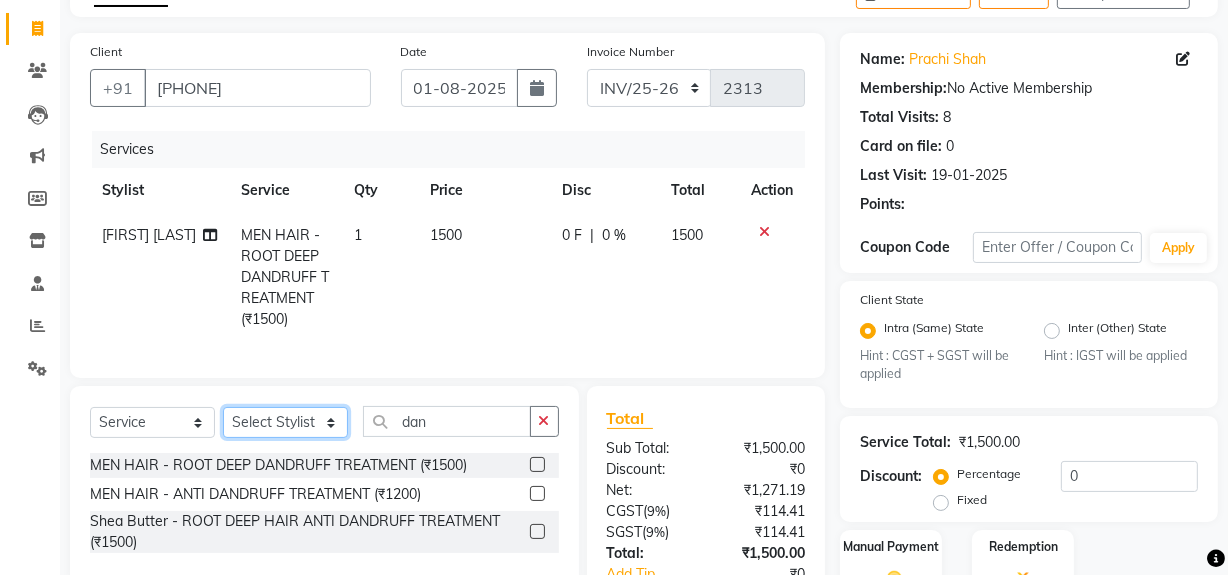 click on "Select Stylist ABID DANISH Faiz shaikh Frontdesk INTEZAR SALMANI JYOTI Kamal Salmani KAVITA MUSTAFA RAFIQUE Sonal SONU WAQAR ZAFAR" 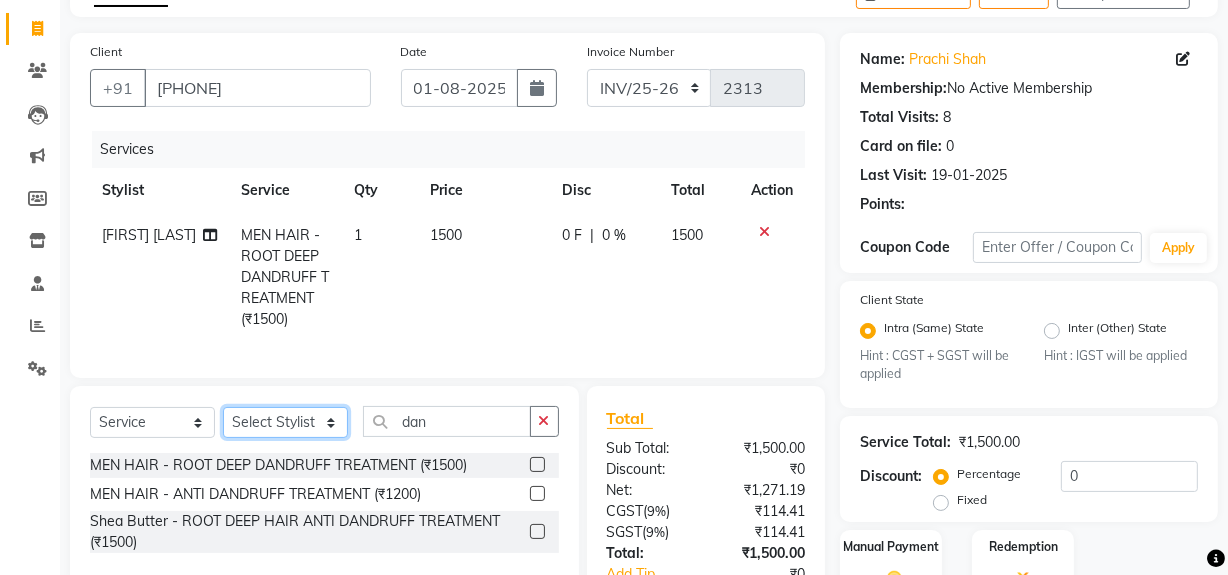select on "13186" 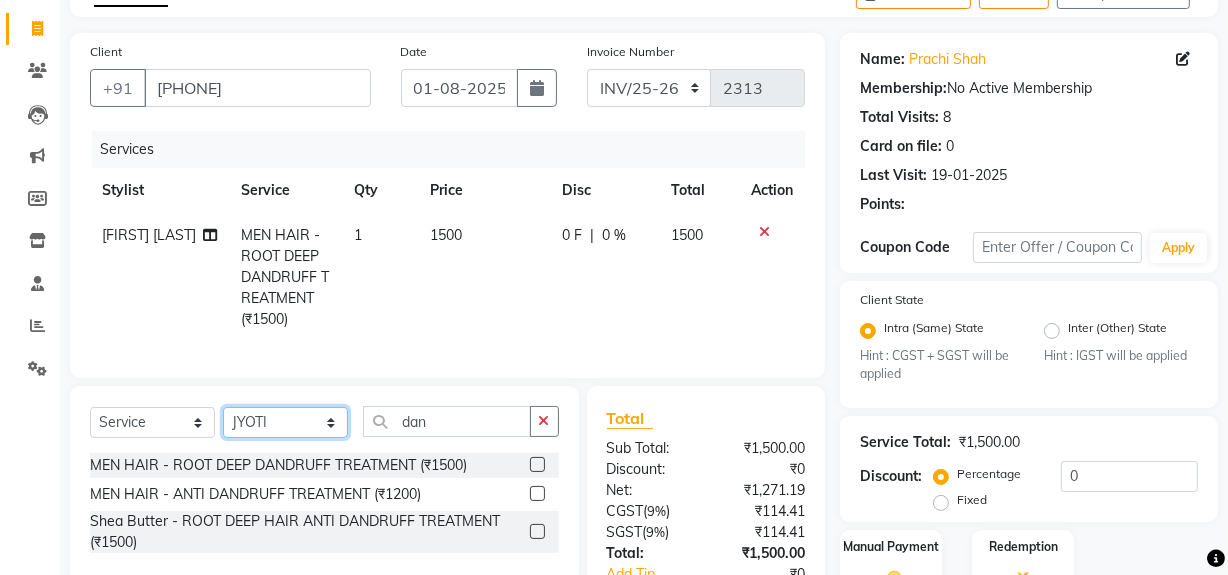 click on "Select Stylist ABID DANISH Faiz shaikh Frontdesk INTEZAR SALMANI JYOTI Kamal Salmani KAVITA MUSTAFA RAFIQUE Sonal SONU WAQAR ZAFAR" 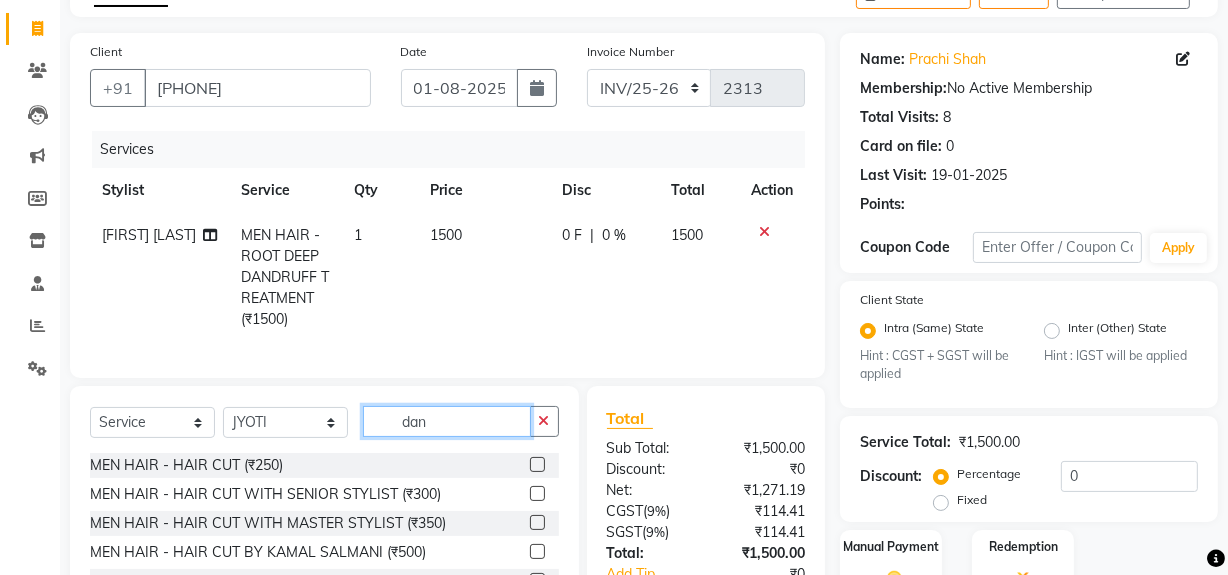 click on "dan" 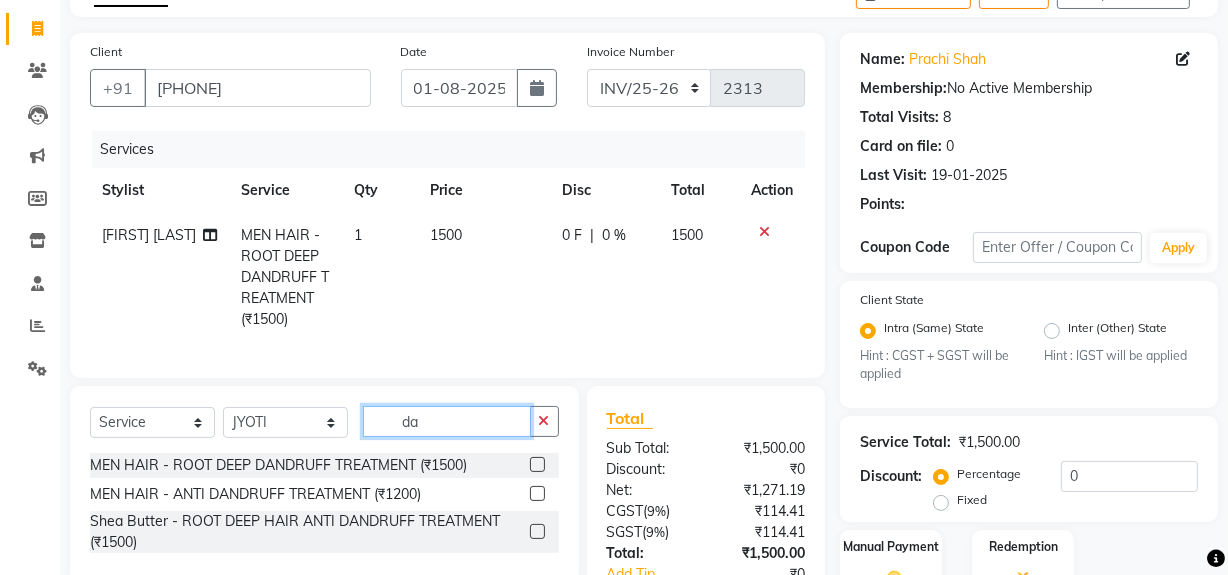 type on "d" 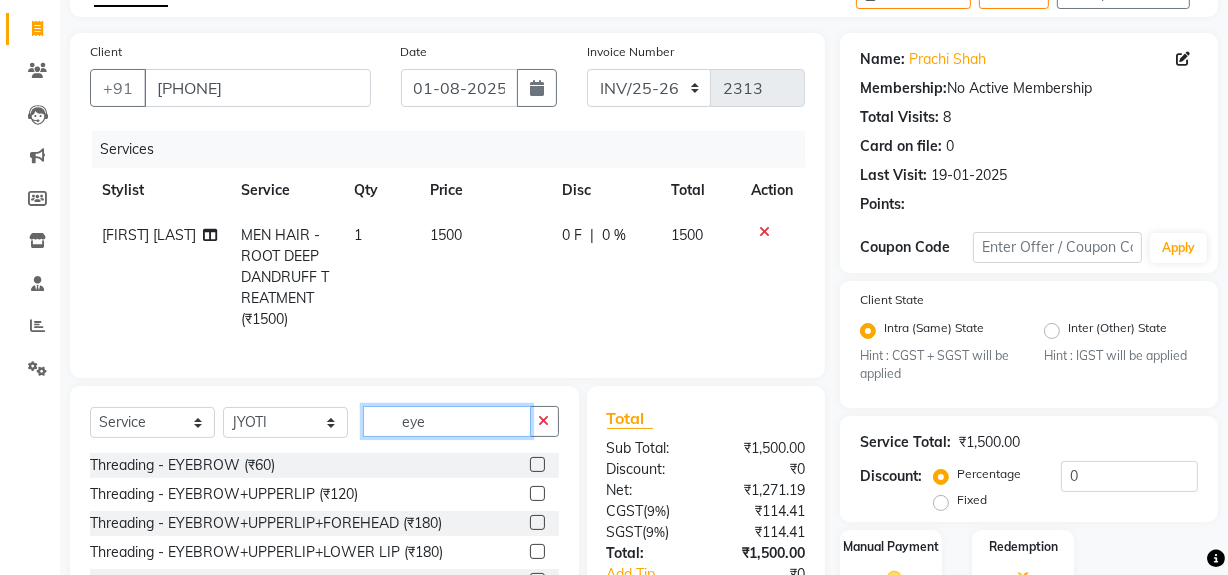 type on "eye" 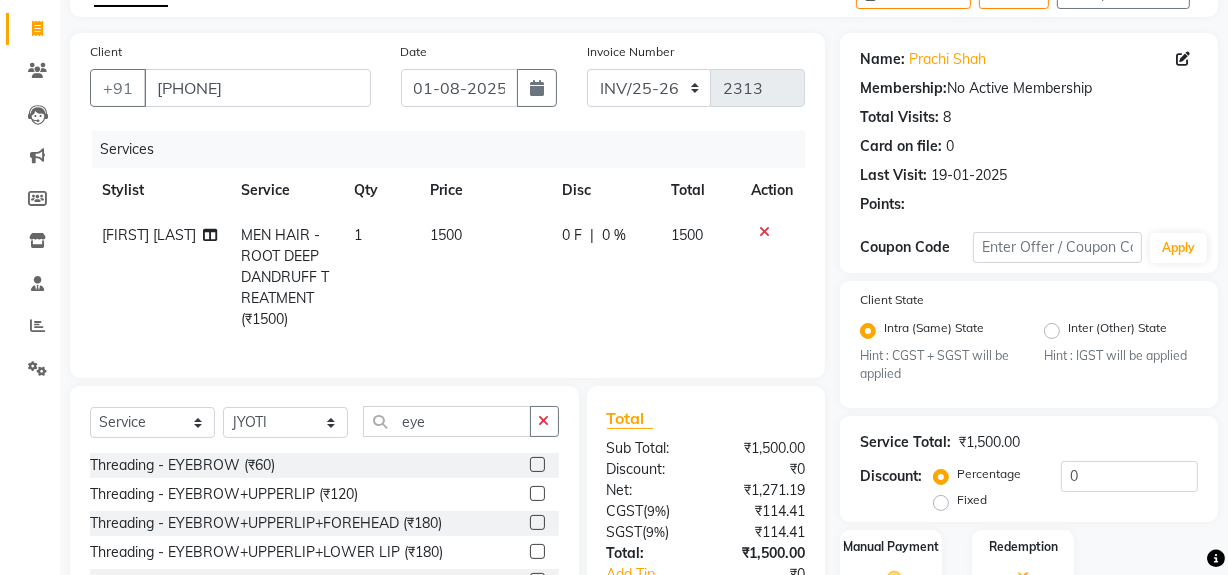 click 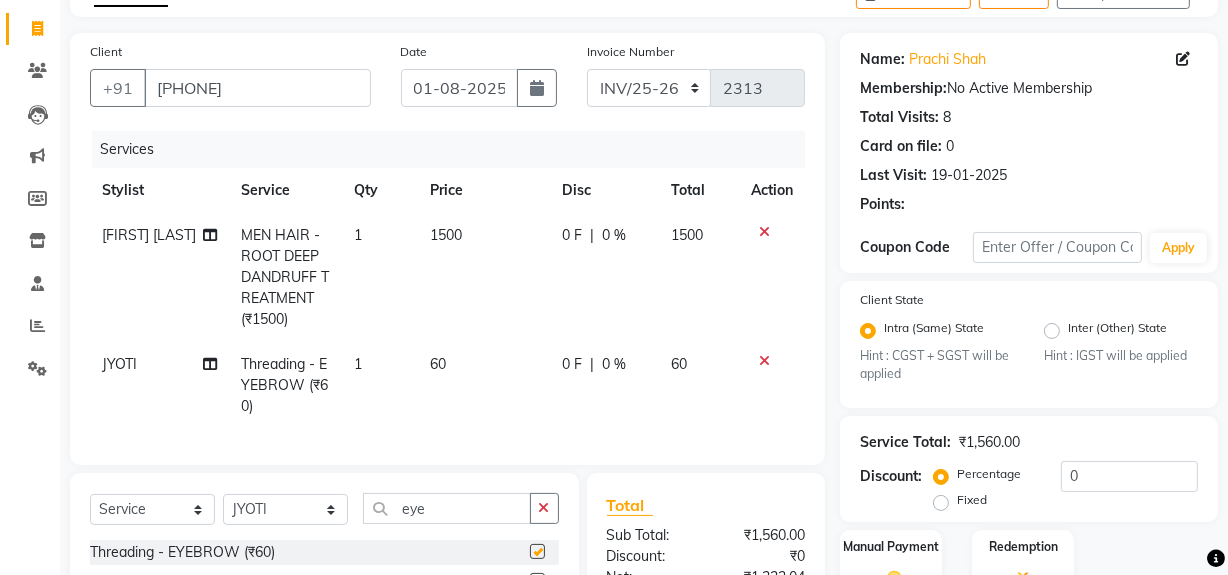 checkbox on "false" 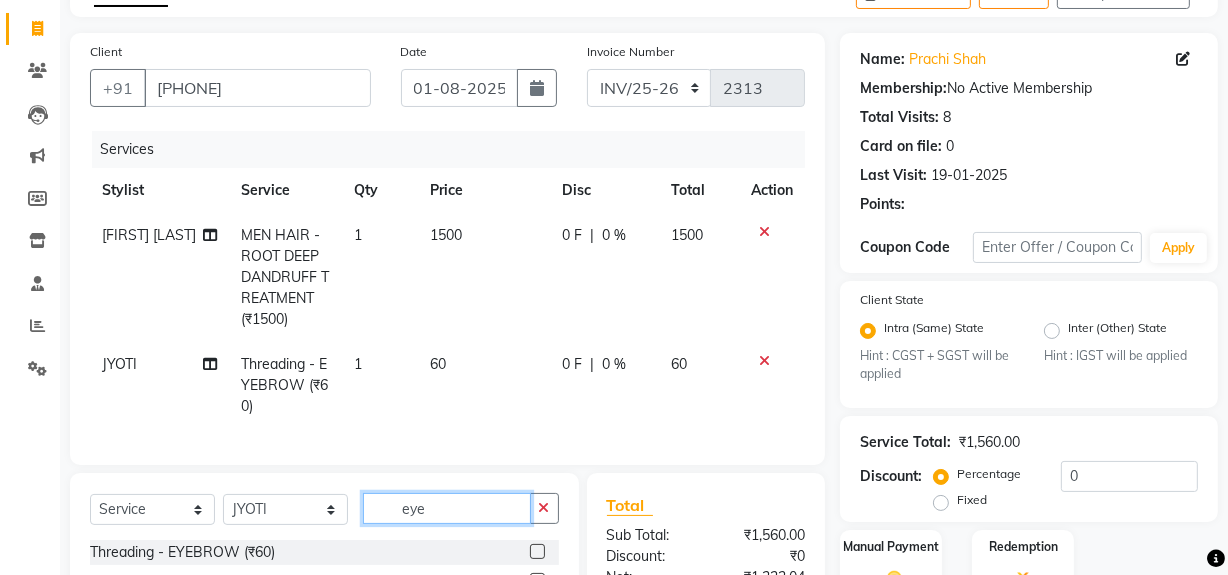 click on "eye" 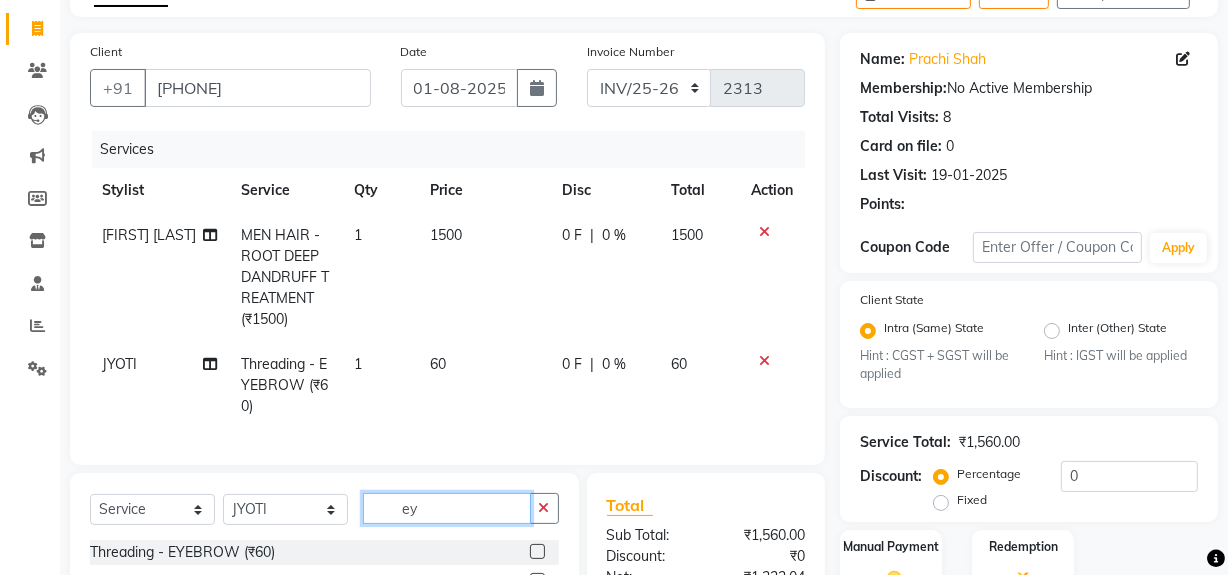 type on "e" 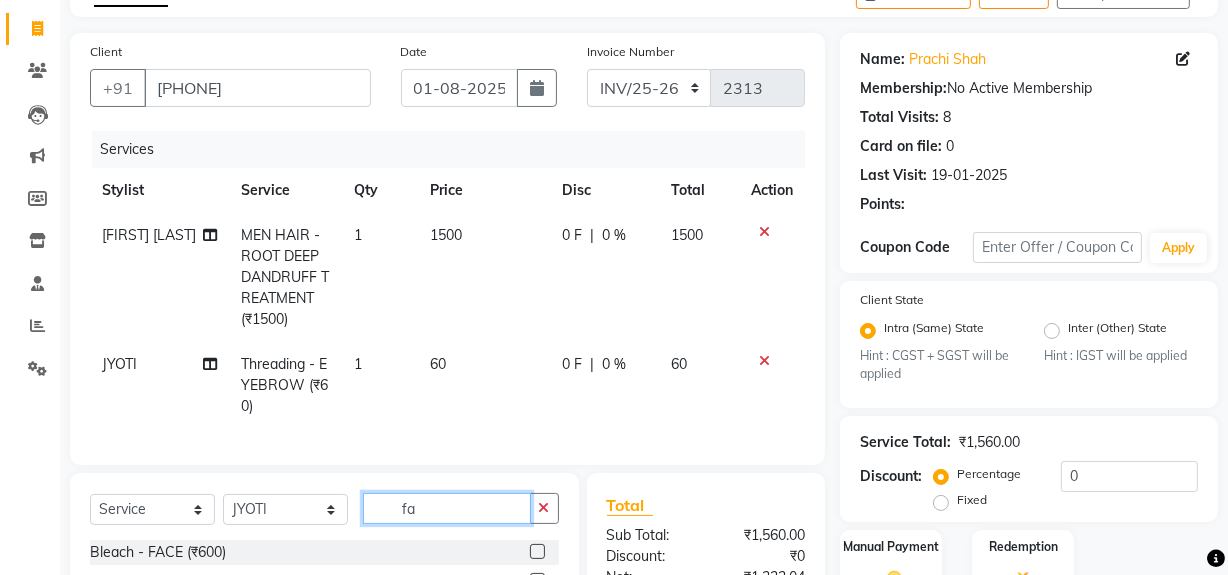 type on "f" 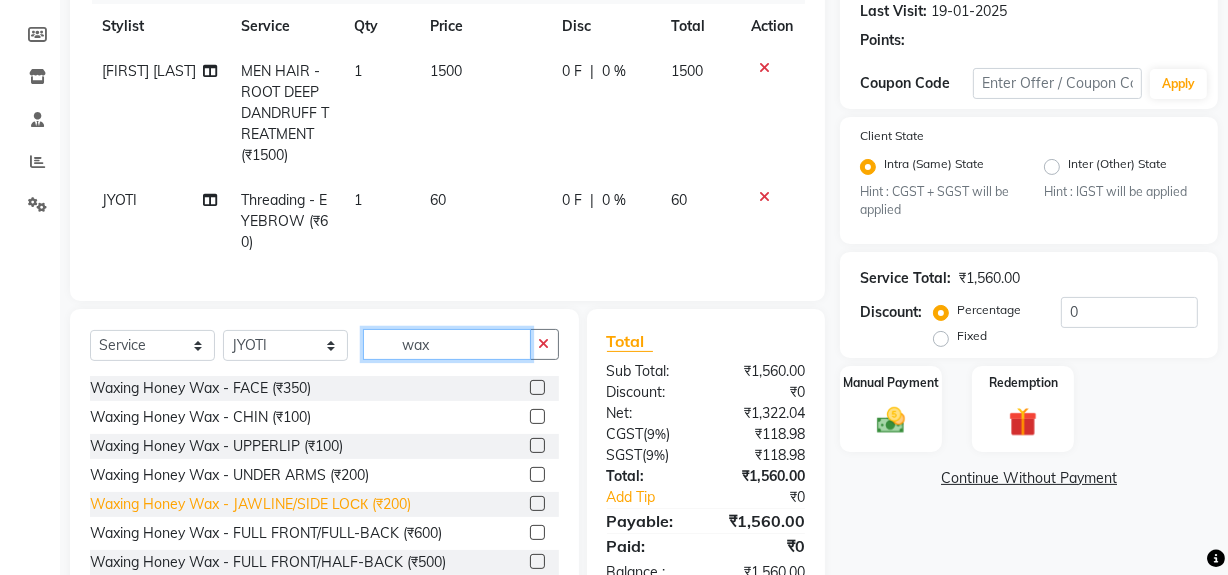 scroll, scrollTop: 299, scrollLeft: 0, axis: vertical 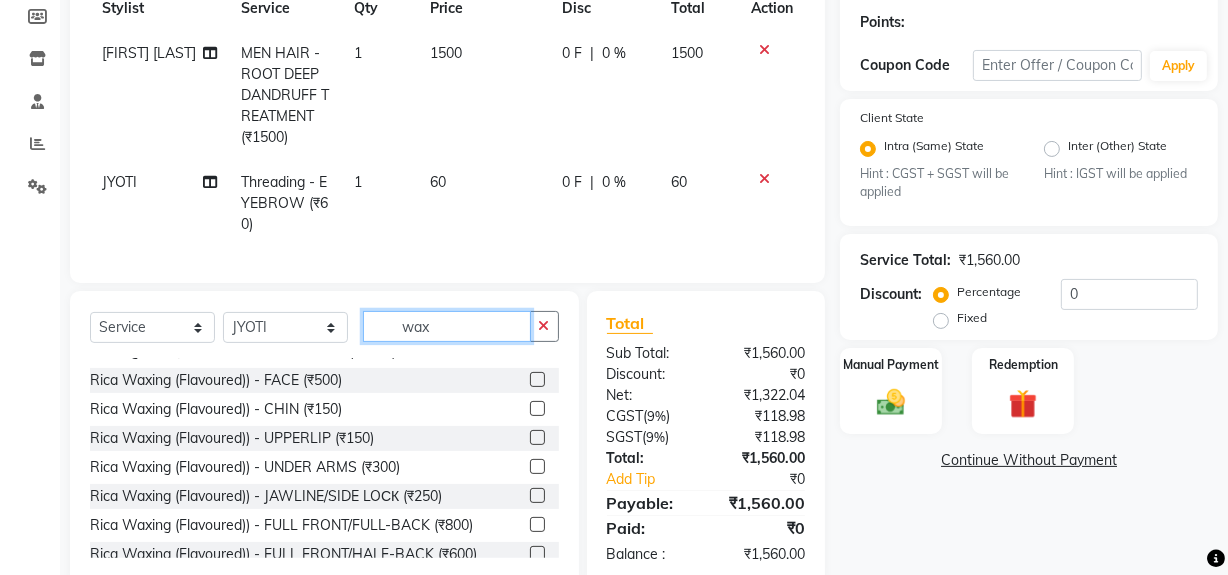 type on "wax" 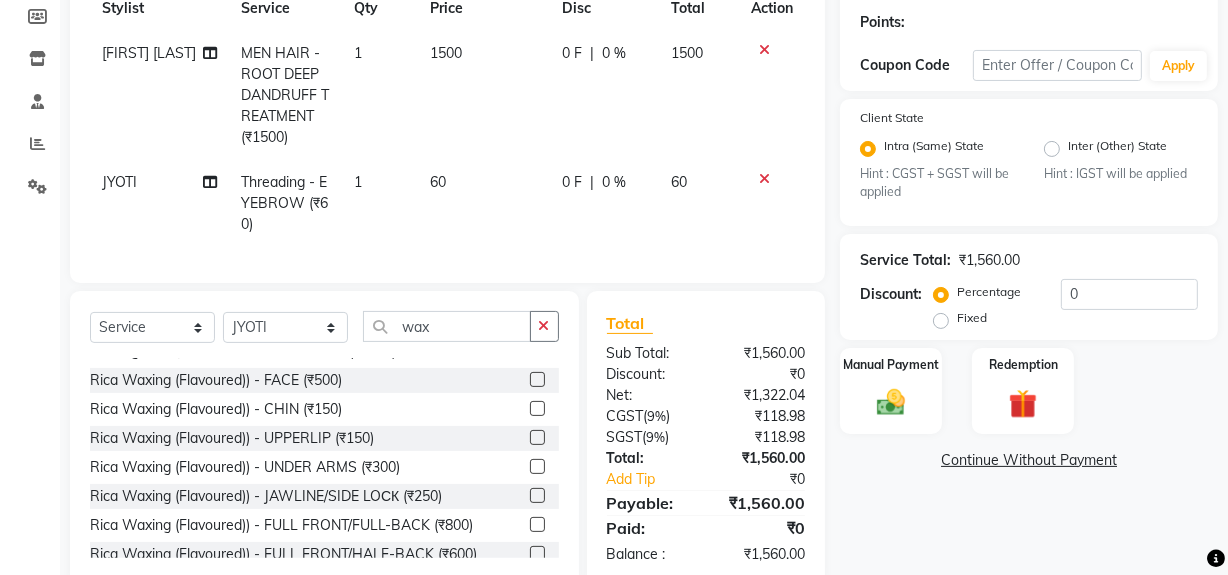 click 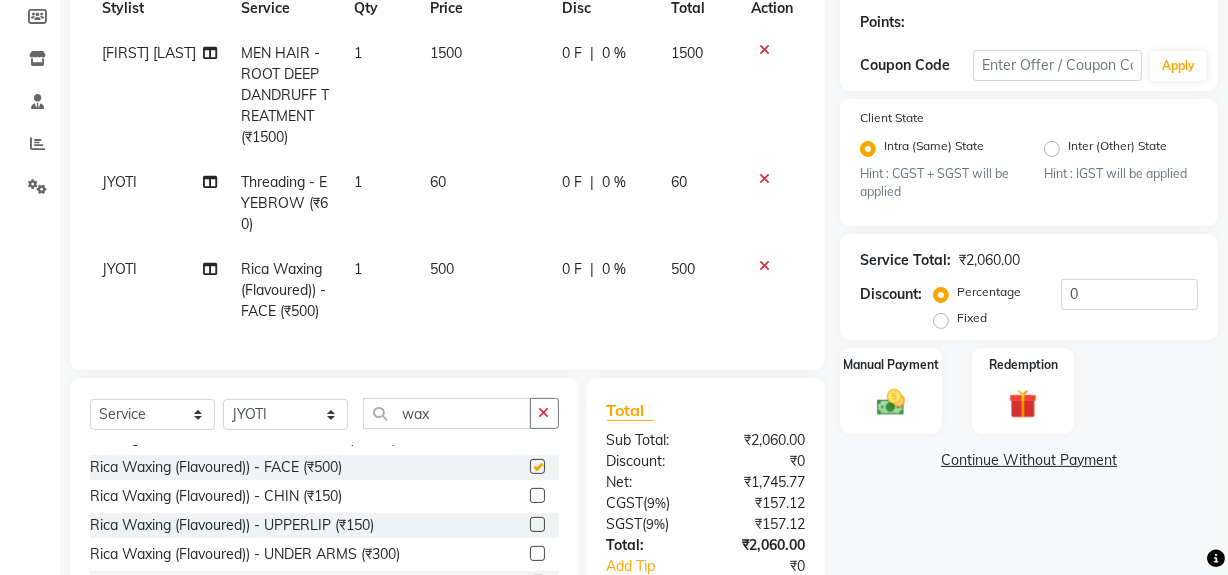 checkbox on "false" 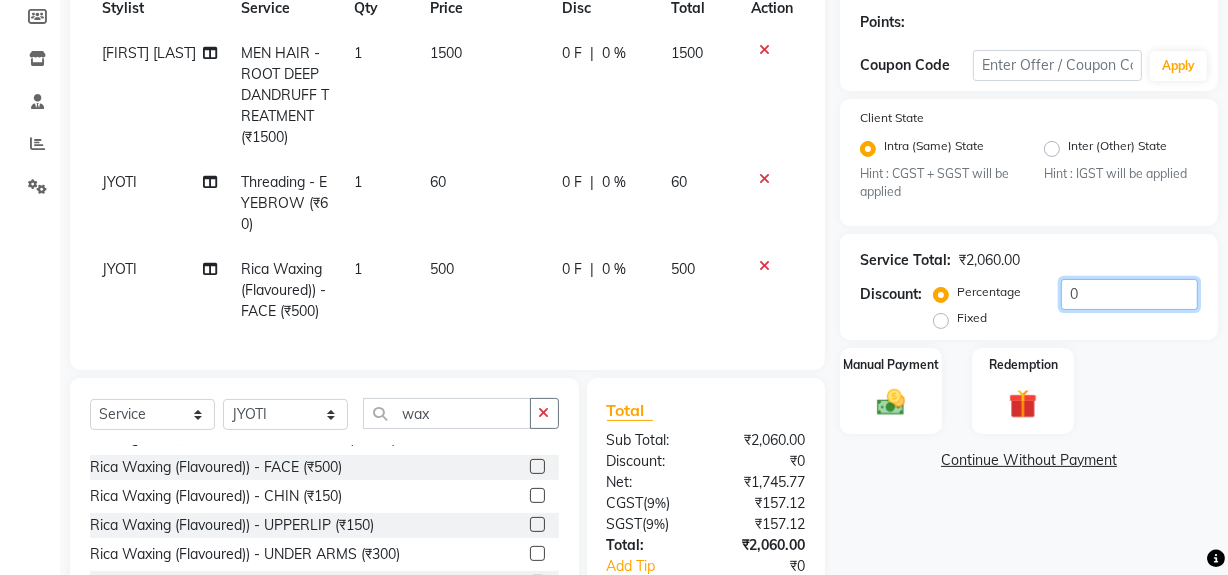 drag, startPoint x: 1147, startPoint y: 287, endPoint x: 1130, endPoint y: 302, distance: 22.671568 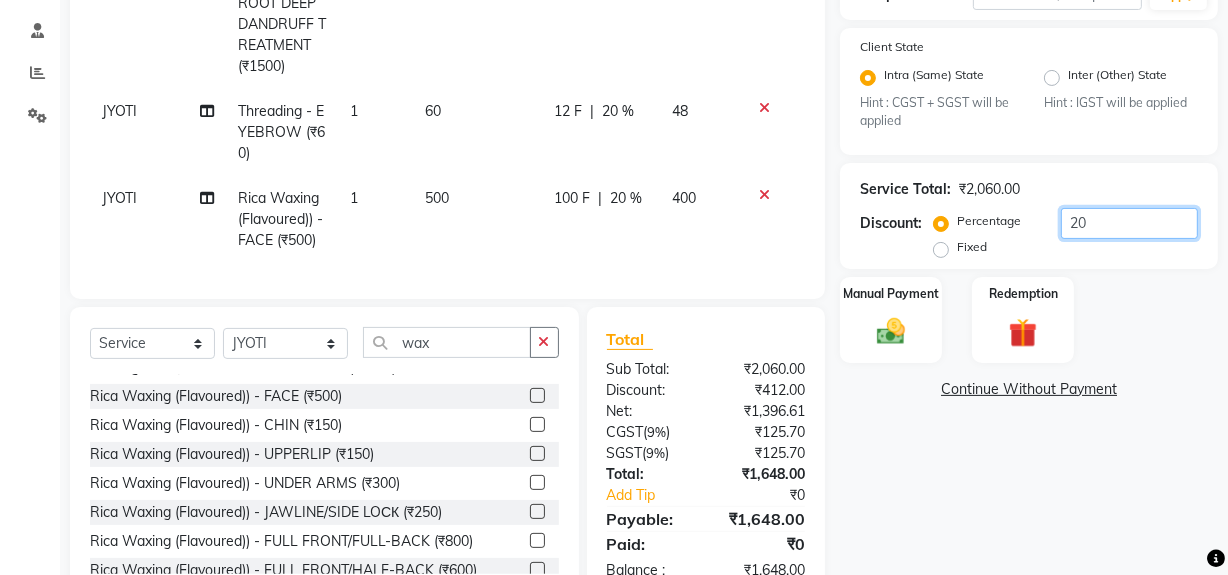 scroll, scrollTop: 461, scrollLeft: 0, axis: vertical 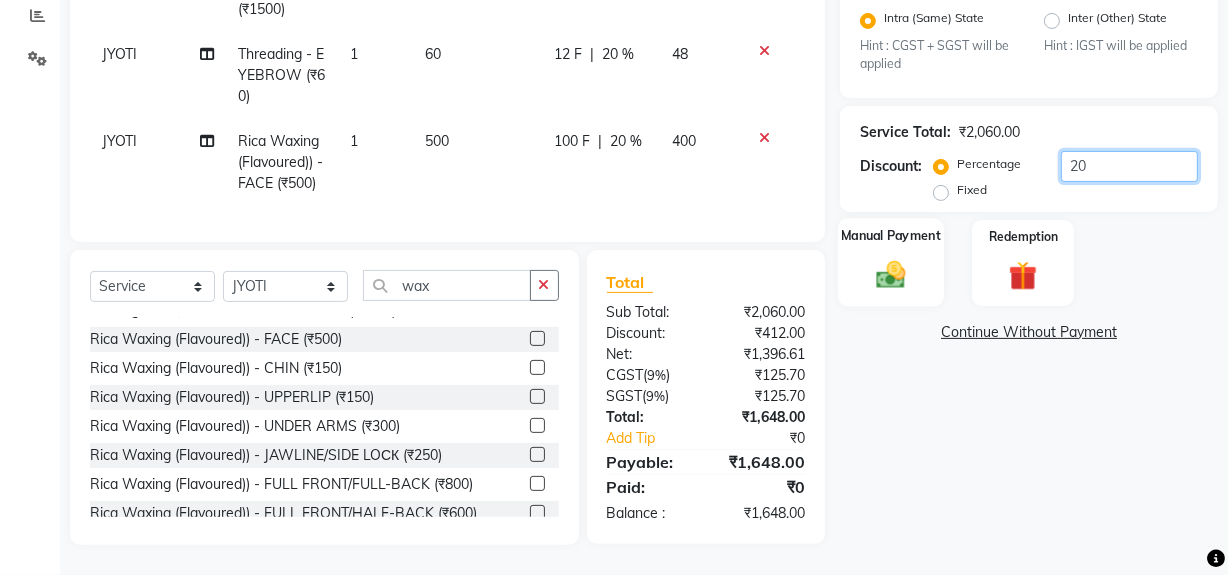 type on "20" 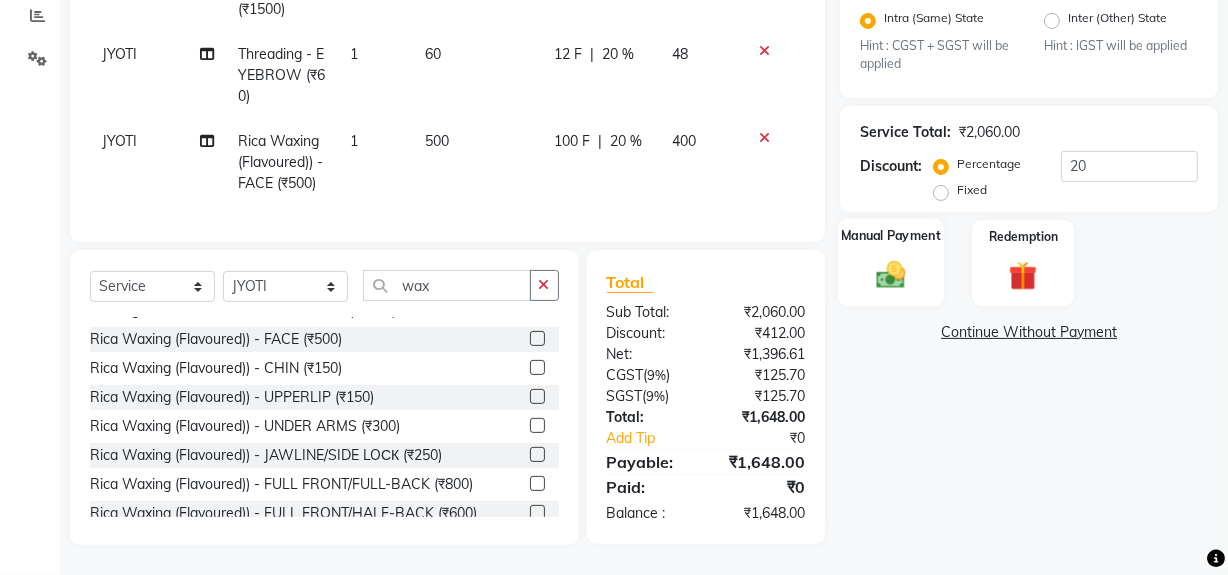 click 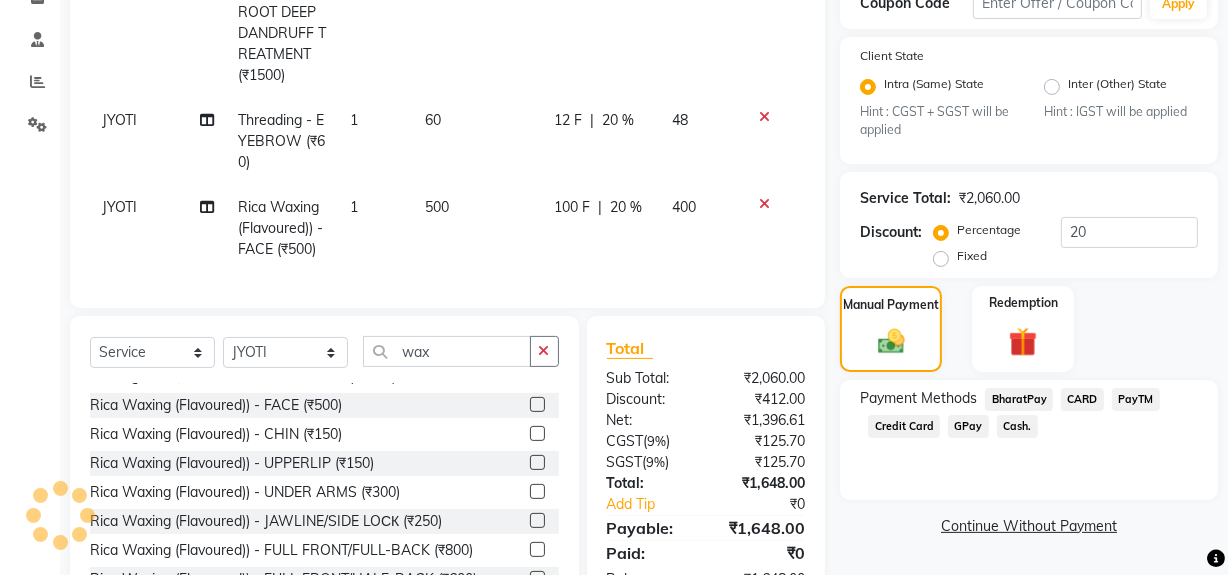scroll, scrollTop: 189, scrollLeft: 0, axis: vertical 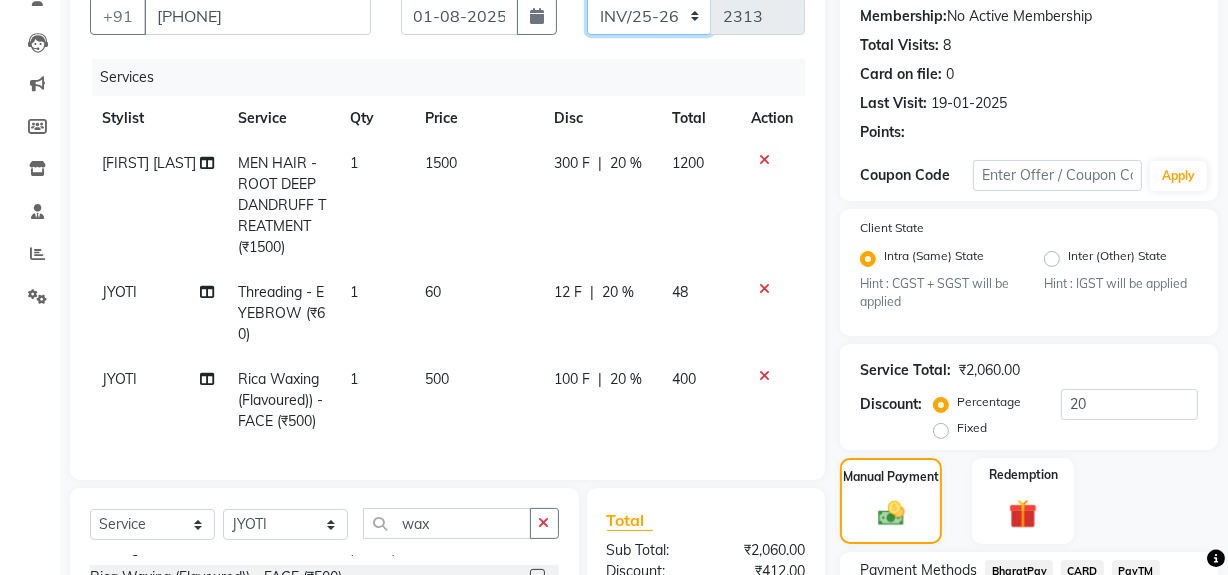 click on "INV/25-26 V/2025-26" 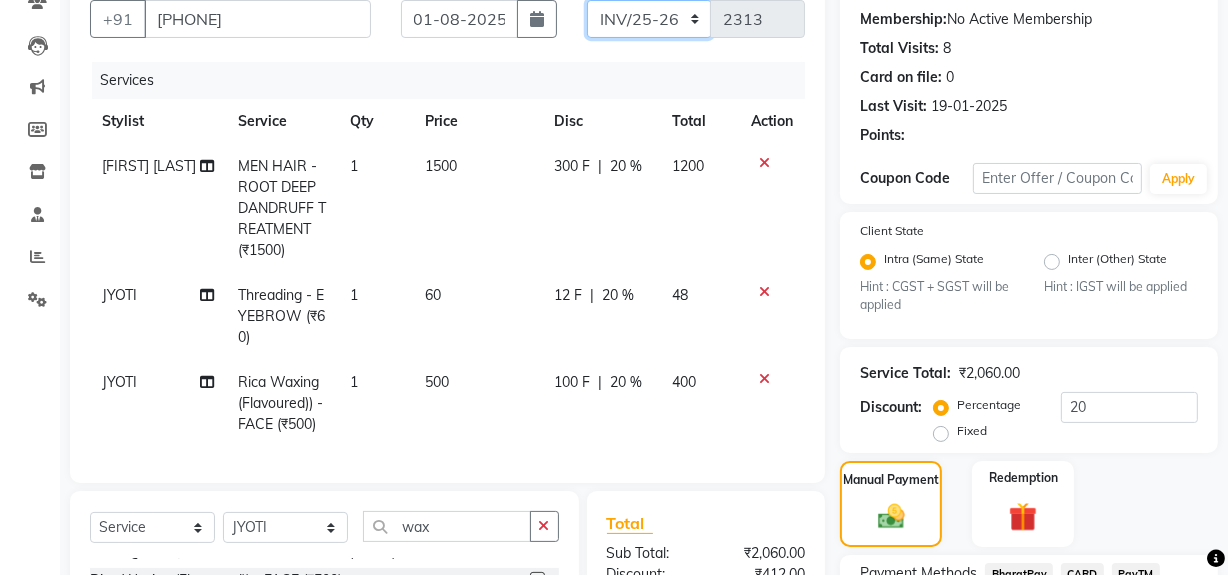select on "787" 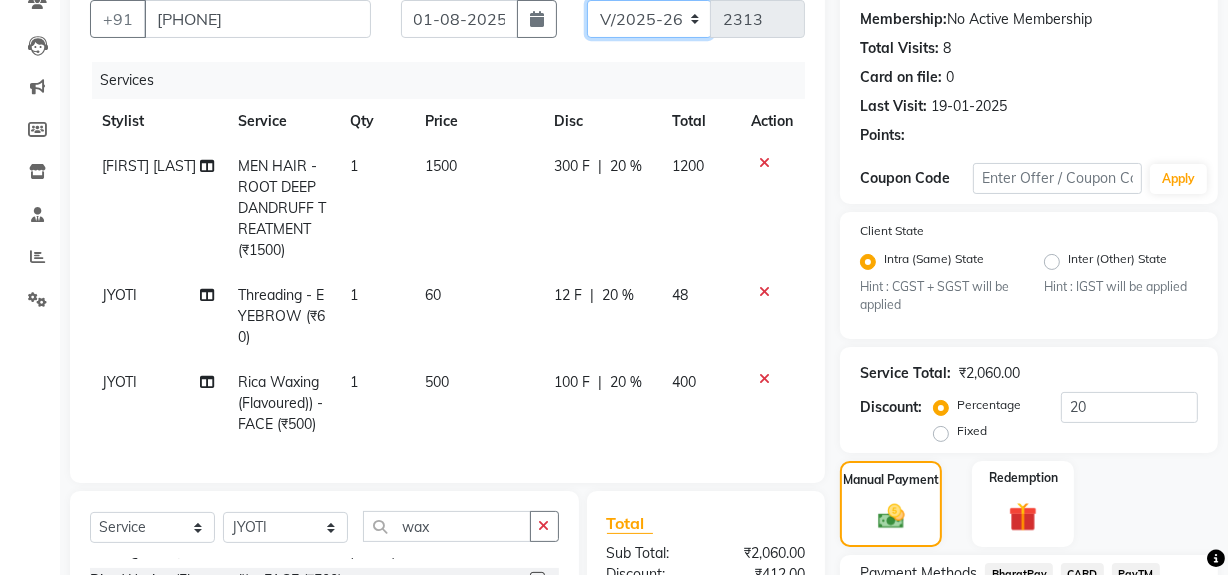 click on "INV/25-26 V/2025-26" 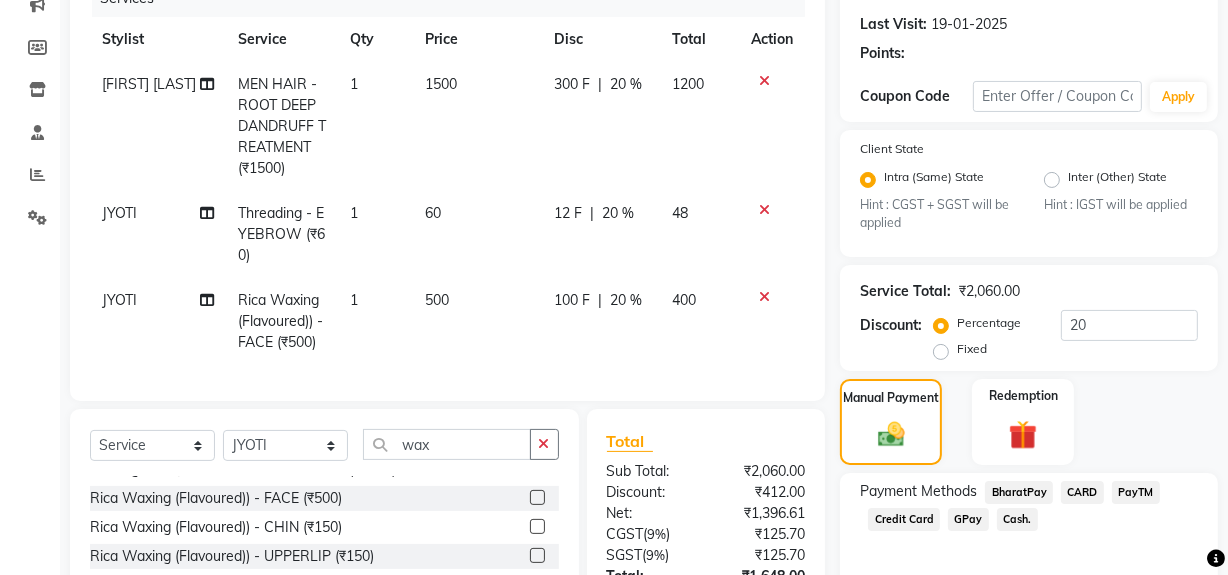 scroll, scrollTop: 459, scrollLeft: 0, axis: vertical 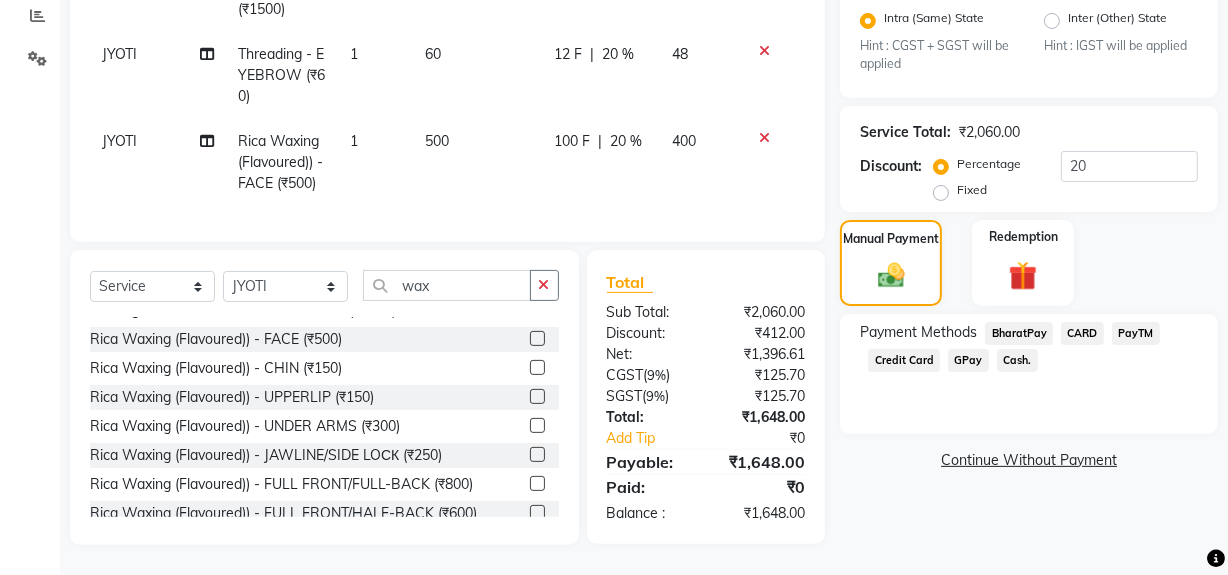 click on "GPay" 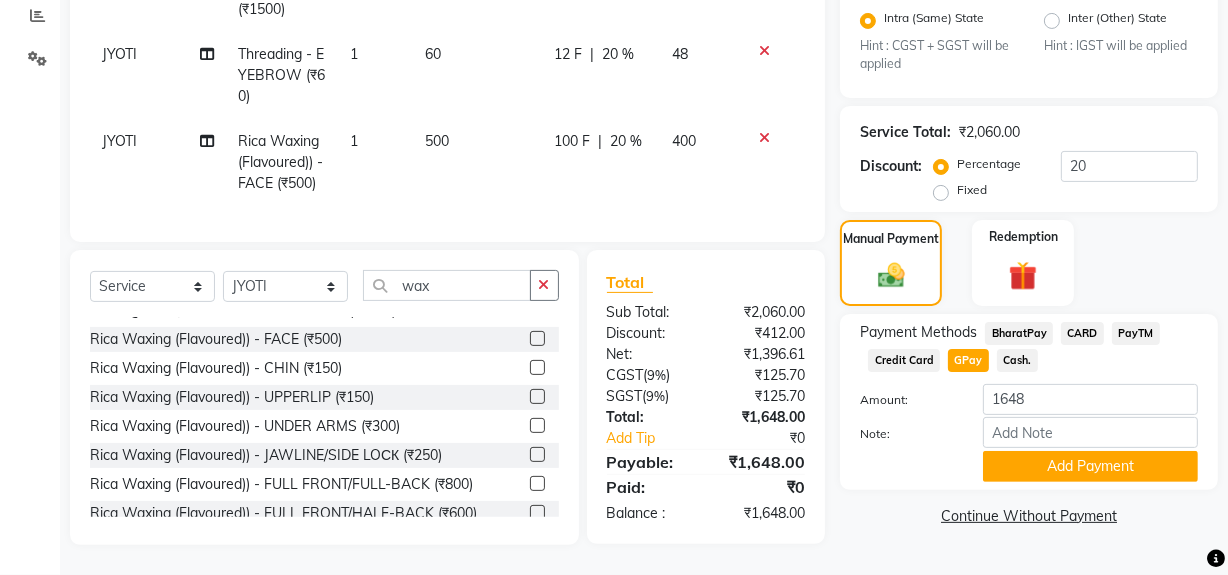 click on "Payment Methods  BharatPay   CARD   PayTM   Credit Card   GPay   Cash.  Amount: 1648 Note: Add Payment" 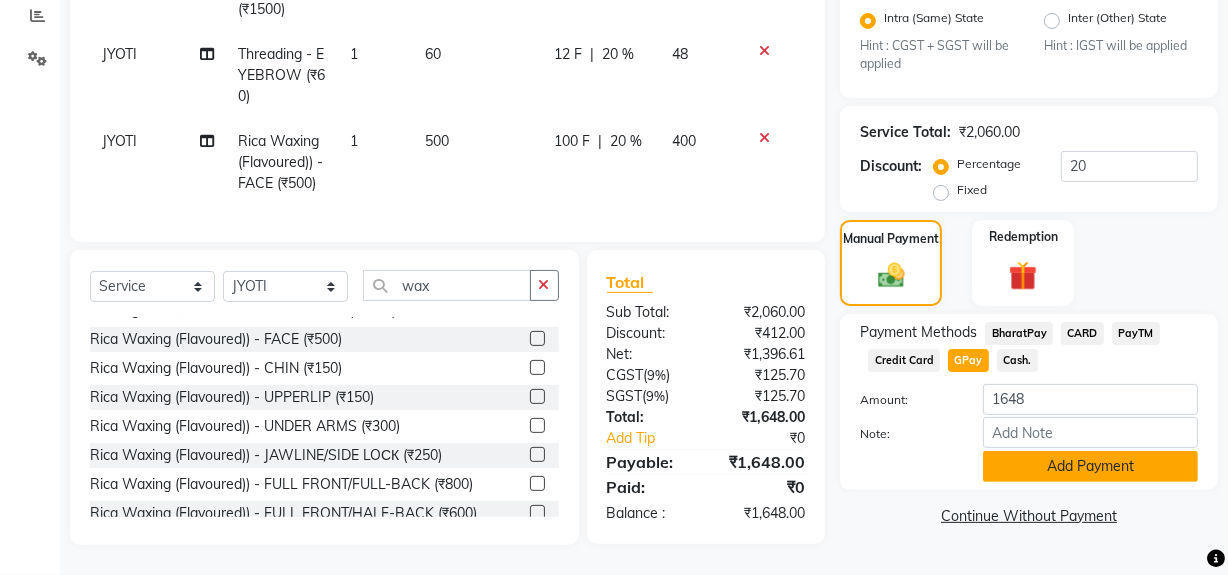 click on "Add Payment" 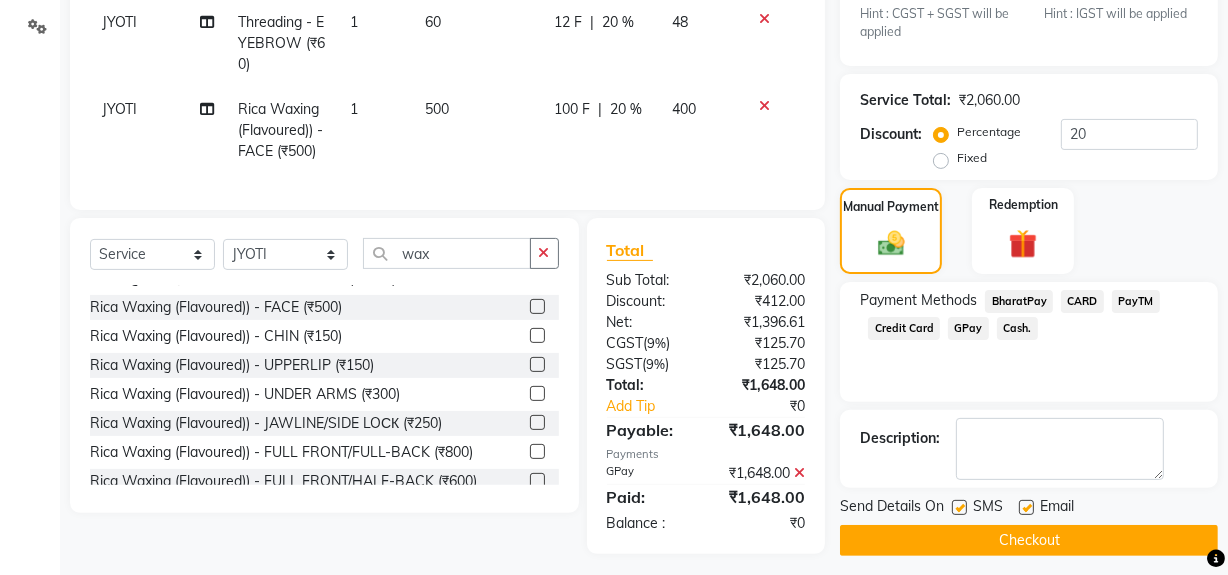 drag, startPoint x: 956, startPoint y: 503, endPoint x: 970, endPoint y: 546, distance: 45.221676 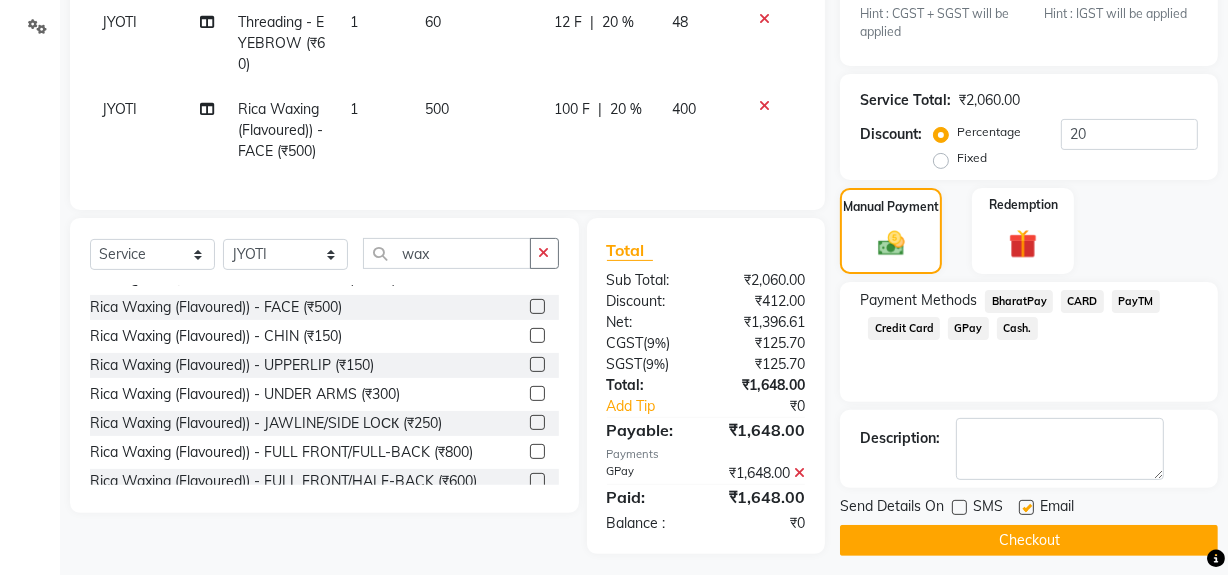 click on "Checkout" 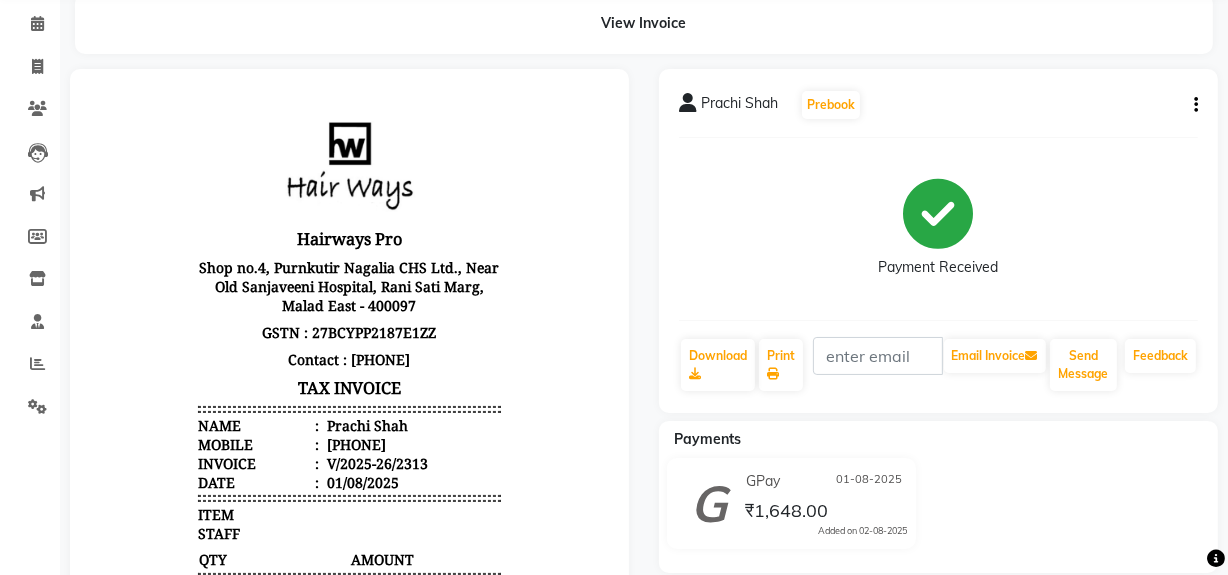 scroll, scrollTop: 0, scrollLeft: 0, axis: both 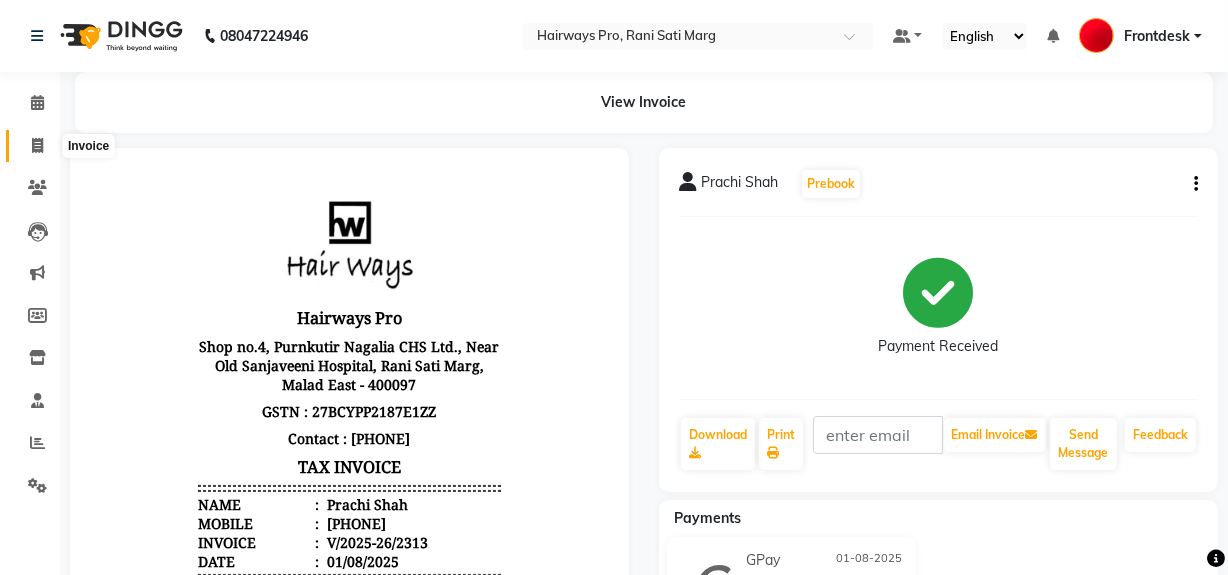 drag, startPoint x: 35, startPoint y: 151, endPoint x: 44, endPoint y: 144, distance: 11.401754 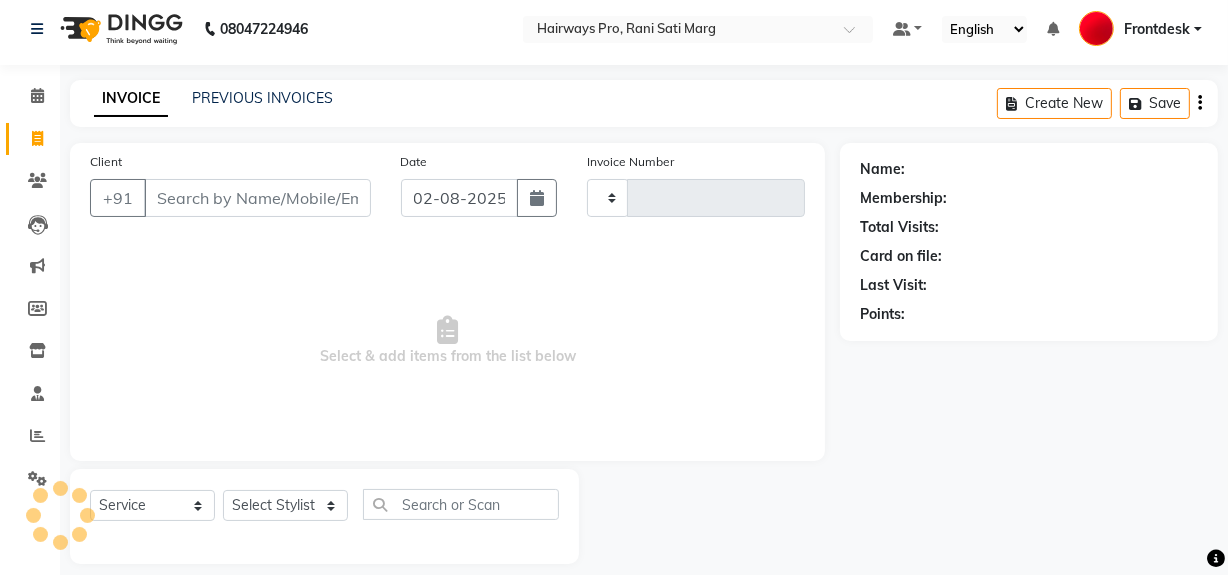 type on "2314" 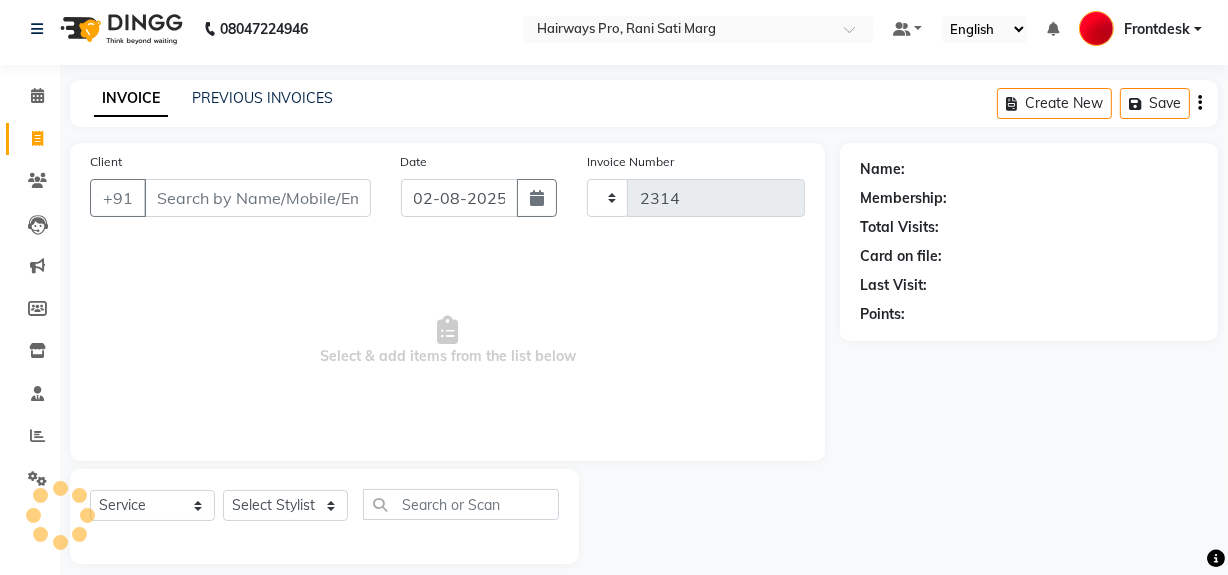 scroll, scrollTop: 26, scrollLeft: 0, axis: vertical 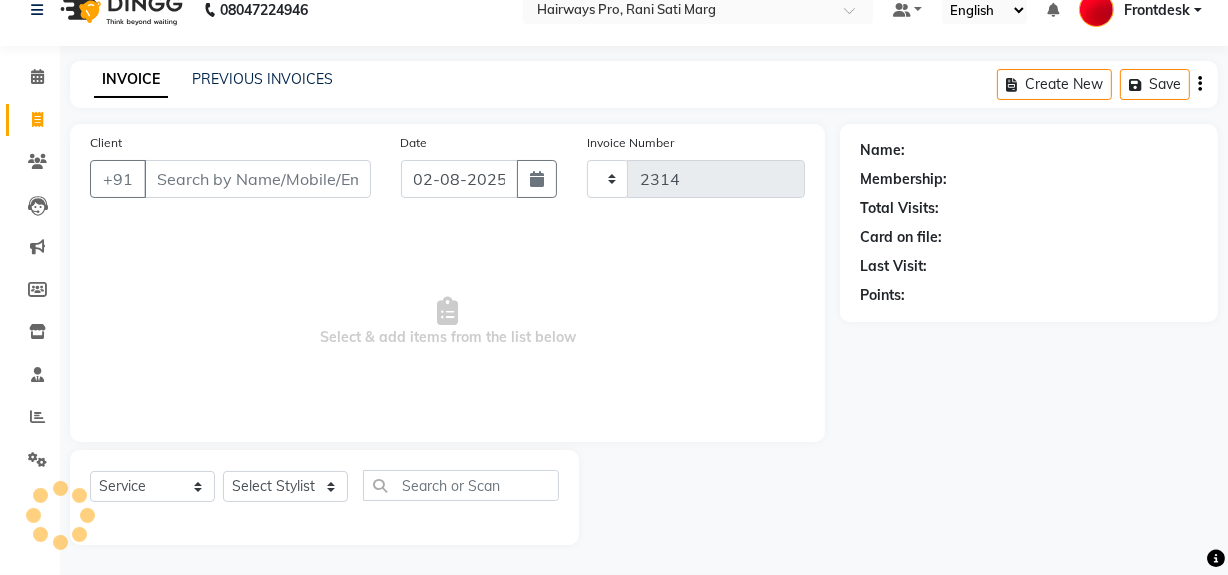 select on "787" 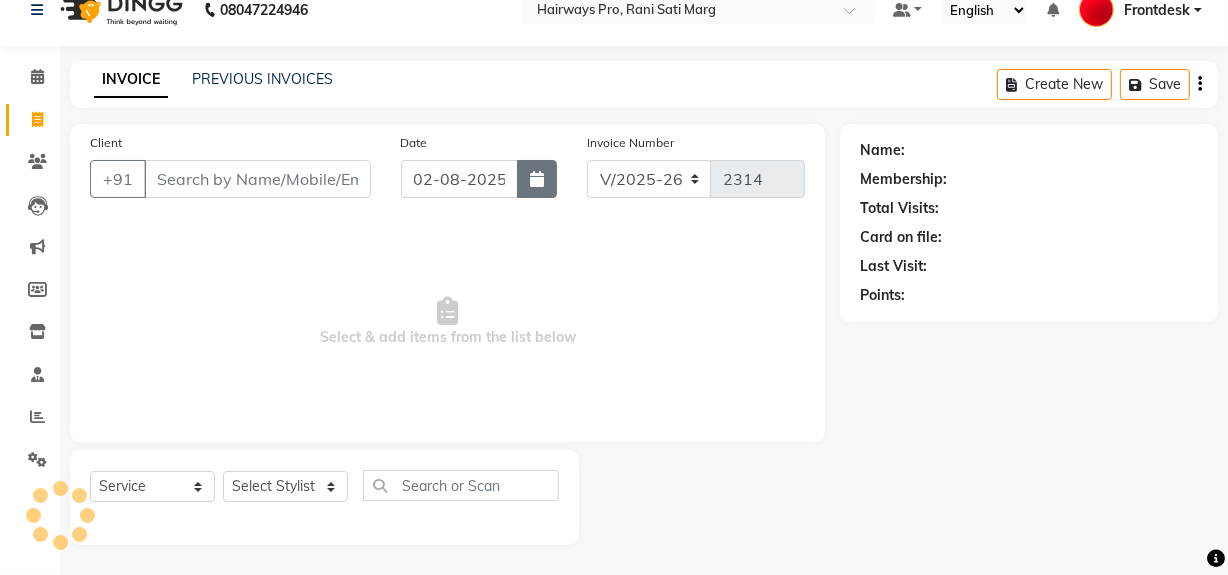 click 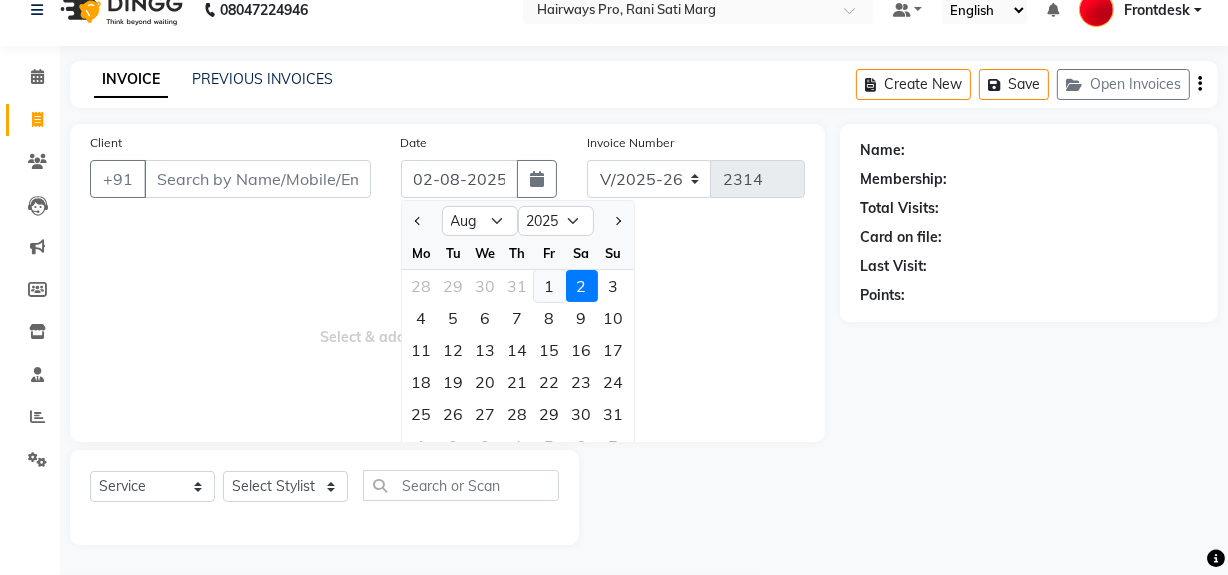 click on "1" 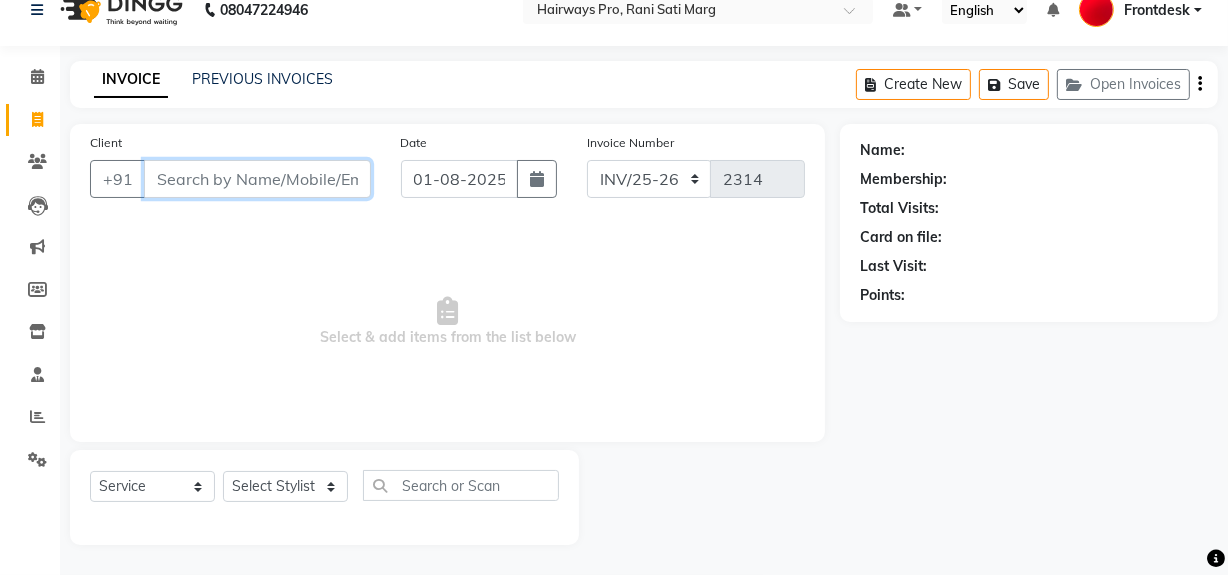 click on "Client" at bounding box center (257, 179) 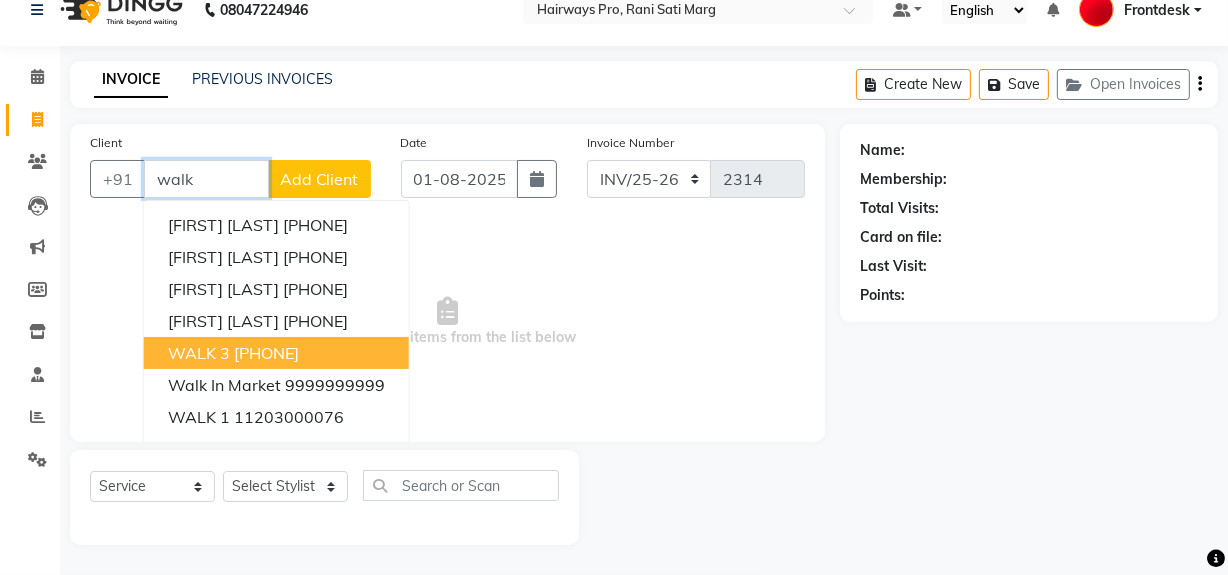 click on "[PHONE]" at bounding box center [266, 353] 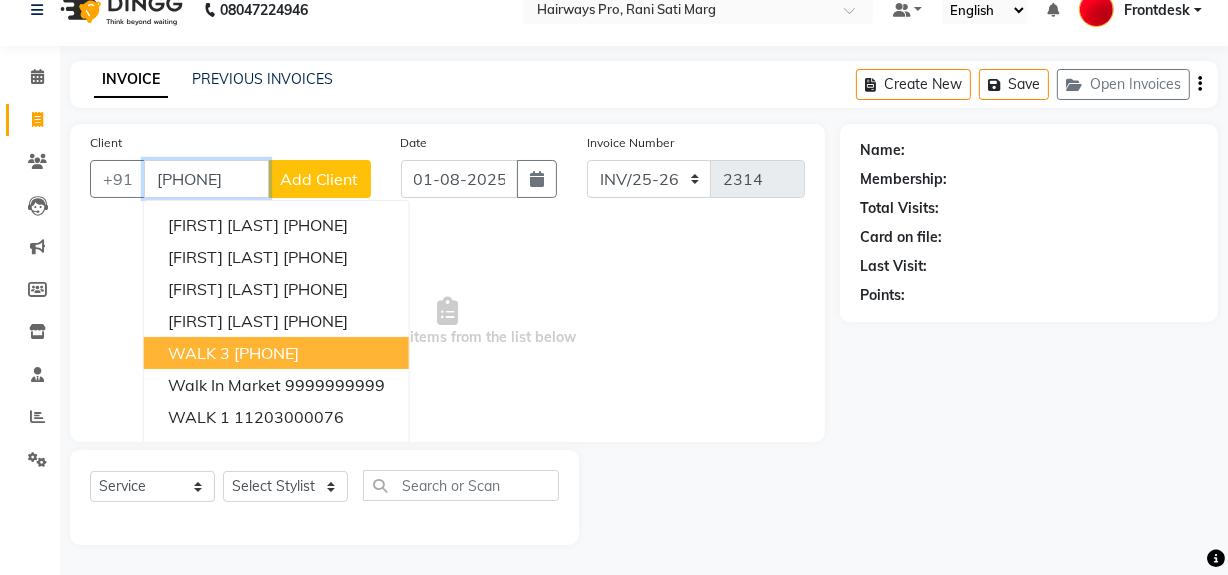 type on "[PHONE]" 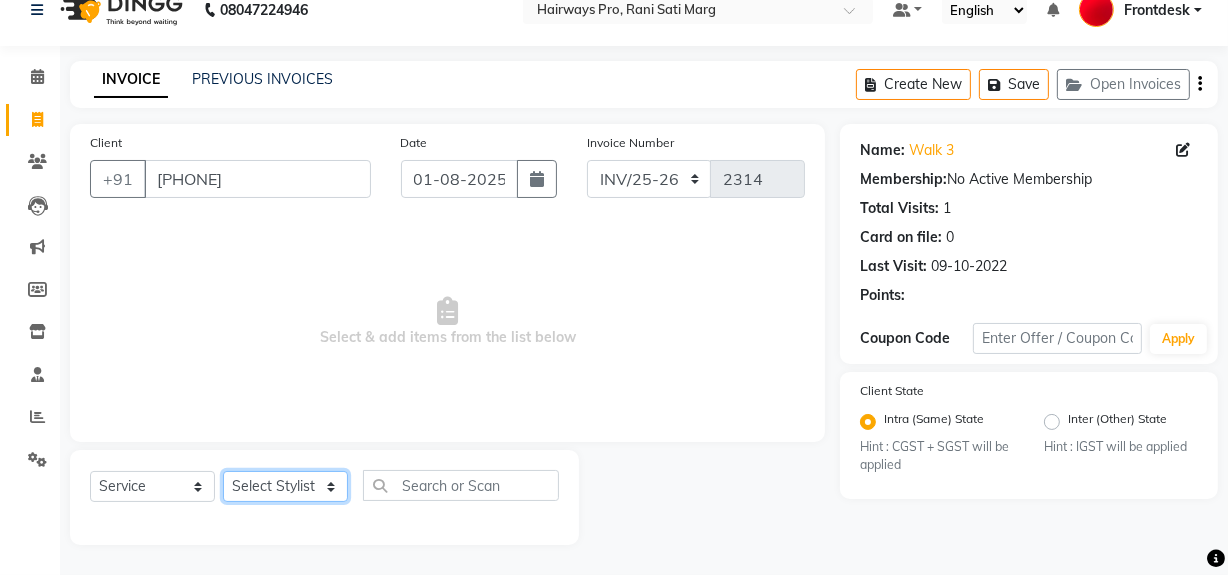 click on "Select Stylist ABID DANISH Faiz shaikh Frontdesk INTEZAR SALMANI JYOTI Kamal Salmani KAVITA MUSTAFA RAFIQUE Sonal SONU WAQAR ZAFAR" 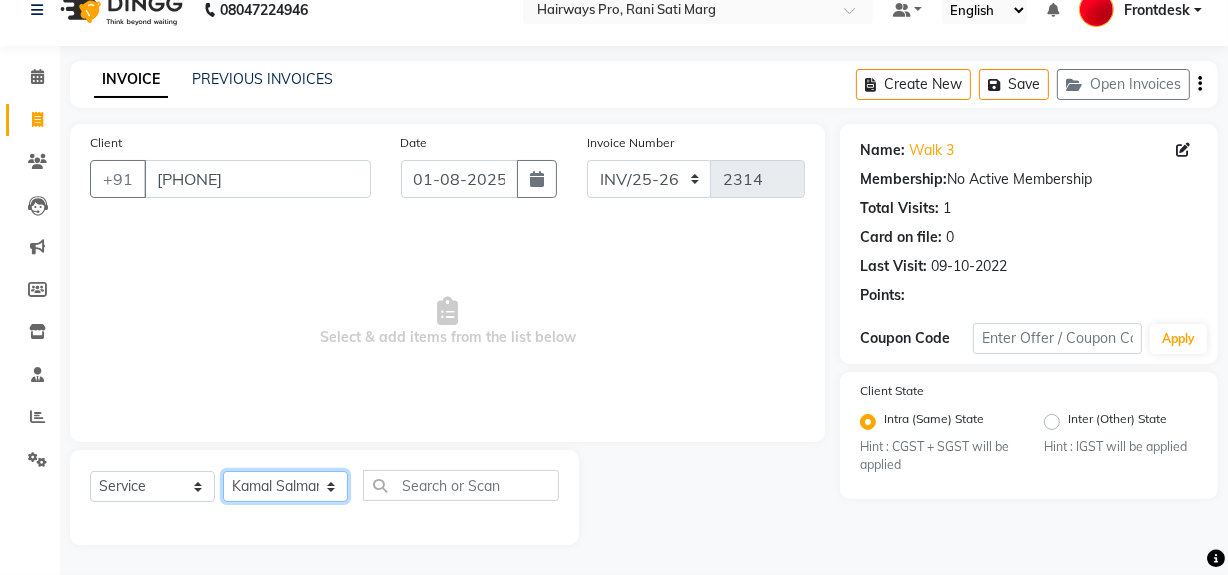 click on "Select Stylist ABID DANISH Faiz shaikh Frontdesk INTEZAR SALMANI JYOTI Kamal Salmani KAVITA MUSTAFA RAFIQUE Sonal SONU WAQAR ZAFAR" 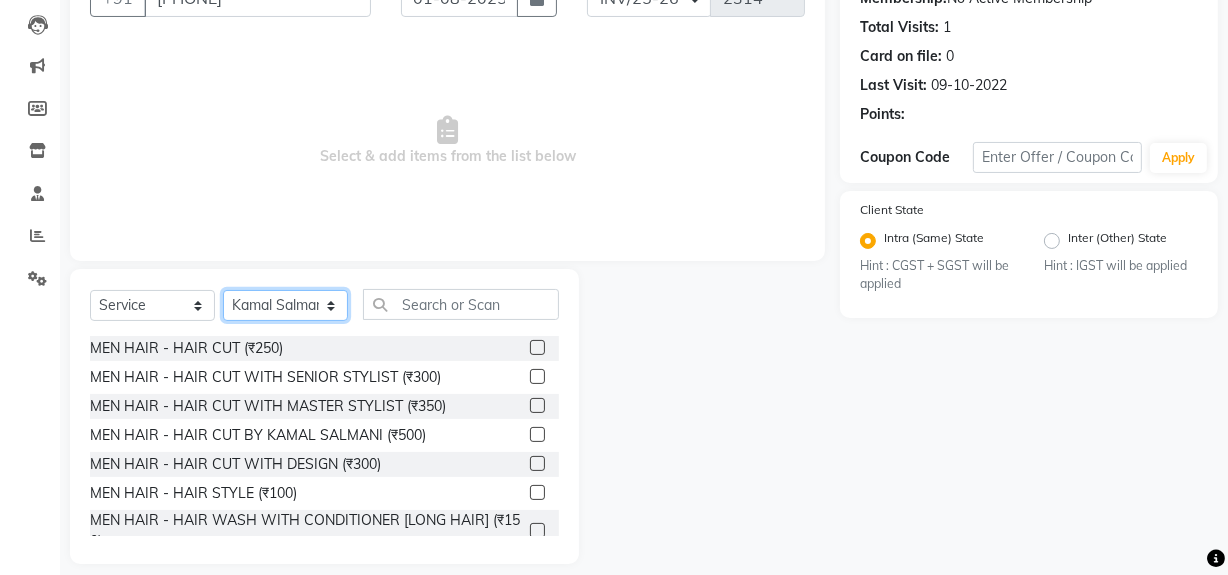 scroll, scrollTop: 208, scrollLeft: 0, axis: vertical 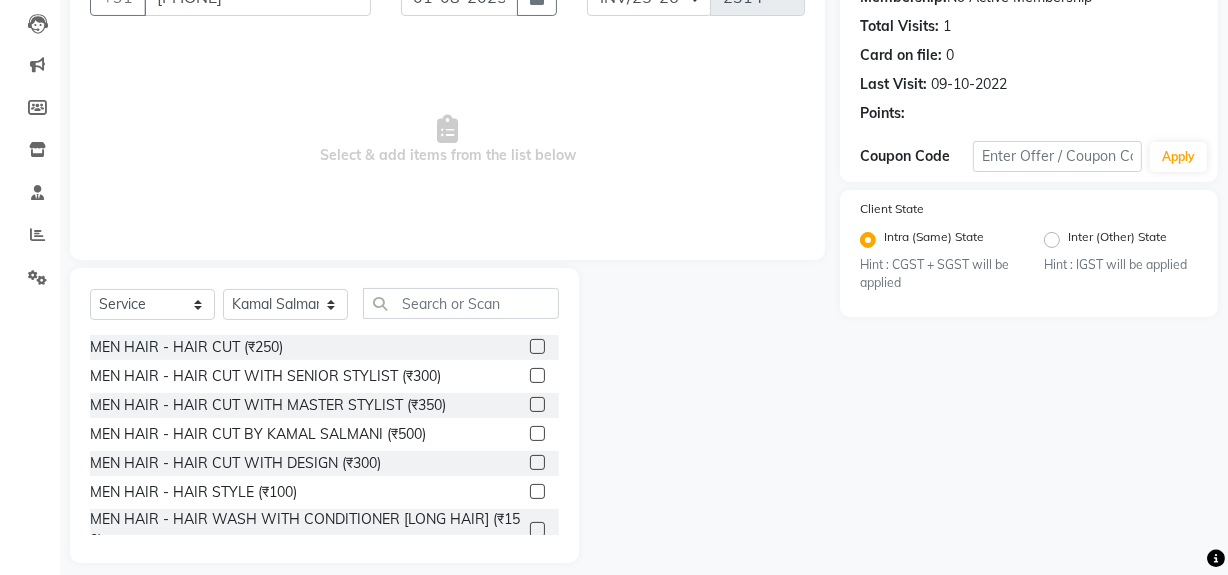 click 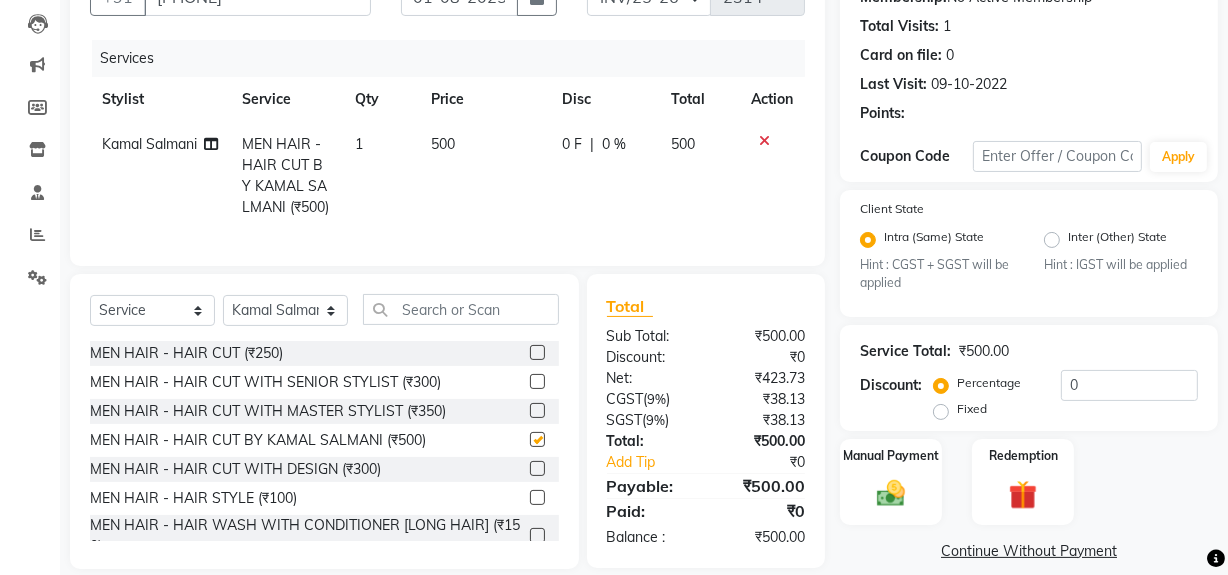 checkbox on "false" 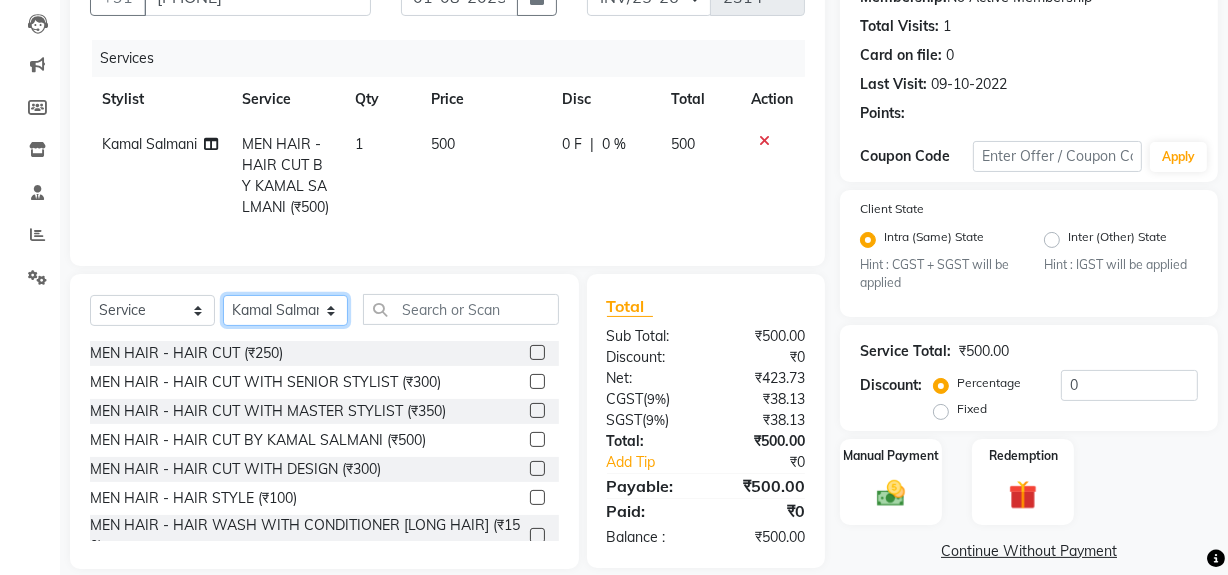 click on "Select Stylist ABID DANISH Faiz shaikh Frontdesk INTEZAR SALMANI JYOTI Kamal Salmani KAVITA MUSTAFA RAFIQUE Sonal SONU WAQAR ZAFAR" 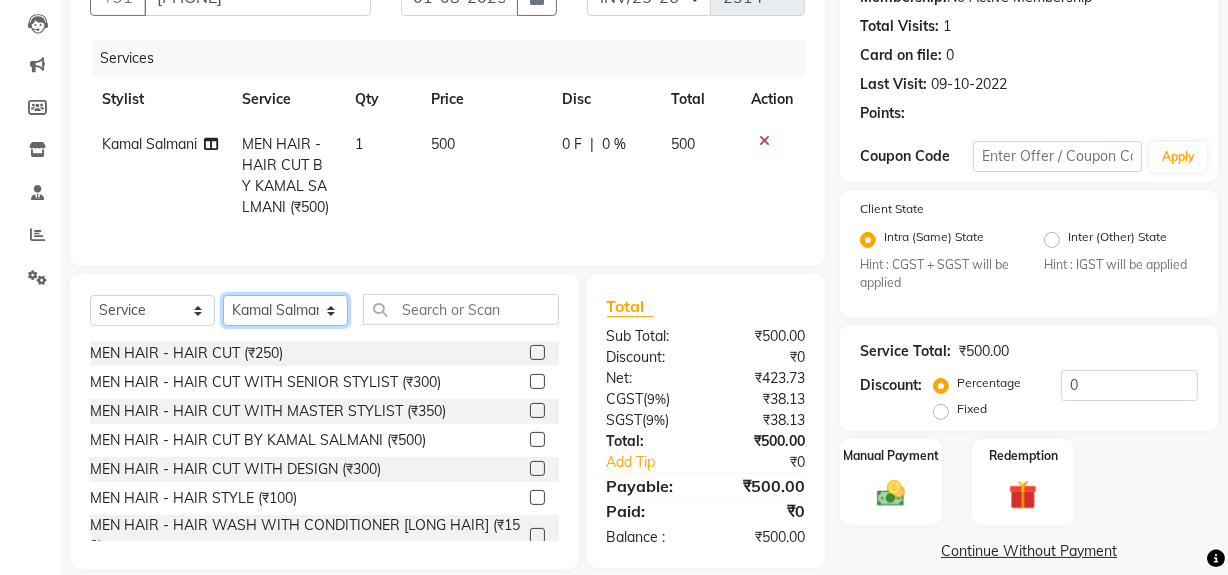 select on "45602" 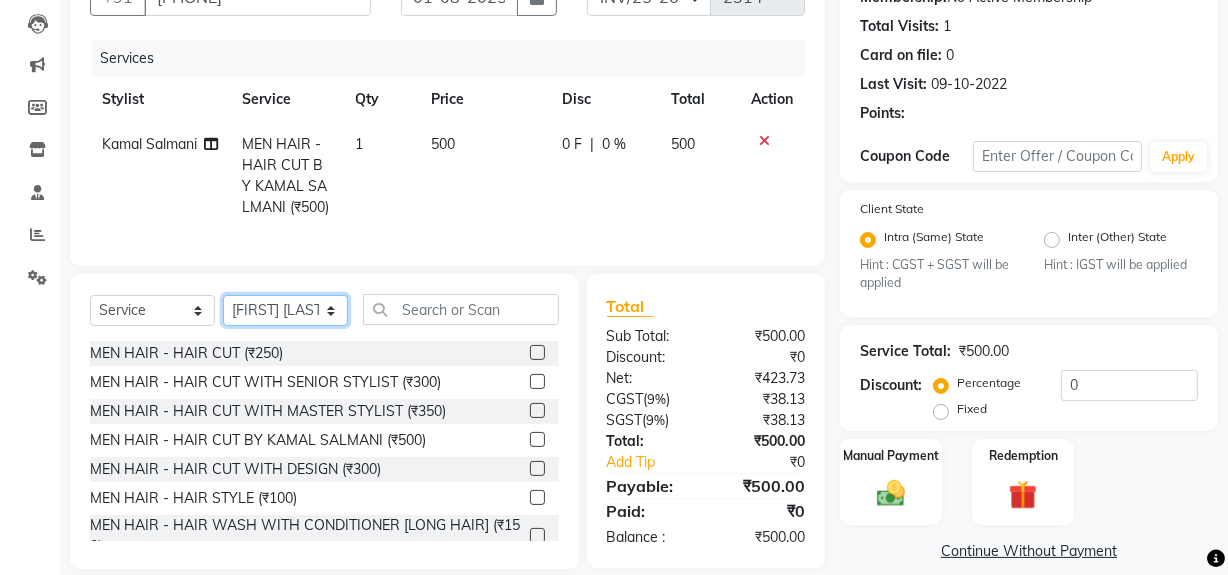 click on "Select Stylist ABID DANISH Faiz shaikh Frontdesk INTEZAR SALMANI JYOTI Kamal Salmani KAVITA MUSTAFA RAFIQUE Sonal SONU WAQAR ZAFAR" 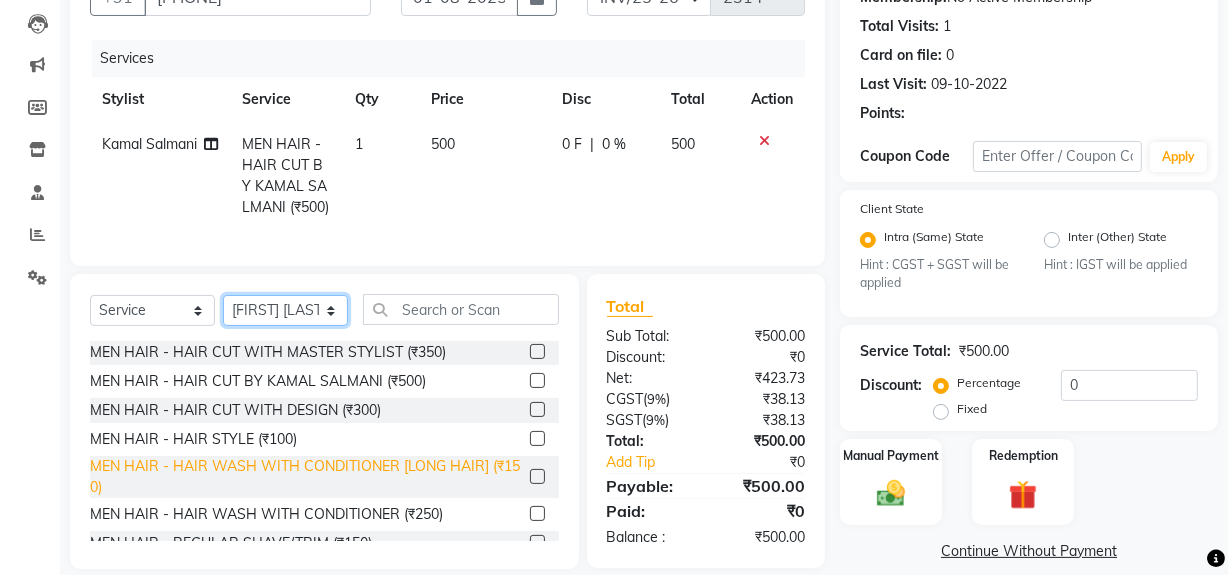 scroll, scrollTop: 90, scrollLeft: 0, axis: vertical 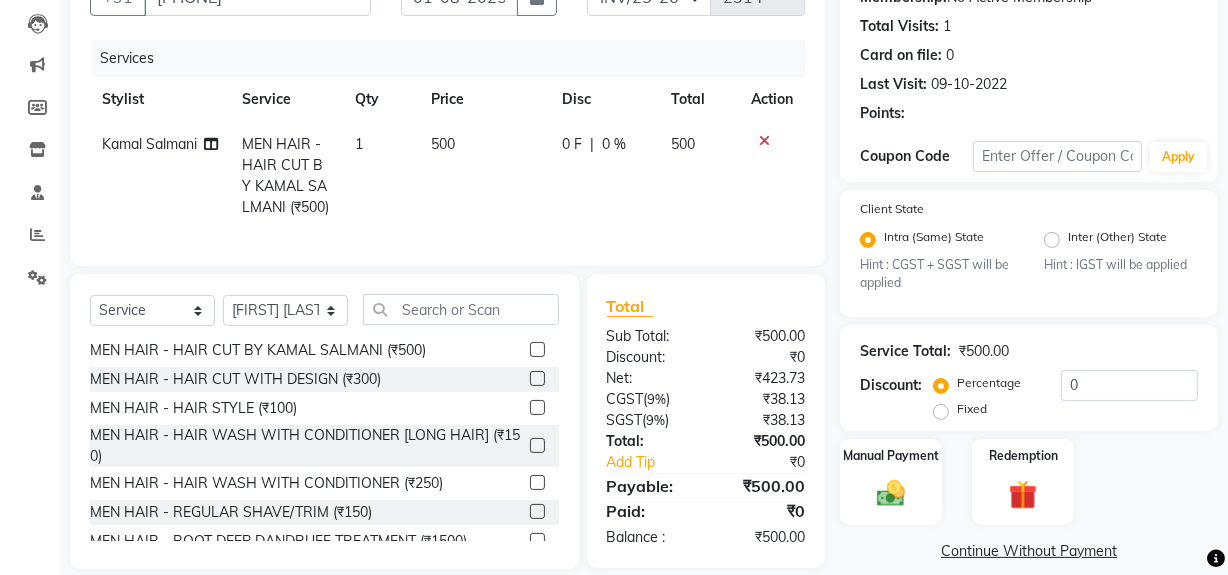 click 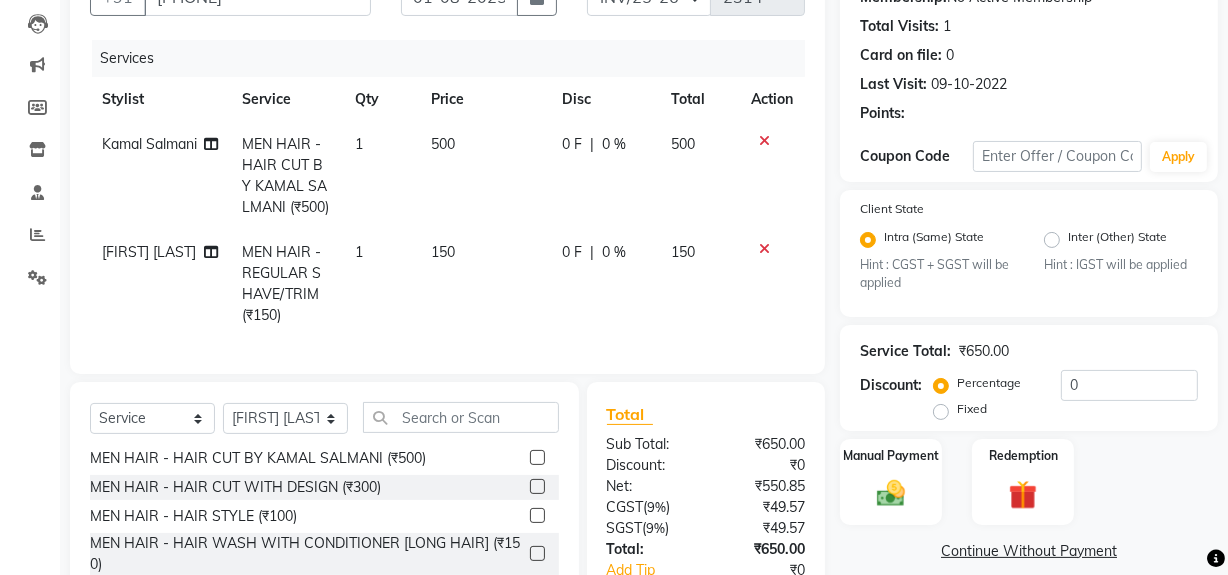 checkbox on "false" 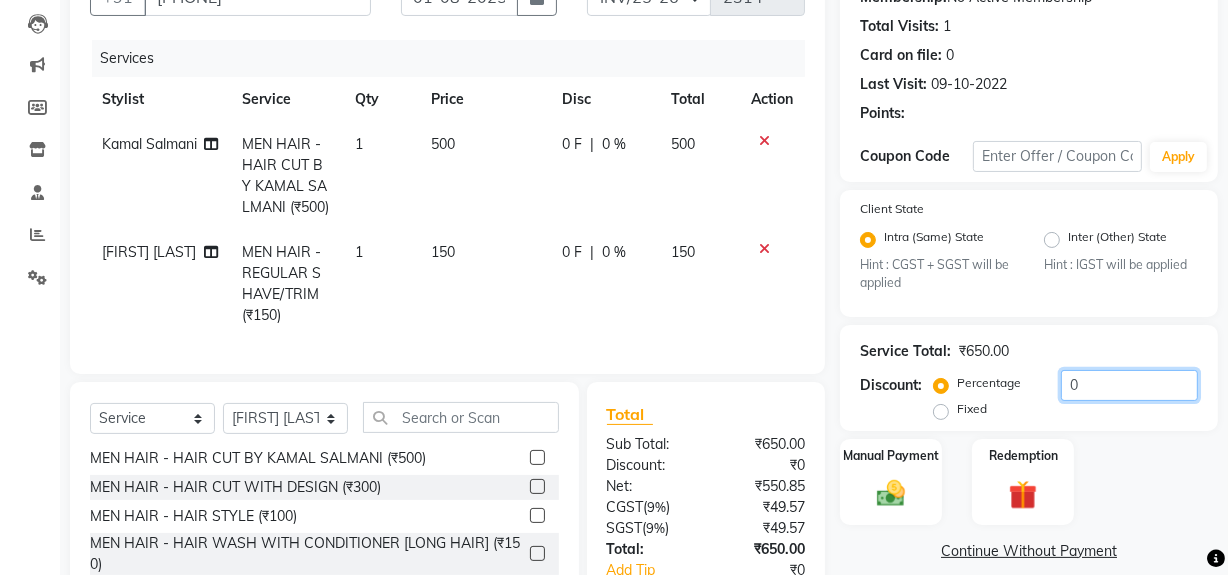 click on "0" 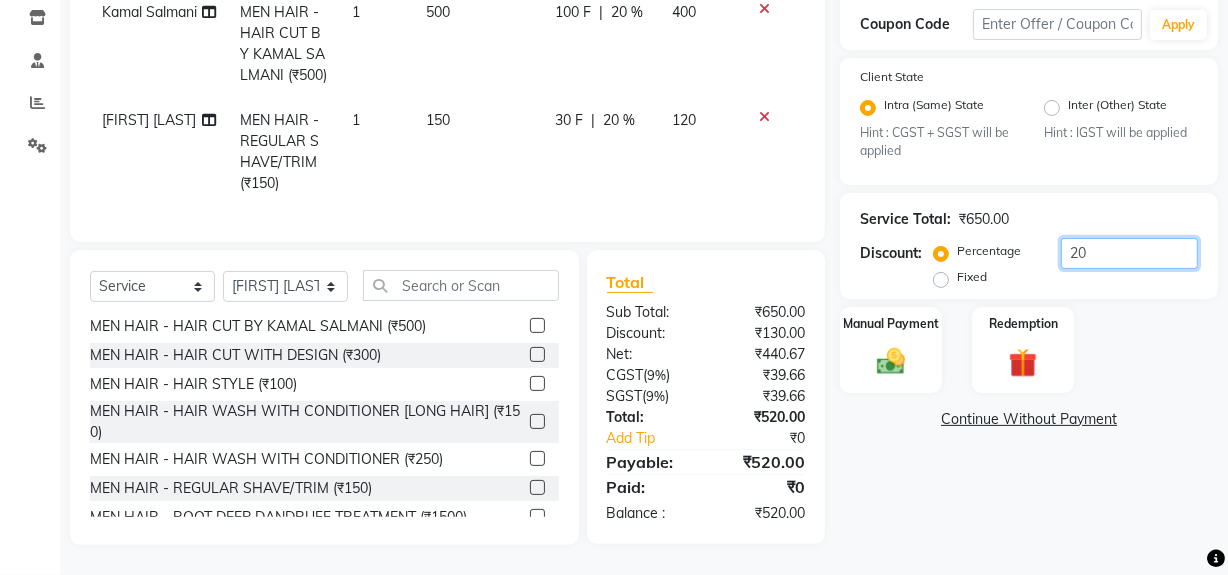 scroll, scrollTop: 101, scrollLeft: 0, axis: vertical 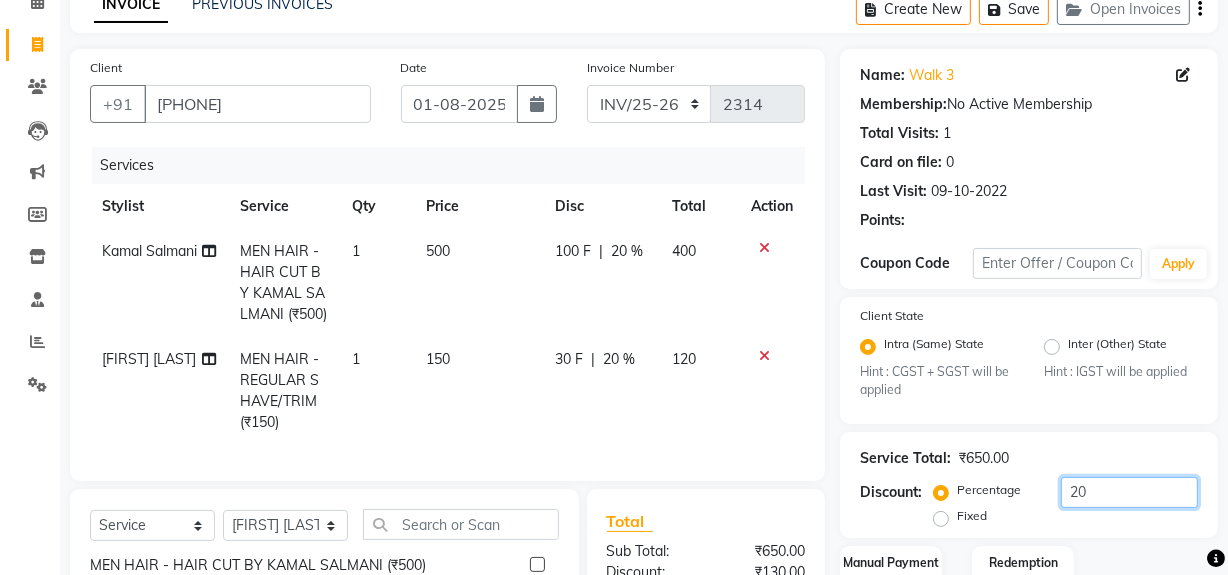 type on "20" 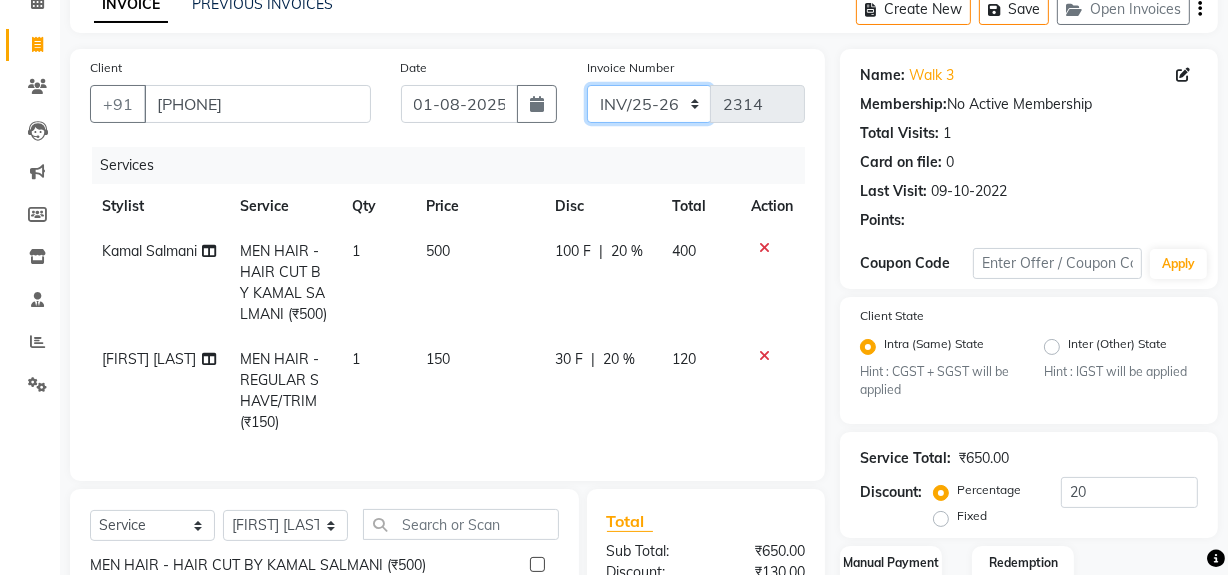 drag, startPoint x: 665, startPoint y: 100, endPoint x: 664, endPoint y: 111, distance: 11.045361 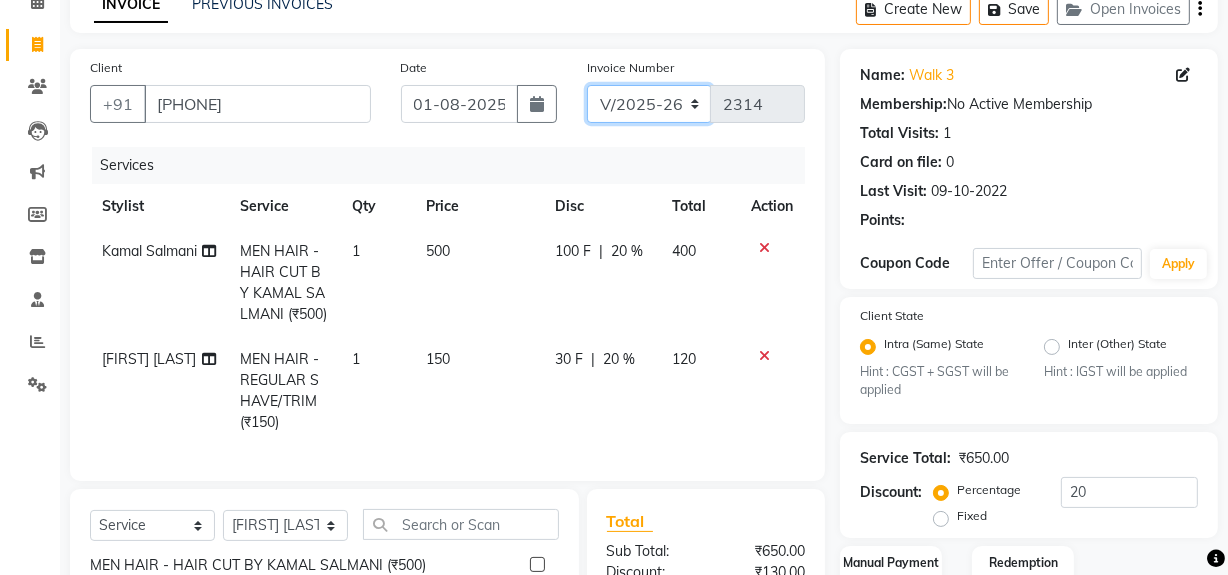 click on "INV/25-26 V/2025-26" 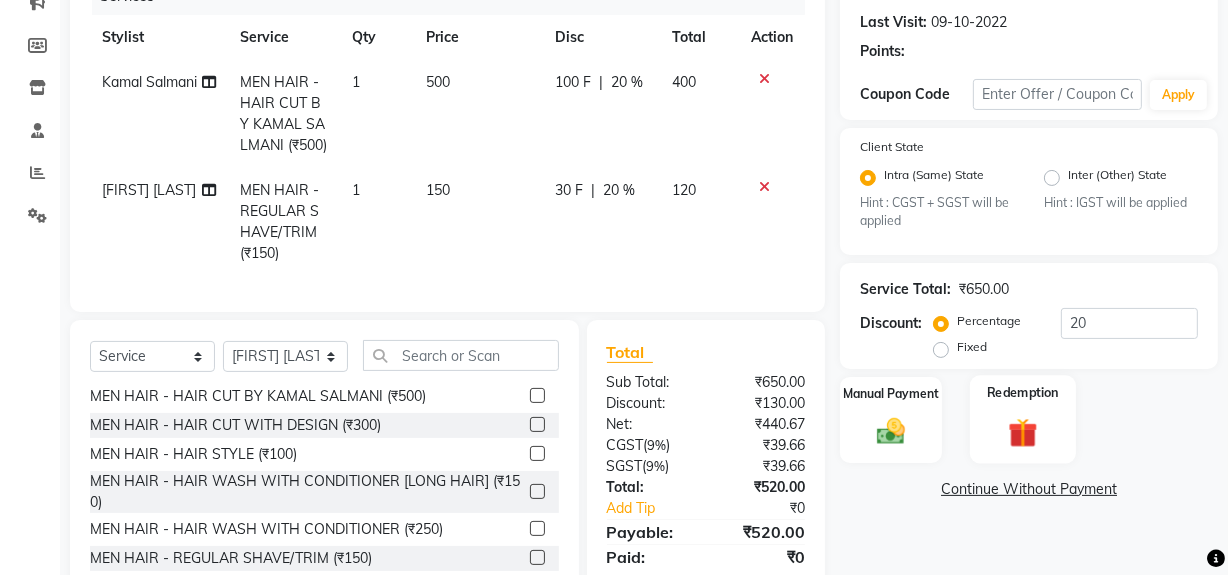 scroll, scrollTop: 374, scrollLeft: 0, axis: vertical 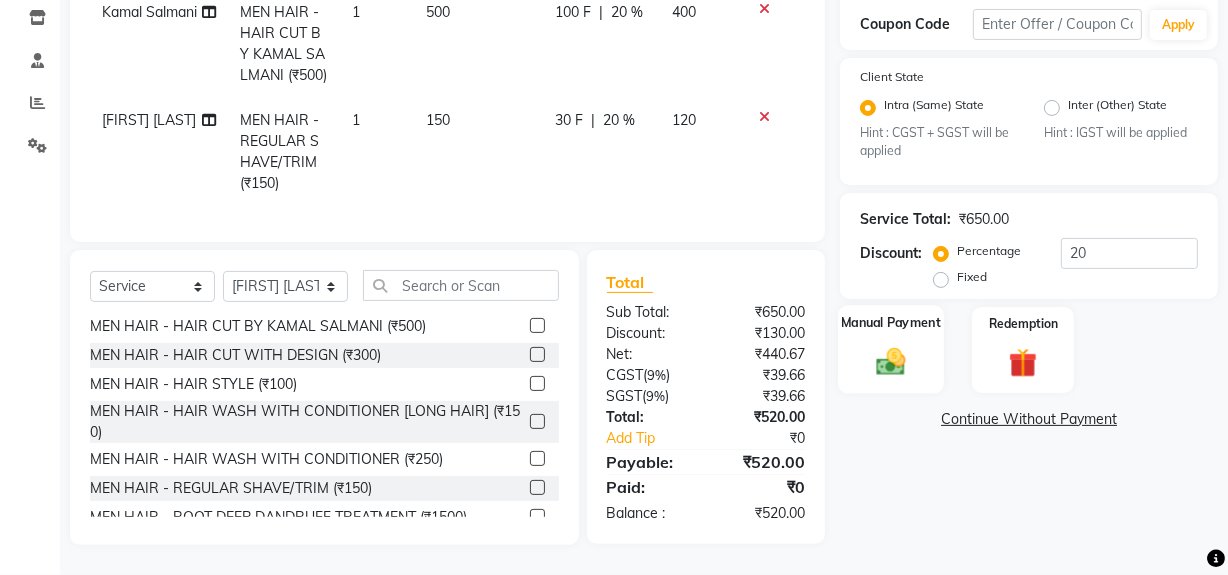 click 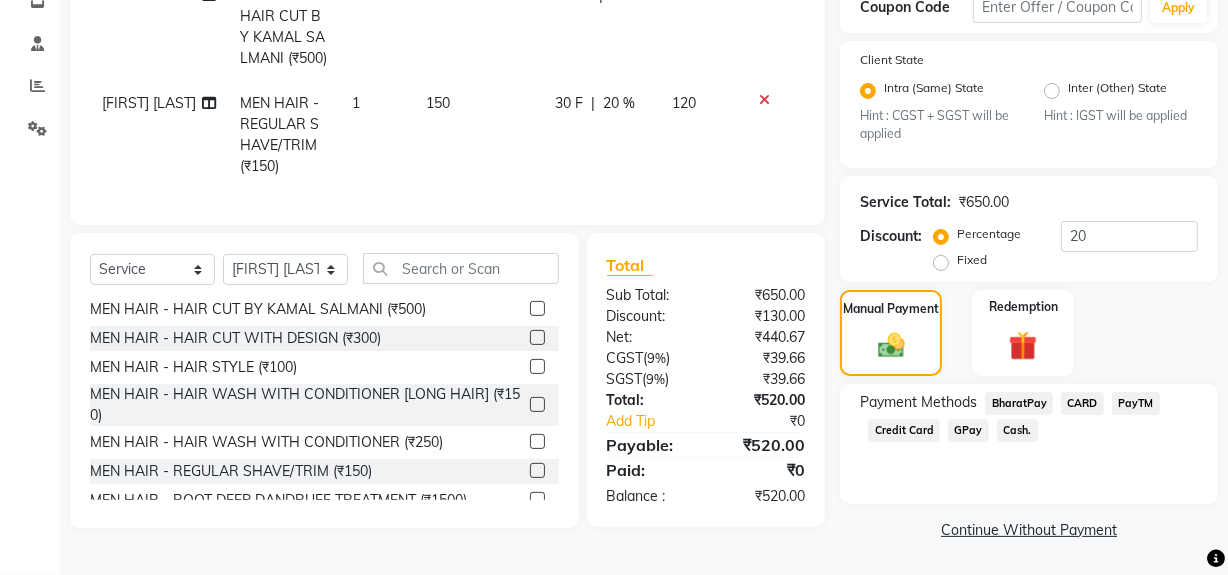 click on "GPay" 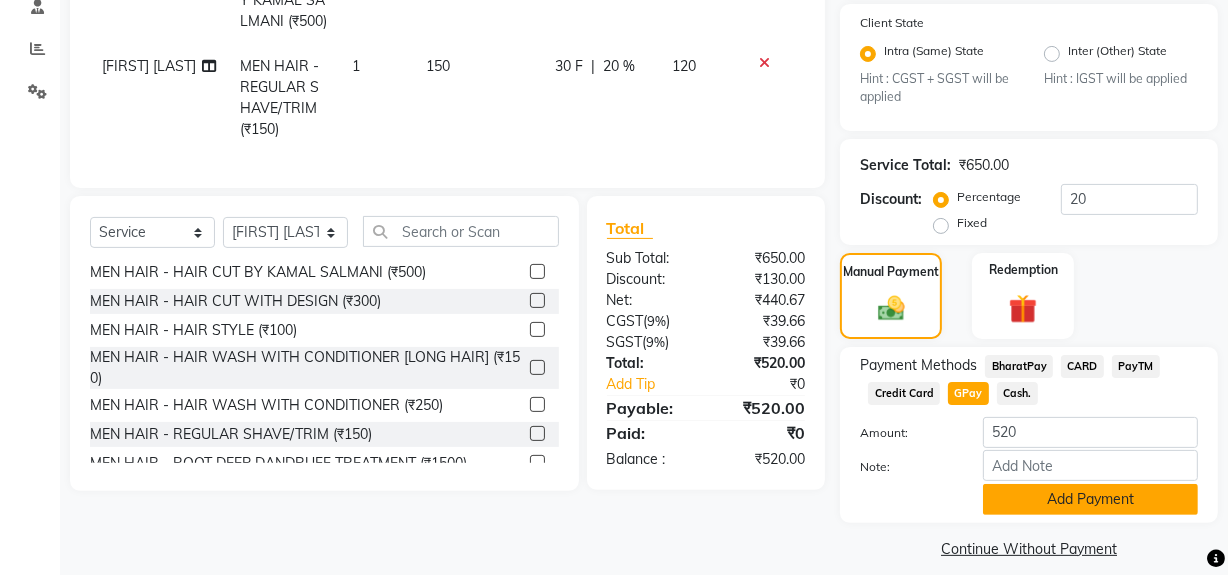 scroll, scrollTop: 413, scrollLeft: 0, axis: vertical 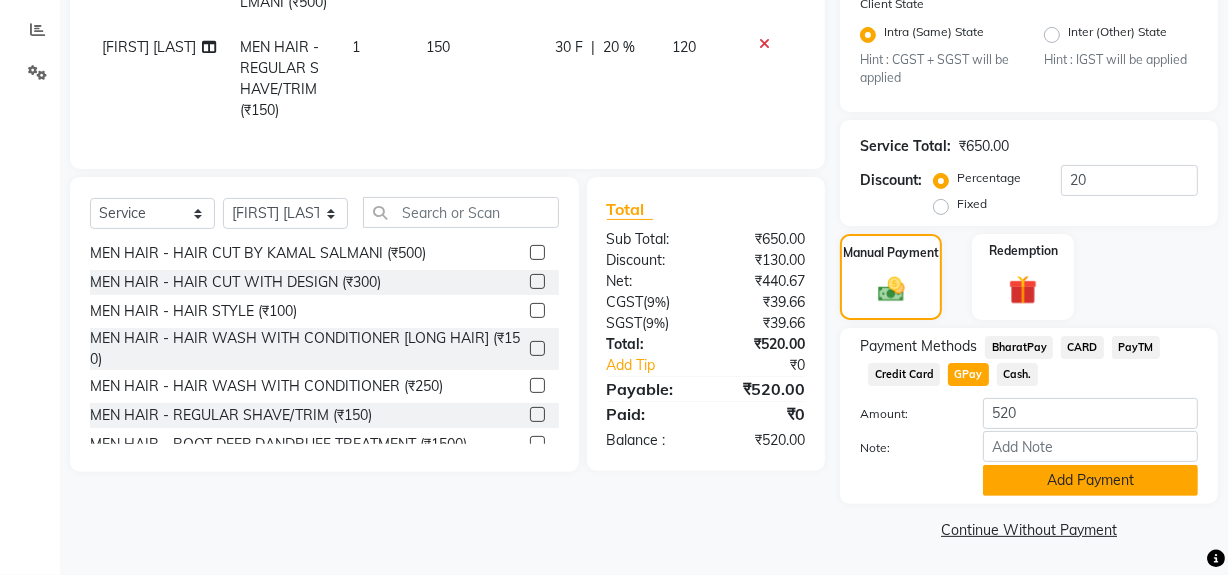click on "Add Payment" 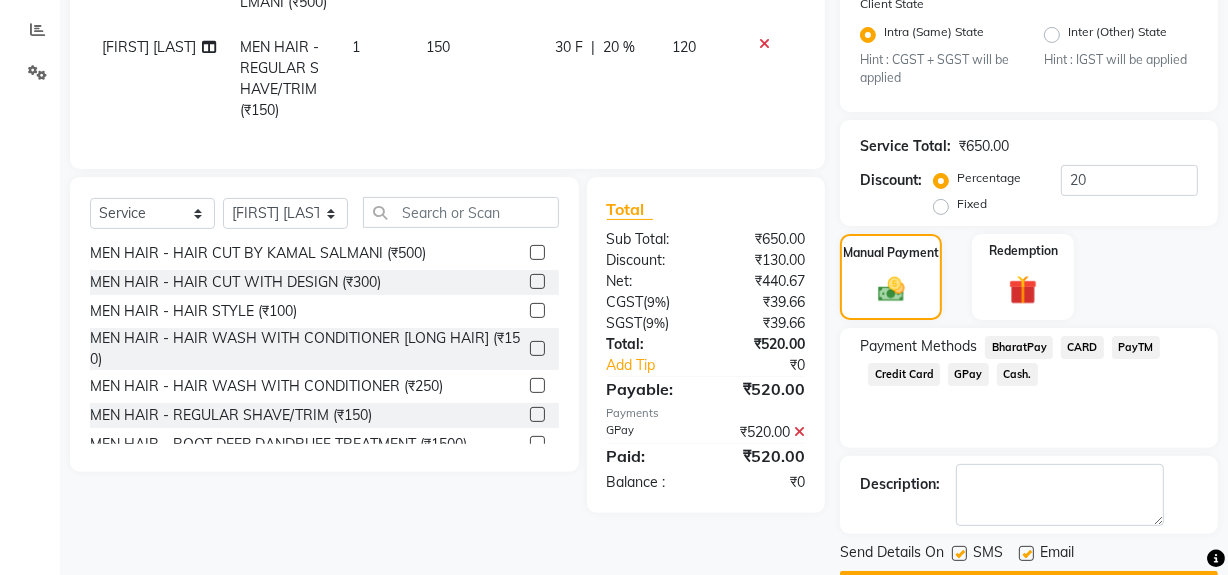 click 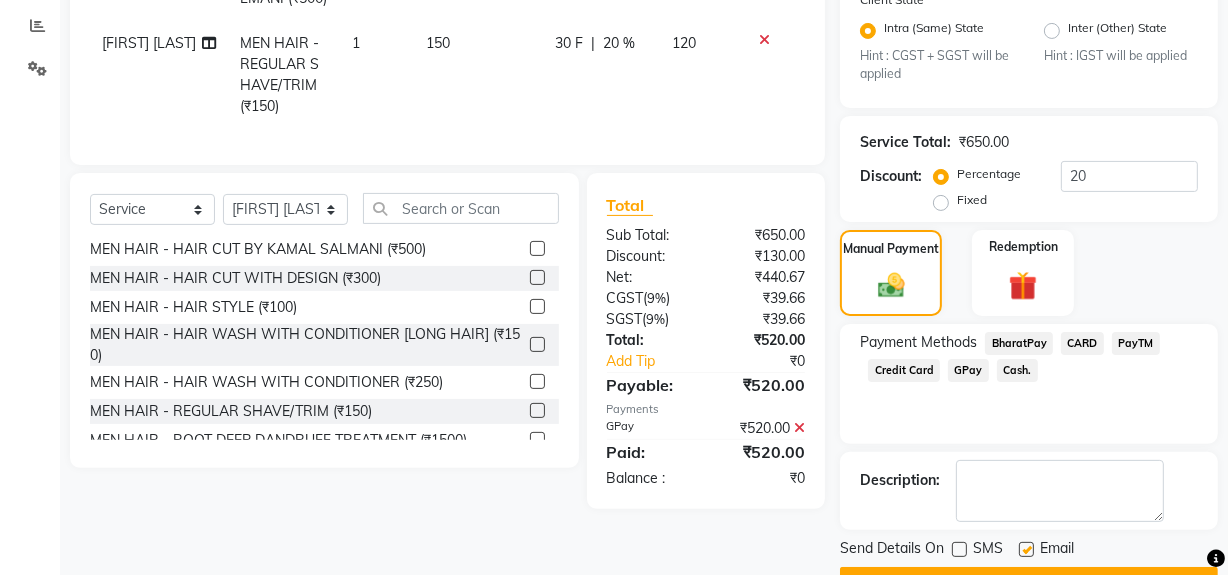 scroll, scrollTop: 470, scrollLeft: 0, axis: vertical 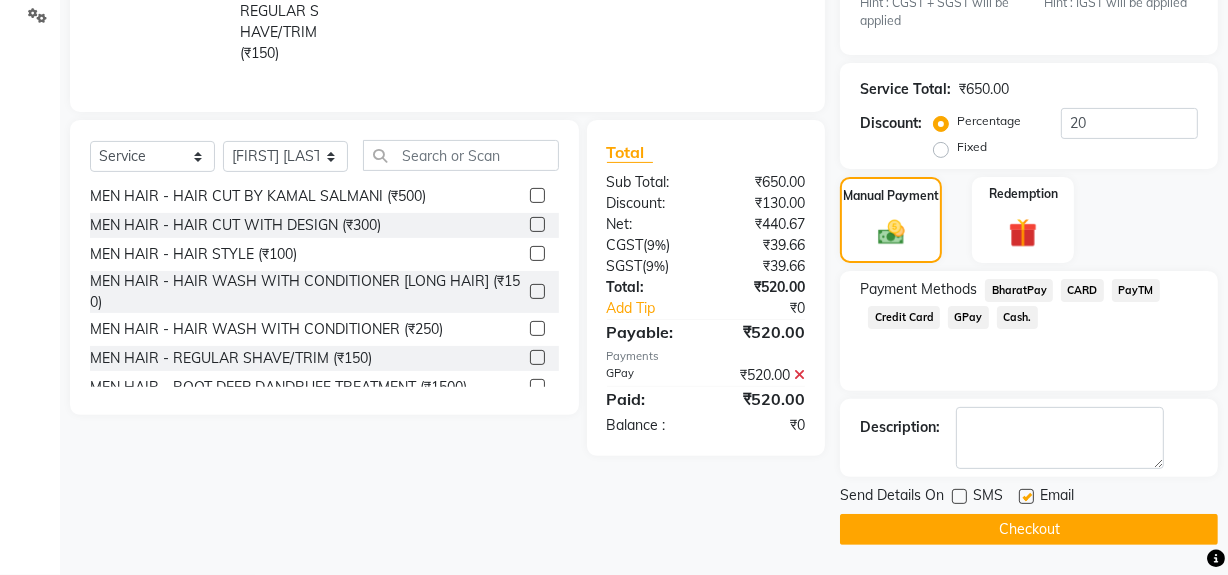 click on "Checkout" 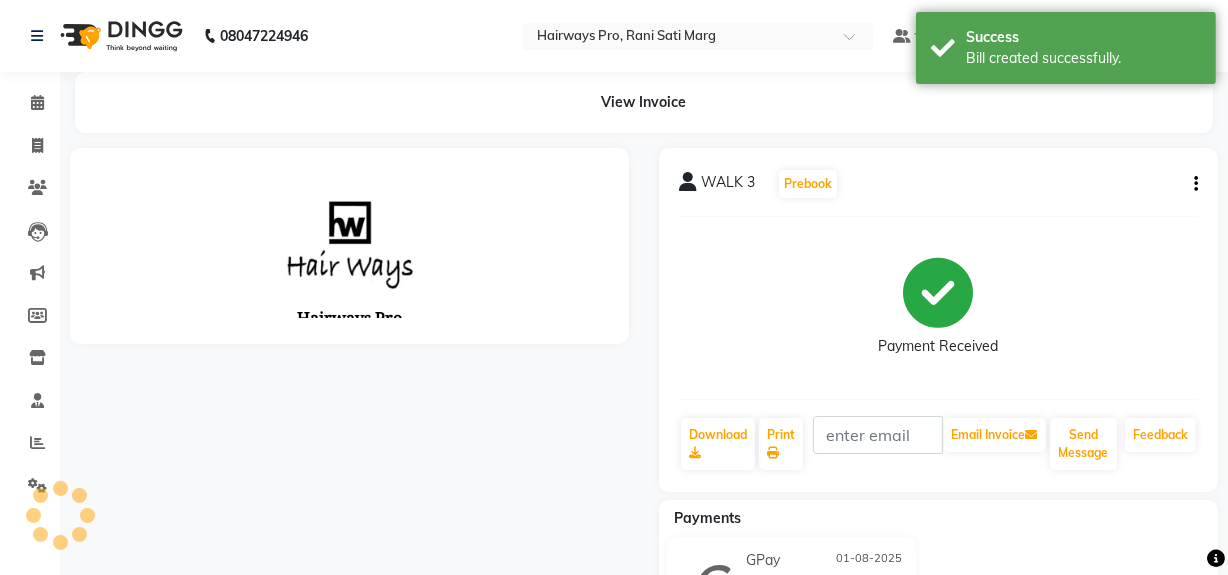scroll, scrollTop: 0, scrollLeft: 0, axis: both 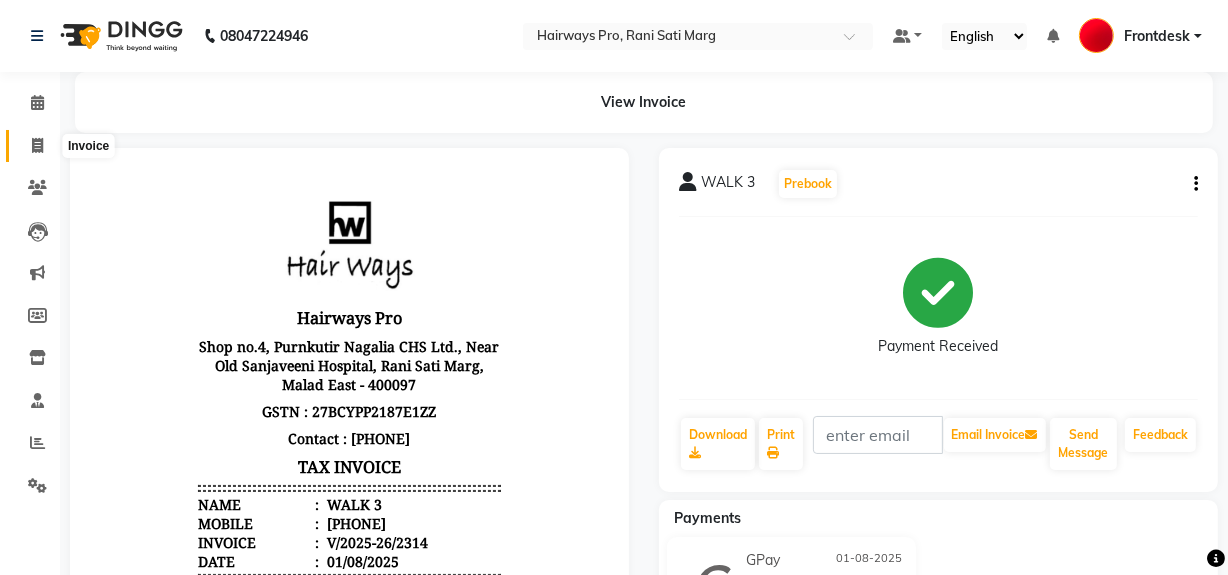 click 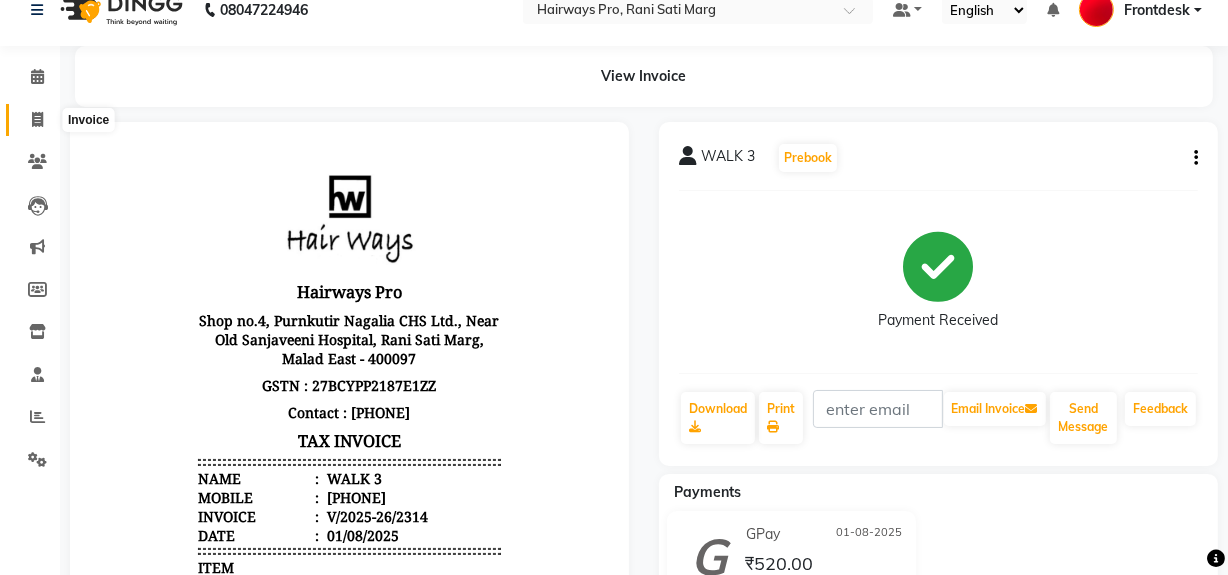 select on "787" 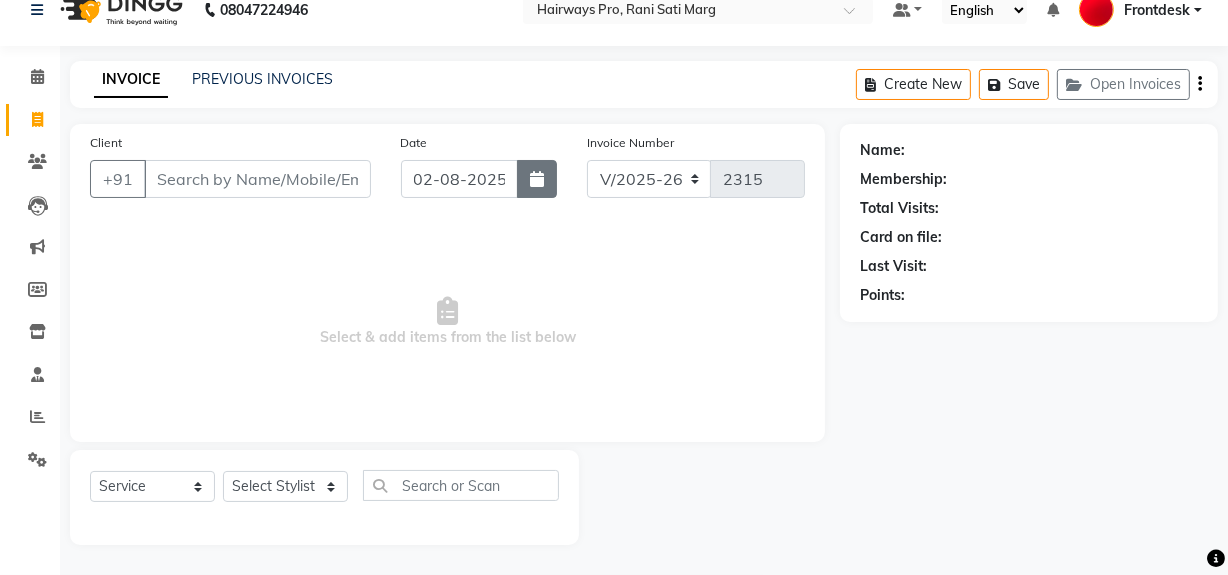 click 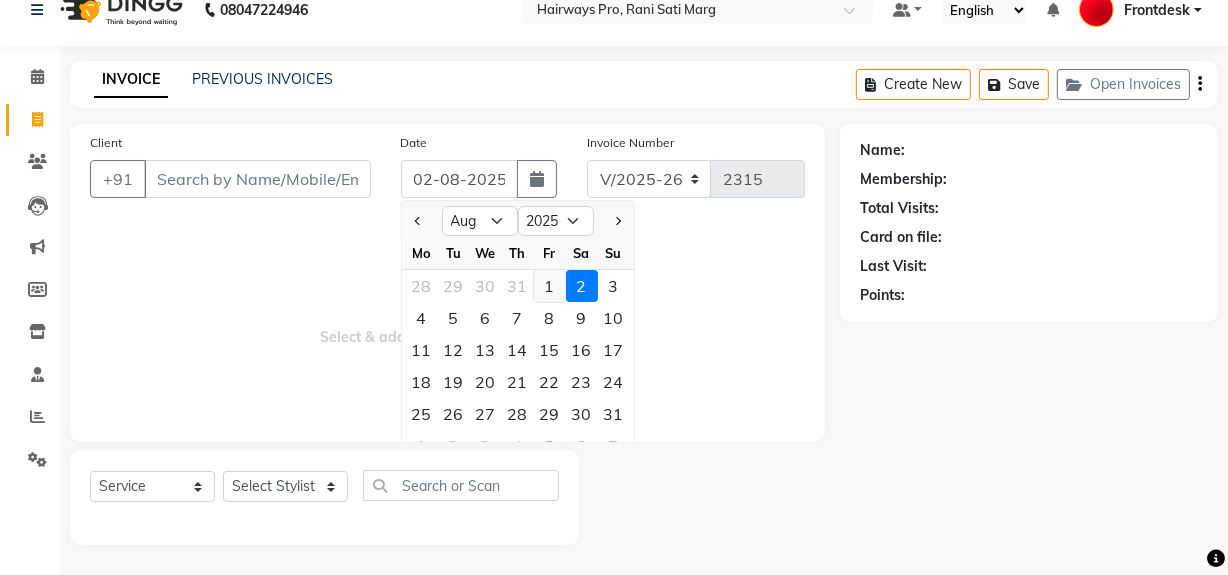 click on "1" 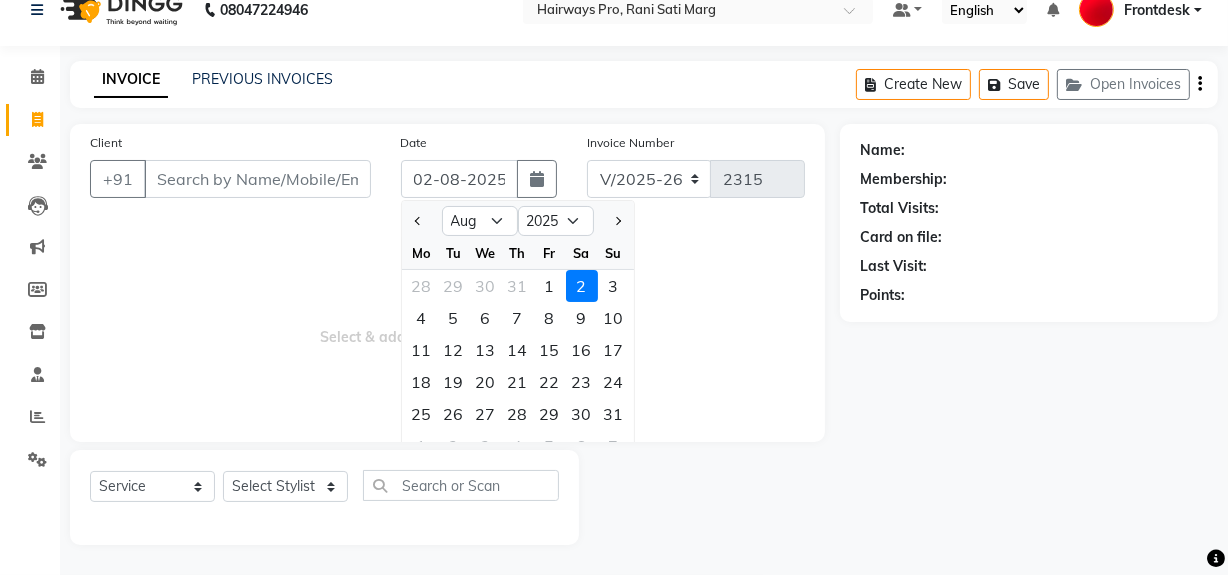 type on "01-08-2025" 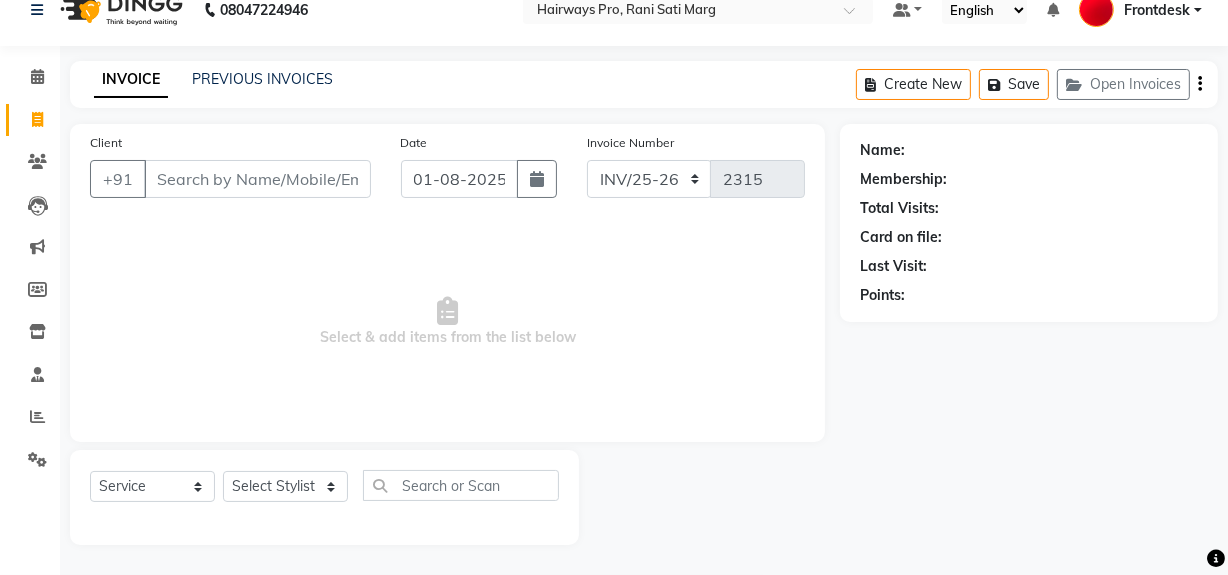 type 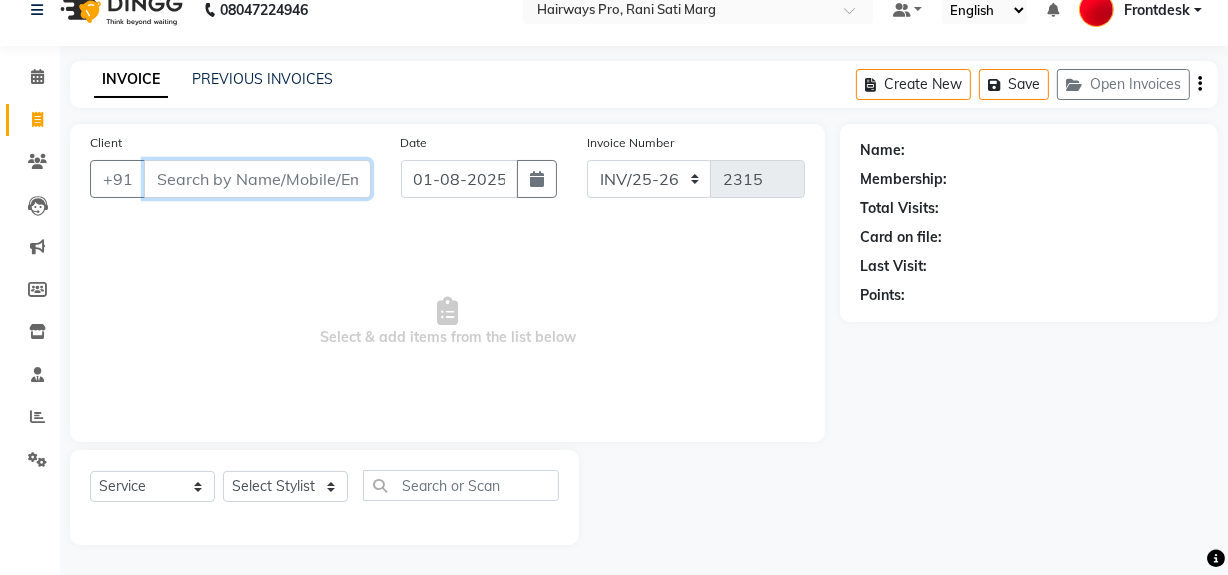 click on "Client" at bounding box center (257, 179) 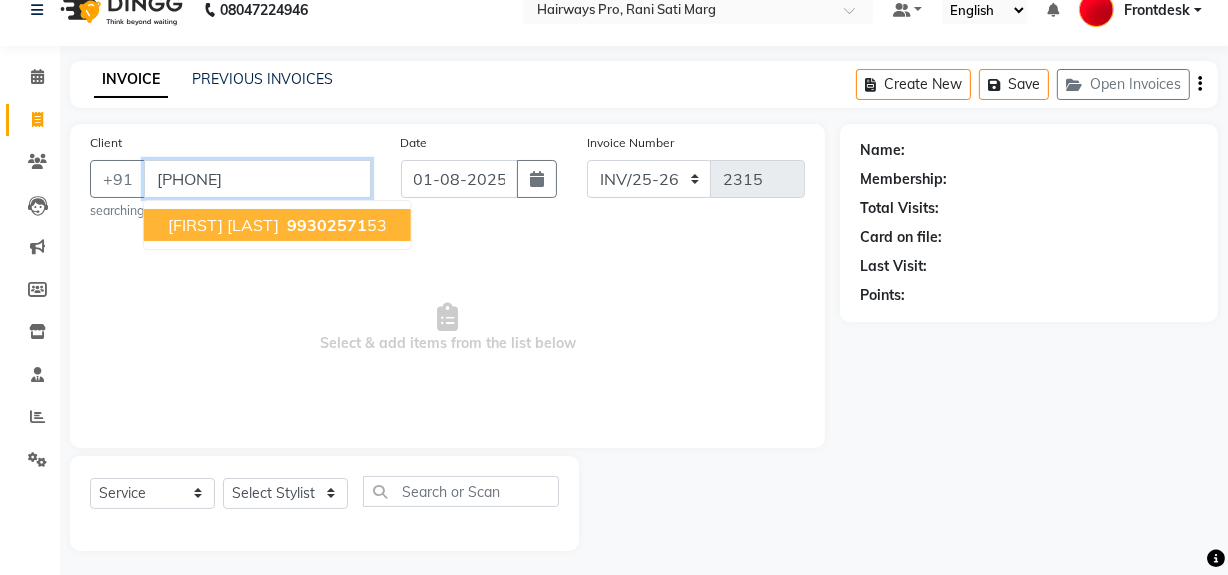 type on "[PHONE]" 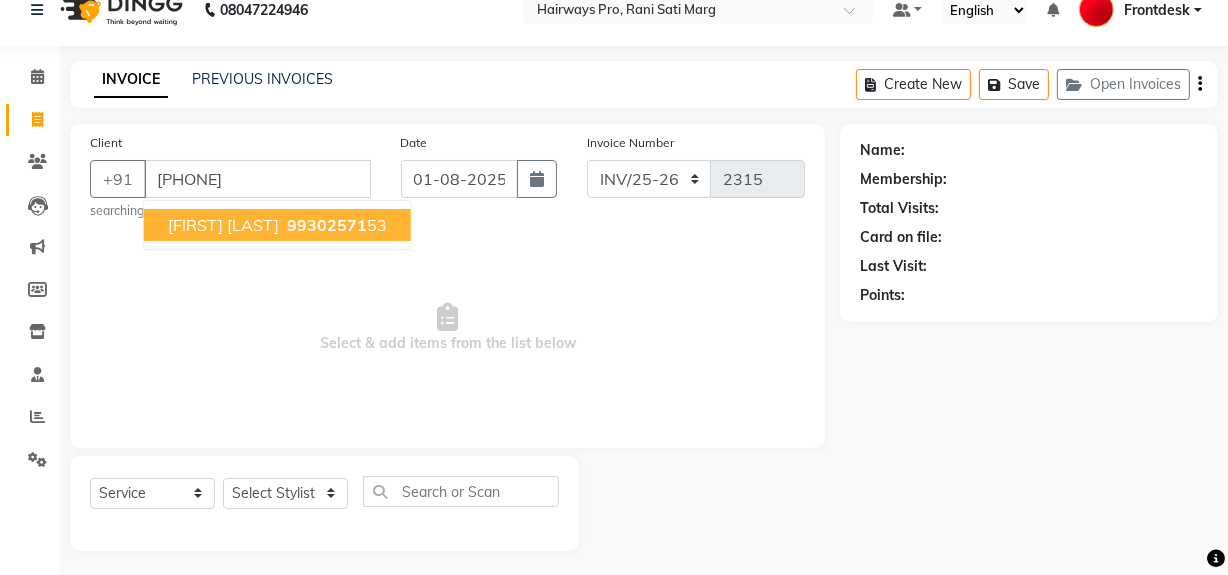 select on "1: Object" 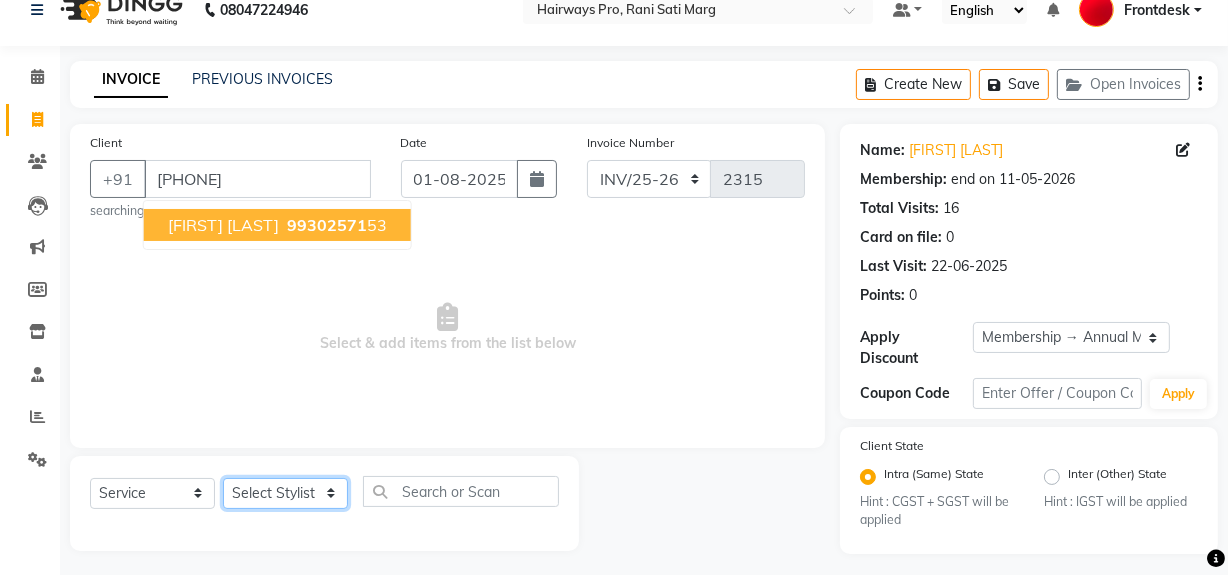 click on "Select Stylist ABID DANISH Faiz shaikh Frontdesk INTEZAR SALMANI JYOTI Kamal Salmani KAVITA MUSTAFA RAFIQUE Sonal SONU WAQAR ZAFAR" 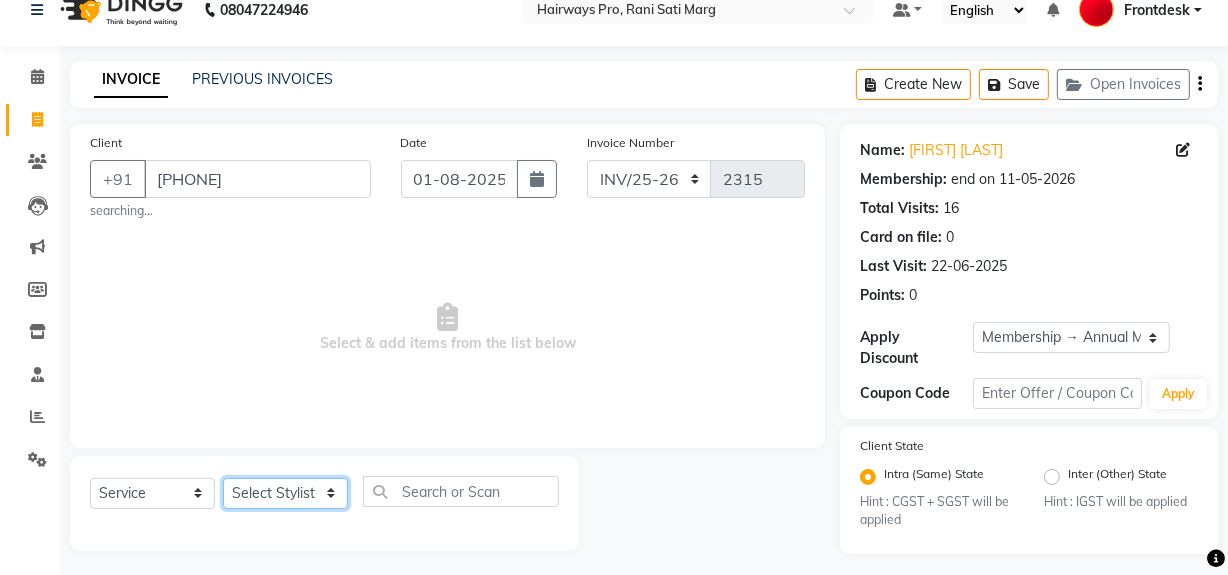select on "13188" 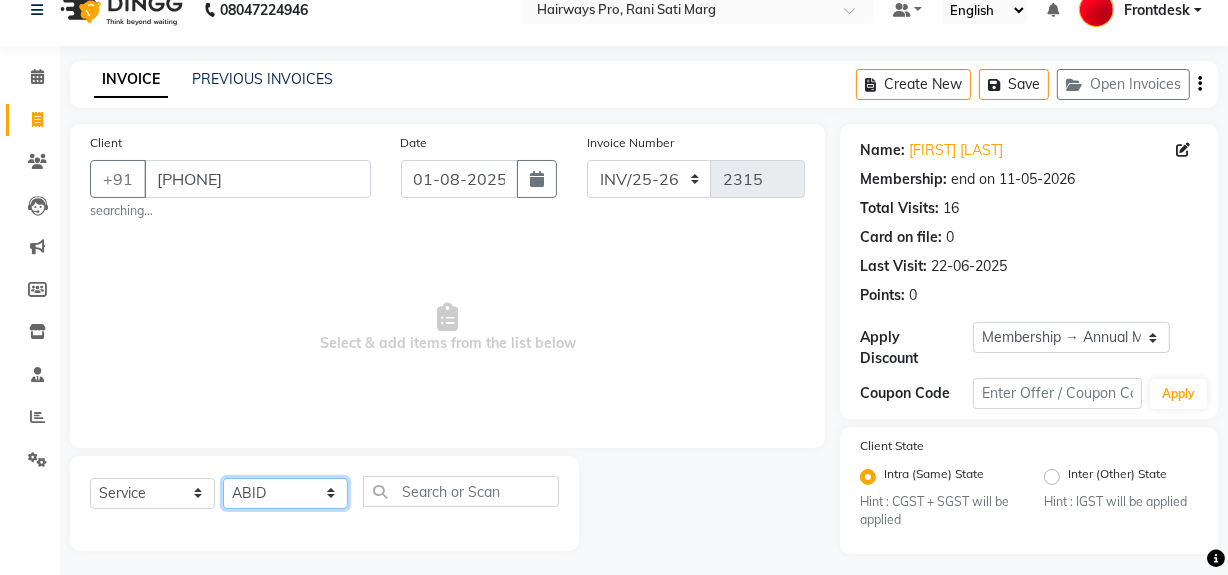 click on "Select Stylist ABID DANISH Faiz shaikh Frontdesk INTEZAR SALMANI JYOTI Kamal Salmani KAVITA MUSTAFA RAFIQUE Sonal SONU WAQAR ZAFAR" 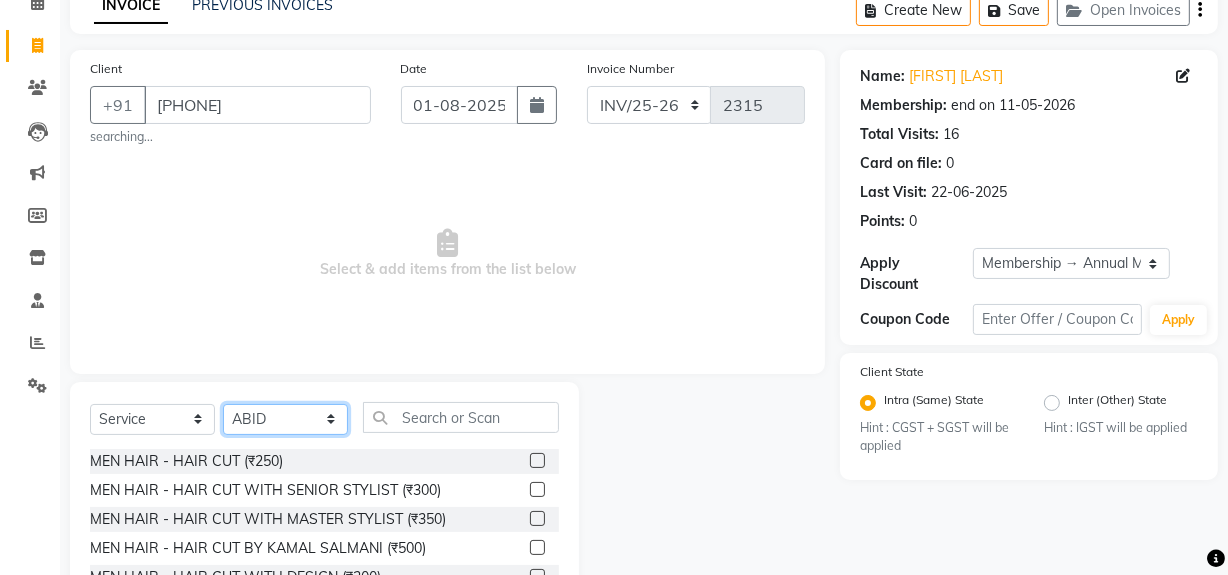 scroll, scrollTop: 208, scrollLeft: 0, axis: vertical 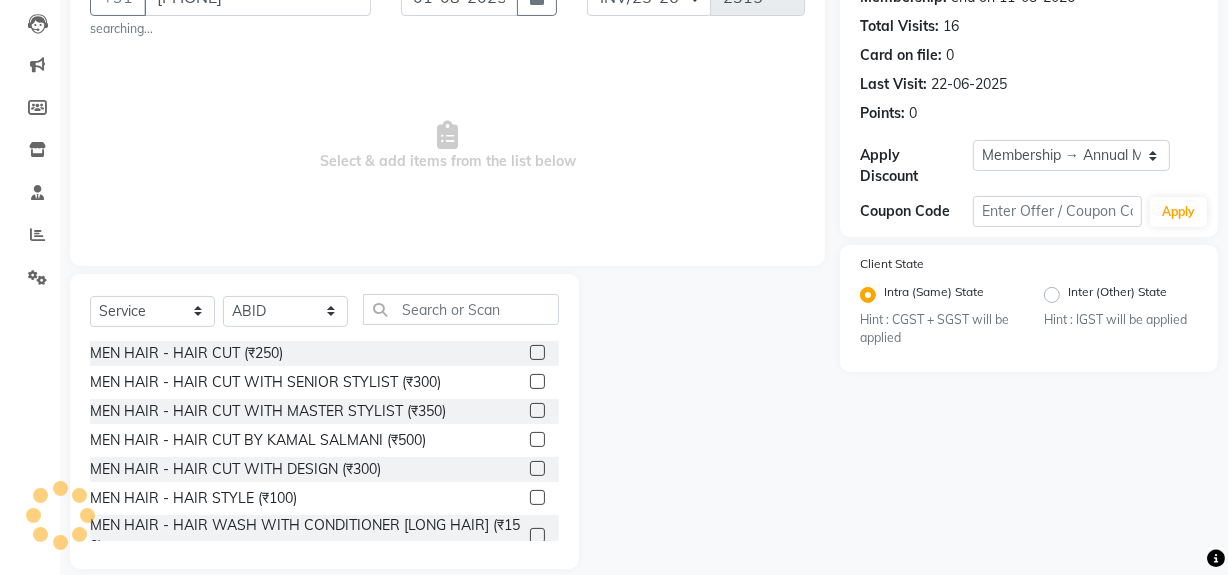 click 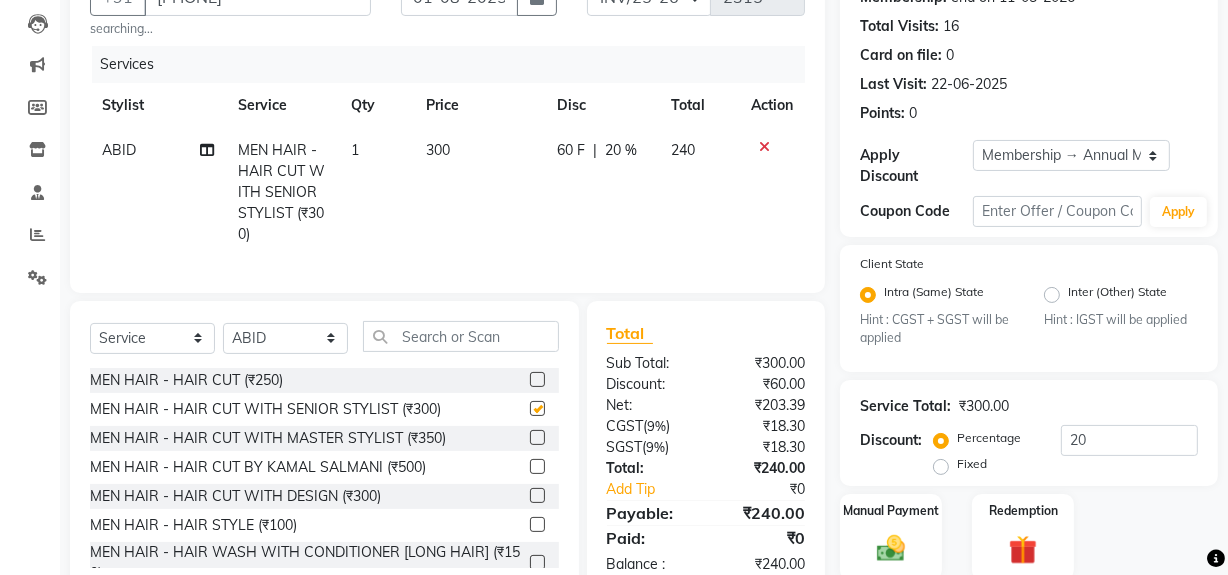 checkbox on "false" 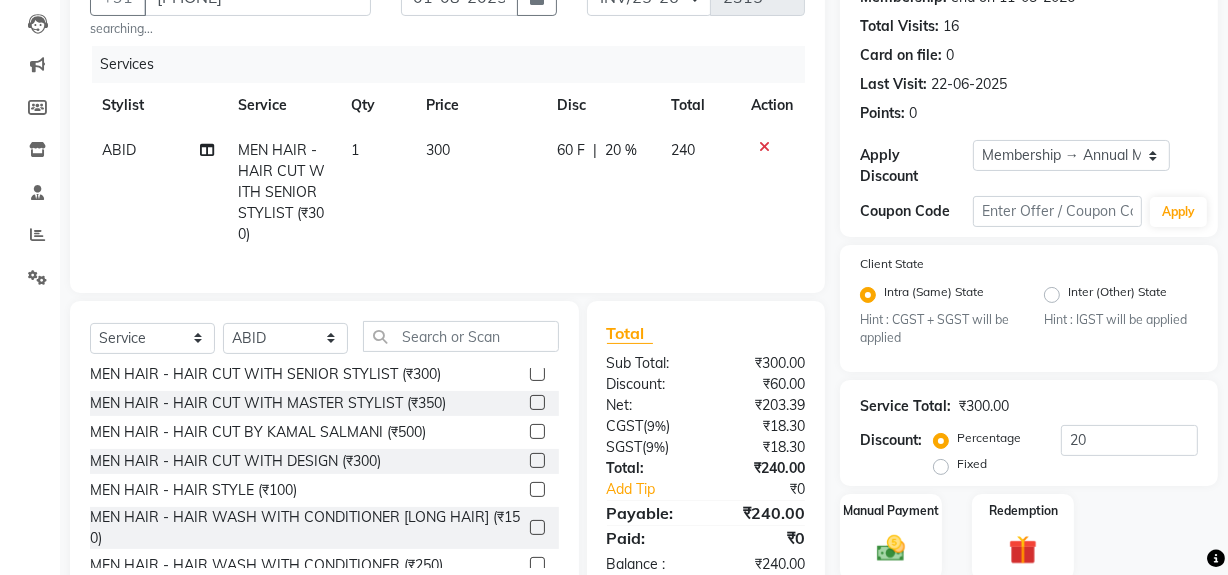 scroll, scrollTop: 90, scrollLeft: 0, axis: vertical 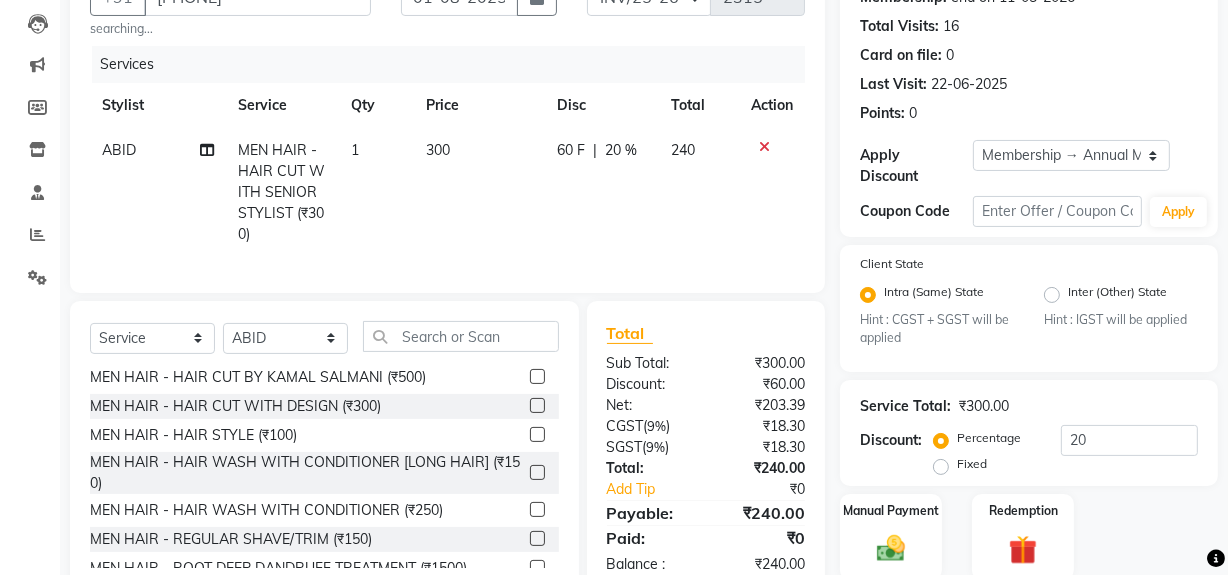 click 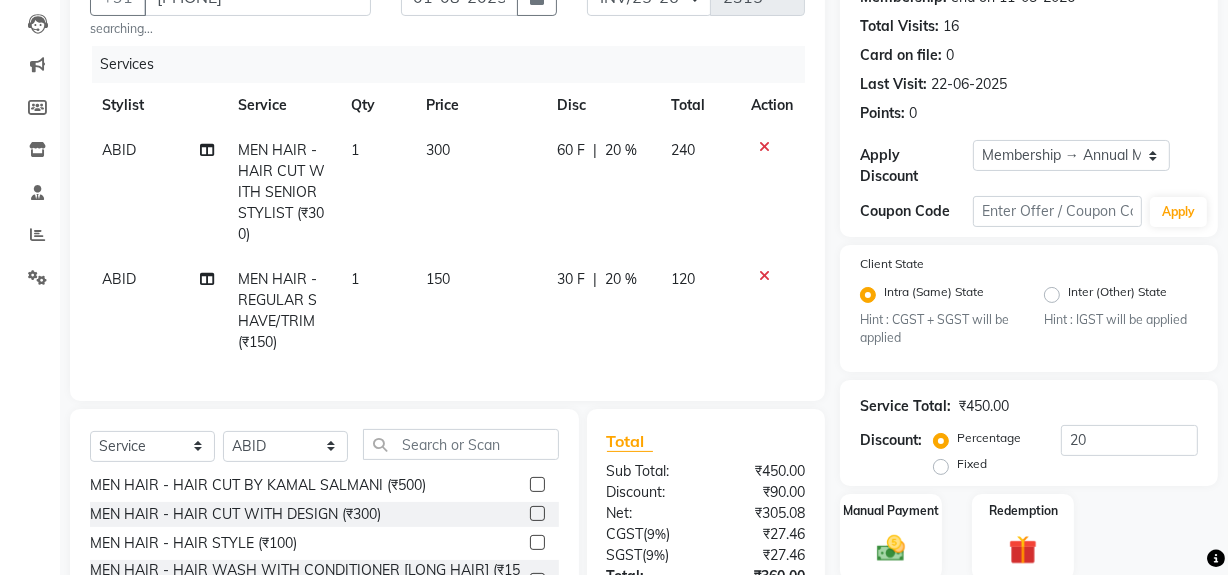 checkbox on "false" 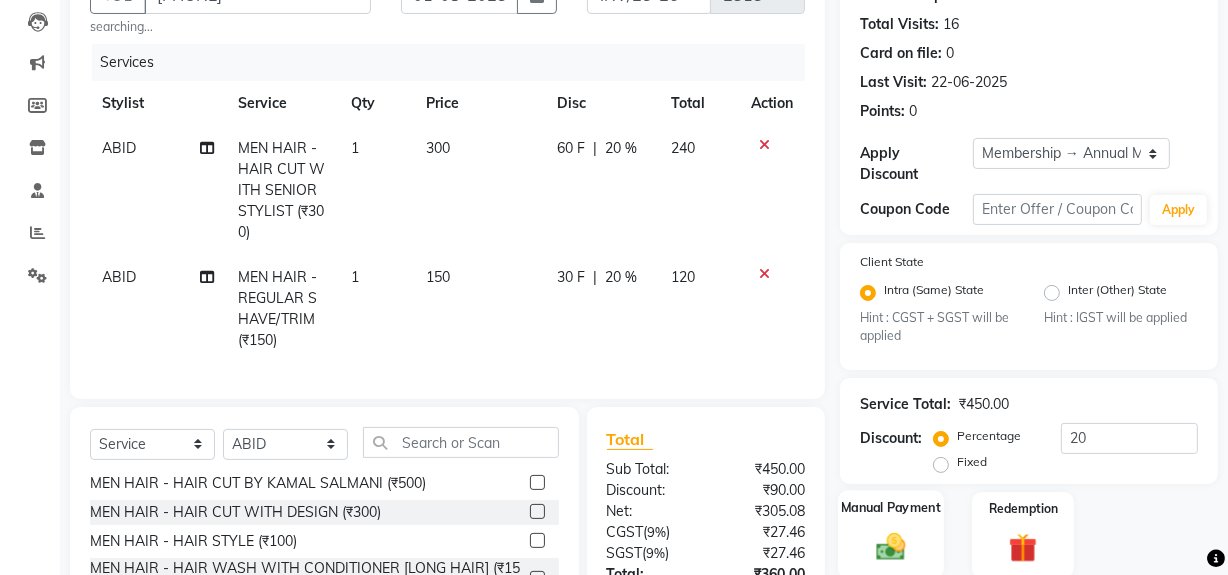 scroll, scrollTop: 363, scrollLeft: 0, axis: vertical 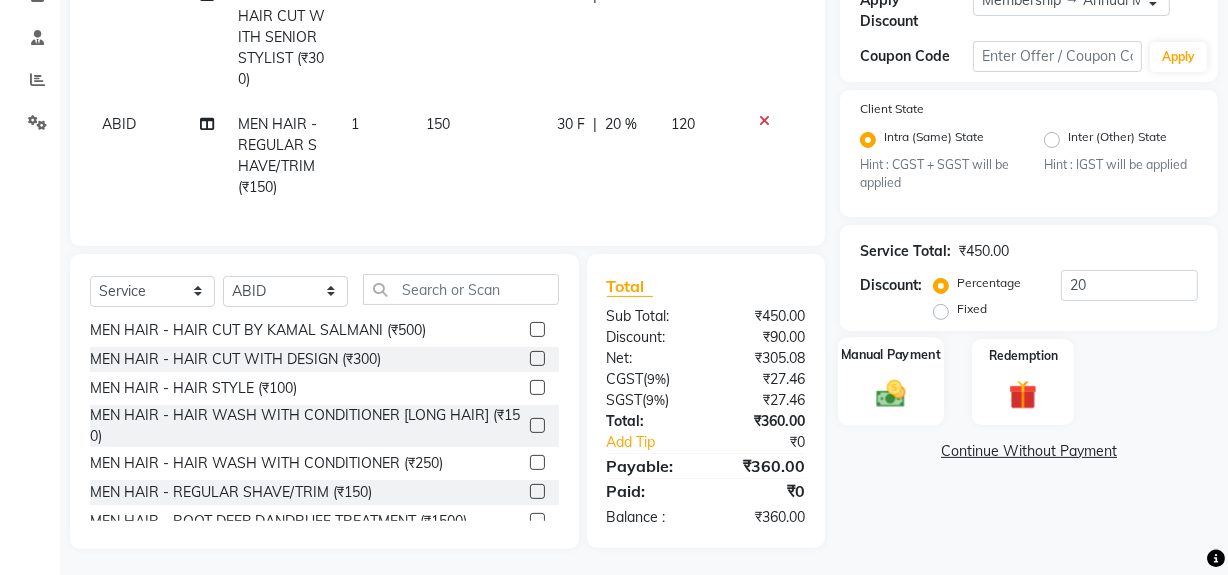click 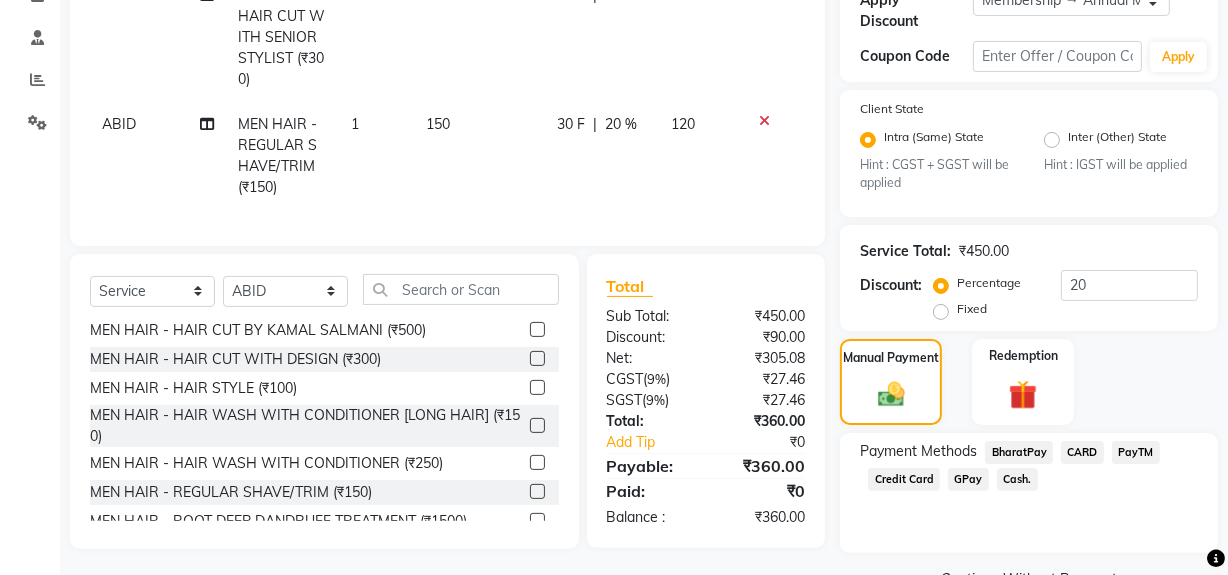 click on "Cash." 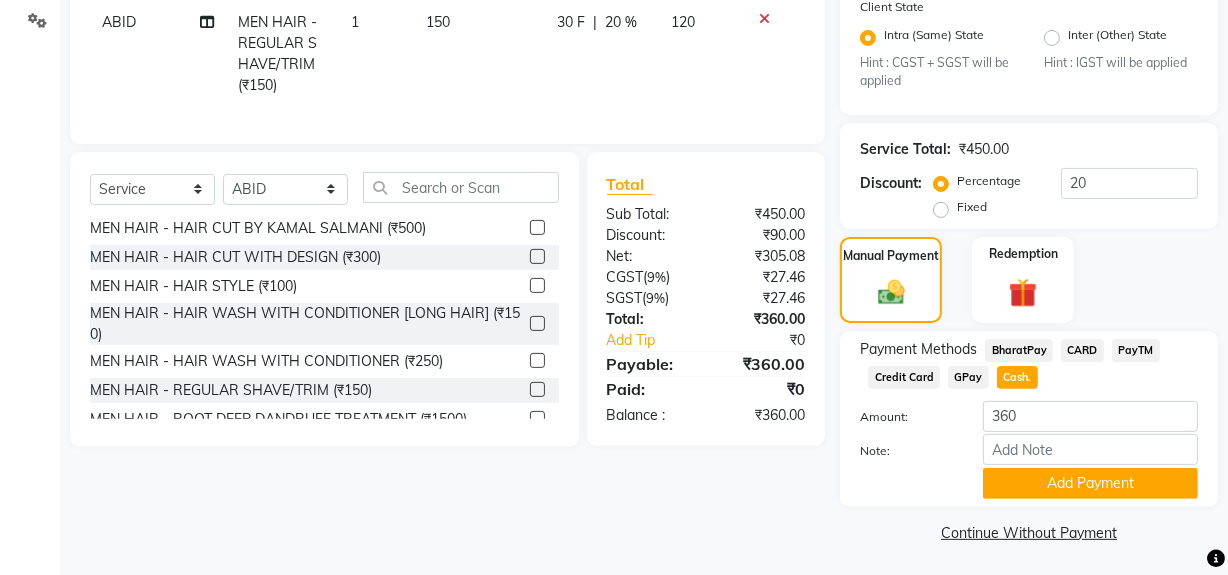 scroll, scrollTop: 469, scrollLeft: 0, axis: vertical 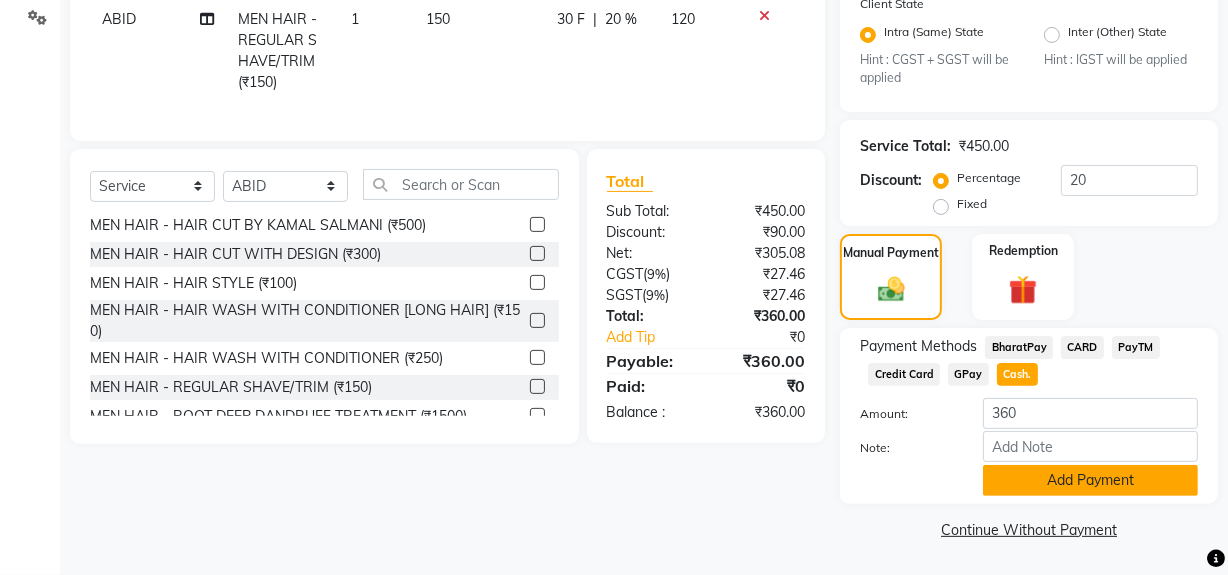 click on "Add Payment" 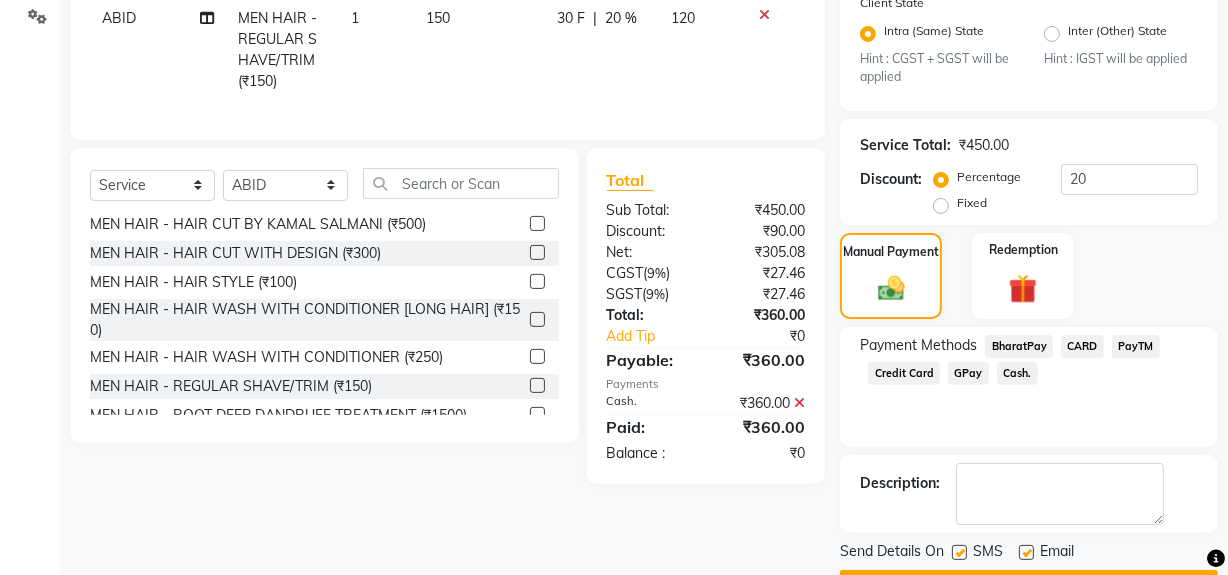 click 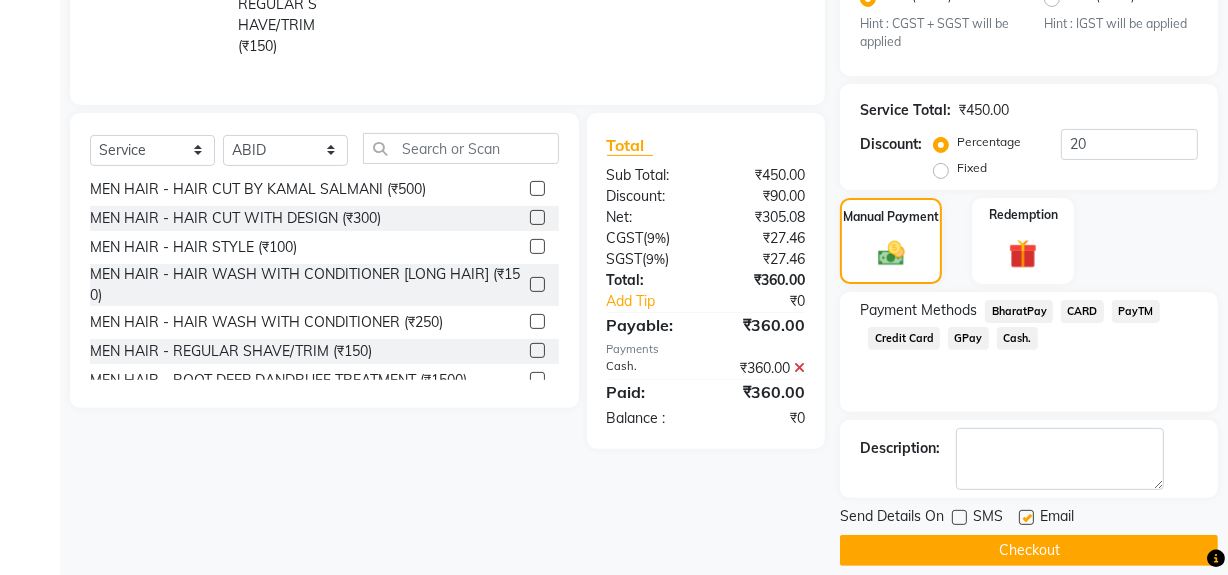 scroll, scrollTop: 524, scrollLeft: 0, axis: vertical 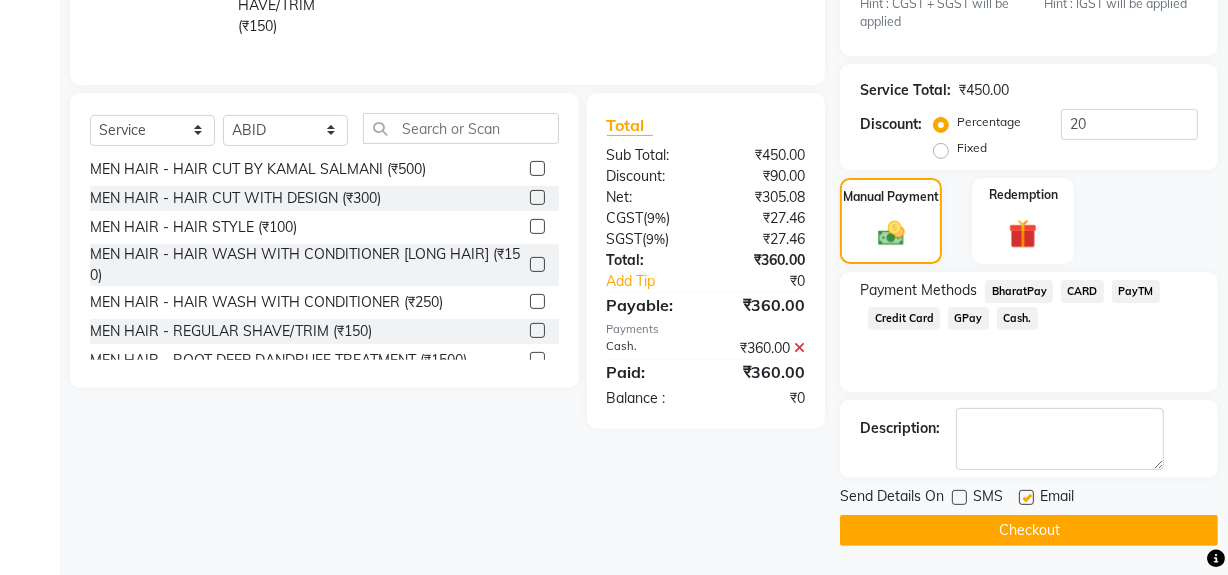 click on "Checkout" 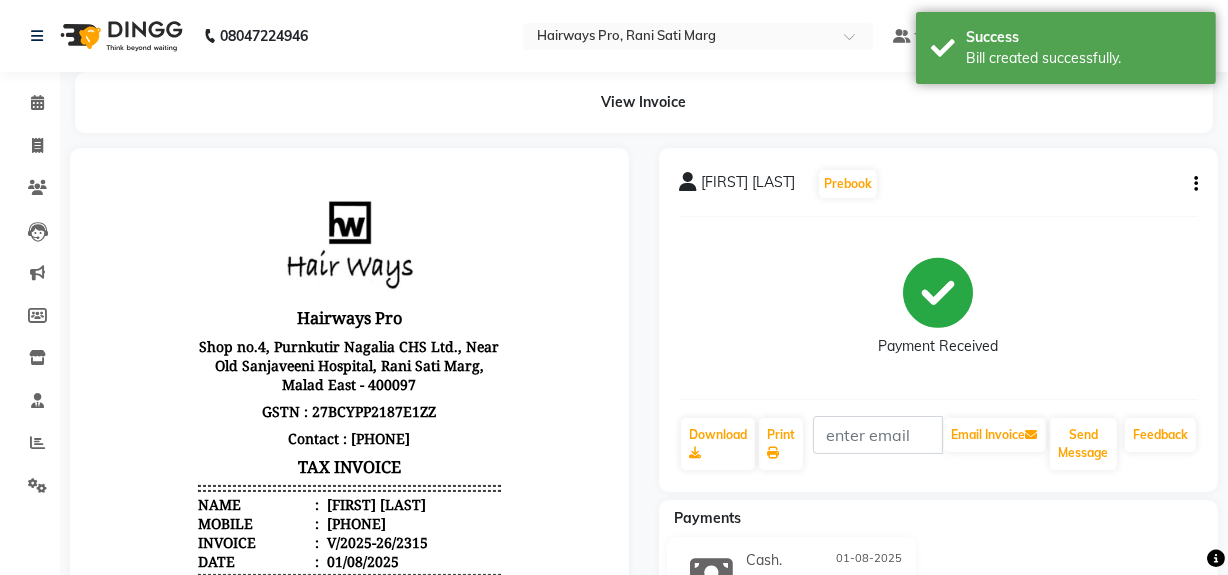 scroll, scrollTop: 0, scrollLeft: 0, axis: both 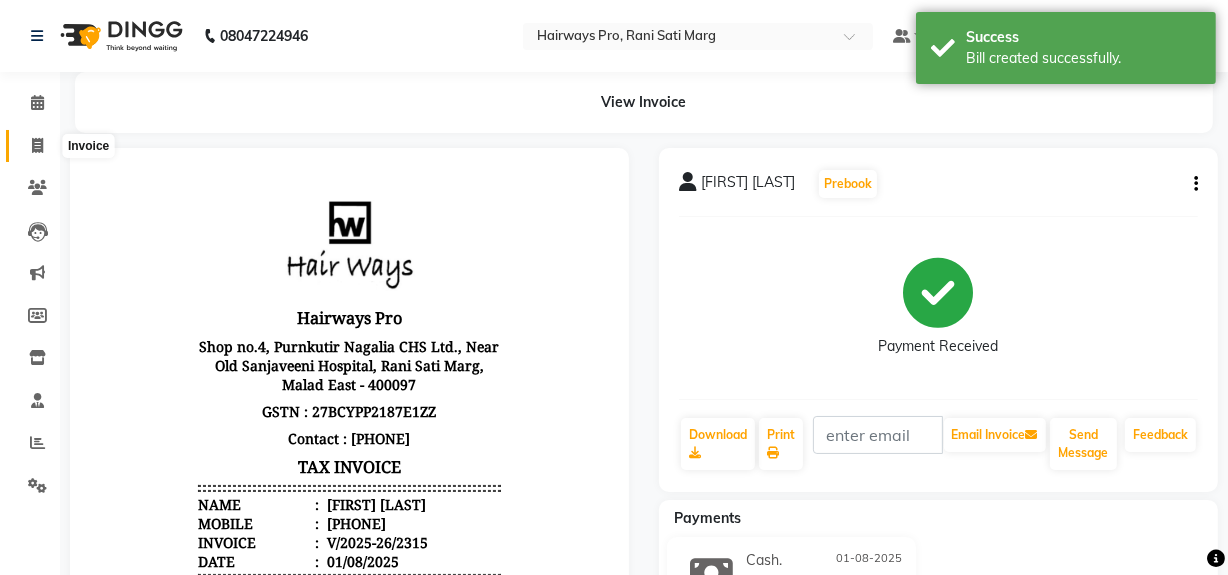 click 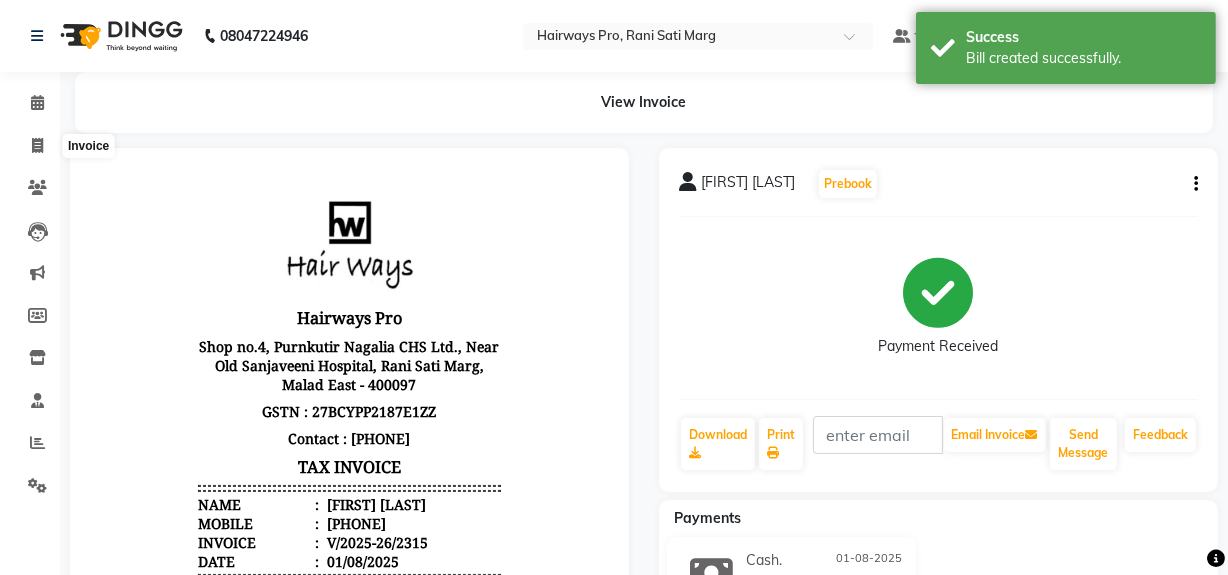 select on "service" 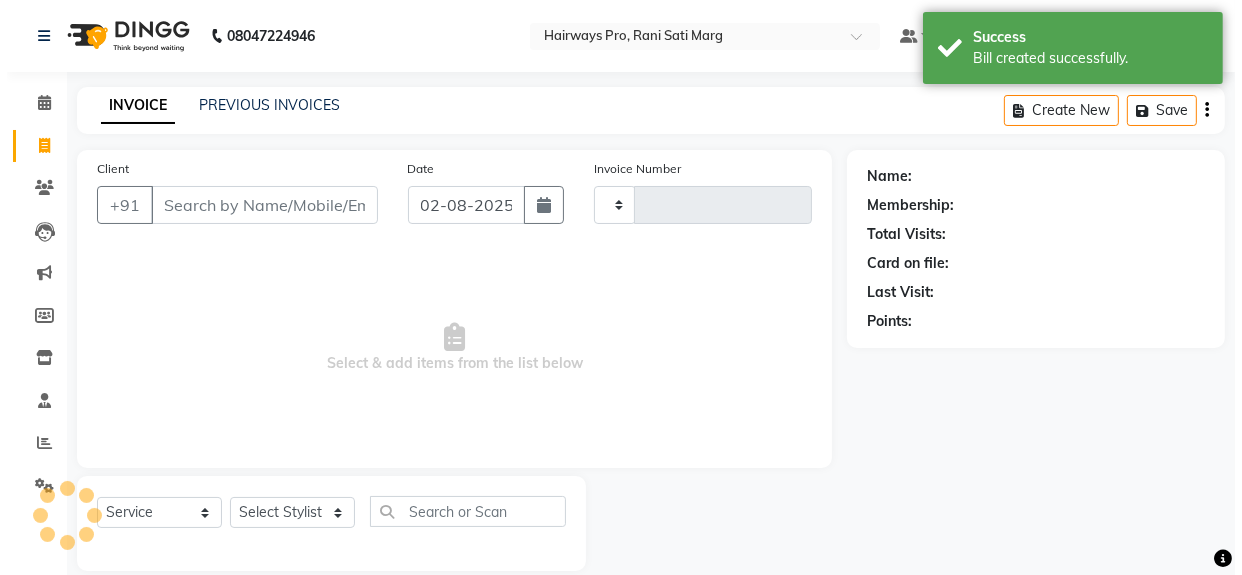 scroll, scrollTop: 26, scrollLeft: 0, axis: vertical 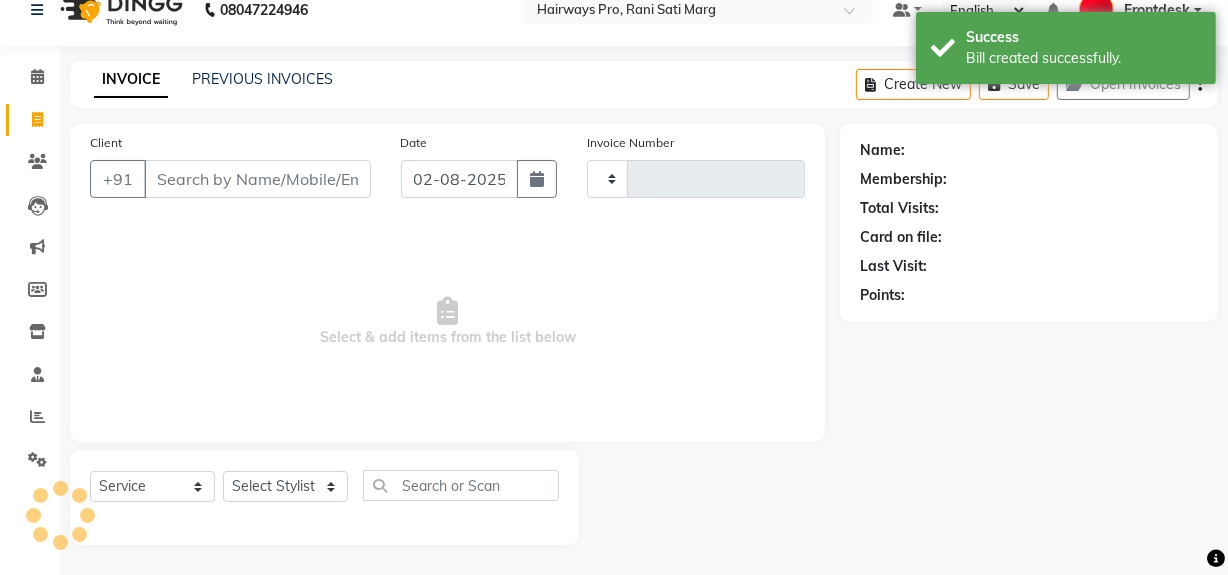 type on "2316" 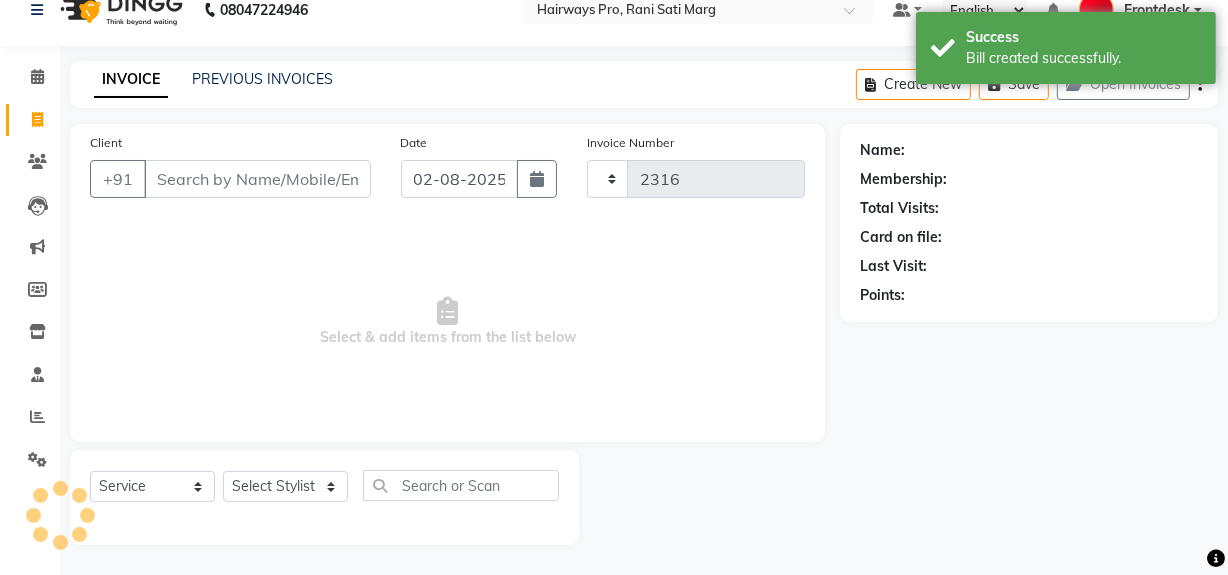 select on "787" 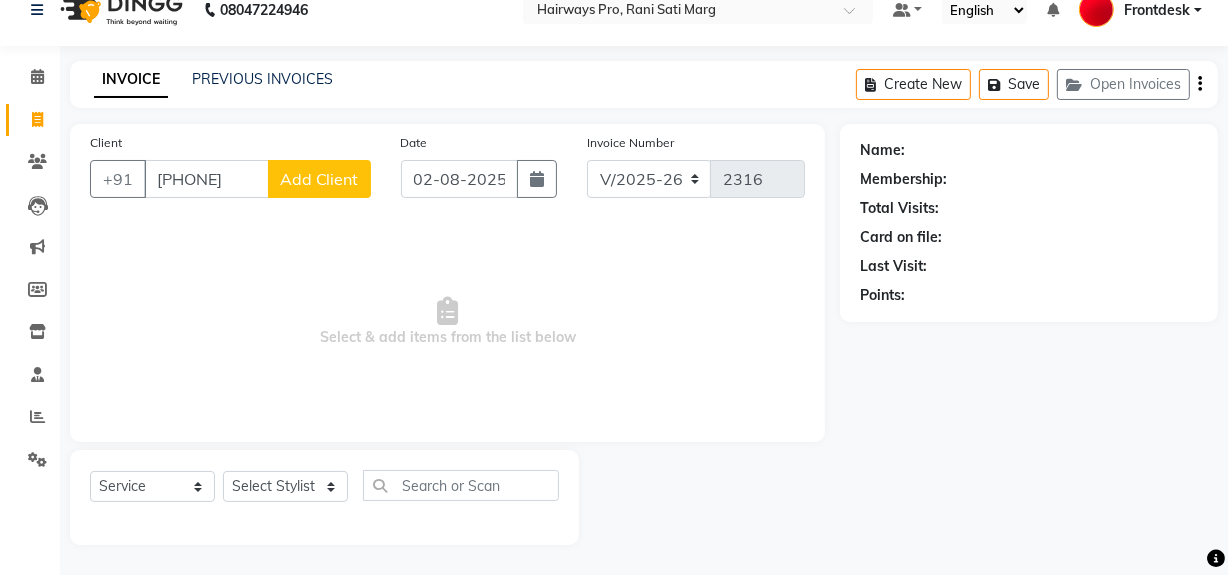 type on "[PHONE]" 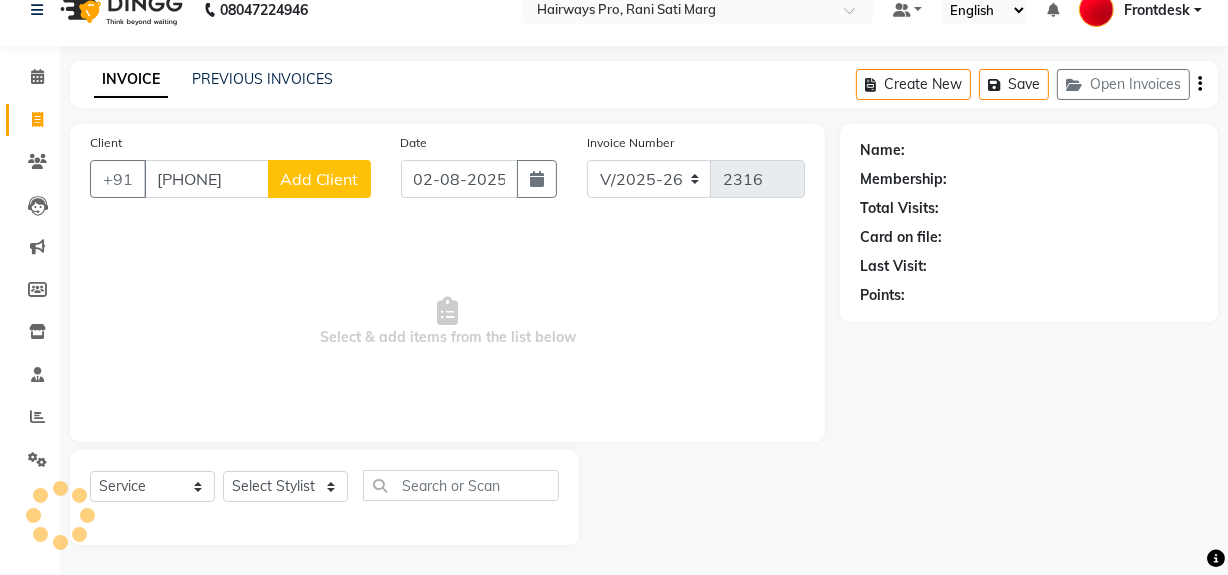 click on "Add Client" 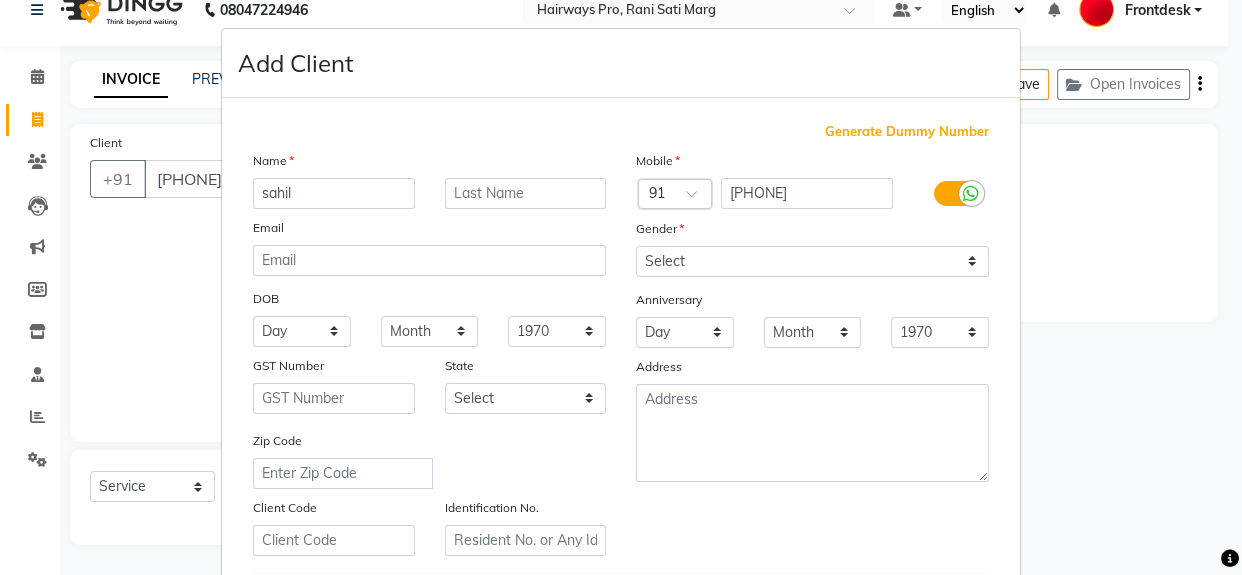 type on "sahil" 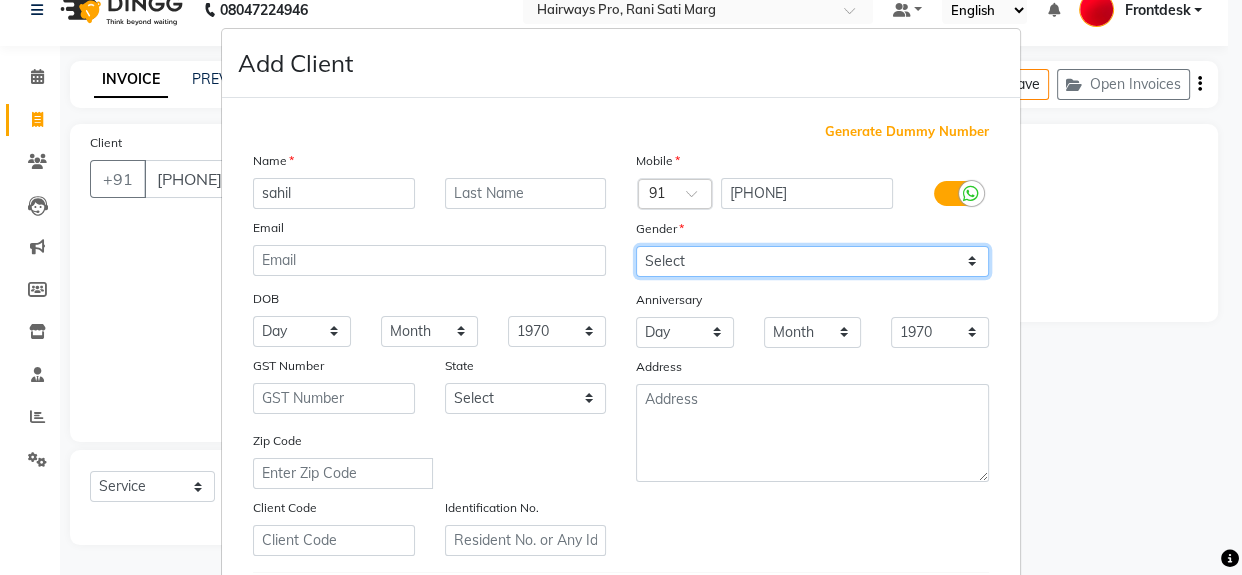 click on "Select Male Female Other Prefer Not To Say" at bounding box center [812, 261] 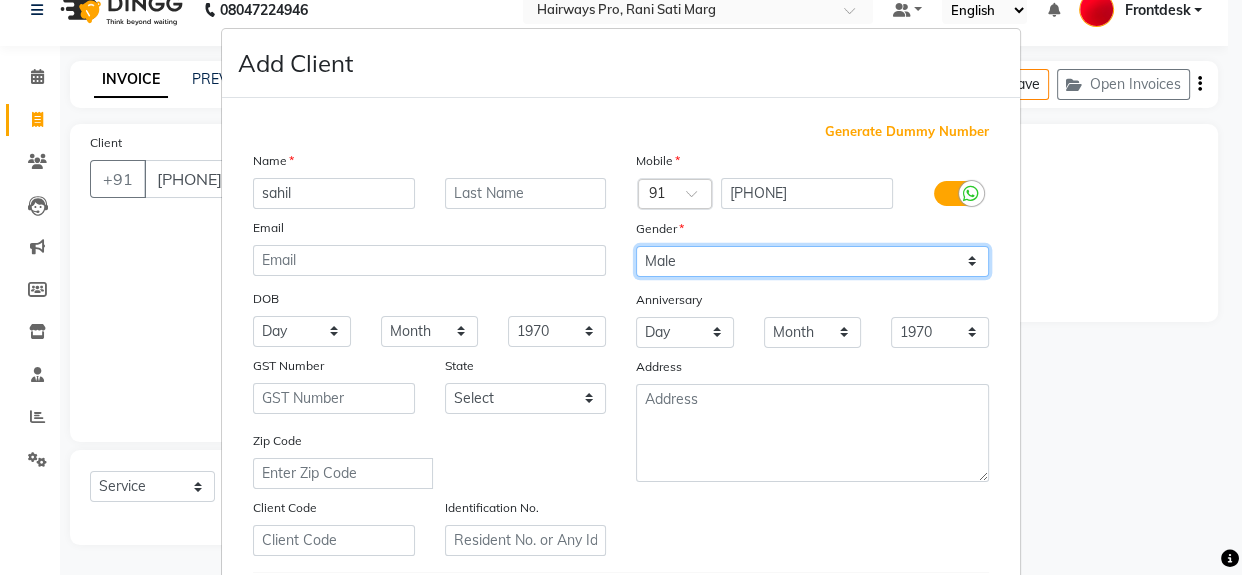 click on "Select Male Female Other Prefer Not To Say" at bounding box center (812, 261) 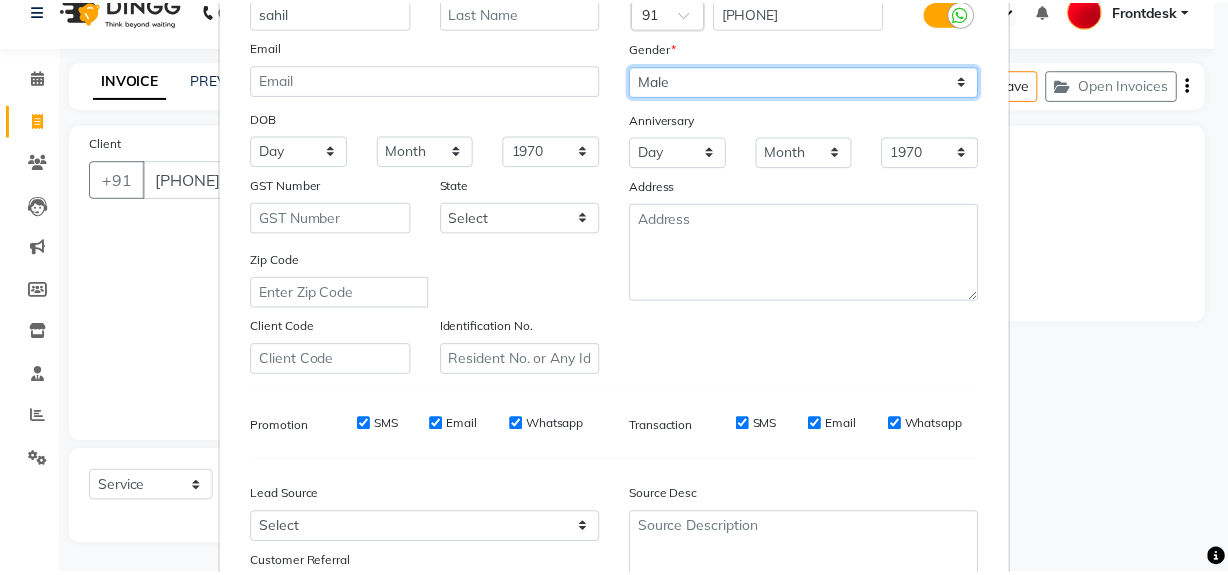 scroll, scrollTop: 353, scrollLeft: 0, axis: vertical 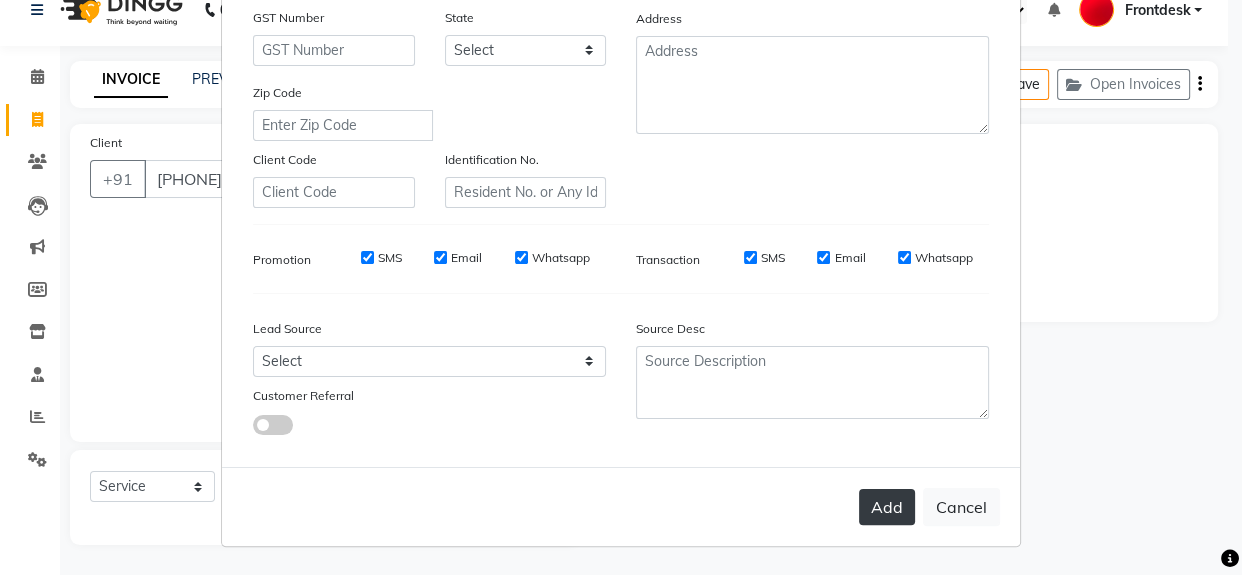 click on "Add" at bounding box center [887, 507] 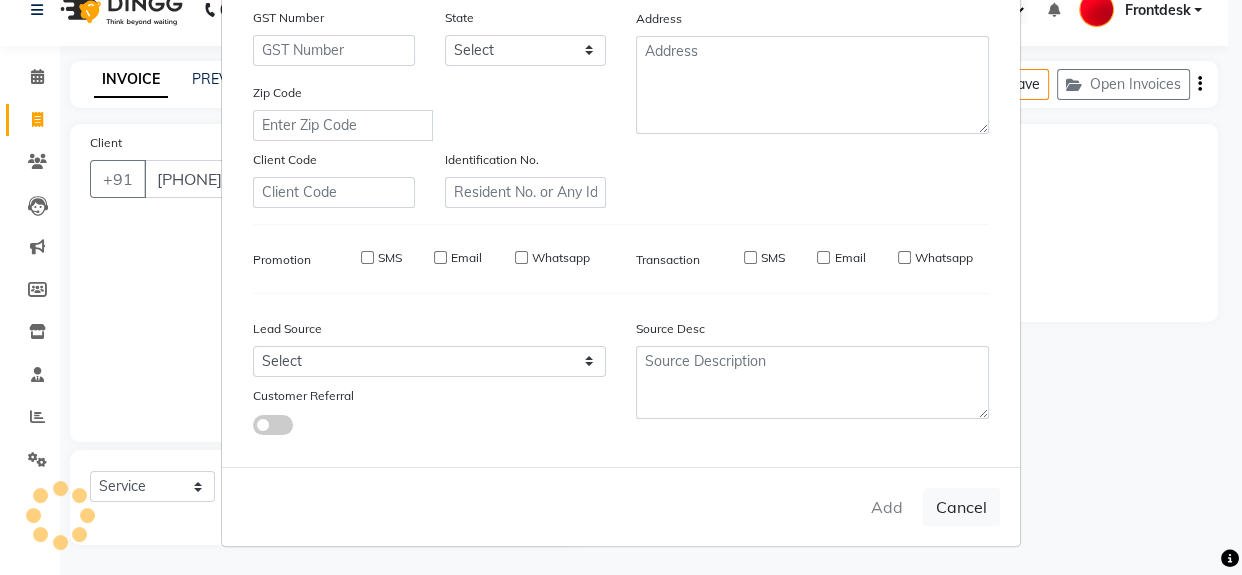 type 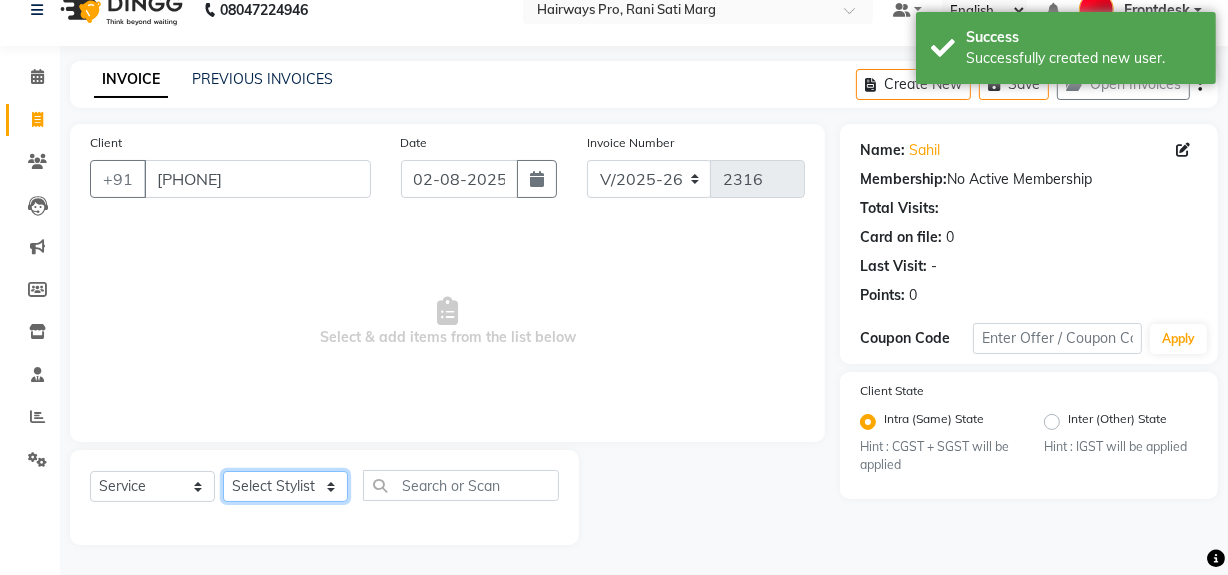 click on "Select Stylist ABID DANISH Faiz shaikh Frontdesk INTEZAR SALMANI JYOTI Kamal Salmani KAVITA MUSTAFA RAFIQUE Sonal SONU WAQAR ZAFAR" 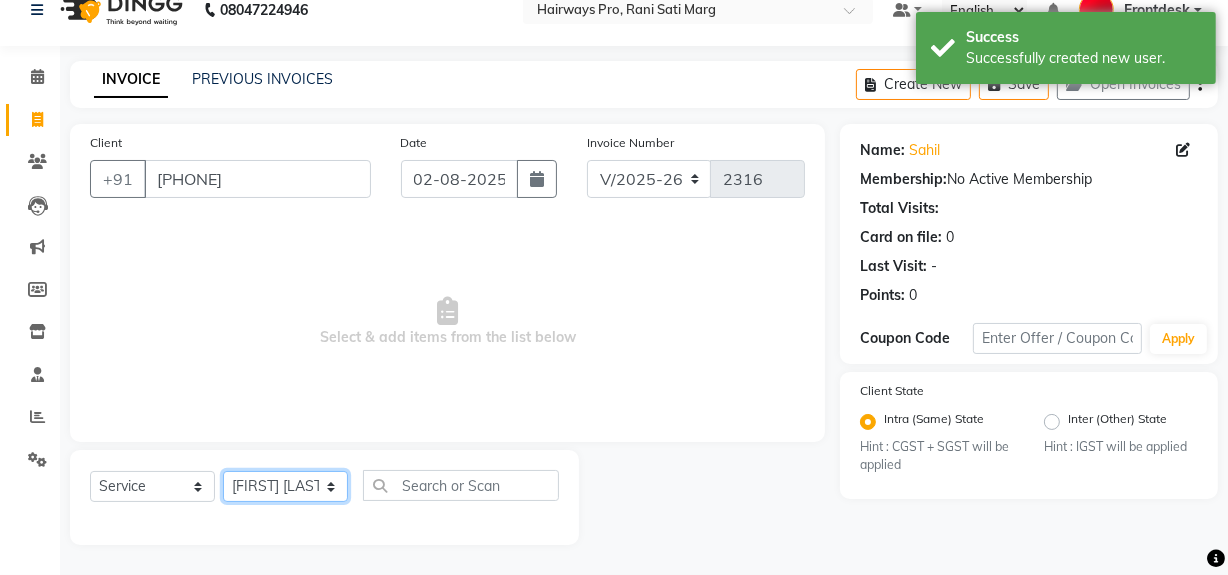 click on "Select Stylist ABID DANISH Faiz shaikh Frontdesk INTEZAR SALMANI JYOTI Kamal Salmani KAVITA MUSTAFA RAFIQUE Sonal SONU WAQAR ZAFAR" 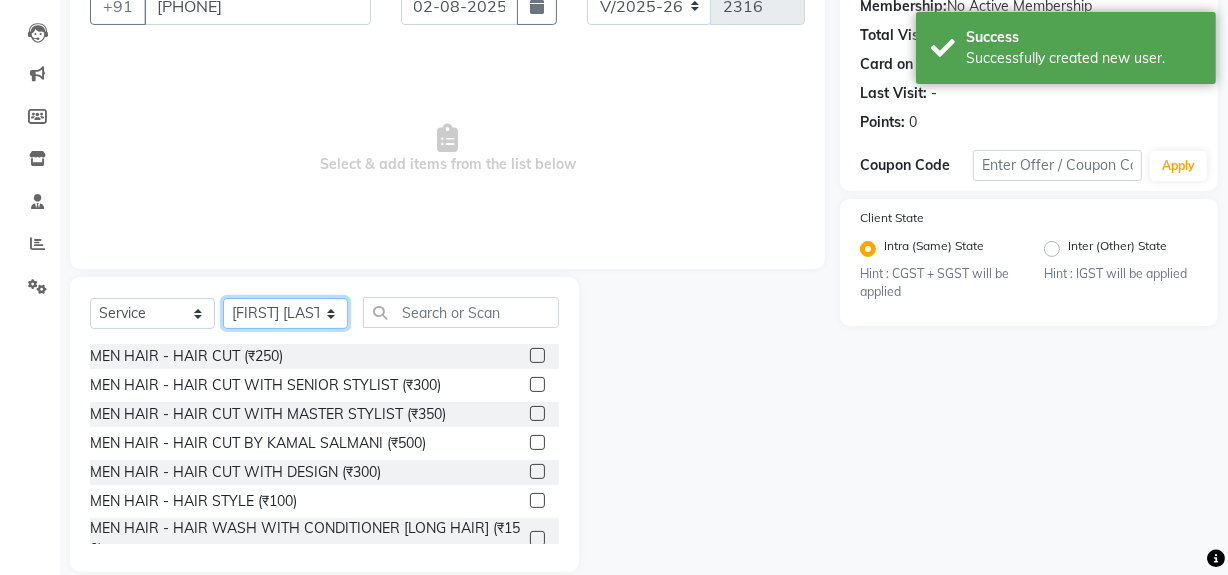 scroll, scrollTop: 226, scrollLeft: 0, axis: vertical 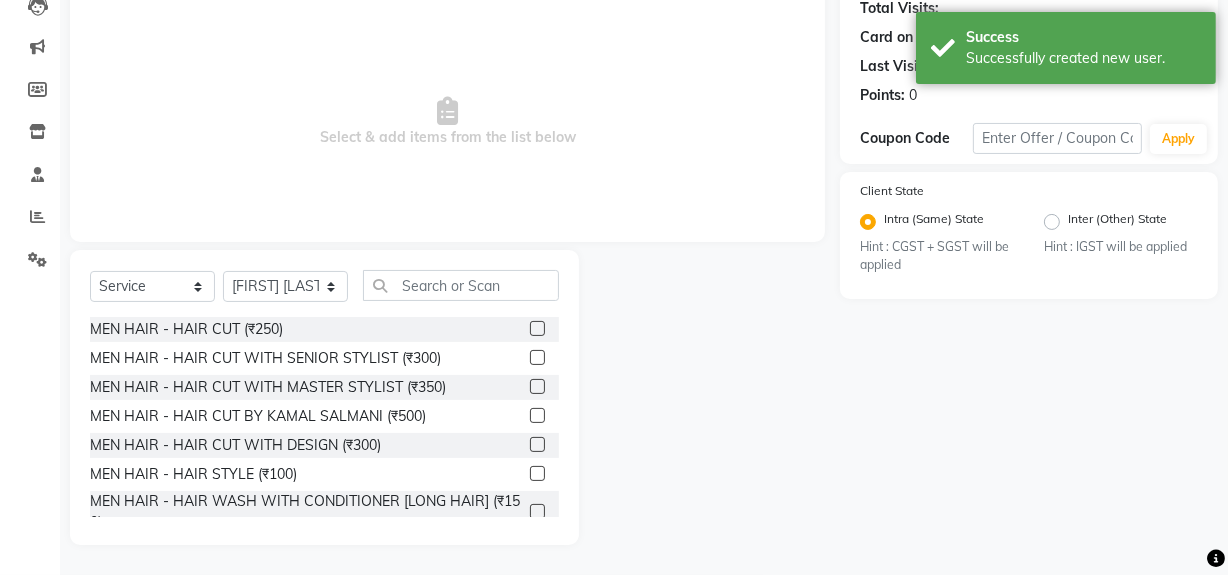 click 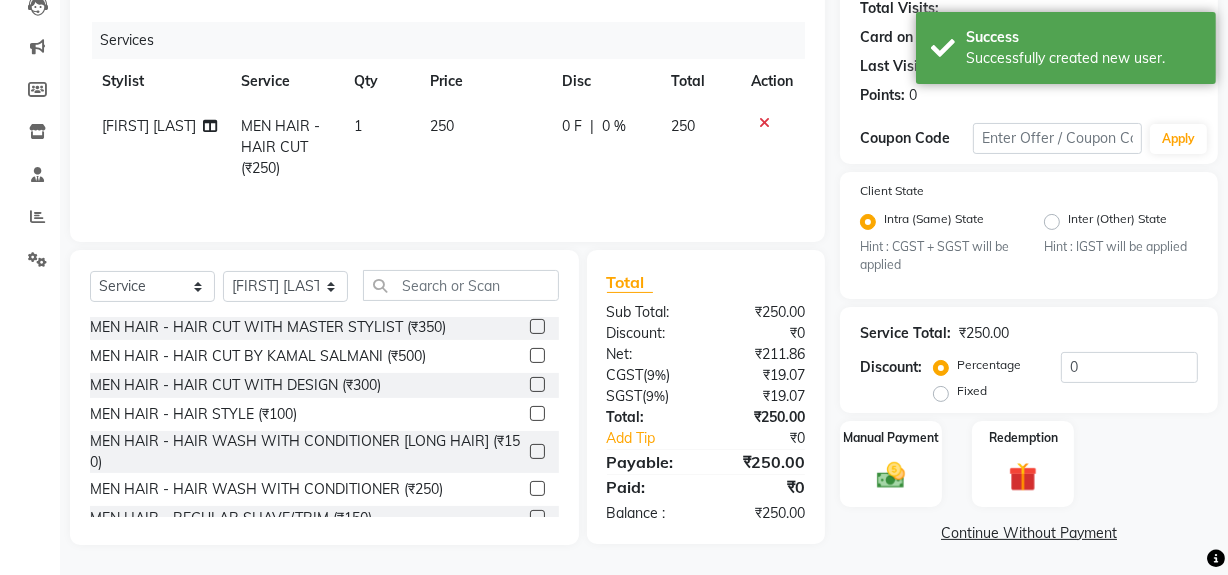 checkbox on "false" 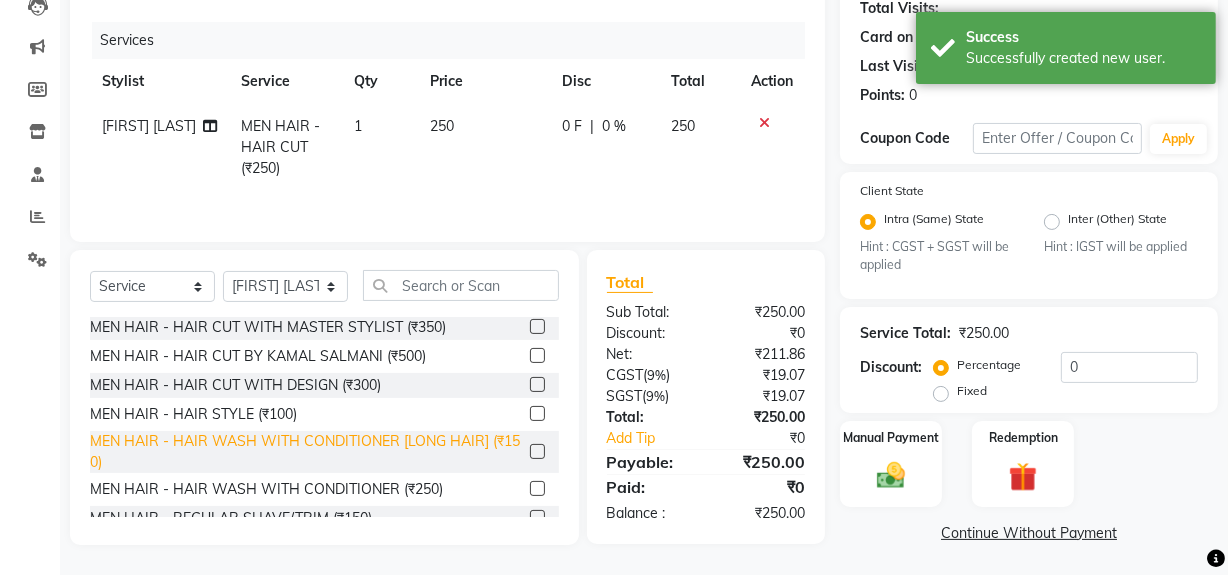 scroll, scrollTop: 90, scrollLeft: 0, axis: vertical 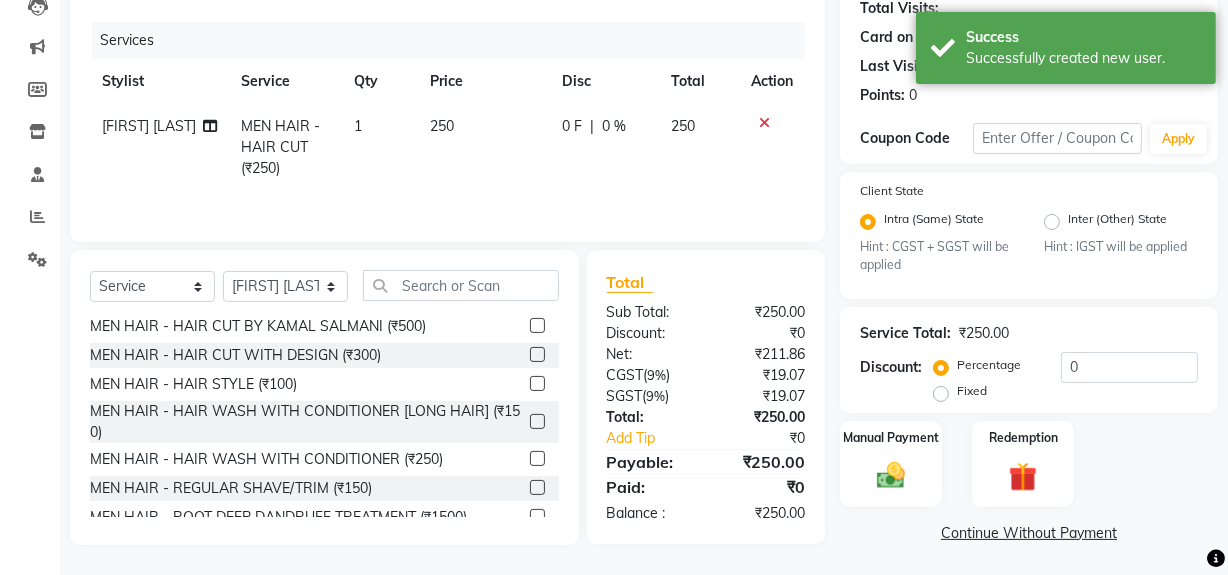 click 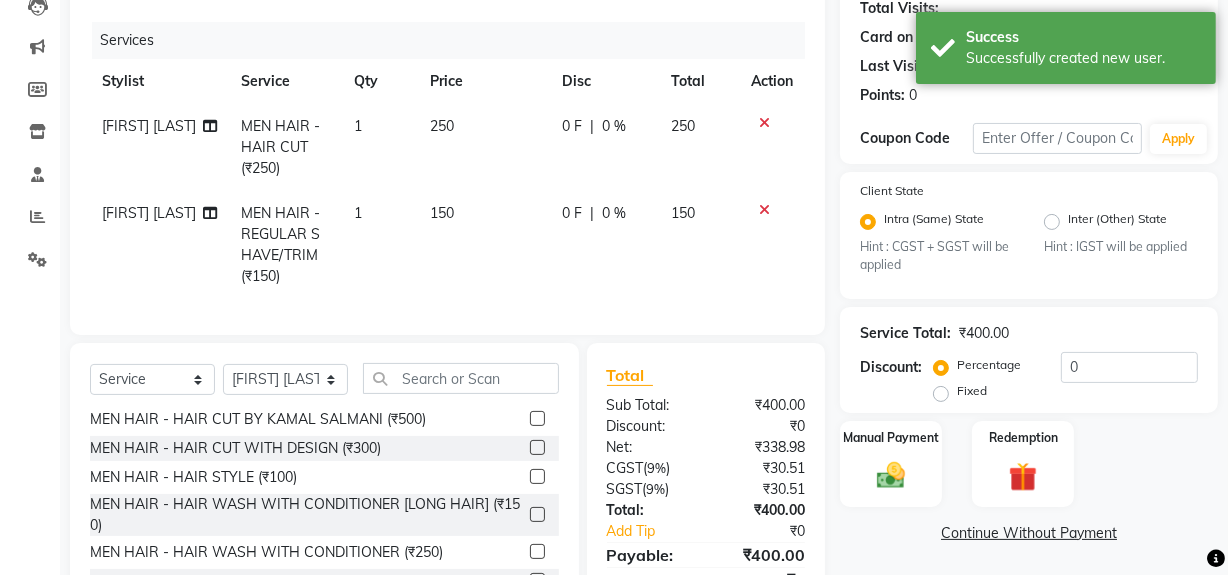 scroll, scrollTop: 151, scrollLeft: 0, axis: vertical 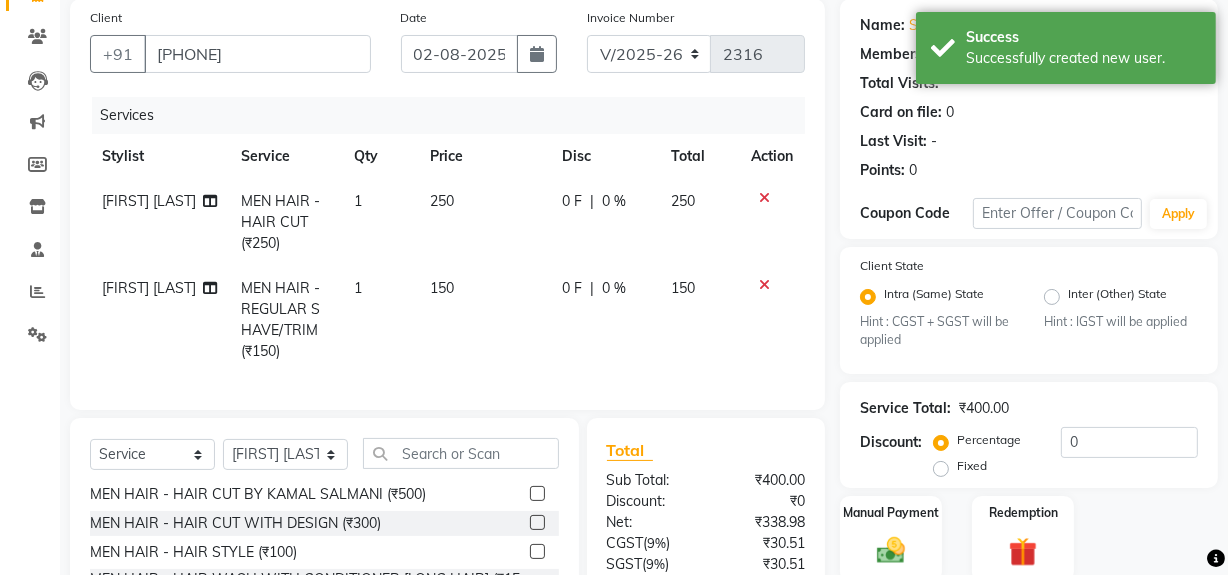 checkbox on "false" 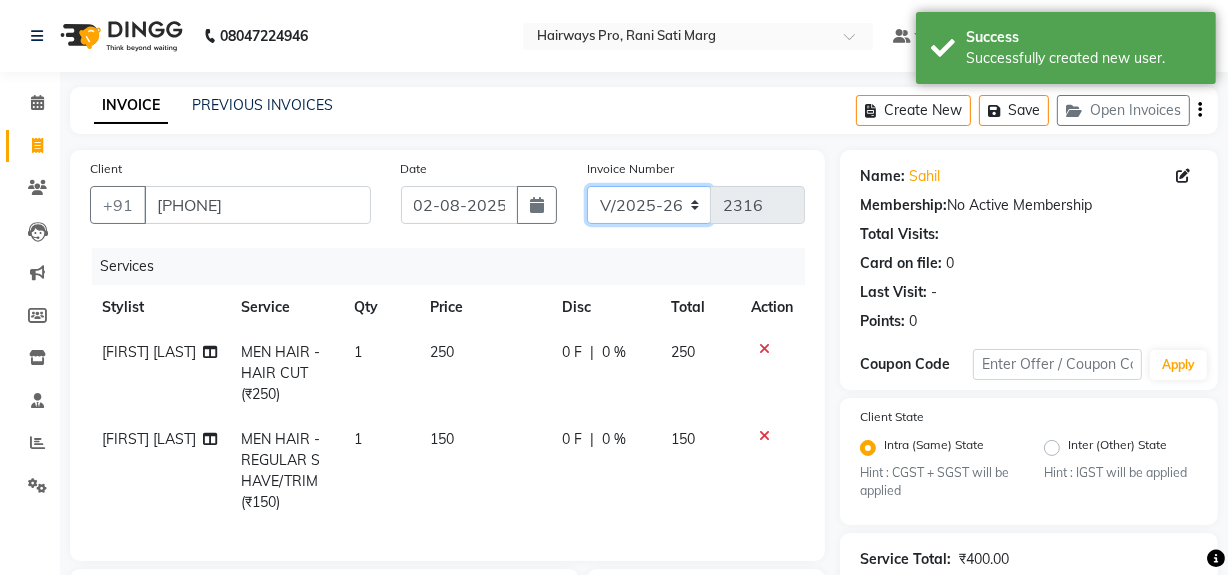 click on "INV/25-26 V/2025-26" 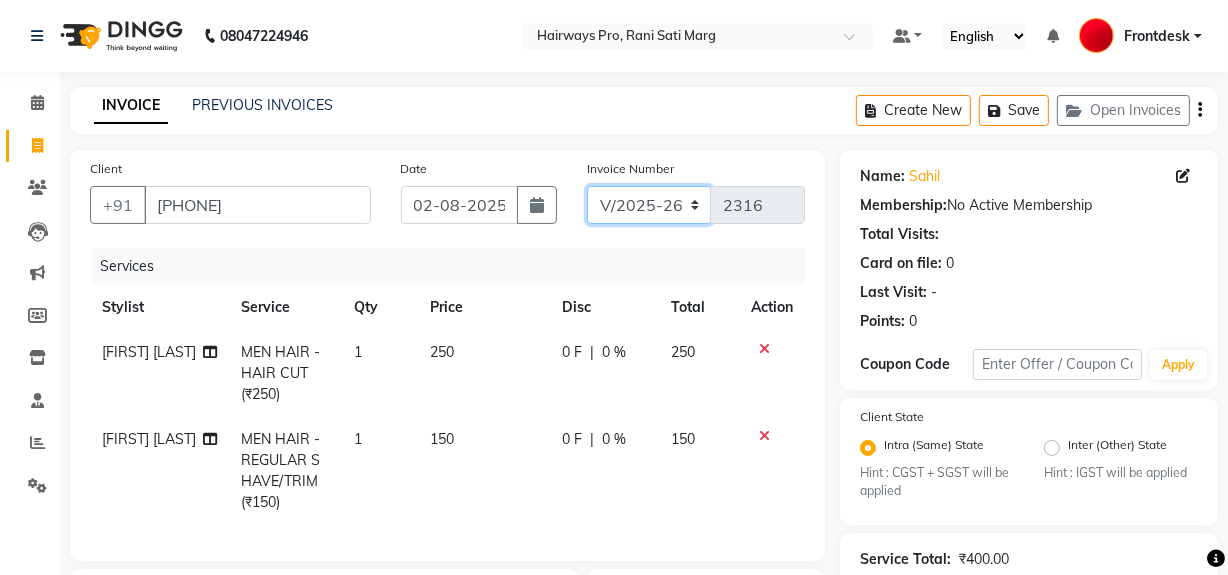 select on "6960" 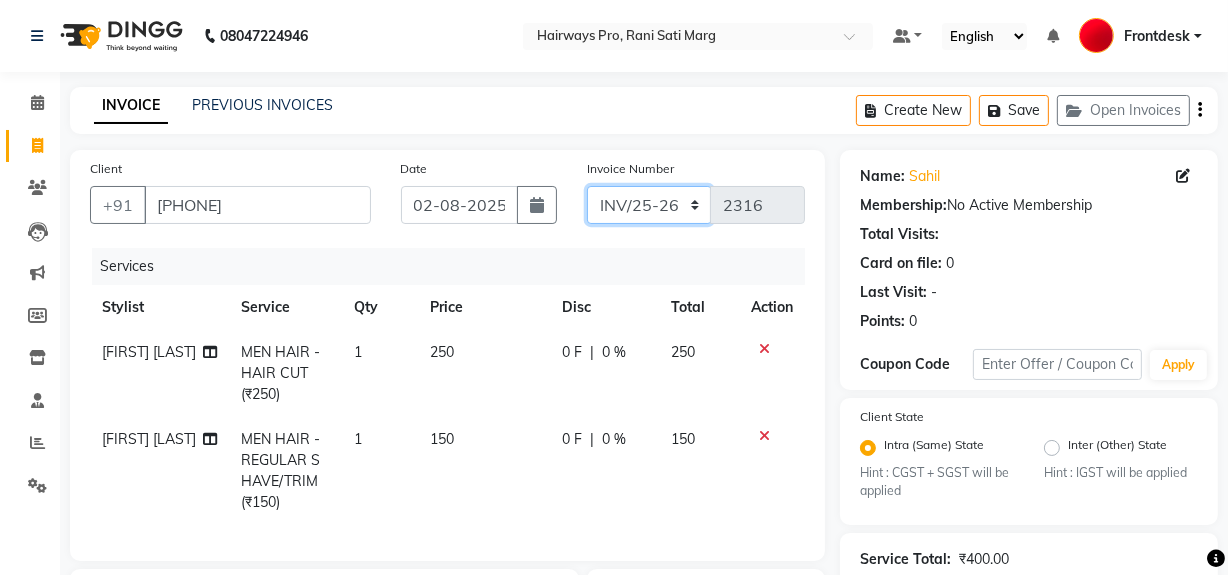 click on "INV/25-26 V/2025-26" 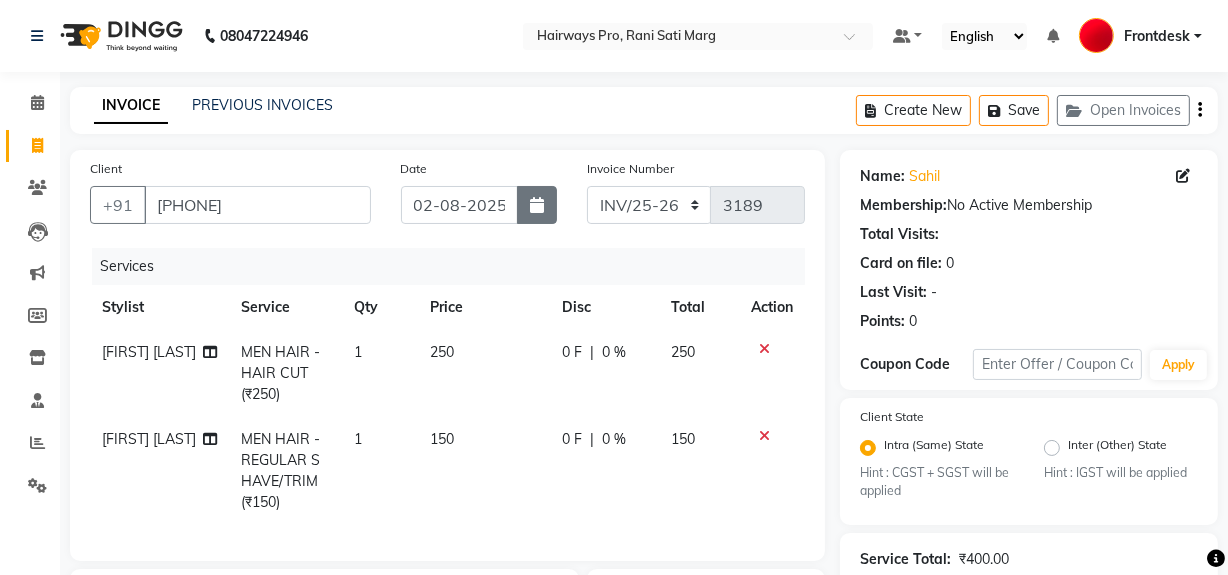 click 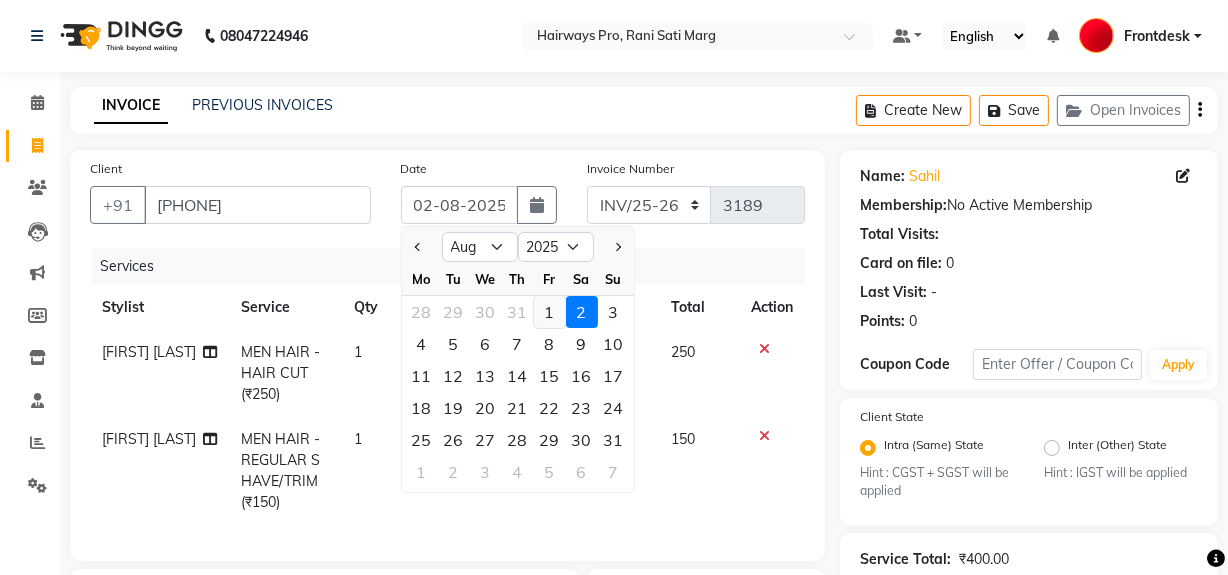 click on "1" 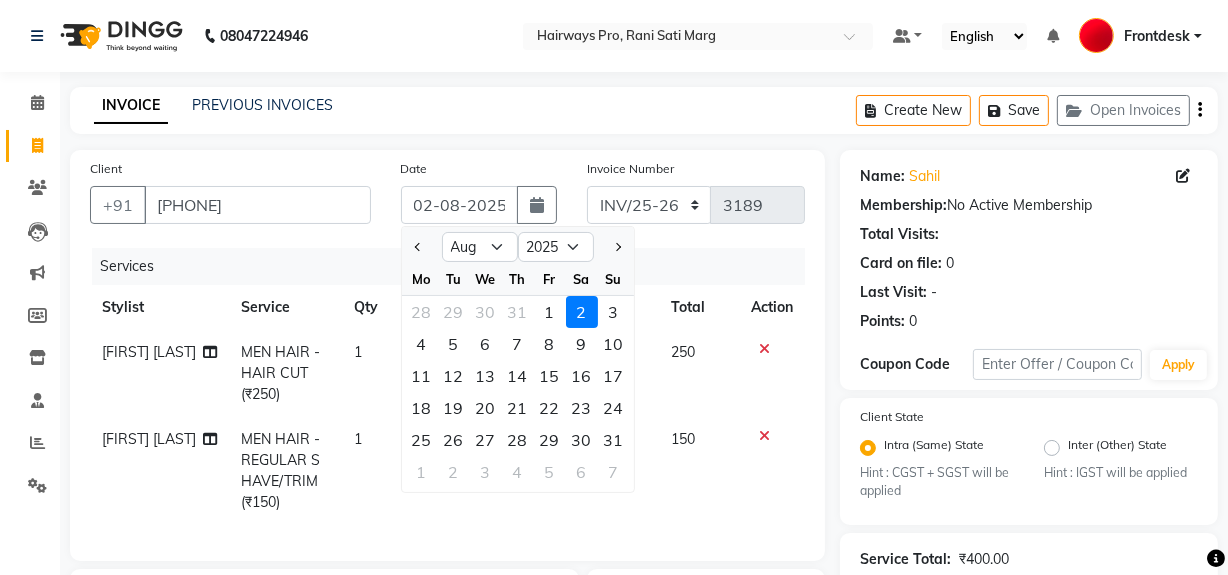 type on "01-08-2025" 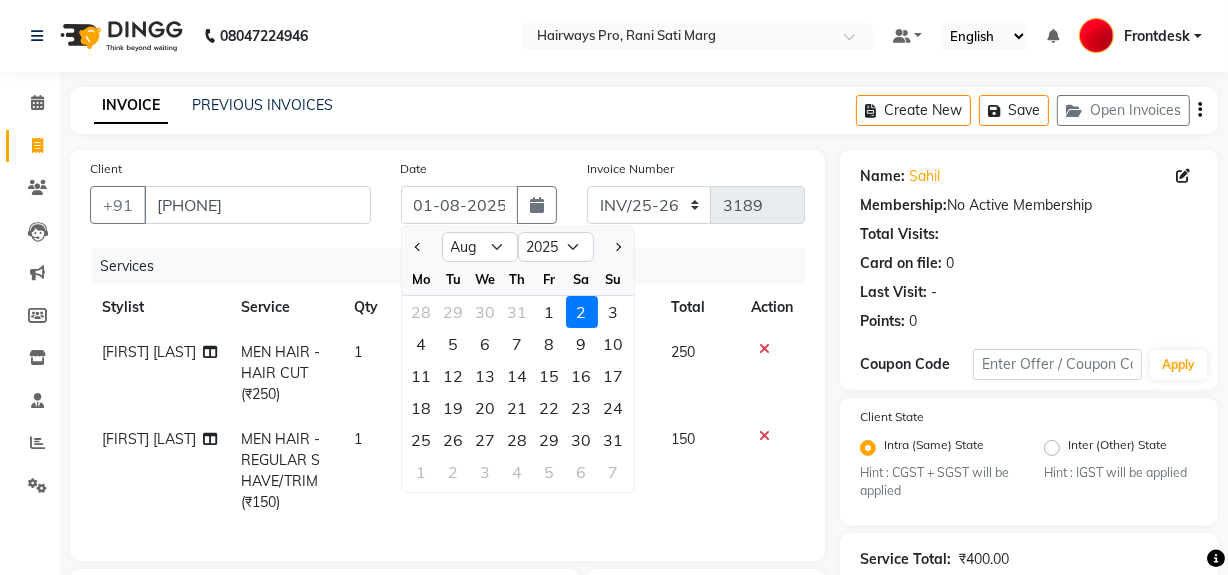 type on "2316" 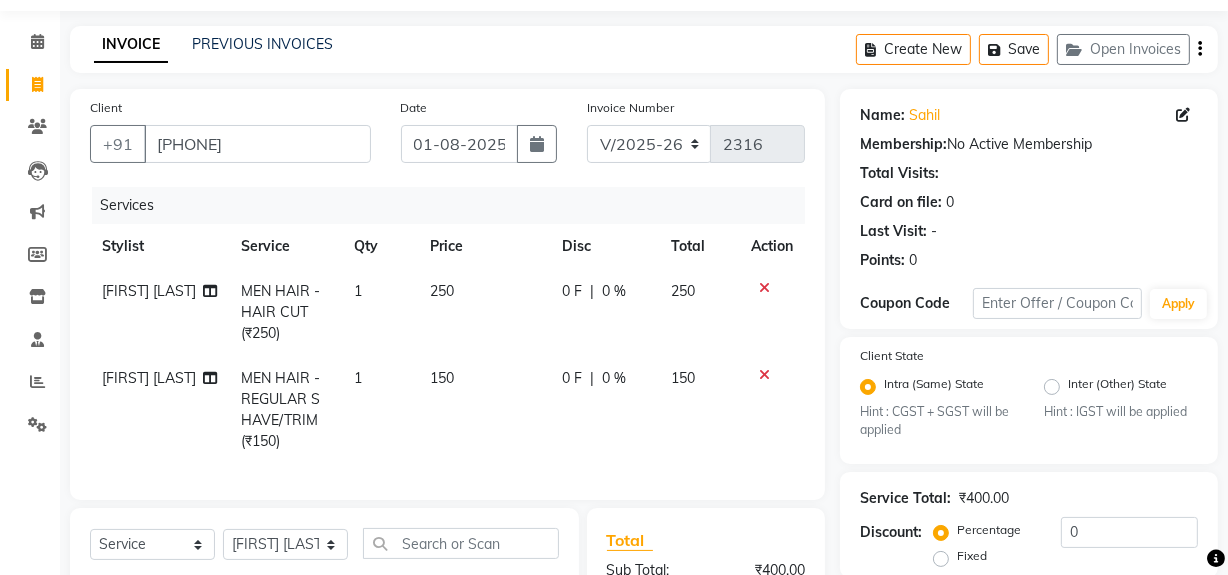 scroll, scrollTop: 60, scrollLeft: 0, axis: vertical 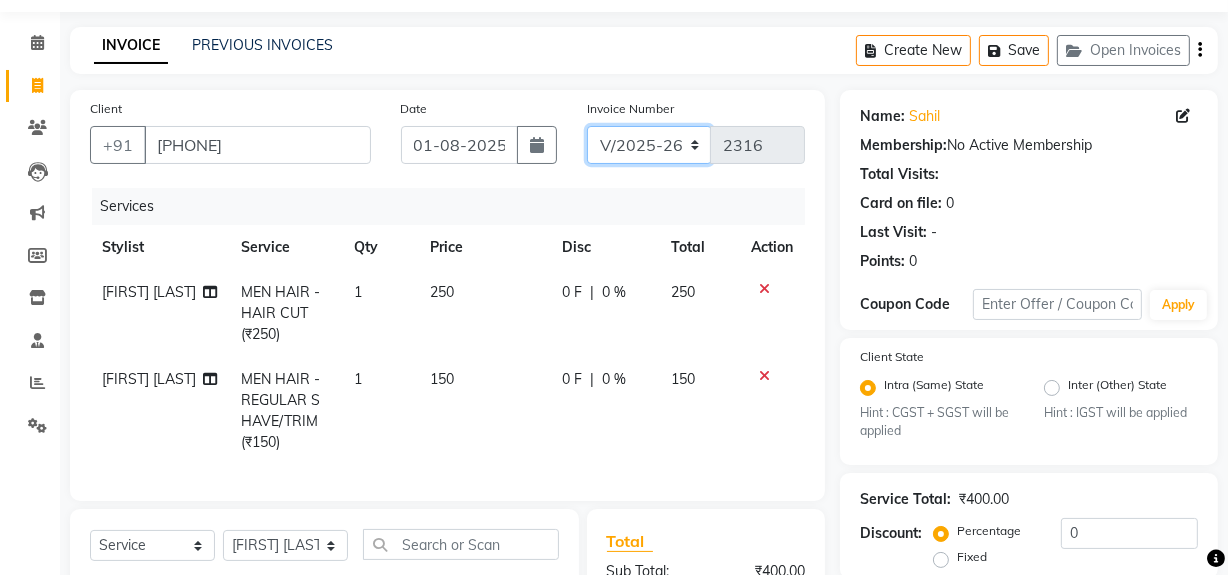 click on "INV/25-26 V/2025-26" 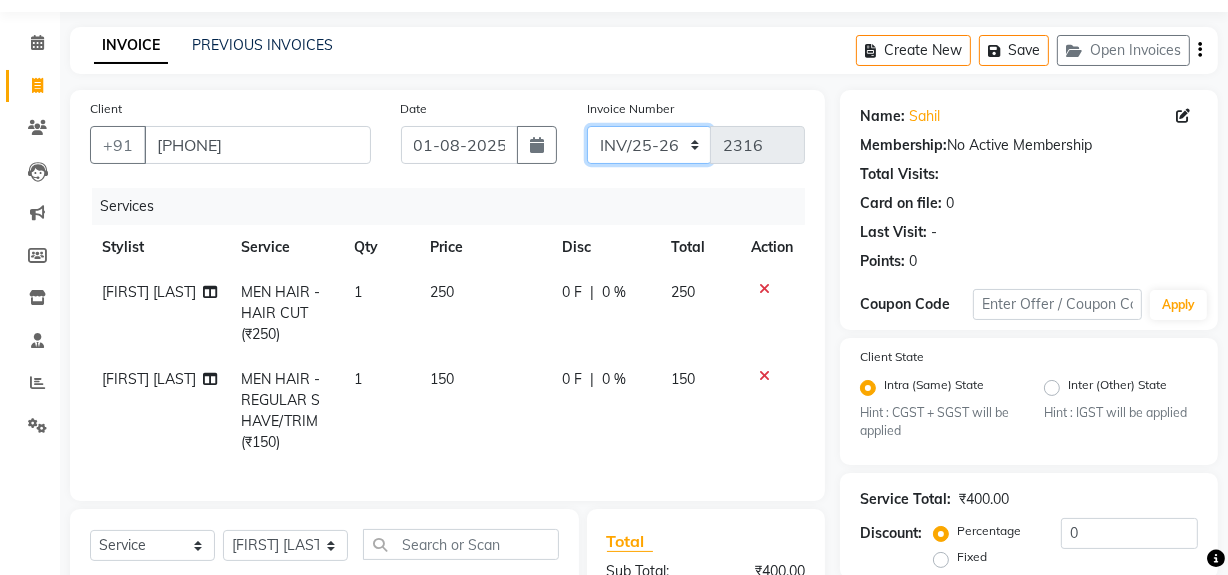 click on "INV/25-26 V/2025-26" 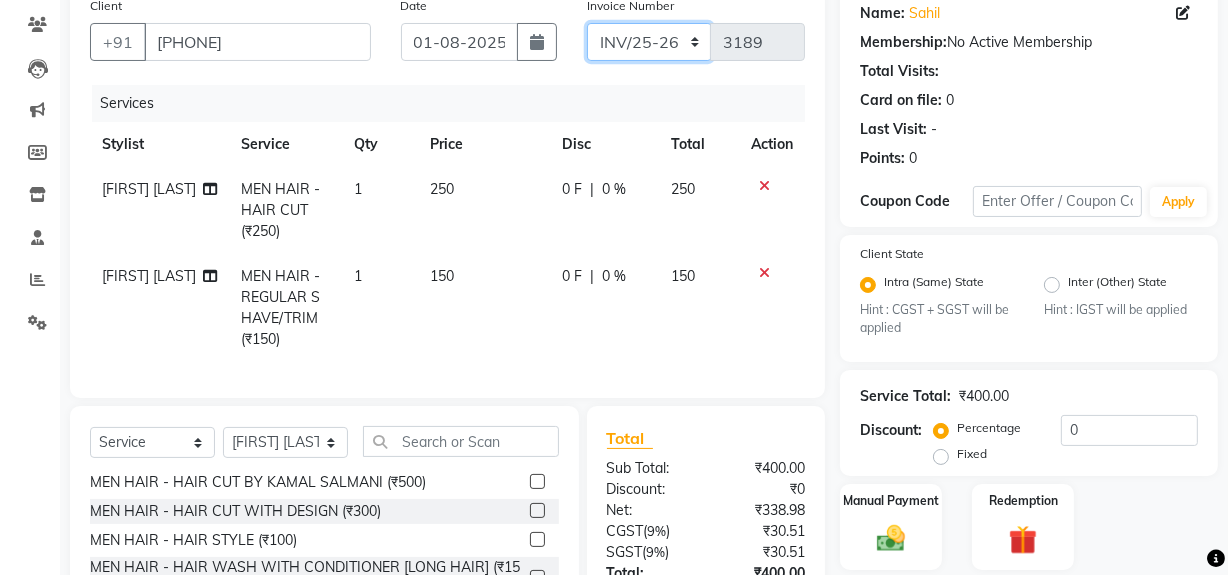 scroll, scrollTop: 332, scrollLeft: 0, axis: vertical 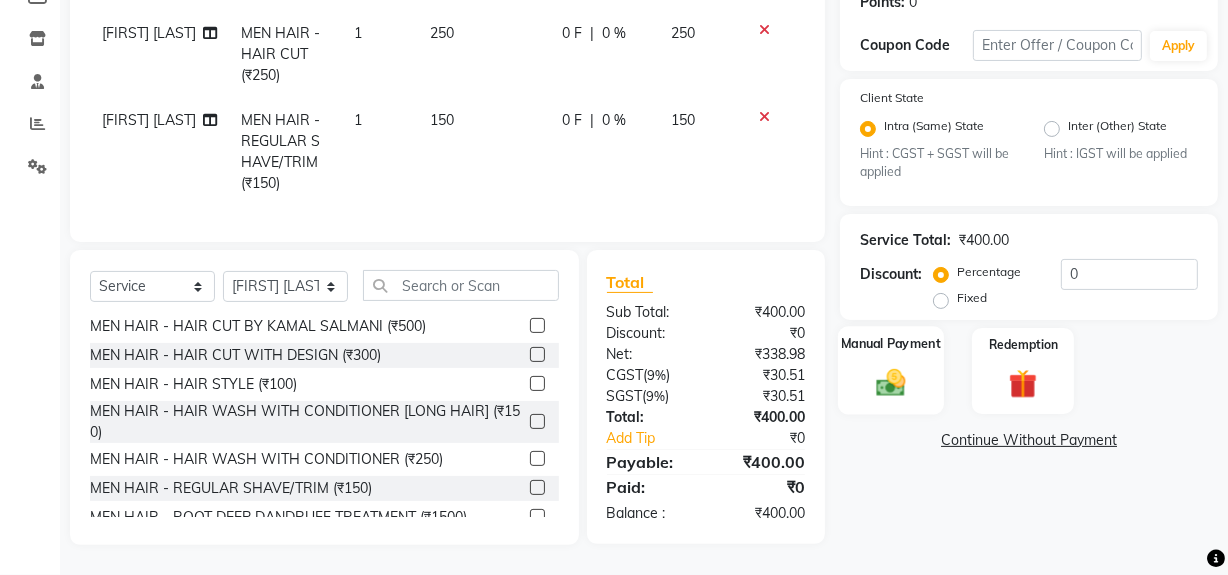 click 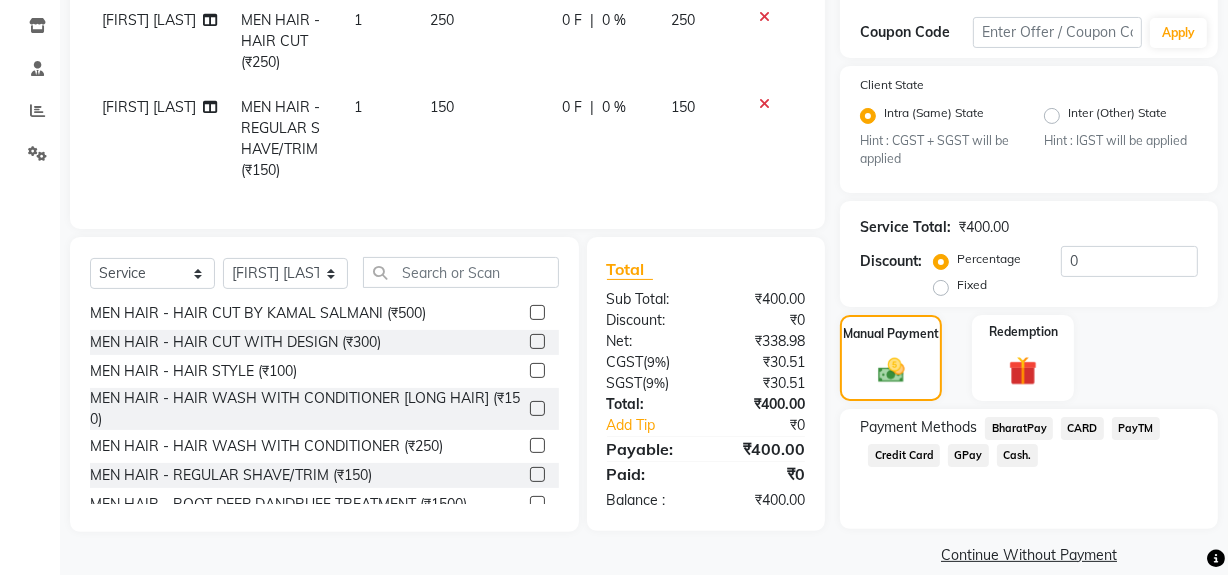 click on "Cash." 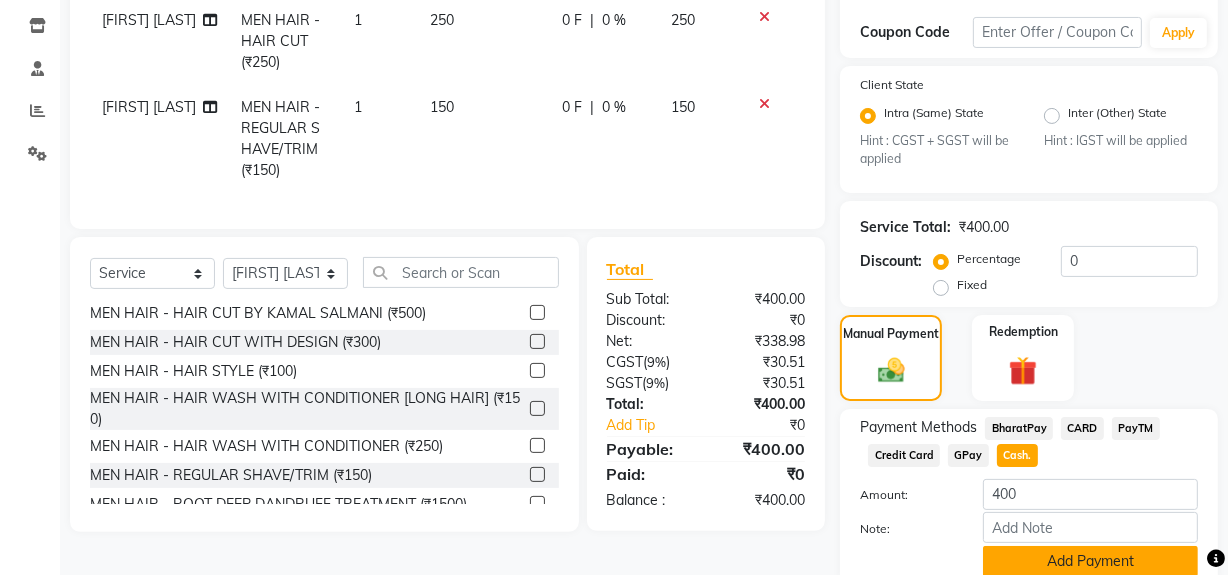 click on "Add Payment" 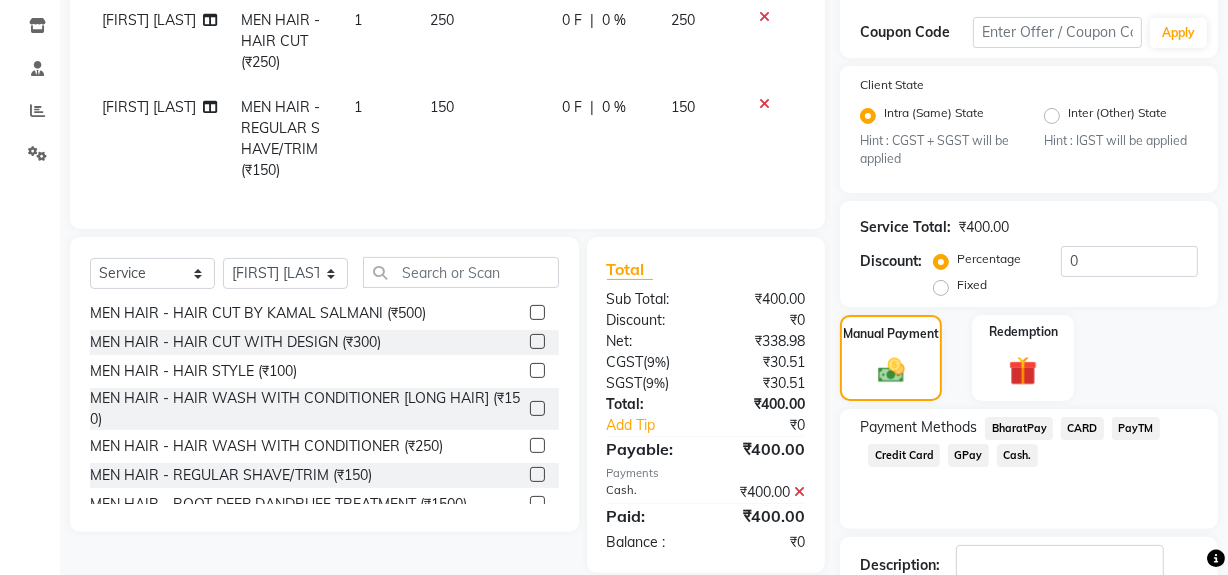 scroll, scrollTop: 470, scrollLeft: 0, axis: vertical 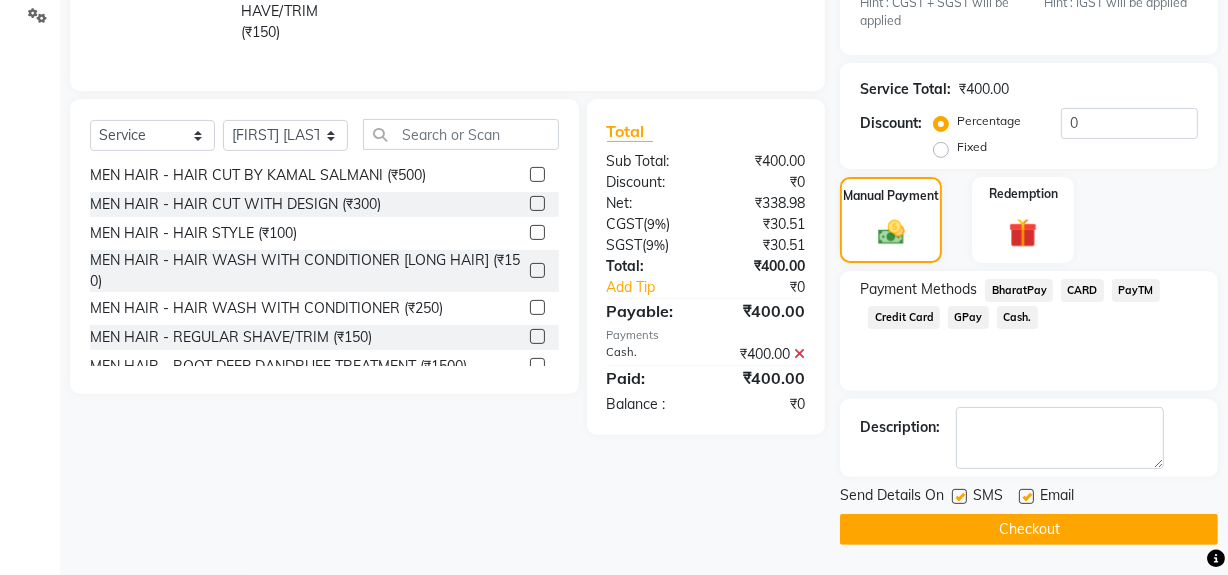 click 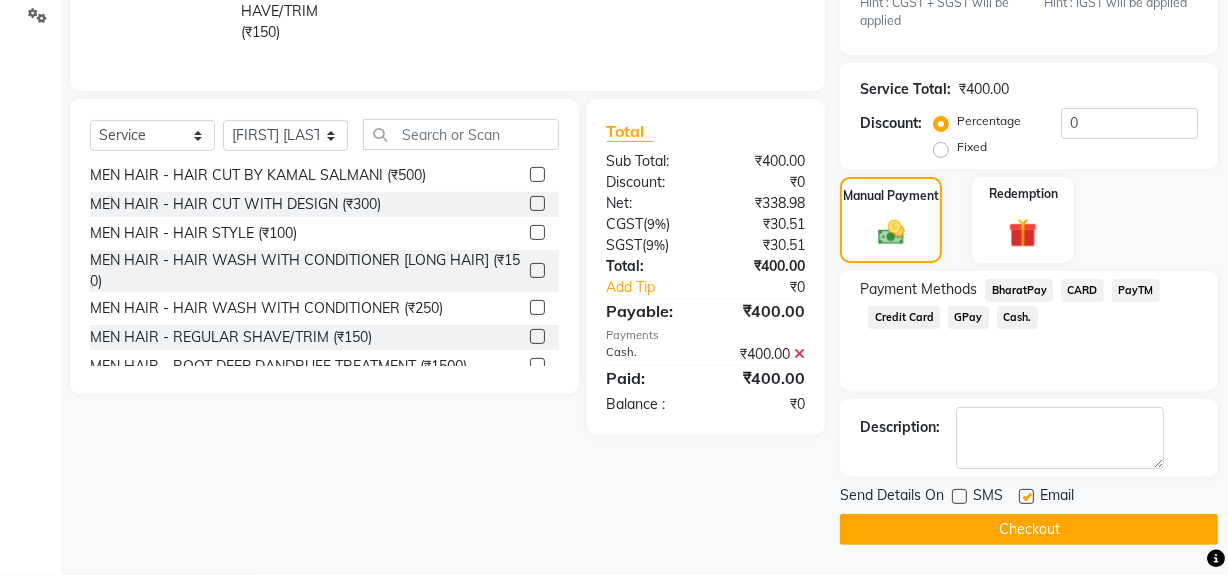 click on "Checkout" 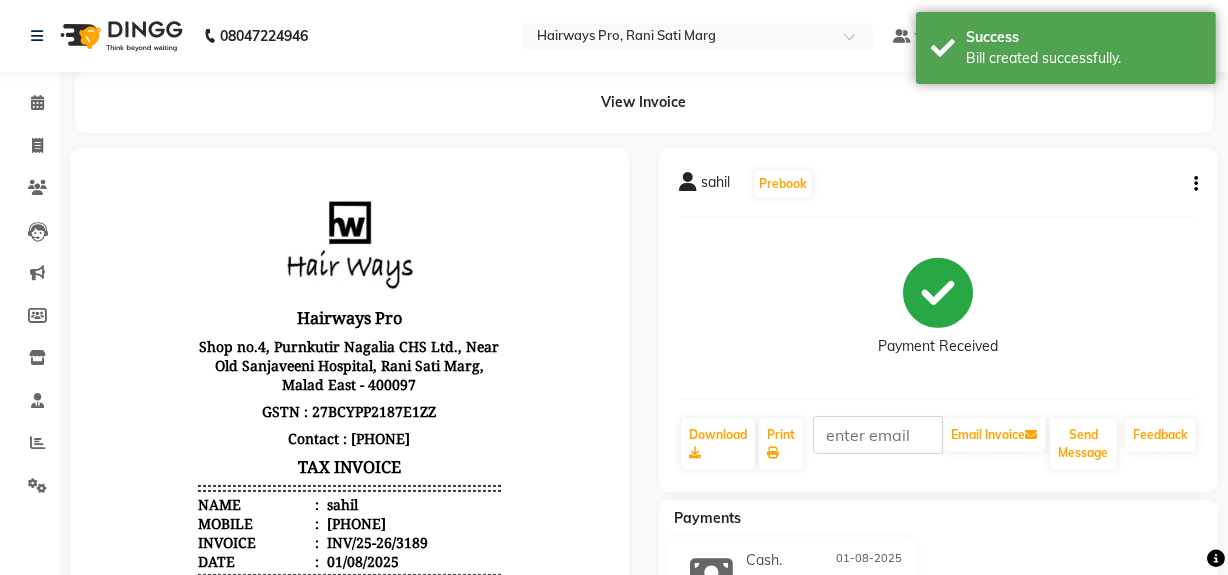 scroll, scrollTop: 0, scrollLeft: 0, axis: both 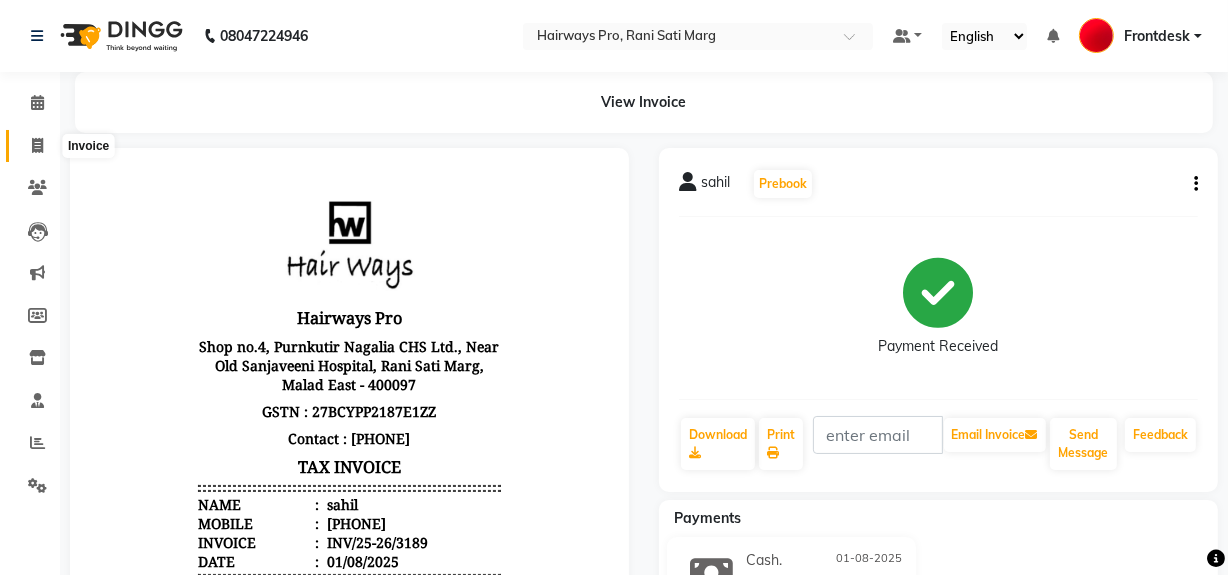 click 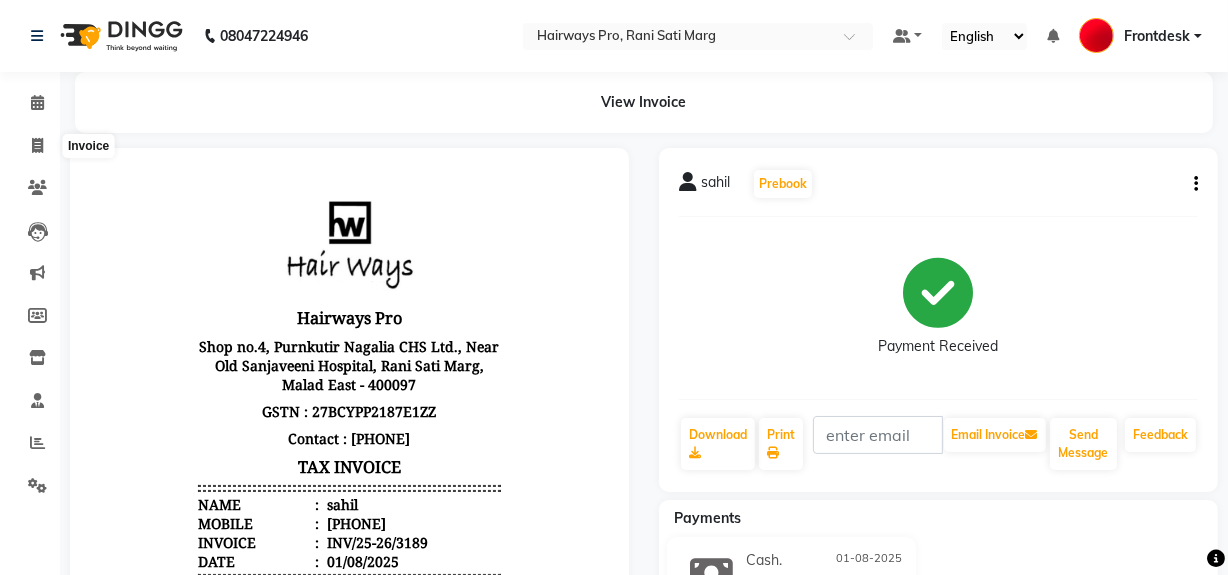 select on "787" 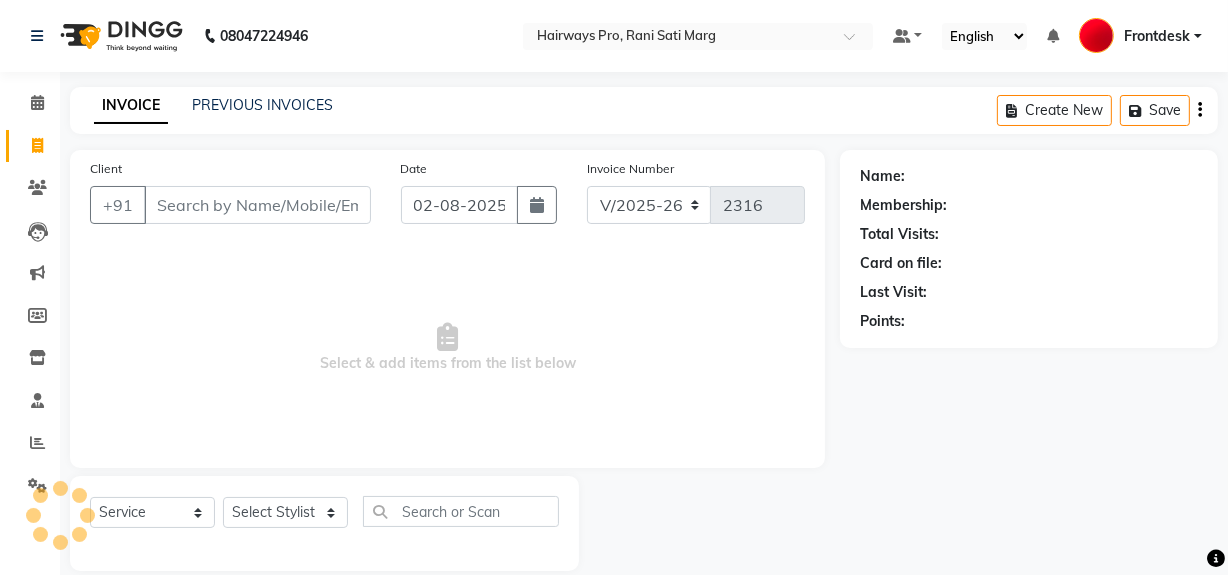 scroll, scrollTop: 26, scrollLeft: 0, axis: vertical 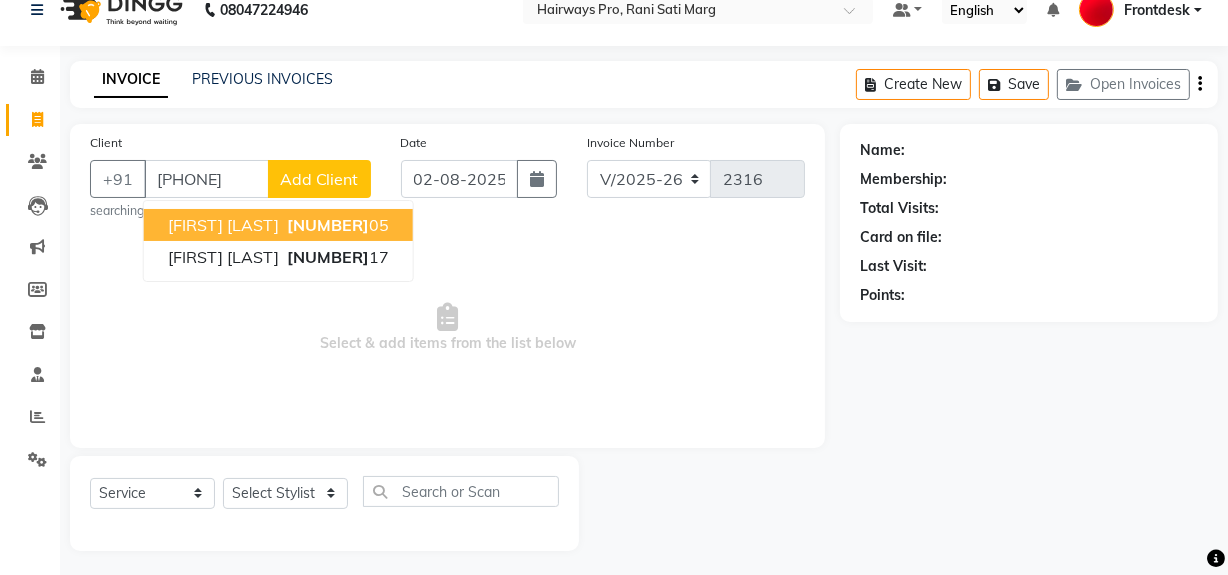 type on "9619267405" 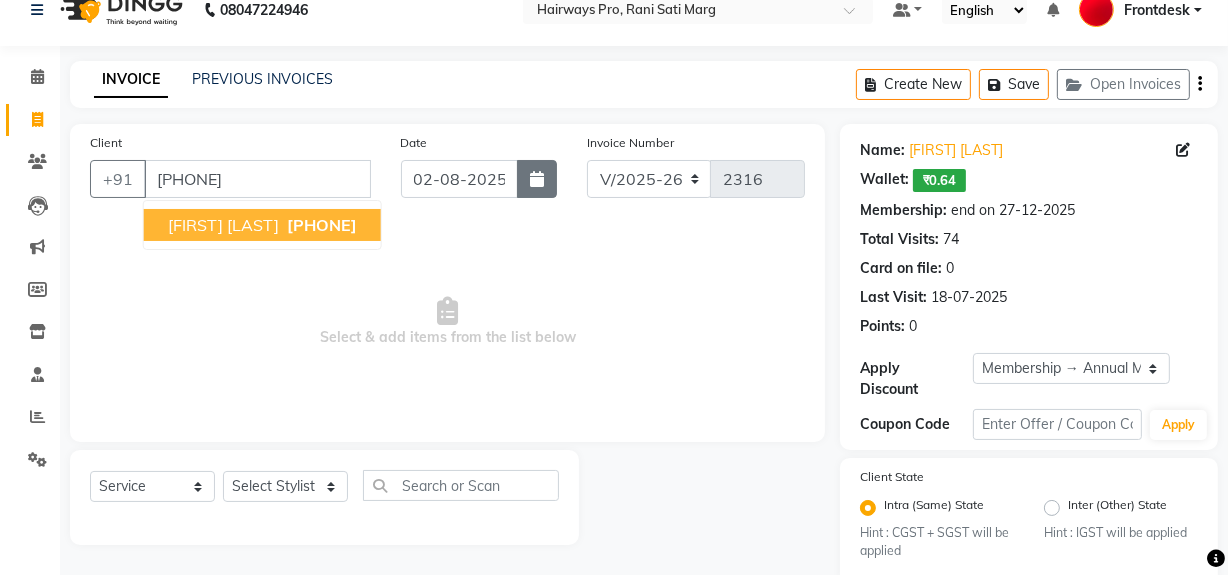 click 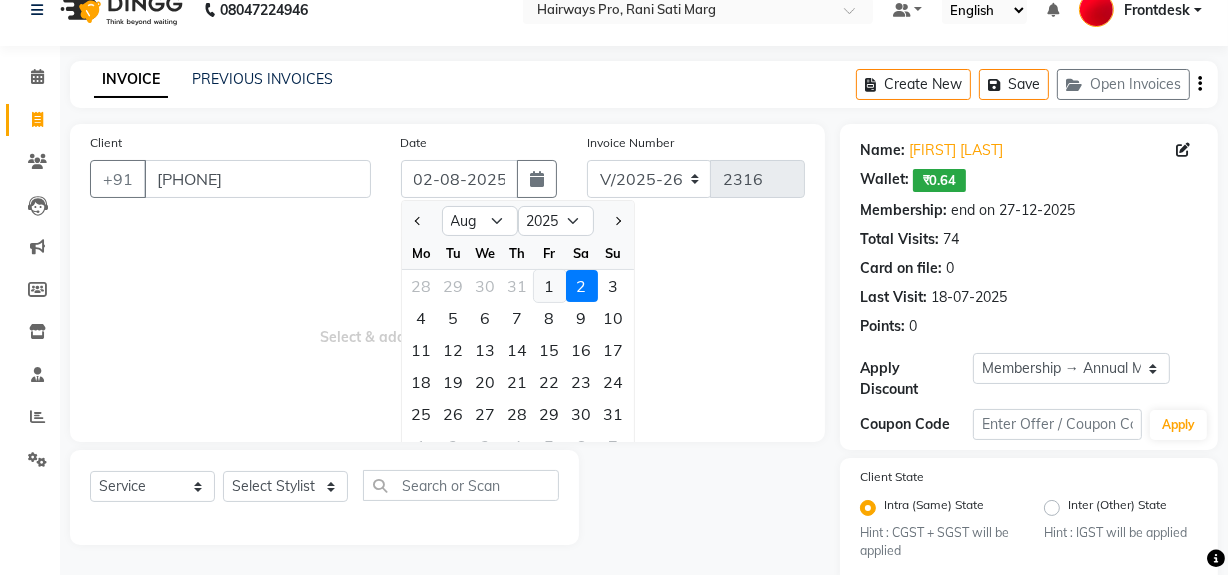 click on "1" 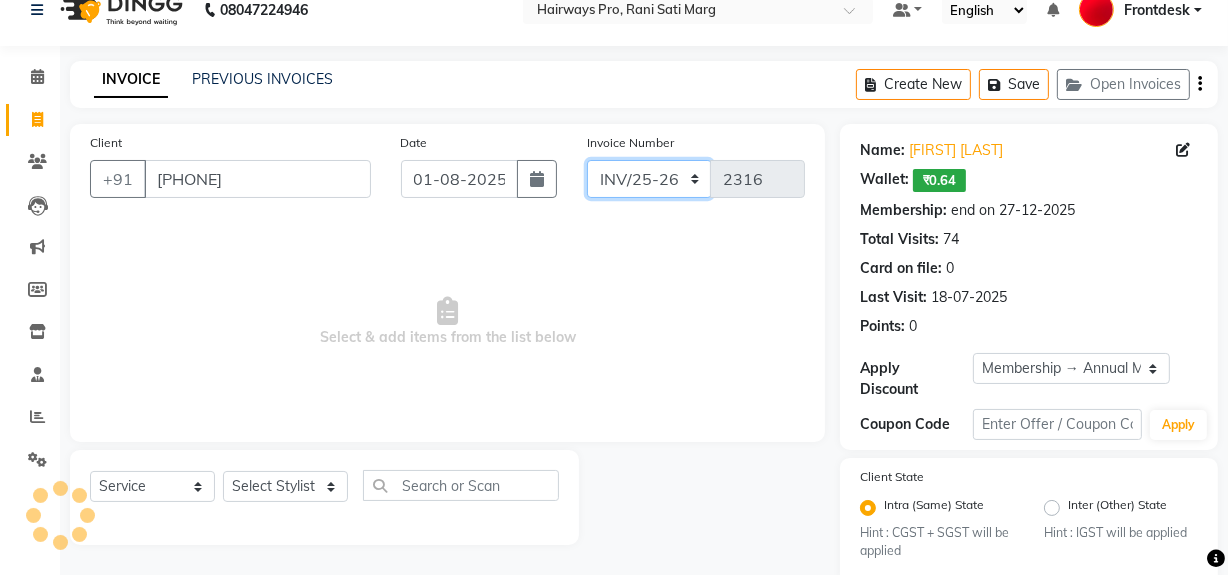 click on "INV/25-26 V/2025-26" 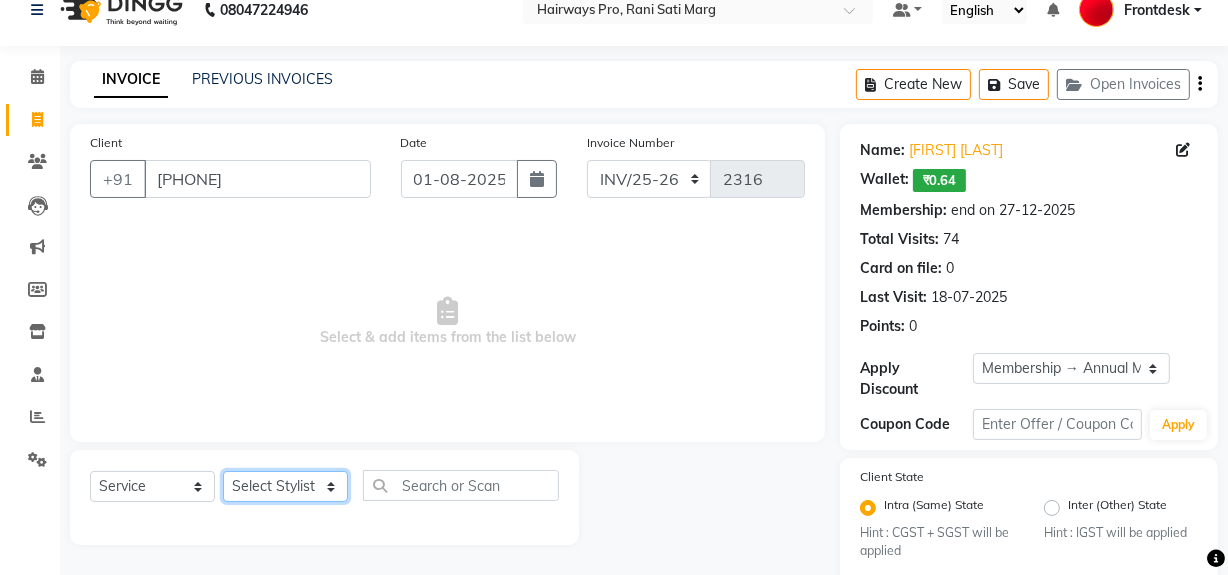 click on "Select Stylist ABID DANISH Faiz shaikh Frontdesk INTEZAR SALMANI JYOTI Kamal Salmani KAVITA MUSTAFA RAFIQUE Sonal SONU WAQAR ZAFAR" 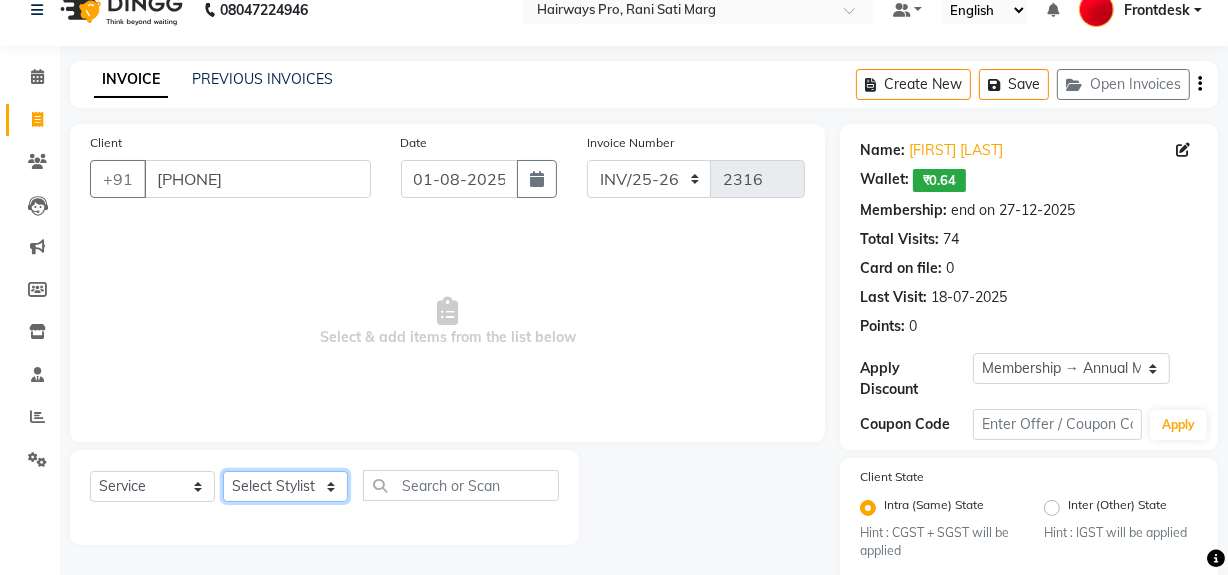 select on "13188" 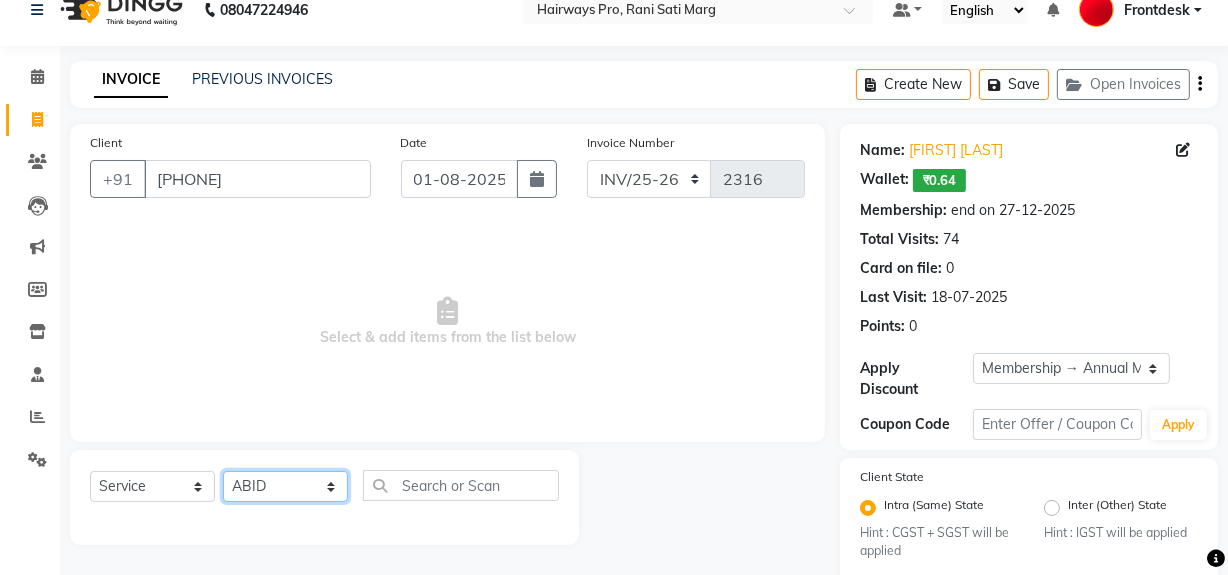 click on "Select Stylist ABID DANISH Faiz shaikh Frontdesk INTEZAR SALMANI JYOTI Kamal Salmani KAVITA MUSTAFA RAFIQUE Sonal SONU WAQAR ZAFAR" 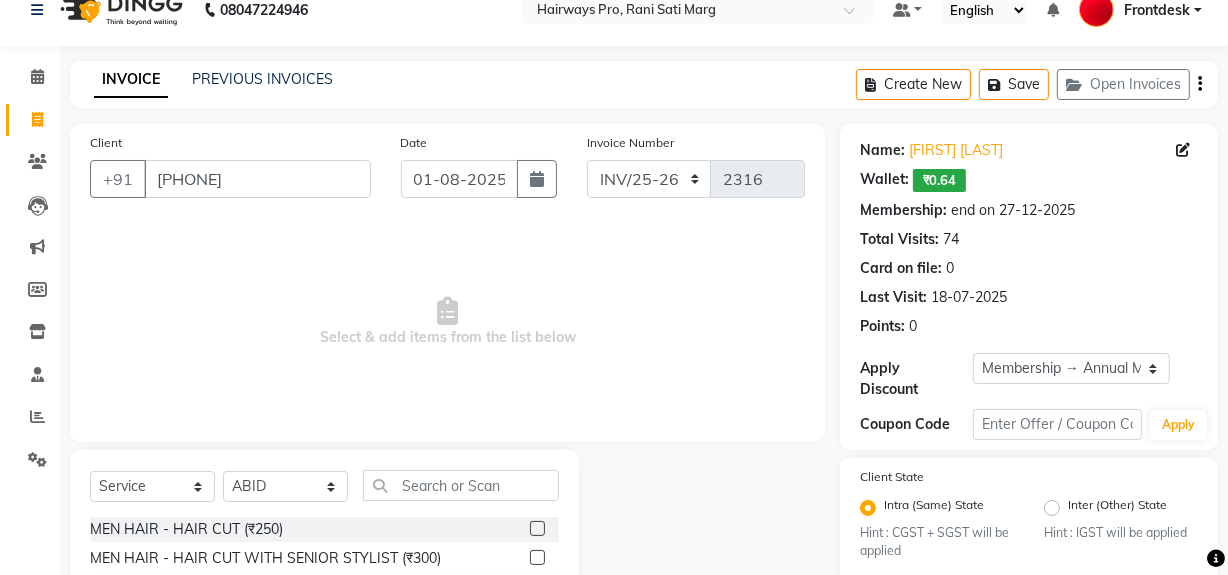 drag, startPoint x: 520, startPoint y: 551, endPoint x: 610, endPoint y: 454, distance: 132.32158 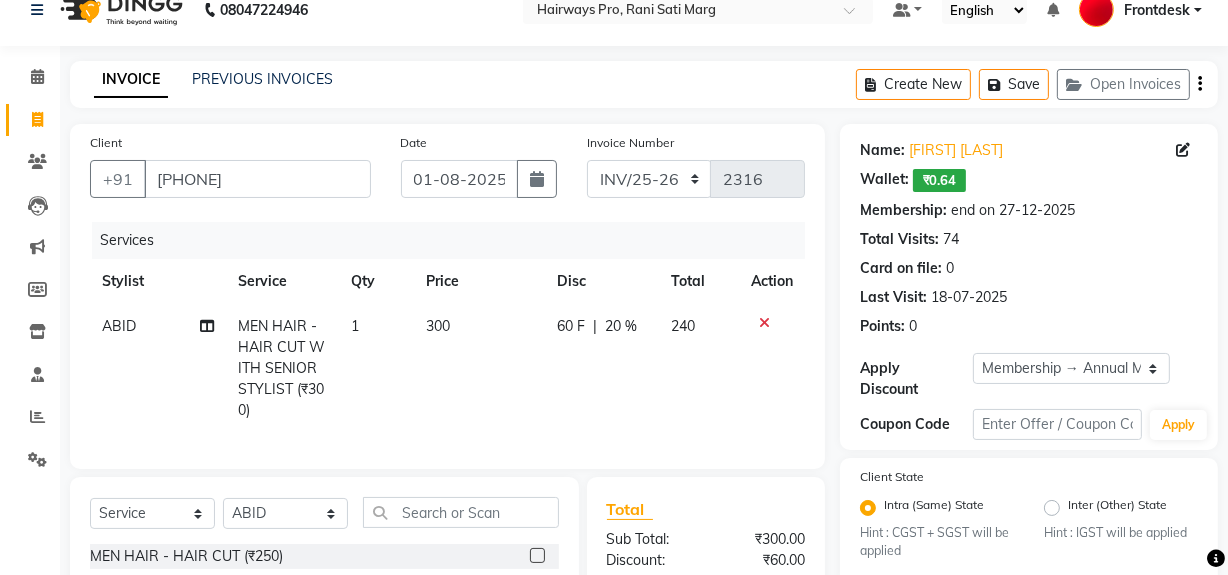 checkbox on "false" 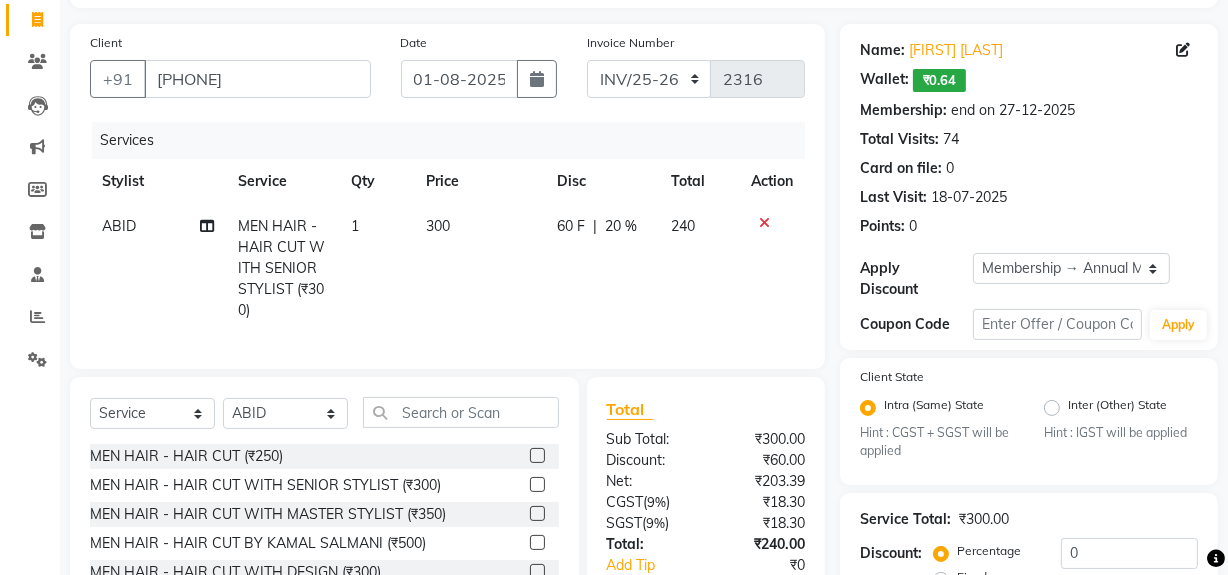 scroll, scrollTop: 299, scrollLeft: 0, axis: vertical 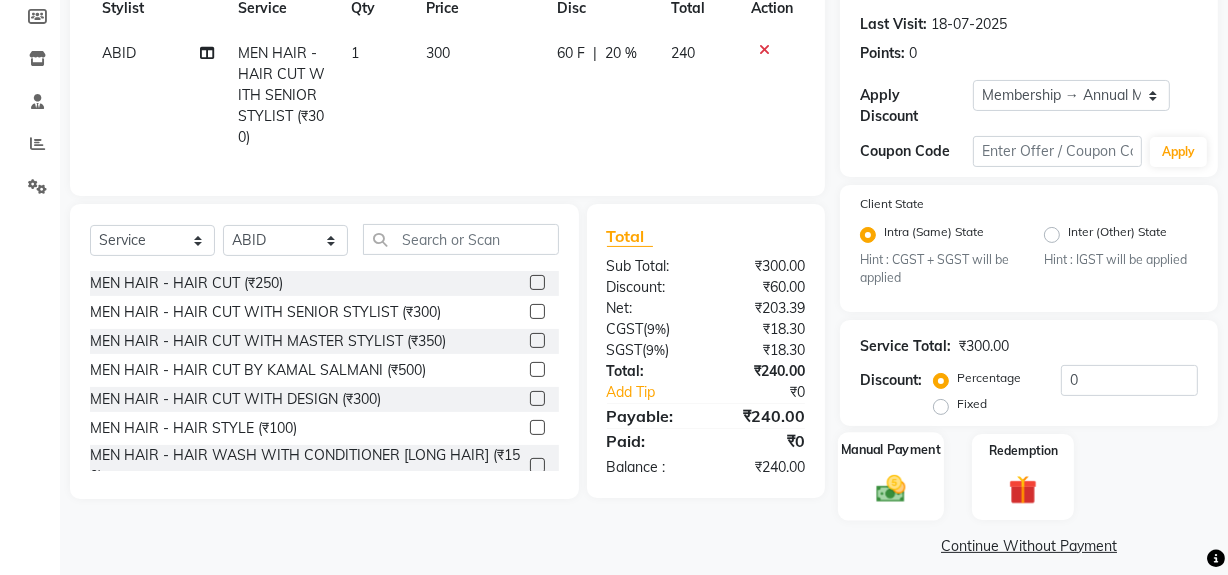 click 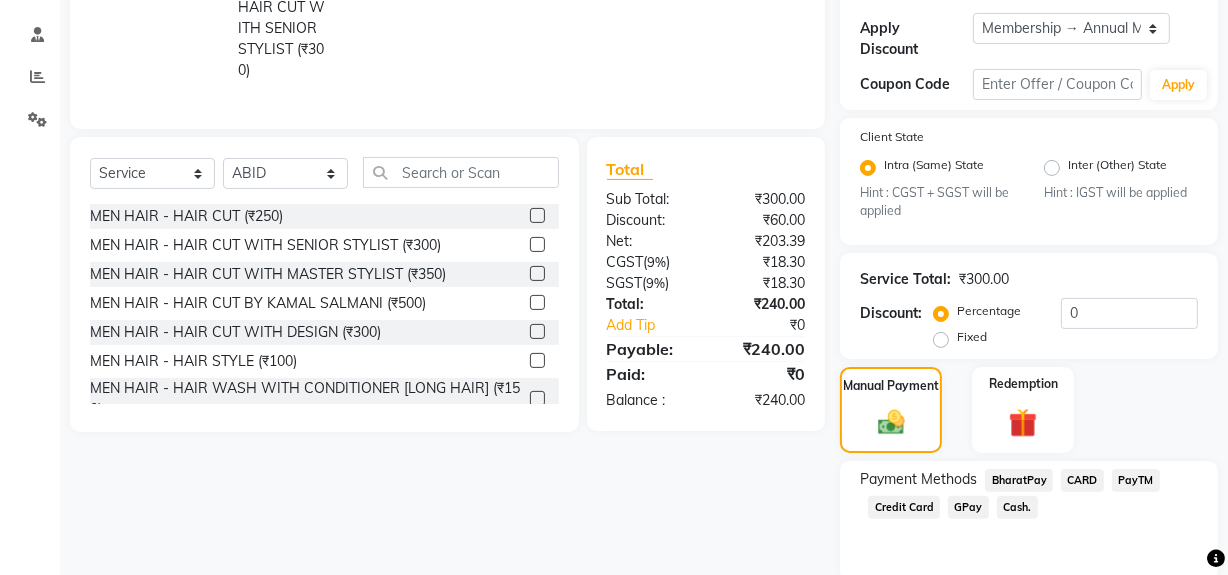 scroll, scrollTop: 443, scrollLeft: 0, axis: vertical 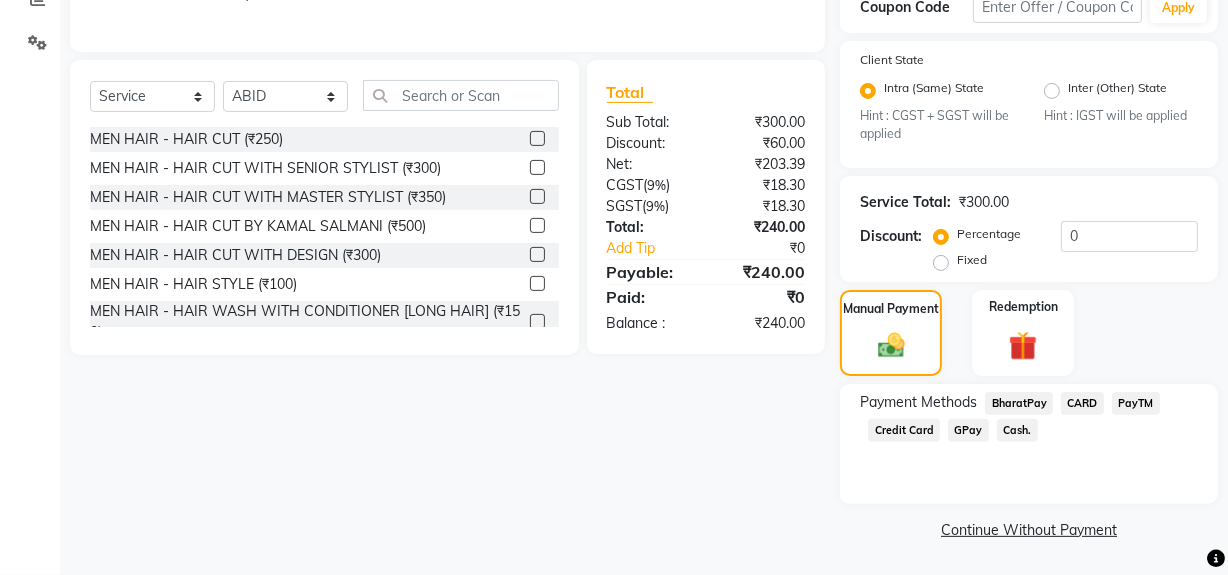 click on "Cash." 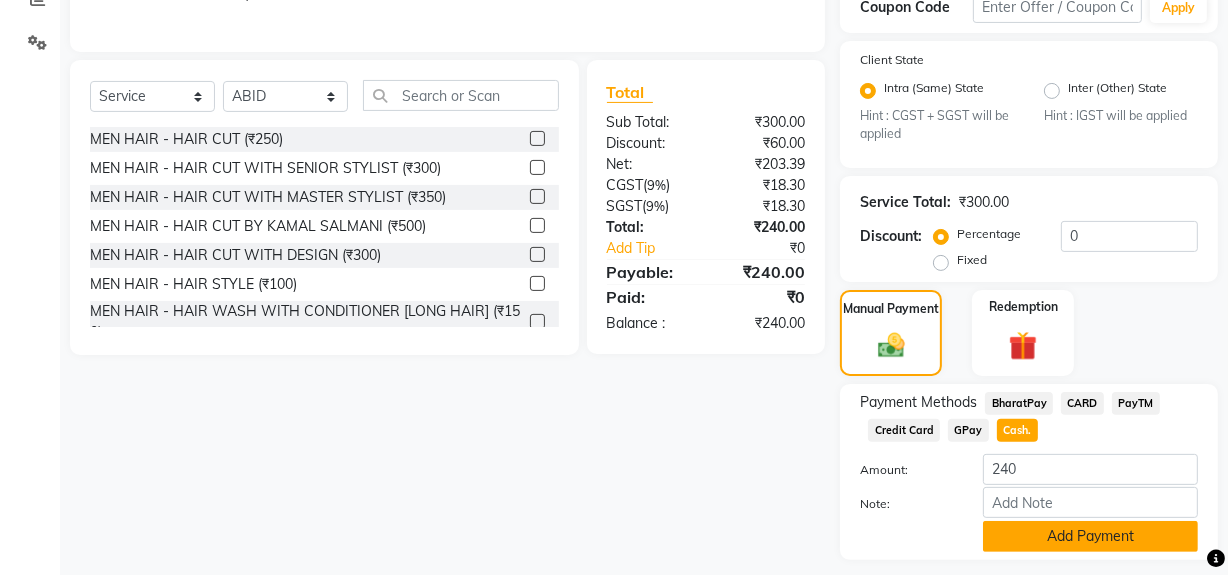 click on "Add Payment" 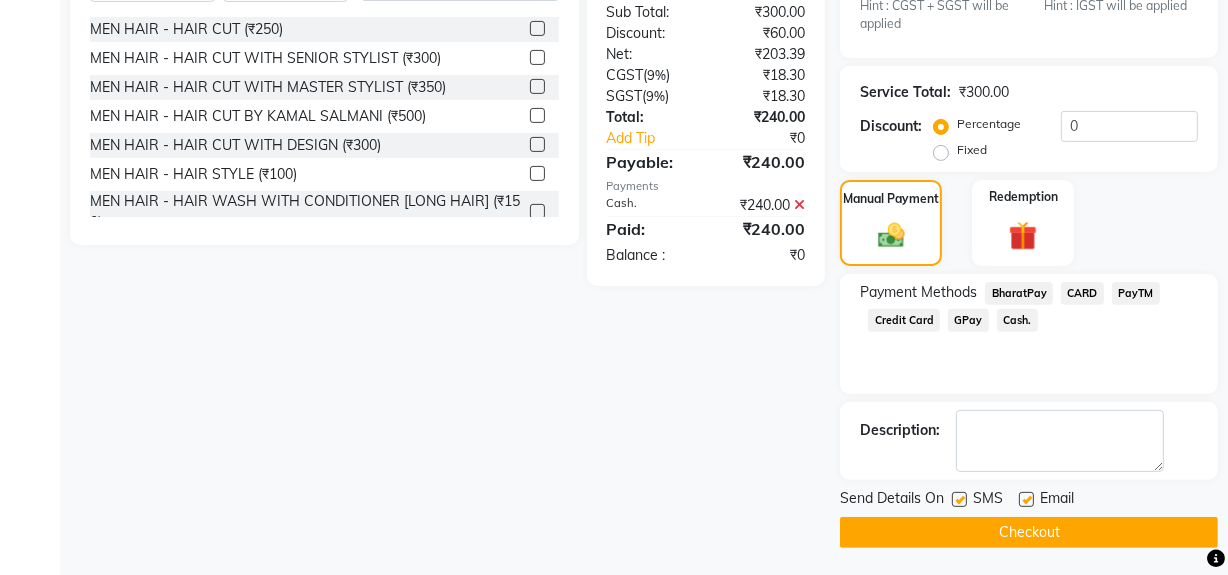 scroll, scrollTop: 556, scrollLeft: 0, axis: vertical 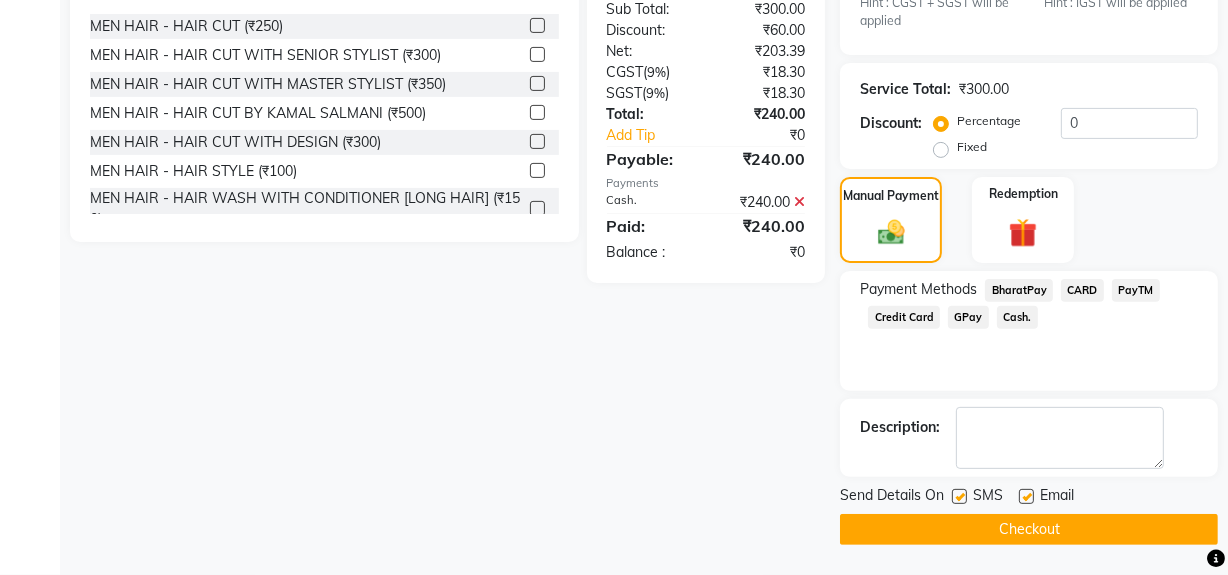 click 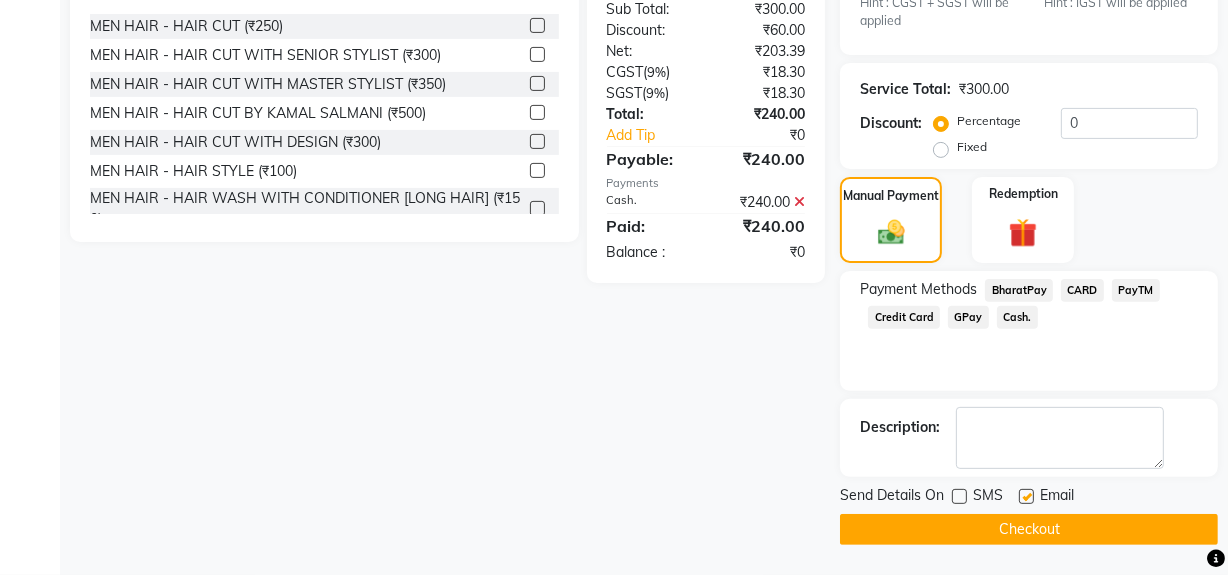 click on "Checkout" 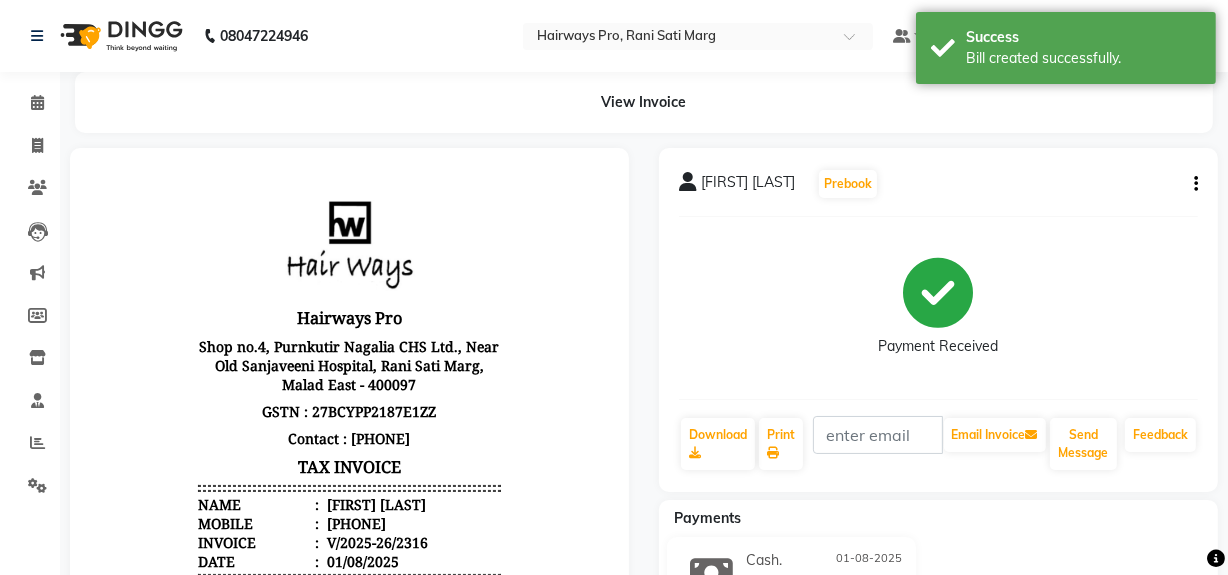 scroll, scrollTop: 0, scrollLeft: 0, axis: both 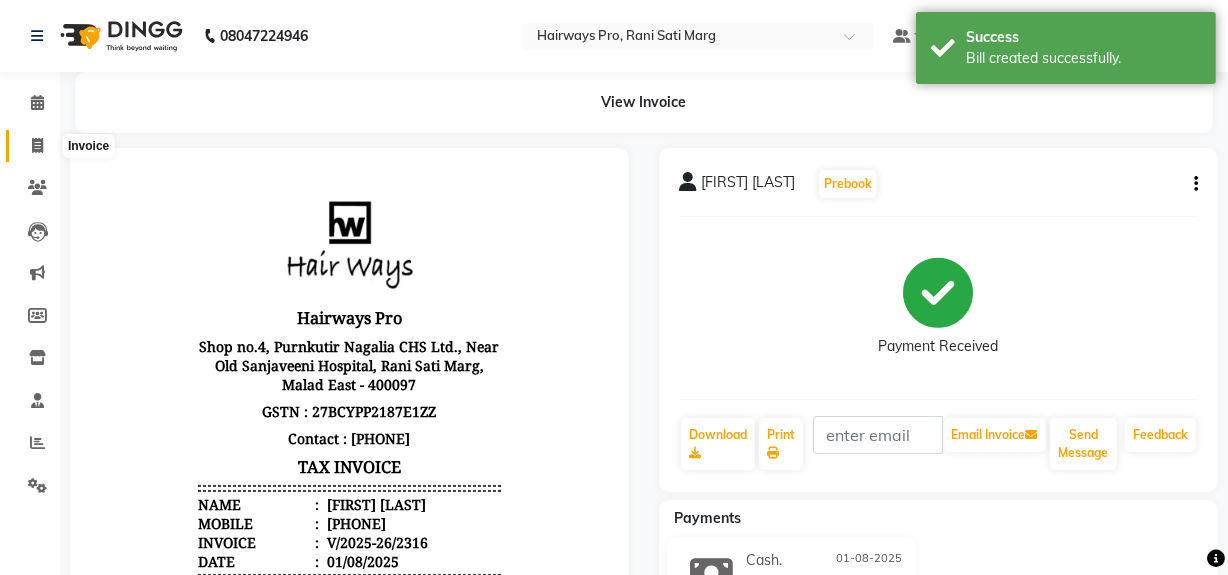 click 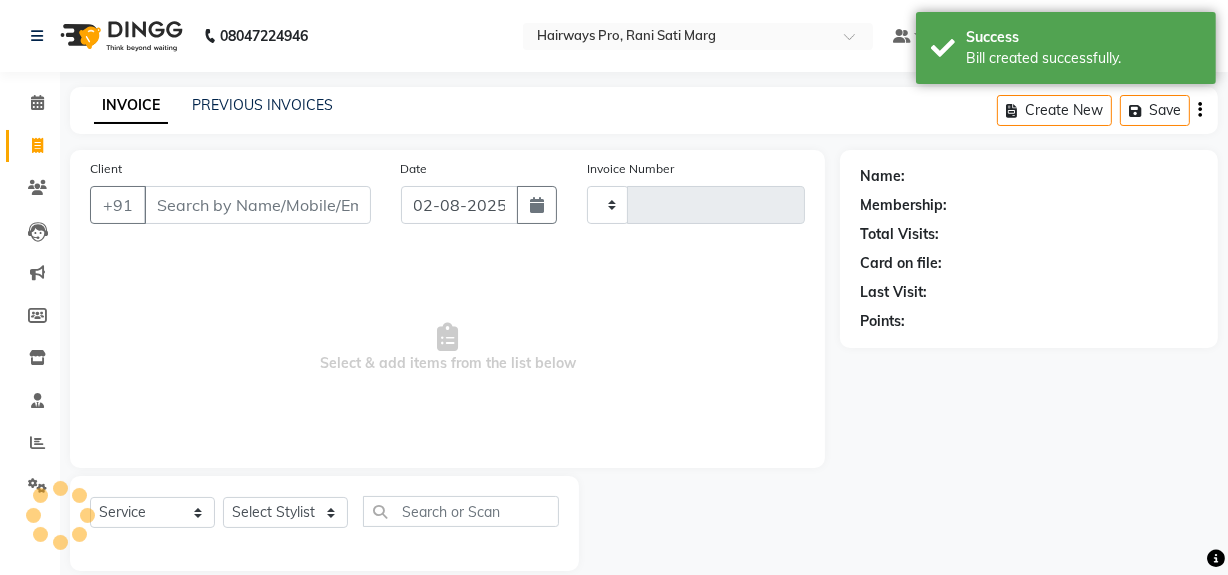 scroll, scrollTop: 26, scrollLeft: 0, axis: vertical 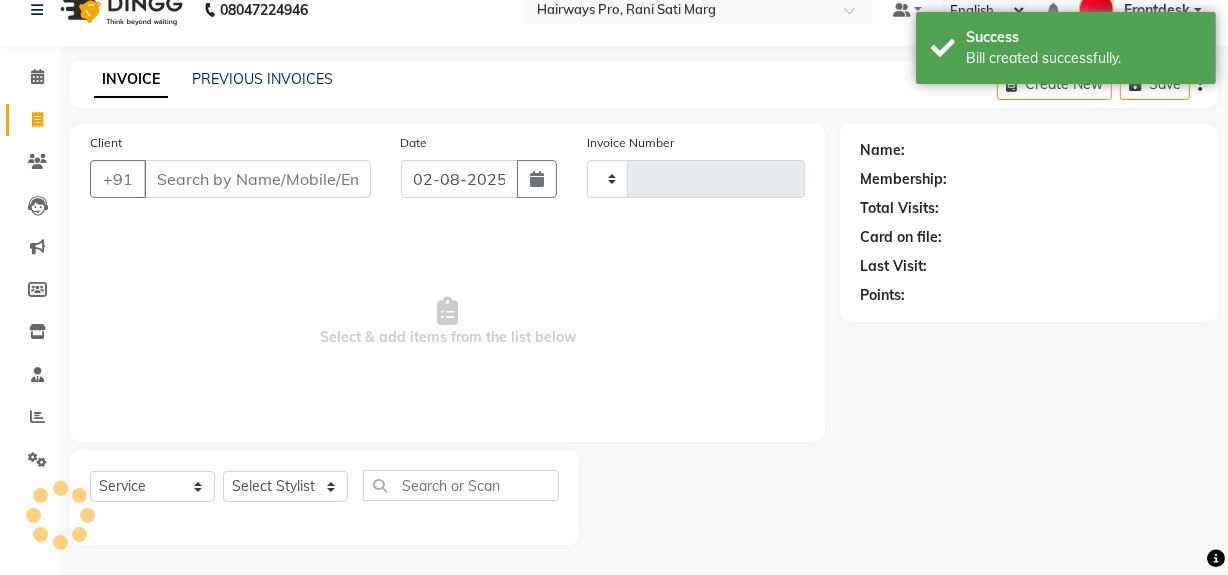 type on "2317" 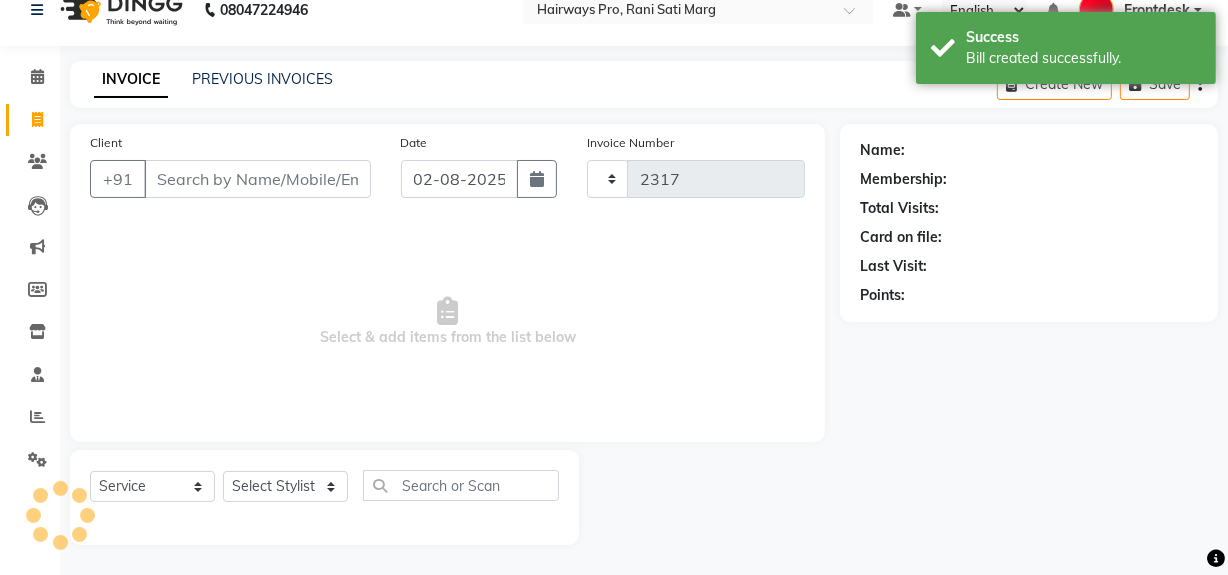 select on "787" 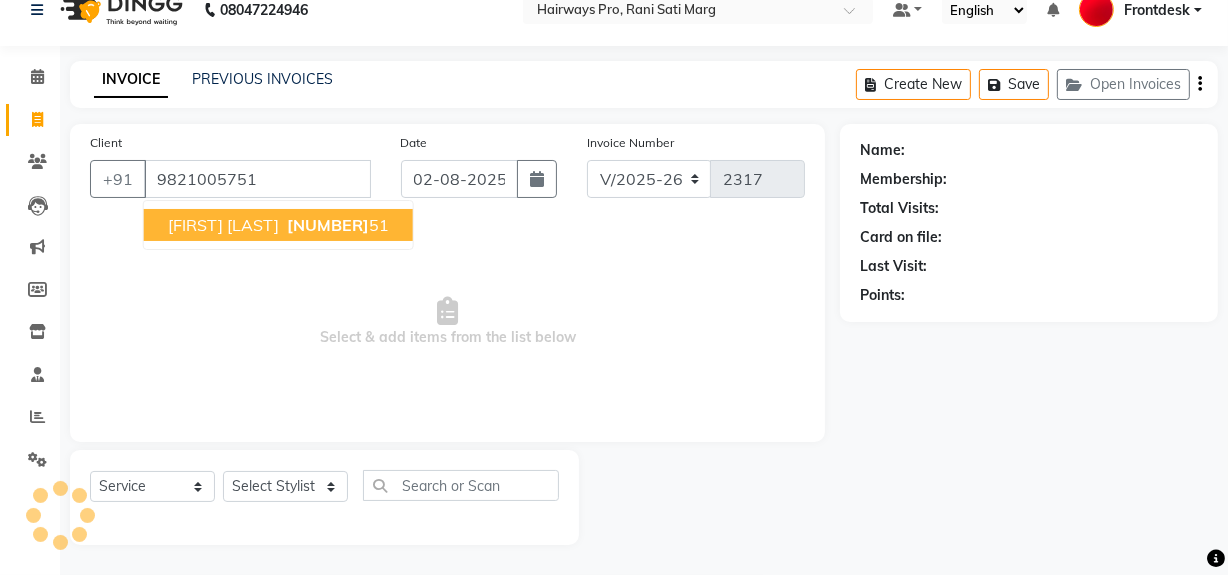 type on "9821005751" 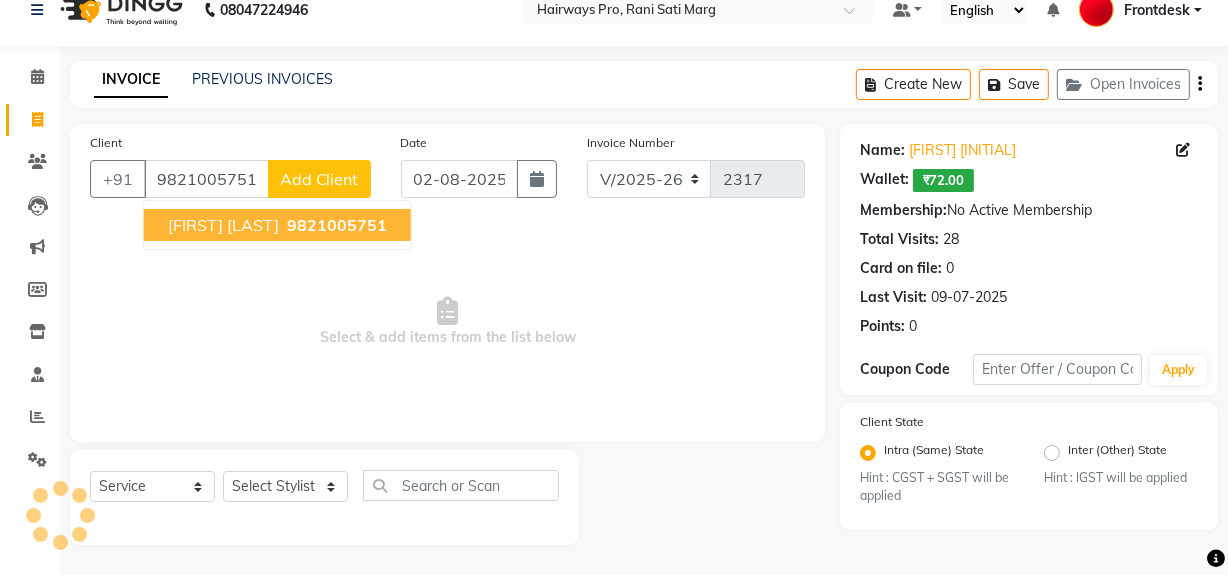 click on "9821005751" at bounding box center (337, 225) 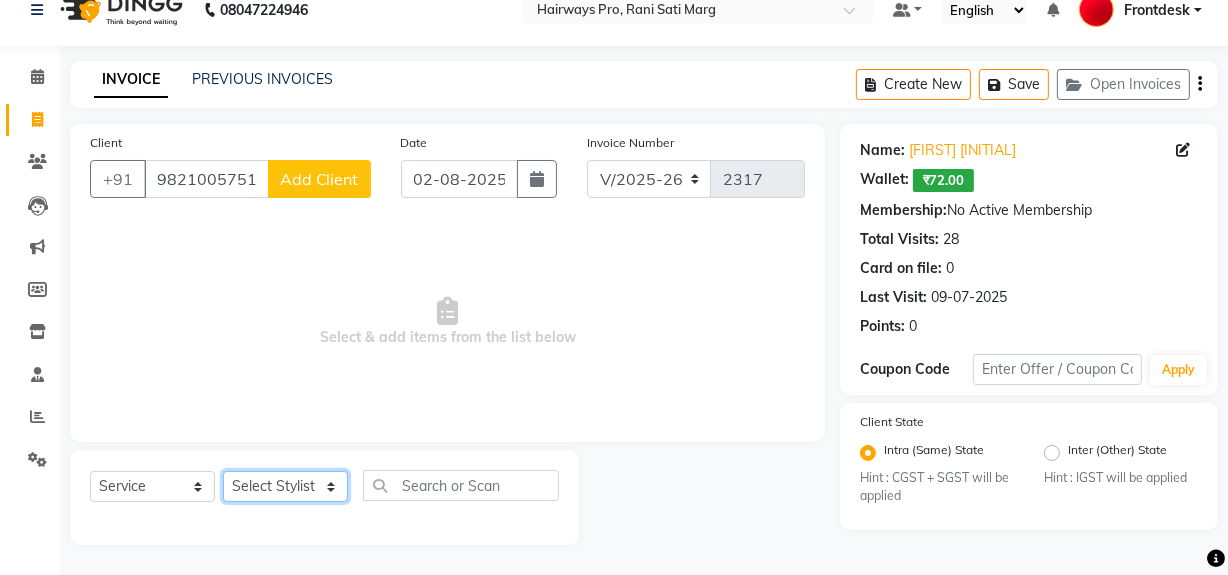 click on "Select Stylist ABID DANISH Faiz shaikh Frontdesk INTEZAR SALMANI JYOTI Kamal Salmani KAVITA MUSTAFA RAFIQUE Sonal SONU WAQAR ZAFAR" 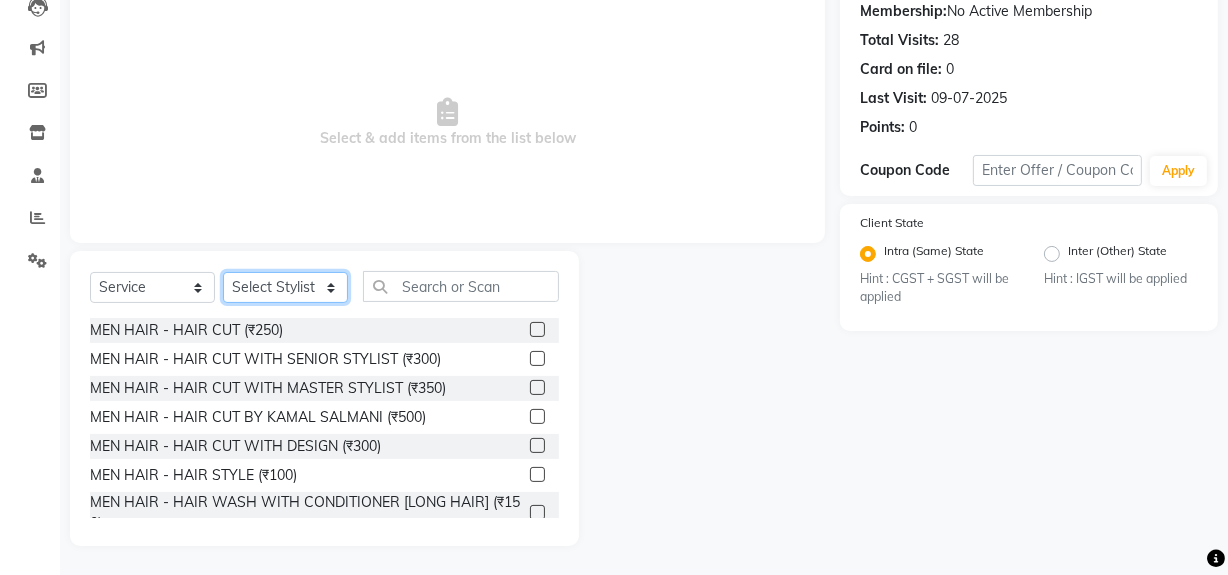 scroll, scrollTop: 226, scrollLeft: 0, axis: vertical 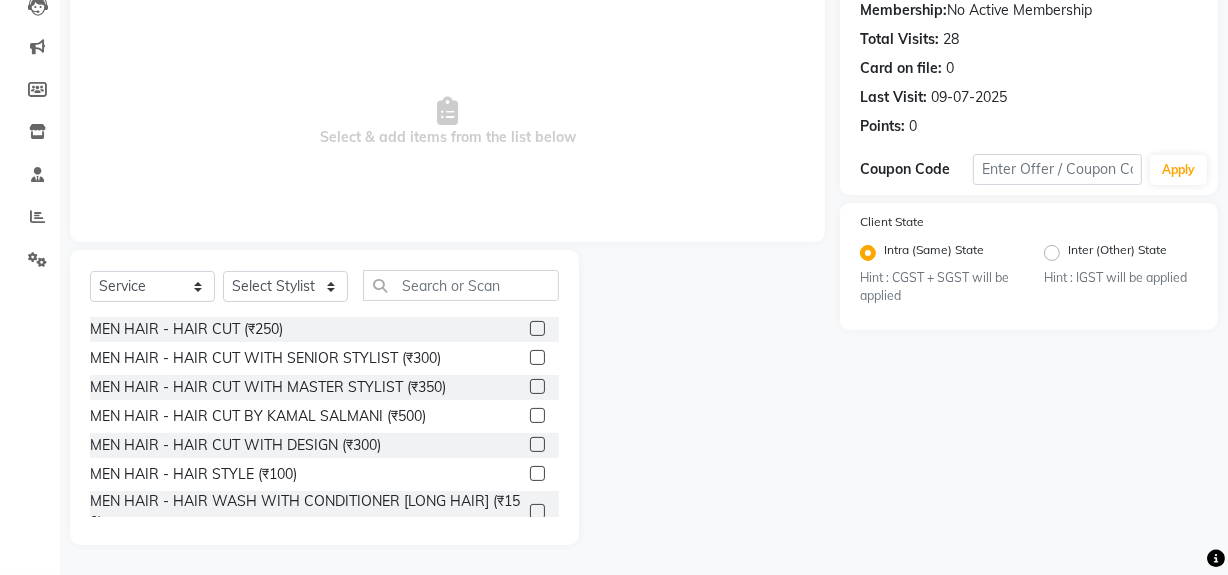 click 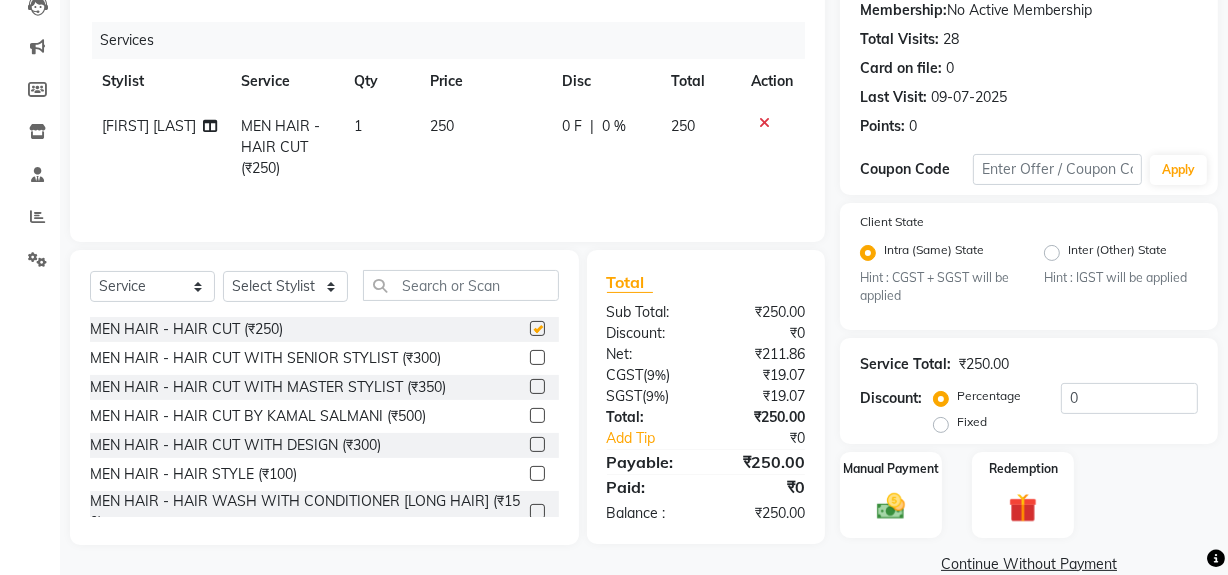 checkbox on "false" 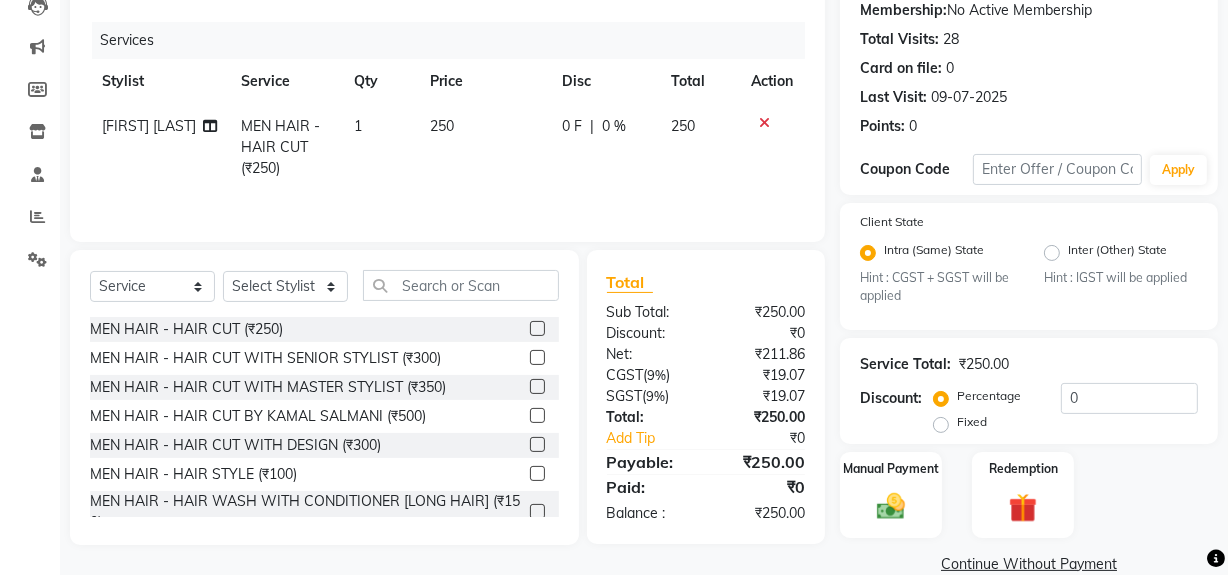 scroll, scrollTop: 0, scrollLeft: 0, axis: both 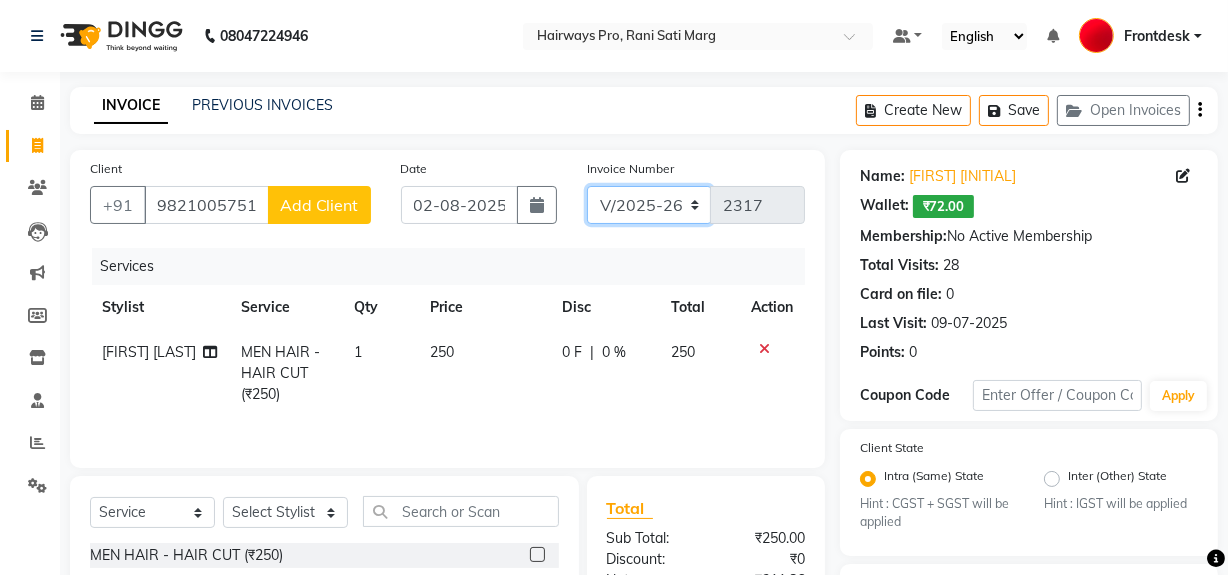 click on "INV/25-26 V/2025-26" 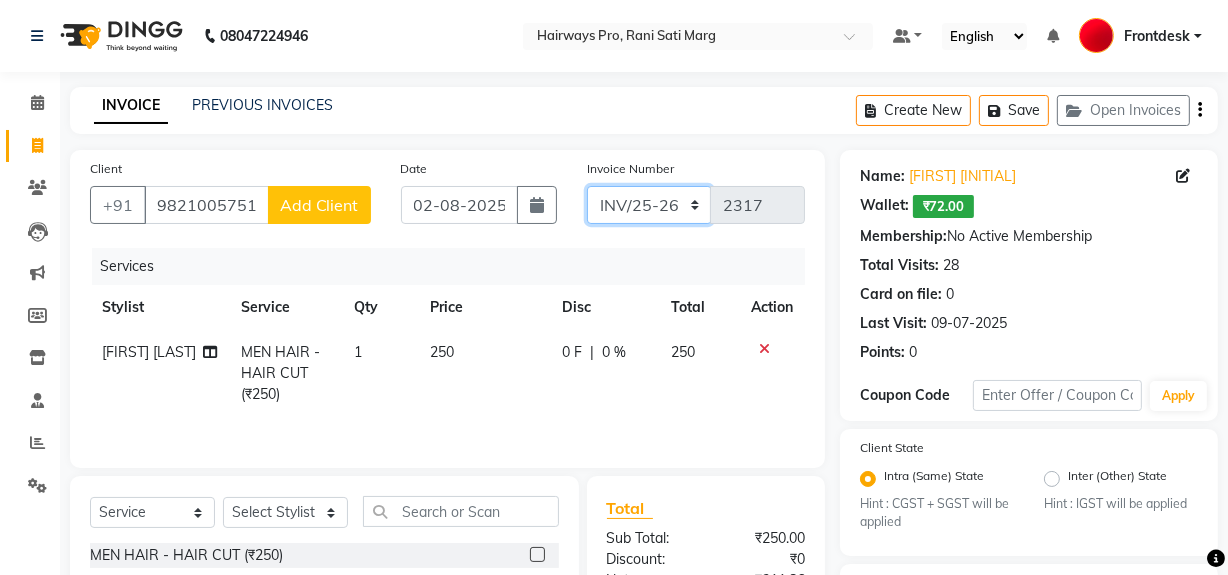 click on "INV/25-26 V/2025-26" 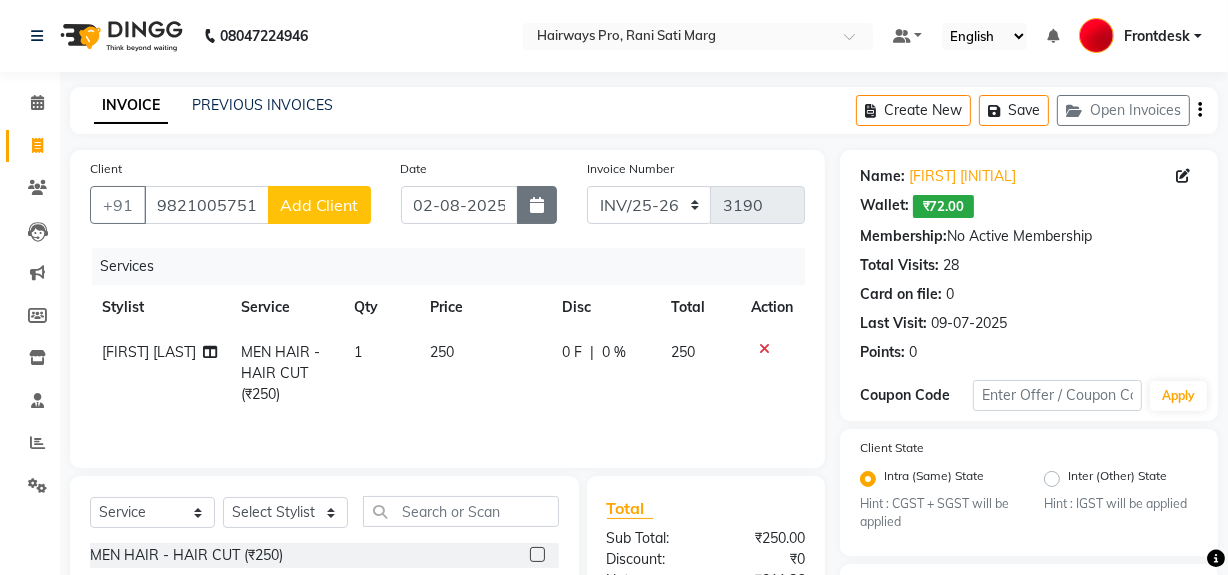 click 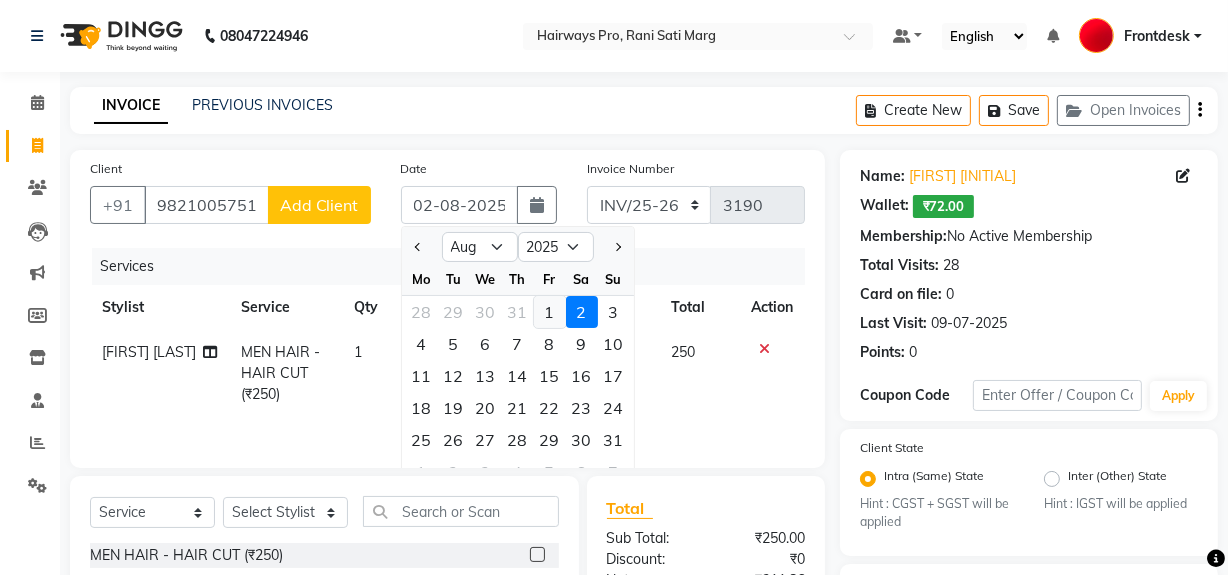 click on "1" 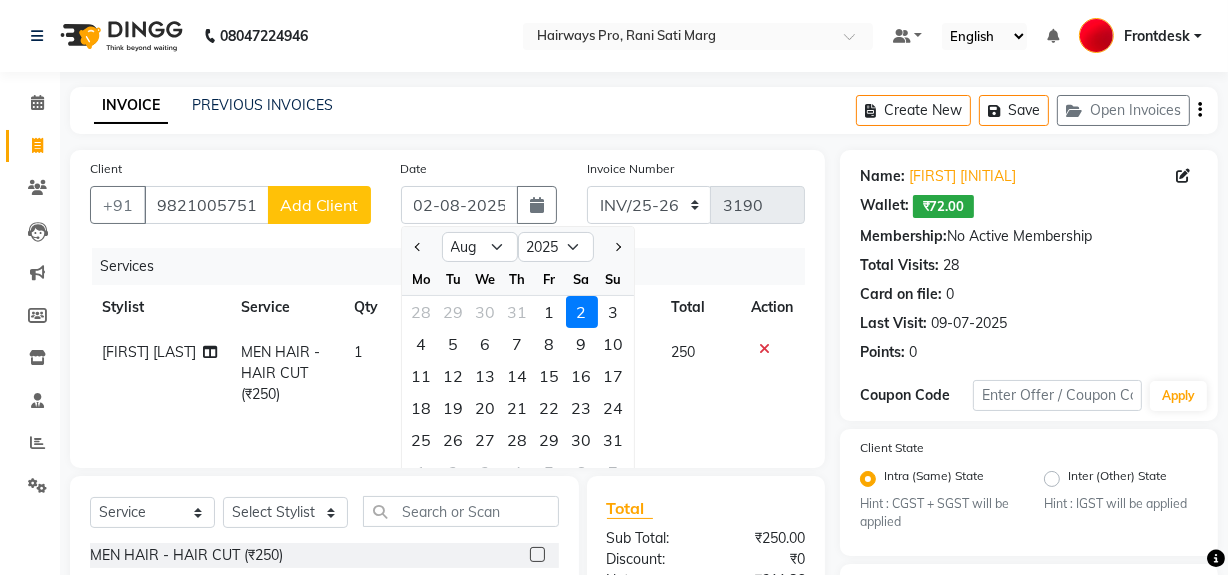 type on "01-08-2025" 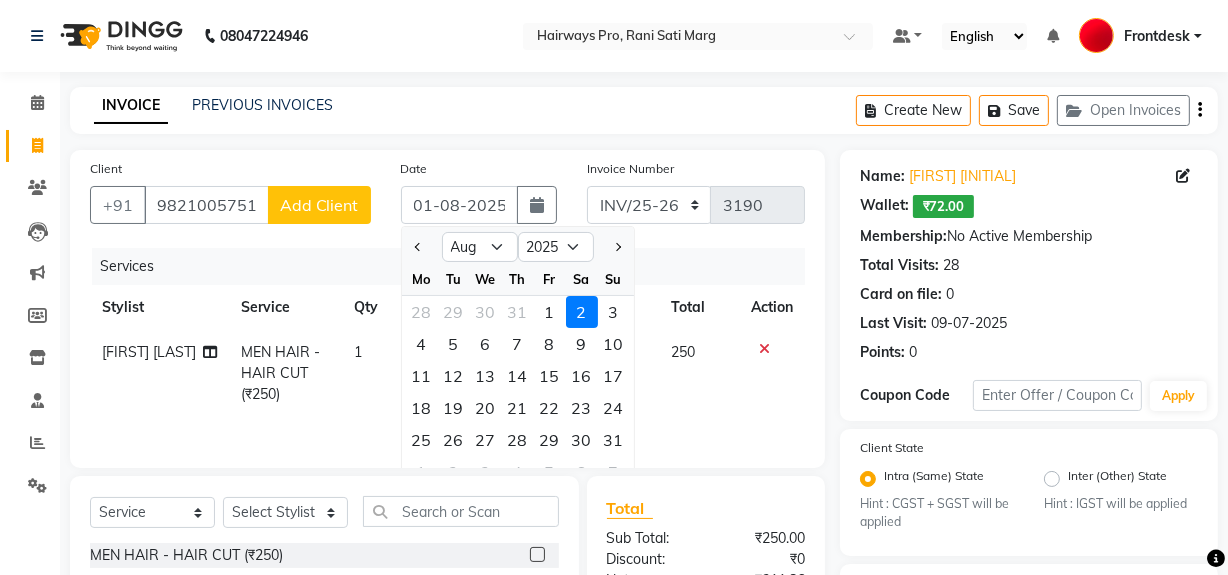 type on "2317" 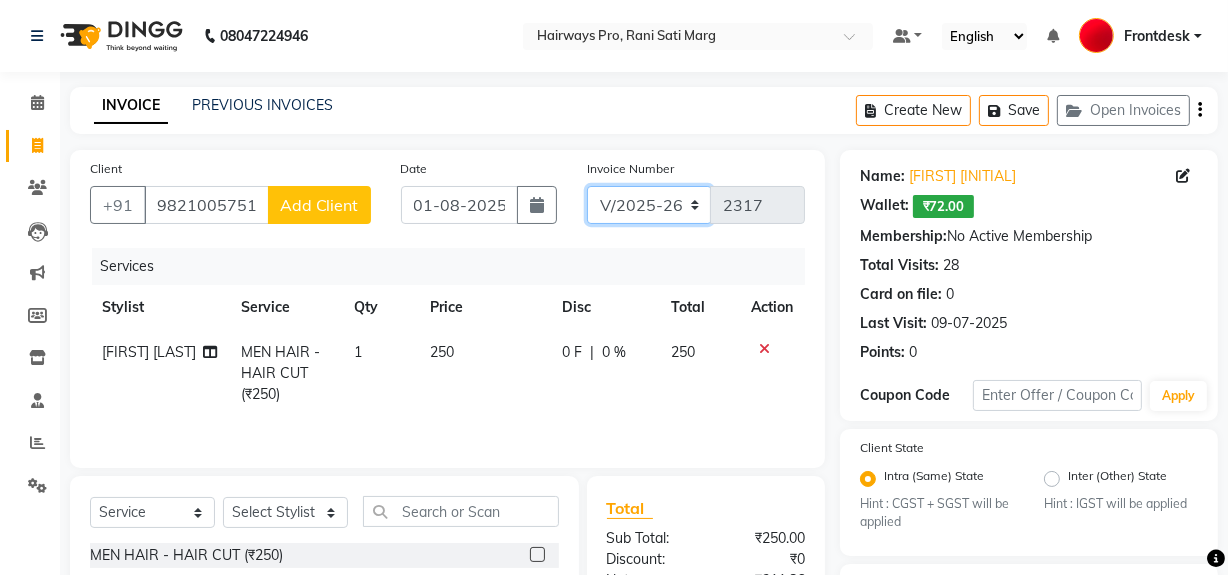 click on "INV/25-26 V/2025-26" 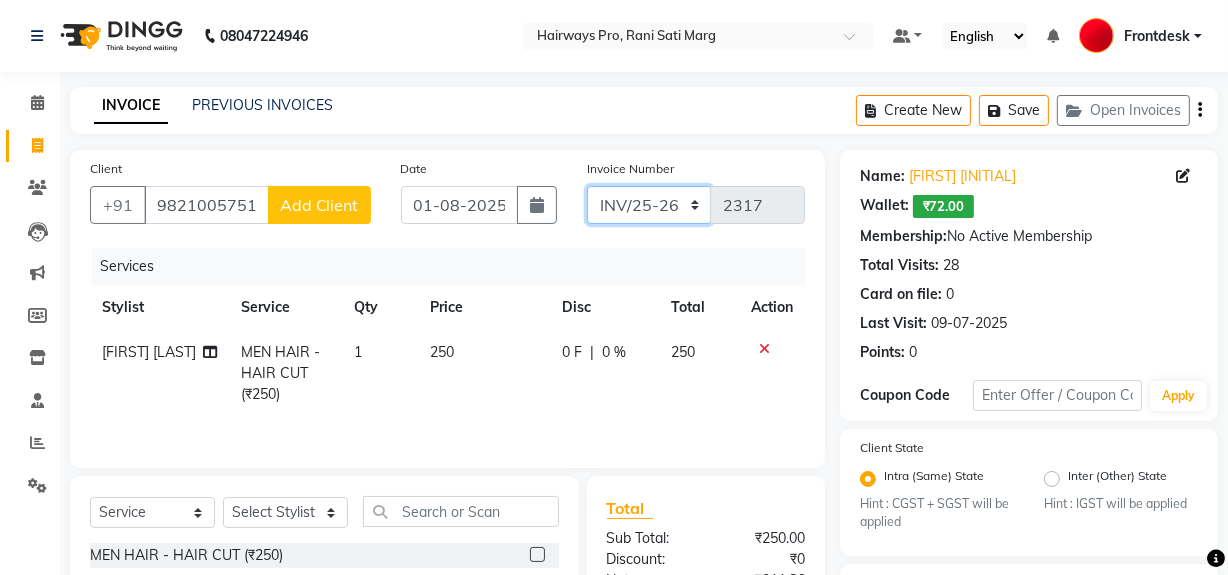 click on "INV/25-26 V/2025-26" 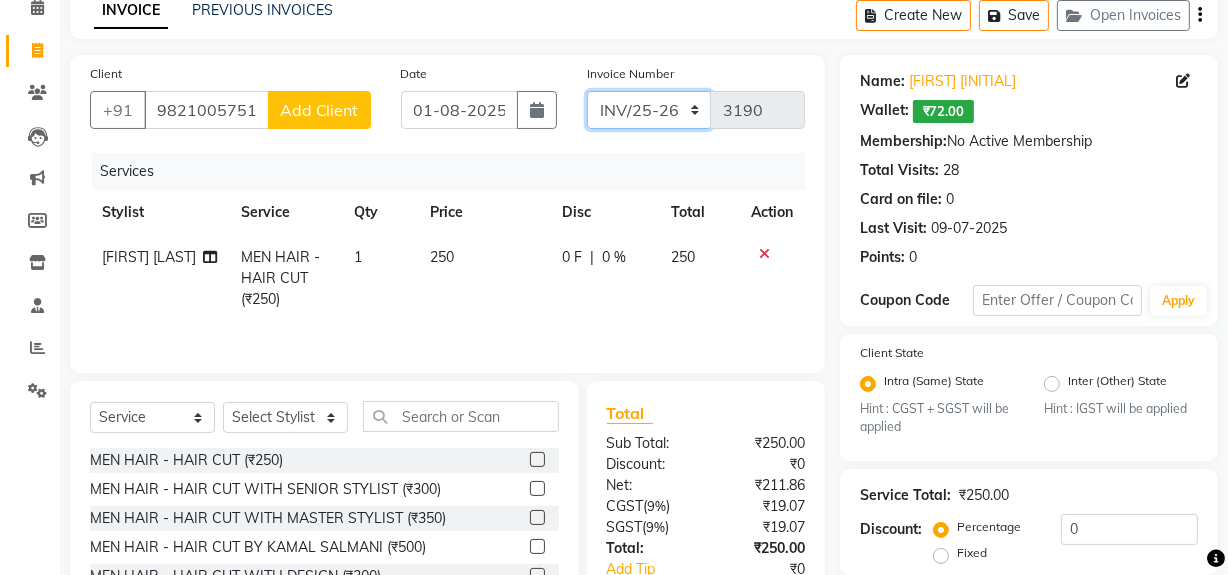 scroll, scrollTop: 260, scrollLeft: 0, axis: vertical 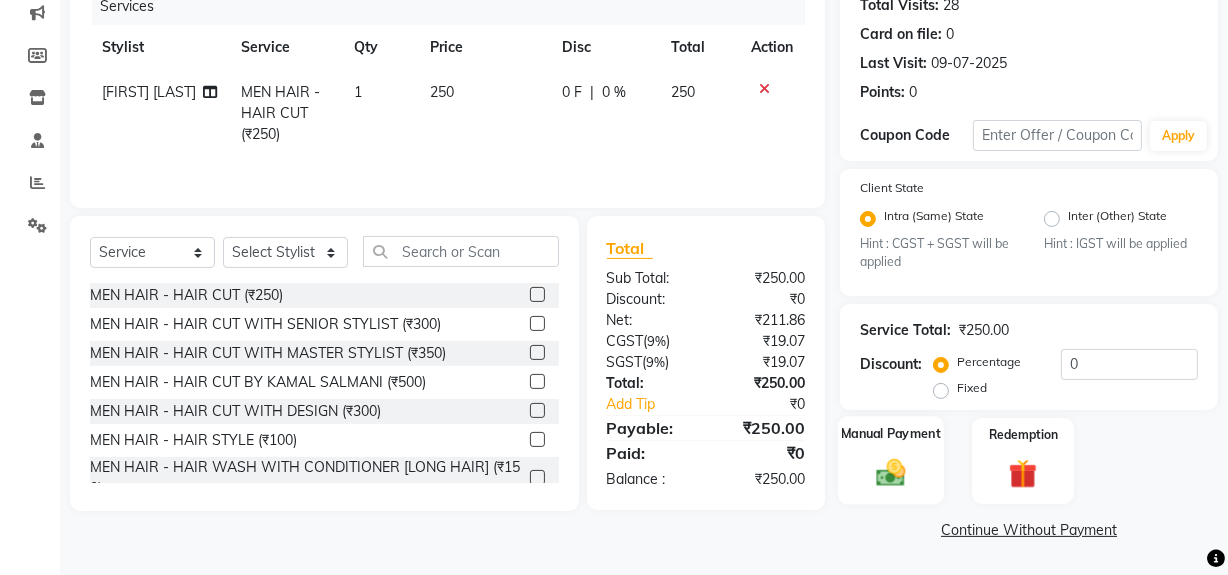 click 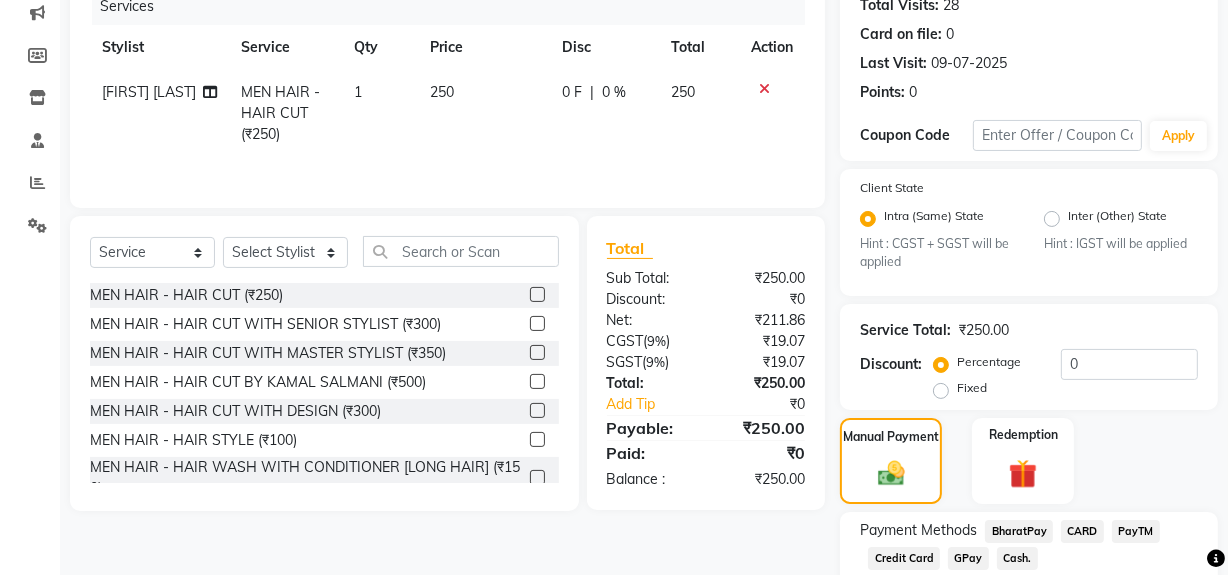 click on "Cash." 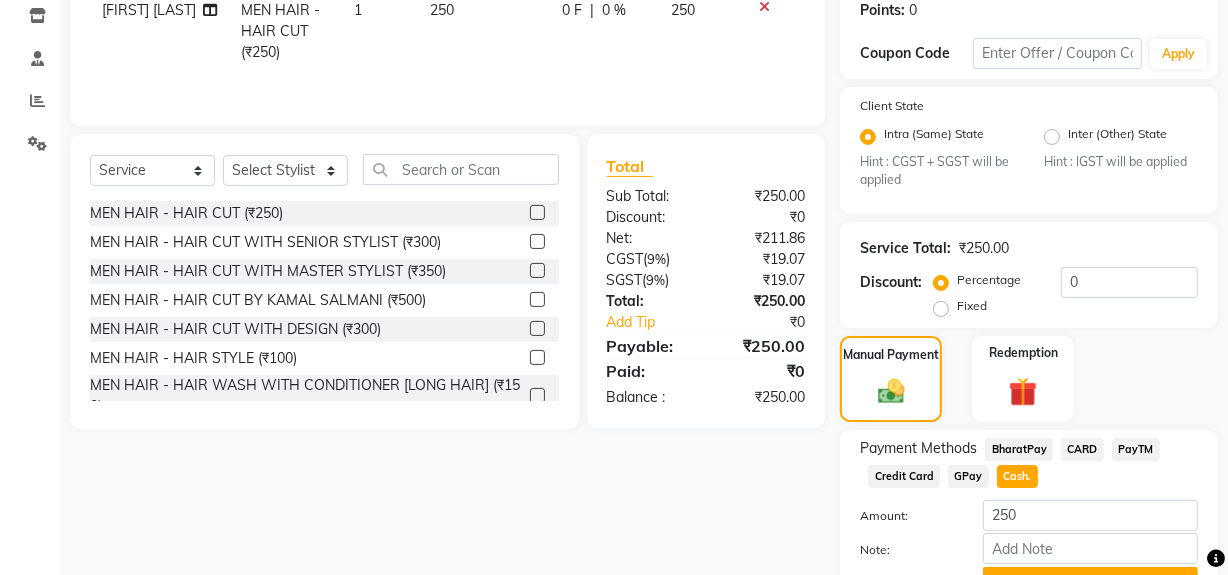 scroll, scrollTop: 444, scrollLeft: 0, axis: vertical 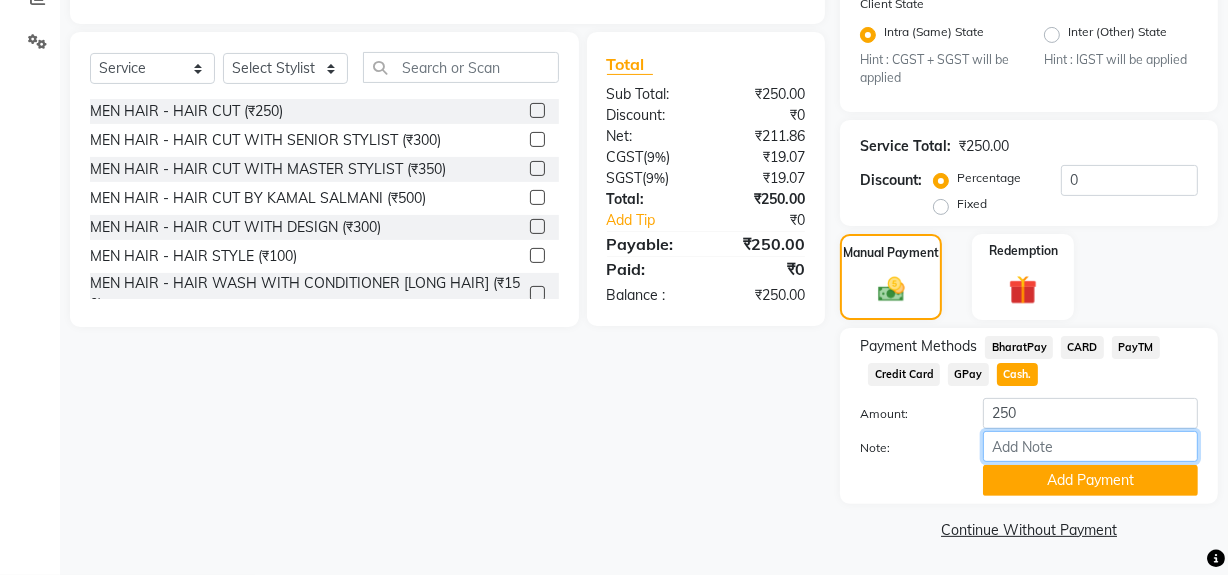 click on "Note:" at bounding box center (1090, 446) 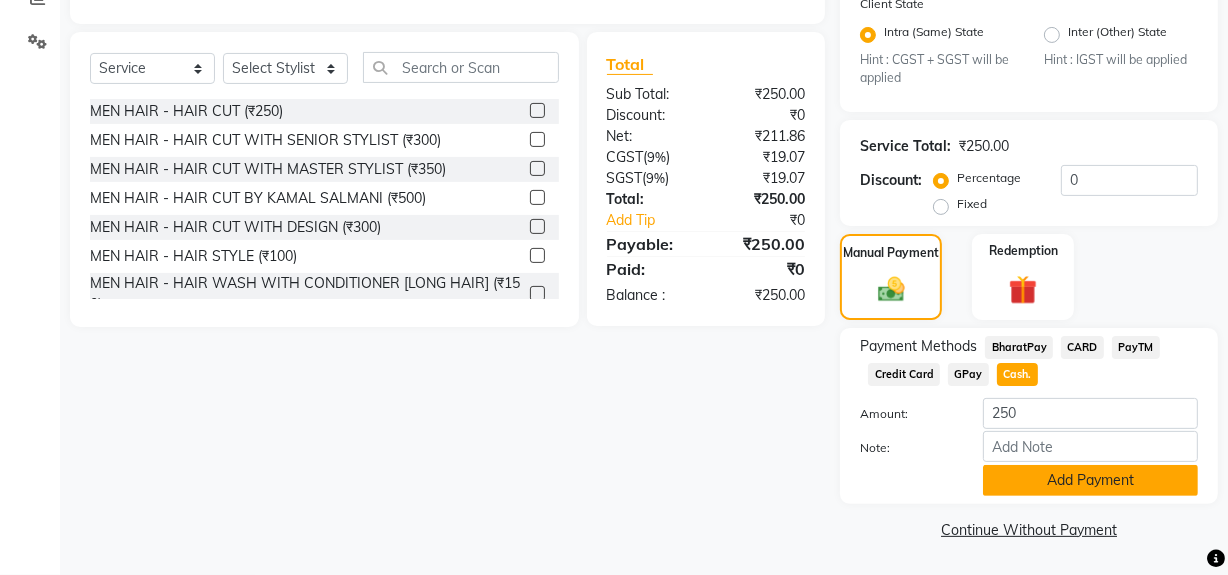 click on "Add Payment" 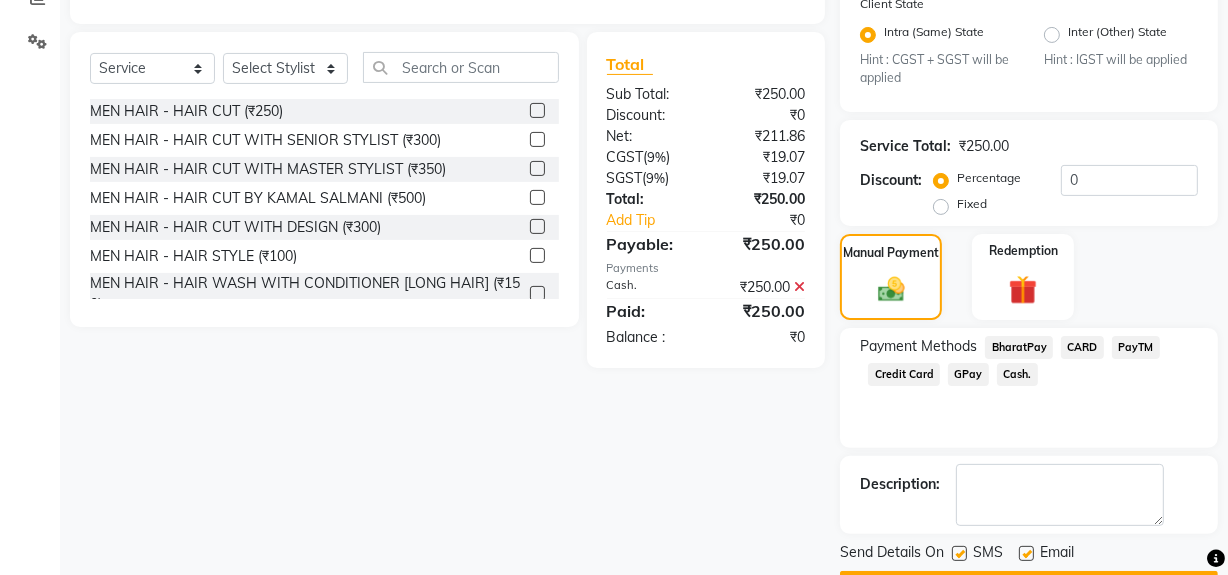 click 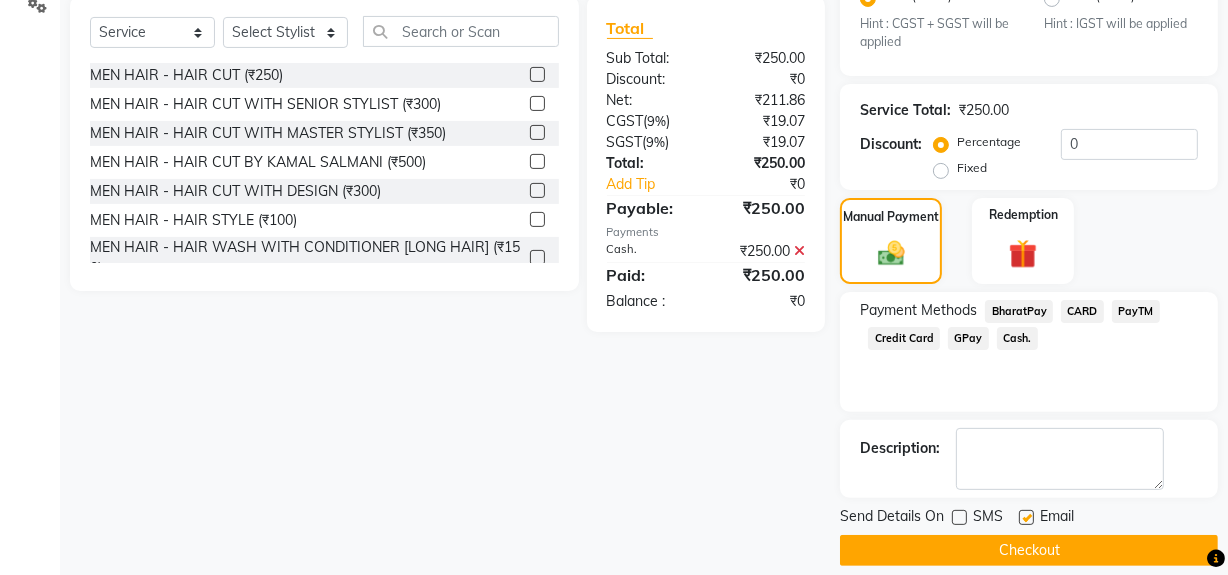 scroll, scrollTop: 500, scrollLeft: 0, axis: vertical 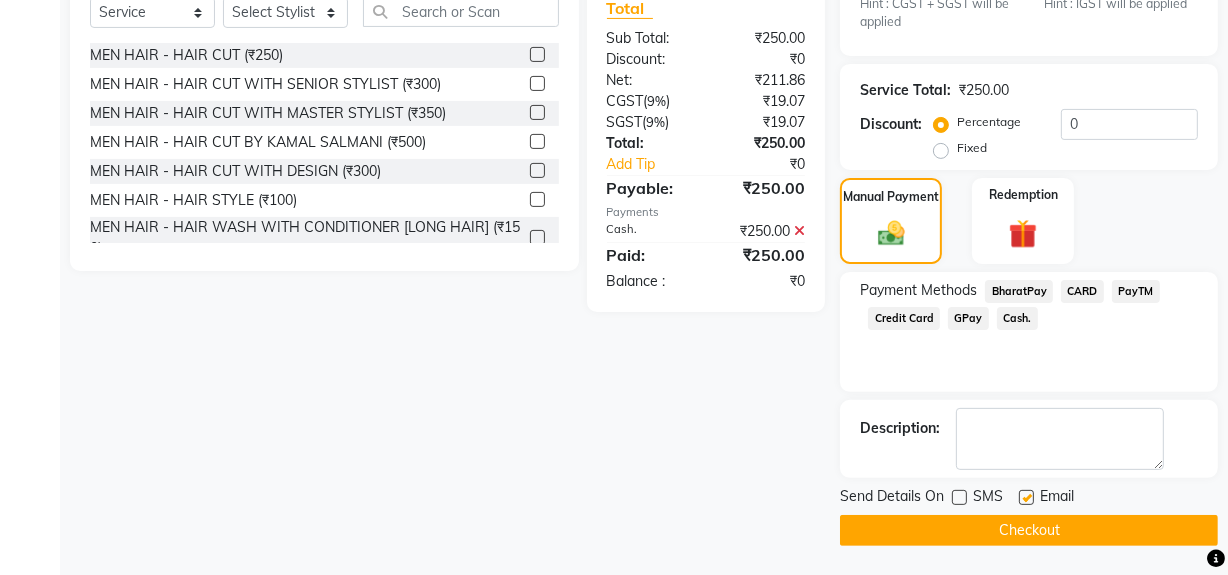 click on "Checkout" 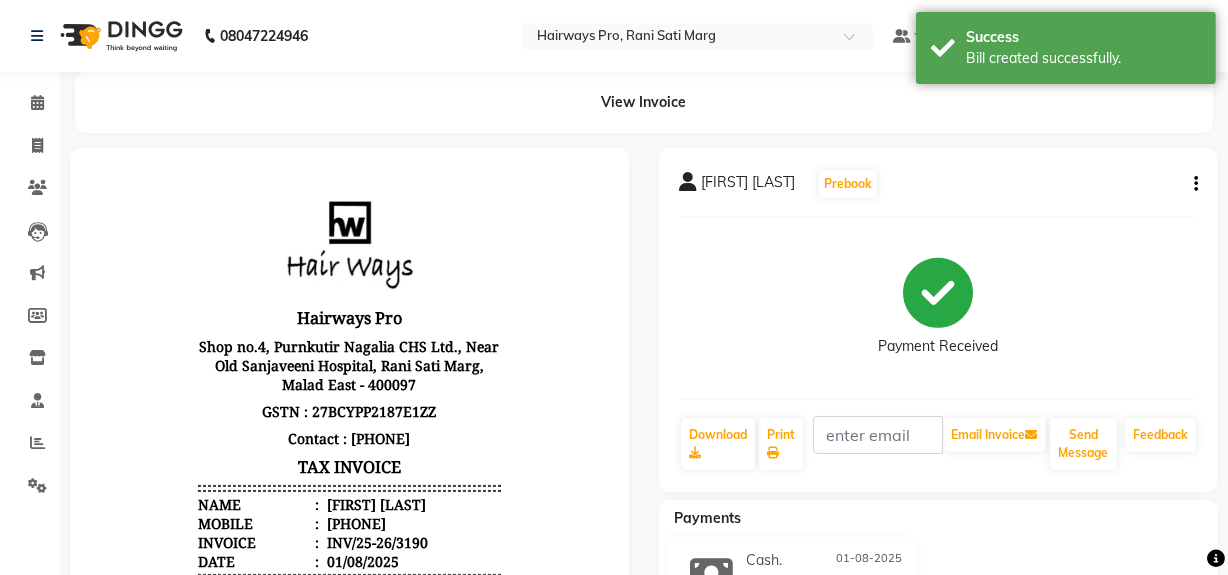 scroll, scrollTop: 0, scrollLeft: 0, axis: both 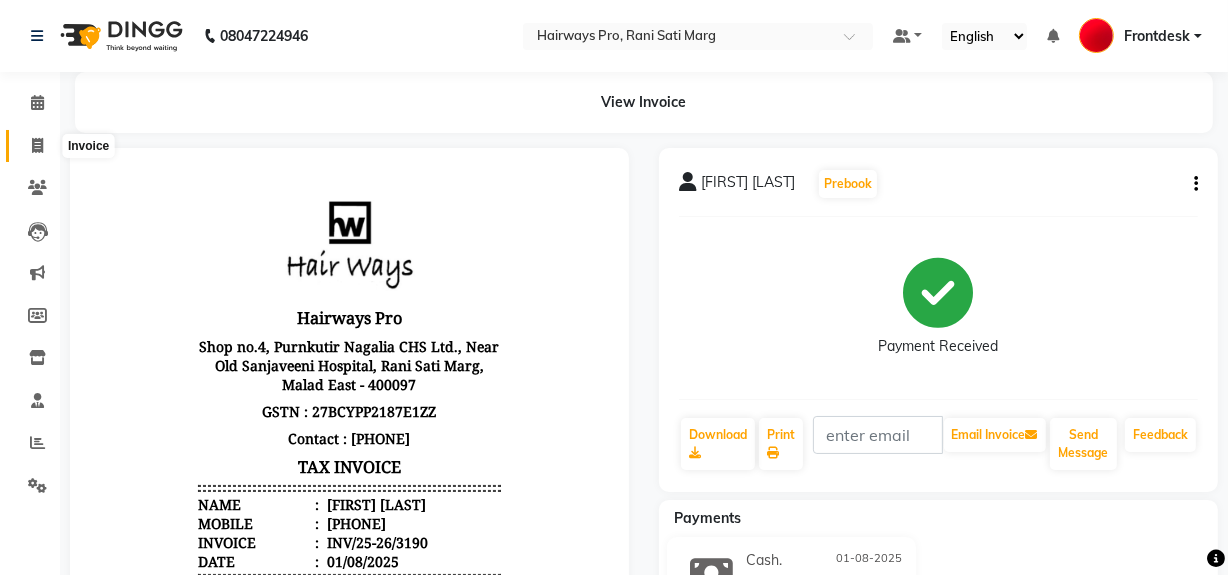 click 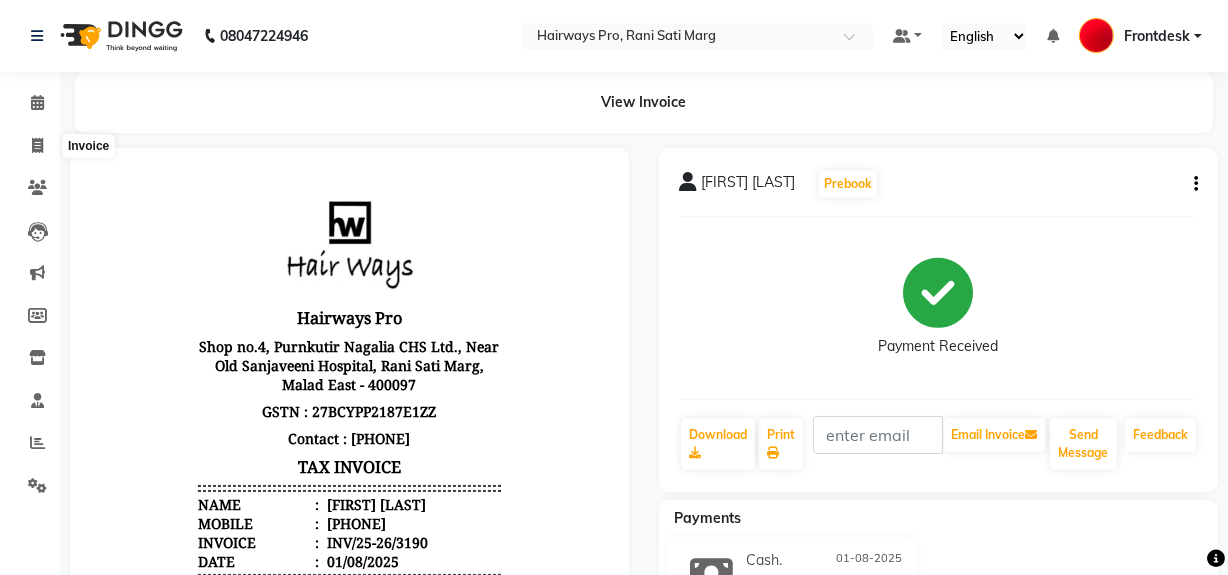select on "787" 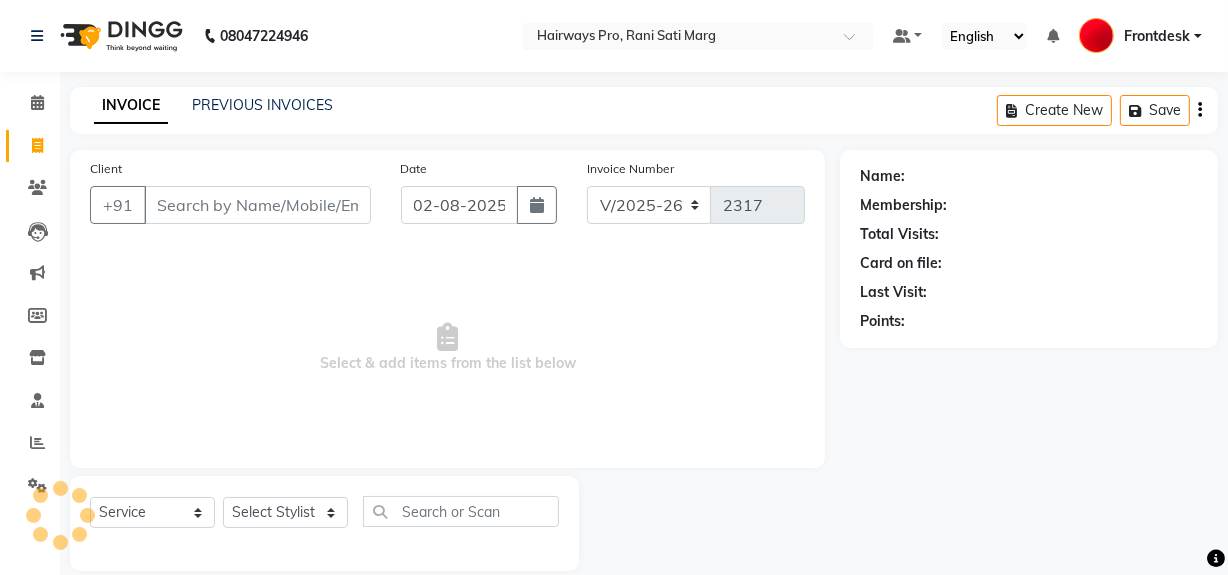 scroll, scrollTop: 26, scrollLeft: 0, axis: vertical 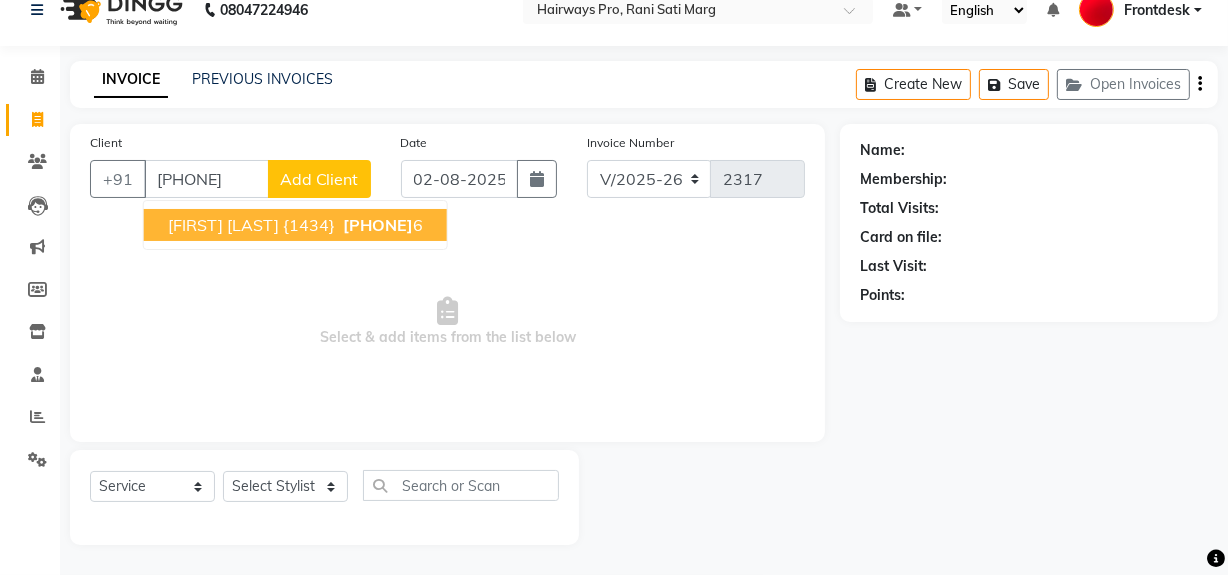 drag, startPoint x: 305, startPoint y: 213, endPoint x: 378, endPoint y: 491, distance: 287.42477 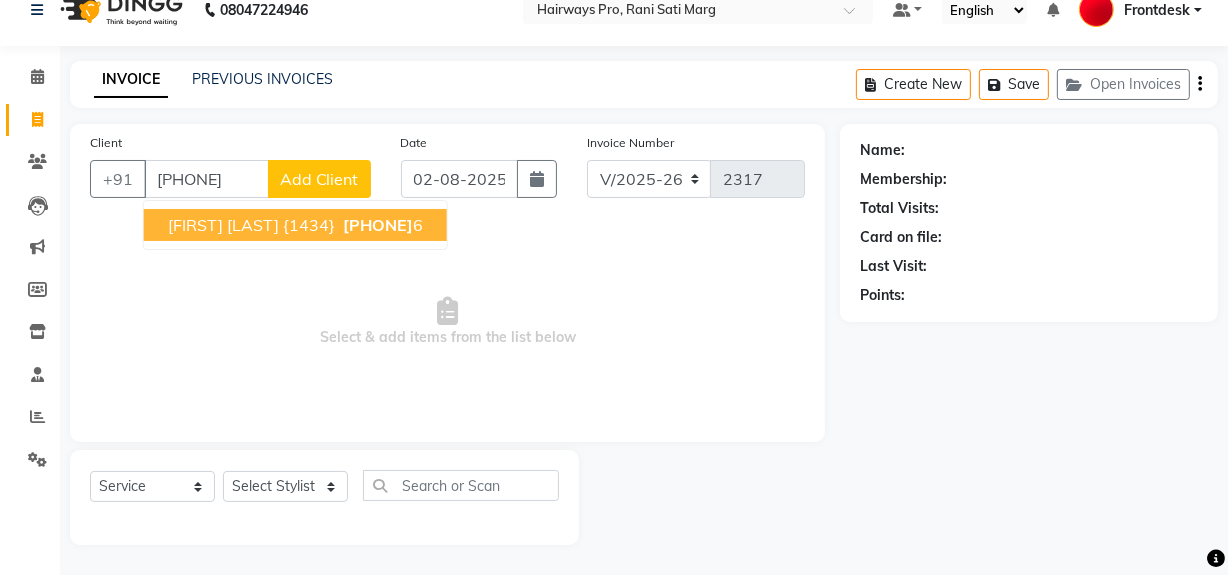 type on "7208060336" 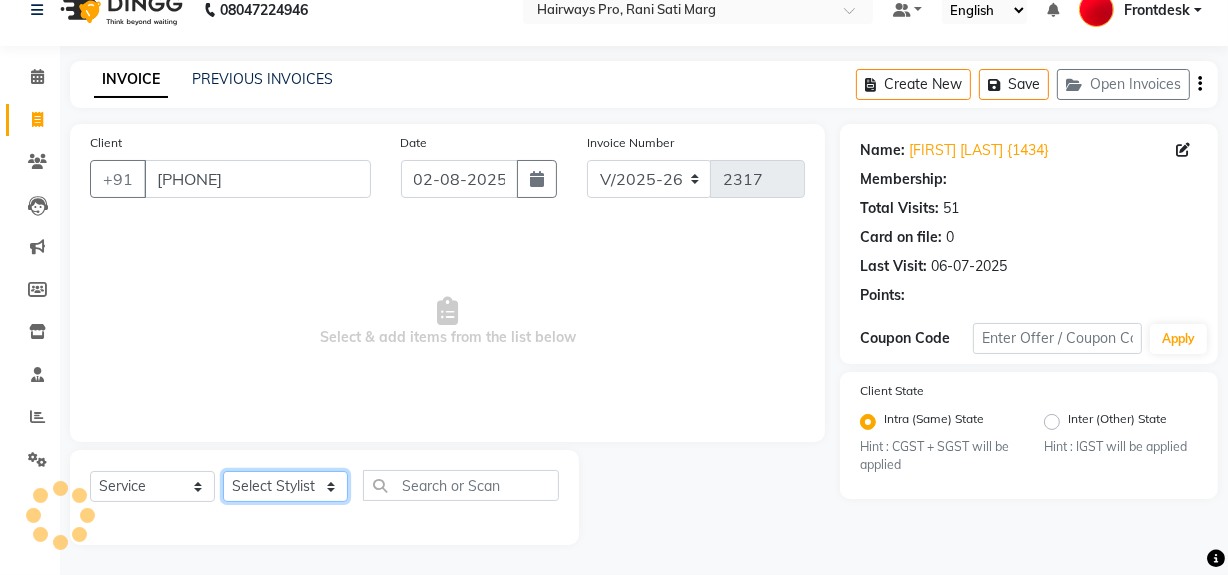 click on "Select Stylist ABID DANISH Faiz shaikh Frontdesk INTEZAR SALMANI JYOTI Kamal Salmani KAVITA MUSTAFA RAFIQUE Sonal SONU WAQAR ZAFAR" 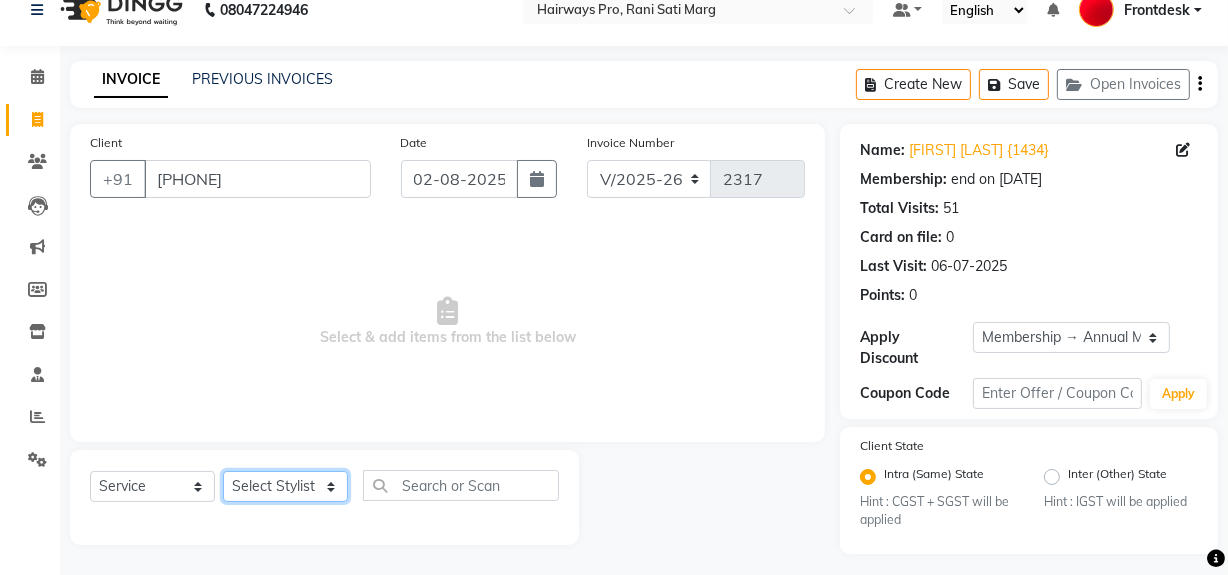 select on "13188" 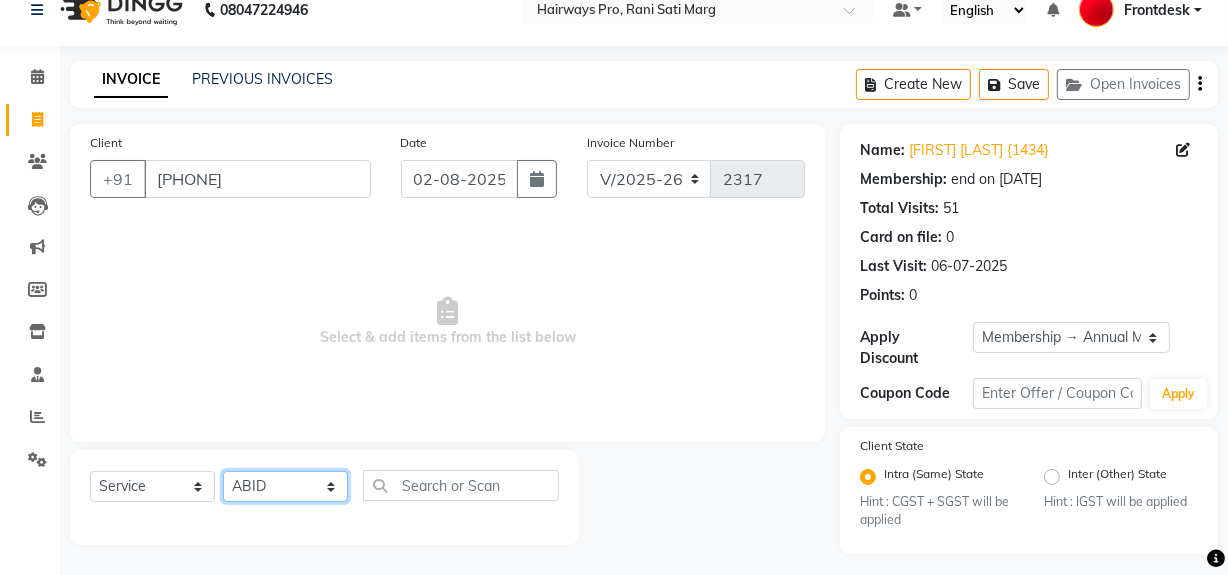 click on "Select Stylist ABID DANISH Faiz shaikh Frontdesk INTEZAR SALMANI JYOTI Kamal Salmani KAVITA MUSTAFA RAFIQUE Sonal SONU WAQAR ZAFAR" 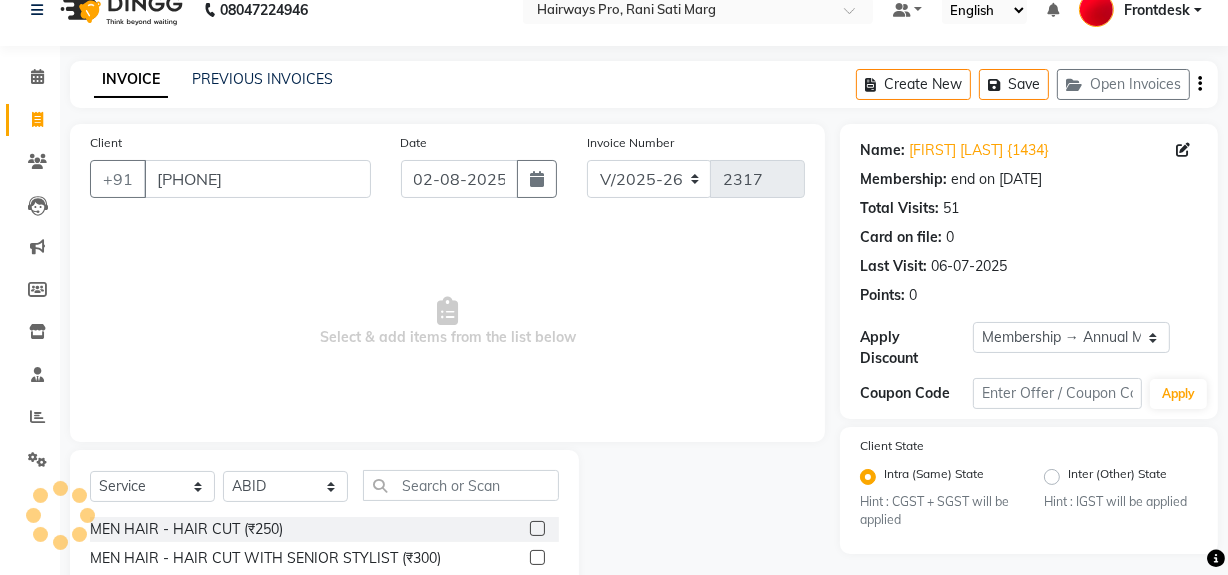 click 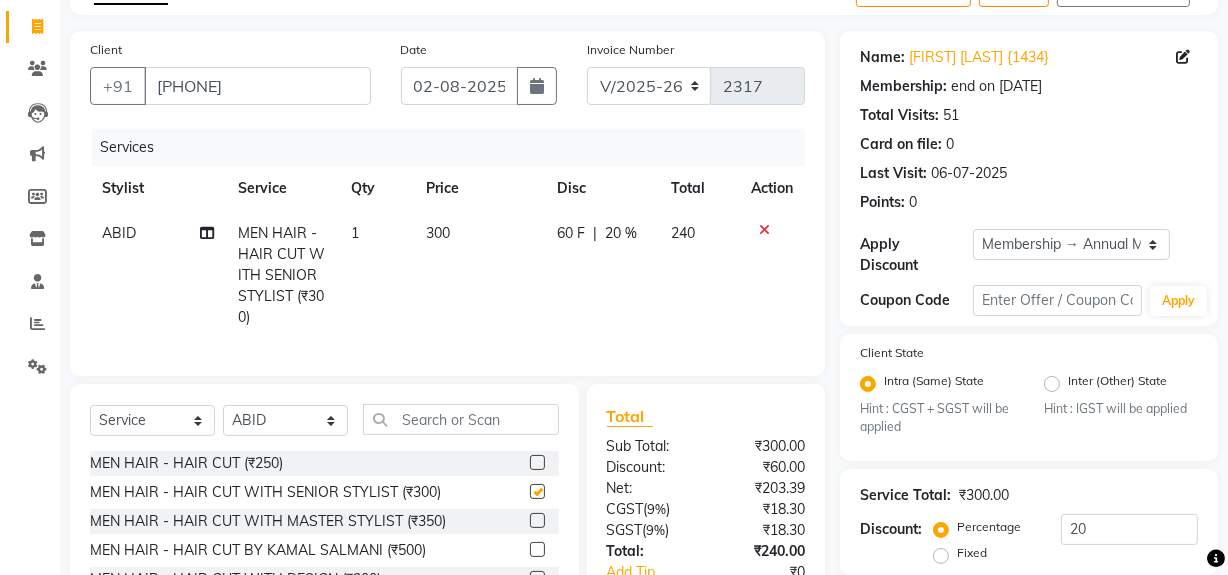 scroll, scrollTop: 284, scrollLeft: 0, axis: vertical 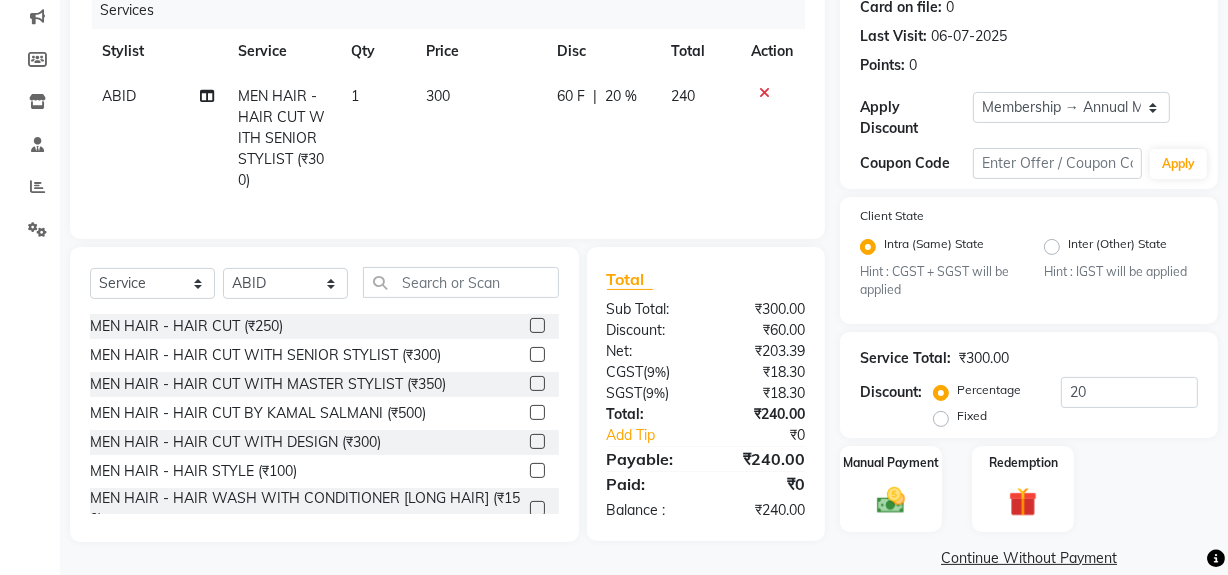 checkbox on "false" 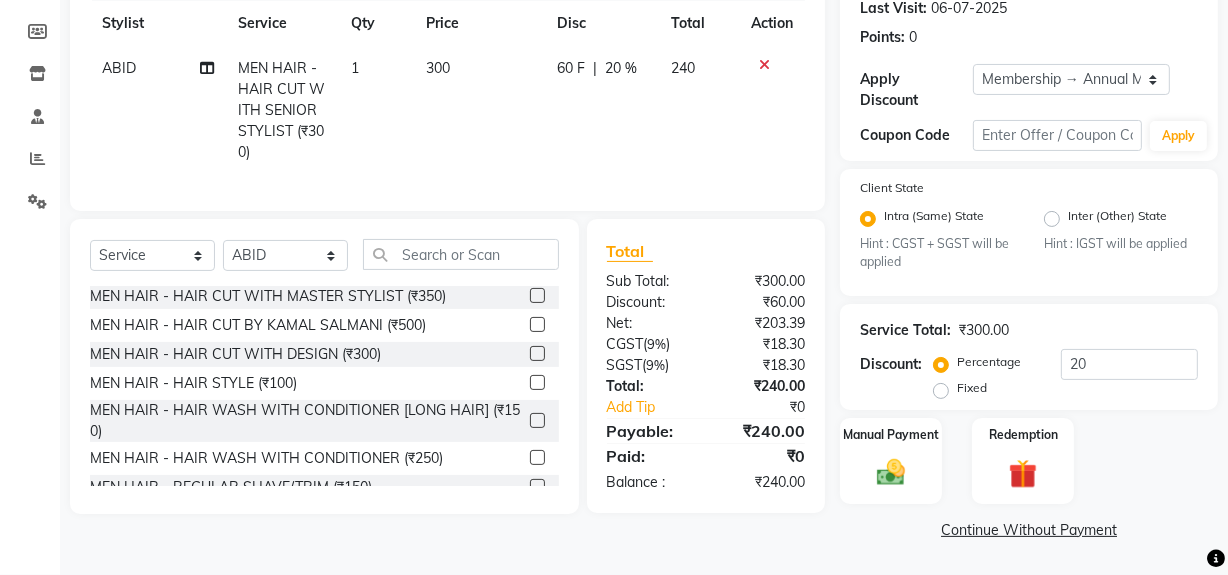 scroll, scrollTop: 90, scrollLeft: 0, axis: vertical 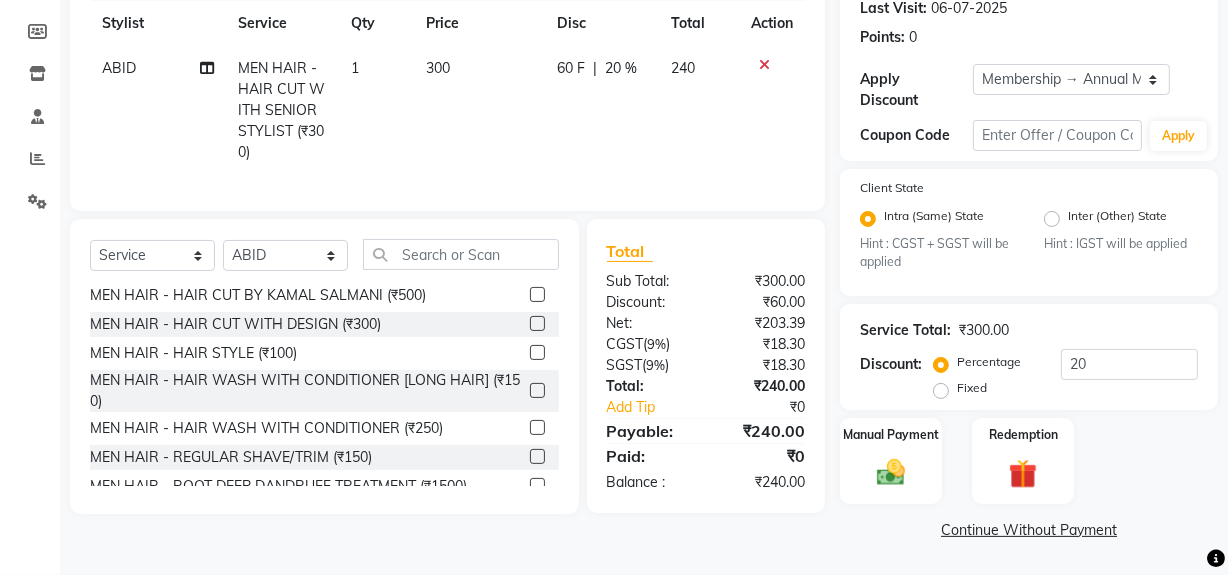 click 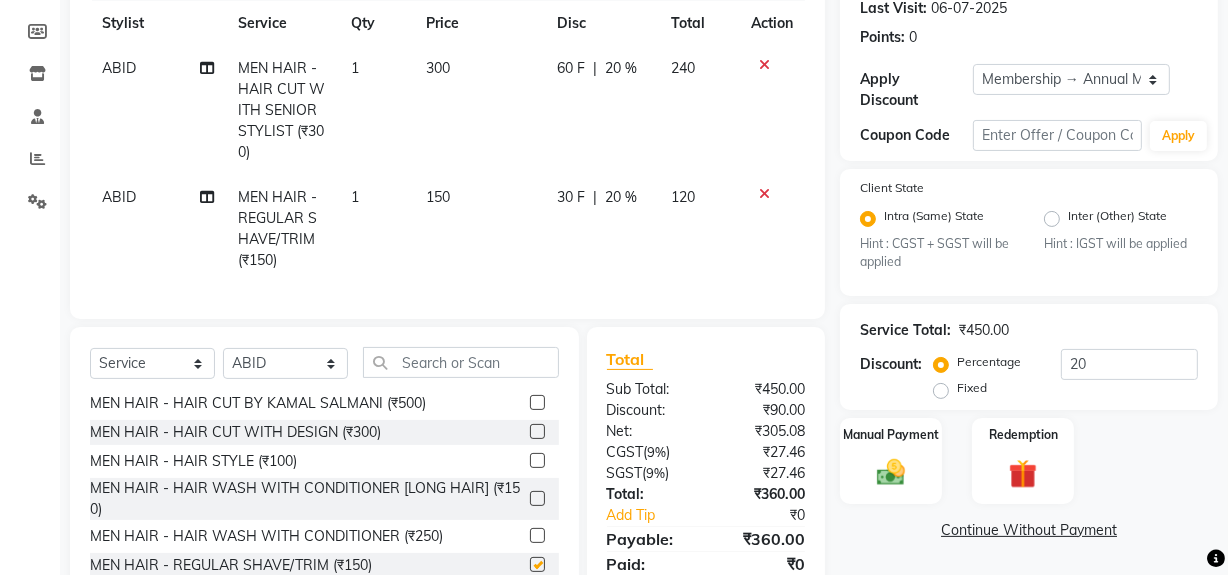 checkbox on "false" 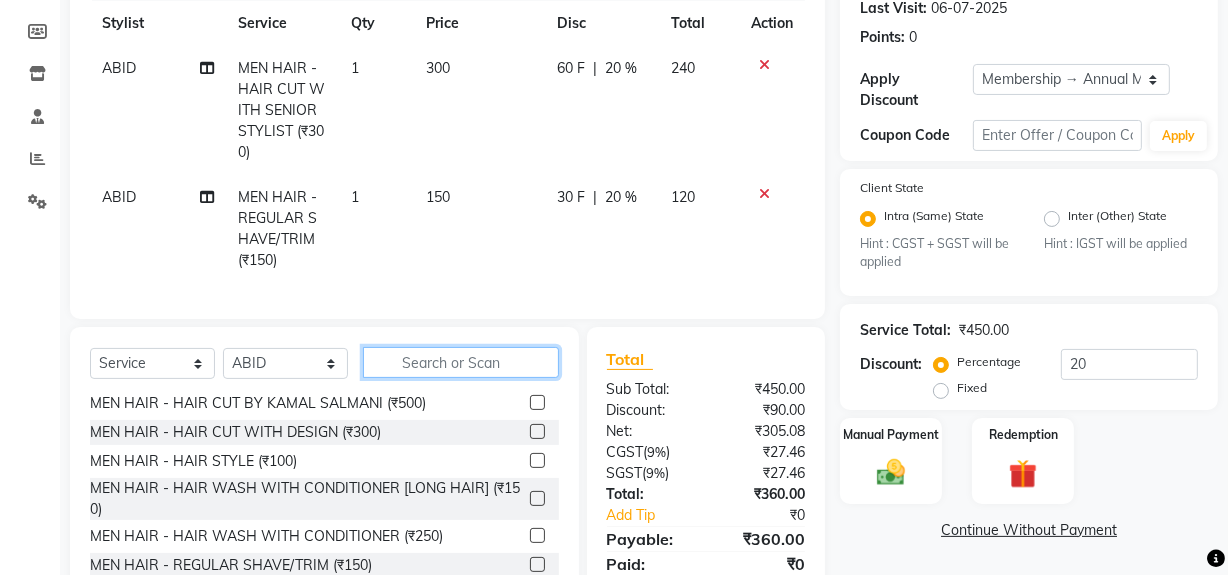 click 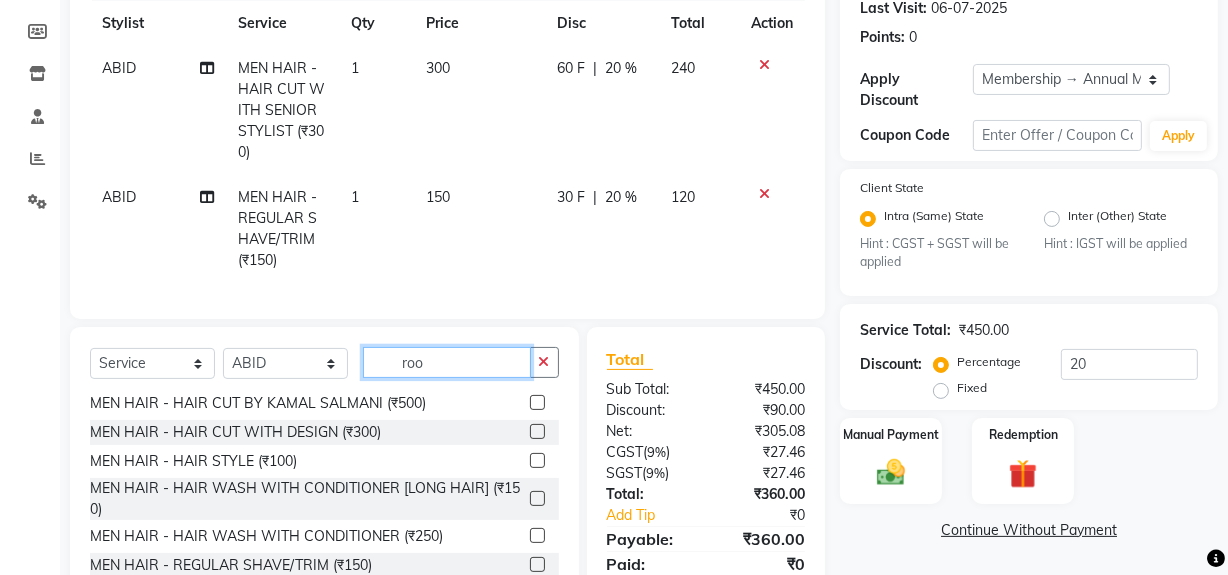 scroll, scrollTop: 0, scrollLeft: 0, axis: both 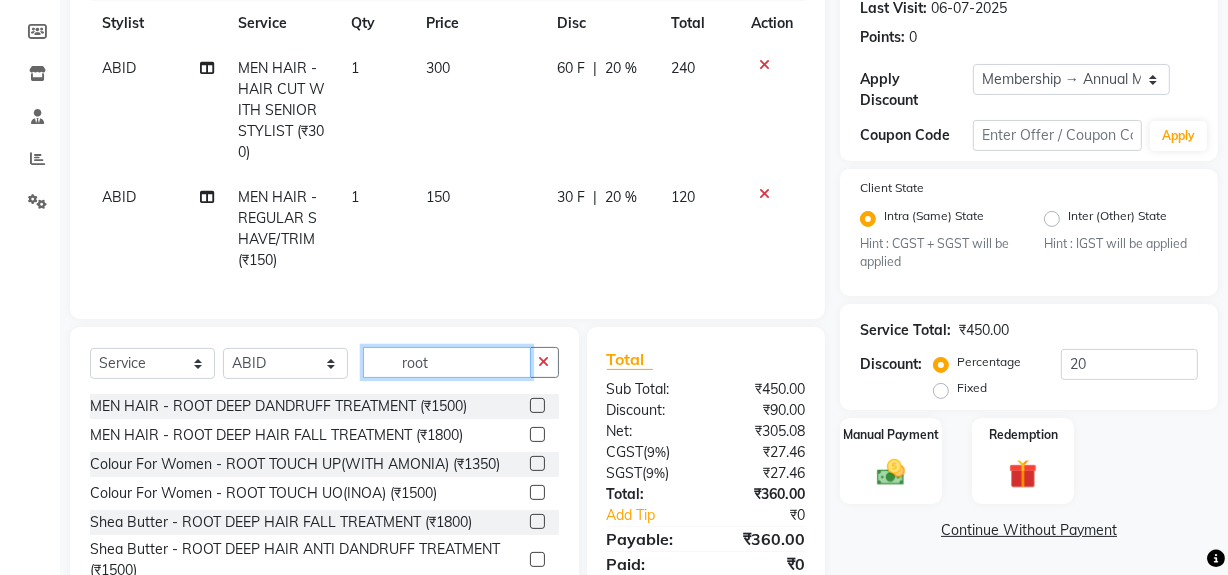 type on "root" 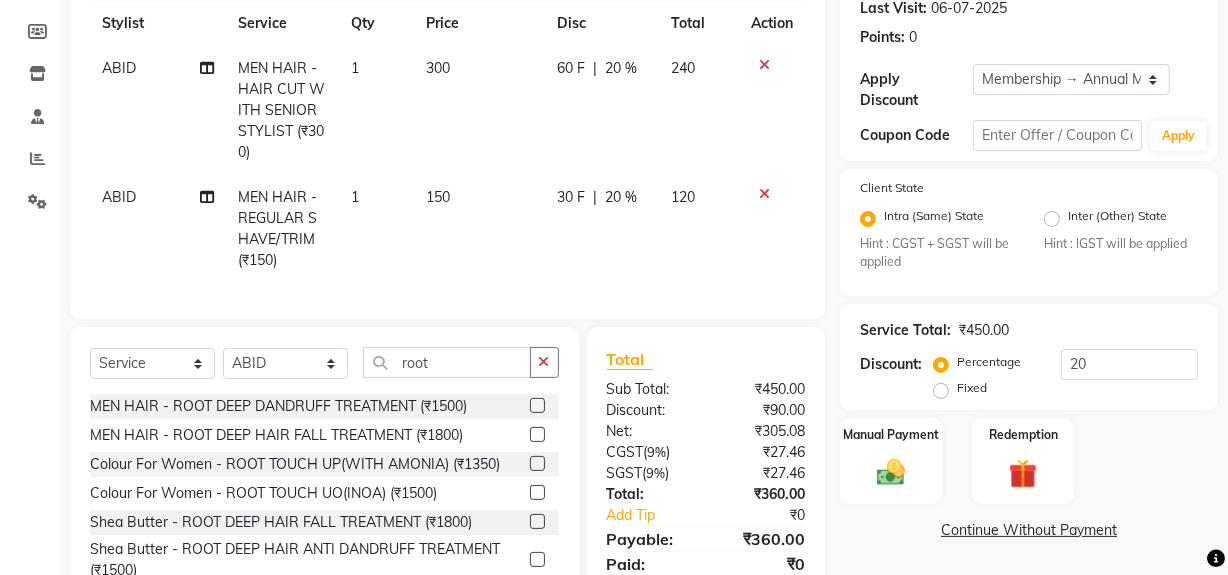 click 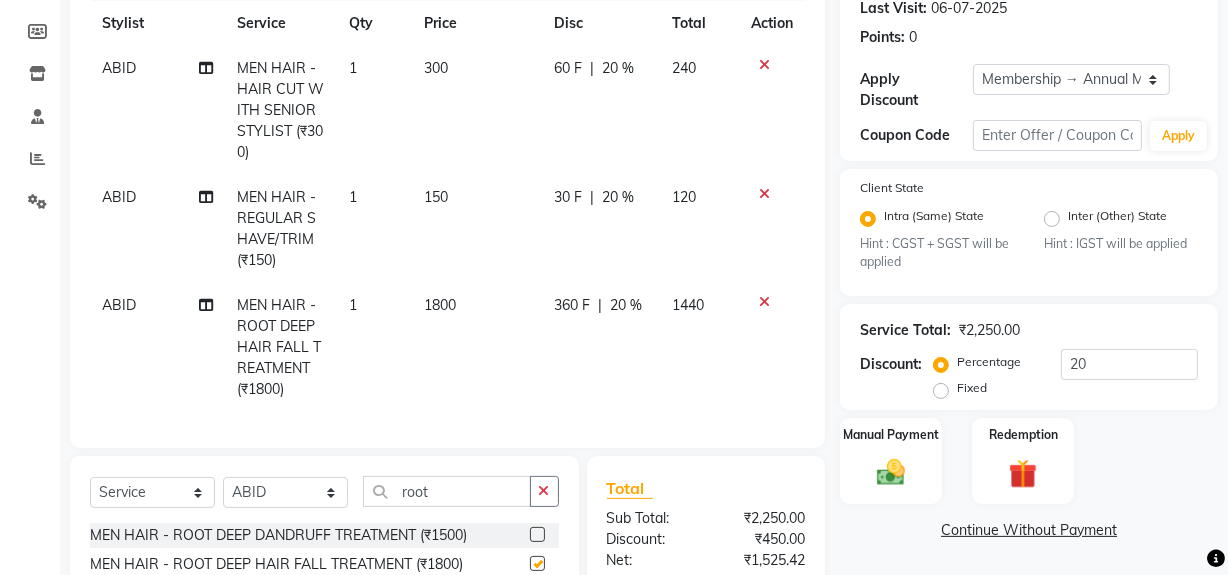 checkbox on "false" 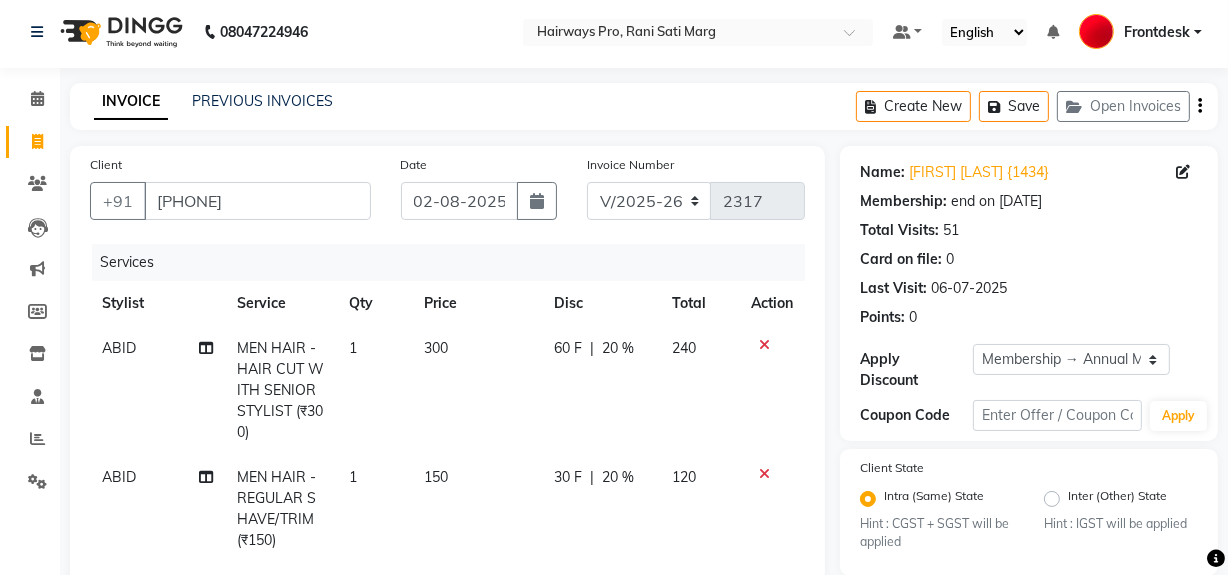 scroll, scrollTop: 0, scrollLeft: 0, axis: both 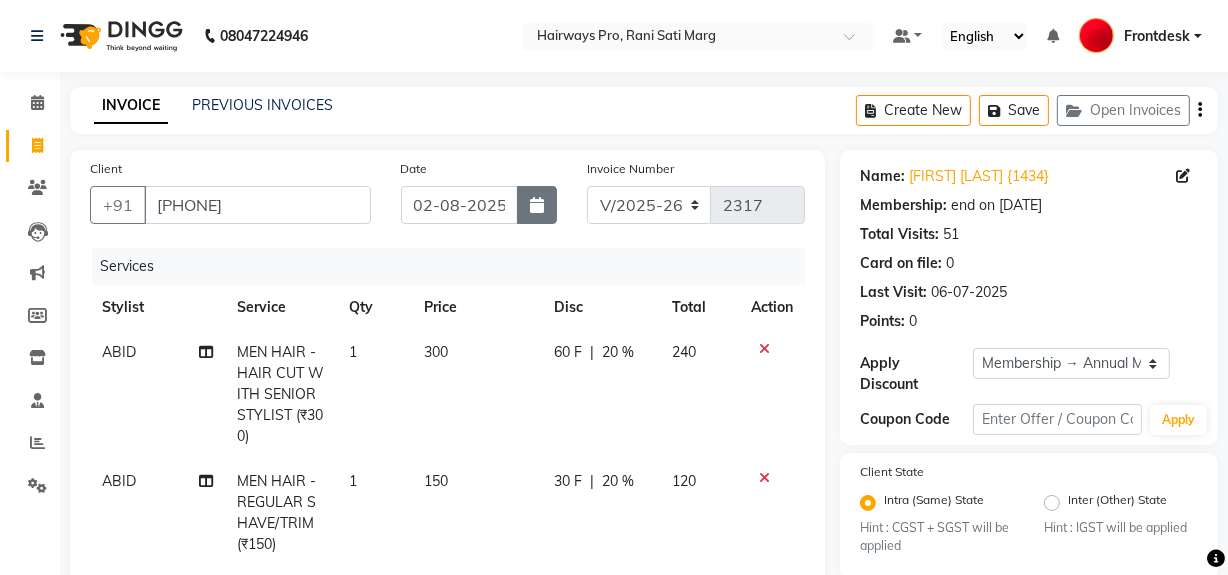click 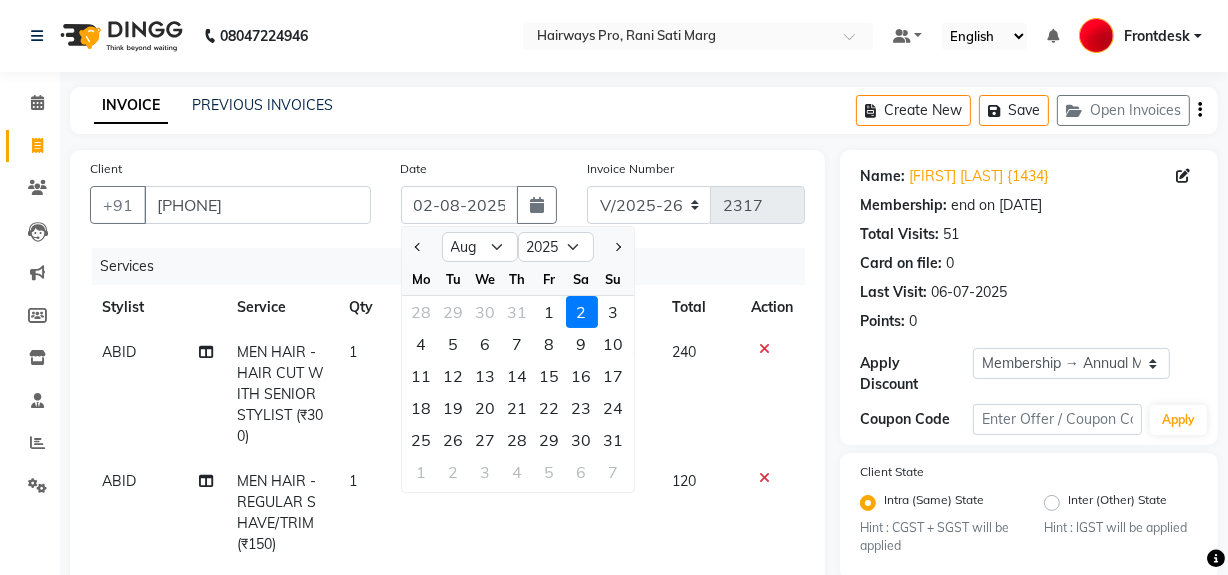 drag, startPoint x: 539, startPoint y: 310, endPoint x: 559, endPoint y: 311, distance: 20.024984 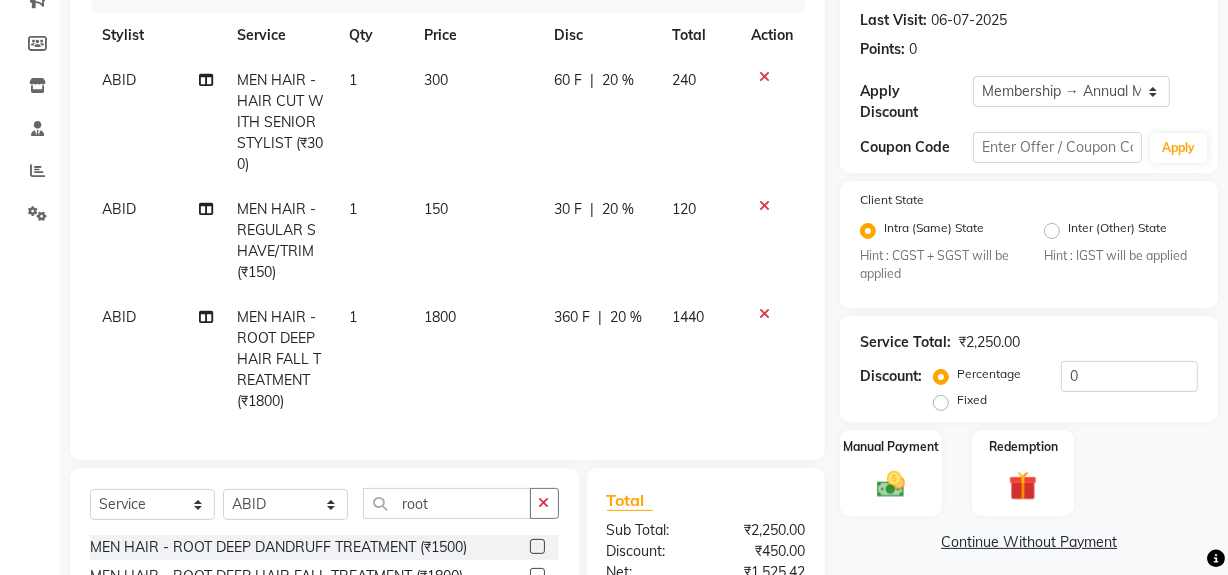 scroll, scrollTop: 454, scrollLeft: 0, axis: vertical 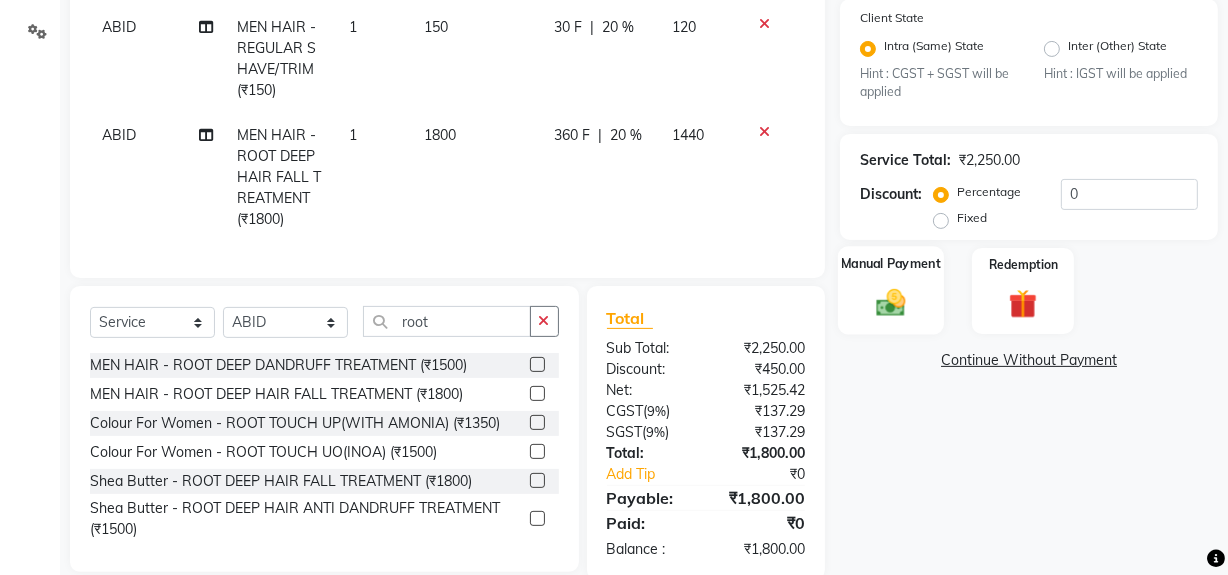 click on "Manual Payment" 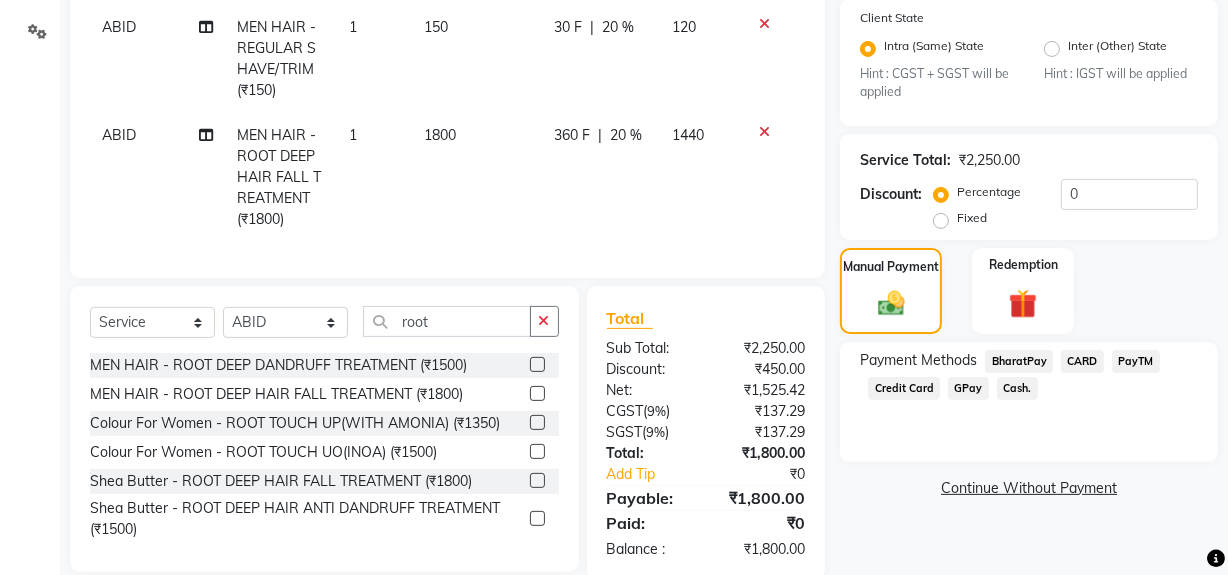click on "Cash." 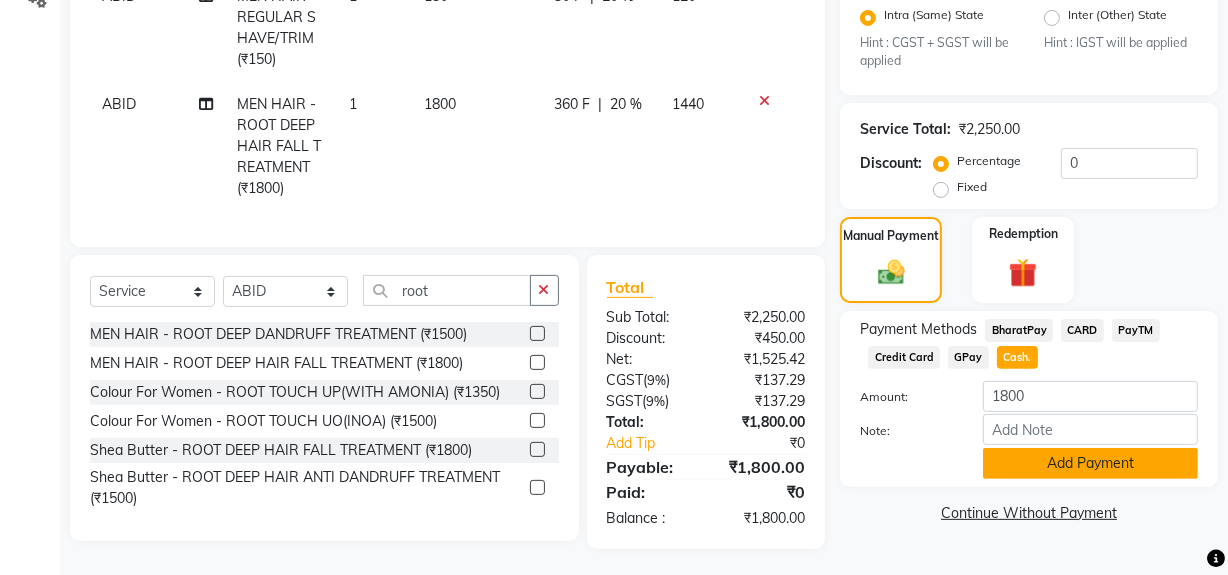scroll, scrollTop: 502, scrollLeft: 0, axis: vertical 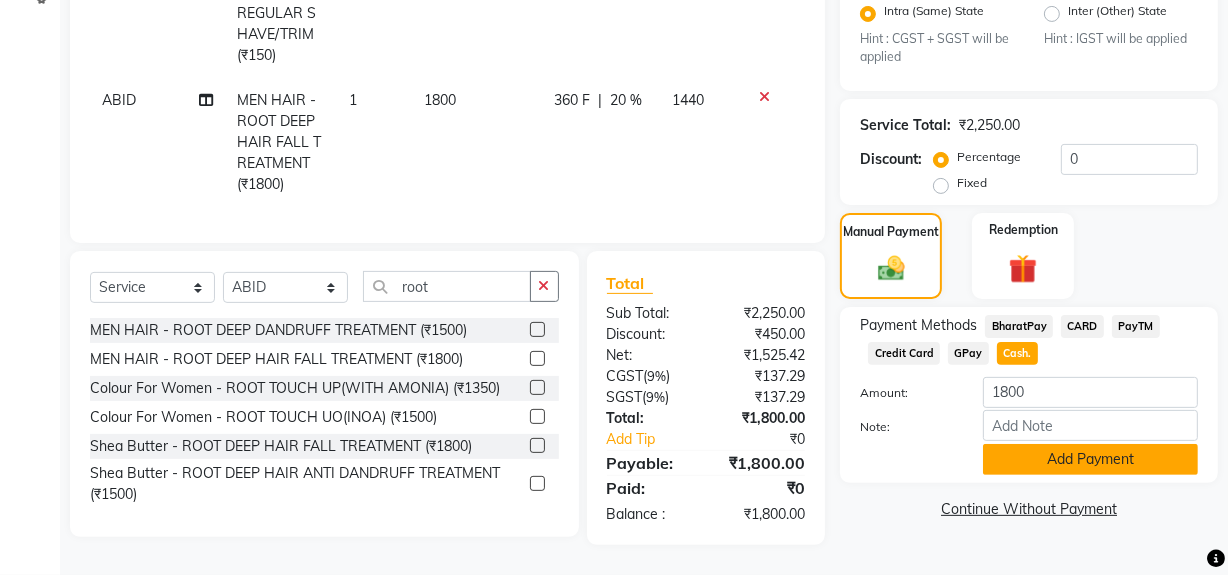click on "Add Payment" 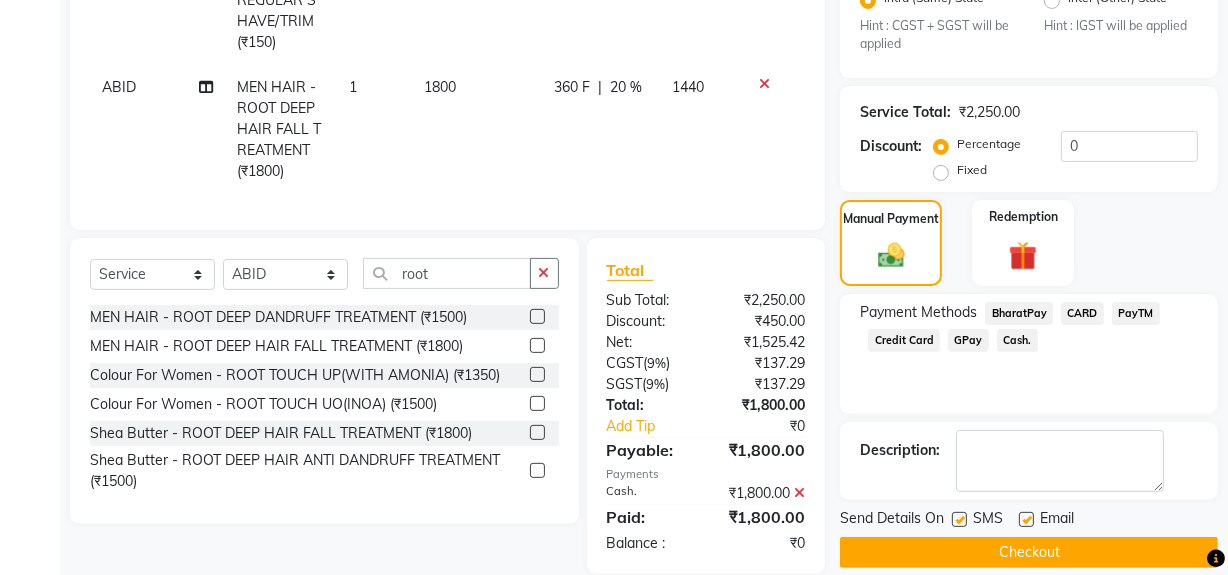 click 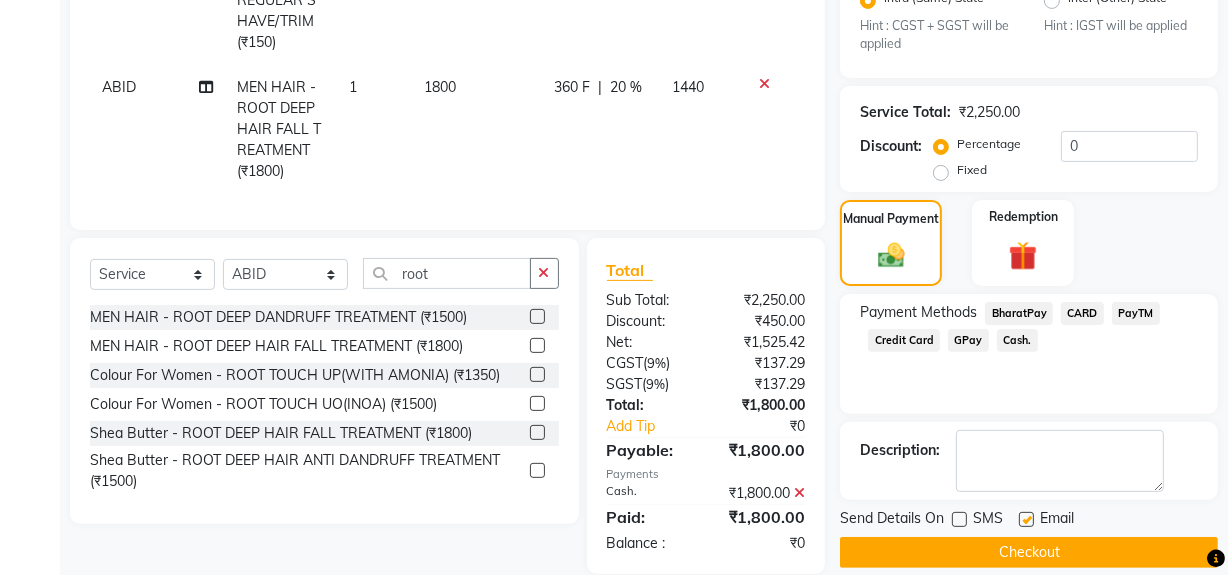 click on "Checkout" 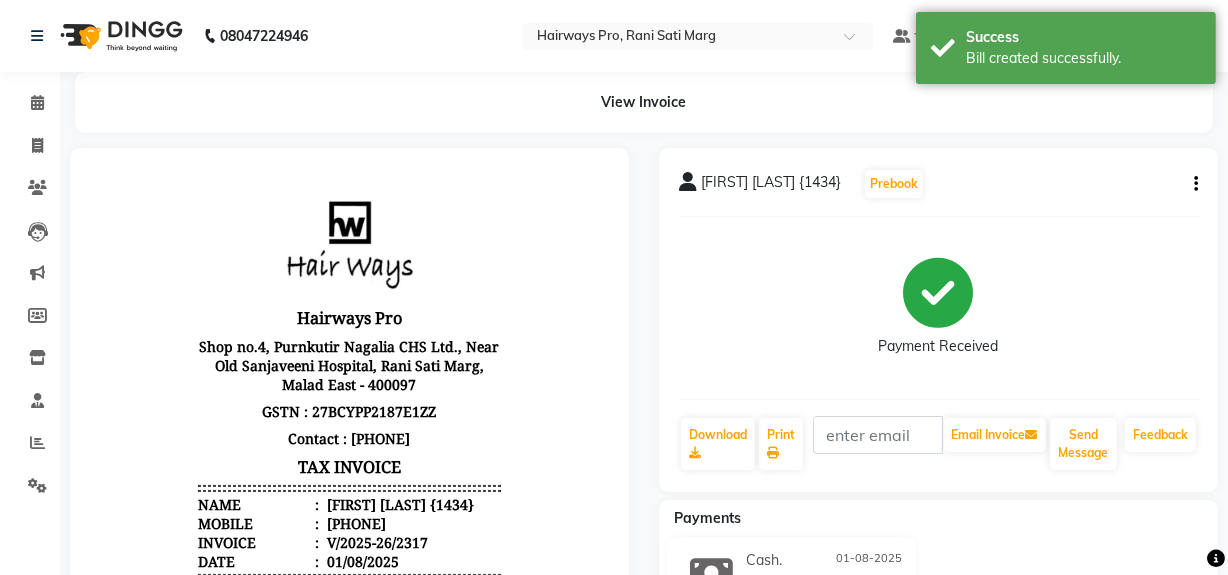 scroll, scrollTop: 0, scrollLeft: 0, axis: both 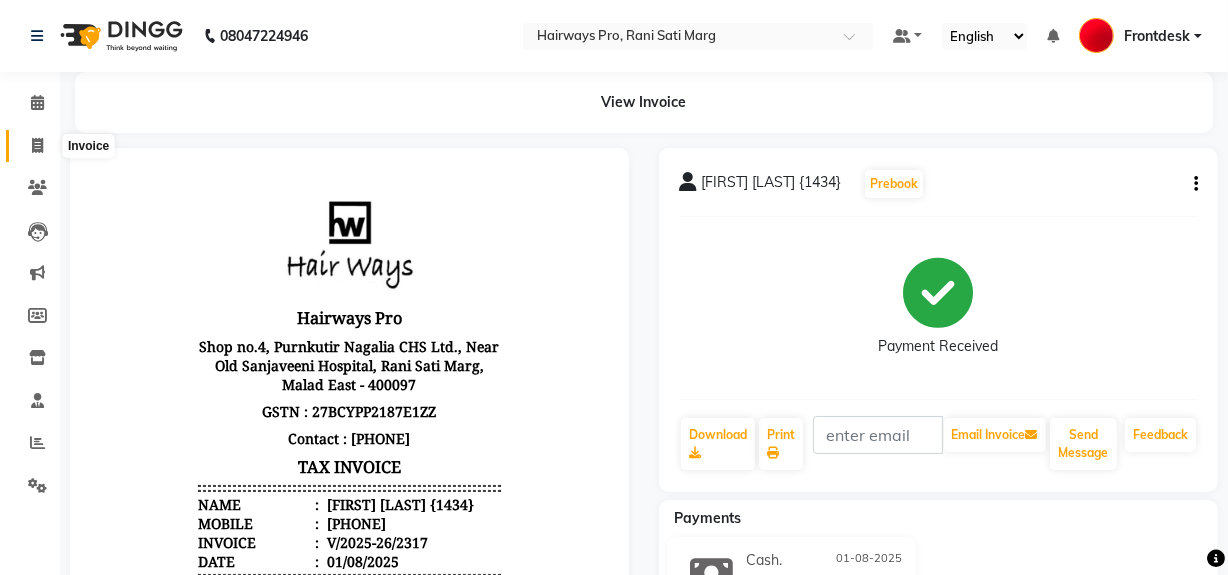 click 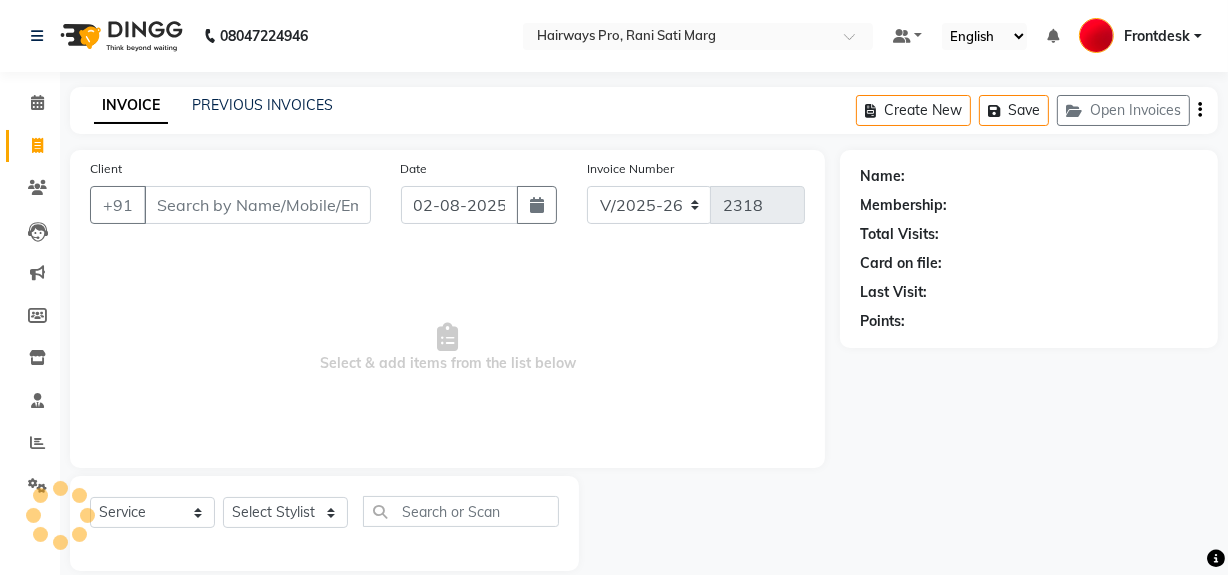 scroll, scrollTop: 26, scrollLeft: 0, axis: vertical 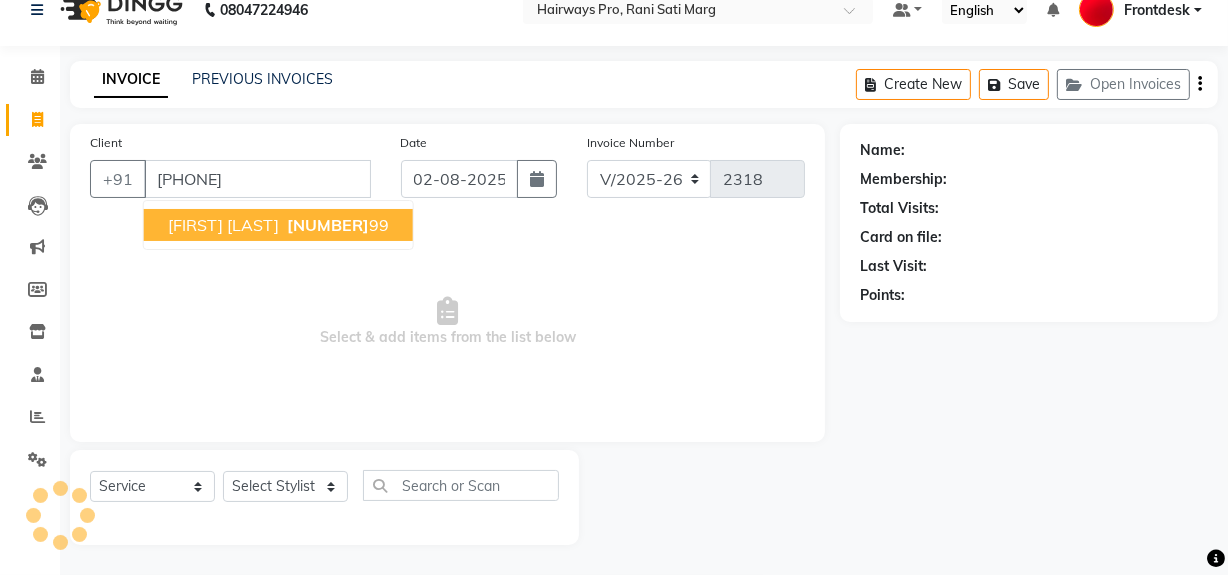 type on "[PHONE]" 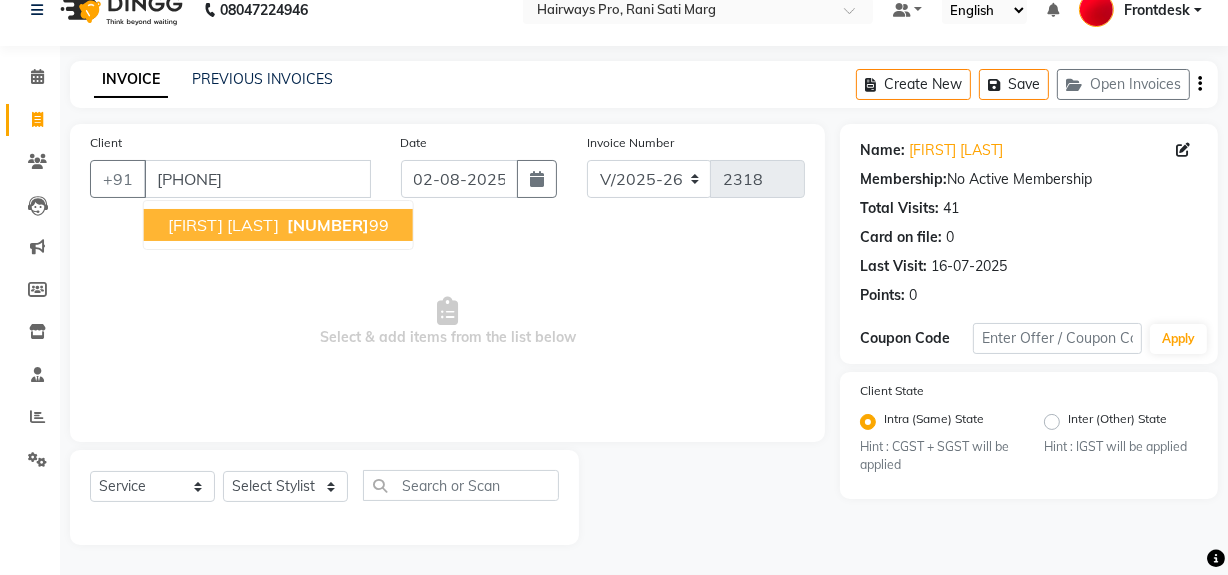 click on "77388989" at bounding box center [328, 225] 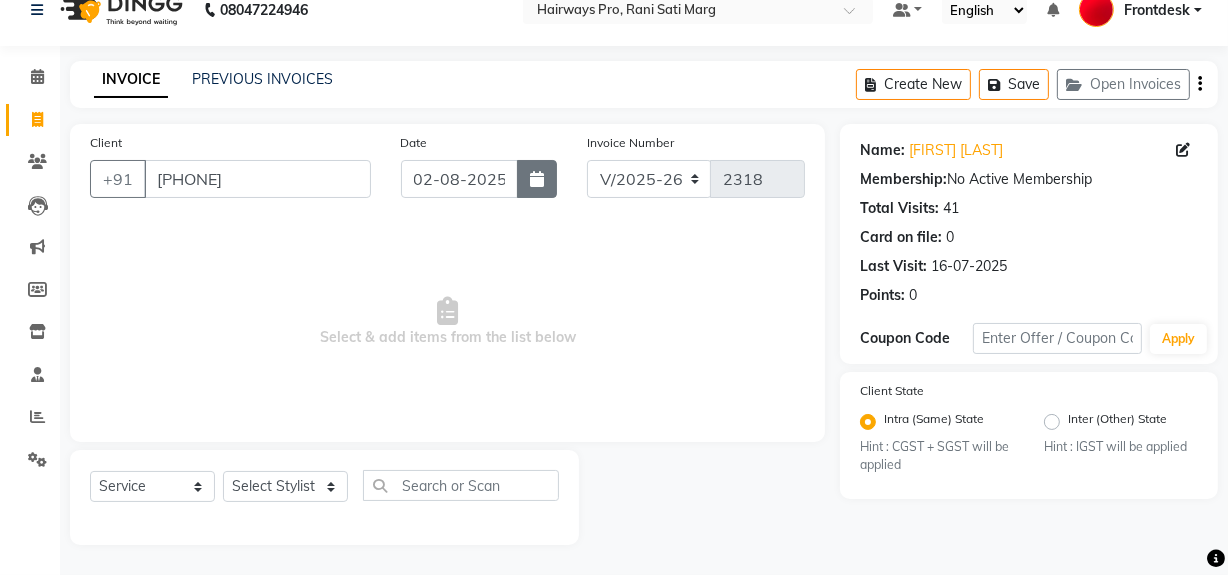 click 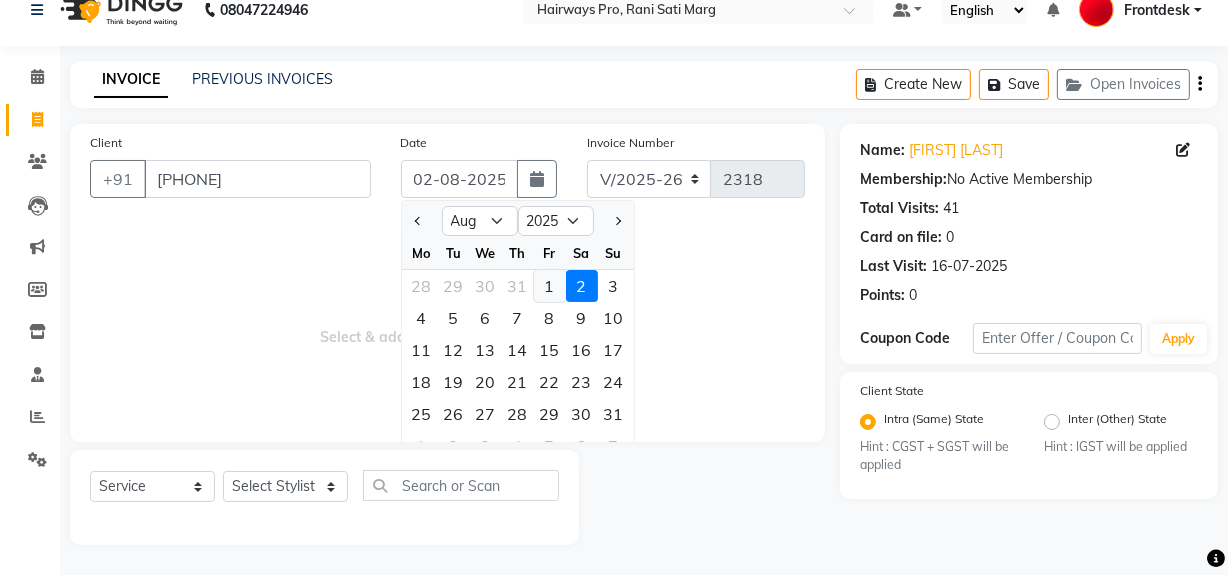 click on "1" 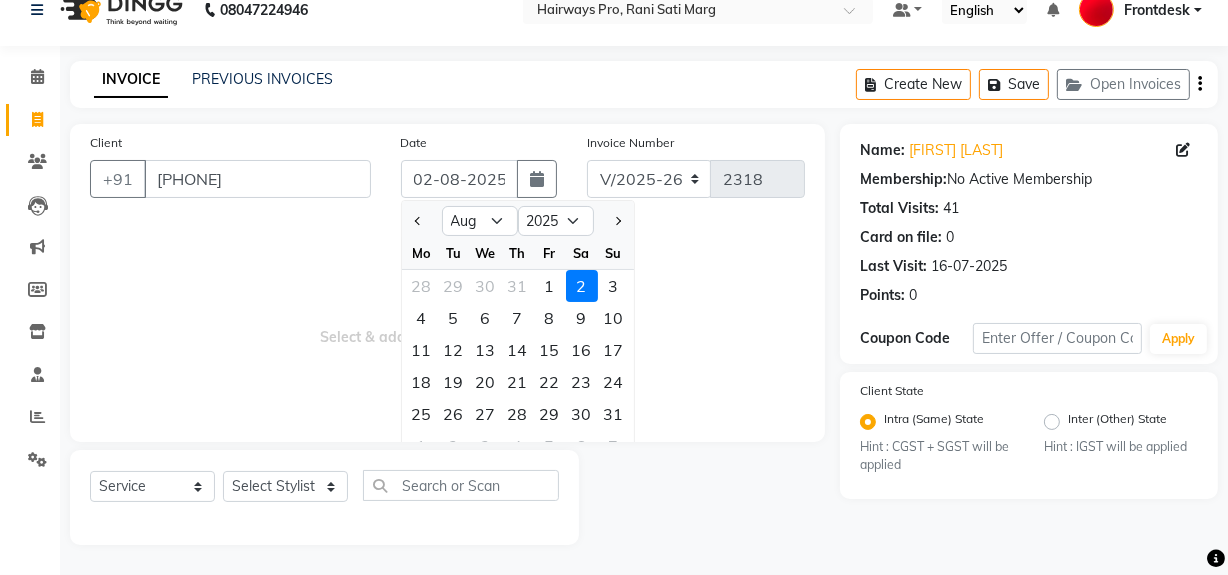type on "01-08-2025" 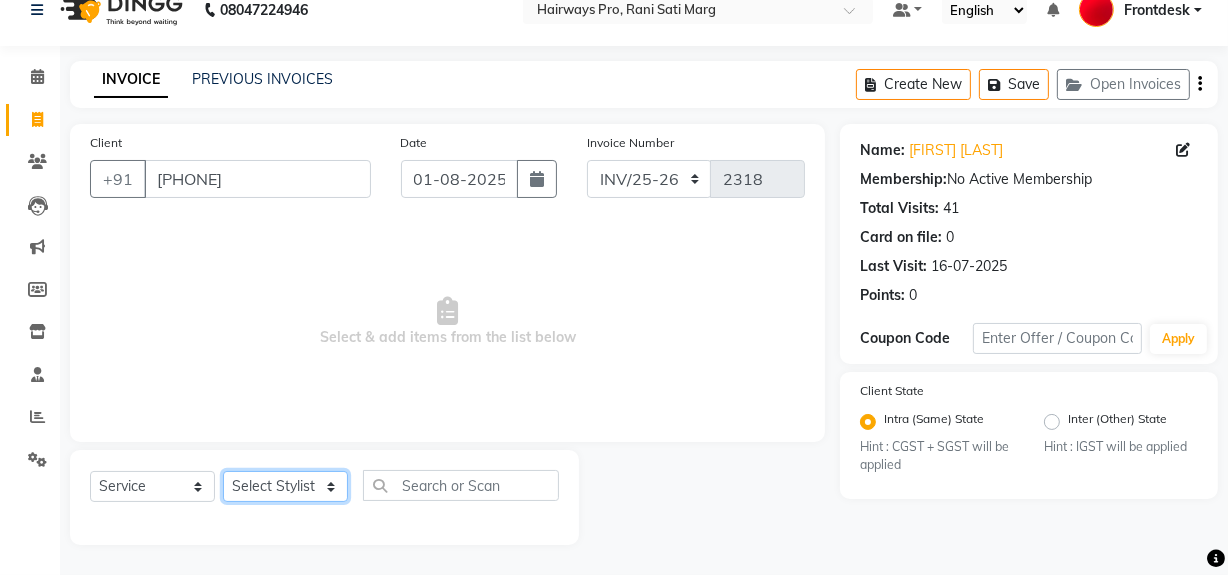 click on "Select Stylist ABID DANISH Faiz shaikh Frontdesk INTEZAR SALMANI JYOTI Kamal Salmani KAVITA MUSTAFA RAFIQUE Sonal SONU WAQAR ZAFAR" 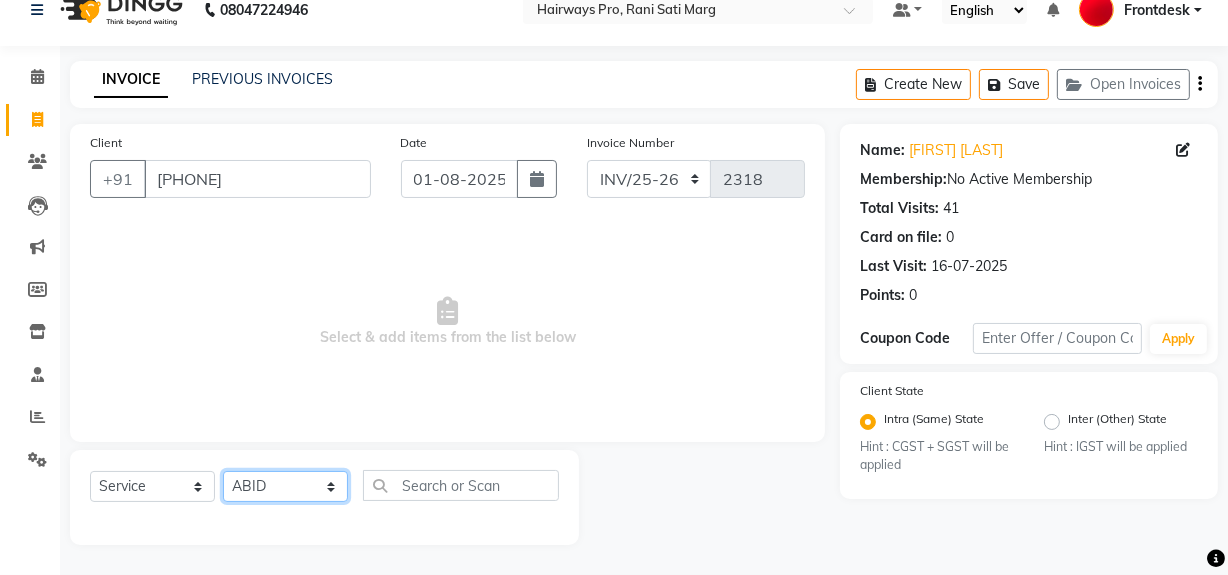 click on "Select Stylist ABID DANISH Faiz shaikh Frontdesk INTEZAR SALMANI JYOTI Kamal Salmani KAVITA MUSTAFA RAFIQUE Sonal SONU WAQAR ZAFAR" 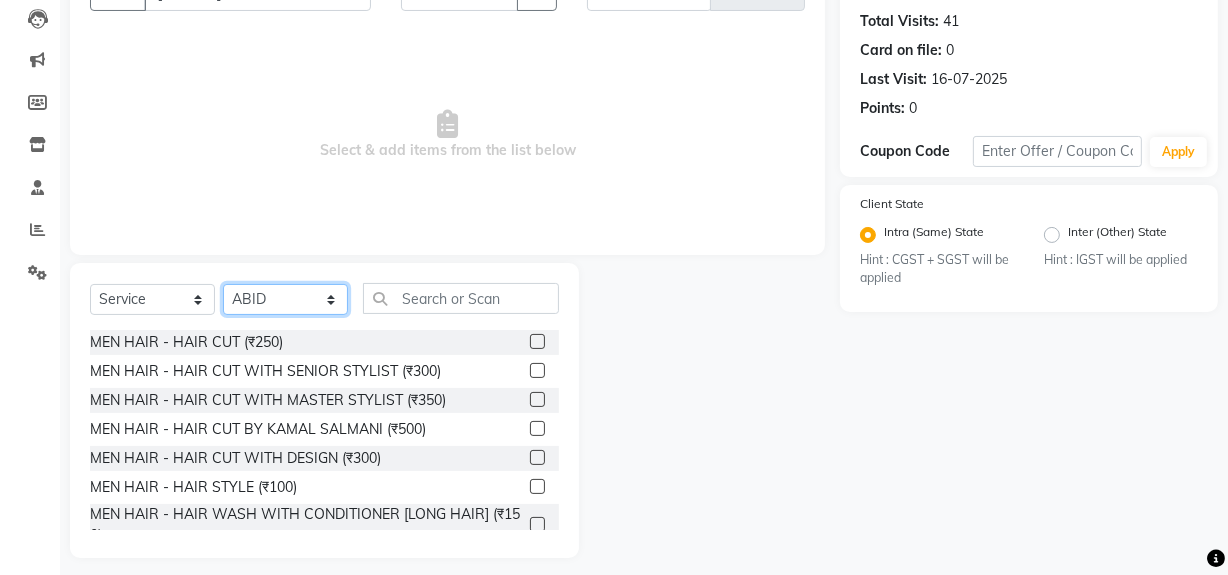 scroll, scrollTop: 226, scrollLeft: 0, axis: vertical 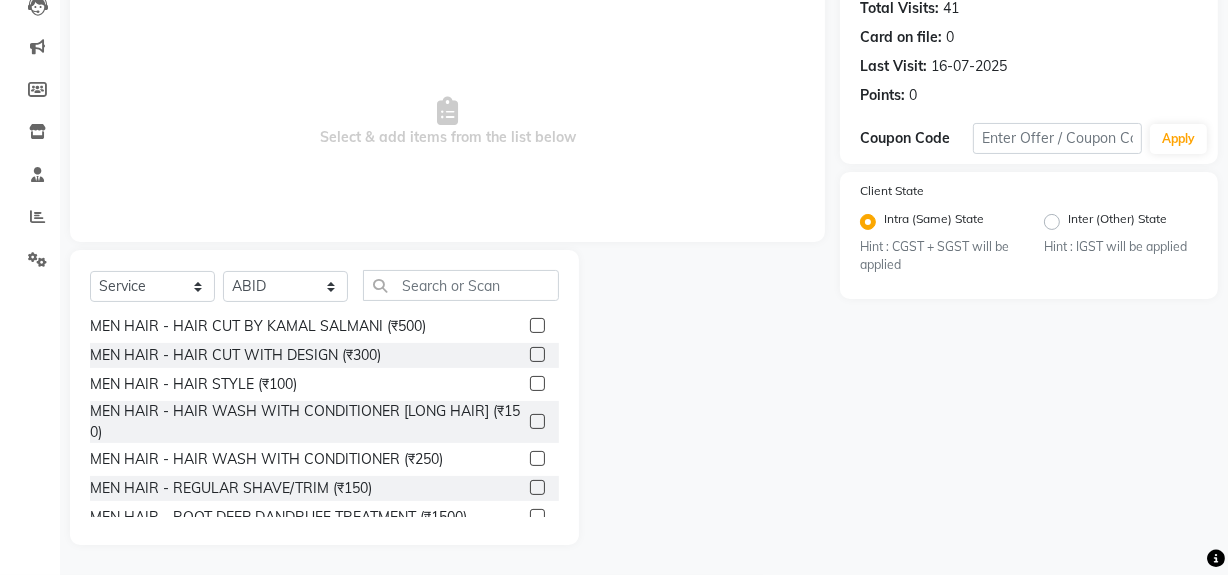 click 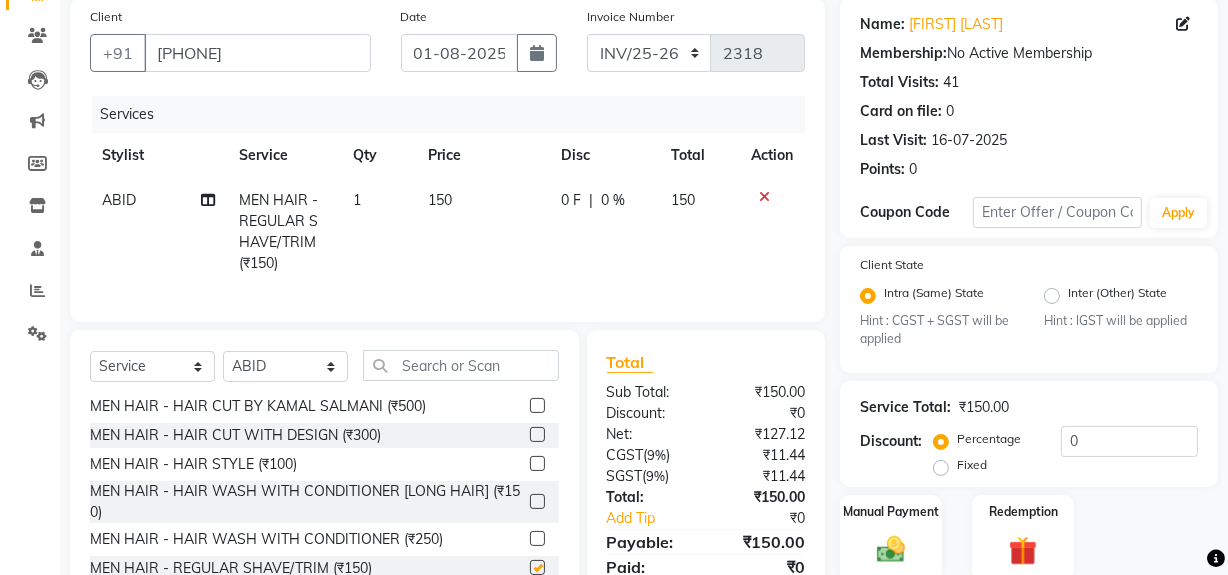 scroll, scrollTop: 3, scrollLeft: 0, axis: vertical 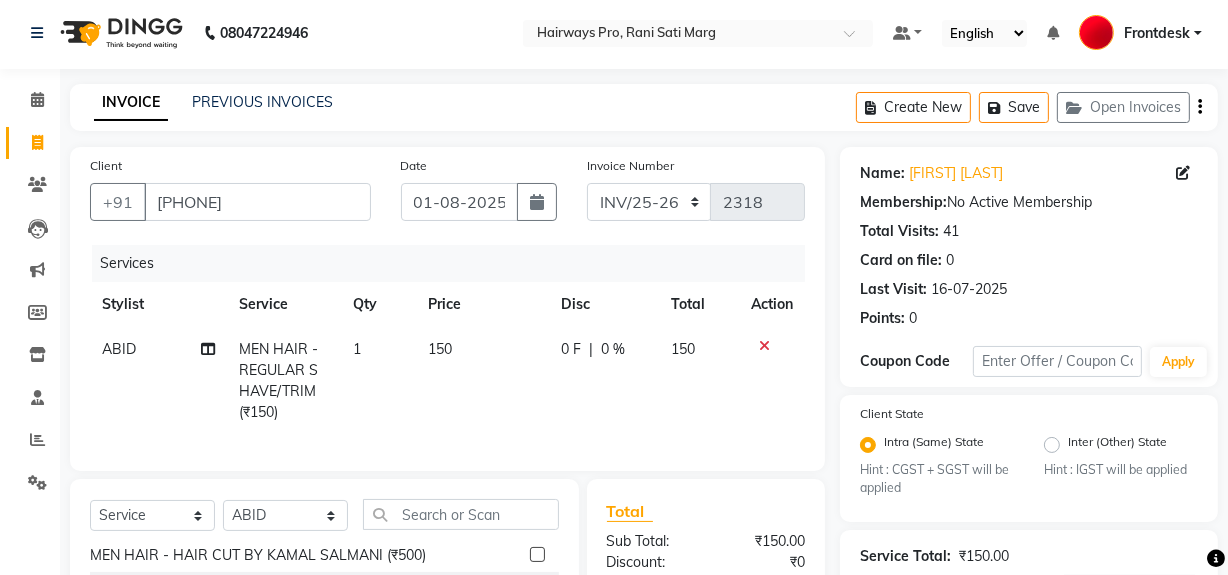 checkbox on "false" 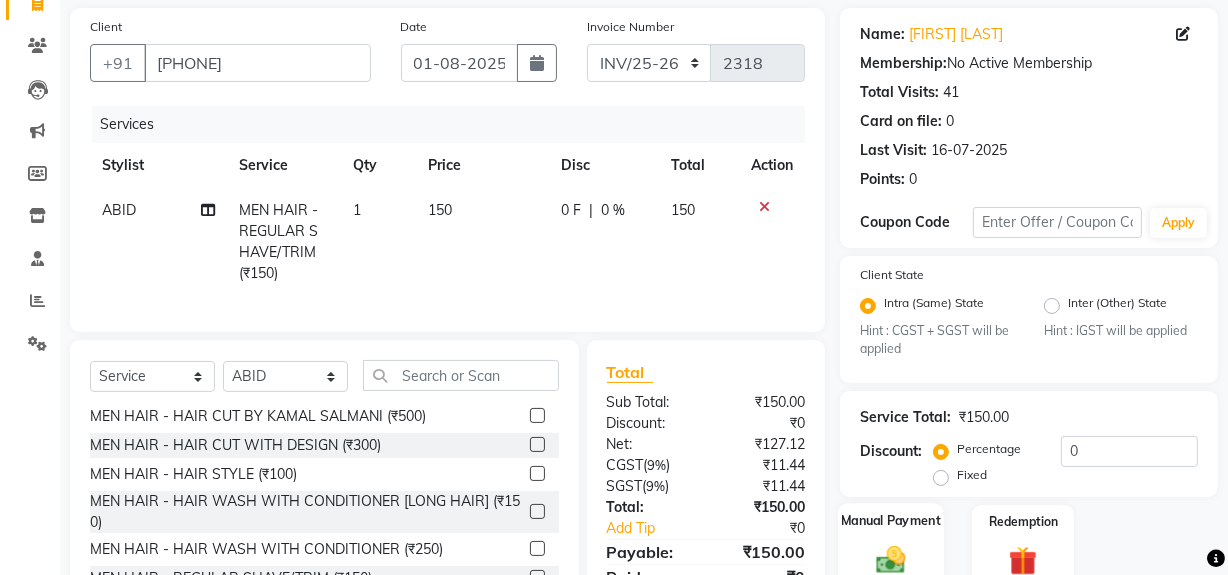 scroll, scrollTop: 245, scrollLeft: 0, axis: vertical 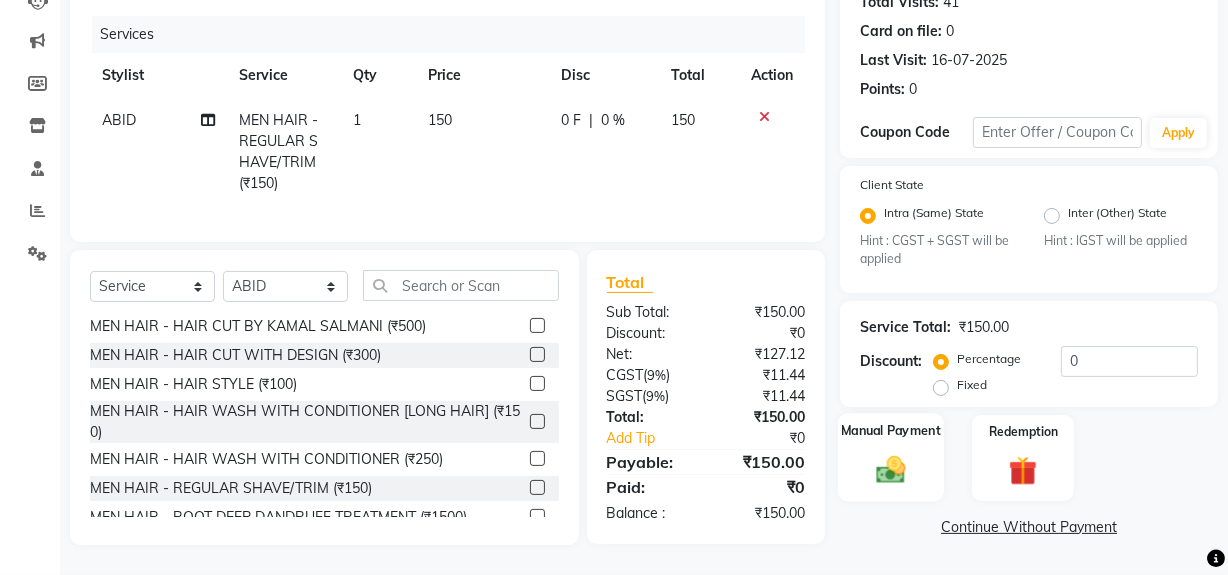 drag, startPoint x: 890, startPoint y: 462, endPoint x: 916, endPoint y: 459, distance: 26.172504 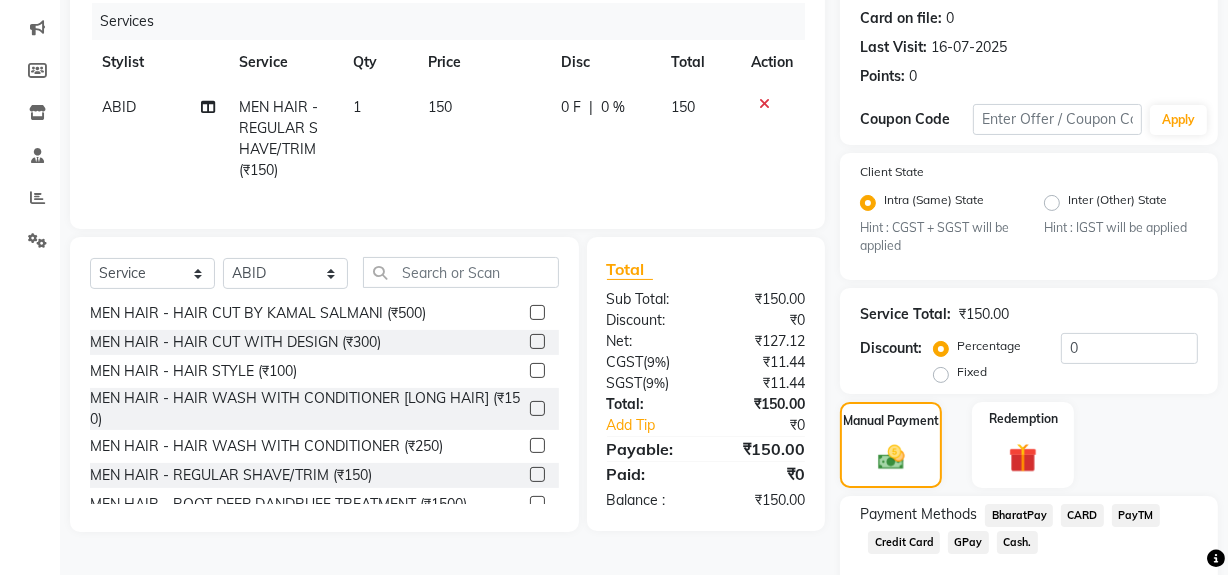click on "Cash." 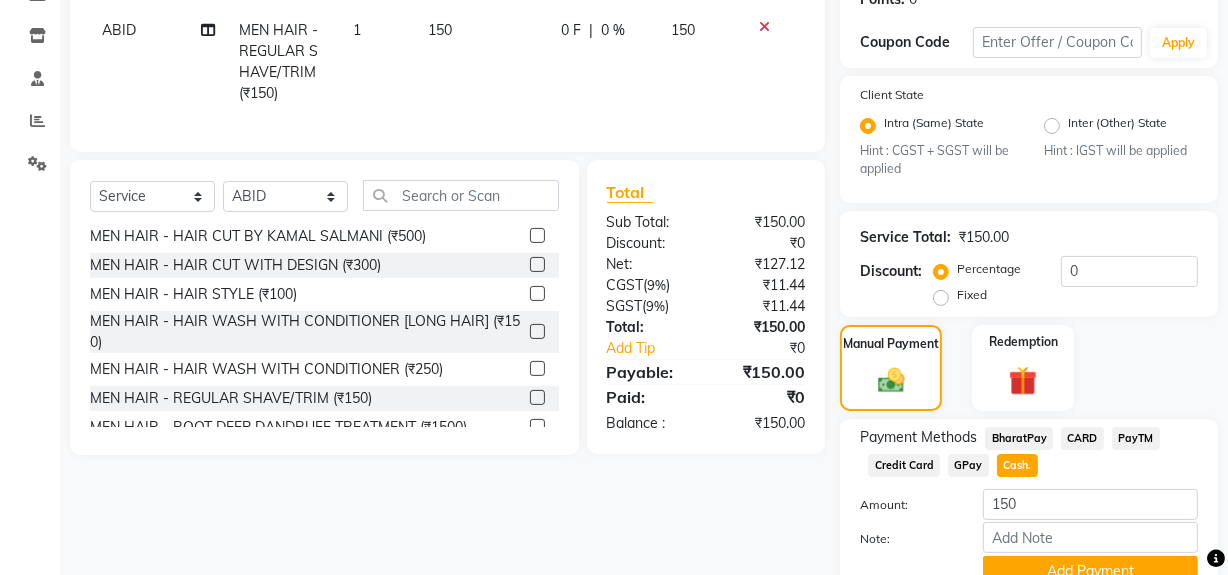 scroll, scrollTop: 413, scrollLeft: 0, axis: vertical 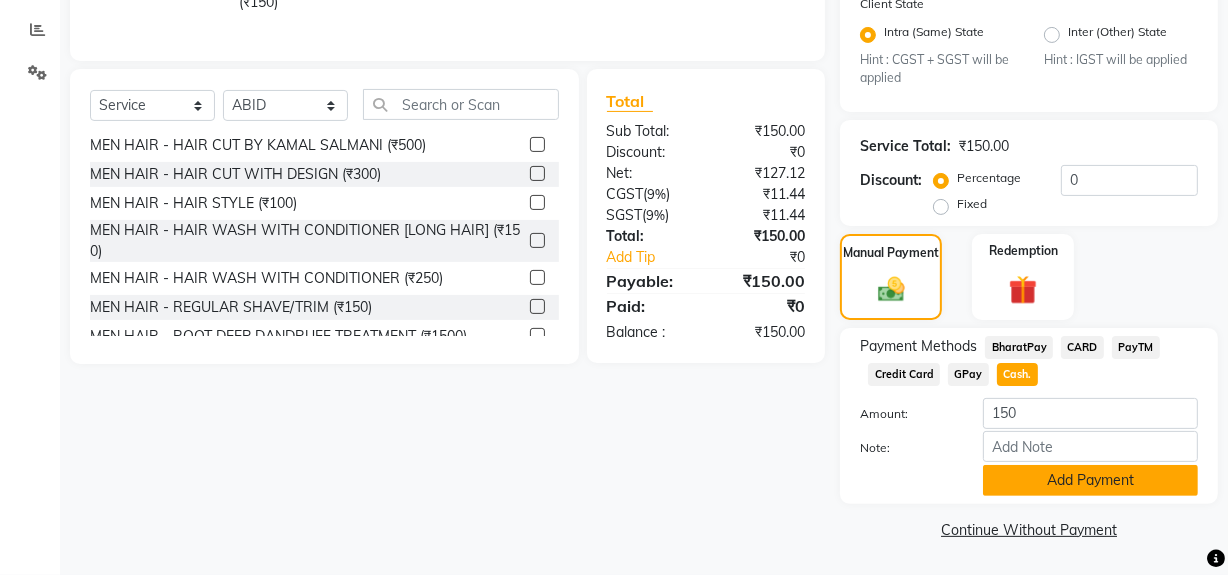 click on "Add Payment" 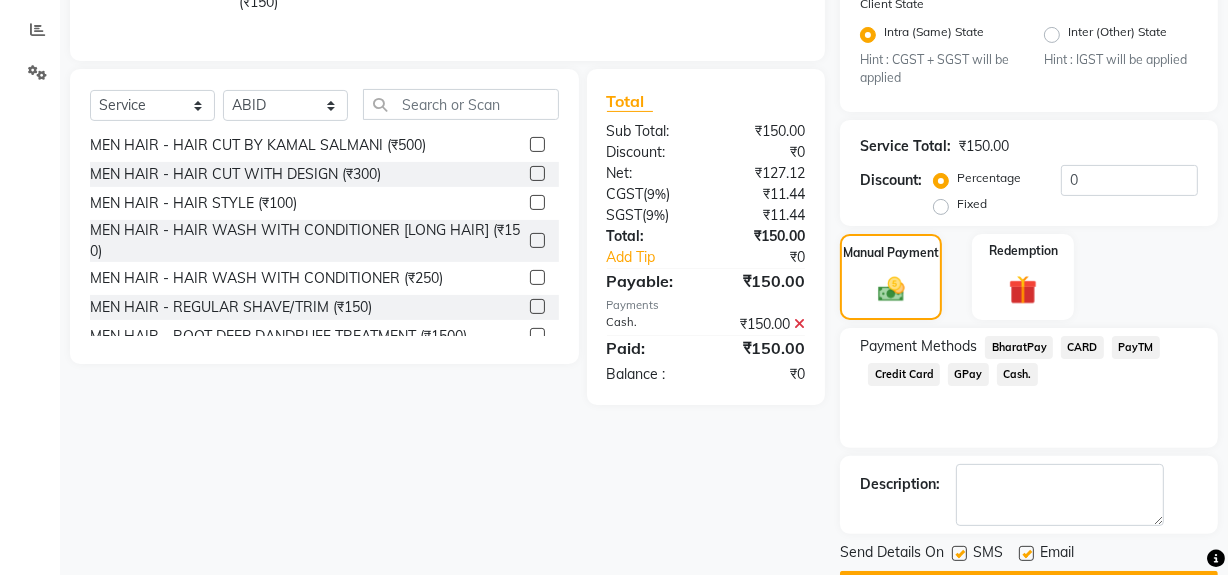click 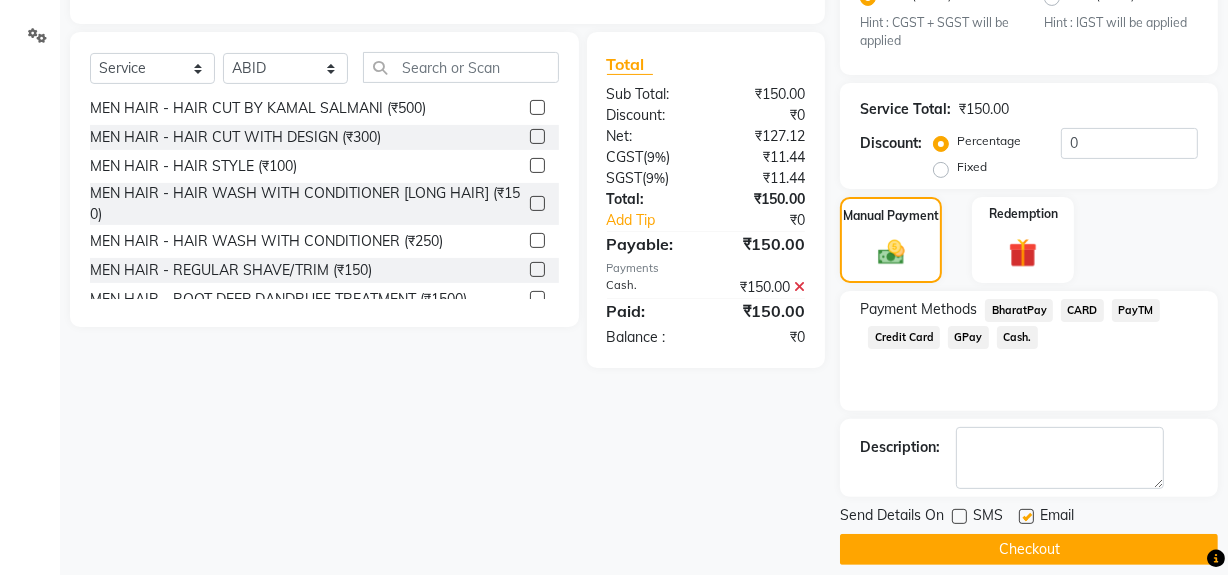 scroll, scrollTop: 470, scrollLeft: 0, axis: vertical 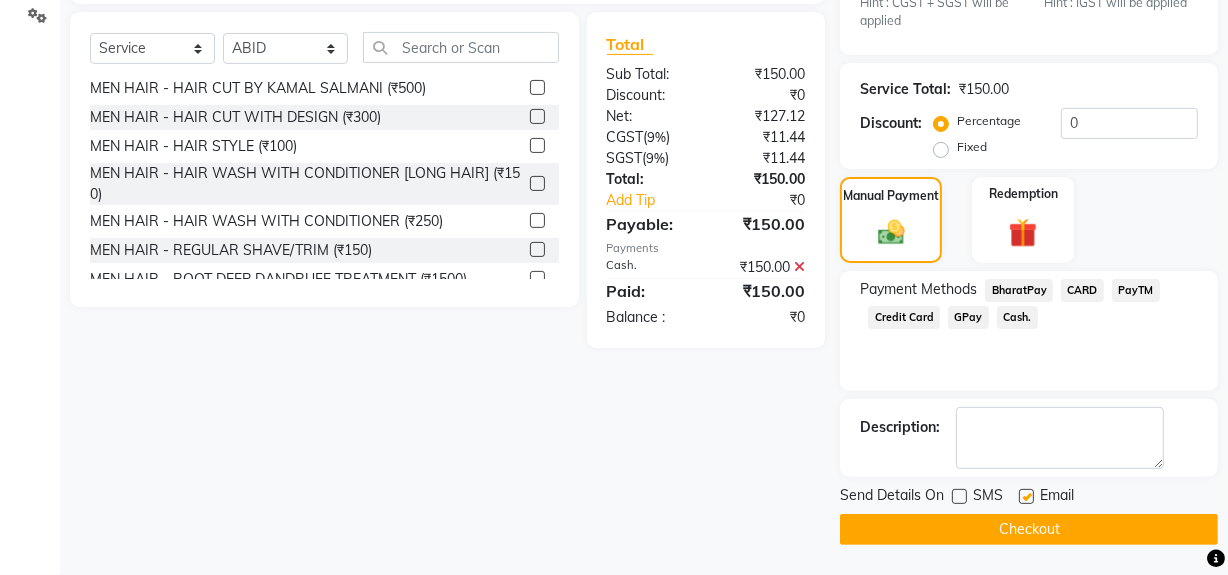 click on "Checkout" 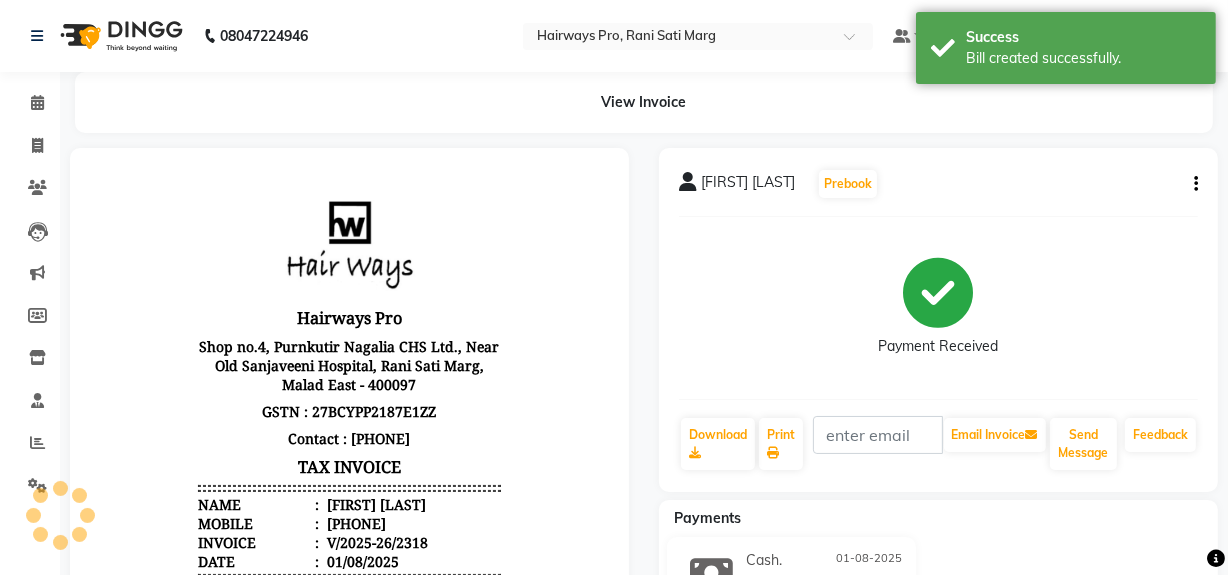scroll, scrollTop: 0, scrollLeft: 0, axis: both 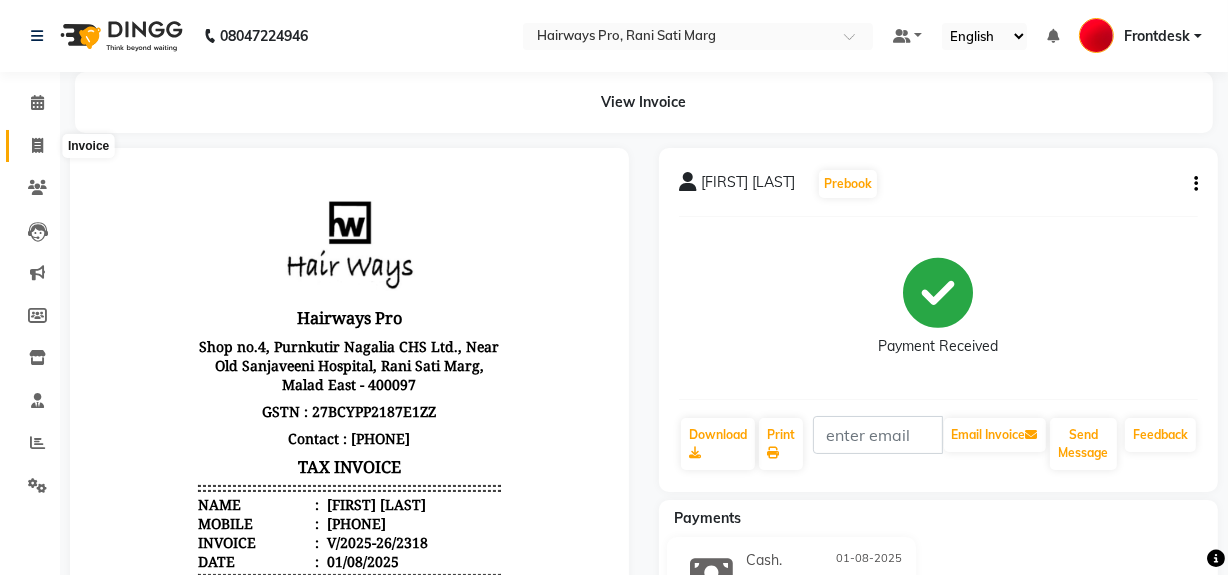 click 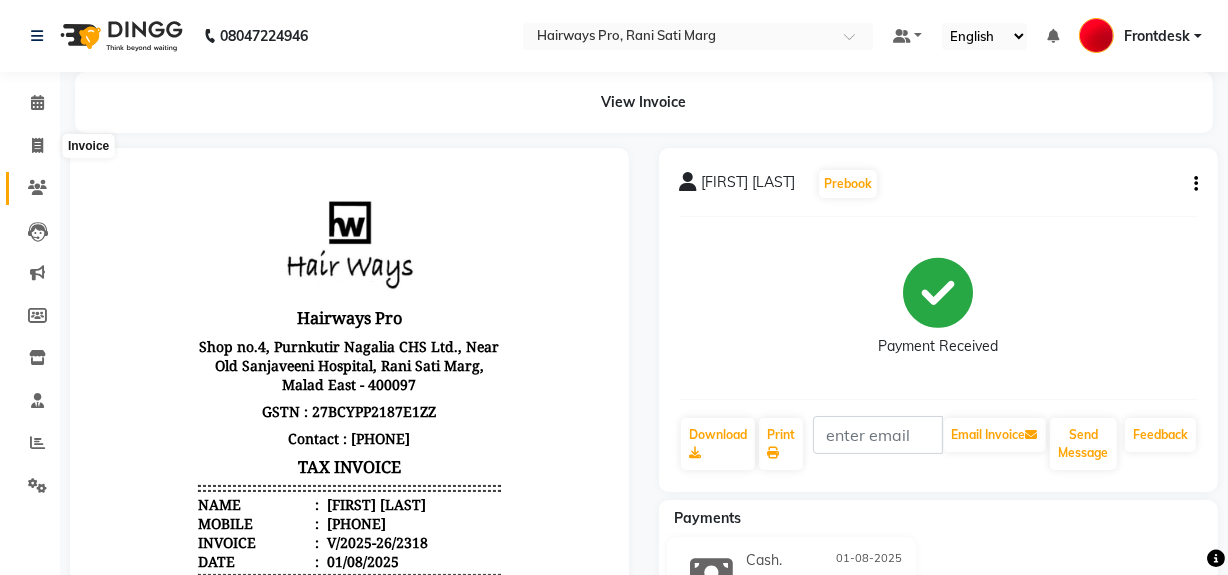 select on "787" 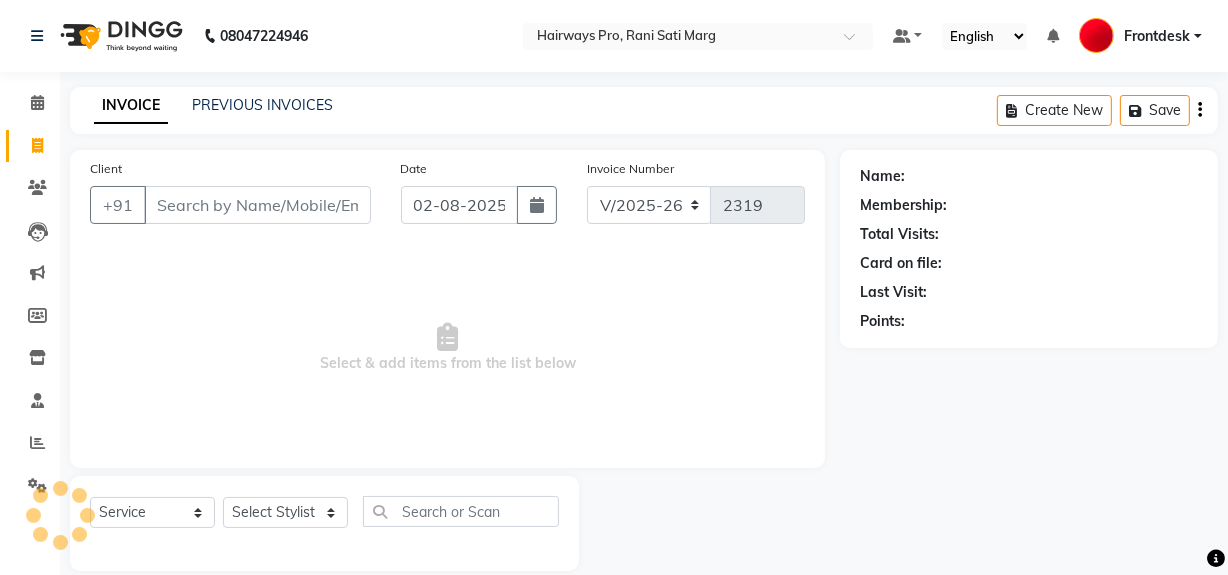 scroll, scrollTop: 26, scrollLeft: 0, axis: vertical 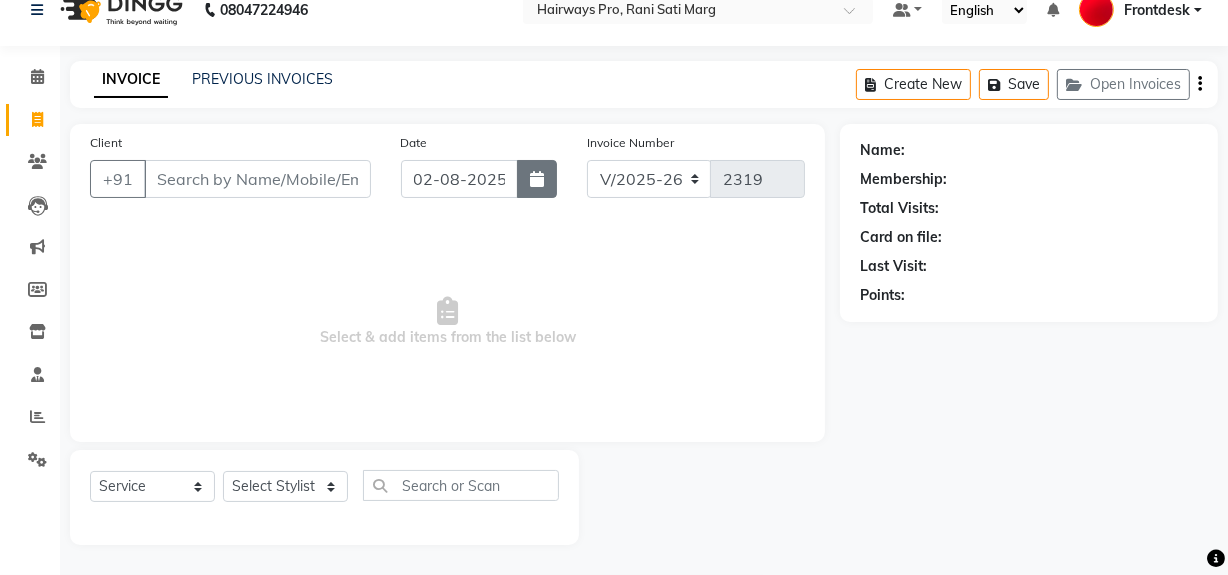 click 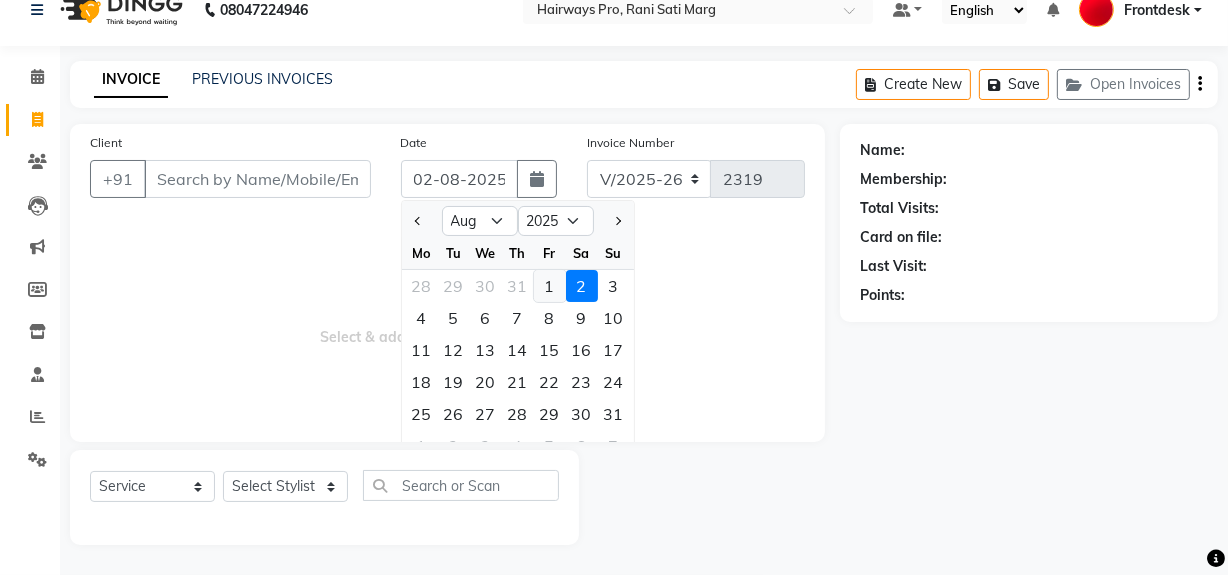 click on "1" 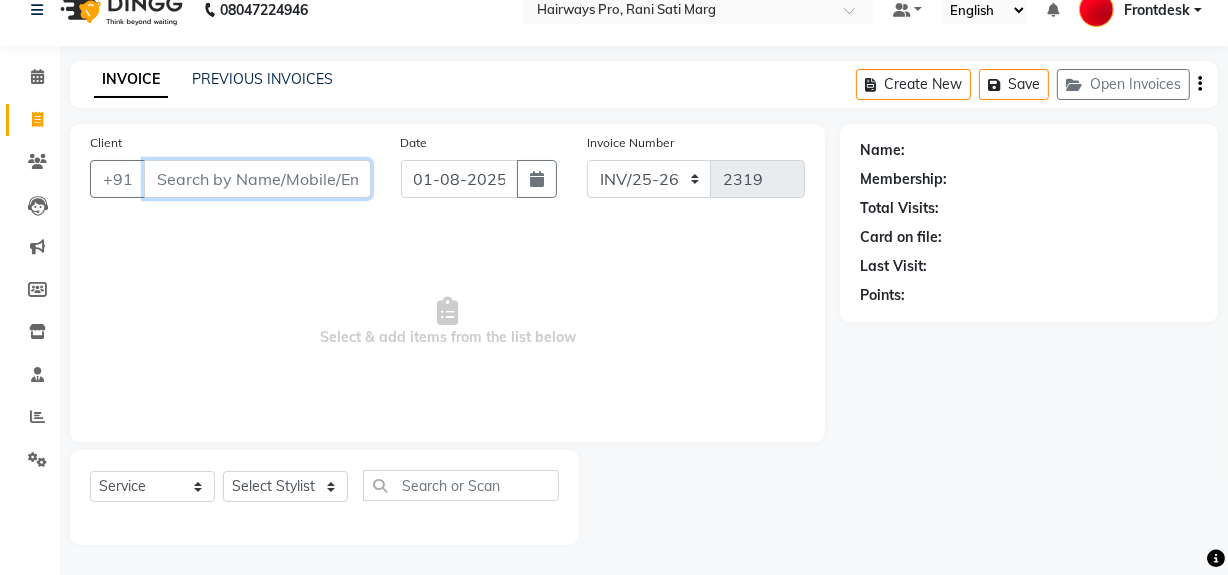 click on "Client" at bounding box center [257, 179] 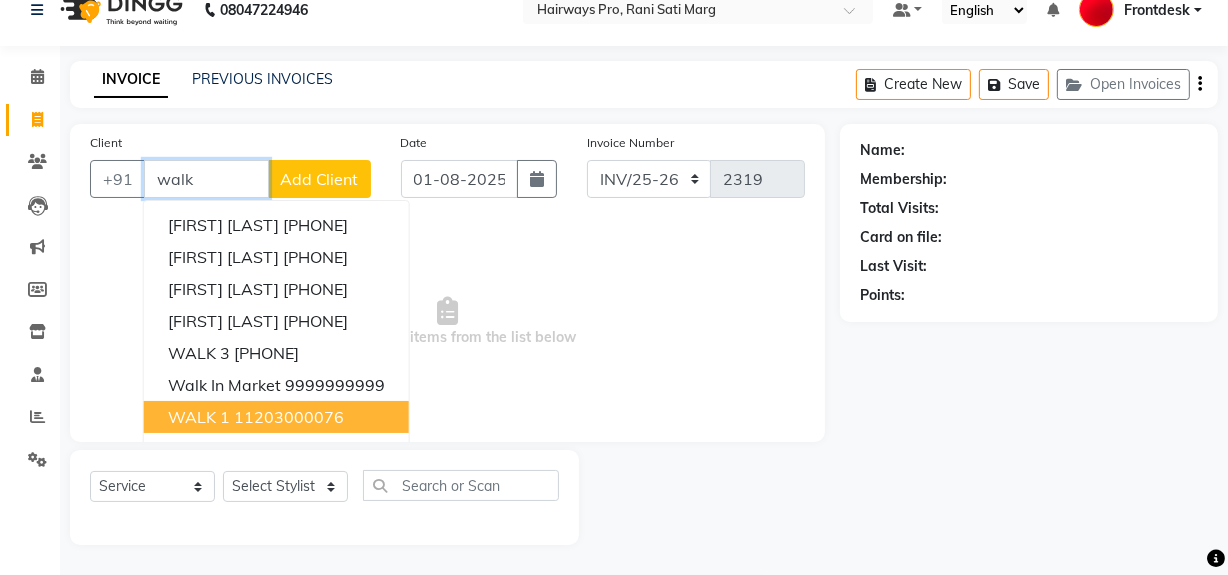 click on "11203000076" at bounding box center [289, 417] 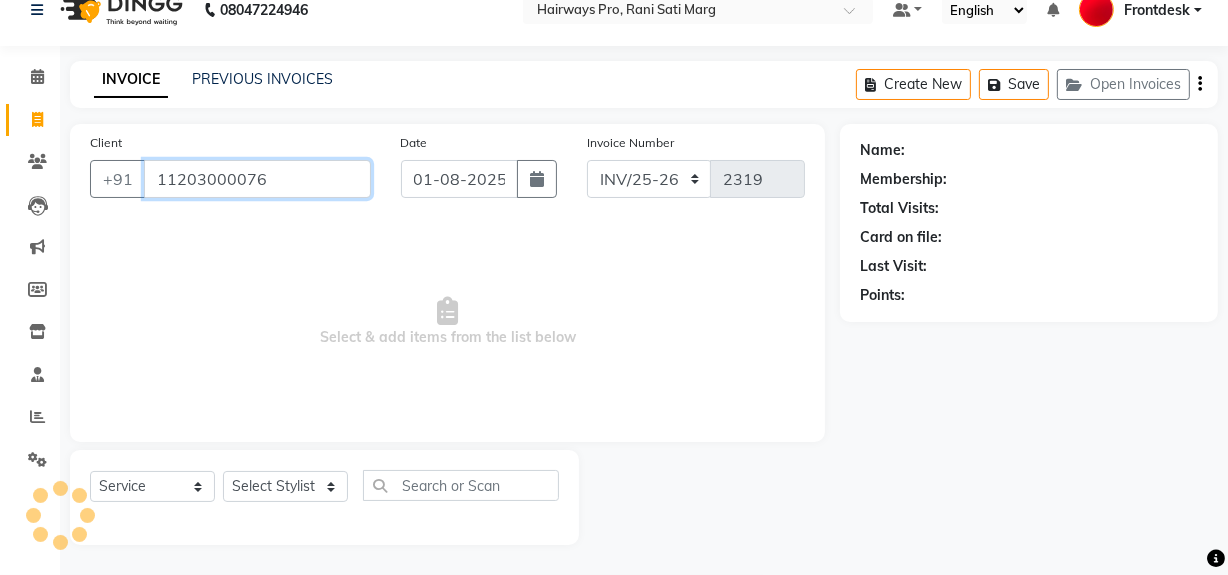type on "11203000076" 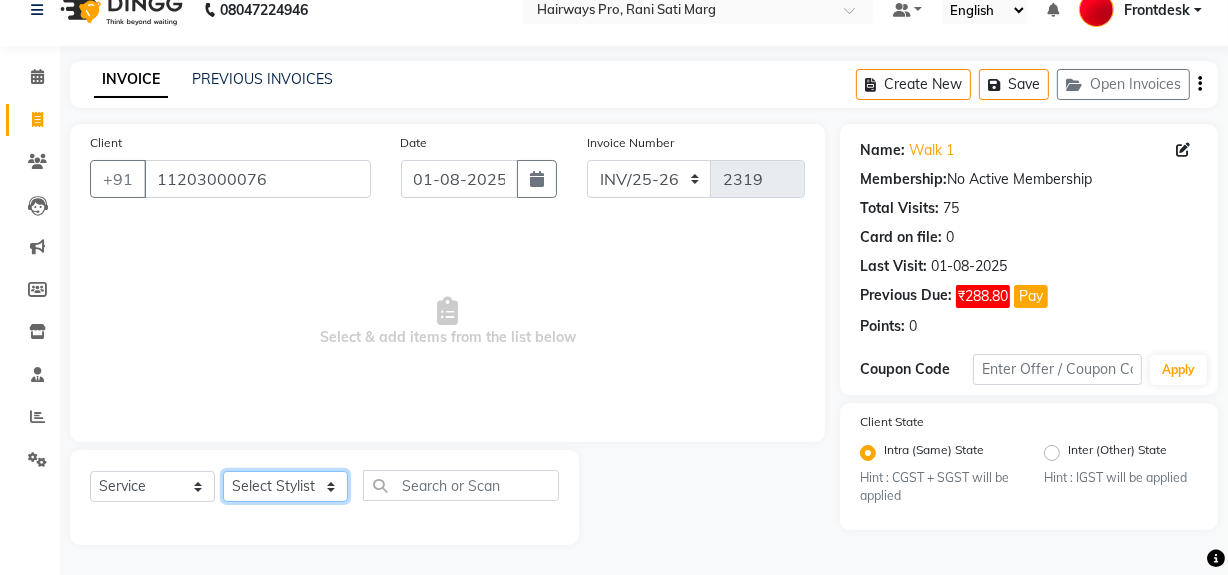 click on "Select Stylist ABID DANISH Faiz shaikh Frontdesk INTEZAR SALMANI JYOTI Kamal Salmani KAVITA MUSTAFA RAFIQUE Sonal SONU WAQAR ZAFAR" 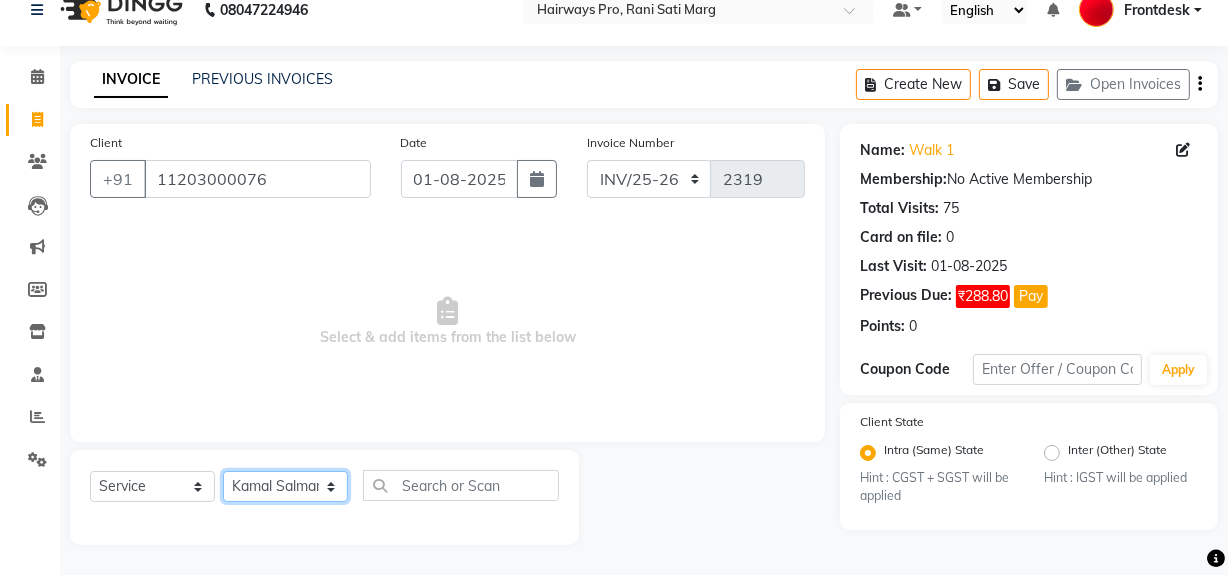 click on "Select Stylist ABID DANISH Faiz shaikh Frontdesk INTEZAR SALMANI JYOTI Kamal Salmani KAVITA MUSTAFA RAFIQUE Sonal SONU WAQAR ZAFAR" 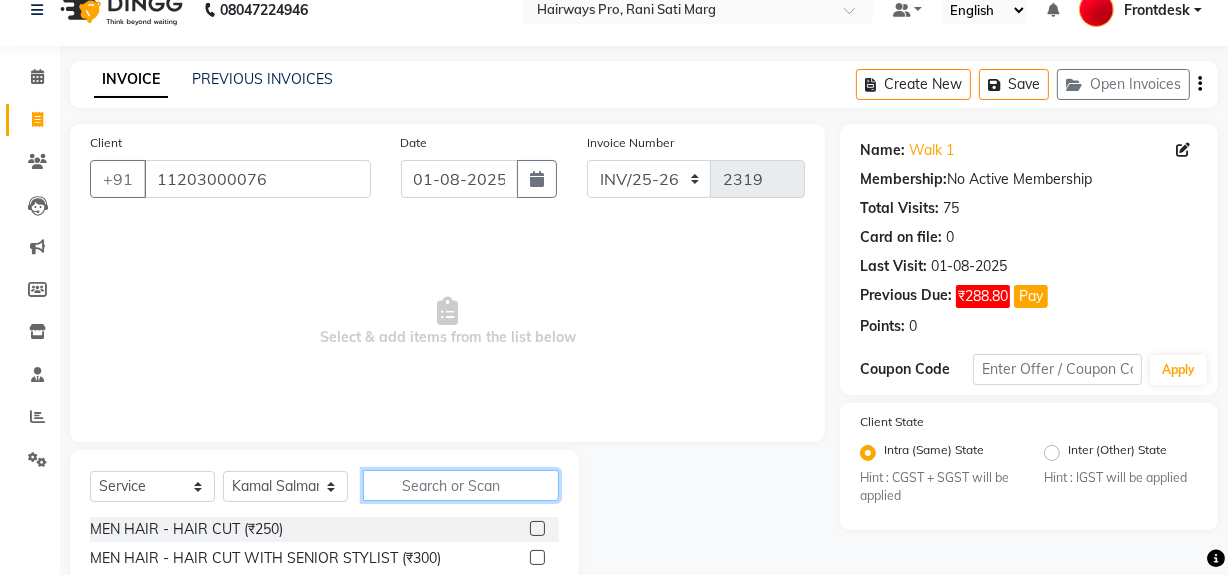click 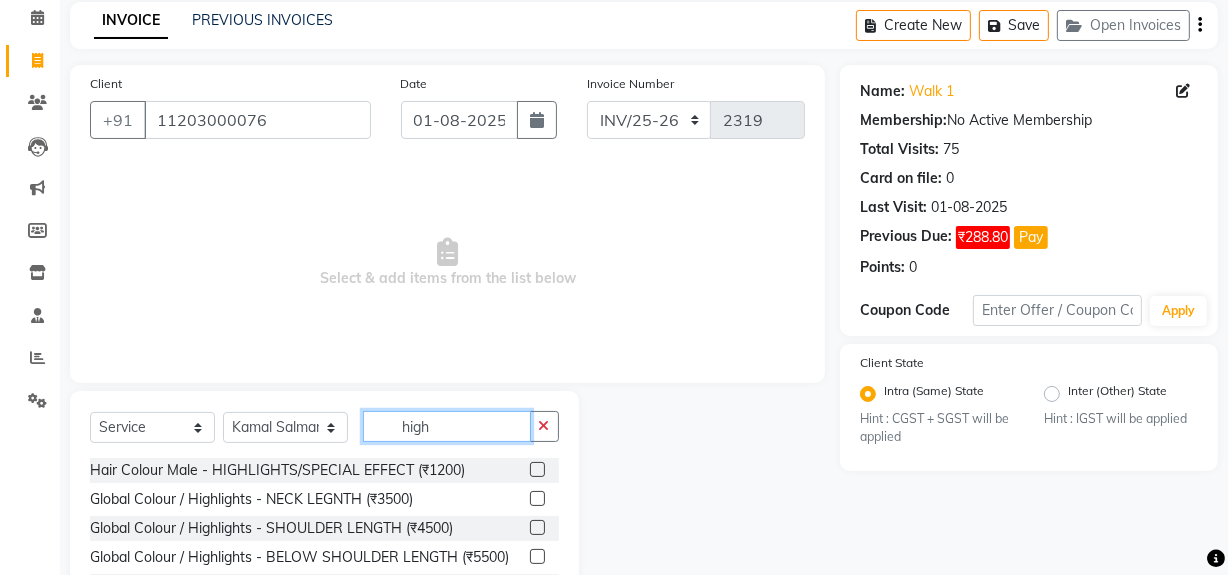 scroll, scrollTop: 208, scrollLeft: 0, axis: vertical 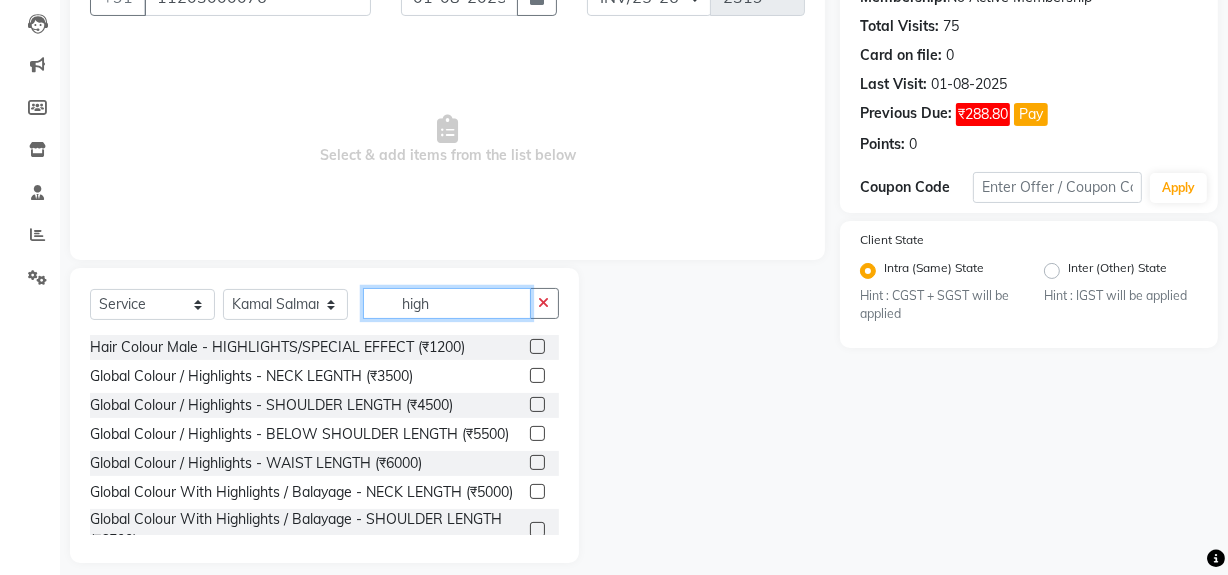 type on "high" 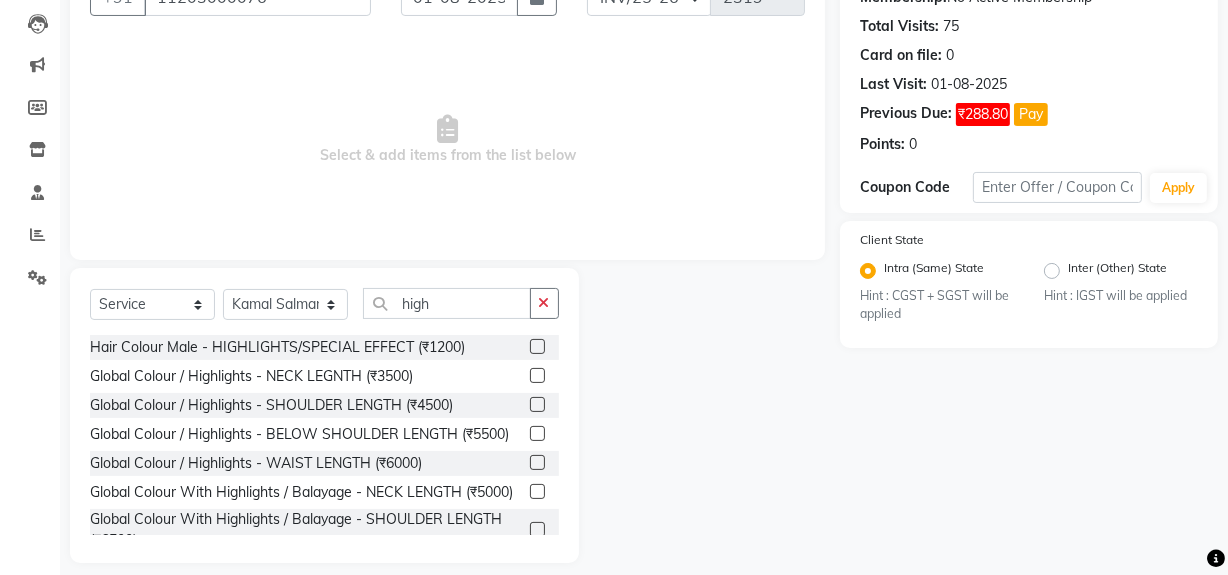 click 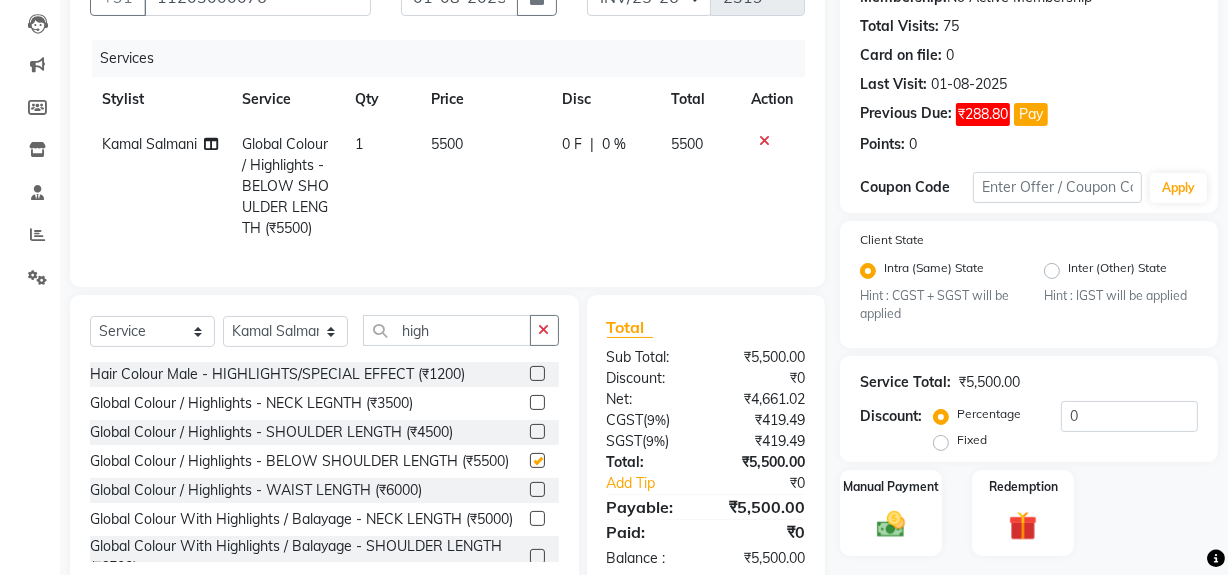 checkbox on "false" 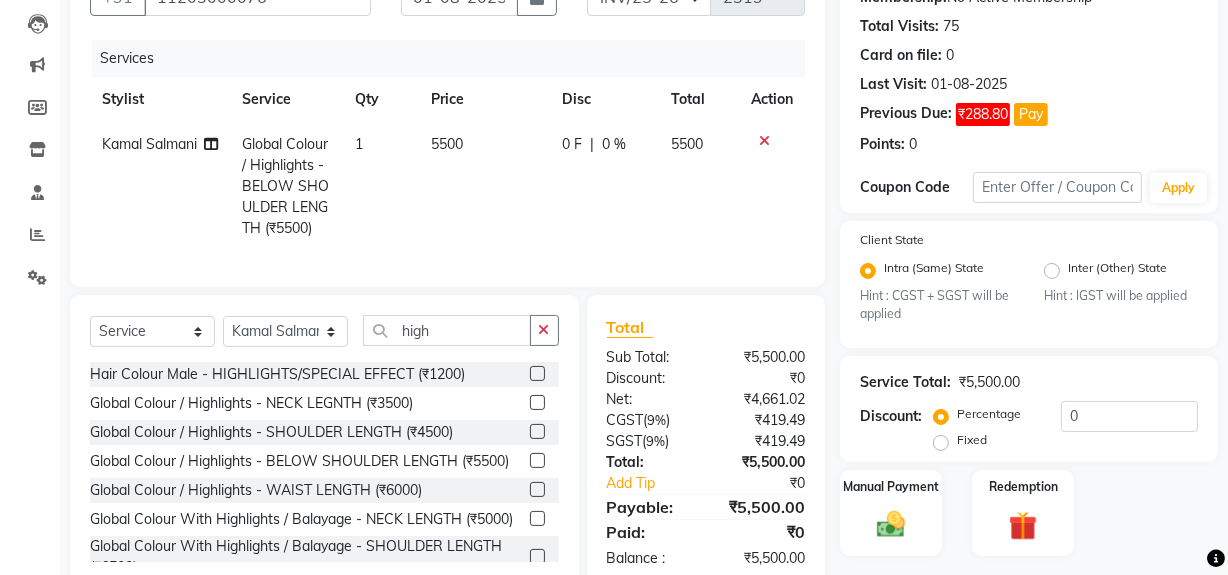 click on "0 F | 0 %" 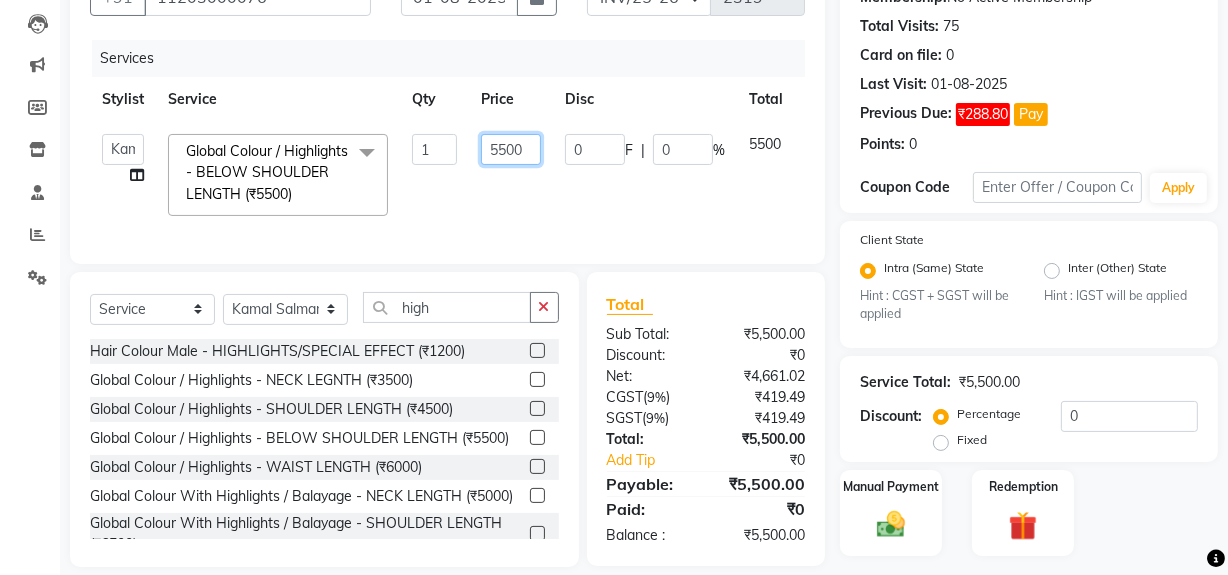 click on "5500" 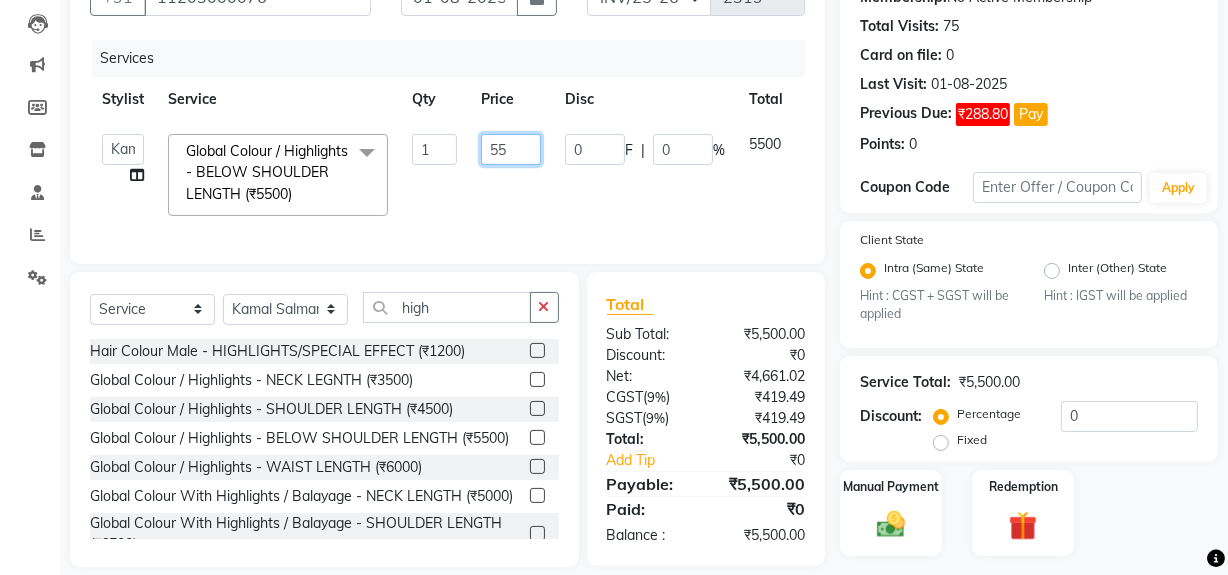 type on "5" 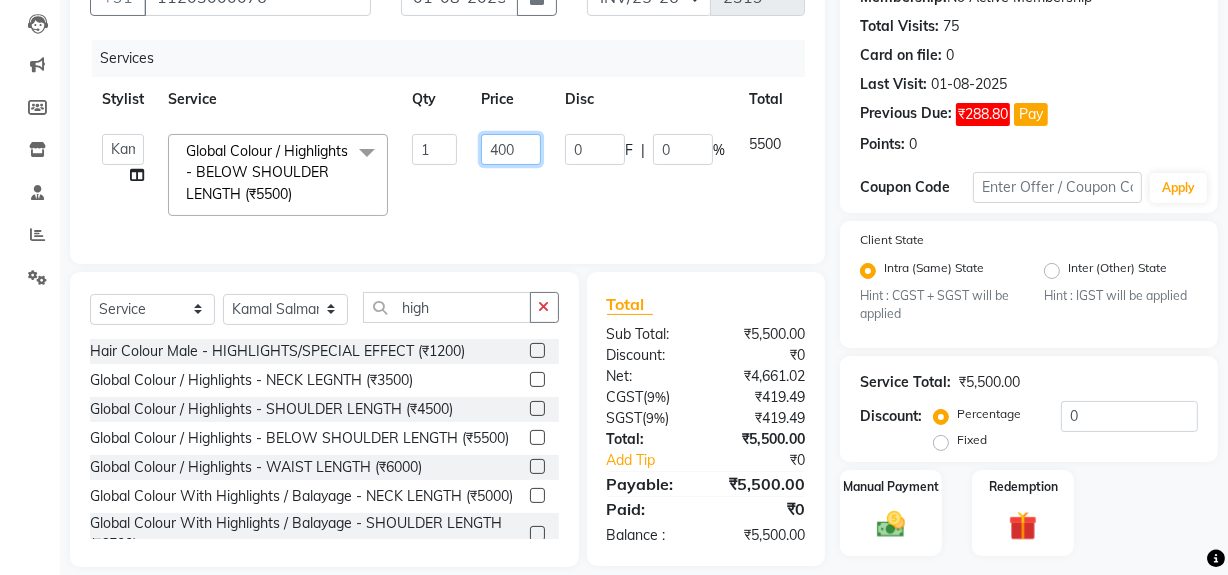 type on "4000" 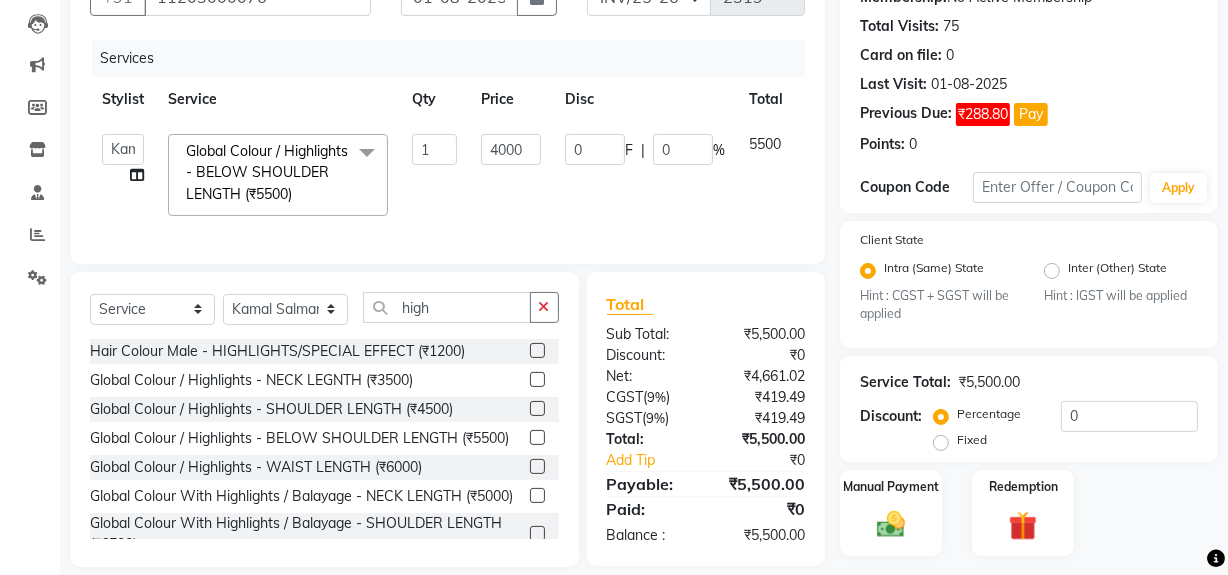 click on "0 F | 0 %" 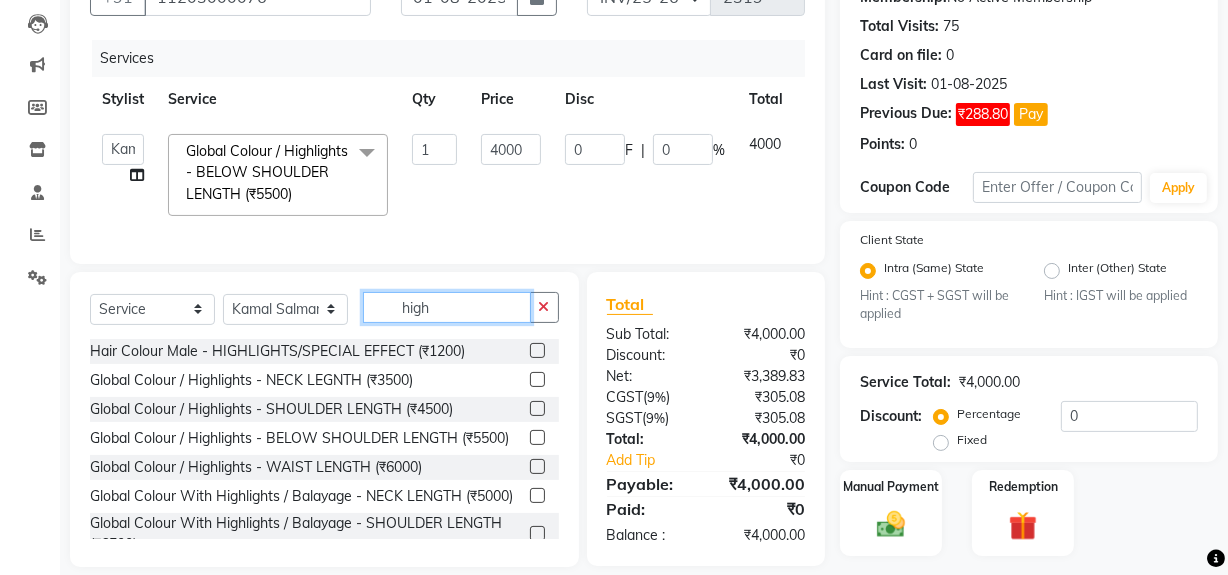 click on "high" 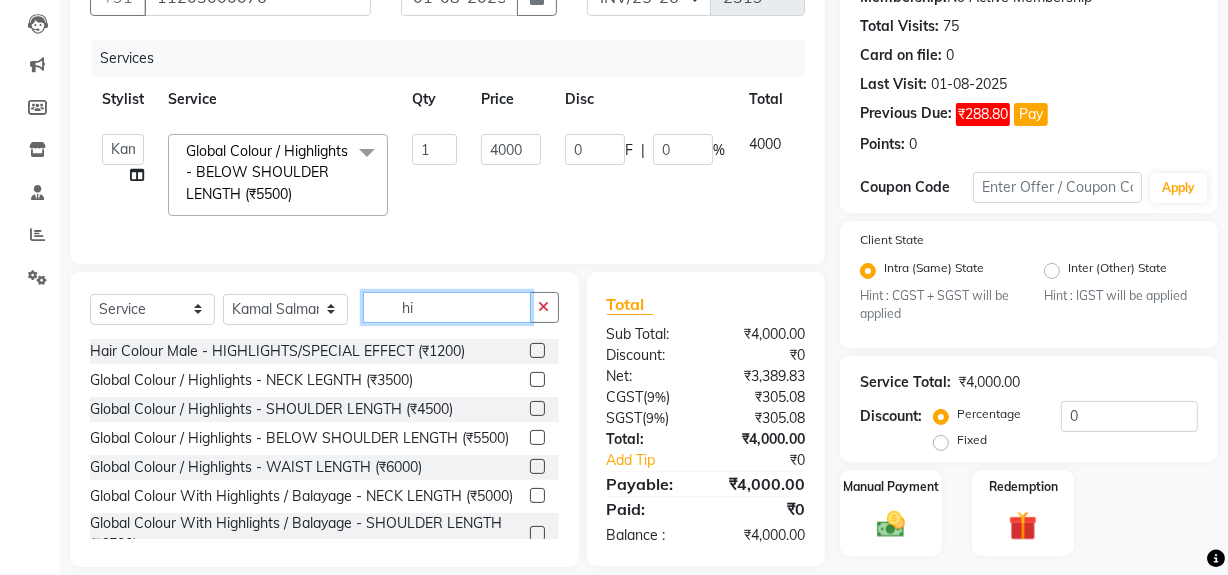 type on "h" 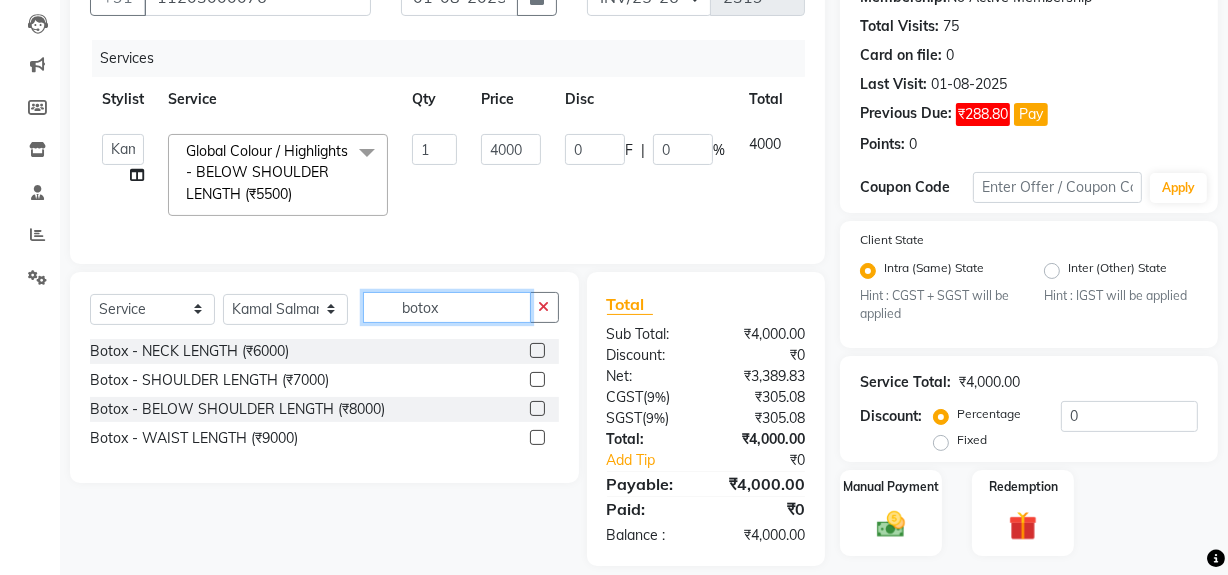 type on "botox" 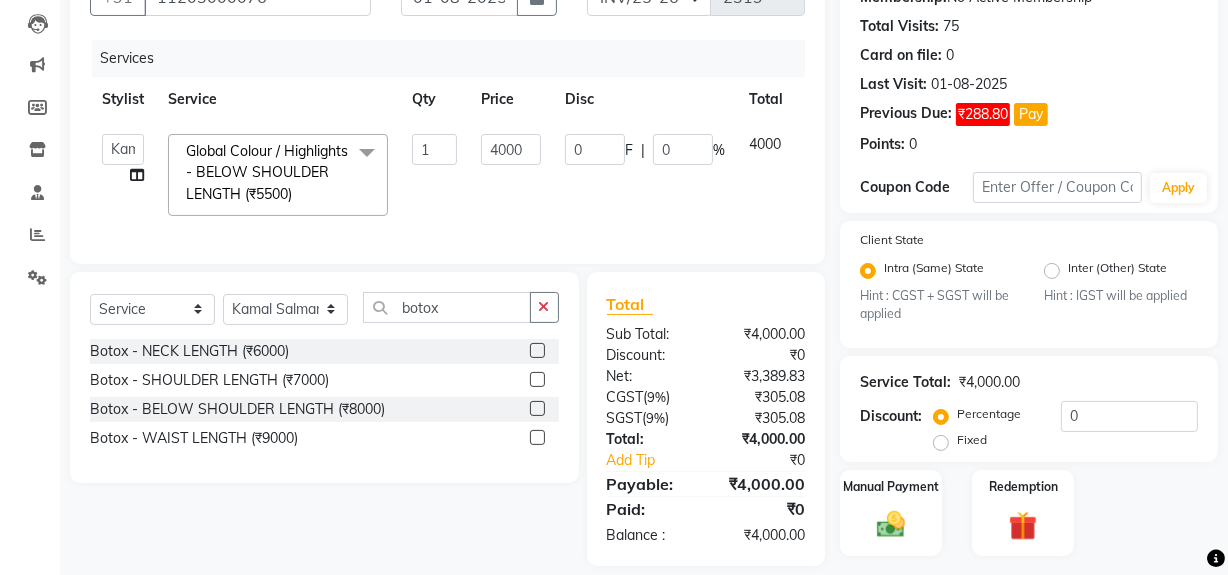 click 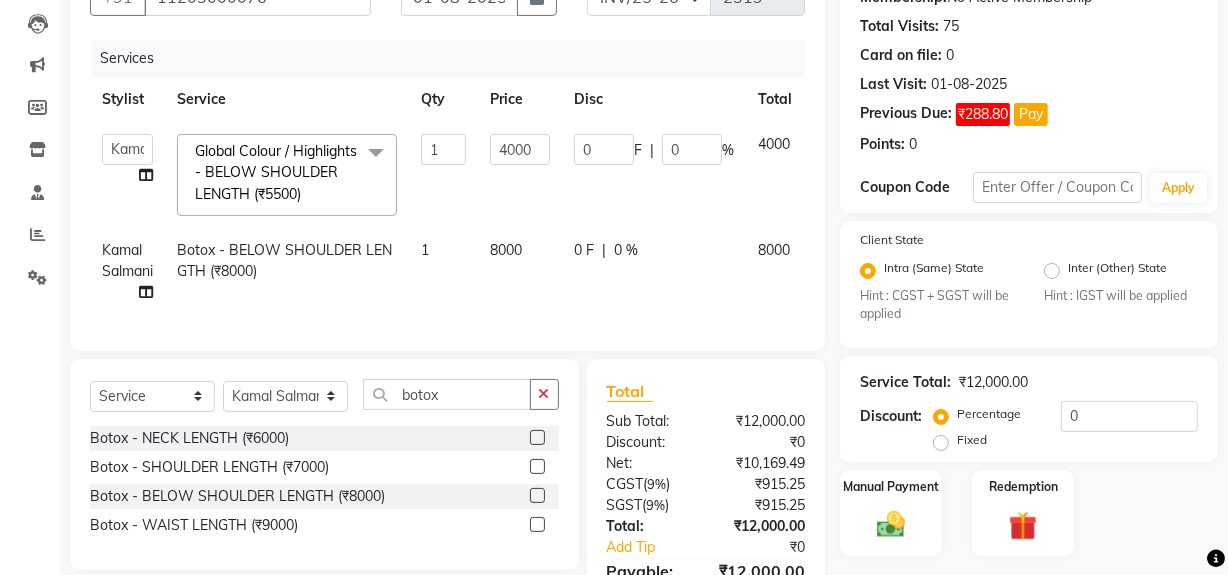 checkbox on "false" 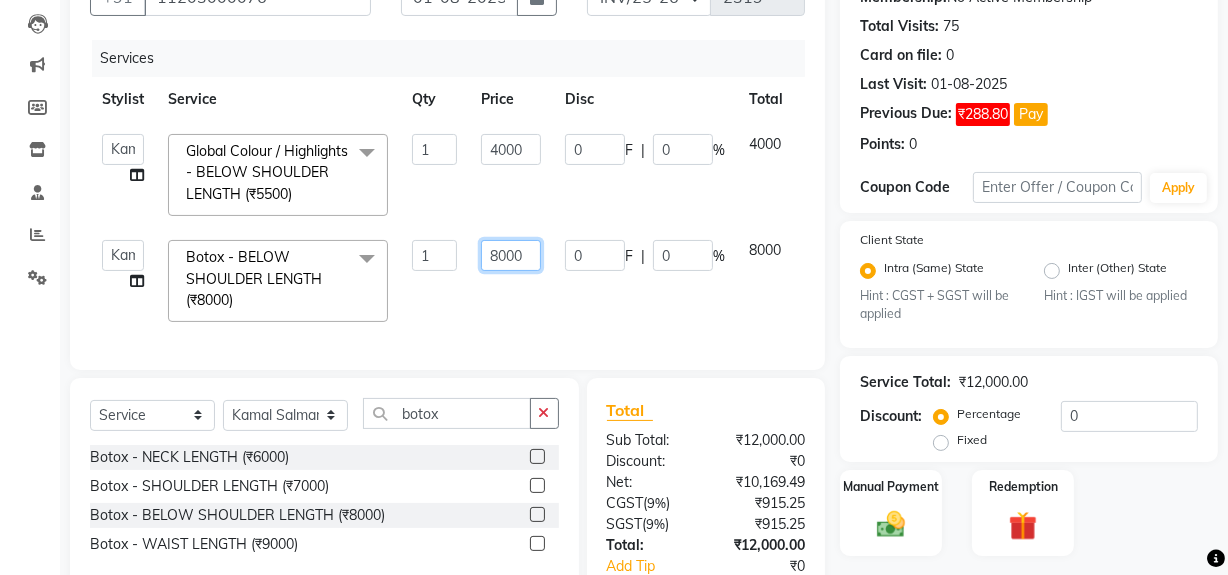 click on "8000" 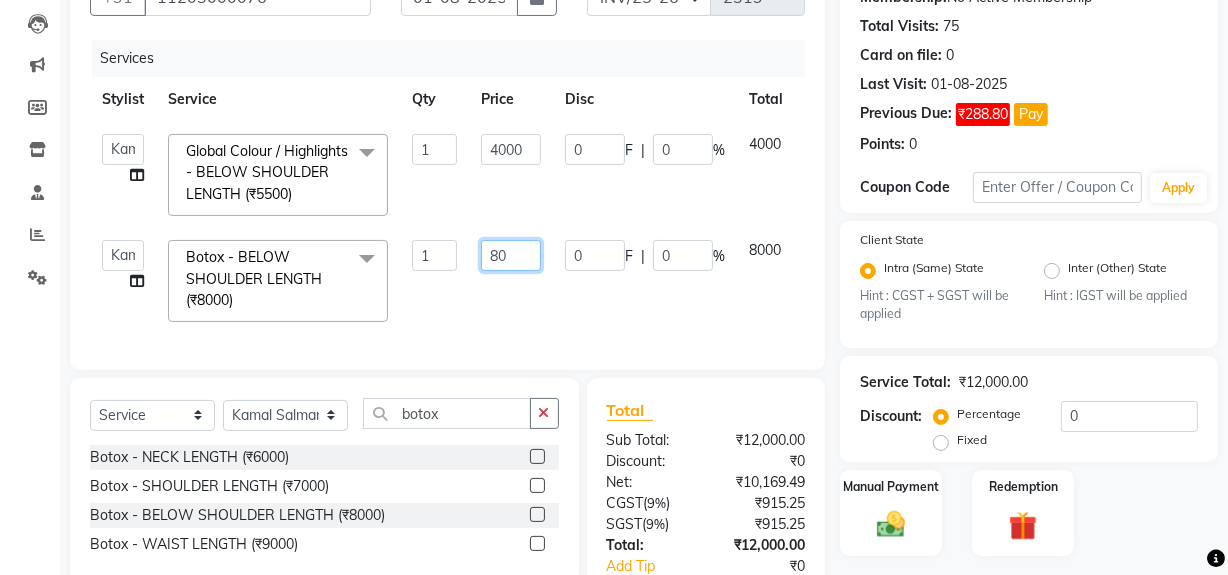 type on "8" 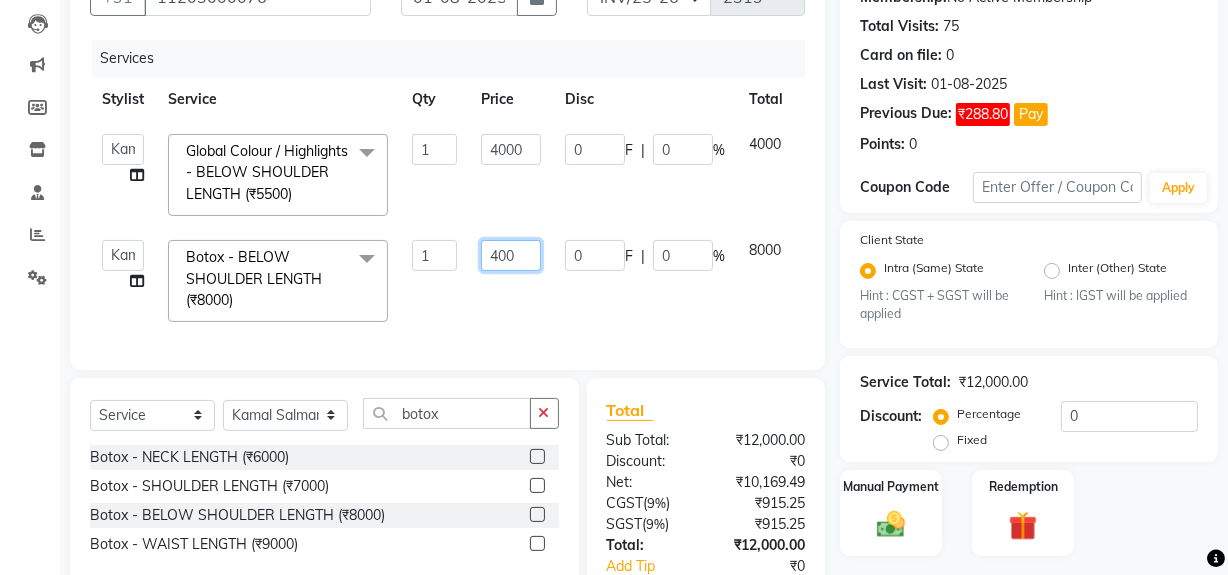 type on "4000" 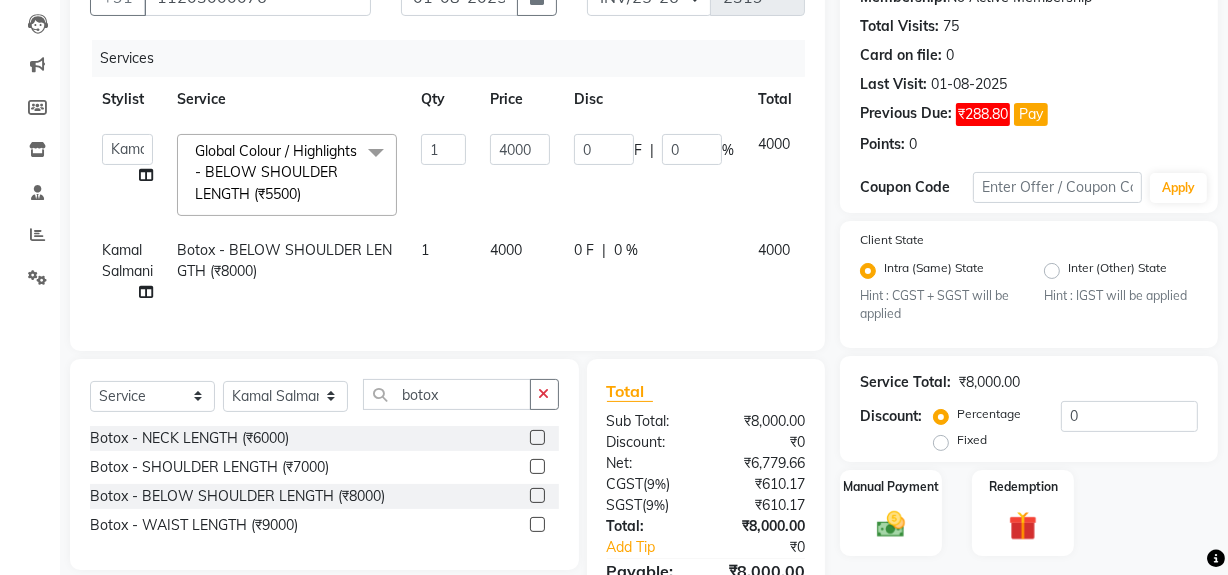 click on "4000" 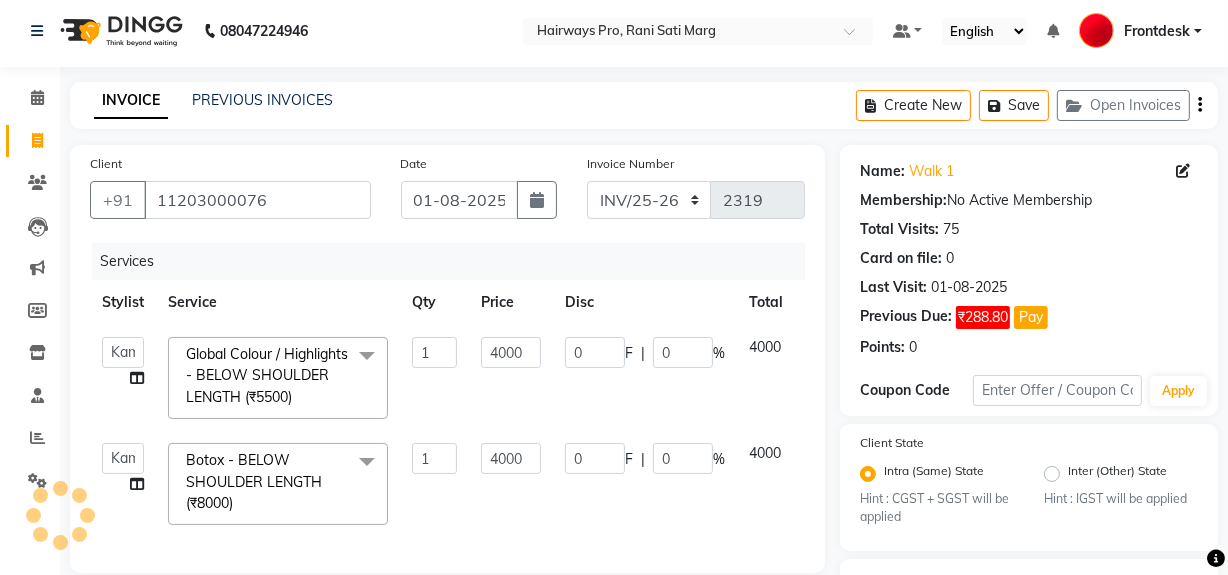 scroll, scrollTop: 0, scrollLeft: 0, axis: both 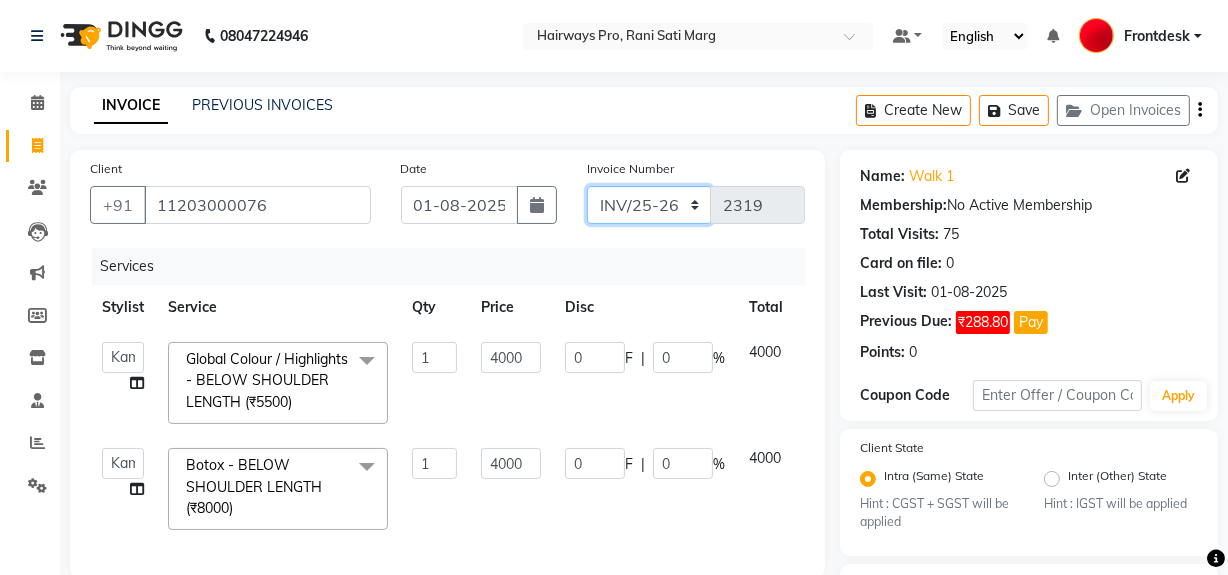 click on "INV/25-26 V/2025-26" 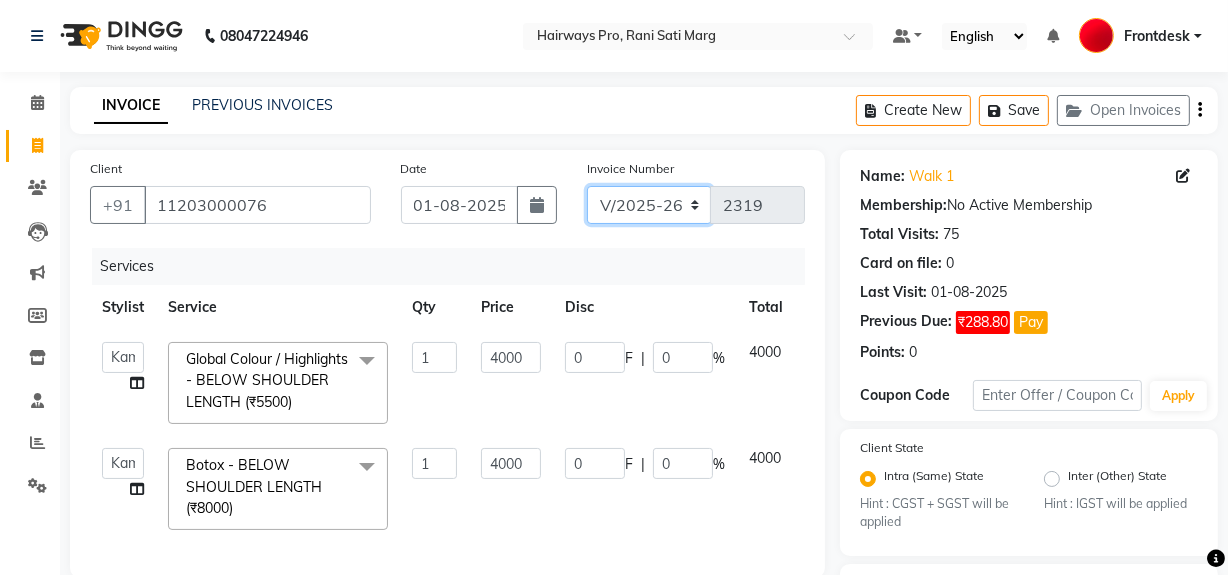 click on "INV/25-26 V/2025-26" 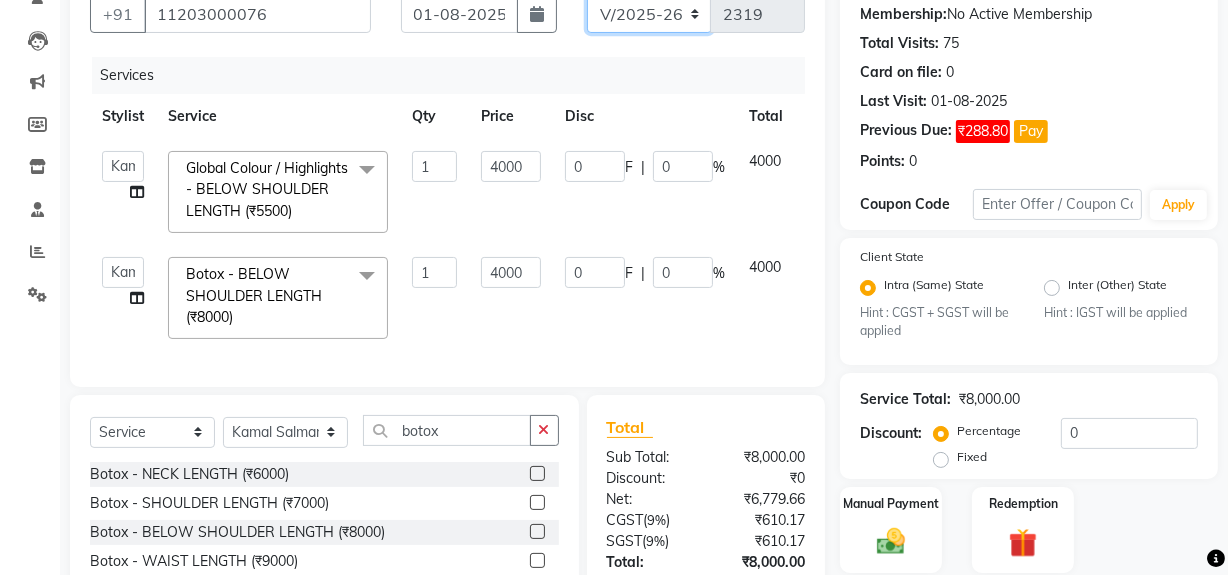scroll, scrollTop: 349, scrollLeft: 0, axis: vertical 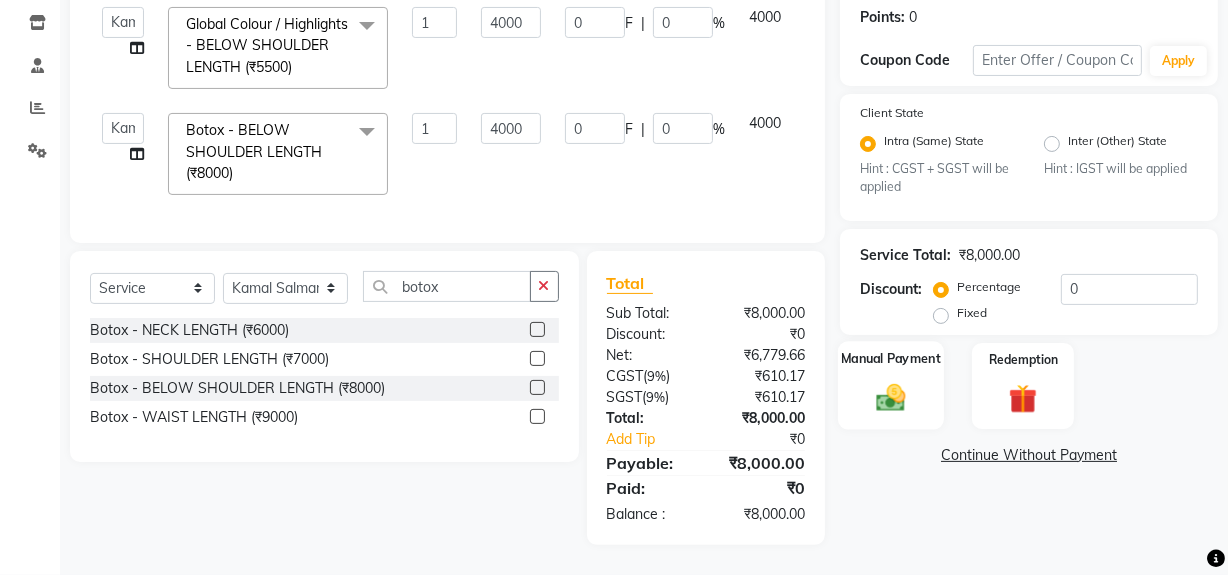 click 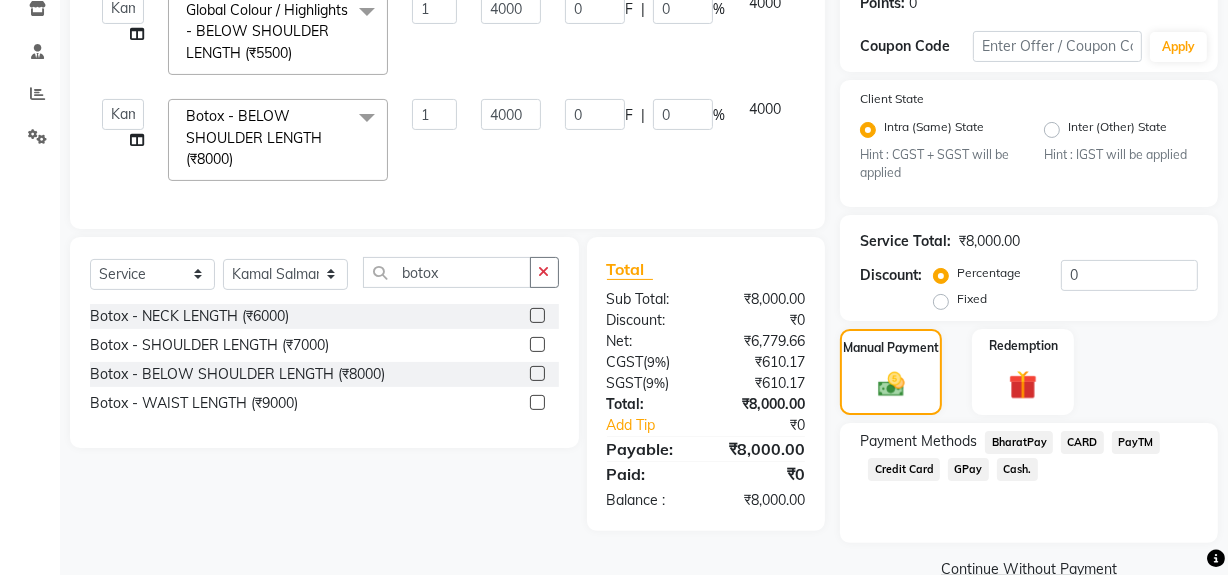 click on "GPay" 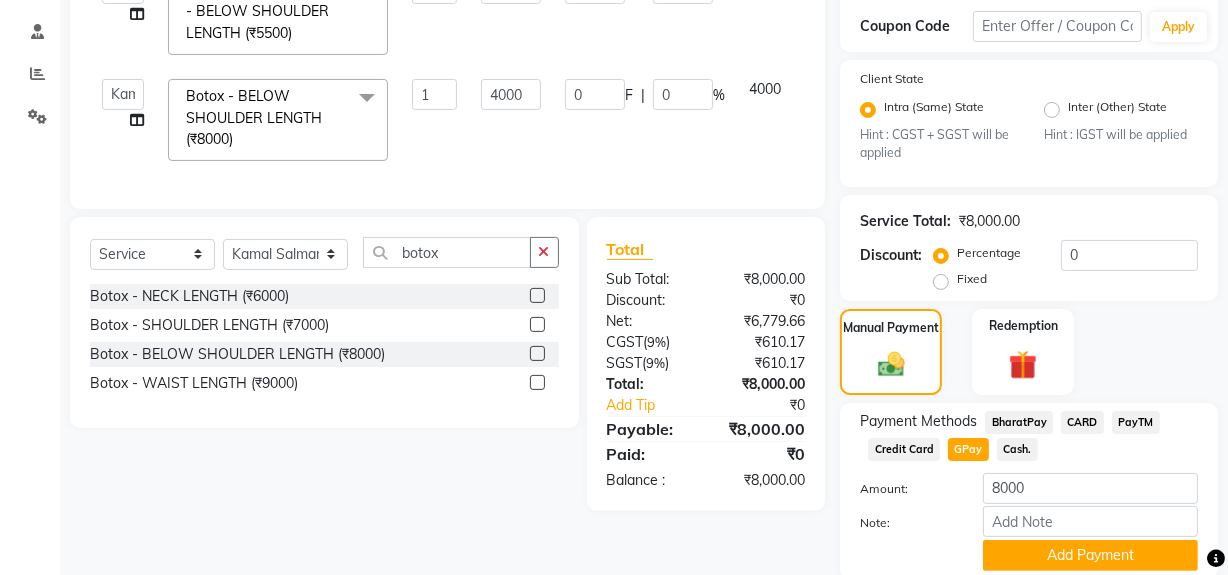 scroll, scrollTop: 444, scrollLeft: 0, axis: vertical 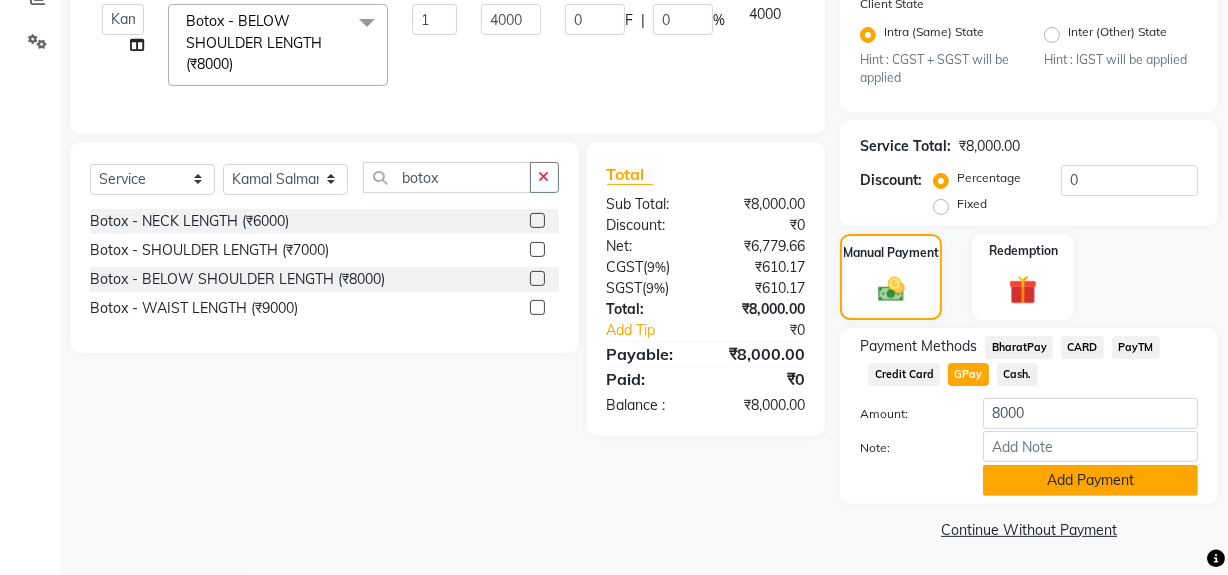 click on "Add Payment" 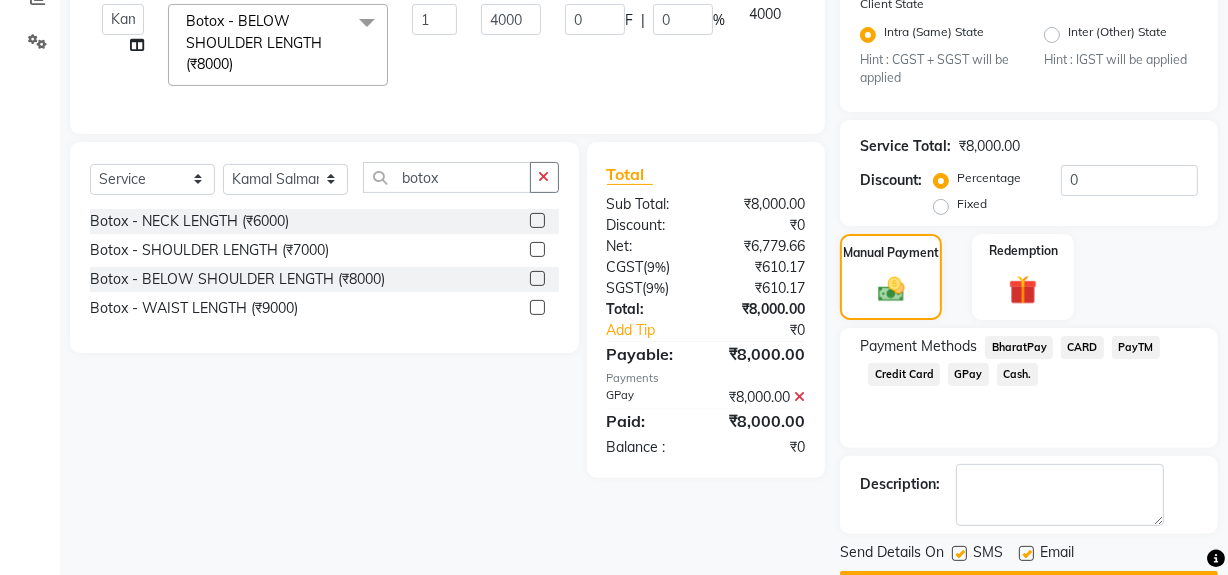 click 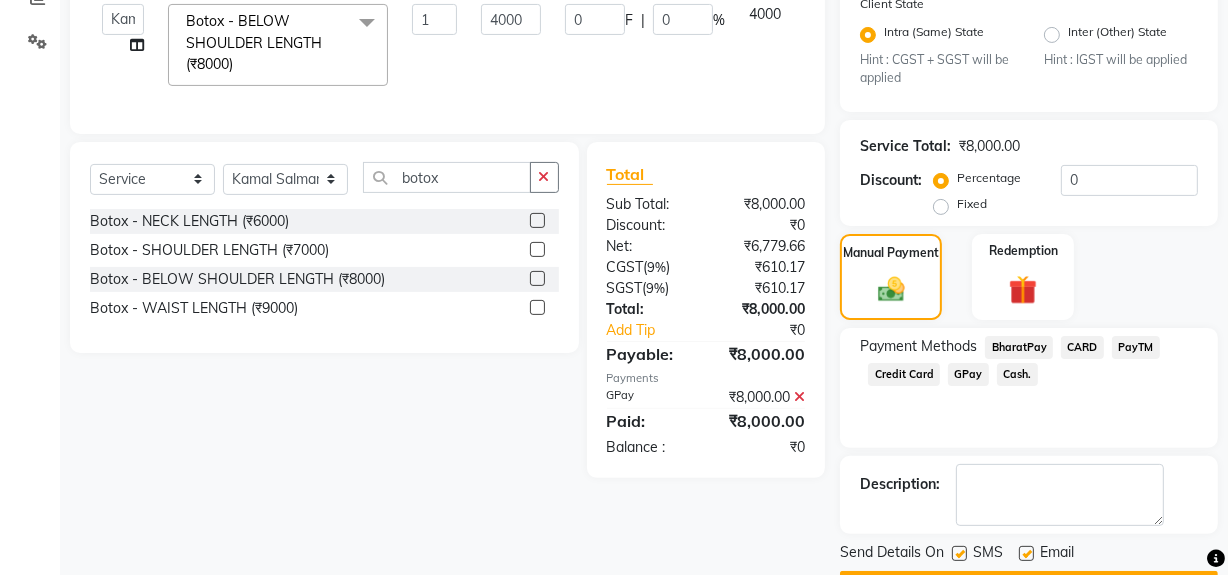 click at bounding box center [958, 554] 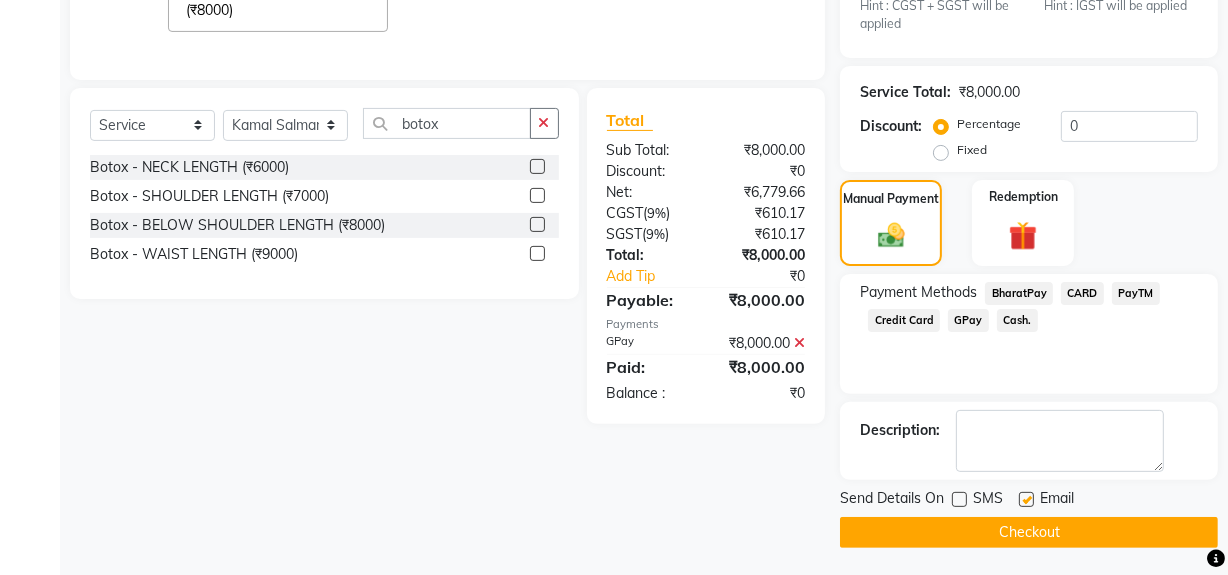 scroll, scrollTop: 500, scrollLeft: 0, axis: vertical 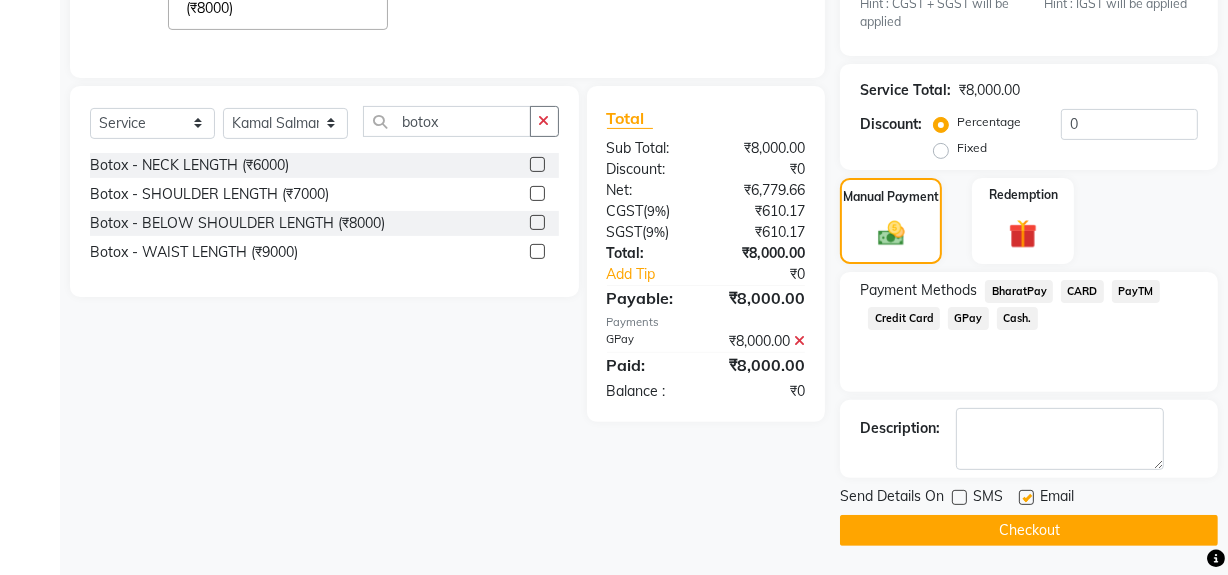 click on "Checkout" 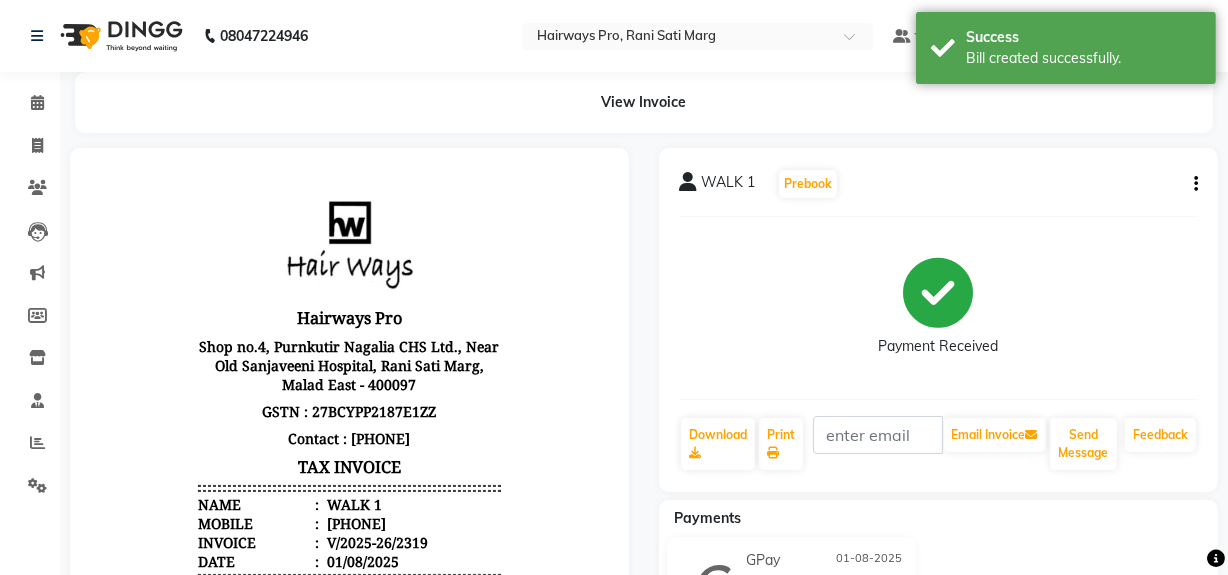 scroll, scrollTop: 0, scrollLeft: 0, axis: both 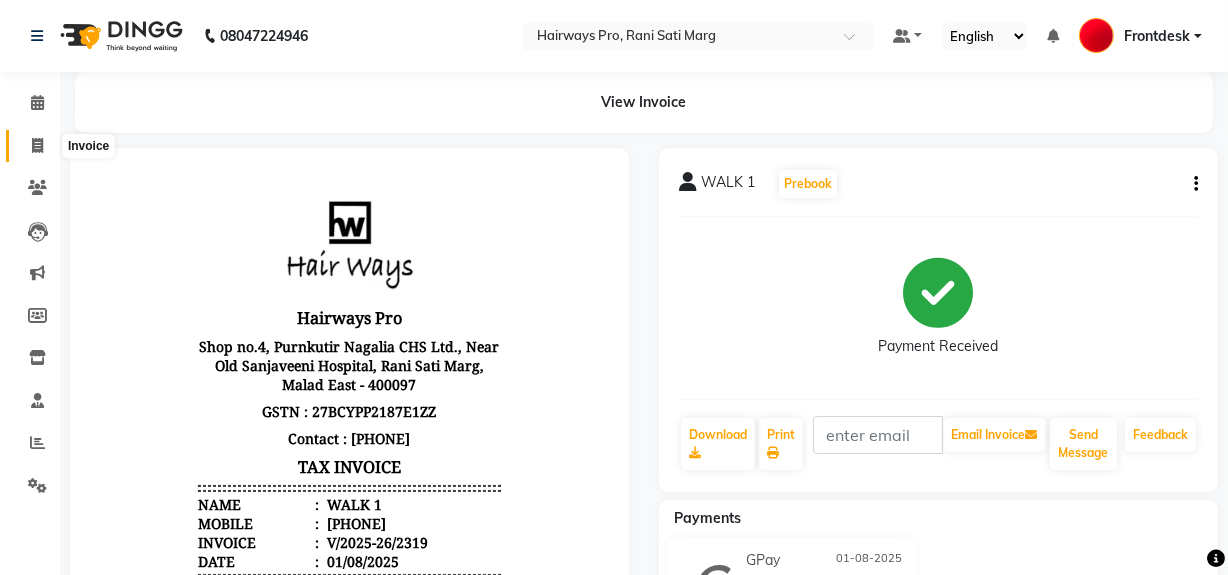 click 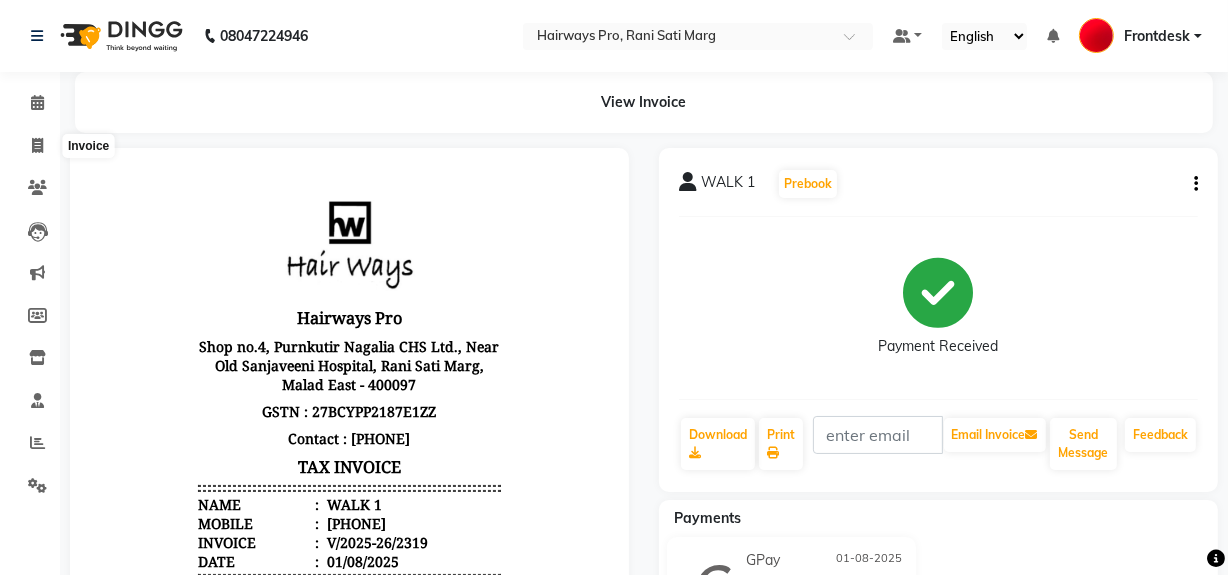 scroll, scrollTop: 26, scrollLeft: 0, axis: vertical 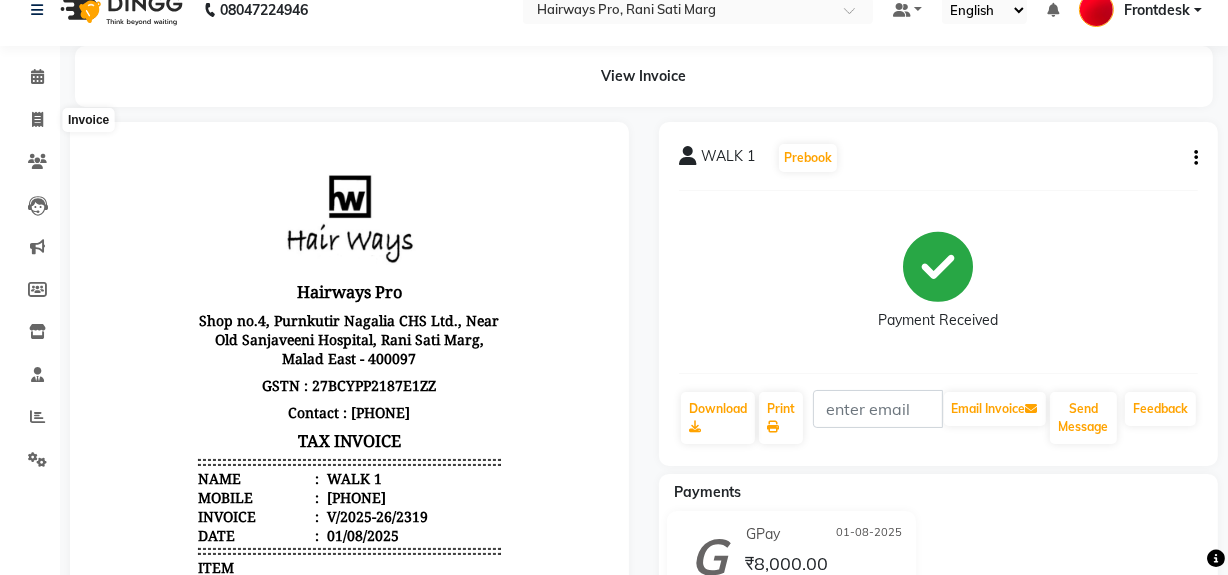 select on "service" 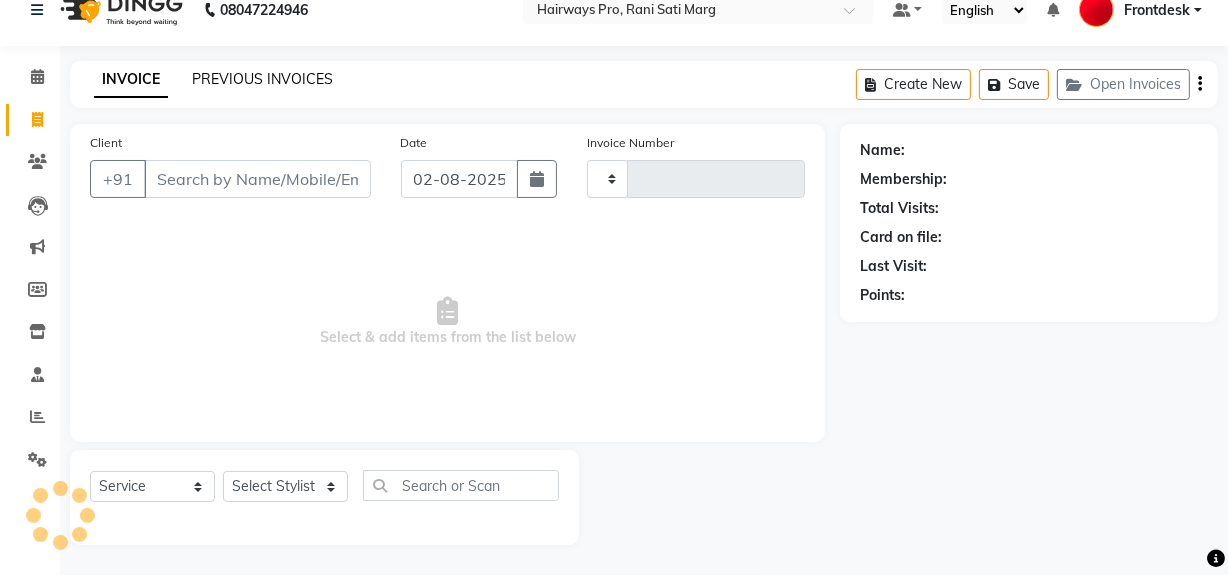 type on "2320" 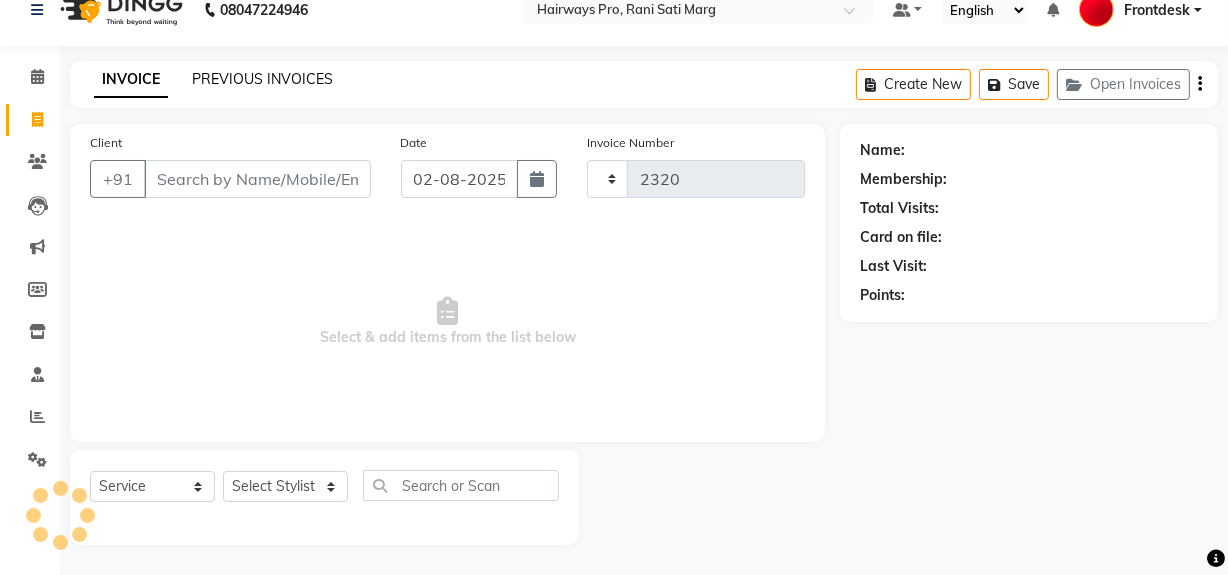 select on "787" 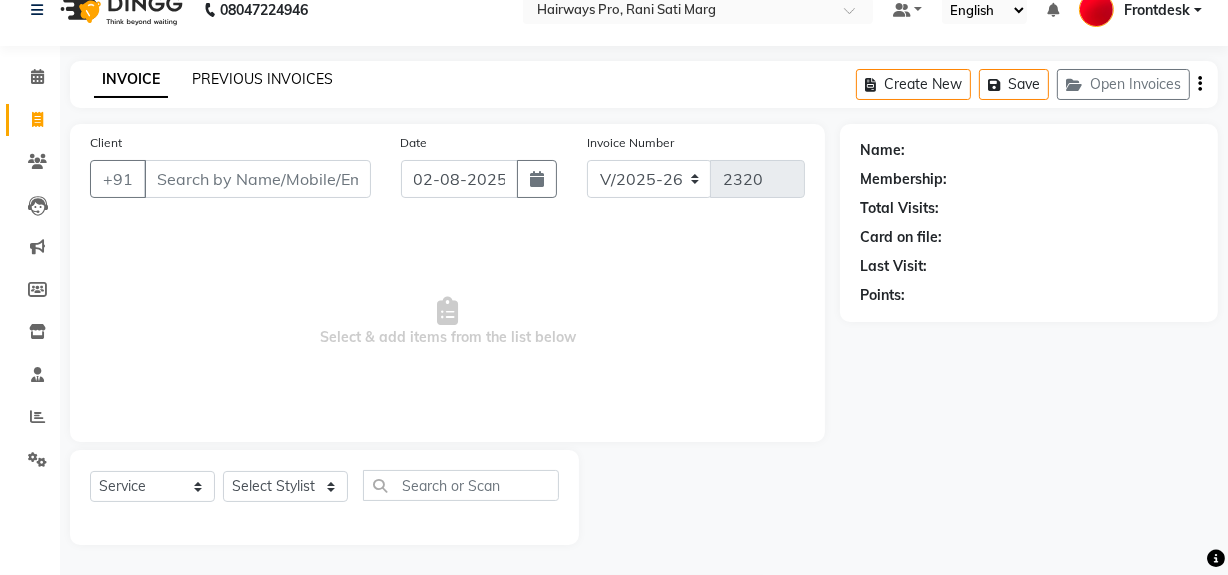 click on "PREVIOUS INVOICES" 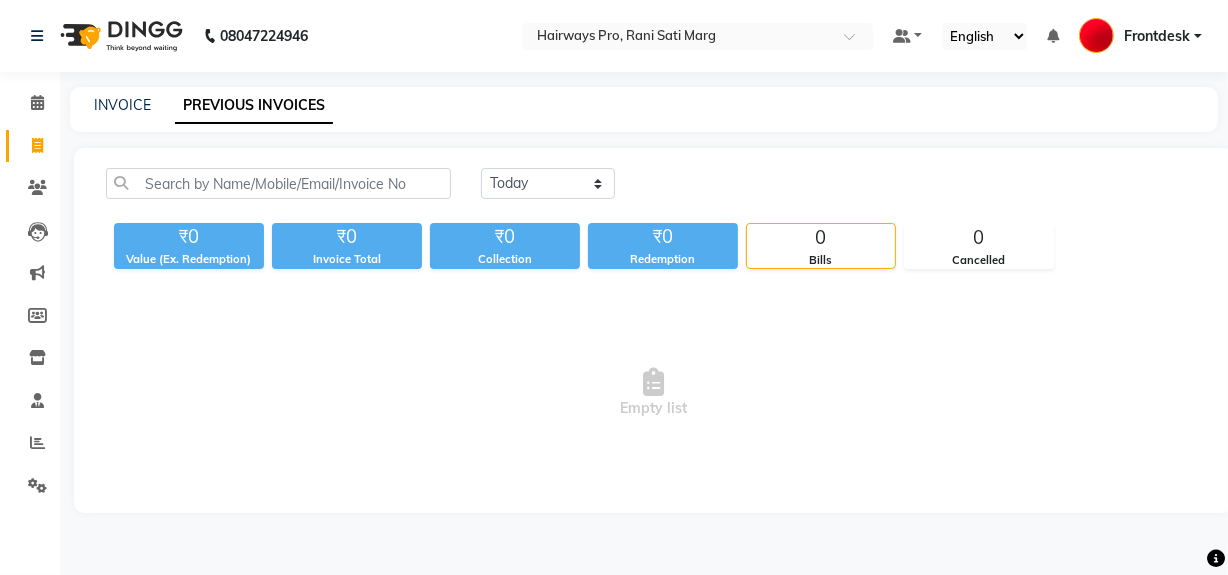 scroll, scrollTop: 0, scrollLeft: 0, axis: both 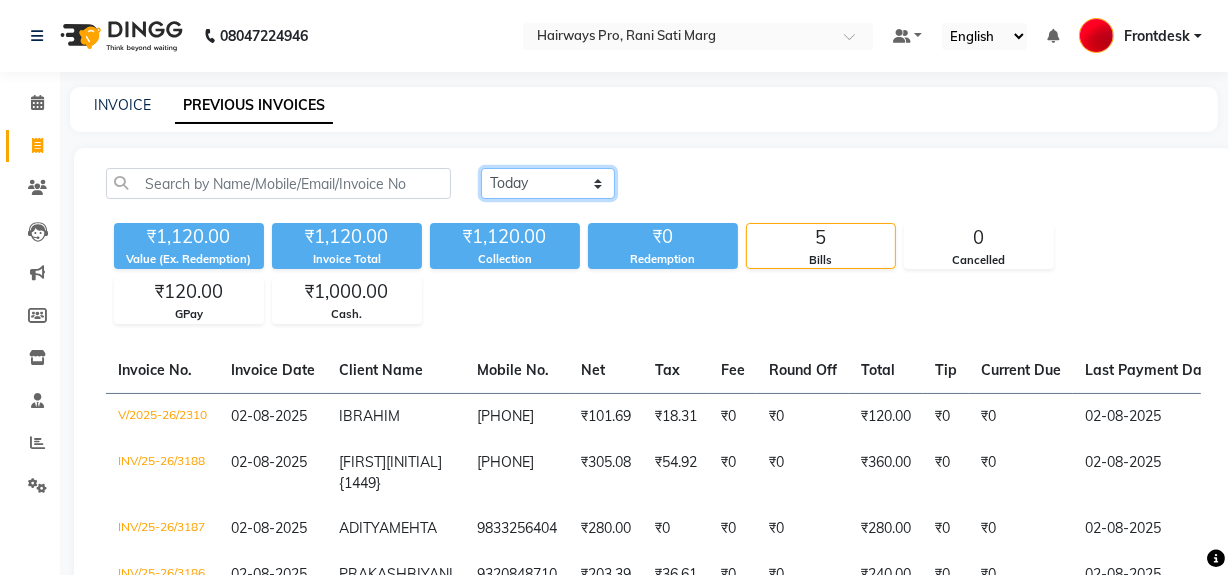 click on "Today Yesterday Custom Range" 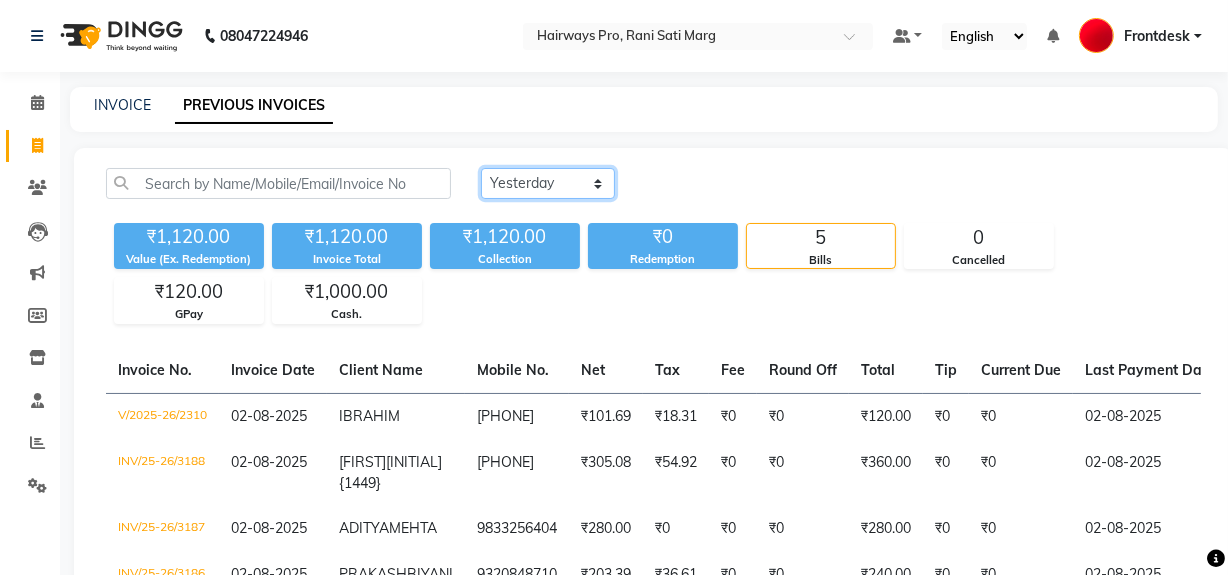 click on "Today Yesterday Custom Range" 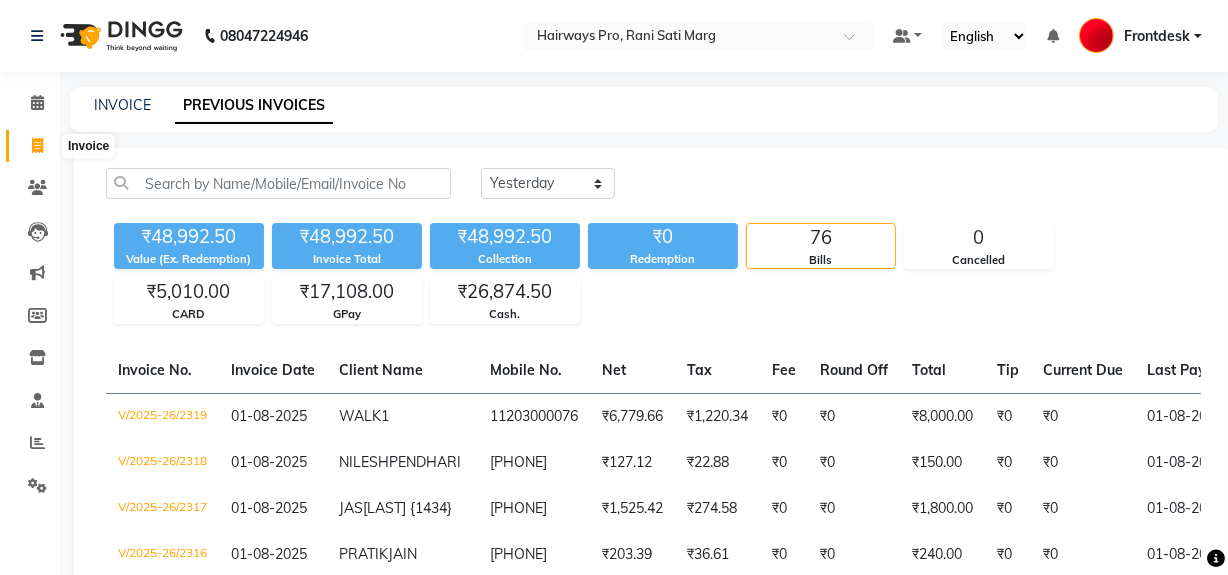 click 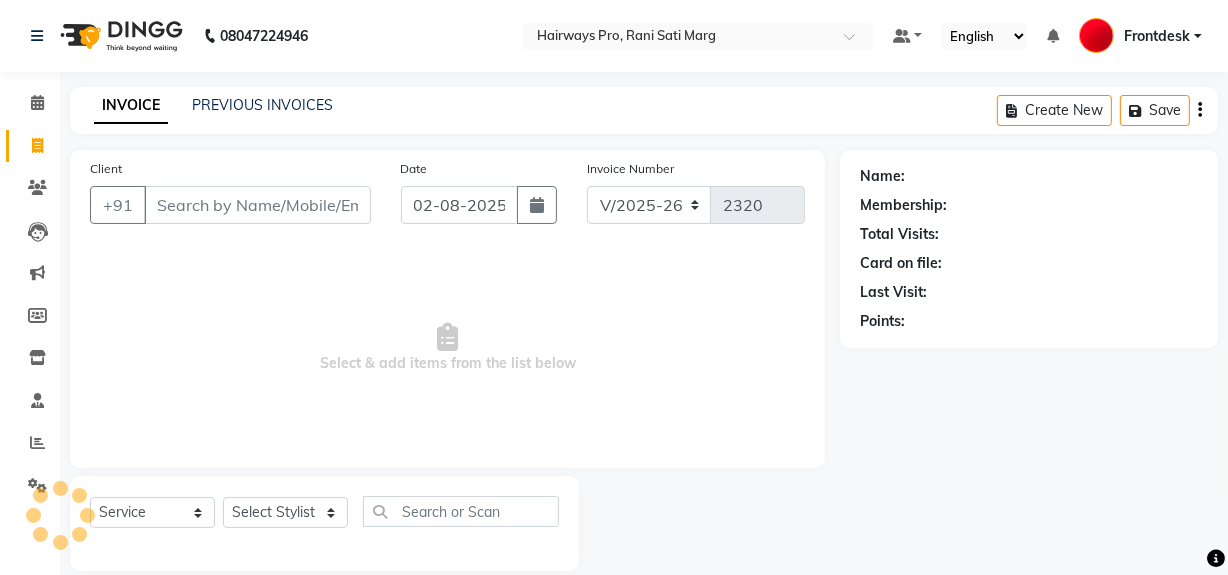 scroll, scrollTop: 26, scrollLeft: 0, axis: vertical 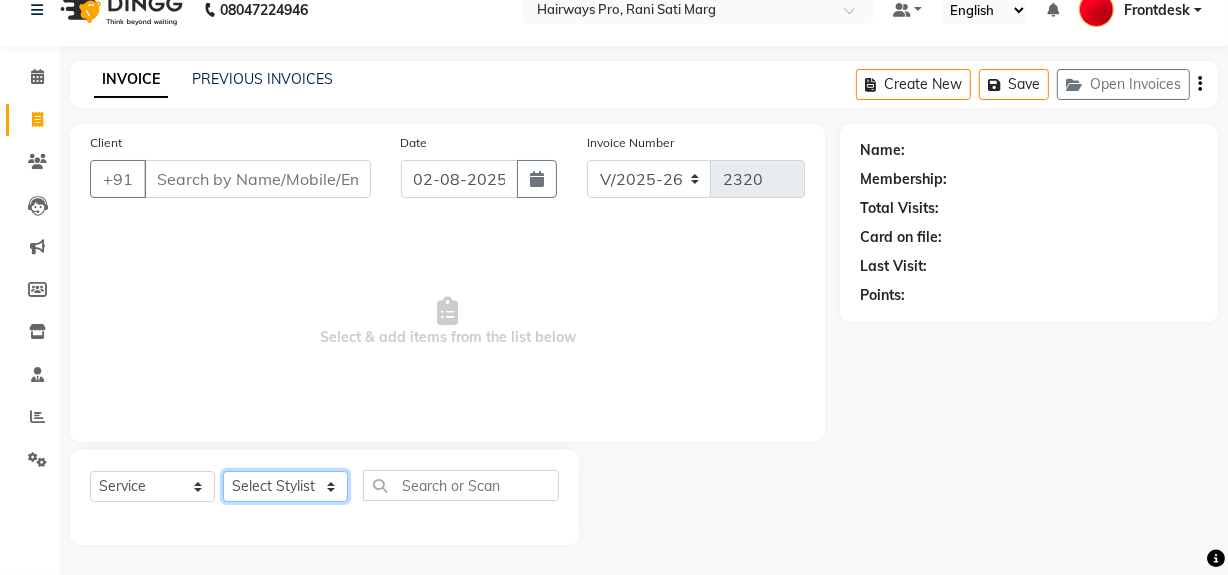 click on "Select Stylist ABID DANISH Faiz shaikh Frontdesk INTEZAR SALMANI JYOTI Kamal Salmani KAVITA MUSTAFA RAFIQUE Sonal SONU WAQAR ZAFAR" 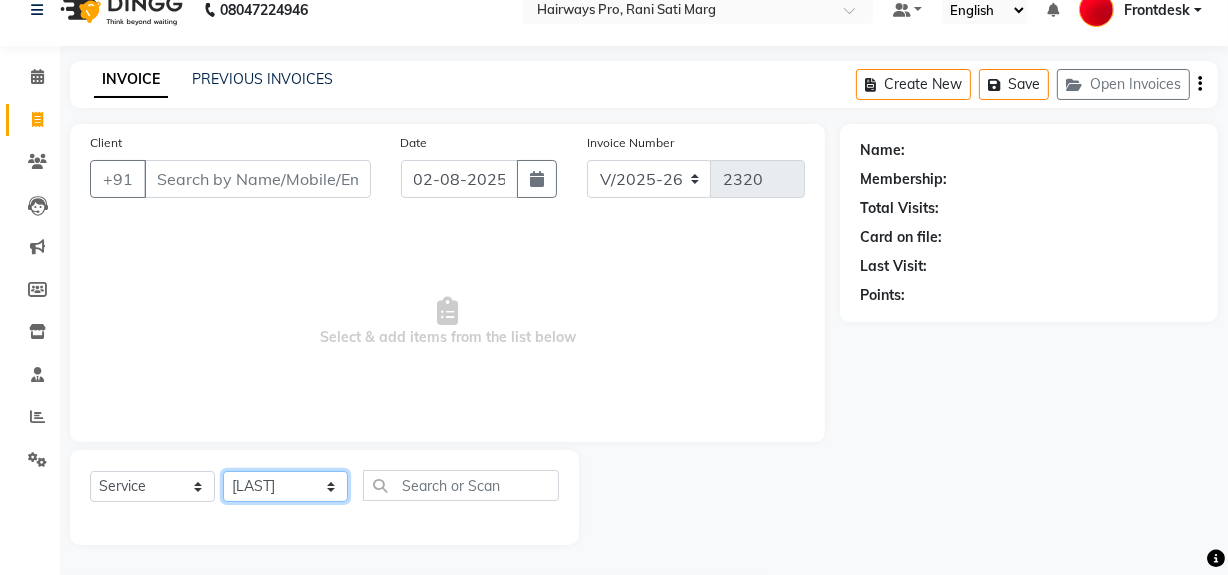 click on "Select Stylist ABID DANISH Faiz shaikh Frontdesk INTEZAR SALMANI JYOTI Kamal Salmani KAVITA MUSTAFA RAFIQUE Sonal SONU WAQAR ZAFAR" 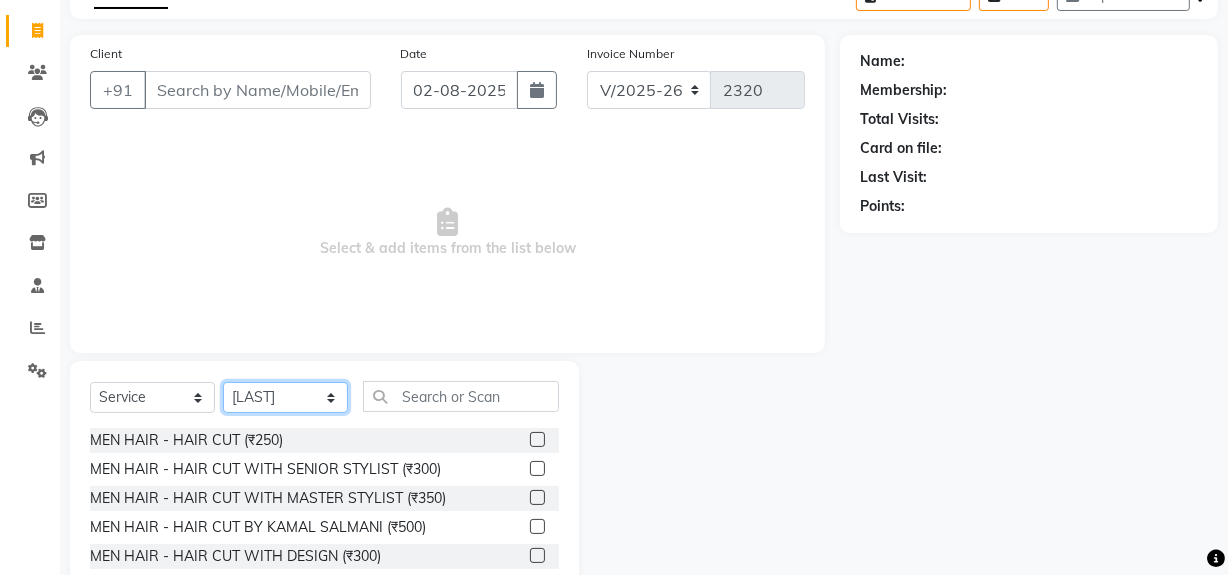 scroll, scrollTop: 226, scrollLeft: 0, axis: vertical 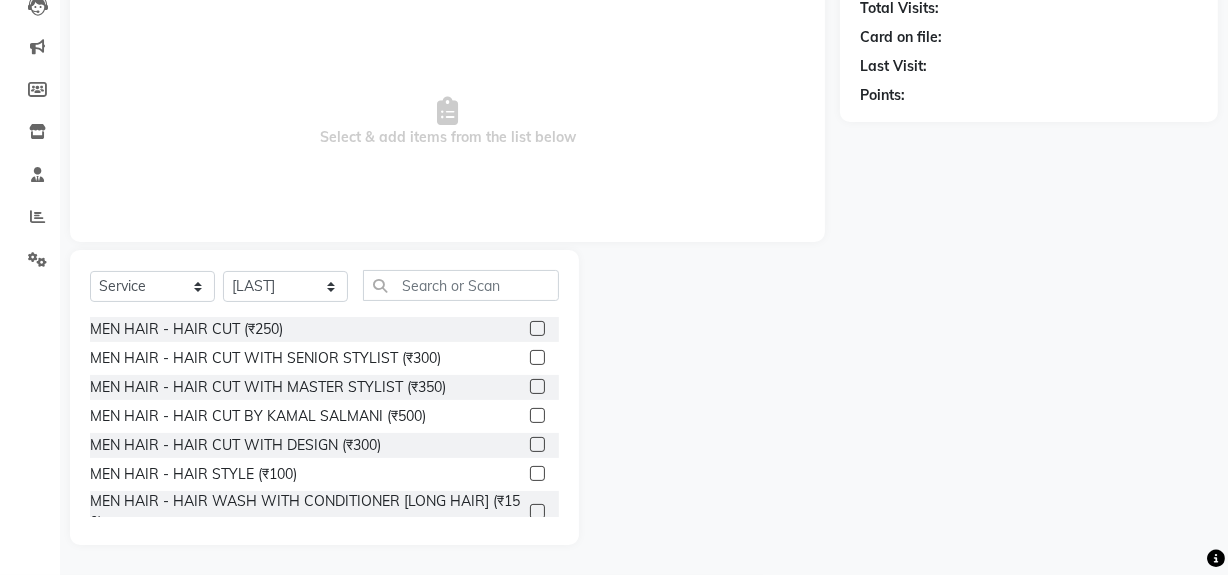 click 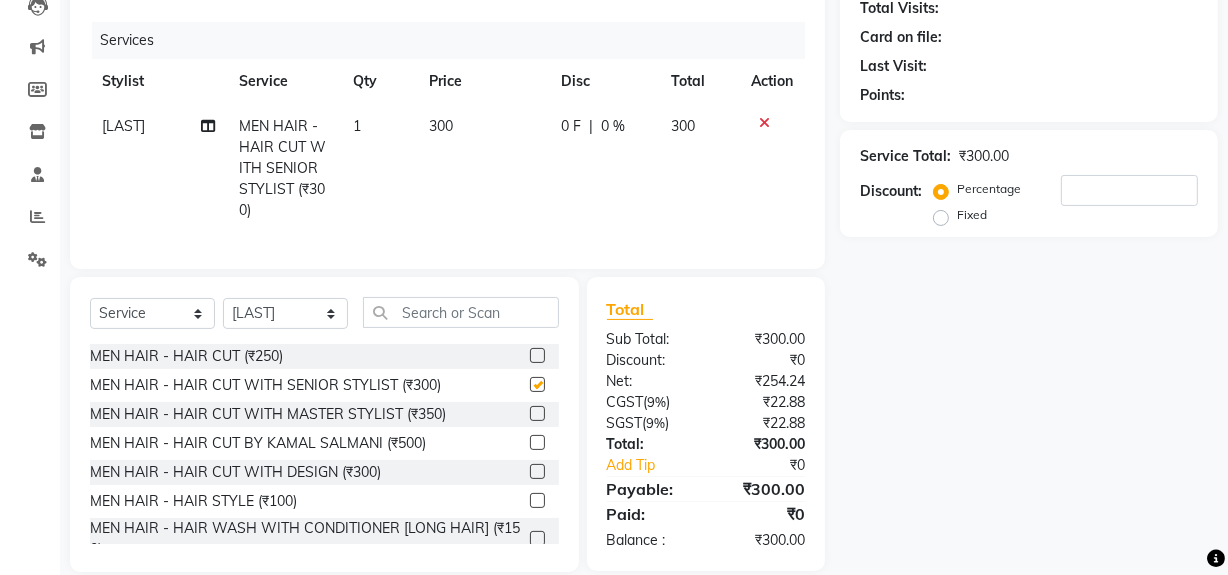 checkbox on "false" 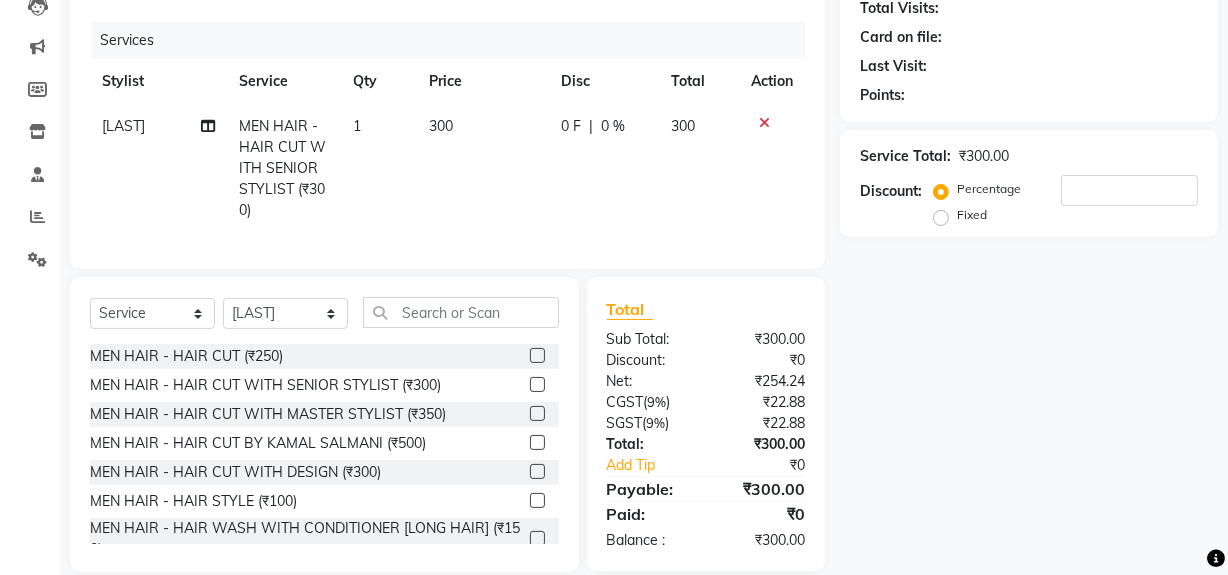 scroll, scrollTop: 90, scrollLeft: 0, axis: vertical 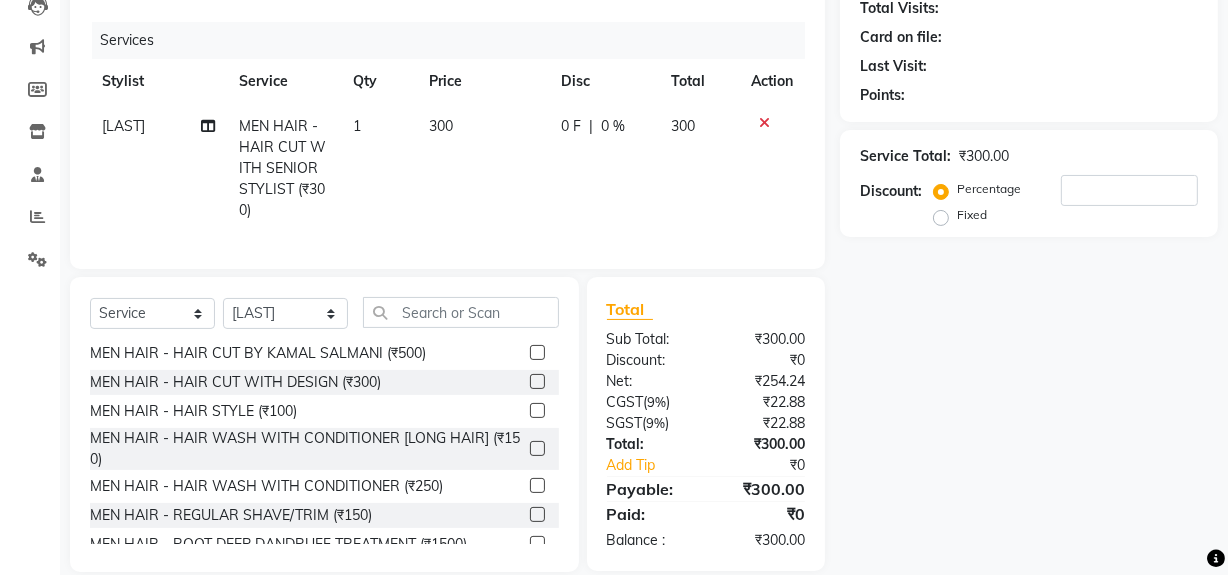 click 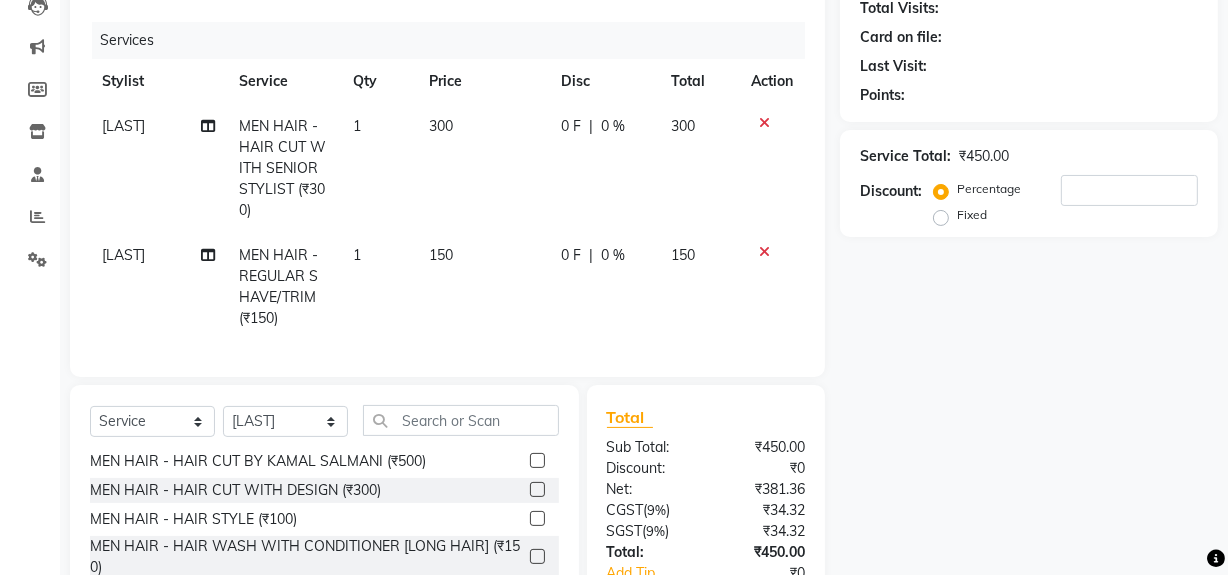 checkbox on "false" 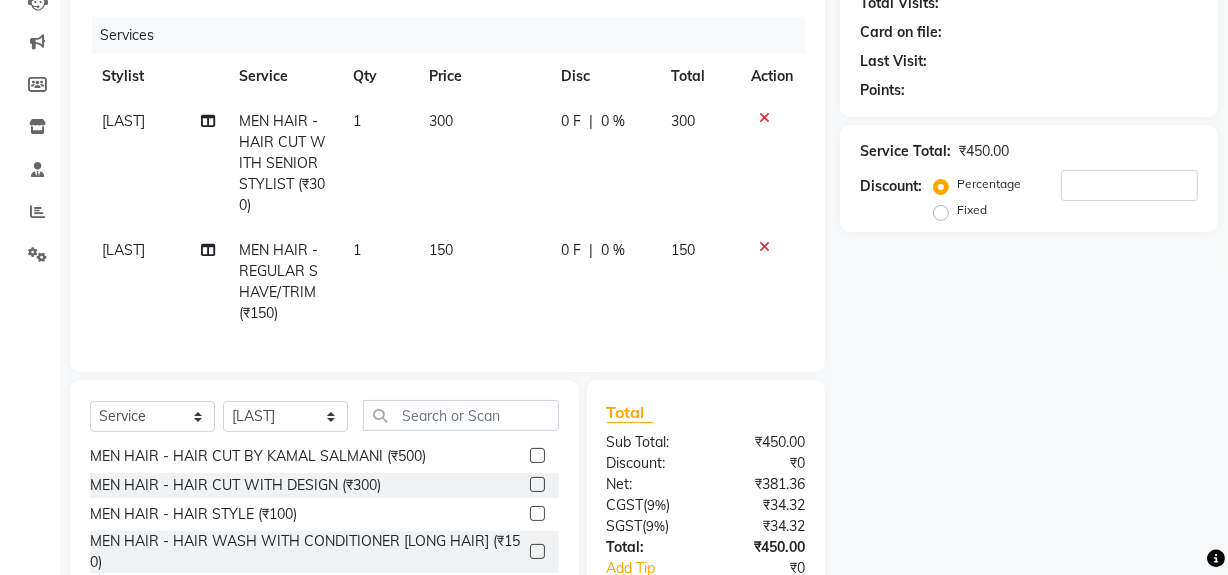 scroll, scrollTop: 317, scrollLeft: 0, axis: vertical 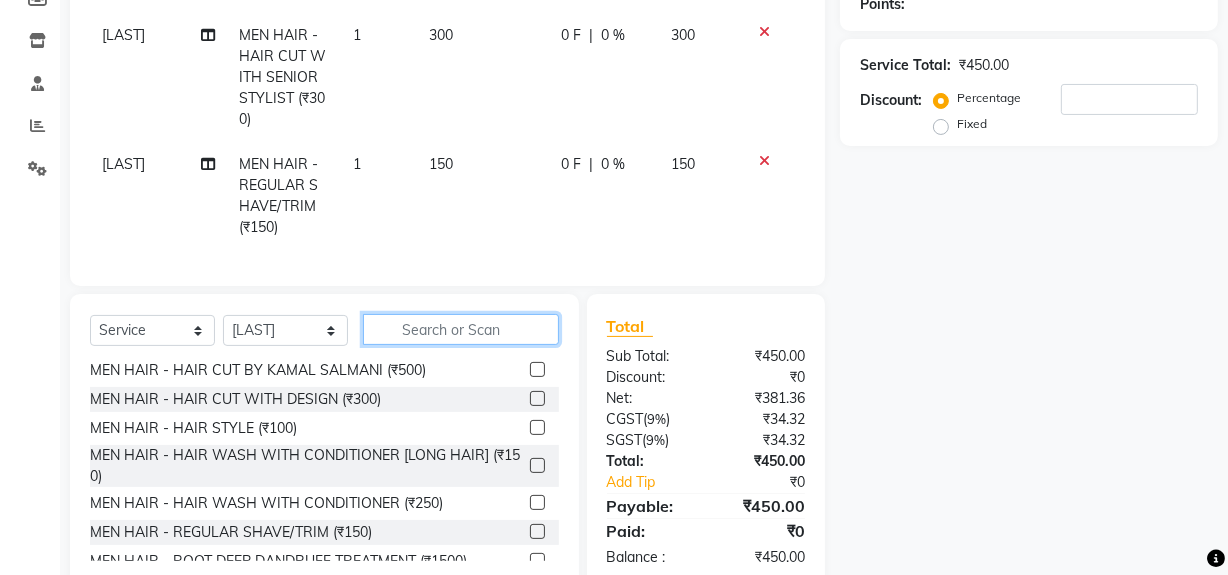 click 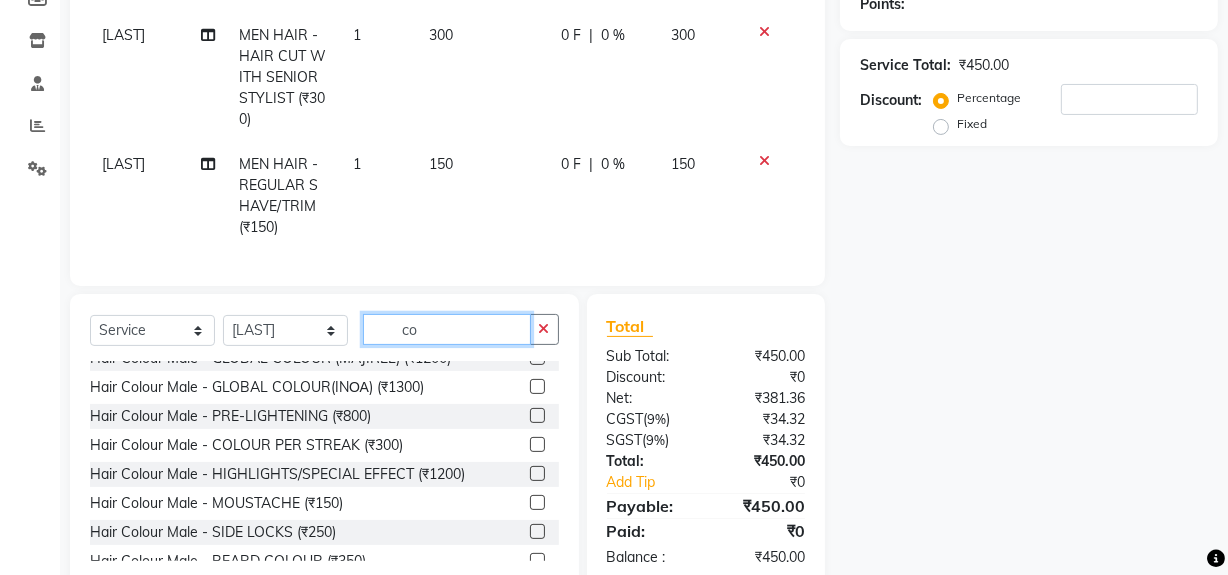 scroll, scrollTop: 0, scrollLeft: 0, axis: both 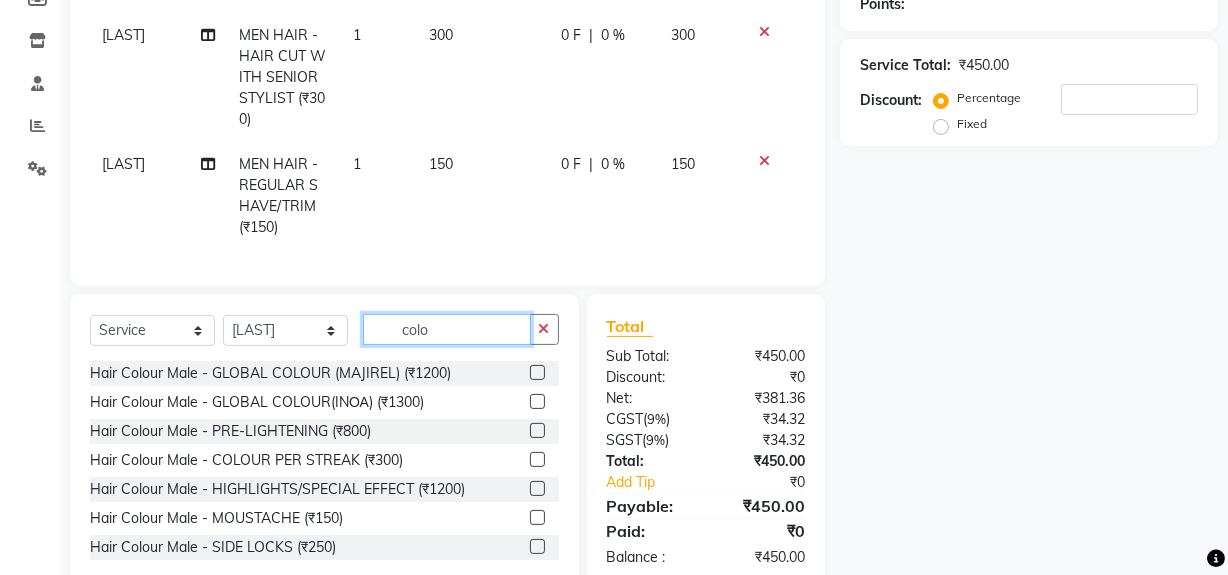 type on "colo" 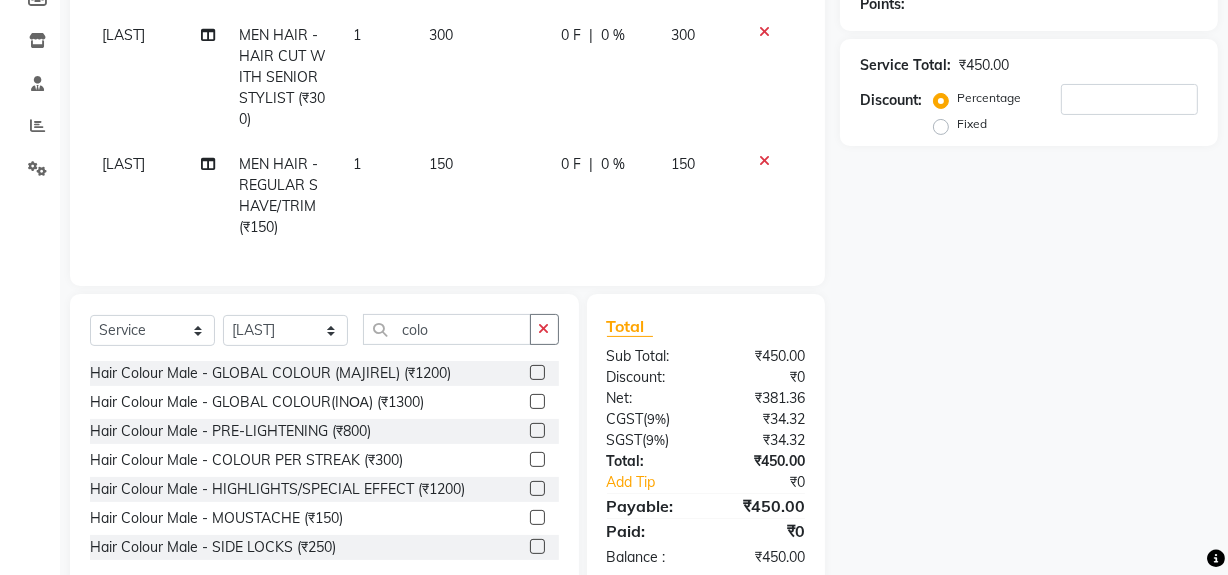 click 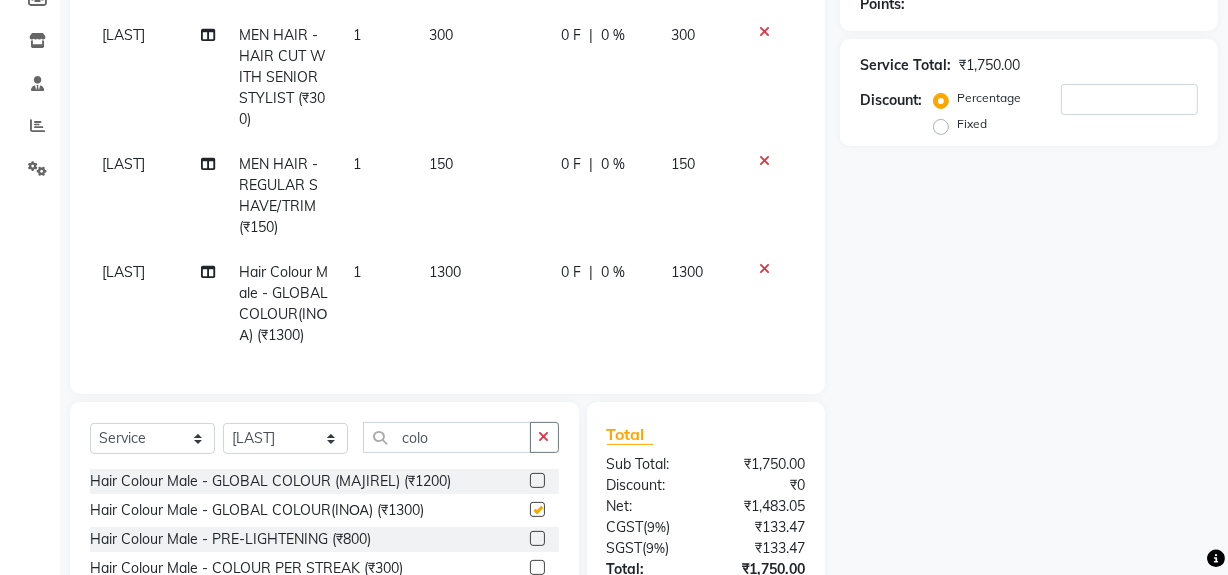 checkbox on "false" 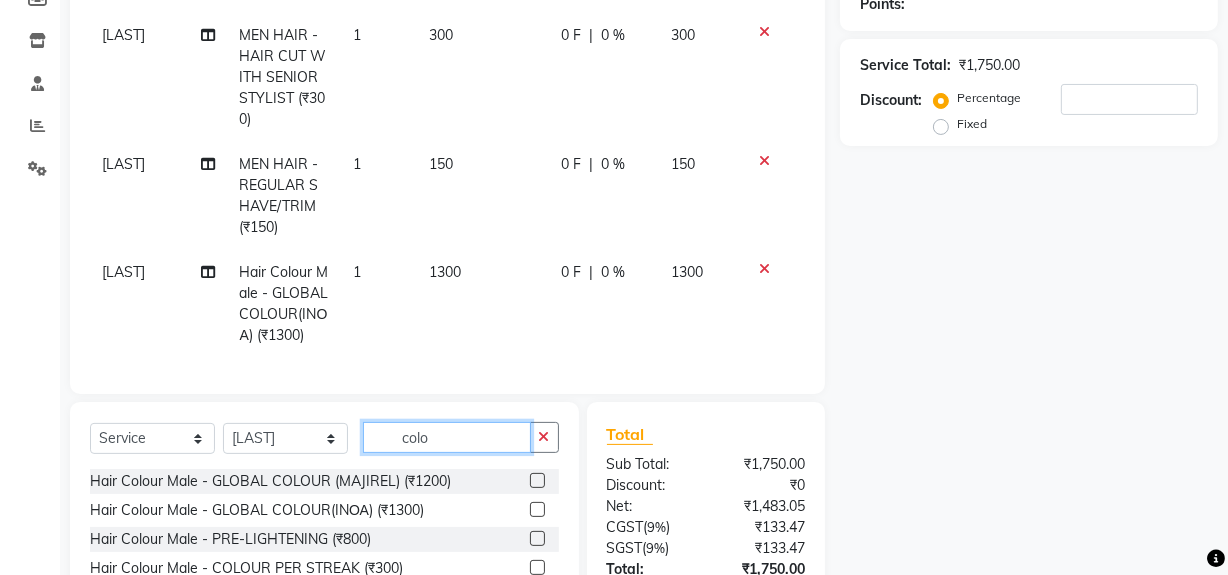 click on "colo" 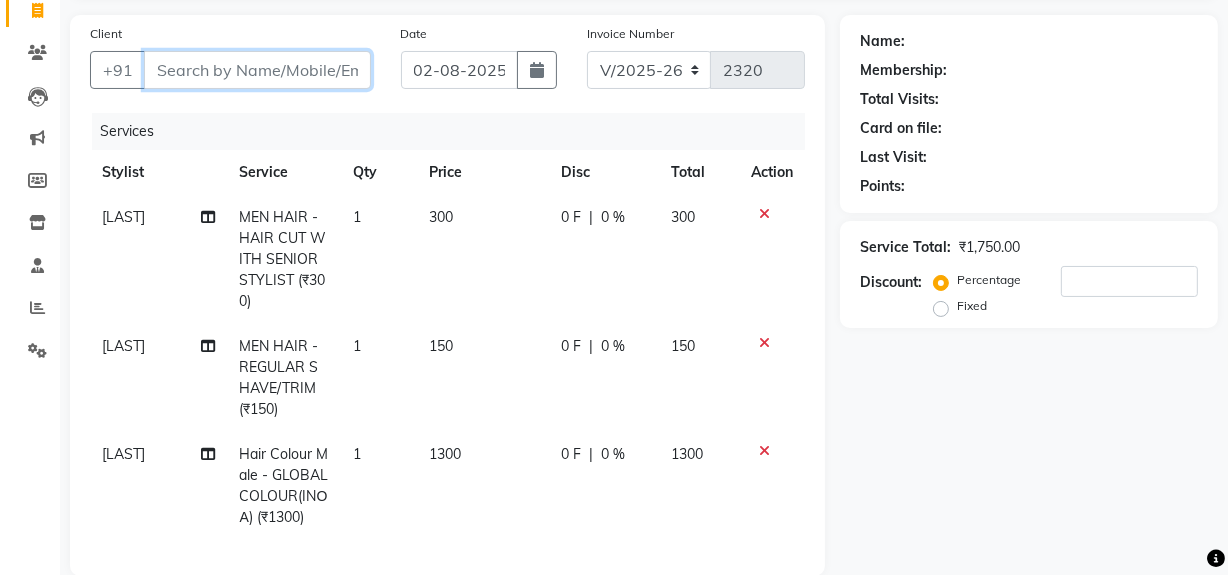 click on "Client" at bounding box center (257, 70) 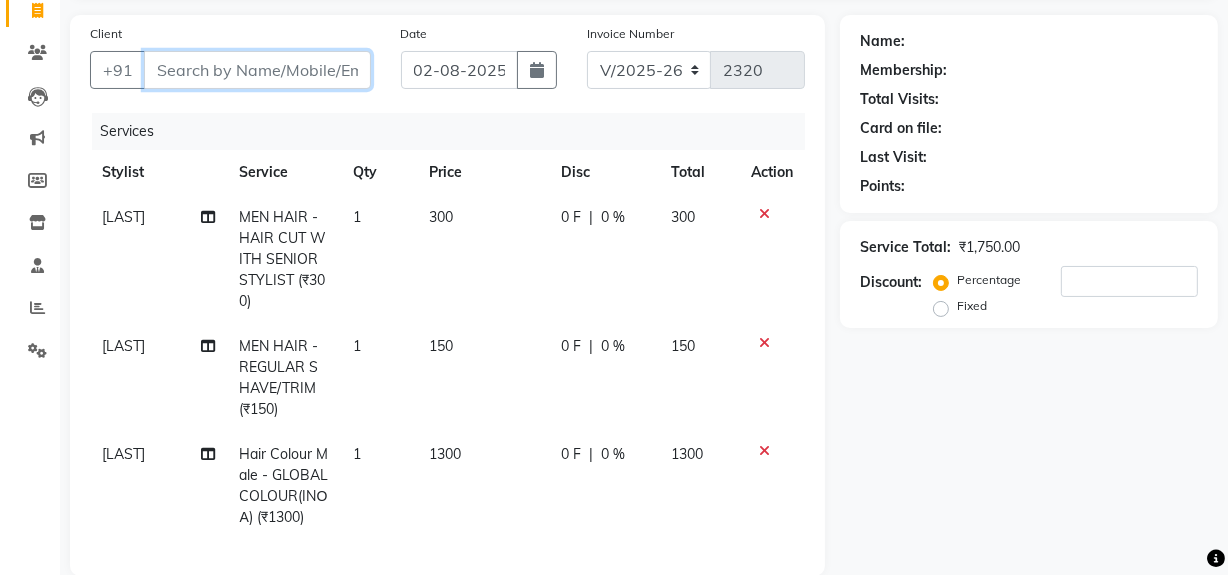 type on "7" 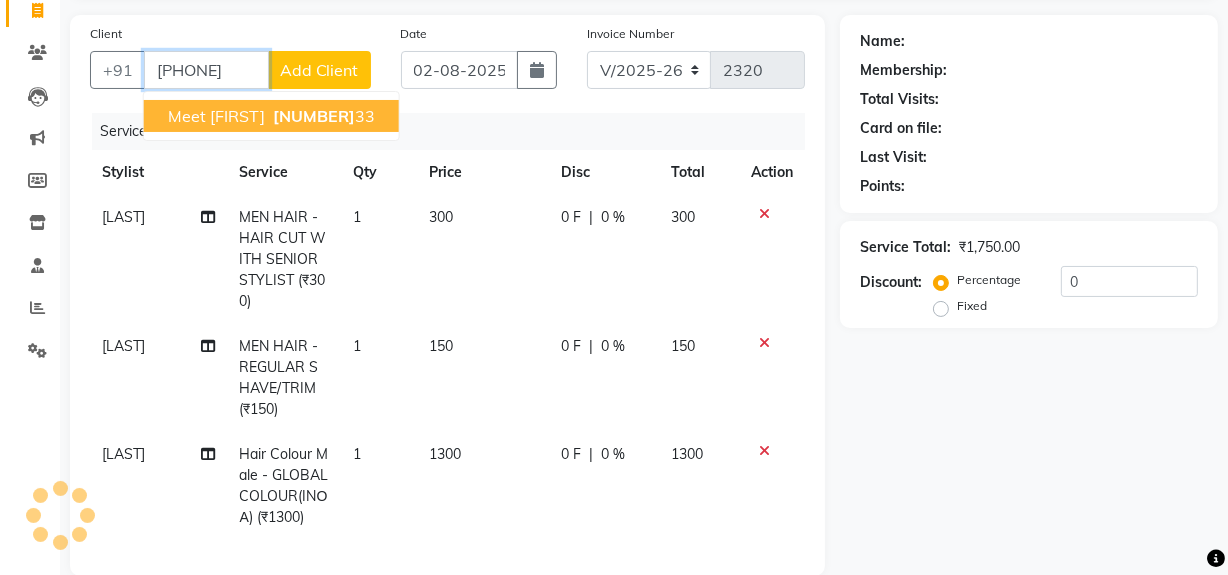 type on "7021335633" 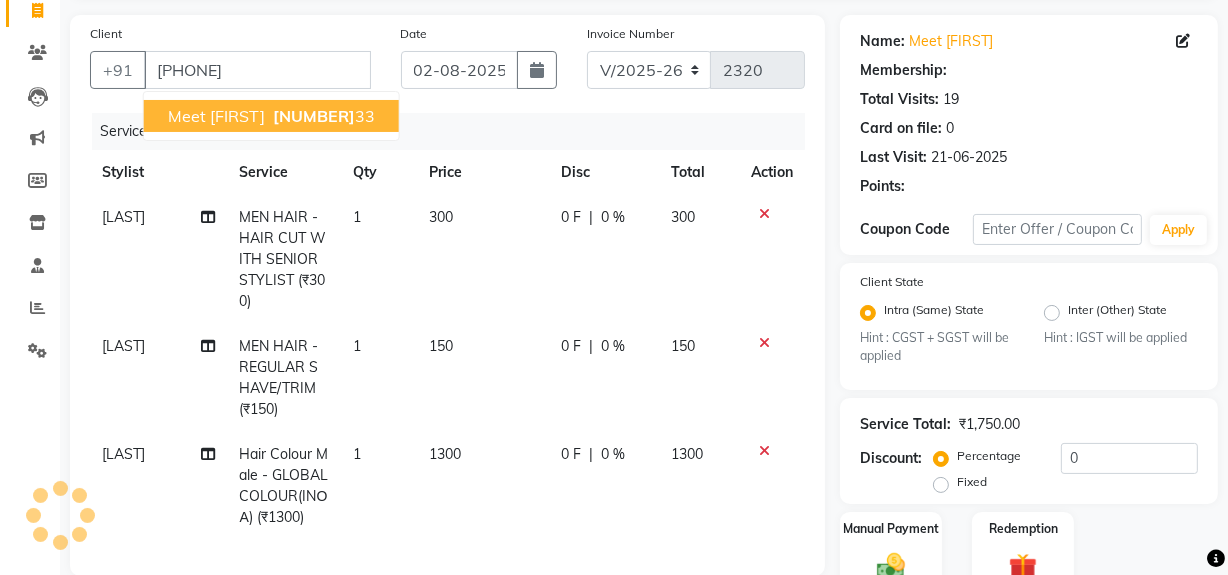 type on "20" 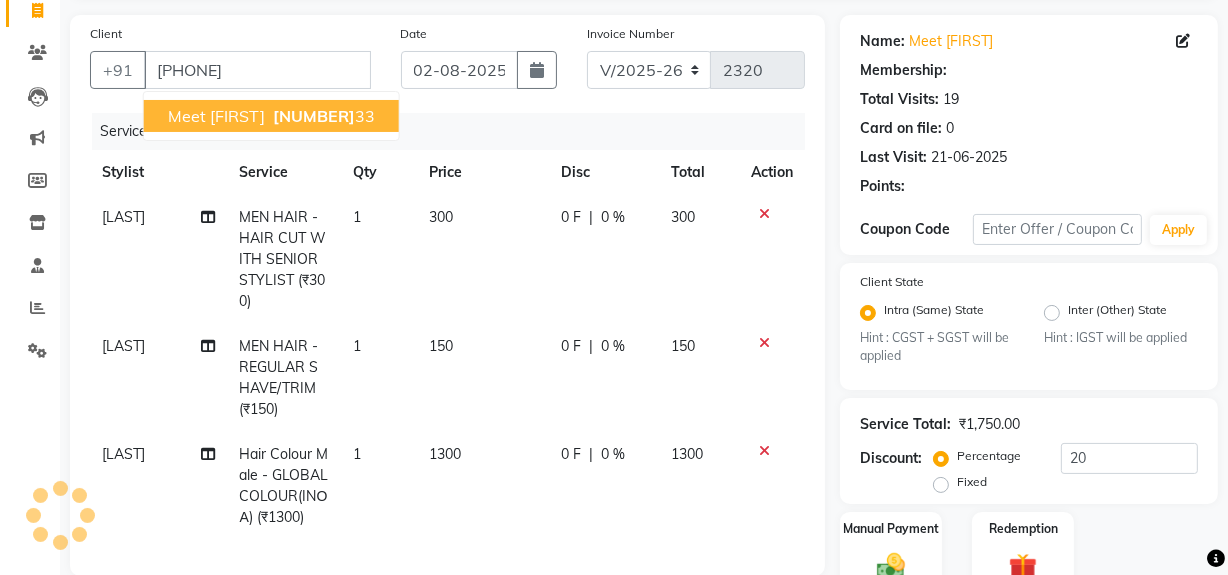 select on "1: Object" 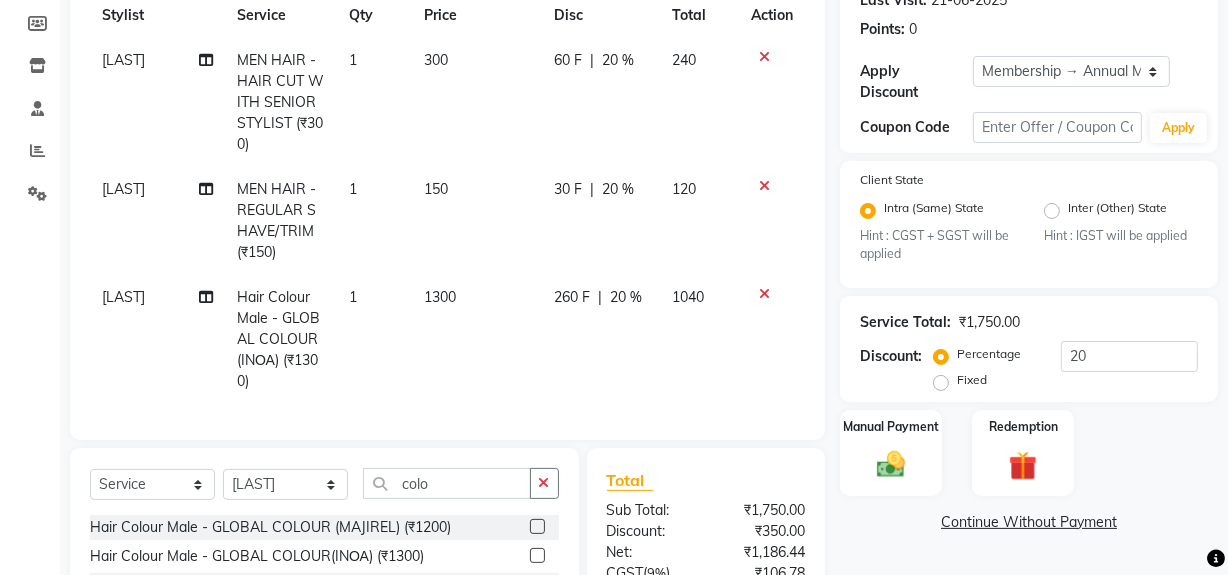scroll, scrollTop: 135, scrollLeft: 0, axis: vertical 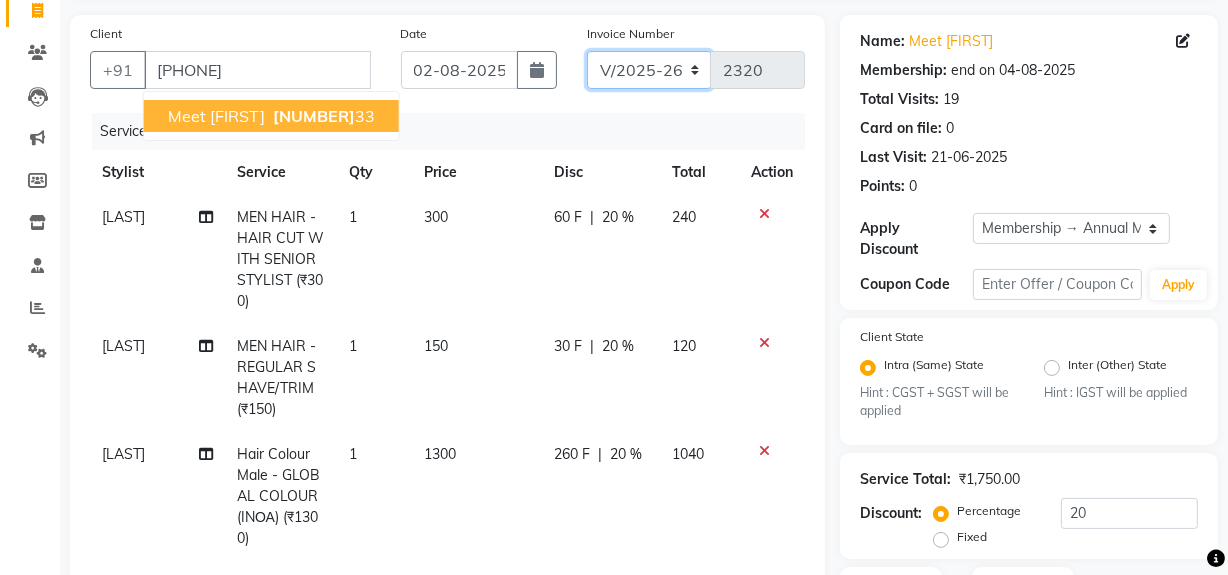 click on "INV/25-26 V/2025-26" 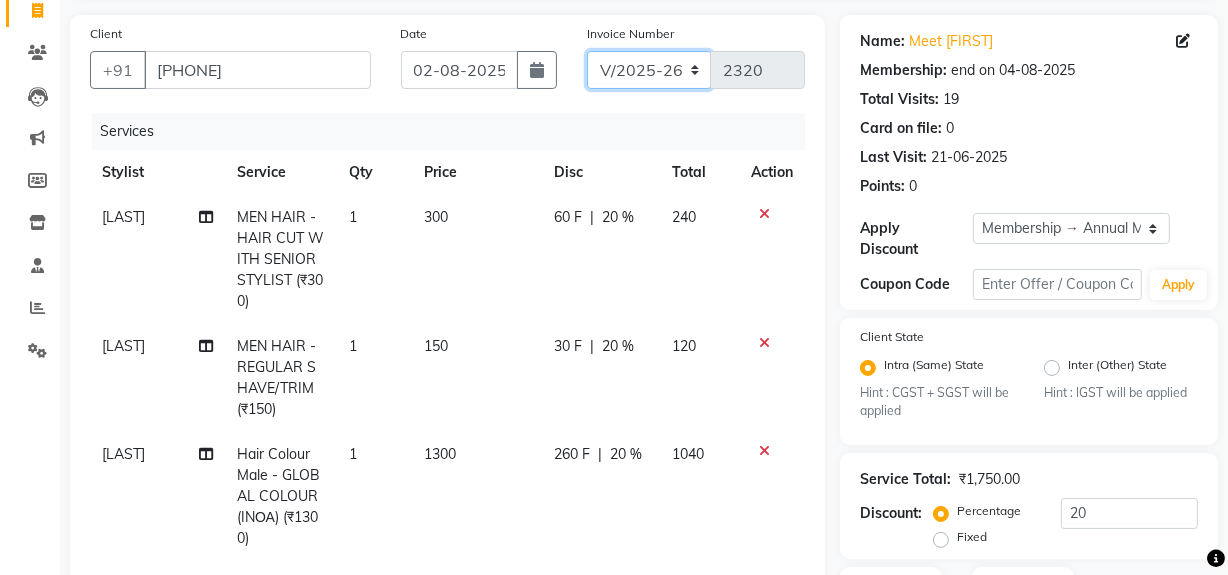type 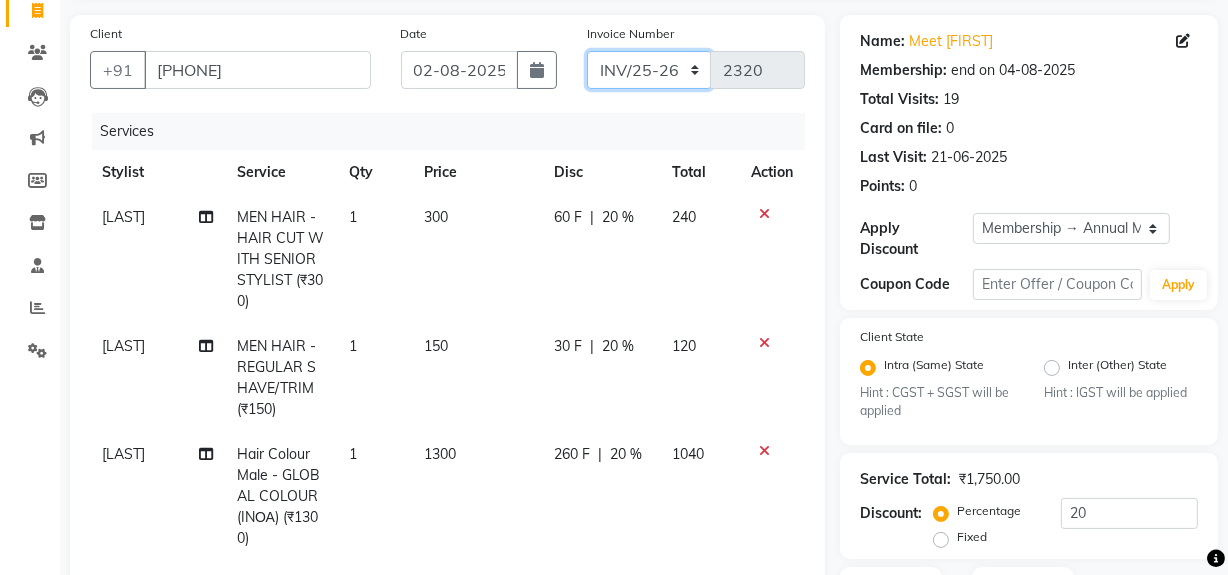 click on "INV/25-26 V/2025-26" 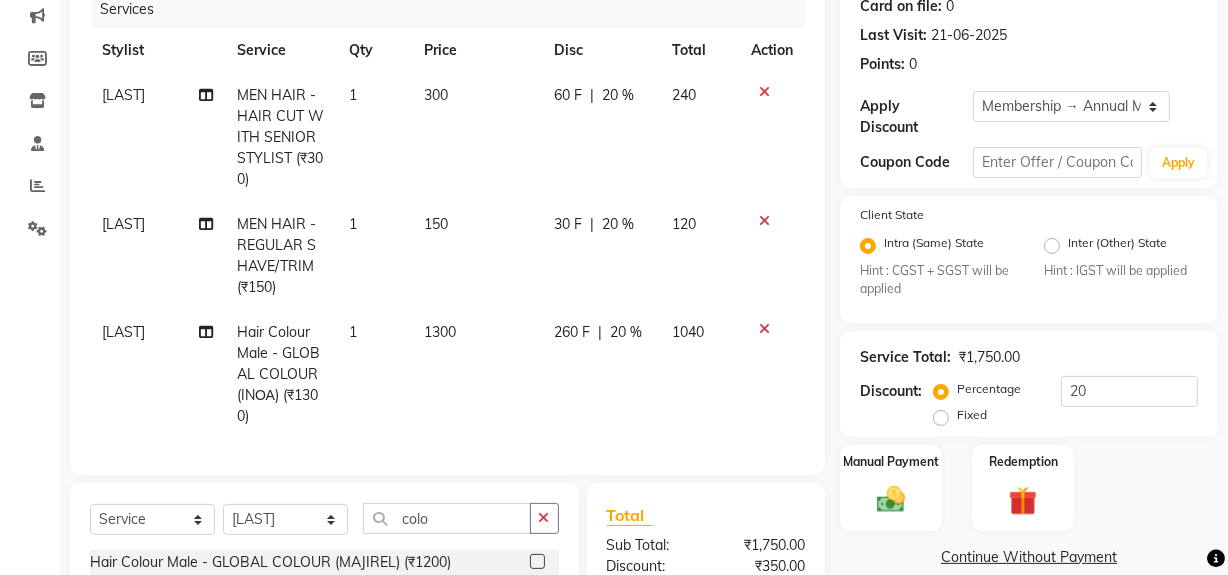 scroll, scrollTop: 503, scrollLeft: 0, axis: vertical 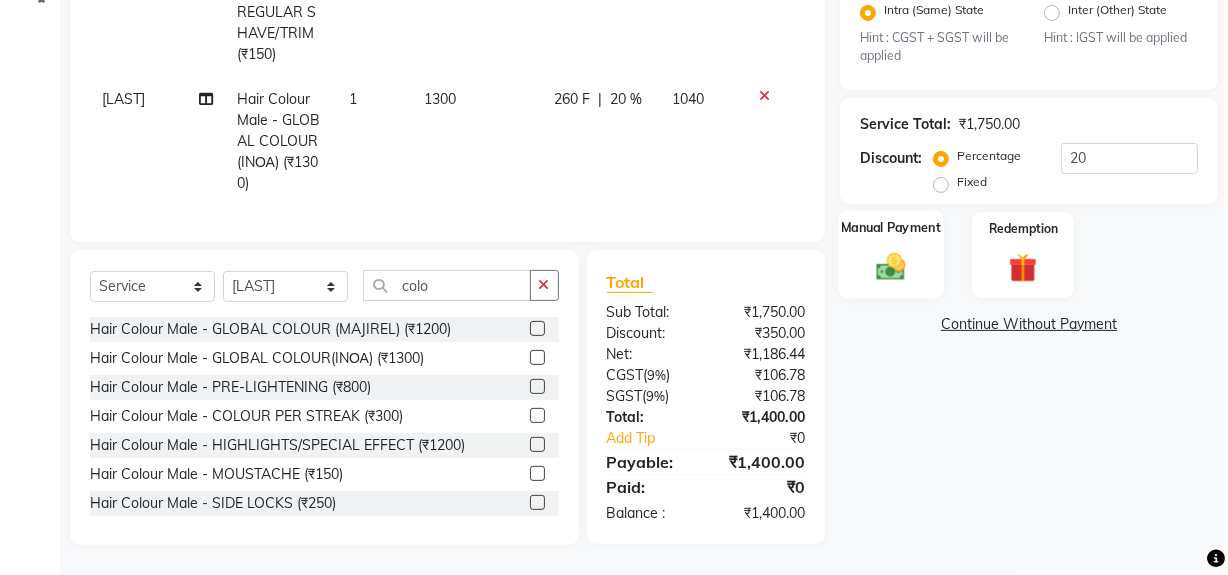 click 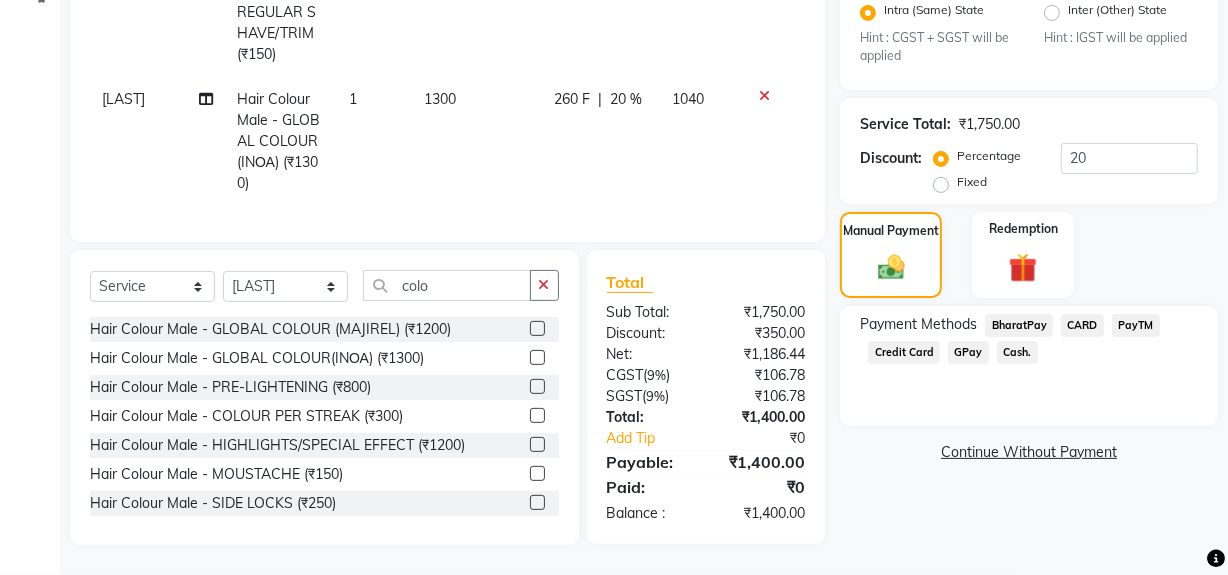 click on "Cash." 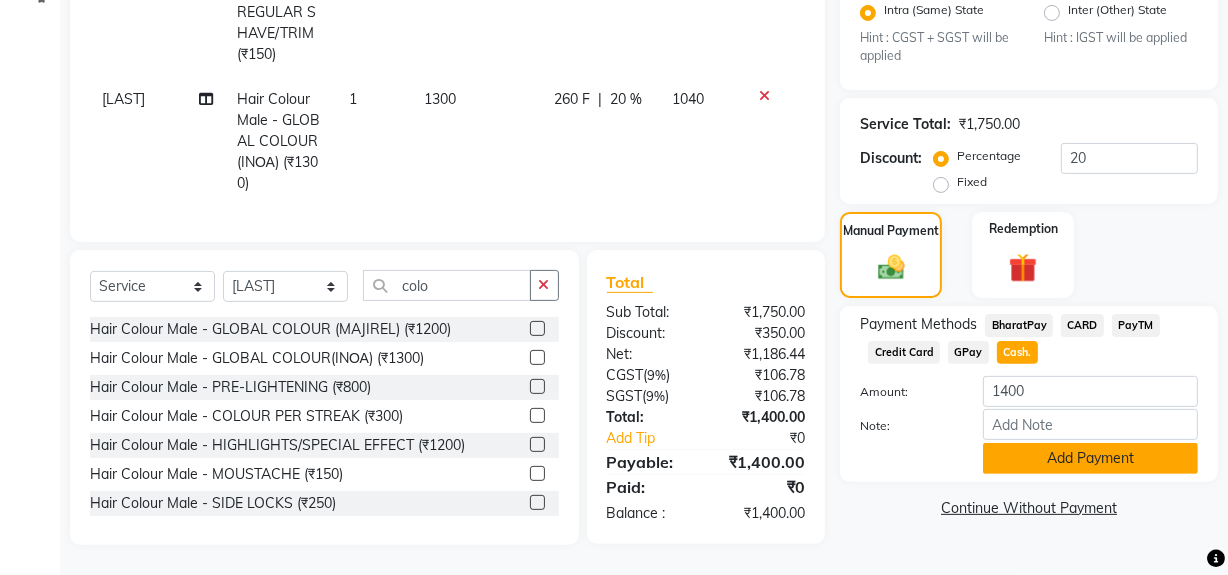 click on "Add Payment" 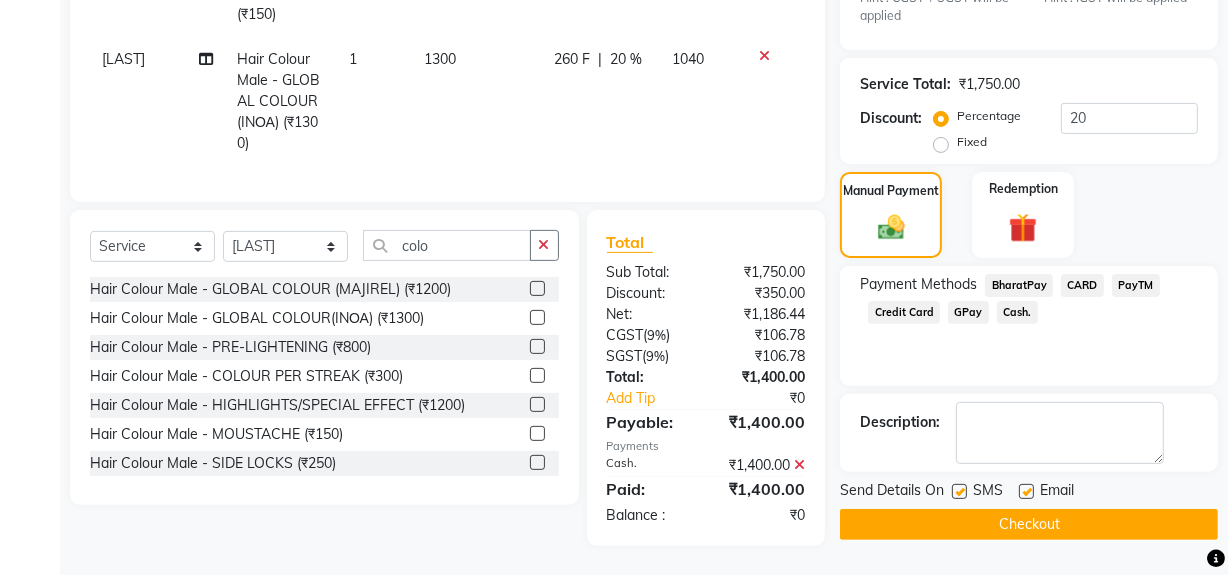 scroll, scrollTop: 544, scrollLeft: 0, axis: vertical 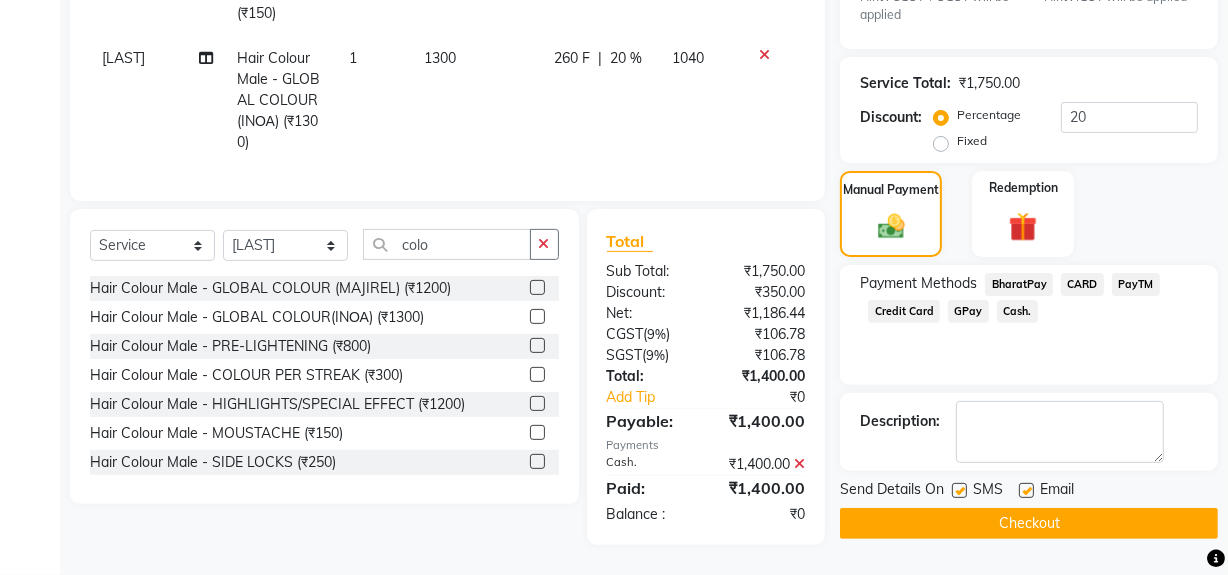 click 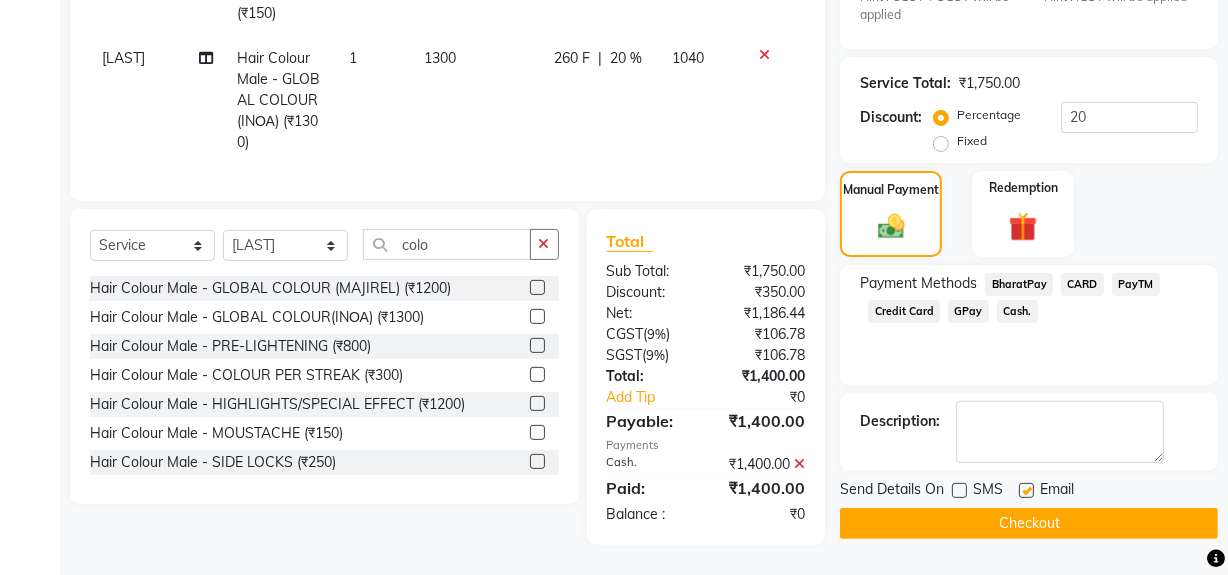 click on "Checkout" 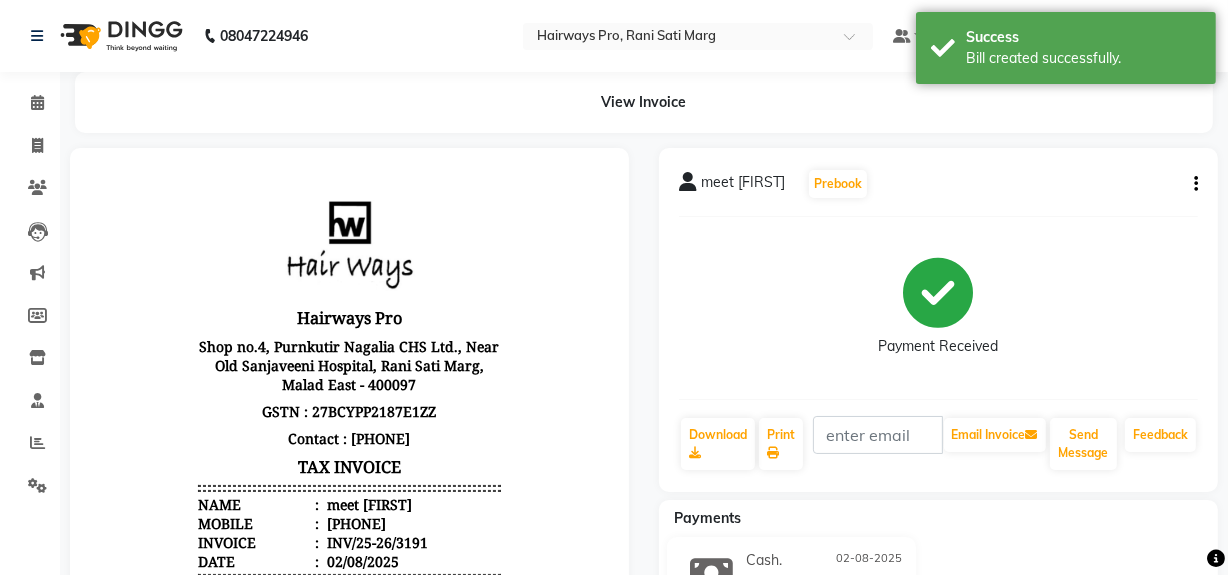 scroll, scrollTop: 0, scrollLeft: 0, axis: both 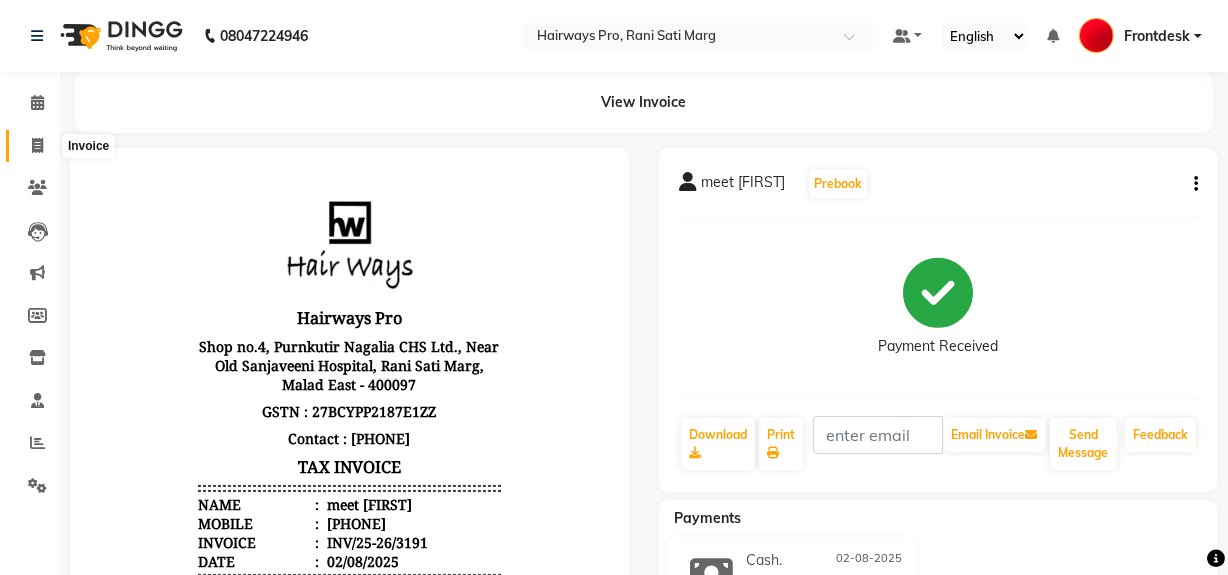 click 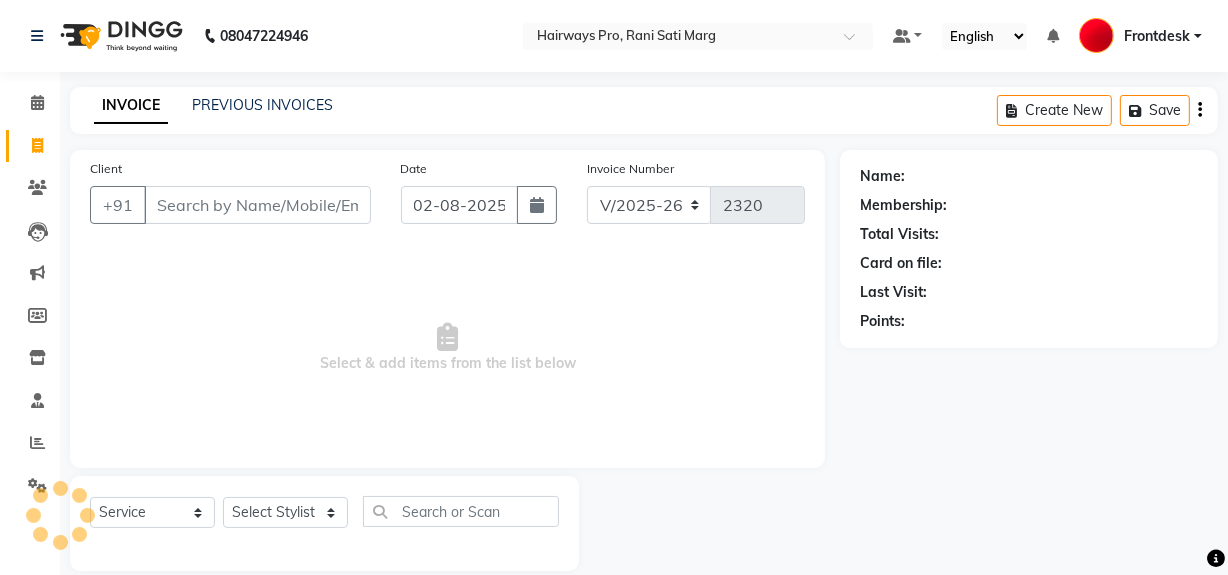 scroll, scrollTop: 26, scrollLeft: 0, axis: vertical 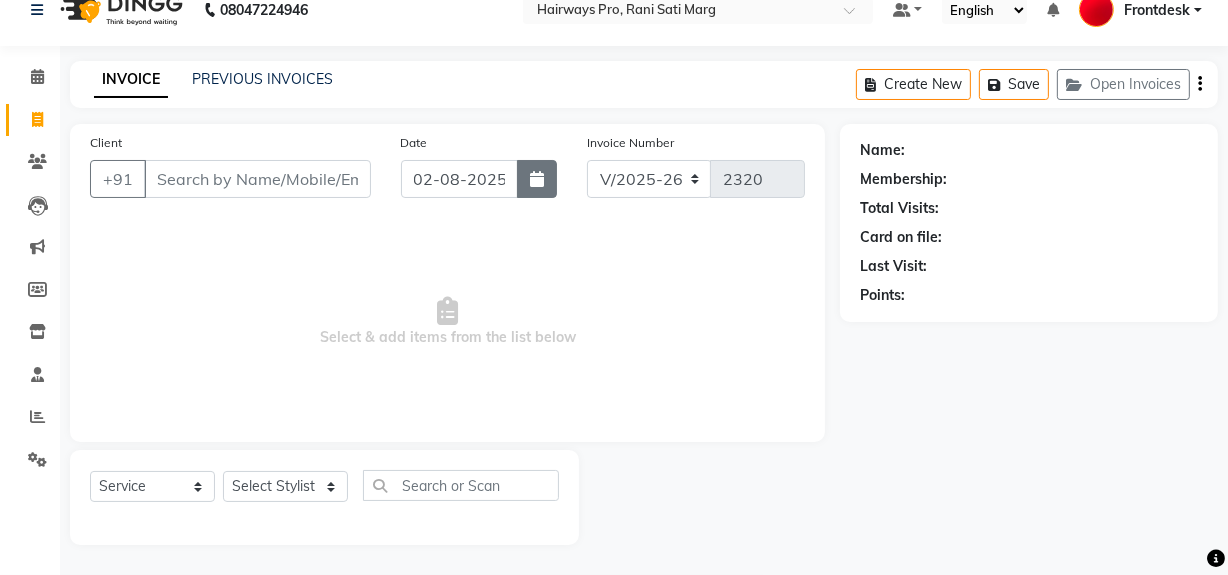 click 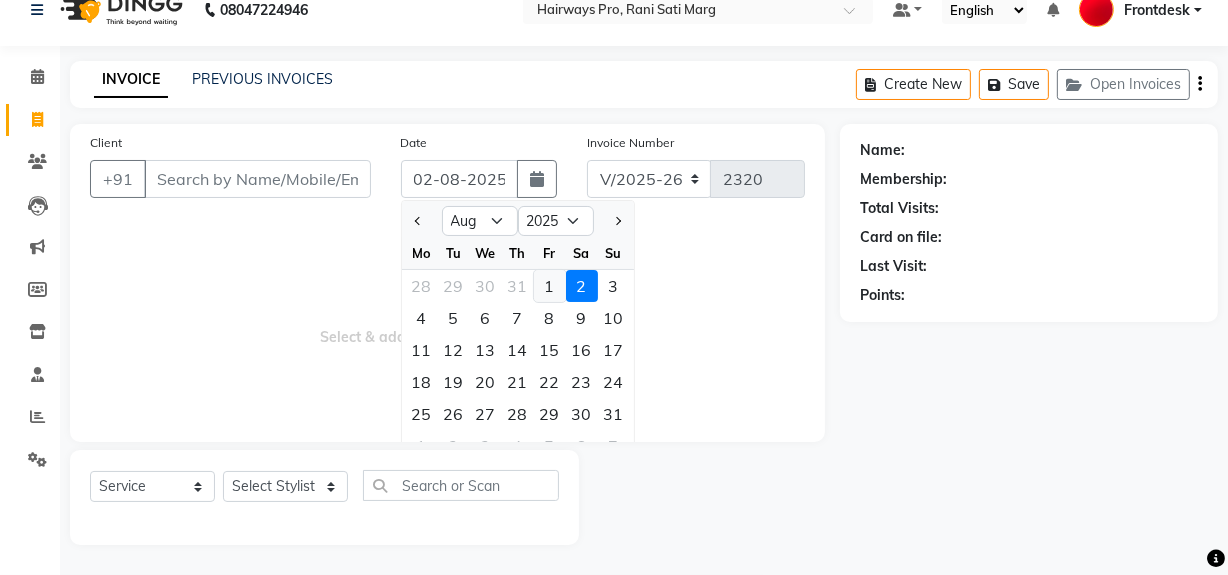 click on "1" 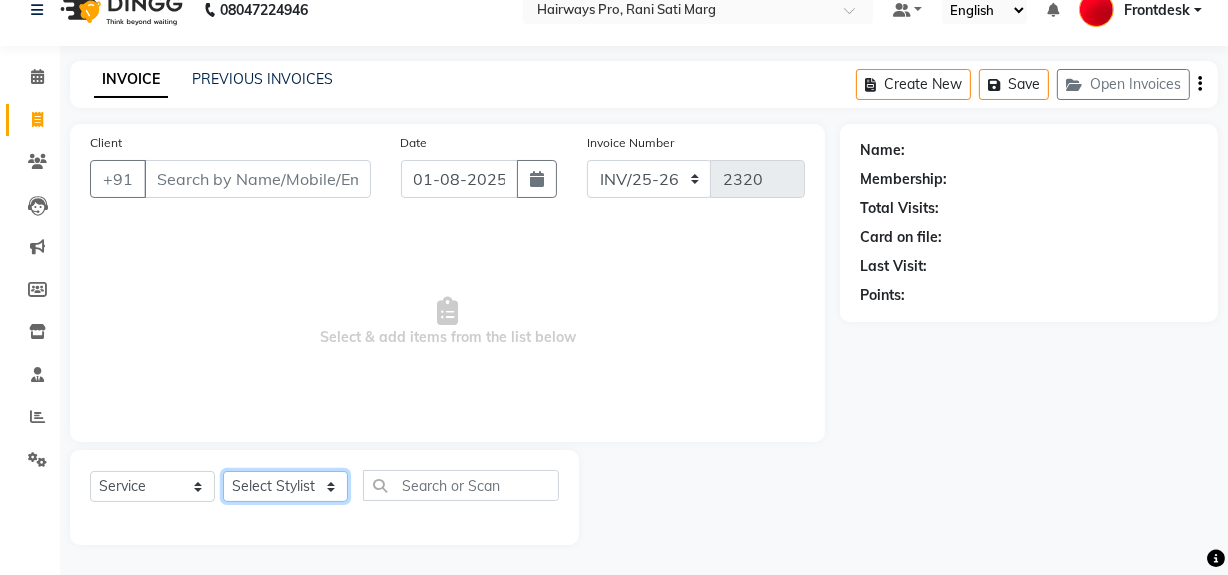 click on "Select Stylist ABID DANISH Faiz shaikh Frontdesk INTEZAR SALMANI JYOTI Kamal Salmani KAVITA MUSTAFA RAFIQUE Sonal SONU WAQAR ZAFAR" 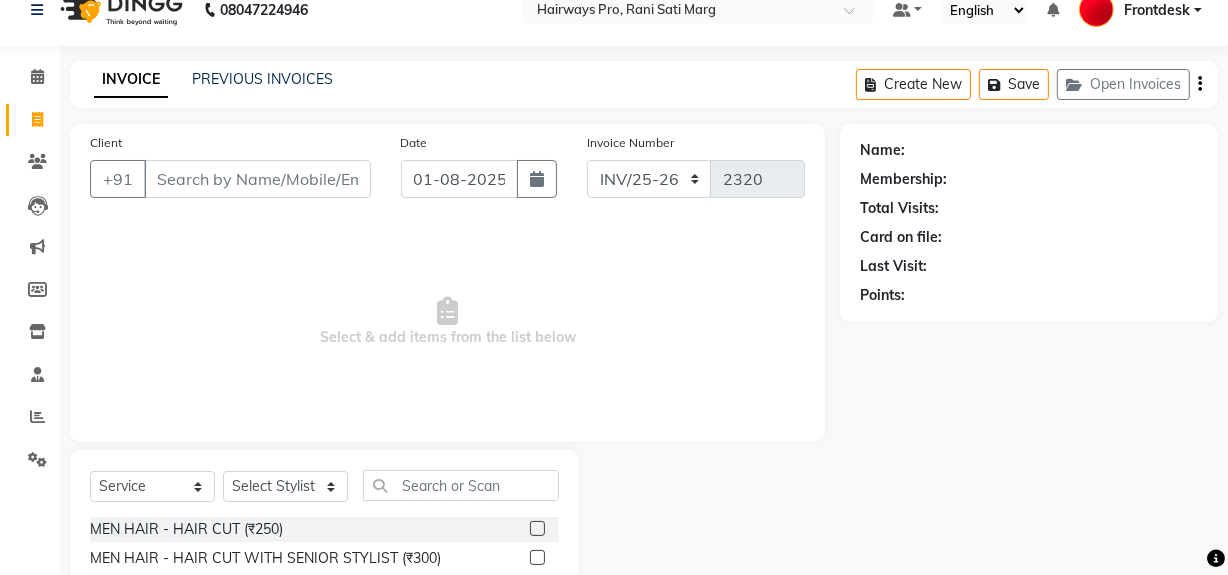 click on "08047224946 Select Location × Hairways Pro, Rani Sati Marg Default Panel My Panel English ENGLISH Español العربية मराठी हिंदी ગુજરાતી தமிழ் 中文 Notifications nothing to show Frontdesk Manage Profile Change Password Sign out  Version:3.15.11  ☀ Hairways Pro, Rani Sati Marg  Calendar  Invoice  Clients  Leads   Marketing  Members  Inventory  Staff  Reports  Settings Completed InProgress Upcoming Dropped Tentative Check-In Confirm Bookings Generate Report Segments Page Builder INVOICE PREVIOUS INVOICES Create New   Save   Open Invoices  Client +91 Date 01-08-2025 Invoice Number INV/25-26 V/2025-26 2320  Select & add items from the list below  Select  Service  Product  Membership  Package Voucher Prepaid Gift Card  Select Stylist ABID DANISH Faiz shaikh Frontdesk INTEZAR SALMANI JYOTI Kamal Salmani KAVITA MUSTAFA RAFIQUE Sonal SONU WAQAR ZAFAR MEN HAIR - HAIR CUT (₹250)  MEN HAIR - HAIR CUT WITH SENIOR STYLIST (₹300)  MEN HAIR - HAIR STYLE (₹100)" 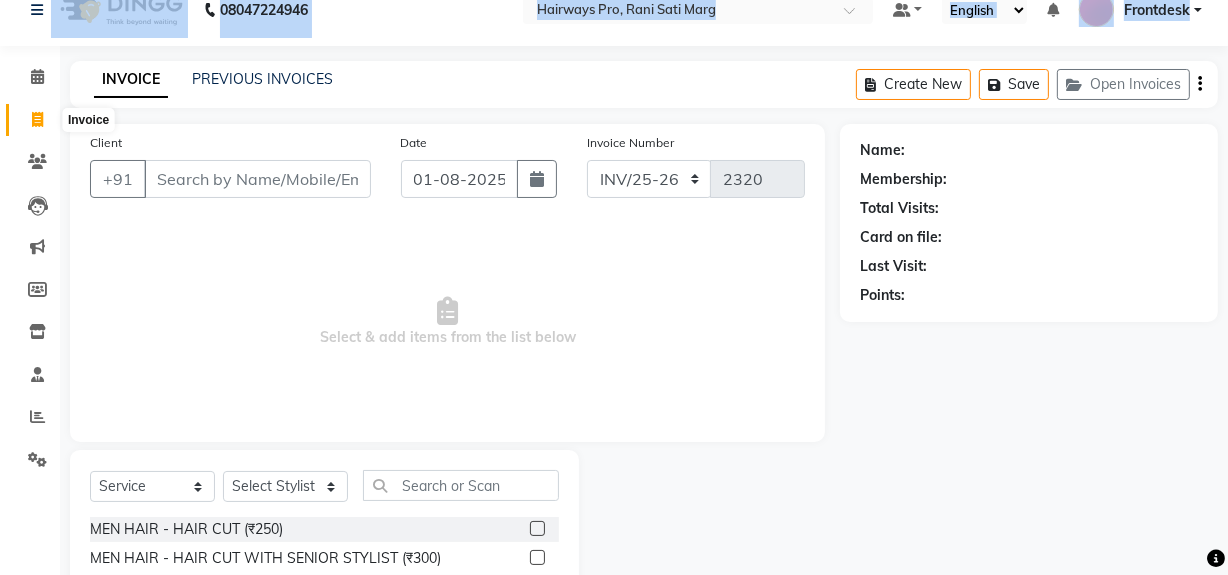 click 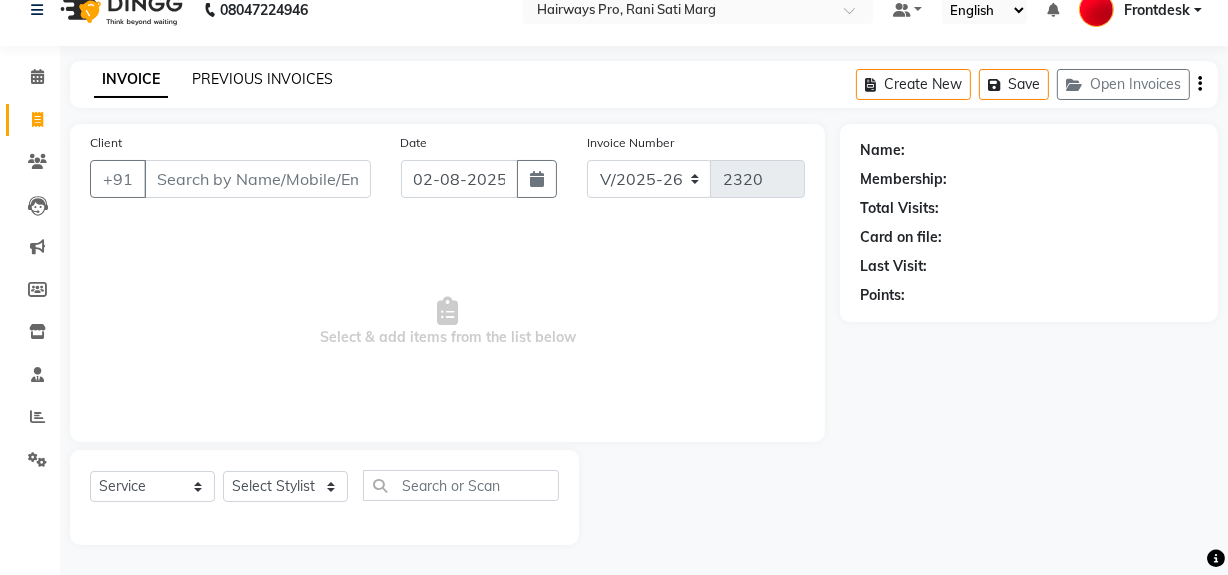 click on "PREVIOUS INVOICES" 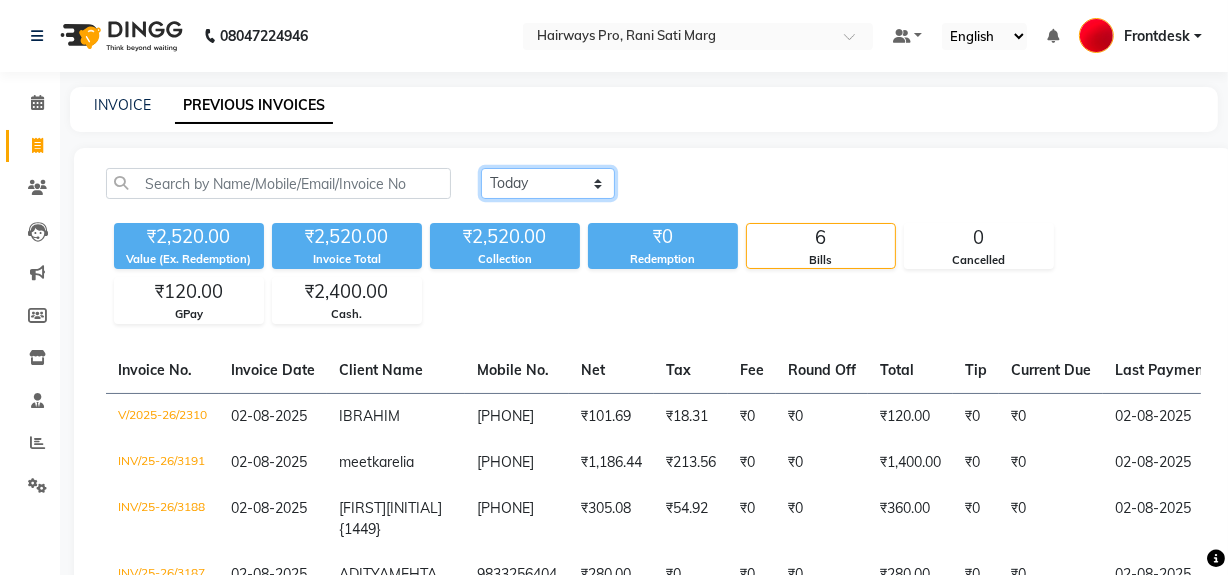 click on "Today Yesterday Custom Range" 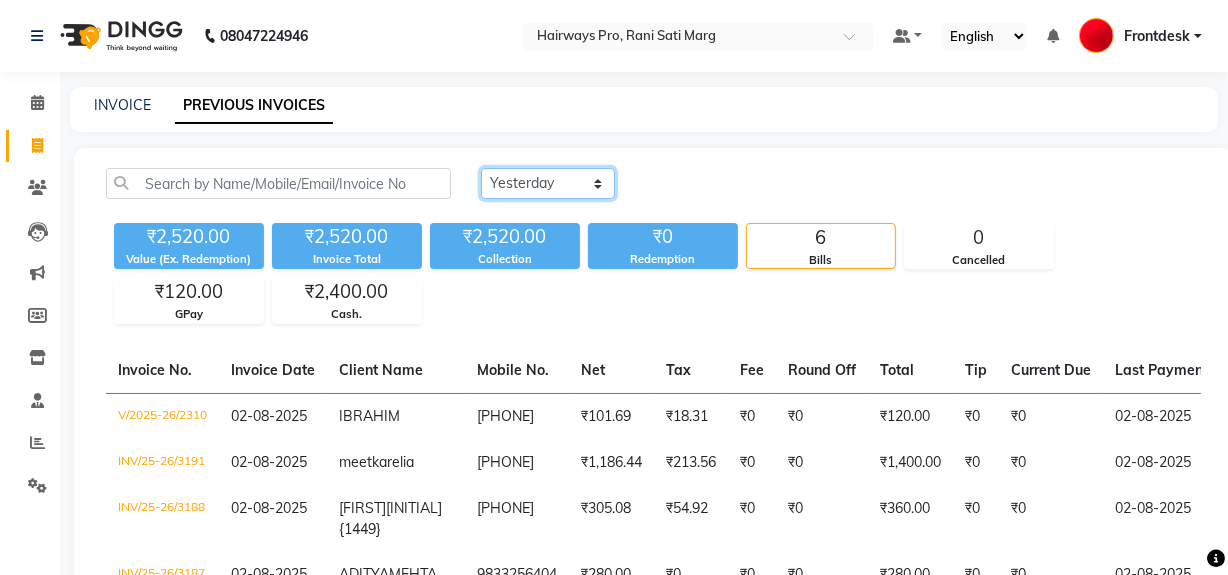 click on "Today Yesterday Custom Range" 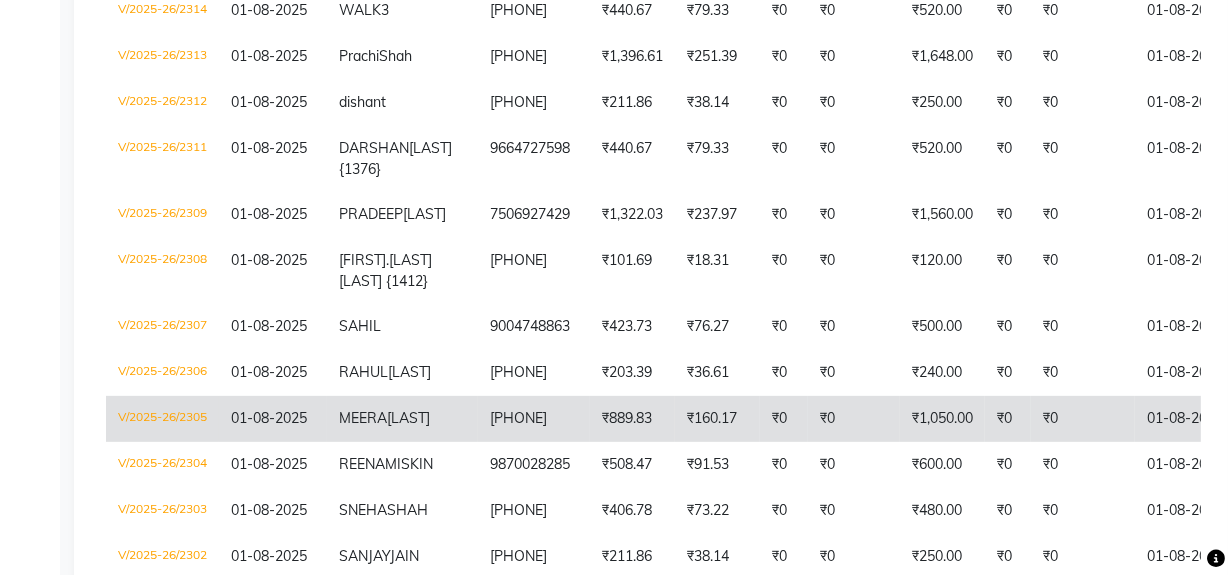 scroll, scrollTop: 727, scrollLeft: 0, axis: vertical 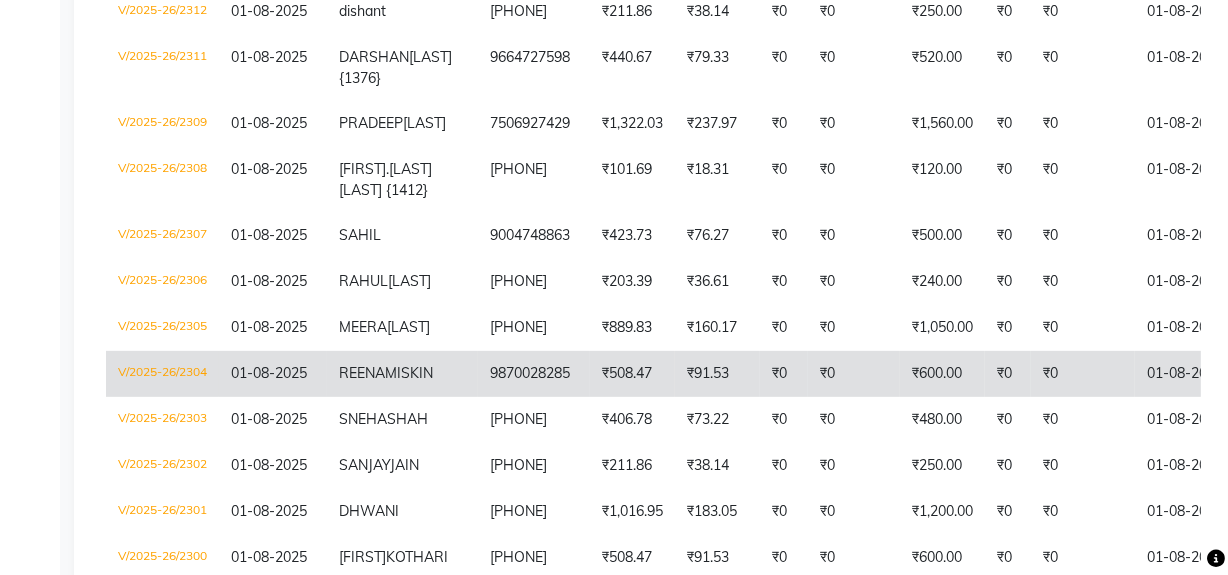 click on "V/2025-26/2304" 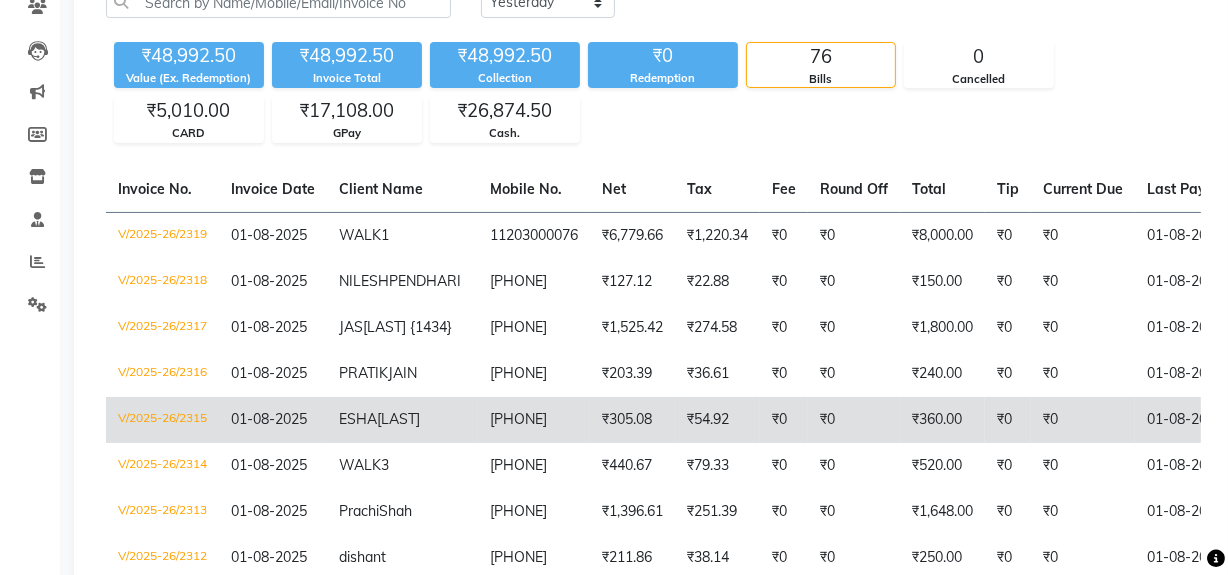 scroll, scrollTop: 0, scrollLeft: 0, axis: both 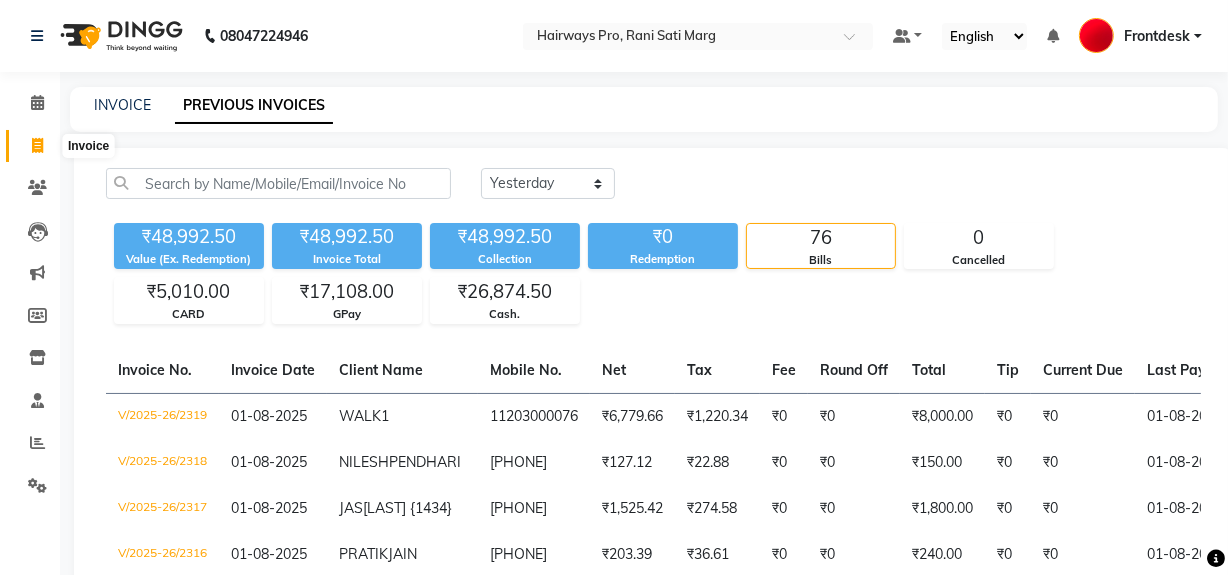 click 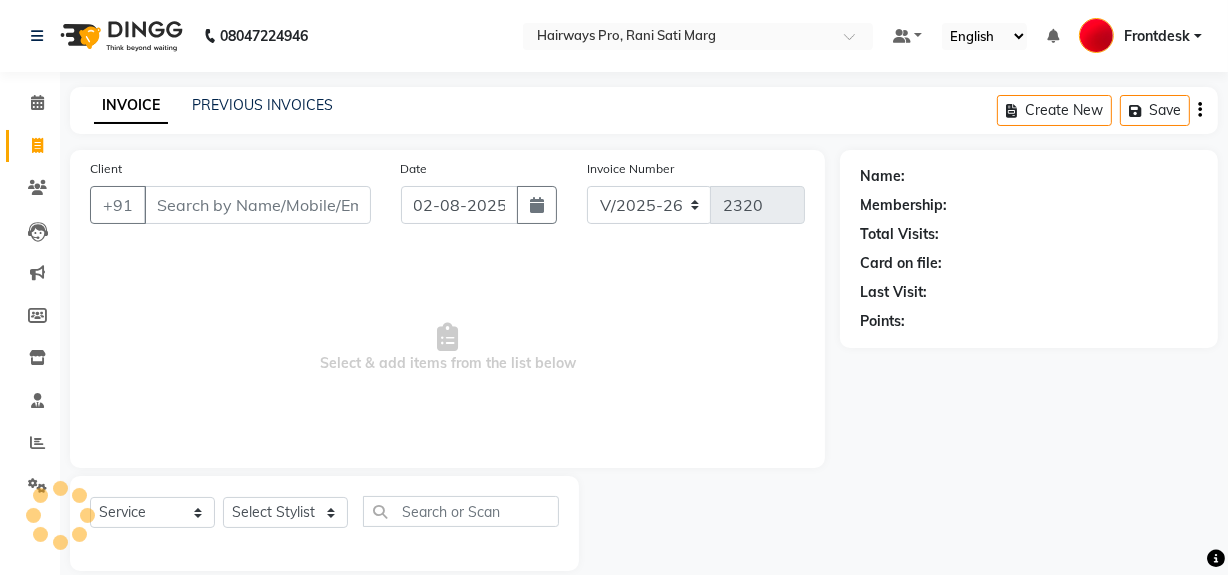 scroll, scrollTop: 26, scrollLeft: 0, axis: vertical 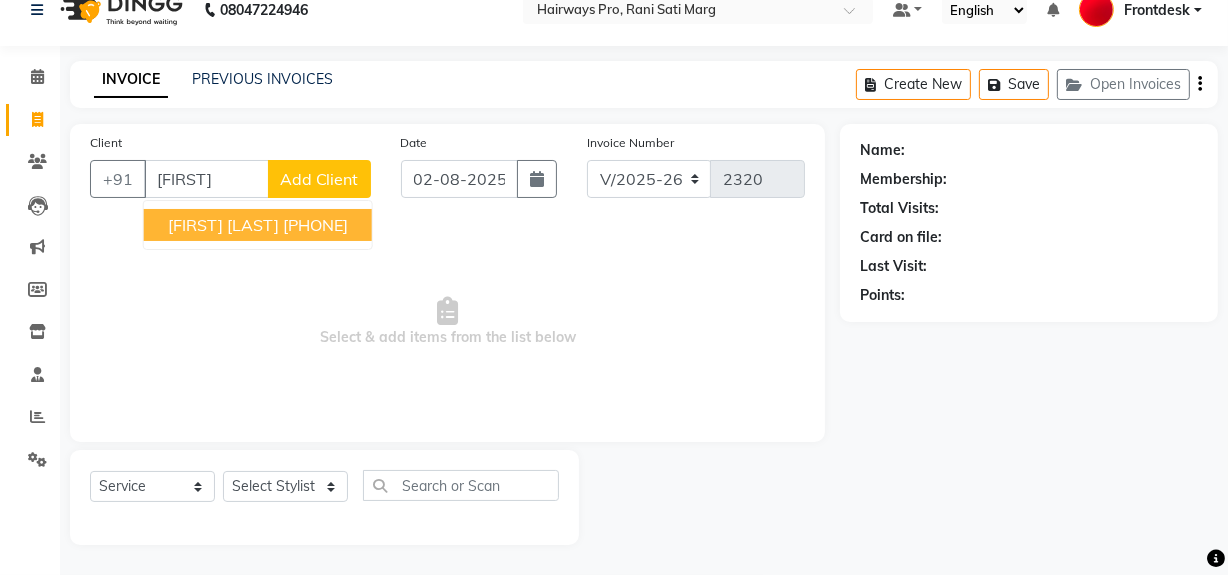 click on "9769100192" at bounding box center (315, 225) 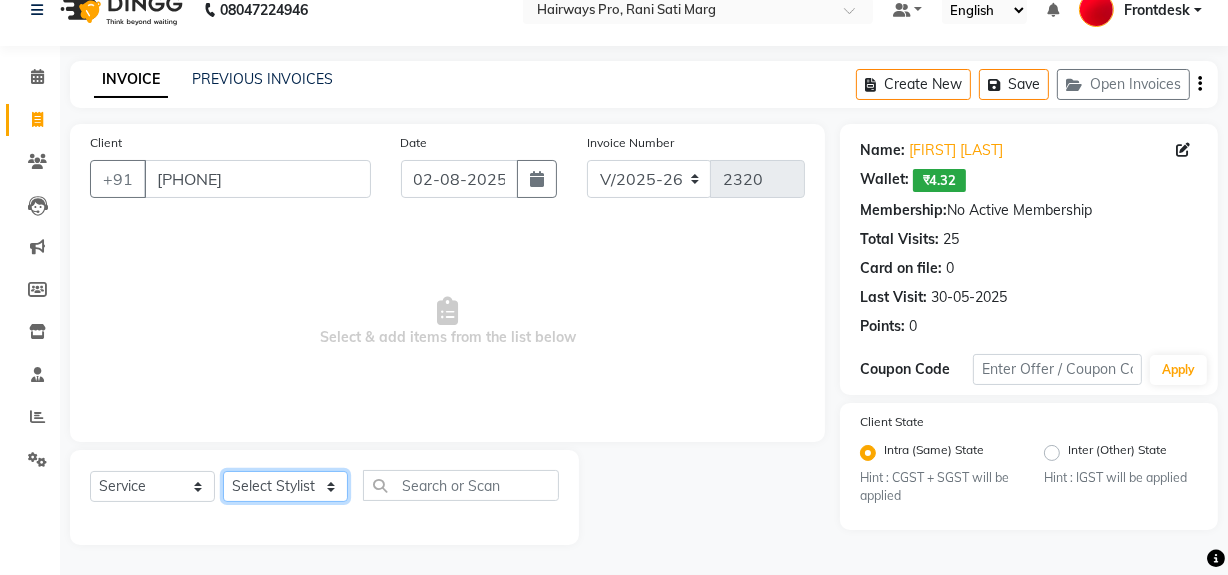 click on "Select Stylist ABID DANISH Faiz shaikh Frontdesk INTEZAR SALMANI JYOTI Kamal Salmani KAVITA MUSTAFA RAFIQUE Sonal SONU WAQAR ZAFAR" 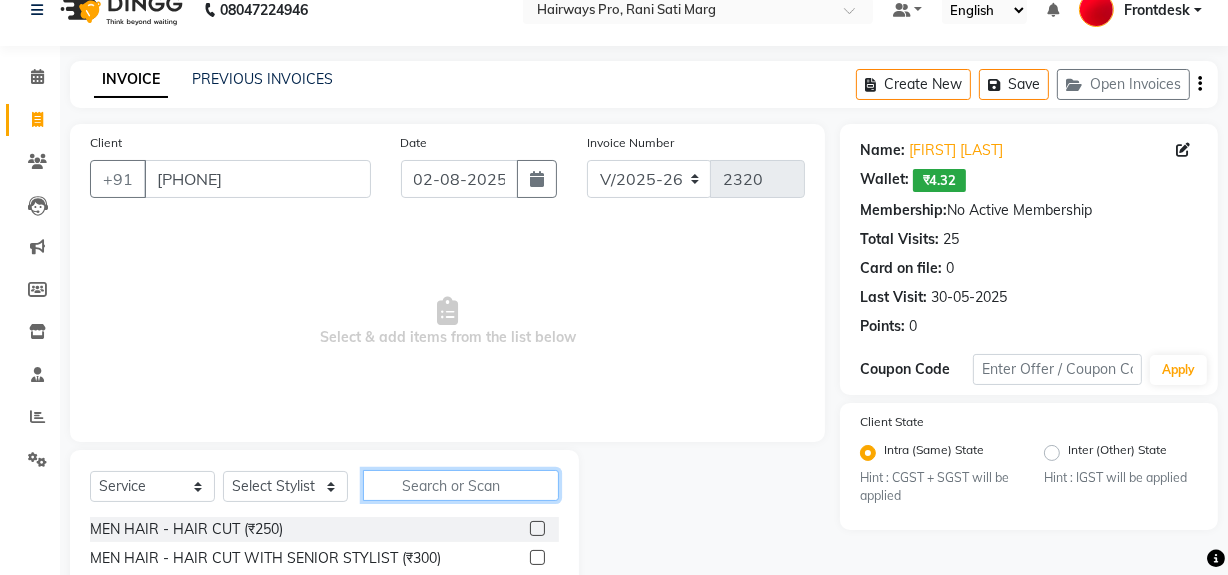 click 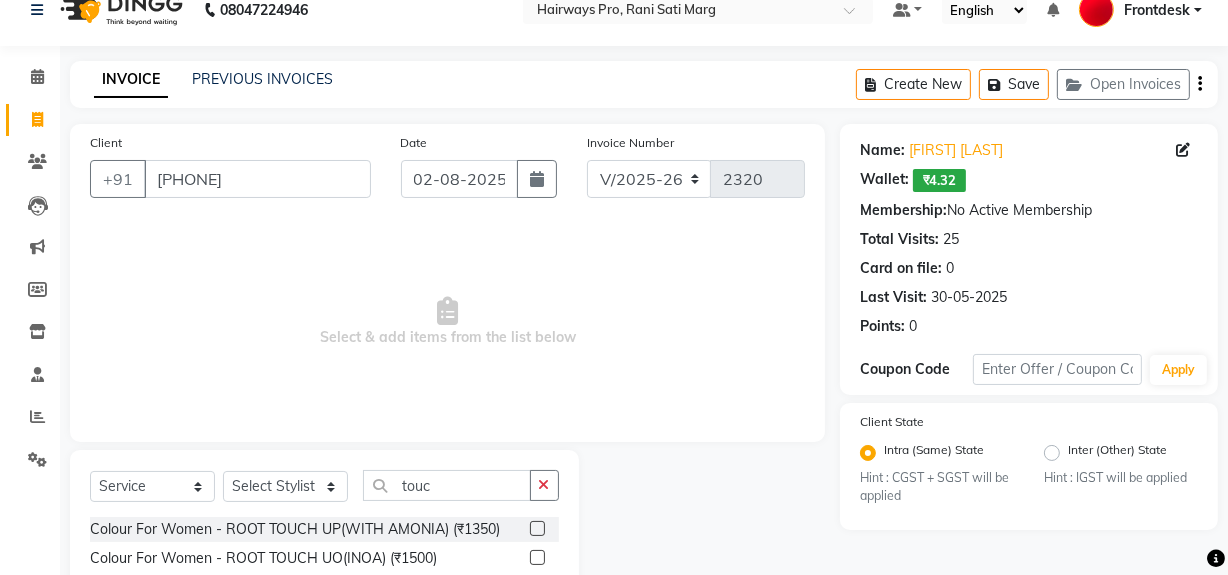click 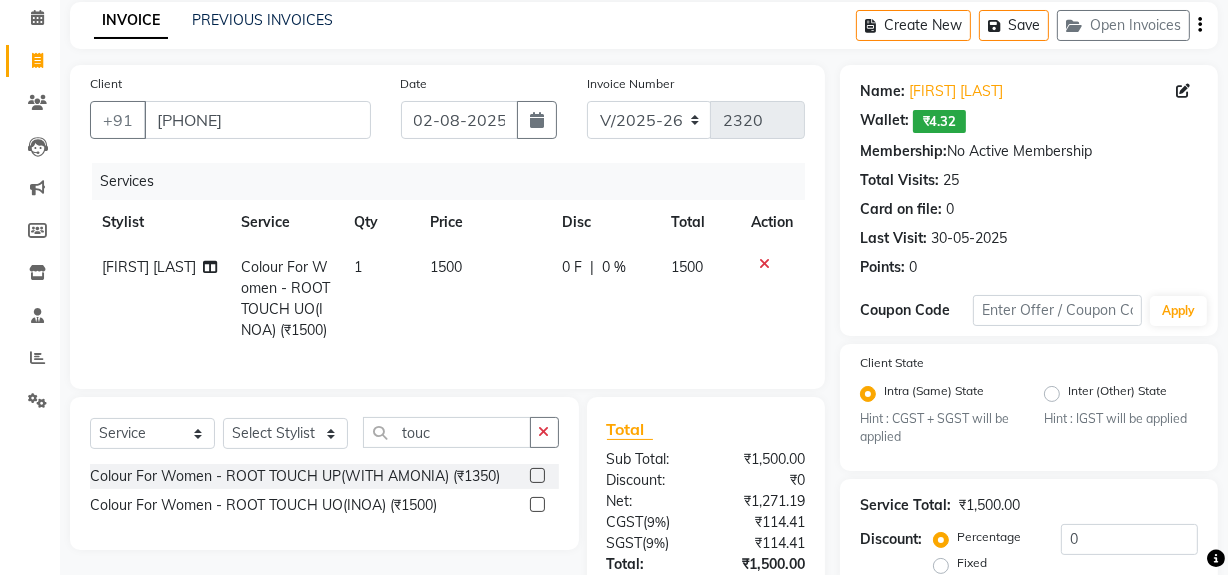 scroll, scrollTop: 117, scrollLeft: 0, axis: vertical 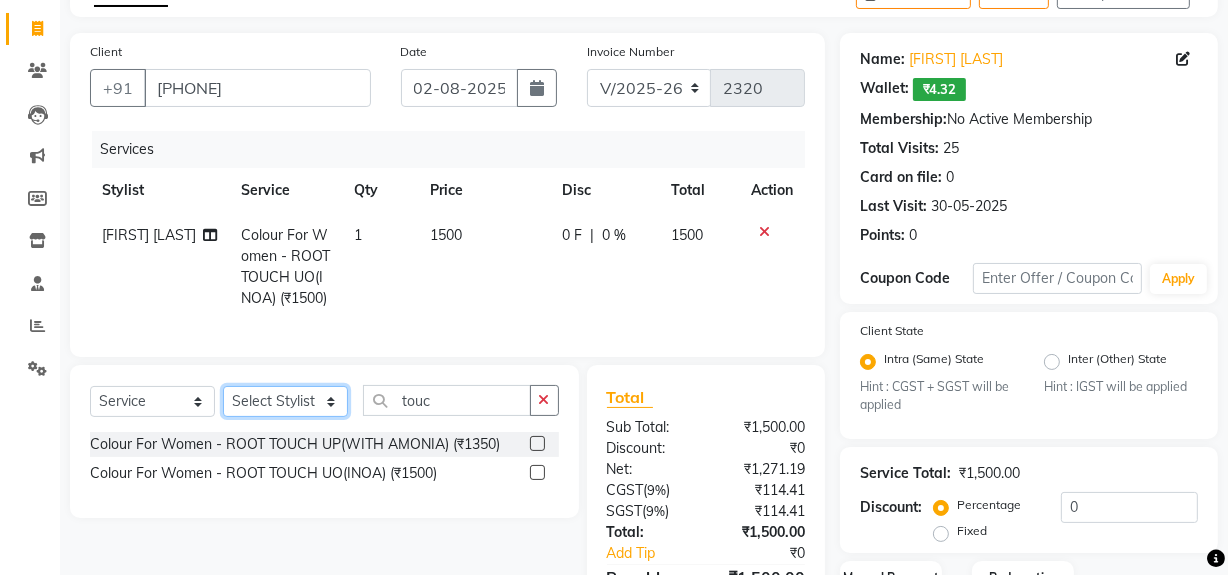 click on "Select Stylist ABID DANISH Faiz shaikh Frontdesk INTEZAR SALMANI JYOTI Kamal Salmani KAVITA MUSTAFA RAFIQUE Sonal SONU WAQAR ZAFAR" 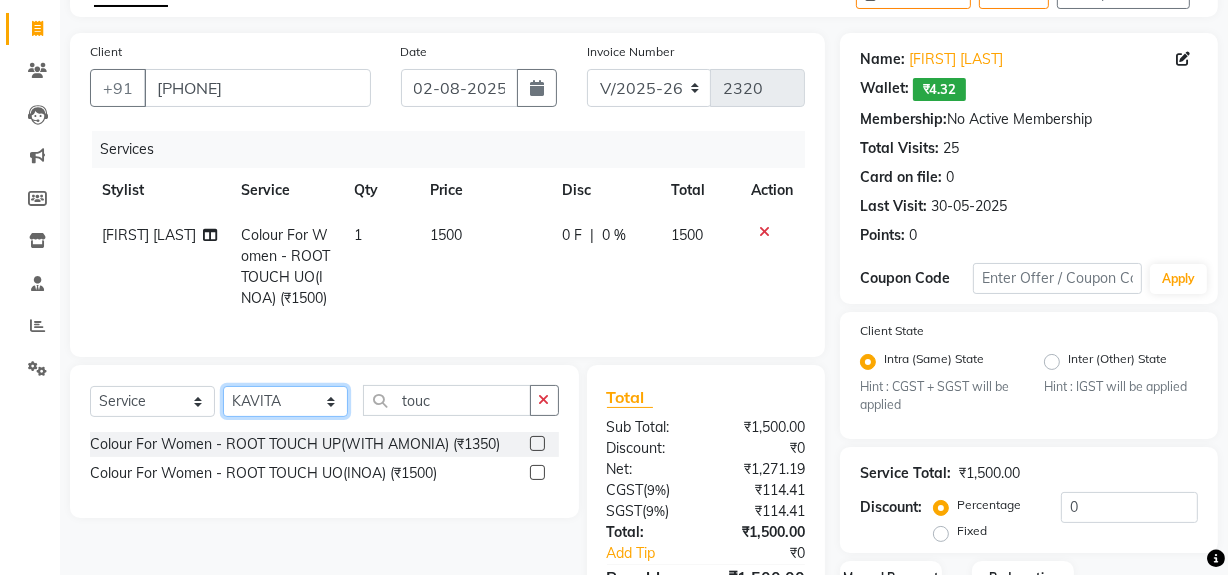 click on "Select Stylist ABID DANISH Faiz shaikh Frontdesk INTEZAR SALMANI JYOTI Kamal Salmani KAVITA MUSTAFA RAFIQUE Sonal SONU WAQAR ZAFAR" 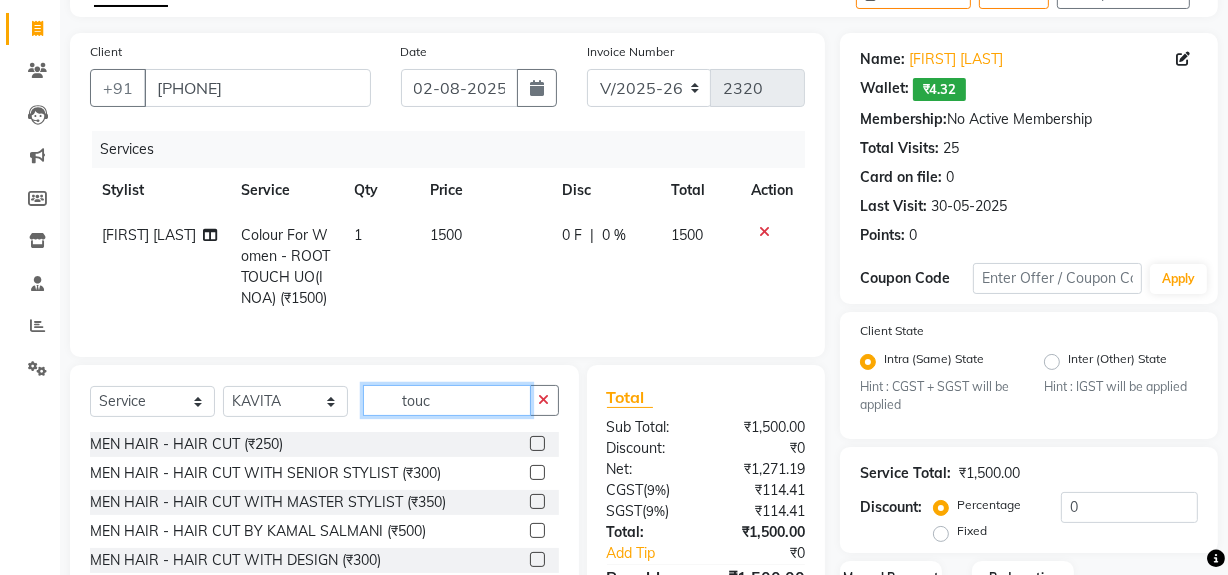 click on "touc" 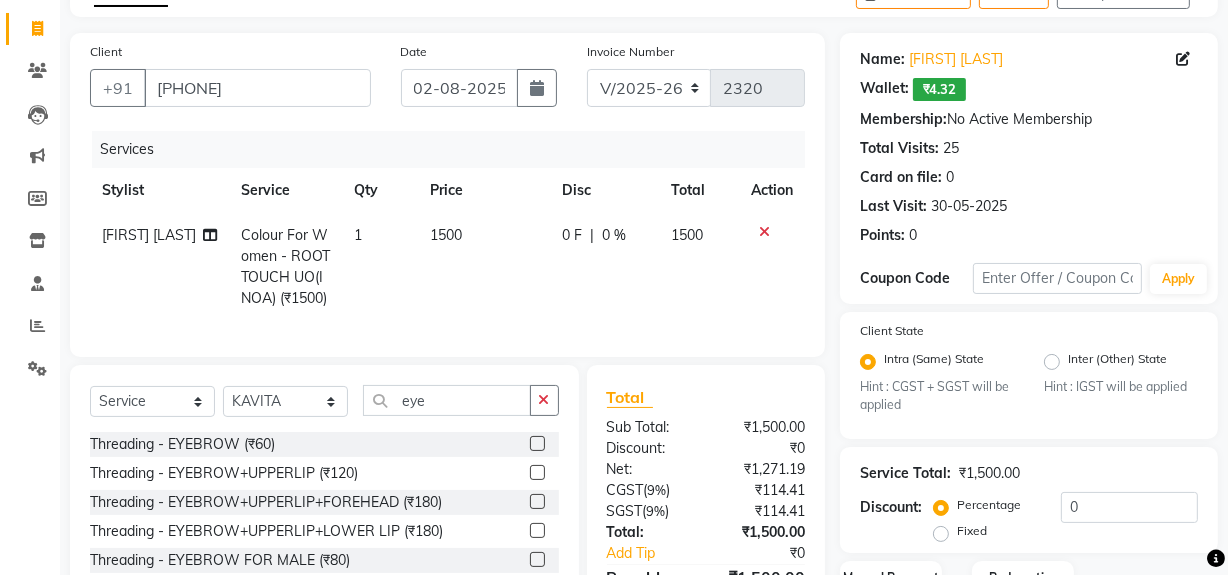 click 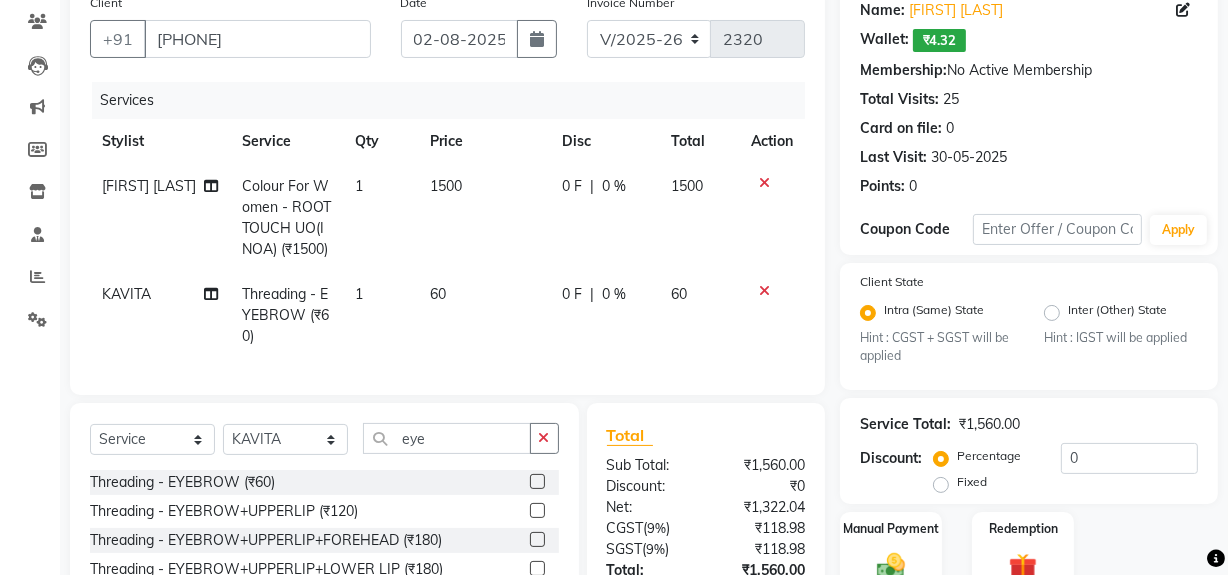 scroll, scrollTop: 208, scrollLeft: 0, axis: vertical 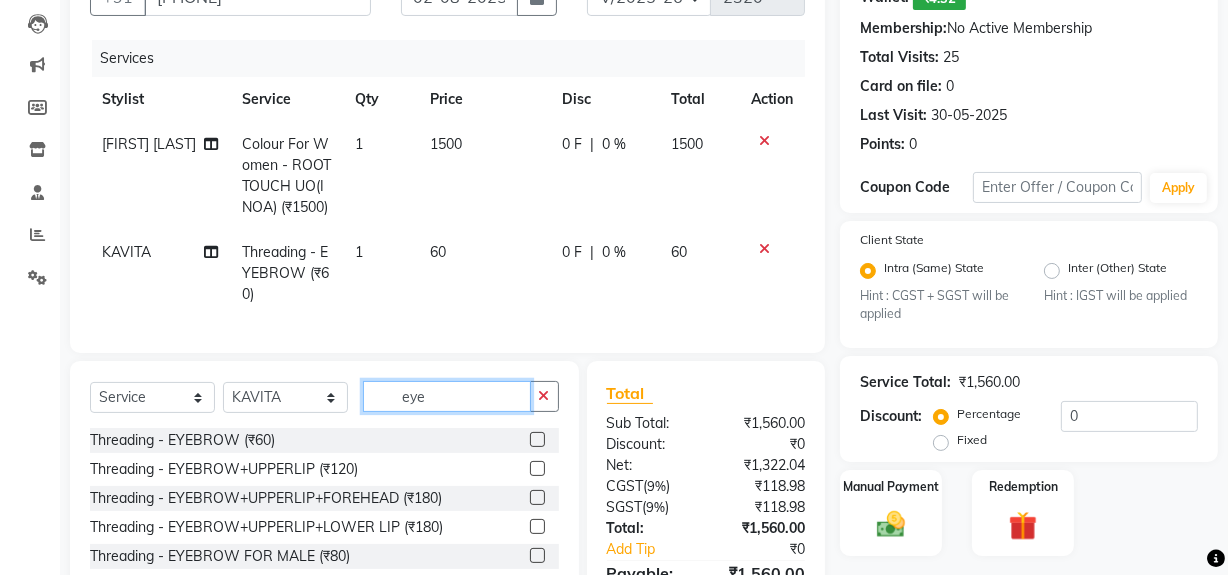 click on "eye" 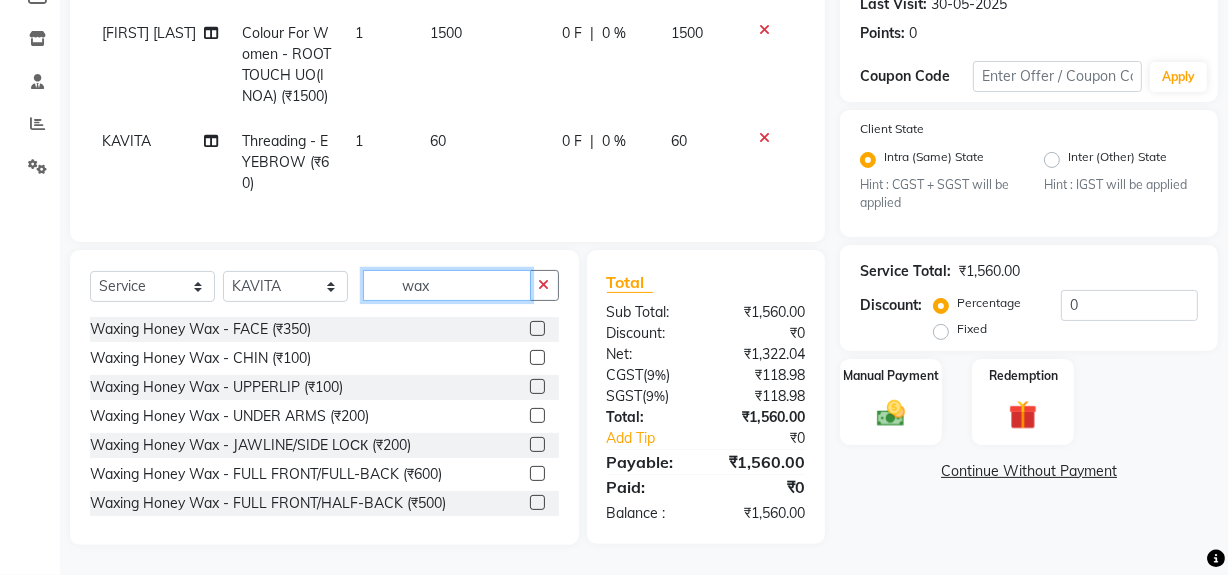 scroll, scrollTop: 353, scrollLeft: 0, axis: vertical 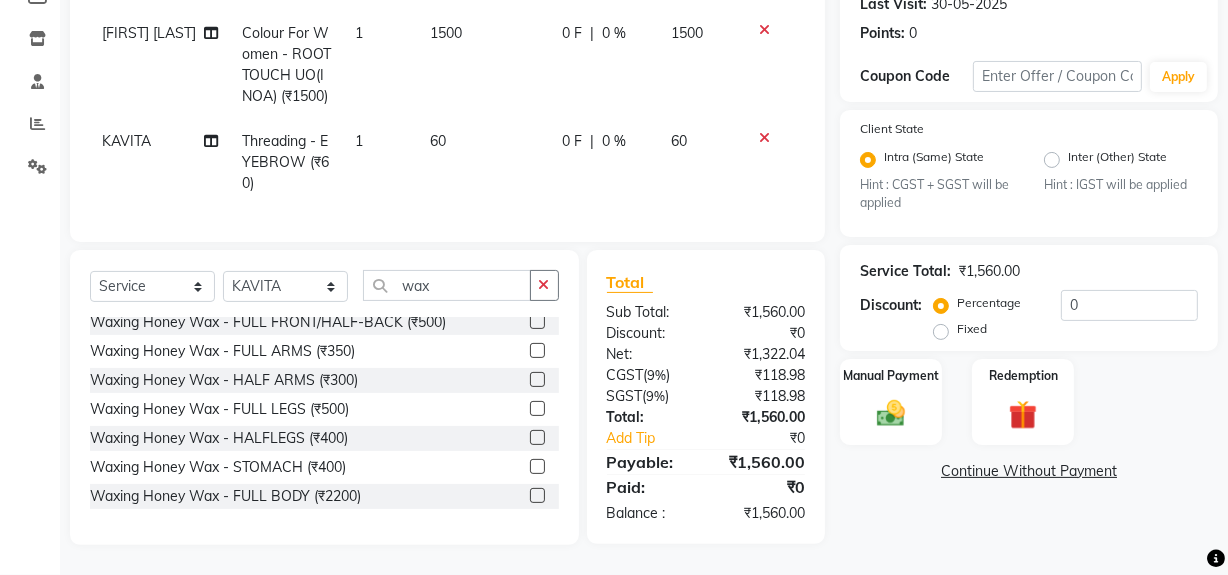 click 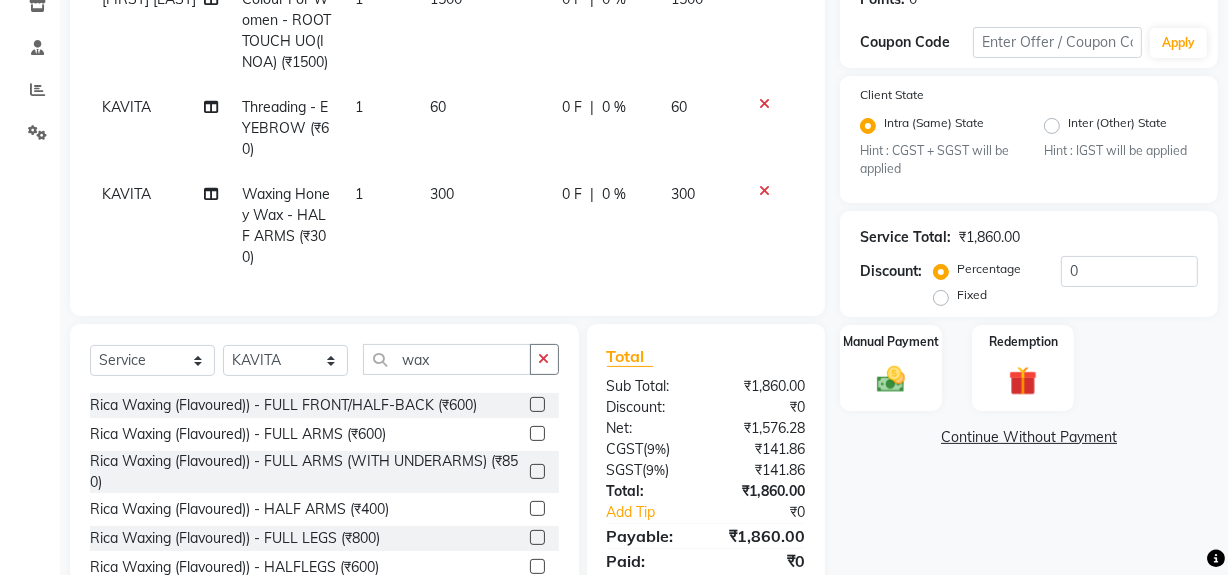 scroll, scrollTop: 727, scrollLeft: 0, axis: vertical 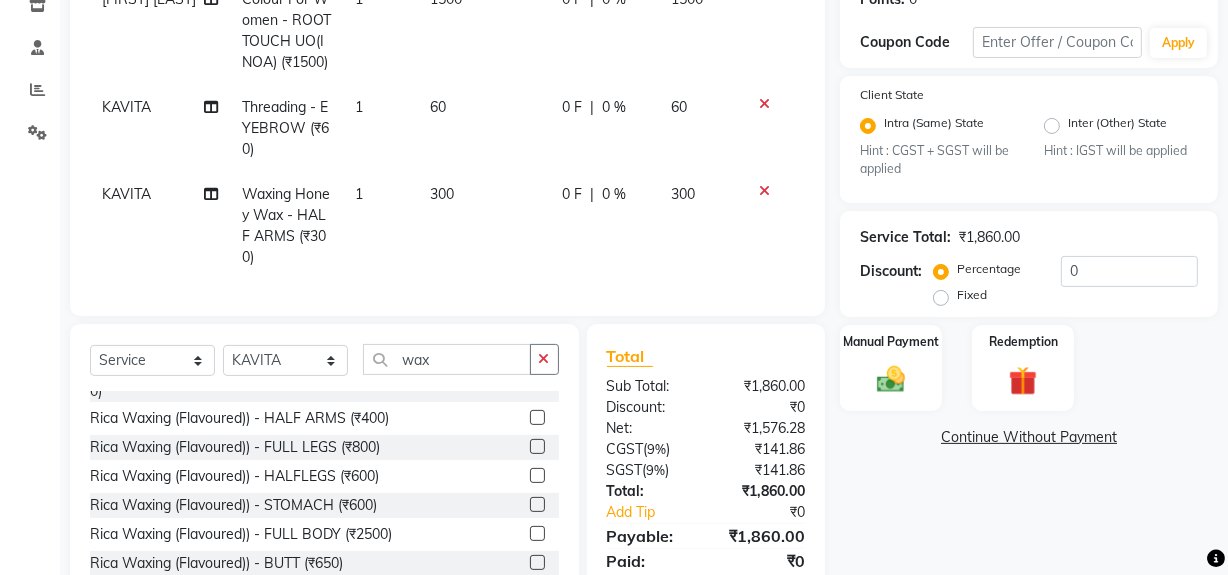 click 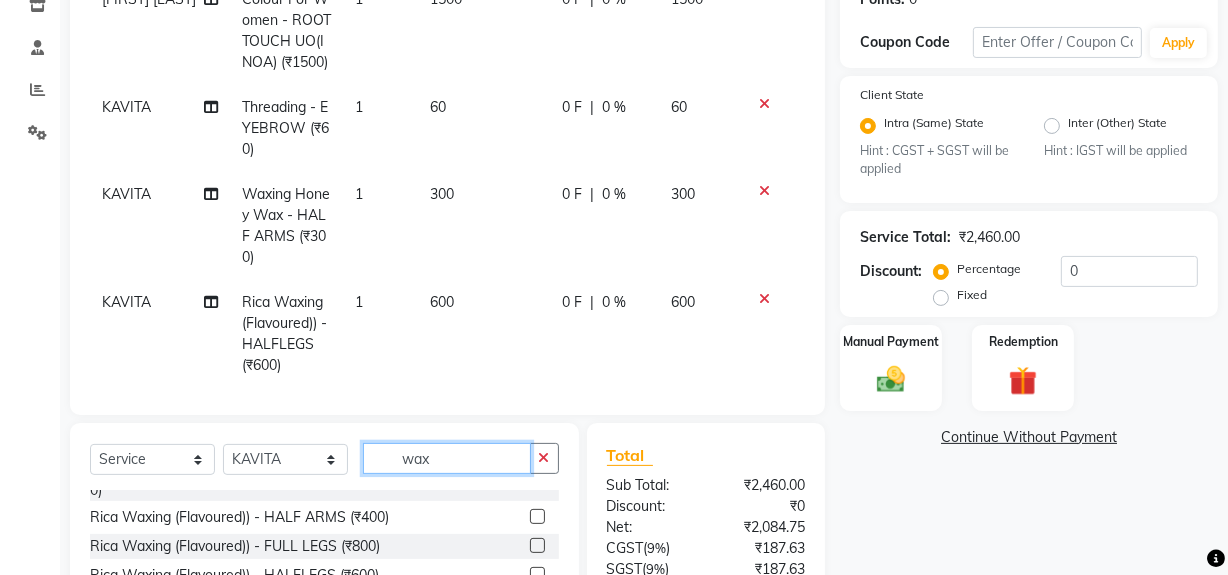 click on "wax" 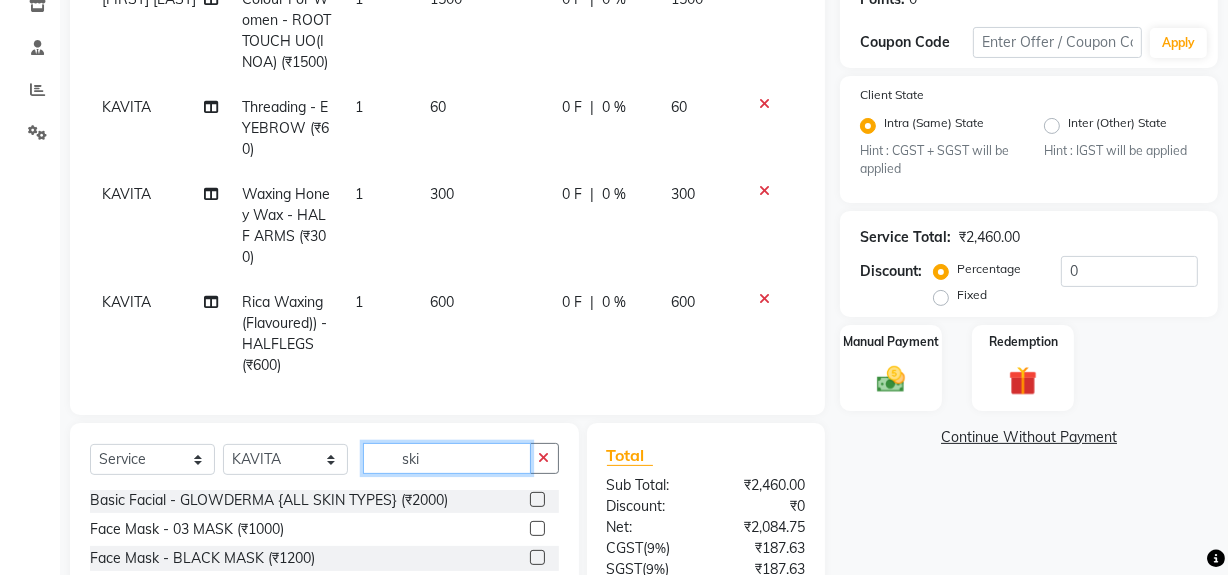 scroll, scrollTop: 0, scrollLeft: 0, axis: both 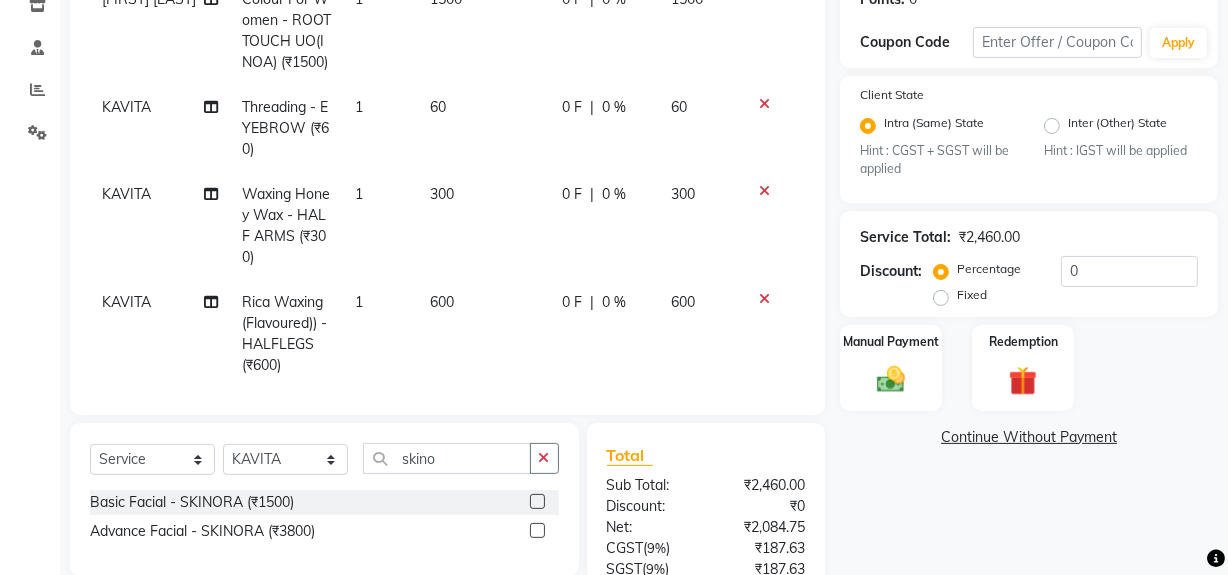 click 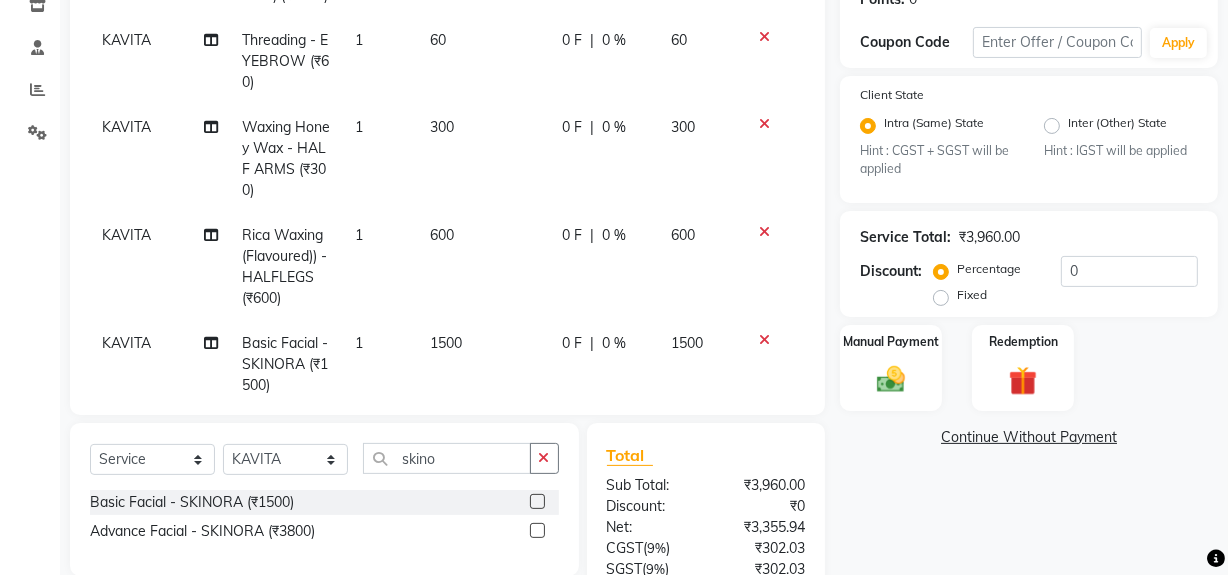 scroll, scrollTop: 130, scrollLeft: 0, axis: vertical 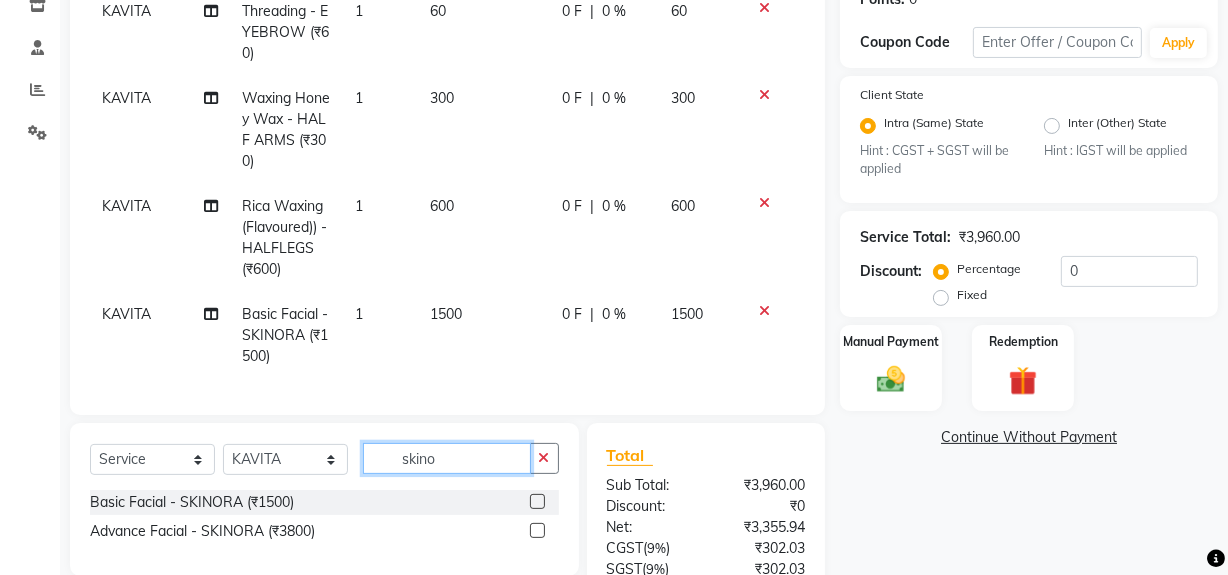 click on "skino" 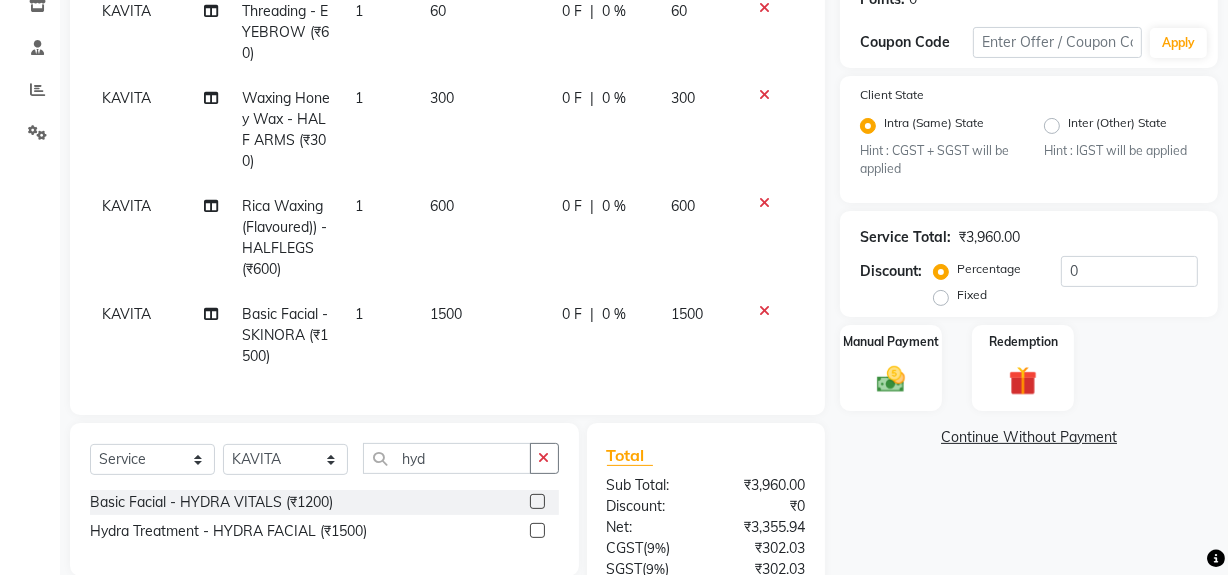 click 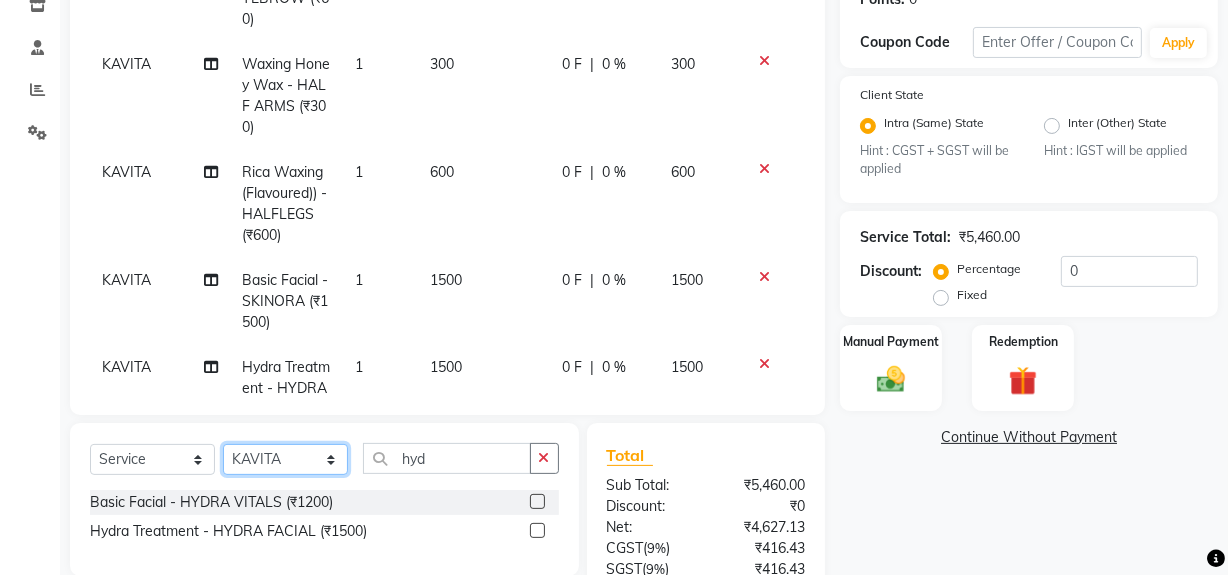 click on "Select Stylist ABID DANISH Faiz shaikh Frontdesk INTEZAR SALMANI JYOTI Kamal Salmani KAVITA MUSTAFA RAFIQUE Sonal SONU WAQAR ZAFAR" 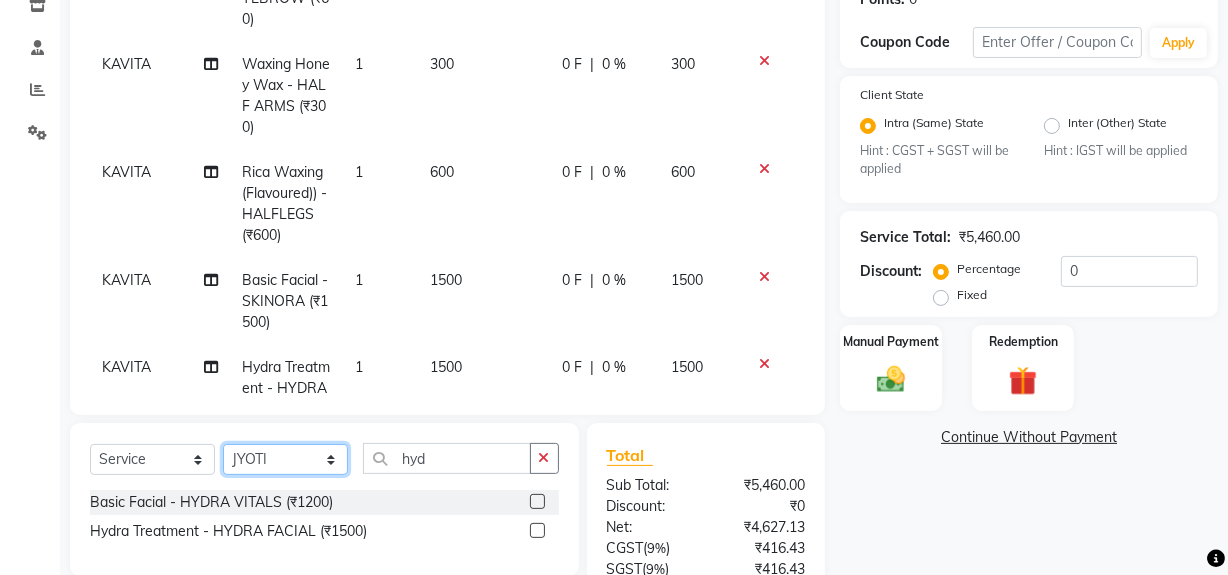click on "Select Stylist ABID DANISH Faiz shaikh Frontdesk INTEZAR SALMANI JYOTI Kamal Salmani KAVITA MUSTAFA RAFIQUE Sonal SONU WAQAR ZAFAR" 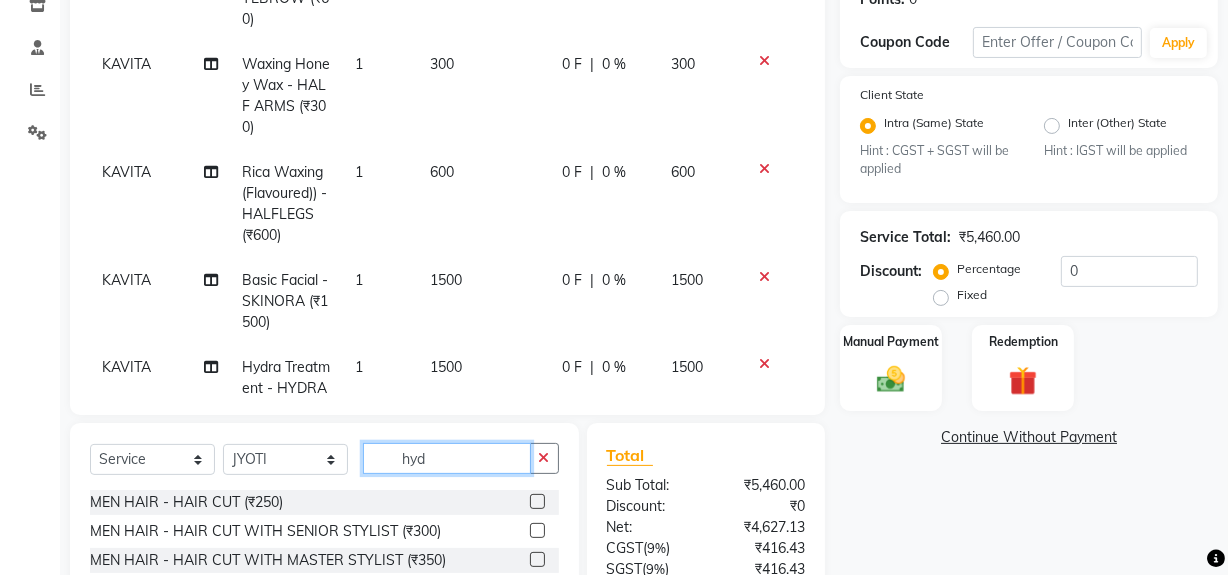 click on "hyd" 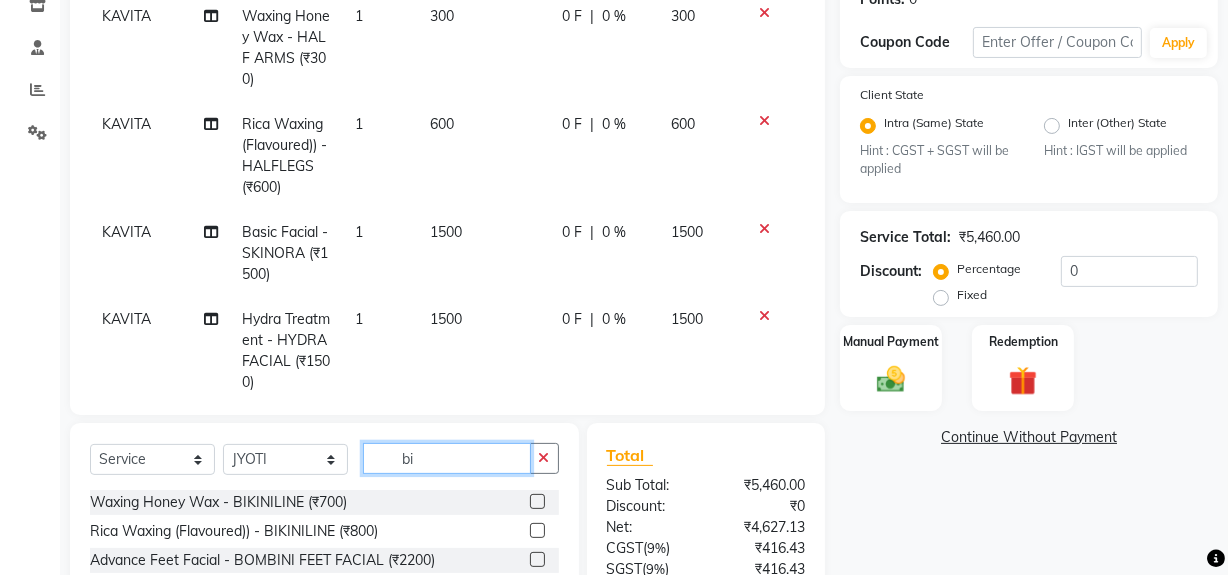 scroll, scrollTop: 221, scrollLeft: 0, axis: vertical 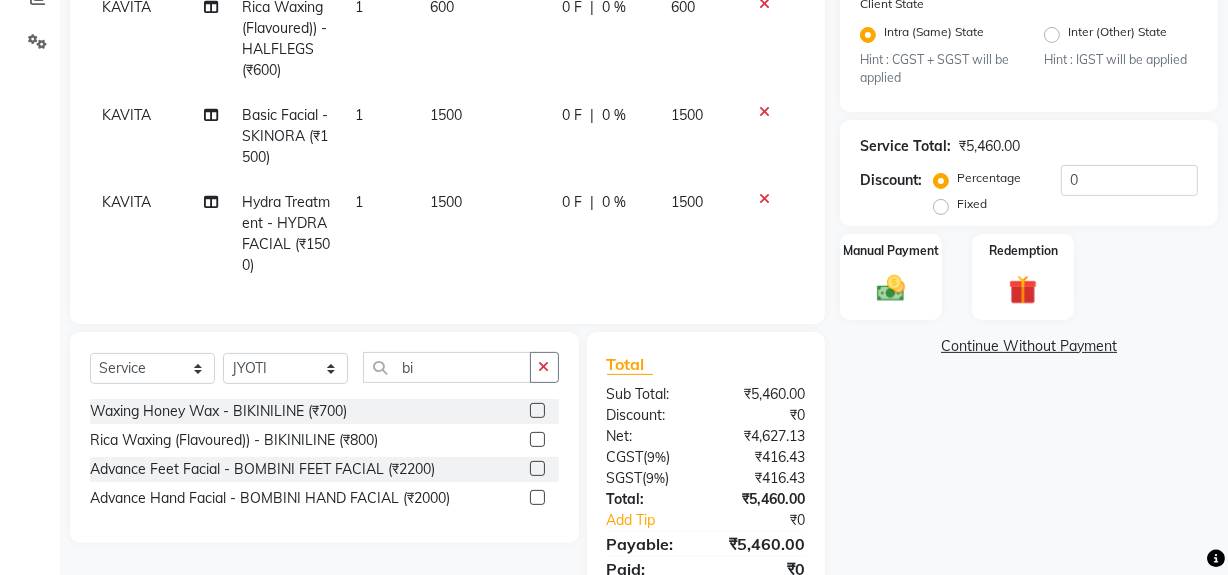 click 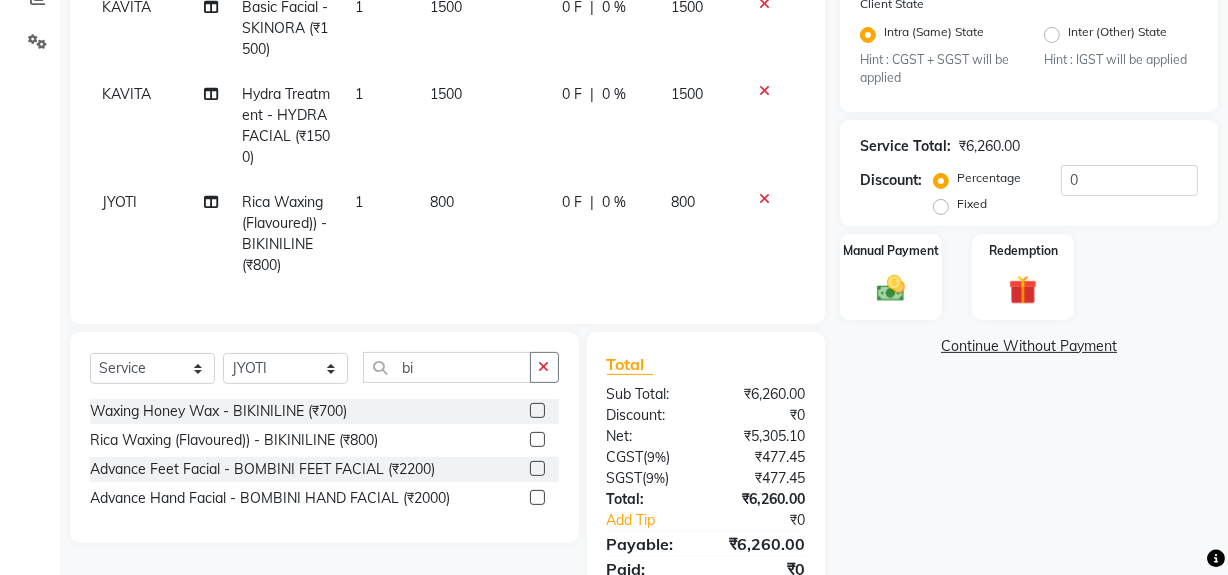 click on "800" 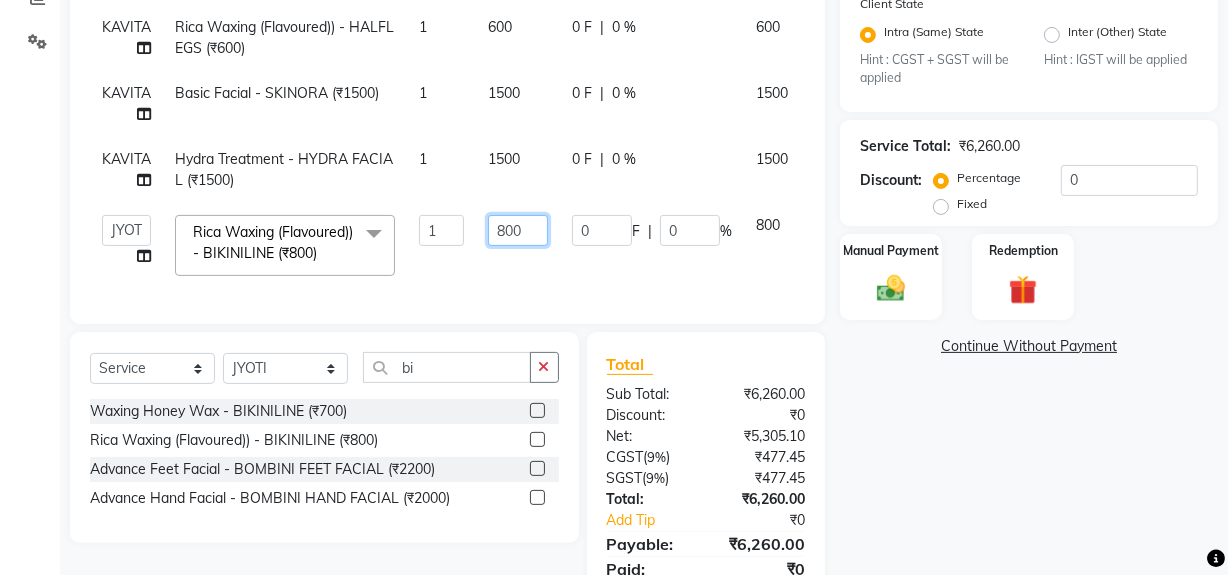 click on "800" 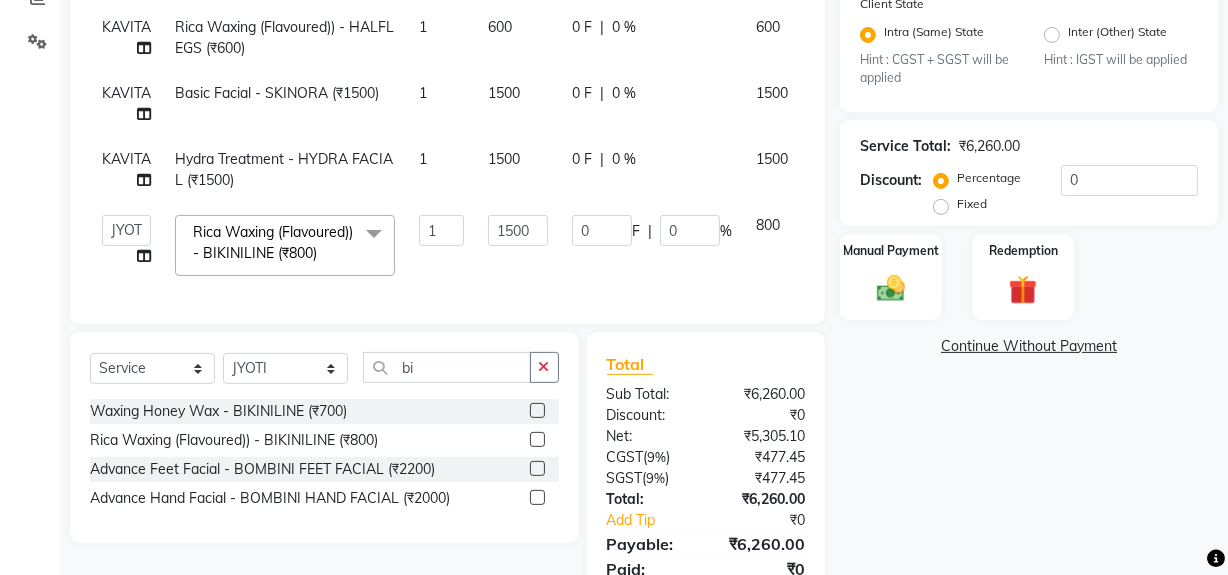 click on "INTEZAR SALMANI Colour For Women - ROOT TOUCH UO(INOA) (₹1500) 1 1500 0 F | 0 % 1500 KAVITA Threading - EYEBROW (₹60) 1 60 0 F | 0 % 60 KAVITA Waxing Honey Wax - HALF ARMS (₹300) 1 300 0 F | 0 % 300 KAVITA Rica Waxing (Flavoured)) - HALFLEGS (₹600) 1 600 0 F | 0 % 600 KAVITA Basic Facial - SKINORA (₹1500) 1 1500 0 F | 0 % 1500 KAVITA Hydra Treatment - HYDRA FACIAL (₹1500) 1 1500 0 F | 0 % 1500  ABID   DANISH   Faiz shaikh   Frontdesk   INTEZAR SALMANI   JYOTI   Kamal Salmani   KAVITA   MUSTAFA   RAFIQUE   Sonal   SONU   WAQAR   ZAFAR  Rica Waxing (Flavoured)) - BIKINILINE (₹800)  x MEN HAIR - HAIR CUT (₹250) MEN HAIR - HAIR CUT WITH SENIOR STYLIST (₹300) MEN HAIR - HAIR CUT WITH MASTER STYLIST (₹350) MEN HAIR - HAIR CUT BY KAMAL SALMANI (₹500) MEN HAIR - HAIR CUT WITH DESIGN (₹300) MEN HAIR - HAIR STYLE (₹100) MEN HAIR - HAIR WASH WITH CONDITIONER [LONG HAIR] (₹150) MEN HAIR - HAIR WASH WITH CONDITIONER (₹250) MEN HAIR - REGULAR SHAVE/TRIM (₹150) MEN HAIR - AMINEXIL (₹1000)" 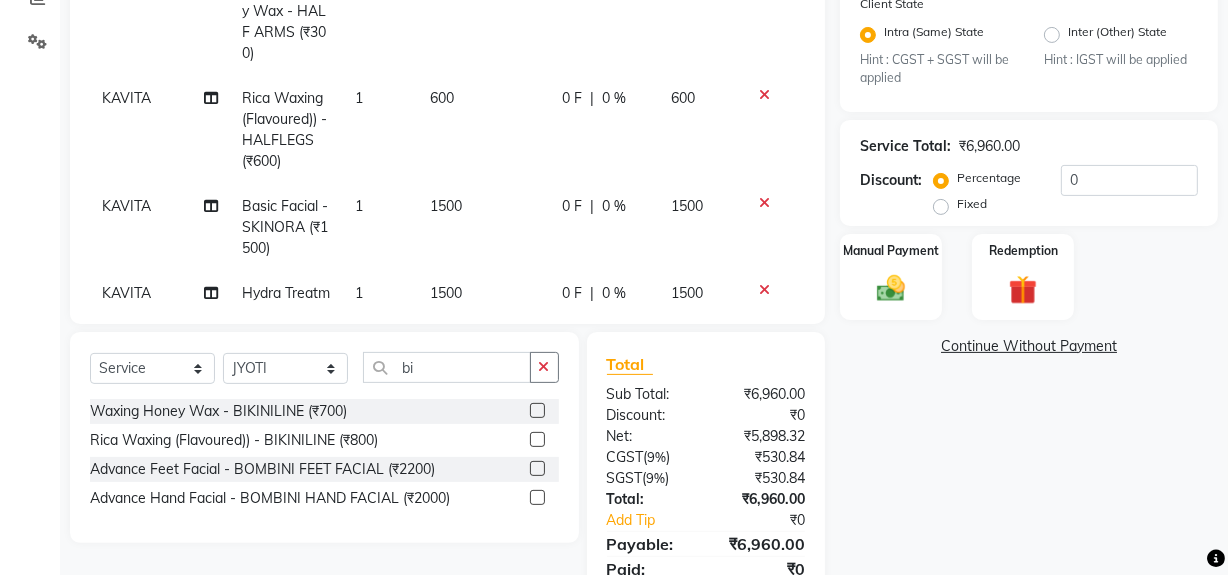 click on "1500" 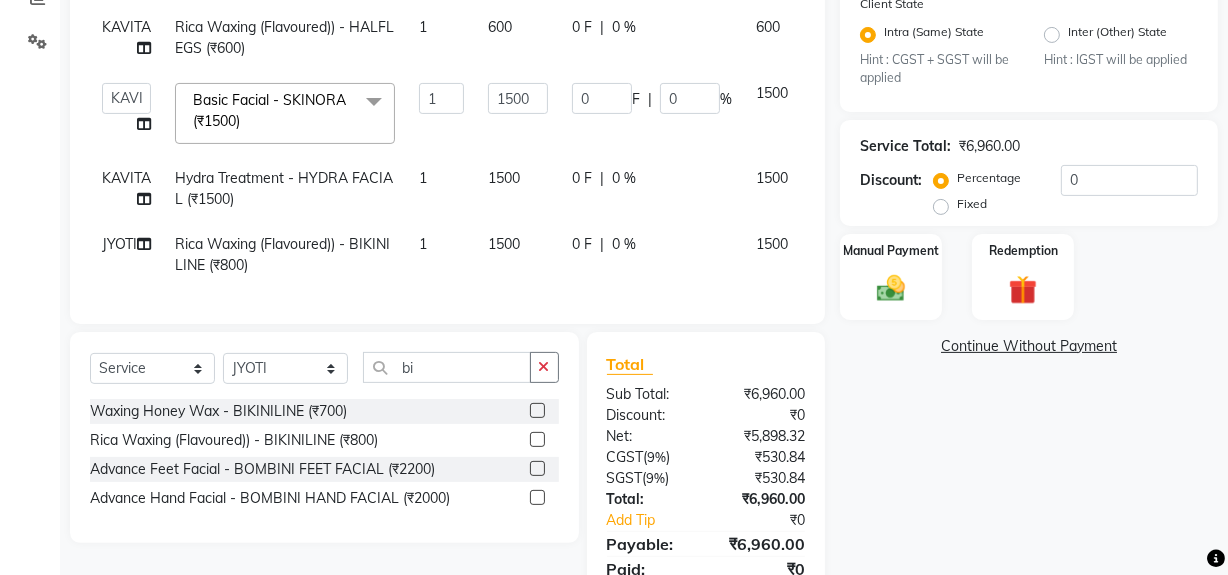 click on "0 F | 0 %" 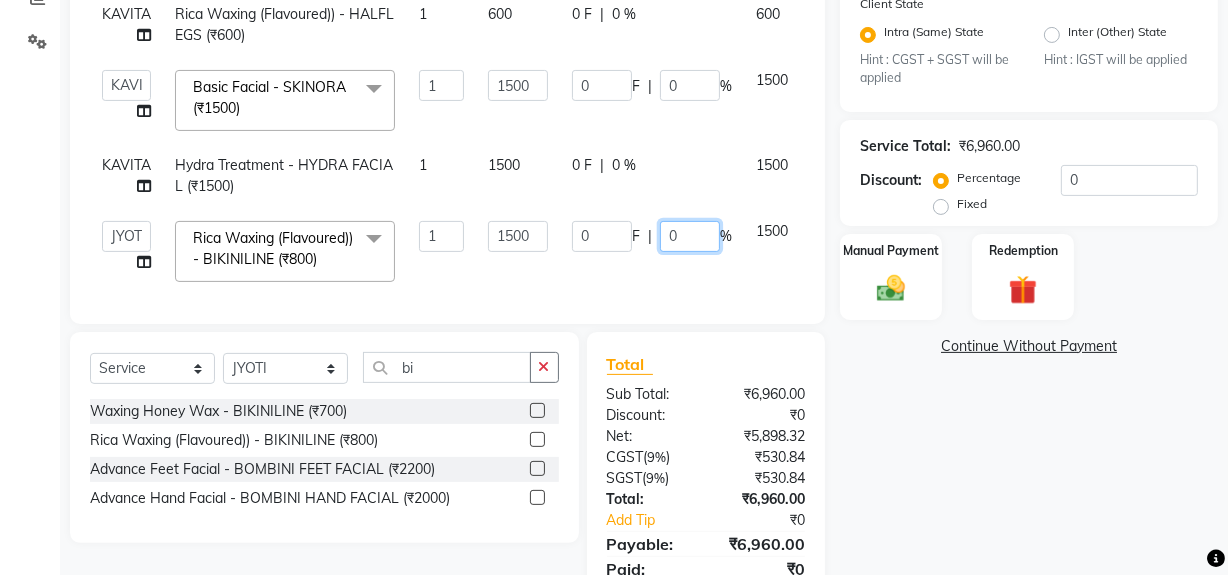 click on "0" 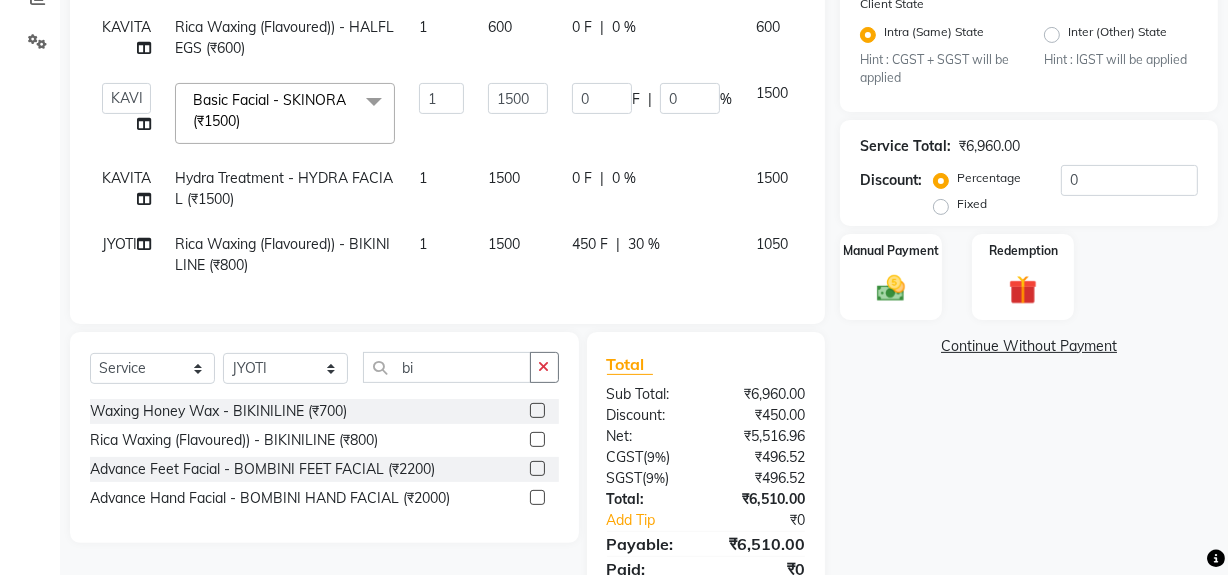 click on "0 F | 0 %" 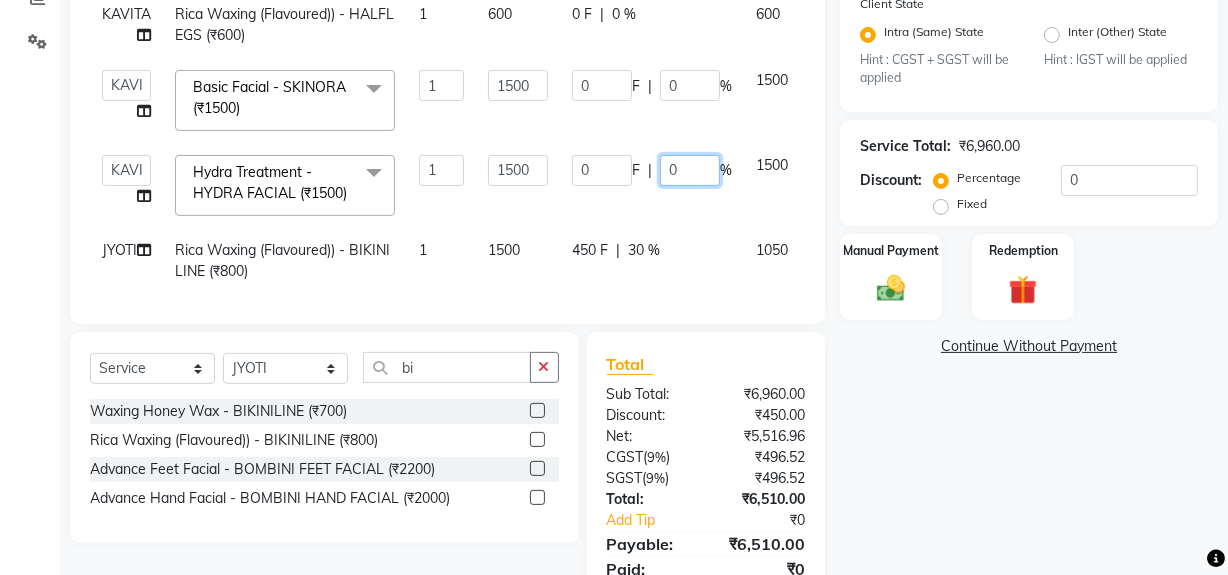 click on "0" 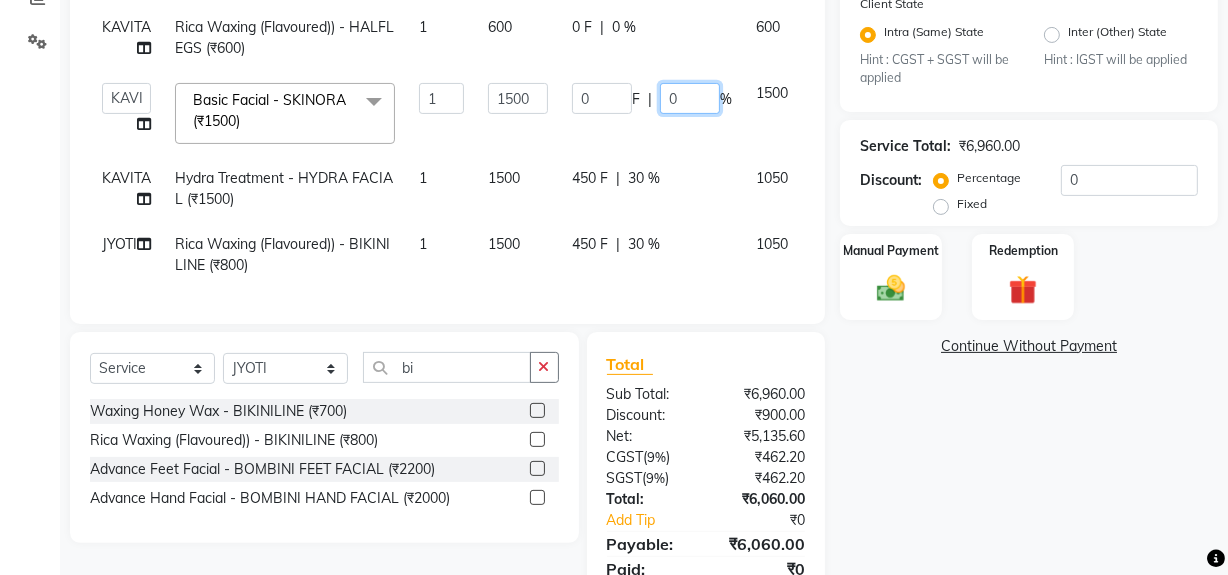 click on "0" 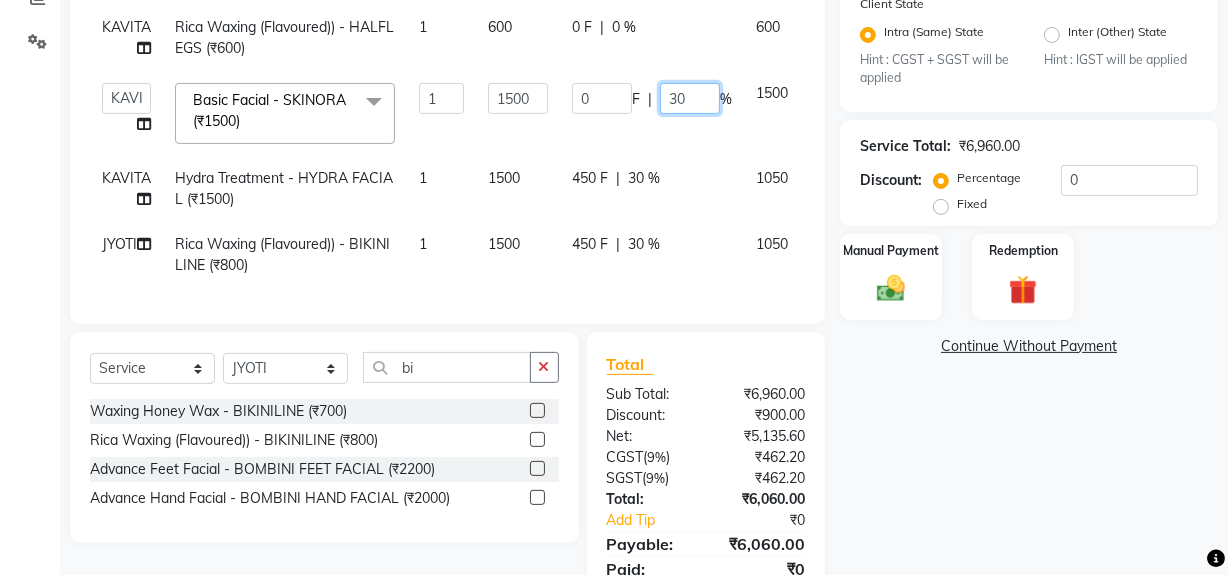scroll, scrollTop: 22, scrollLeft: 0, axis: vertical 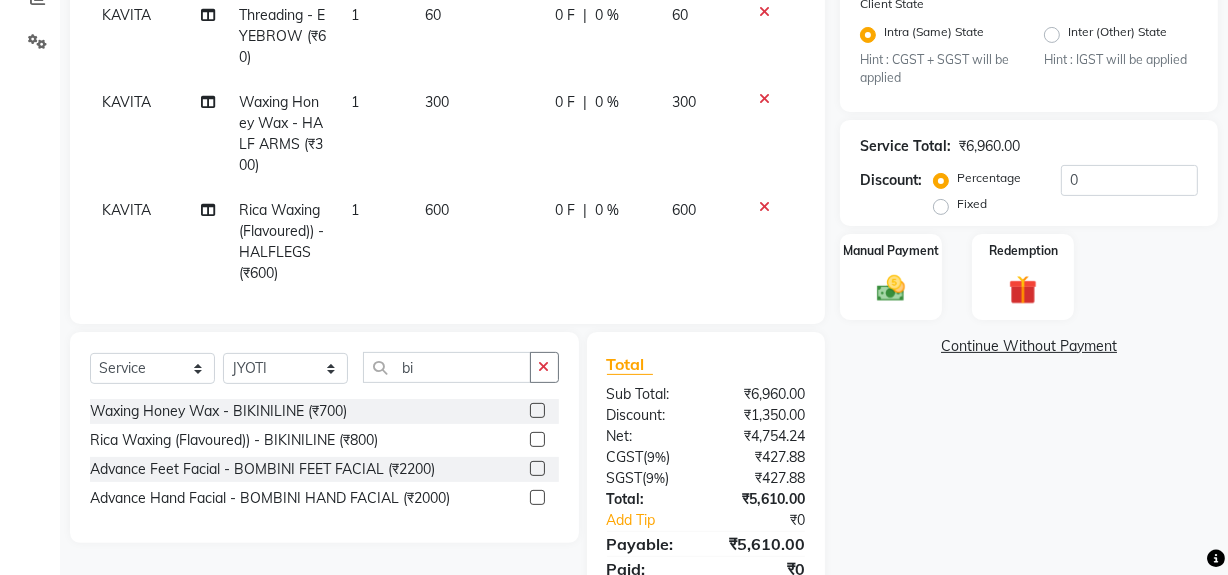click on "INTEZAR SALMANI Colour For Women - ROOT TOUCH UO(INOA) (₹1500) 1 1500 0 F | 0 % 1500 KAVITA Threading - EYEBROW (₹60) 1 60 0 F | 0 % 60 KAVITA Waxing Honey Wax - HALF ARMS (₹300) 1 300 0 F | 0 % 300 KAVITA Rica Waxing (Flavoured)) - HALFLEGS (₹600) 1 600 0 F | 0 % 600 KAVITA Basic Facial - SKINORA (₹1500) 1 1500 450 F | 30 % 1050 KAVITA Hydra Treatment - HYDRA FACIAL (₹1500) 1 1500 450 F | 30 % 1050 JYOTI Rica Waxing (Flavoured)) - BIKINILINE (₹800) 1 1500 450 F | 30 % 1050" 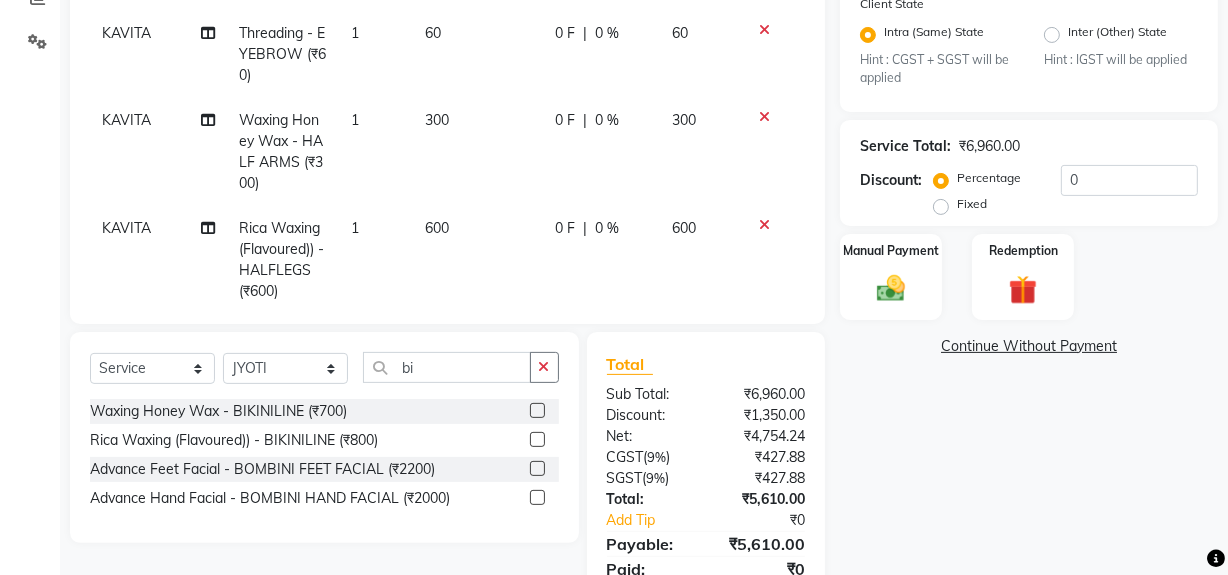 scroll, scrollTop: 0, scrollLeft: 0, axis: both 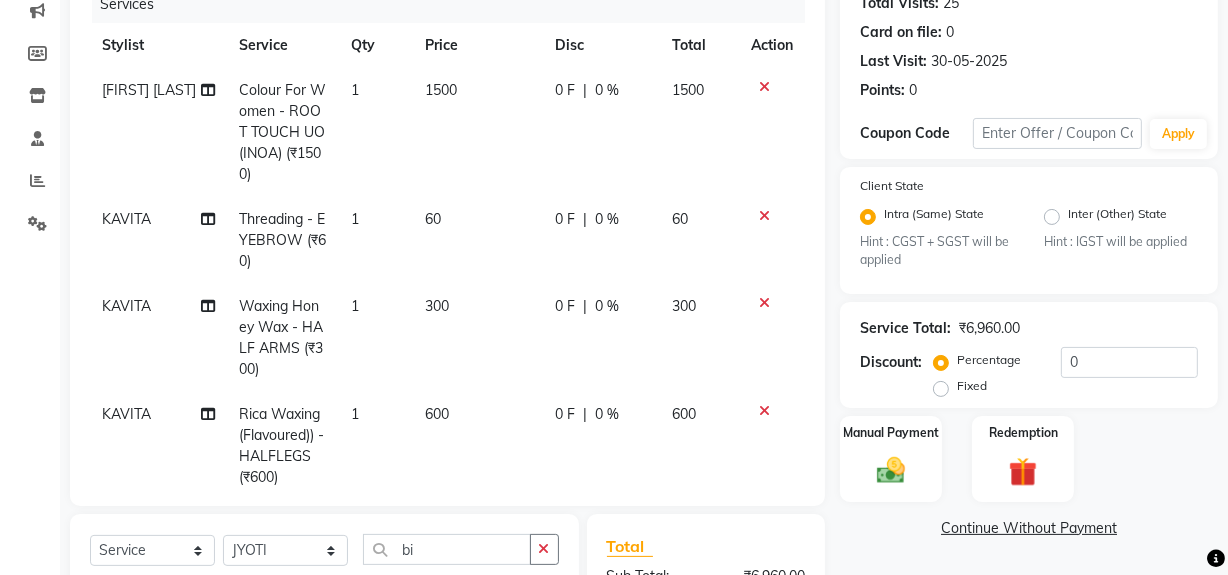 click on "60" 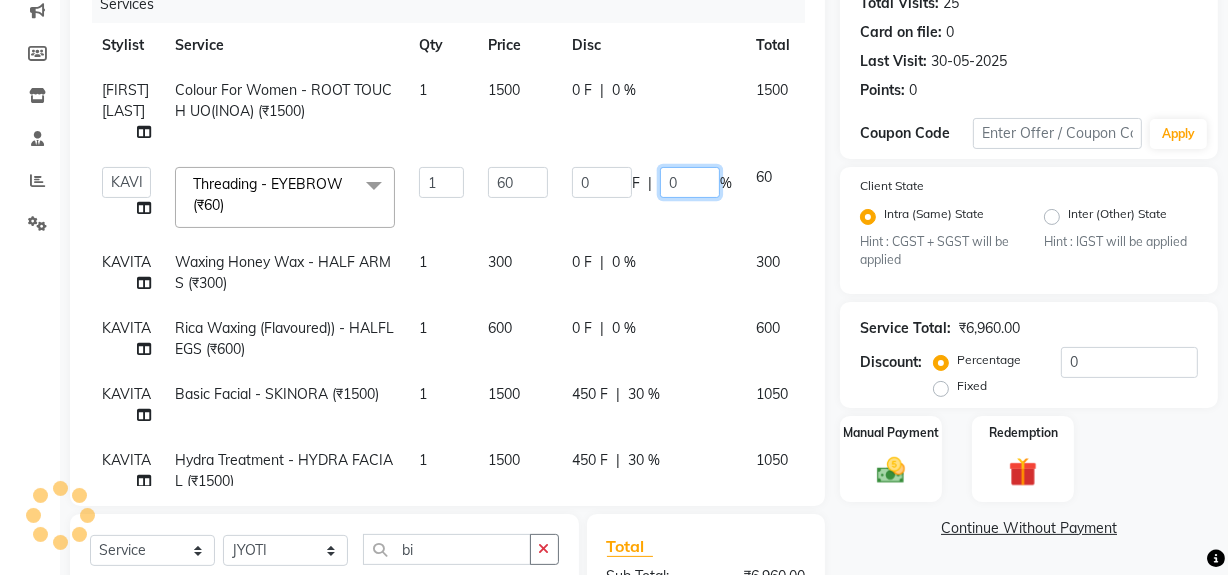 click on "0" 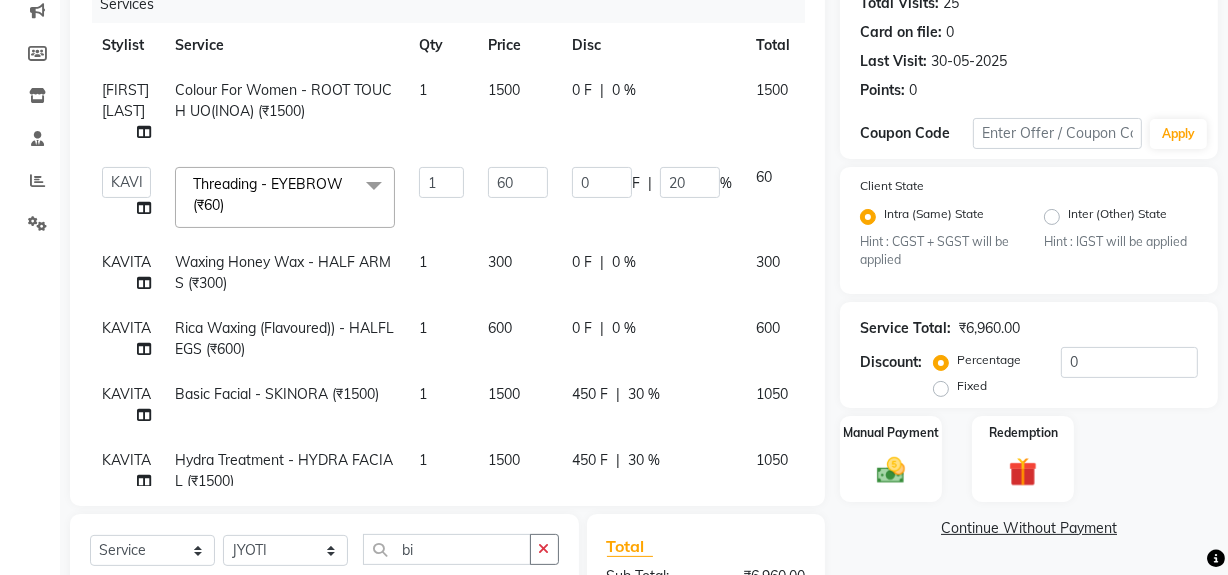 click on "INTEZAR SALMANI Colour For Women - ROOT TOUCH UO(INOA) (₹1500) 1 1500 0 F | 0 % 1500  ABID   DANISH   Faiz shaikh   Frontdesk   INTEZAR SALMANI   JYOTI   Kamal Salmani   KAVITA   MUSTAFA   RAFIQUE   Sonal   SONU   WAQAR   ZAFAR  Threading - EYEBROW (₹60)  x MEN HAIR - HAIR CUT (₹250) MEN HAIR - HAIR CUT WITH SENIOR STYLIST (₹300) MEN HAIR - HAIR CUT WITH MASTER STYLIST (₹350) MEN HAIR - HAIR CUT BY KAMAL SALMANI (₹500) MEN HAIR - HAIR CUT WITH DESIGN (₹300) MEN HAIR - HAIR STYLE (₹100) MEN HAIR - HAIR WASH WITH CONDITIONER [LONG HAIR] (₹150) MEN HAIR - HAIR WASH WITH CONDITIONER (₹250) MEN HAIR - REGULAR SHAVE/TRIM (₹150) MEN HAIR - ROOT DEEP DANDRUFF TREATMENT (₹1500) MEN HAIR - ROOT DEEP HAIR FALL TREATMENT (₹1800) MEN HAIR - ANTI DANDRUFF TREATMENT (₹1200) MEN HAIR - AMINEXIL (₹1000) Hair Colour Male - GLOBAL COLOUR (MAJIREL) (₹1200) Hair Colour Male - GLOBAL COLOUR(INΟΑ) (₹1300) Hair Colour Male - PRE-LIGHTENING (₹800) Hair Colour Male - COLOUR PER STREAK (₹300) 1" 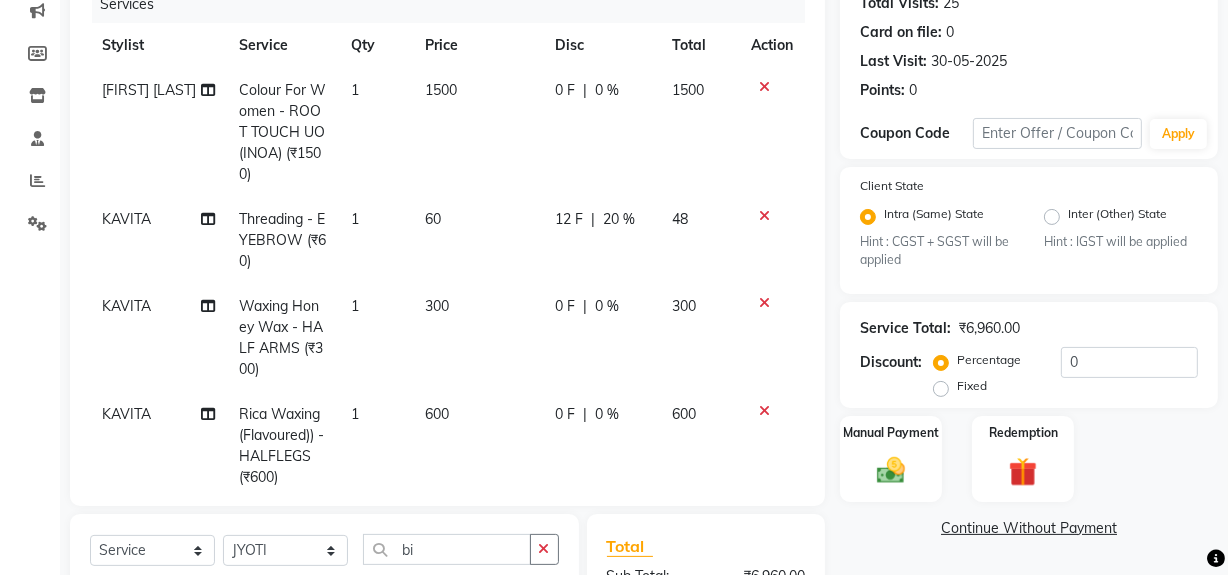 click on "300" 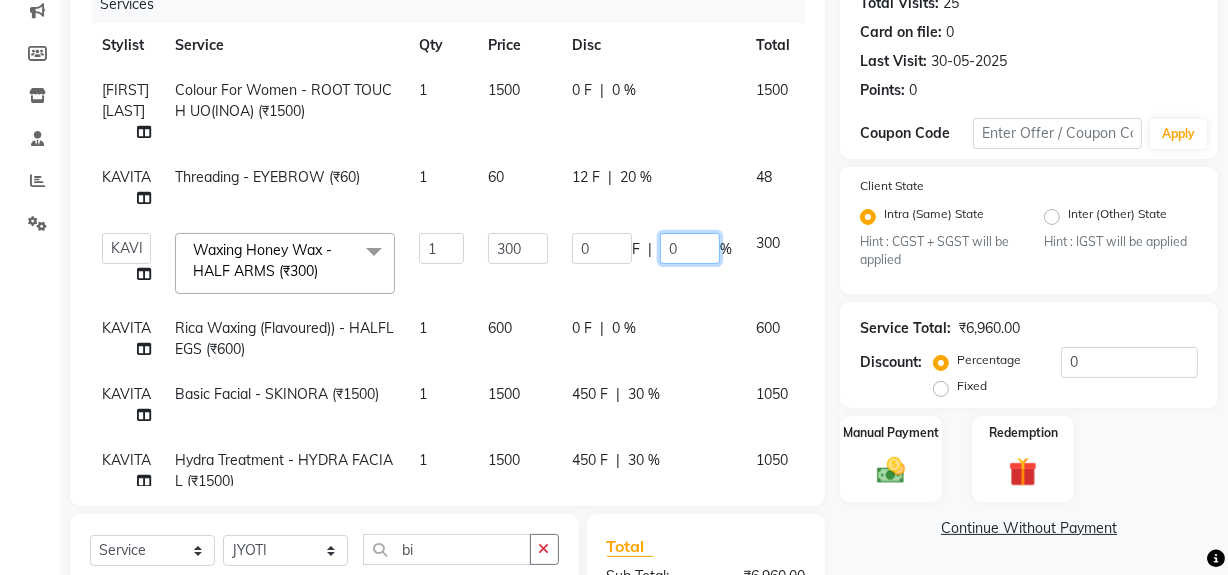 click on "0" 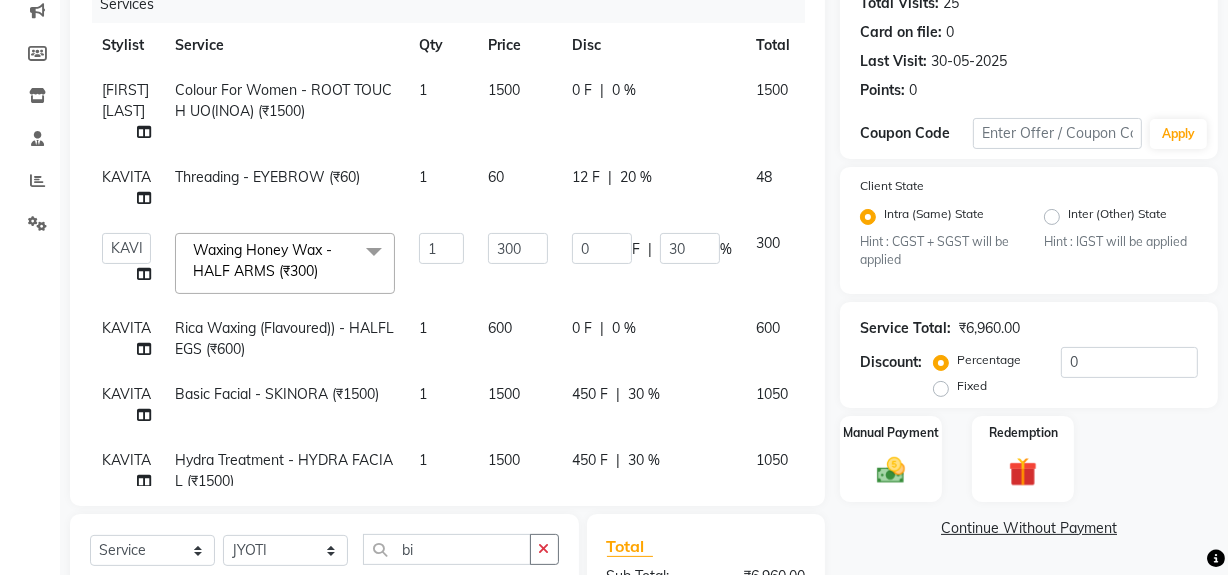 click on "INTEZAR SALMANI Colour For Women - ROOT TOUCH UO(INOA) (₹1500) 1 1500 0 F | 0 % 1500 KAVITA Threading - EYEBROW (₹60) 1 60 12 F | 20 % 48  ABID   DANISH   Faiz shaikh   Frontdesk   INTEZAR SALMANI   JYOTI   Kamal Salmani   KAVITA   MUSTAFA   RAFIQUE   Sonal   SONU   WAQAR   ZAFAR  Waxing Honey Wax - HALF ARMS (₹300)  x MEN HAIR - HAIR CUT (₹250) MEN HAIR - HAIR CUT WITH SENIOR STYLIST (₹300) MEN HAIR - HAIR CUT WITH MASTER STYLIST (₹350) MEN HAIR - HAIR CUT BY KAMAL SALMANI (₹500) MEN HAIR - HAIR CUT WITH DESIGN (₹300) MEN HAIR - HAIR STYLE (₹100) MEN HAIR - HAIR WASH WITH CONDITIONER [LONG HAIR] (₹150) MEN HAIR - HAIR WASH WITH CONDITIONER (₹250) MEN HAIR - REGULAR SHAVE/TRIM (₹150) MEN HAIR - ROOT DEEP DANDRUFF TREATMENT (₹1500) MEN HAIR - ROOT DEEP HAIR FALL TREATMENT (₹1800) MEN HAIR - ANTI DANDRUFF TREATMENT (₹1200) MEN HAIR - AMINEXIL (₹1000) Hair Colour Male - GLOBAL COLOUR (MAJIREL) (₹1200) Hair Colour Male - GLOBAL COLOUR(INΟΑ) (₹1300) Bleach - FACE (₹600) 1 0" 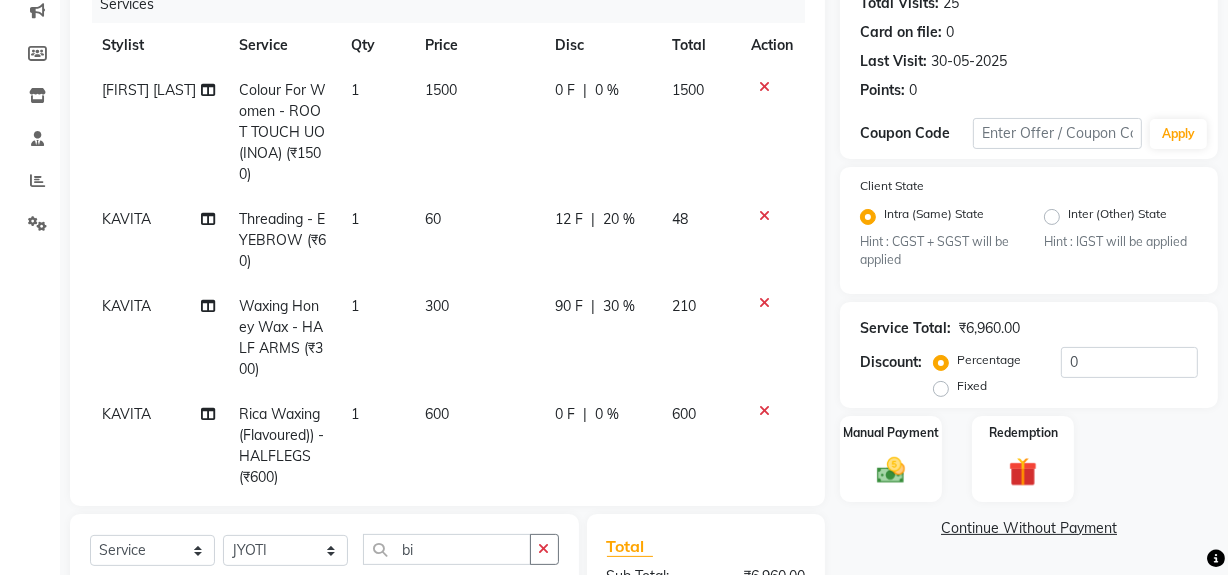 click on "600" 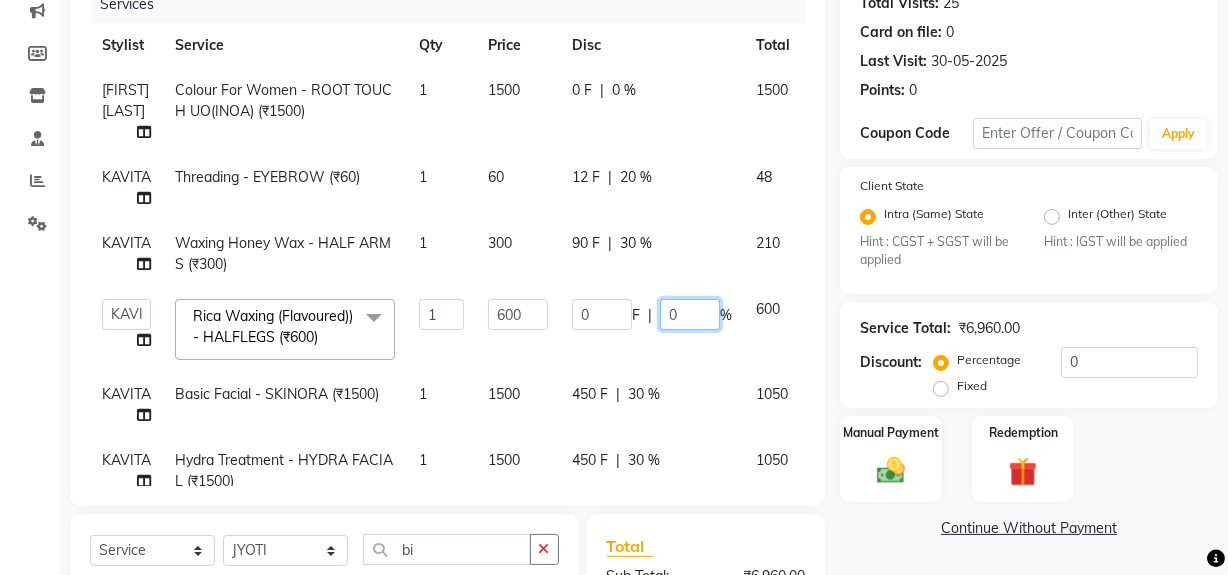 click on "0" 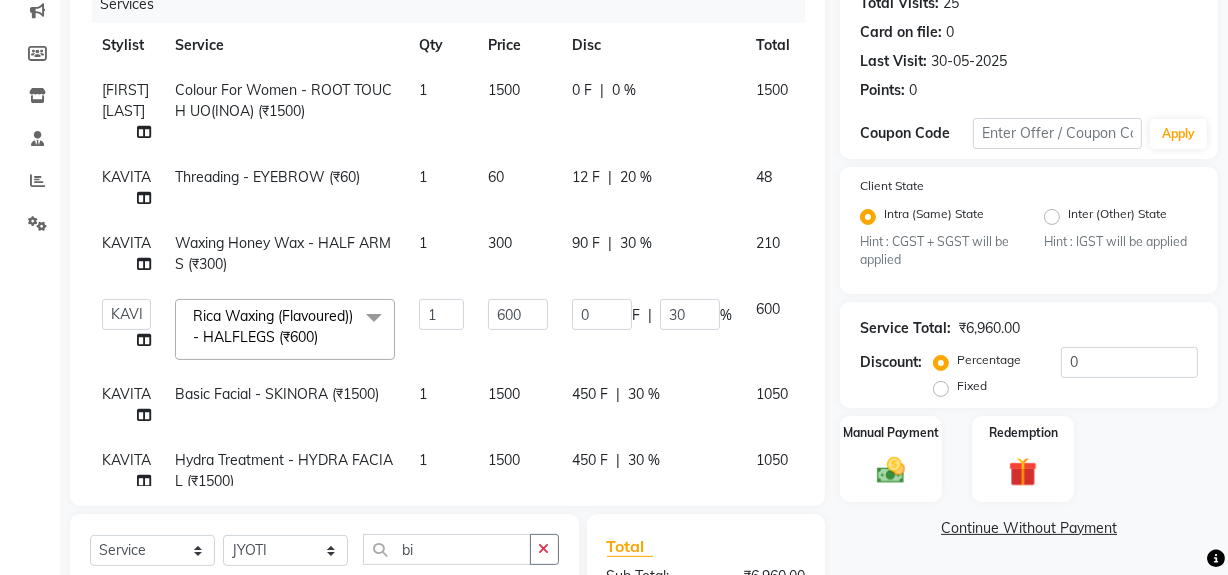 click on "INTEZAR SALMANI Colour For Women - ROOT TOUCH UO(INOA) (₹1500) 1 1500 0 F | 0 % 1500 KAVITA Threading - EYEBROW (₹60) 1 60 12 F | 20 % 48 KAVITA Waxing Honey Wax - HALF ARMS (₹300) 1 300 90 F | 30 % 210  ABID   DANISH   Faiz shaikh   Frontdesk   INTEZAR SALMANI   JYOTI   Kamal Salmani   KAVITA   MUSTAFA   RAFIQUE   Sonal   SONU   WAQAR   ZAFAR  Rica Waxing (Flavoured)) - HALFLEGS (₹600)  x MEN HAIR - HAIR CUT (₹250) MEN HAIR - HAIR CUT WITH SENIOR STYLIST (₹300) MEN HAIR - HAIR CUT WITH MASTER STYLIST (₹350) MEN HAIR - HAIR CUT BY KAMAL SALMANI (₹500) MEN HAIR - HAIR CUT WITH DESIGN (₹300) MEN HAIR - HAIR STYLE (₹100) MEN HAIR - HAIR WASH WITH CONDITIONER [LONG HAIR] (₹150) MEN HAIR - HAIR WASH WITH CONDITIONER (₹250) MEN HAIR - REGULAR SHAVE/TRIM (₹150) MEN HAIR - ROOT DEEP DANDRUFF TREATMENT (₹1500) MEN HAIR - ROOT DEEP HAIR FALL TREATMENT (₹1800) MEN HAIR - ANTI DANDRUFF TREATMENT (₹1200) MEN HAIR - AMINEXIL (₹1000) Hair Colour Male - GLOBAL COLOUR (MAJIREL) (₹1200) 1 0" 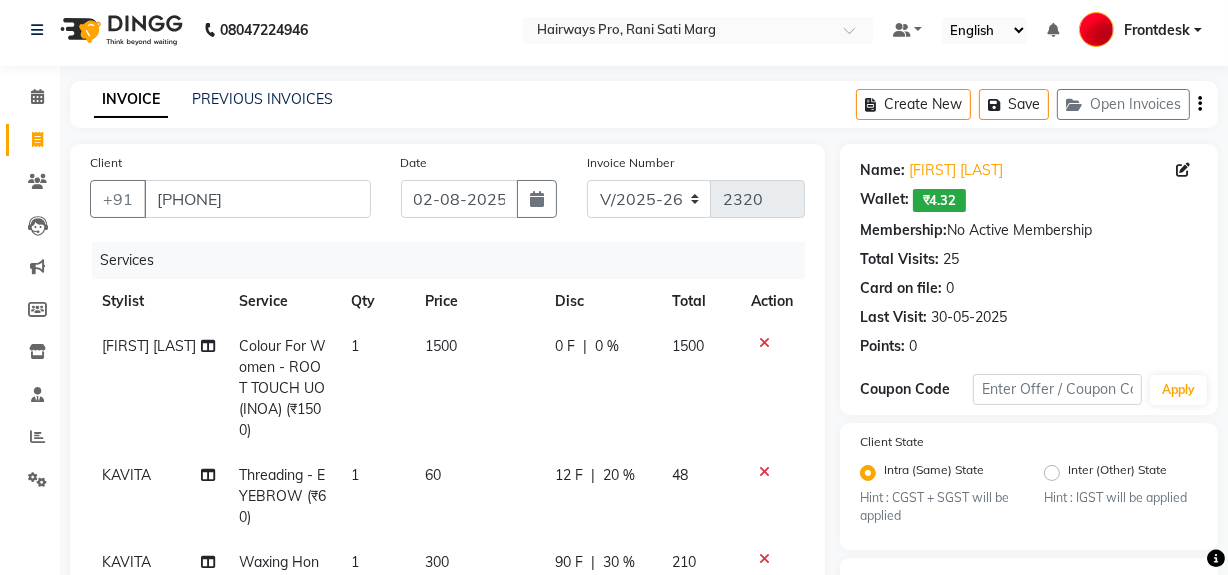 scroll, scrollTop: 0, scrollLeft: 0, axis: both 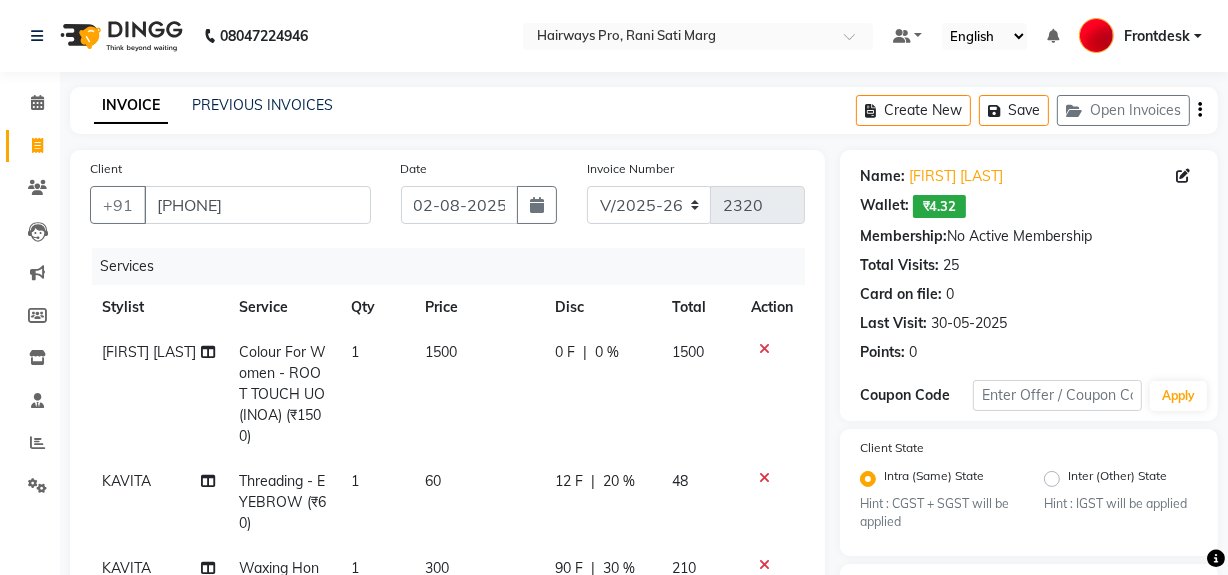 click on "0 F | 0 %" 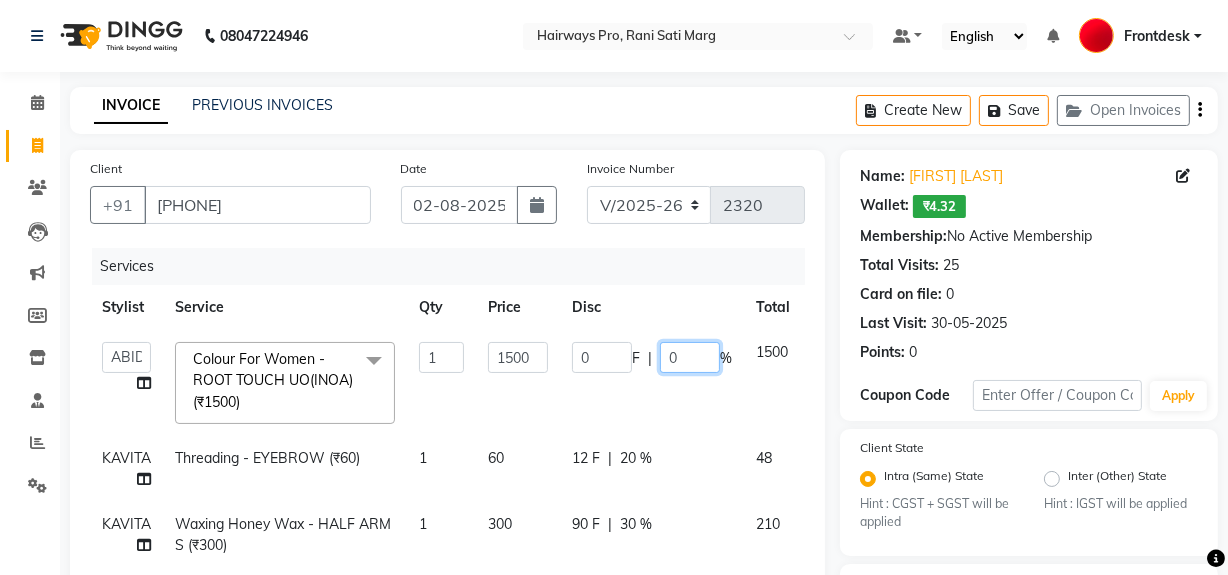 click on "0" 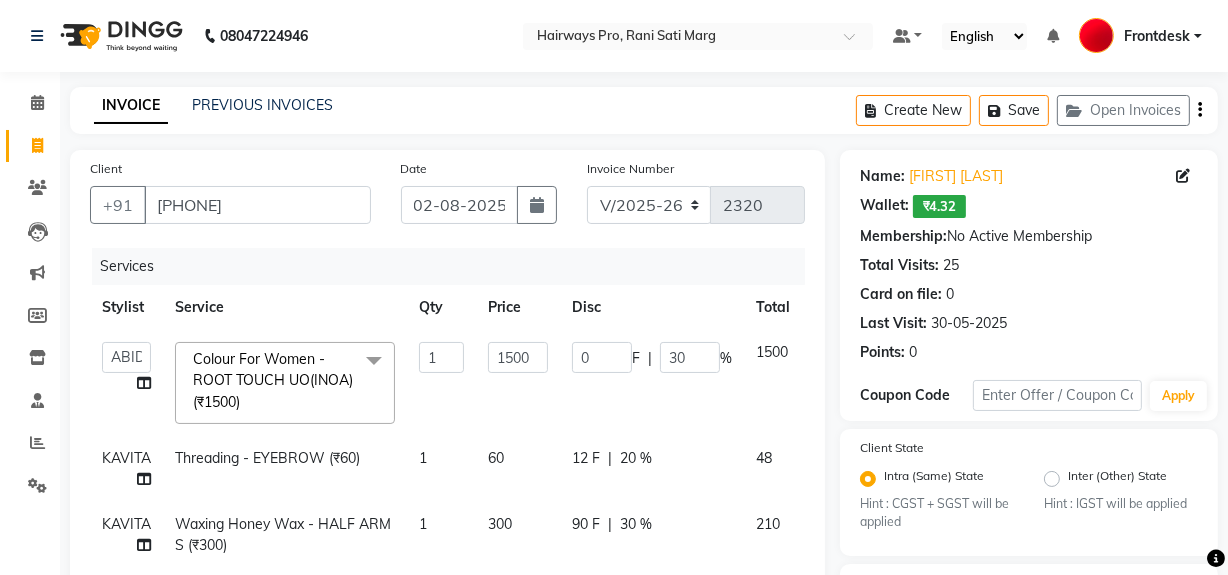 click on "ABID   DANISH   Faiz shaikh   Frontdesk   INTEZAR SALMANI   JYOTI   Kamal Salmani   KAVITA   MUSTAFA   RAFIQUE   Sonal   SONU   WAQAR   ZAFAR  Colour For Women - ROOT TOUCH UO(INOA) (₹1500)  x MEN HAIR - HAIR CUT (₹250) MEN HAIR - HAIR CUT WITH SENIOR STYLIST (₹300) MEN HAIR - HAIR CUT WITH MASTER STYLIST (₹350) MEN HAIR - HAIR CUT BY KAMAL SALMANI (₹500) MEN HAIR - HAIR CUT WITH DESIGN (₹300) MEN HAIR - HAIR STYLE (₹100) MEN HAIR - HAIR WASH WITH CONDITIONER [LONG HAIR] (₹150) MEN HAIR - HAIR WASH WITH CONDITIONER (₹250) MEN HAIR - REGULAR SHAVE/TRIM (₹150) MEN HAIR - ROOT DEEP DANDRUFF TREATMENT (₹1500) MEN HAIR - ROOT DEEP HAIR FALL TREATMENT (₹1800) MEN HAIR - ANTI DANDRUFF TREATMENT (₹1200) MEN HAIR - AMINEXIL (₹1000) Hair Colour Male - GLOBAL COLOUR (MAJIREL) (₹1200) Hair Colour Male - GLOBAL COLOUR(INΟΑ) (₹1300) Hair Colour Male - PRE-LIGHTENING (₹800) Hair Colour Male - COLOUR PER STREAK (₹300) Hair Colour Male - HIGHLIGHTS/SPECIAL EFFECT (₹1200) 1 1500 0 F |" 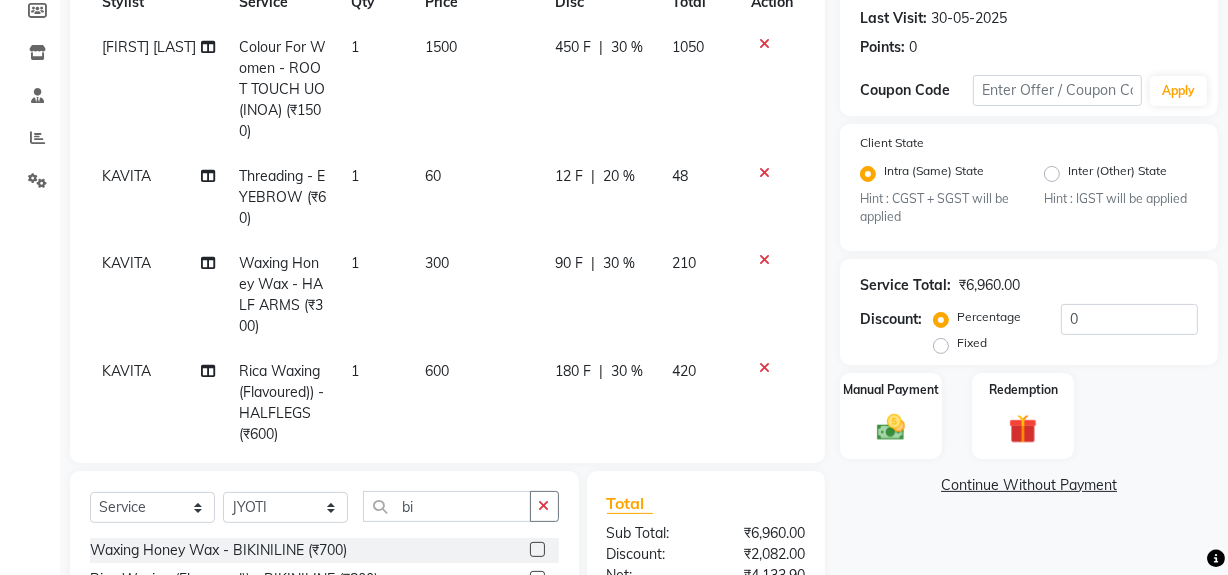 scroll, scrollTop: 252, scrollLeft: 0, axis: vertical 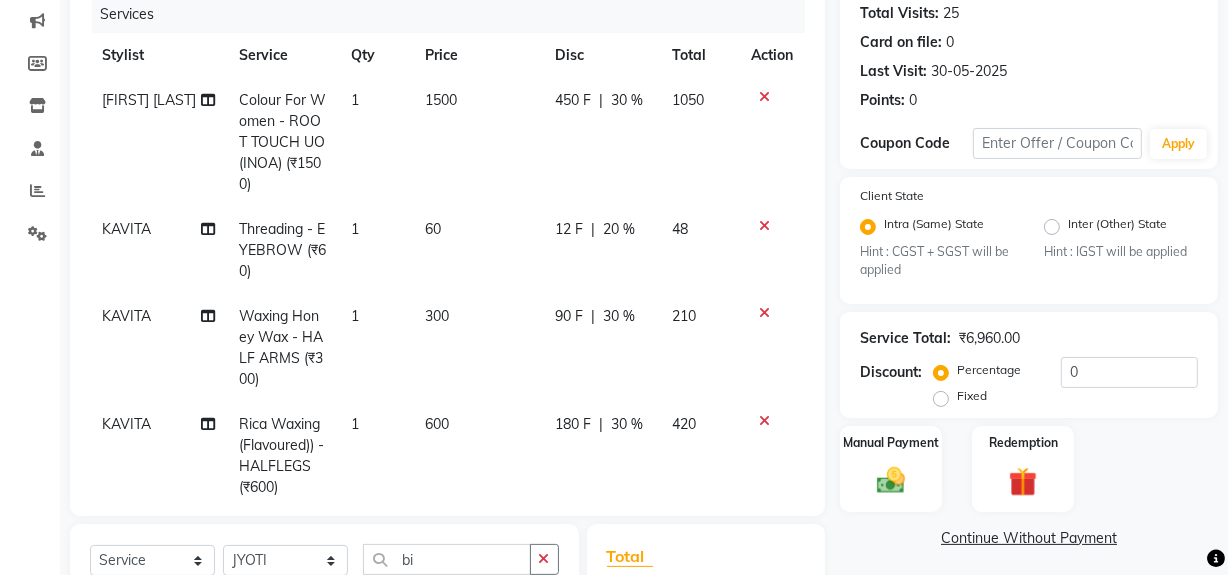 click on "60" 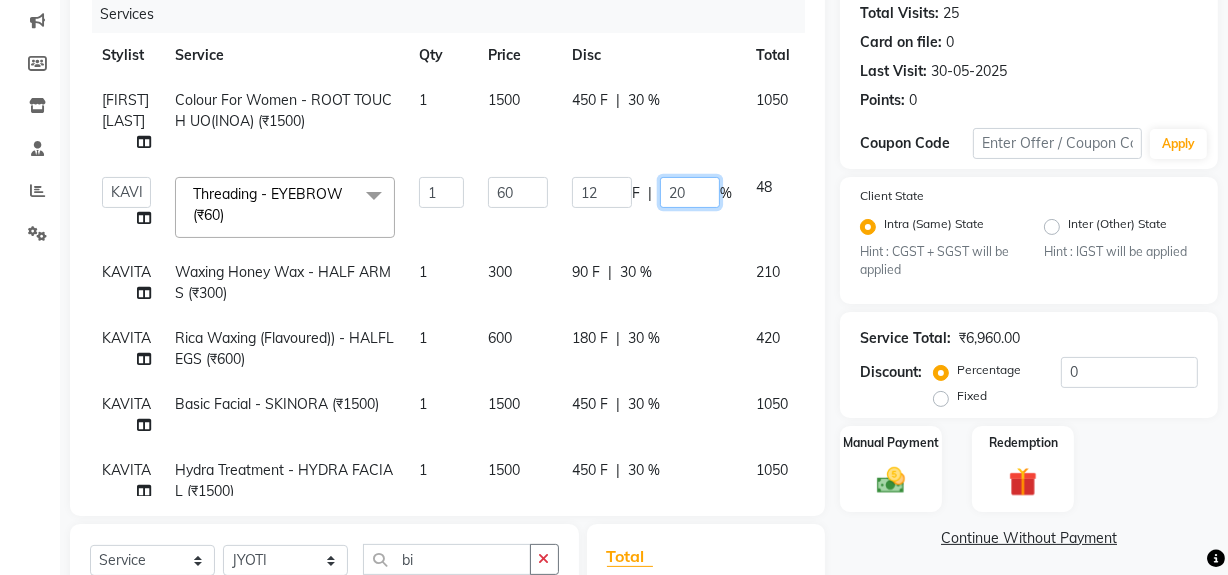 click on "20" 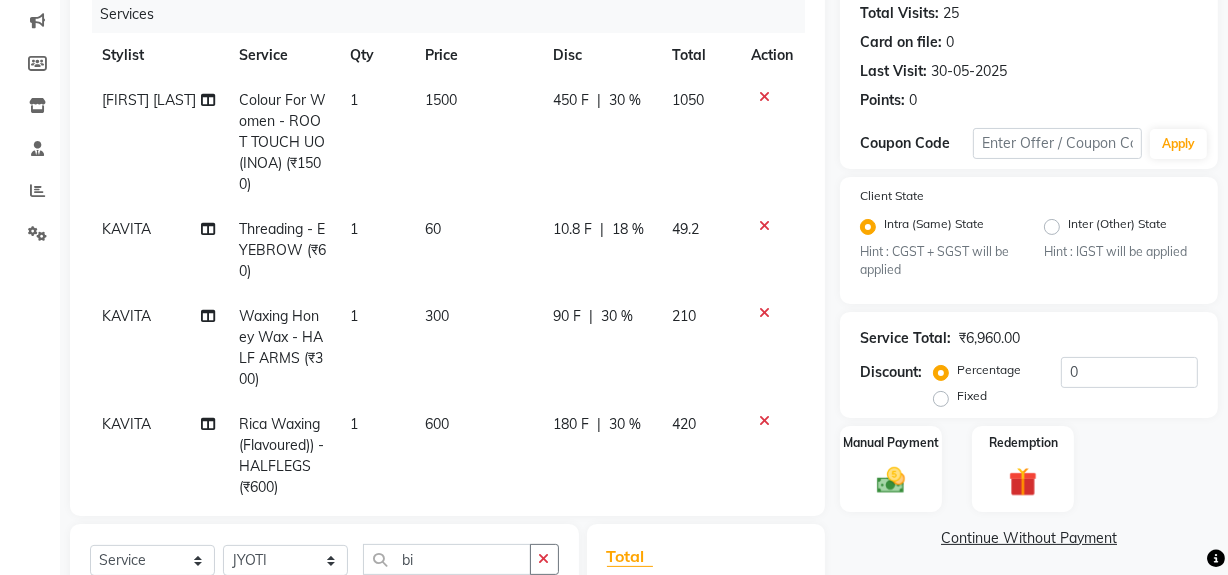 click on "KAVITA Threading - EYEBROW (₹60) 1 60 10.8 F | 18 % 49.2" 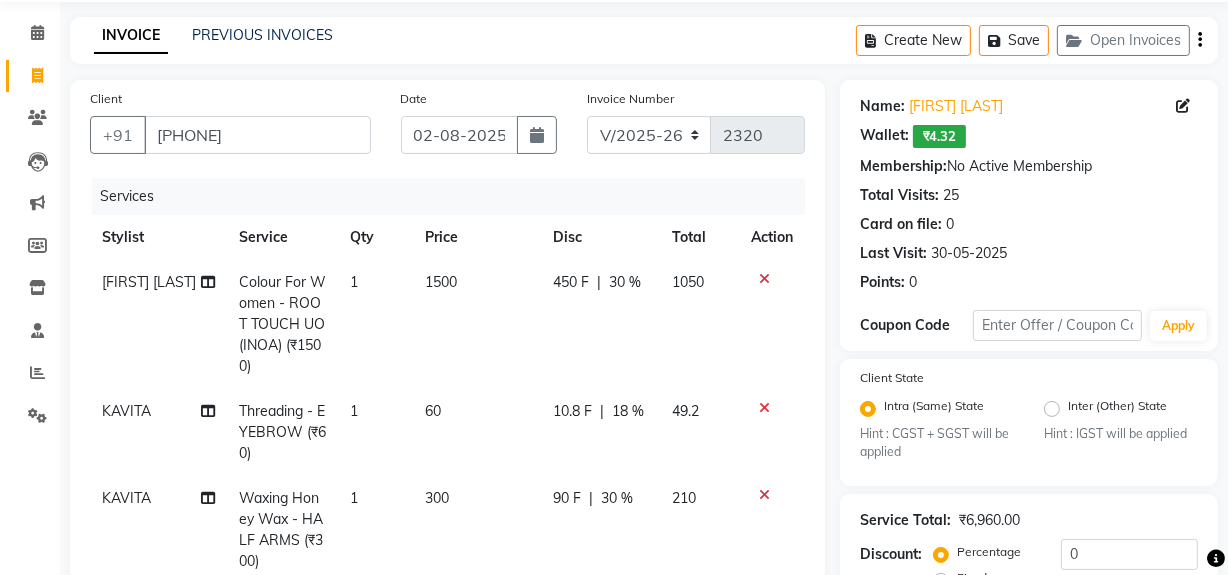 click on "49.2" 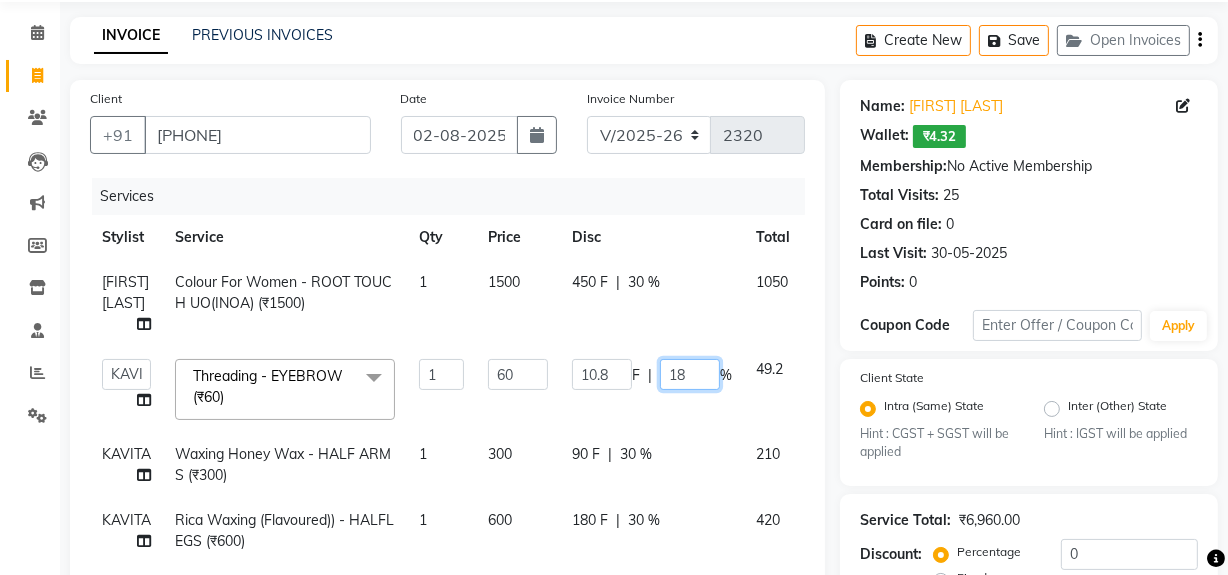 click on "18" 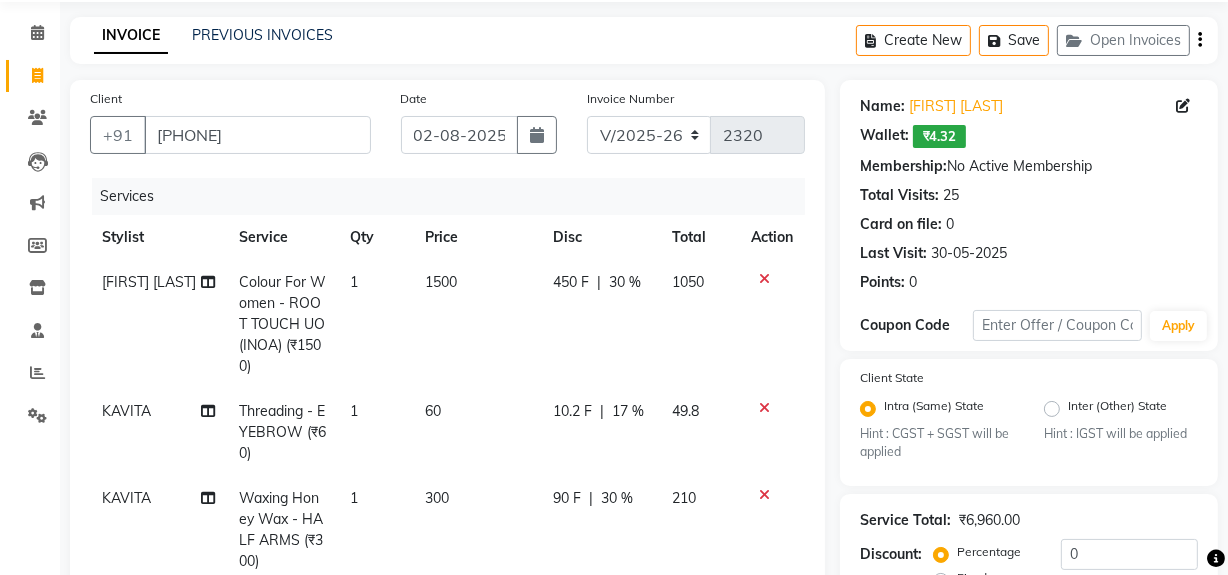 click on "450 F | 30 %" 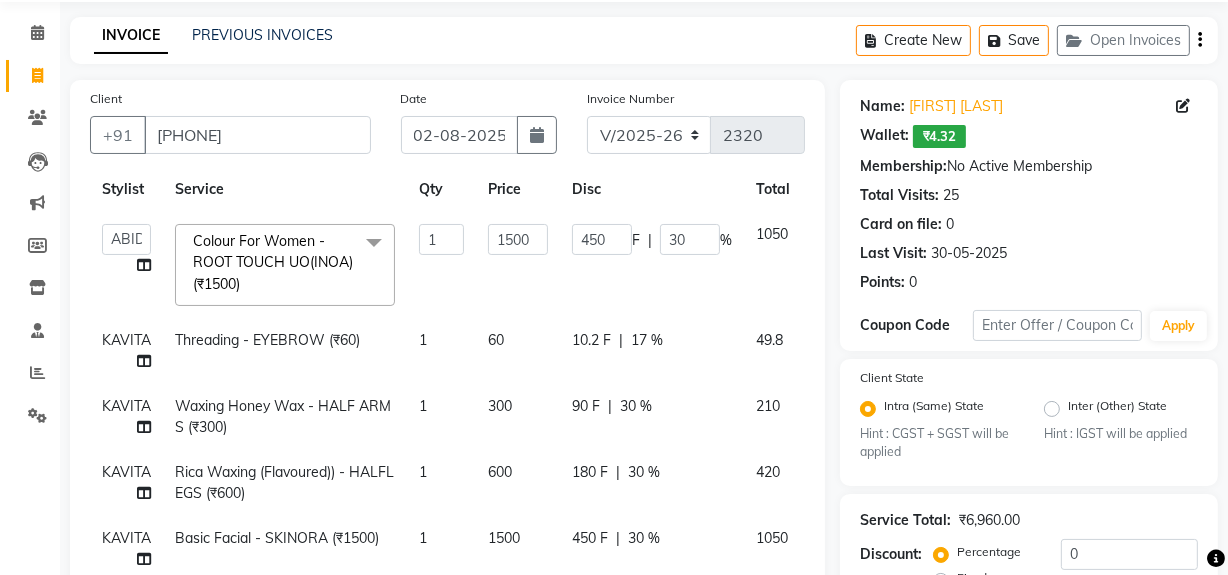 scroll, scrollTop: 113, scrollLeft: 0, axis: vertical 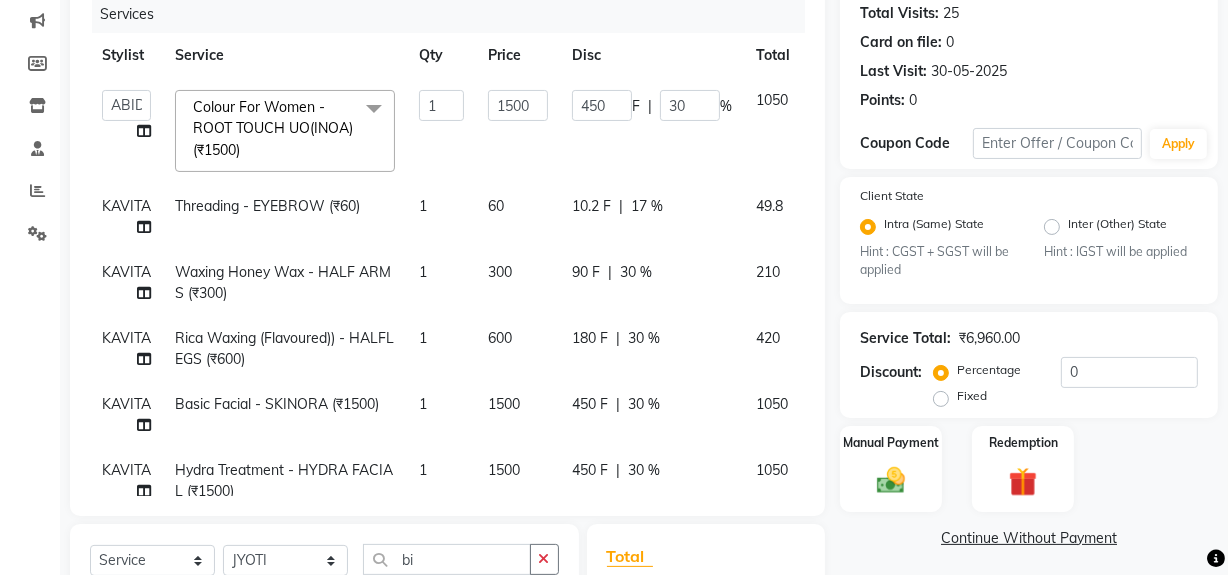 click on "10.2 F | 17 %" 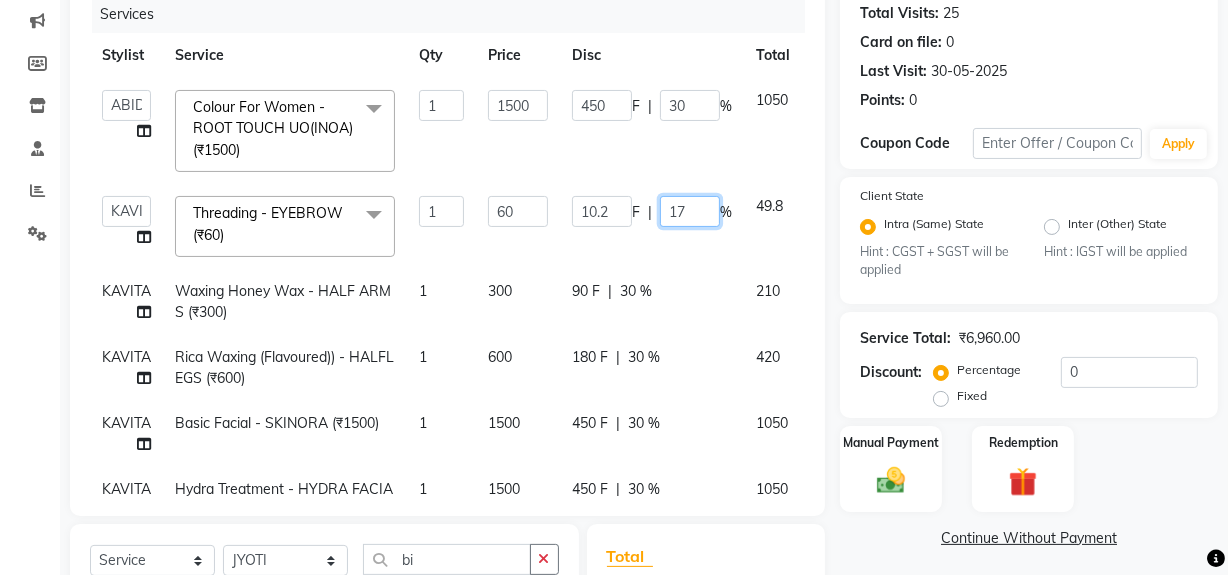 click on "17" 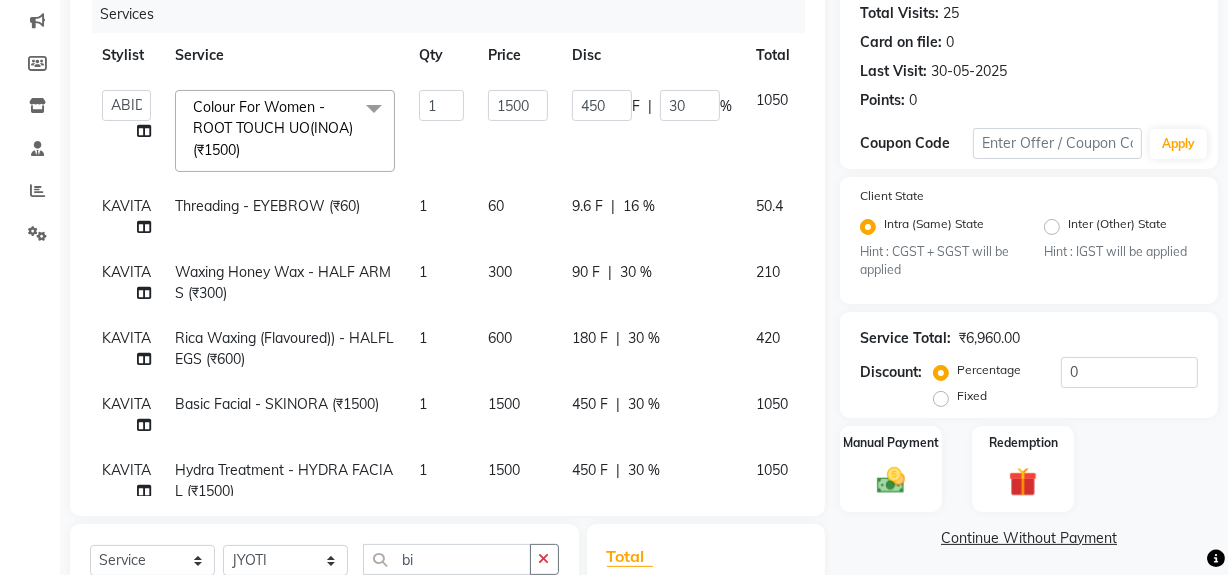 click on "450 F | 30 %" 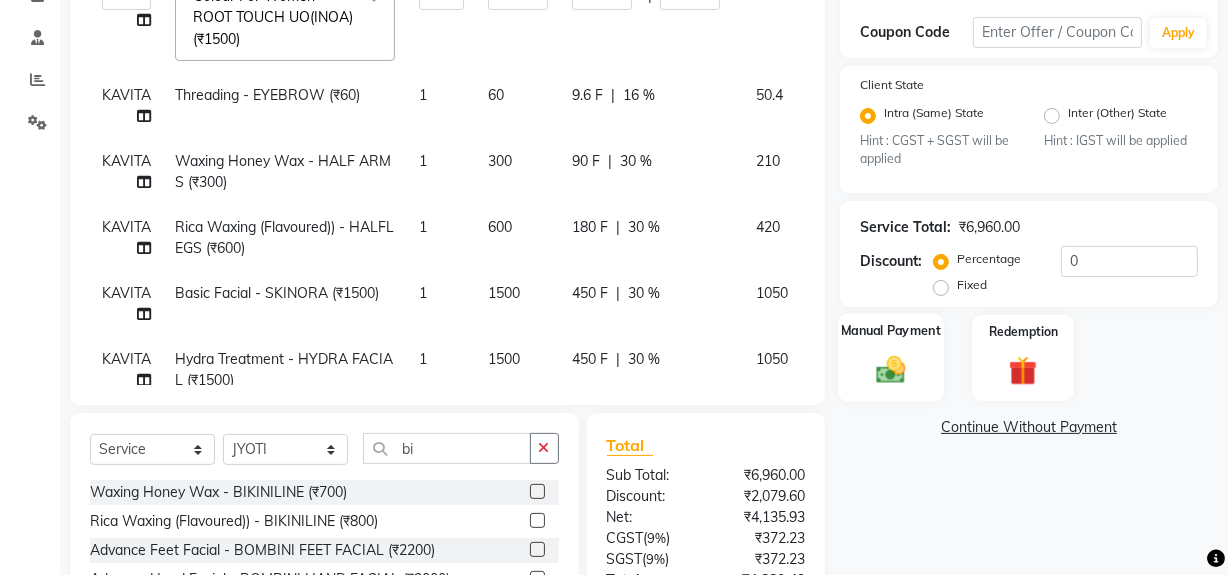 scroll, scrollTop: 454, scrollLeft: 0, axis: vertical 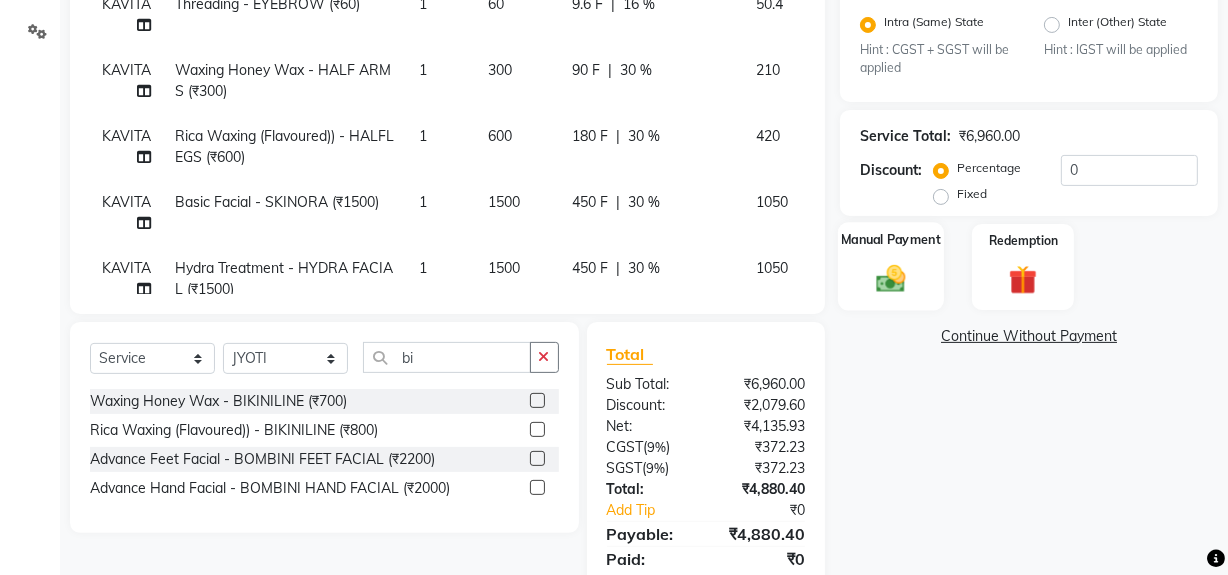 click 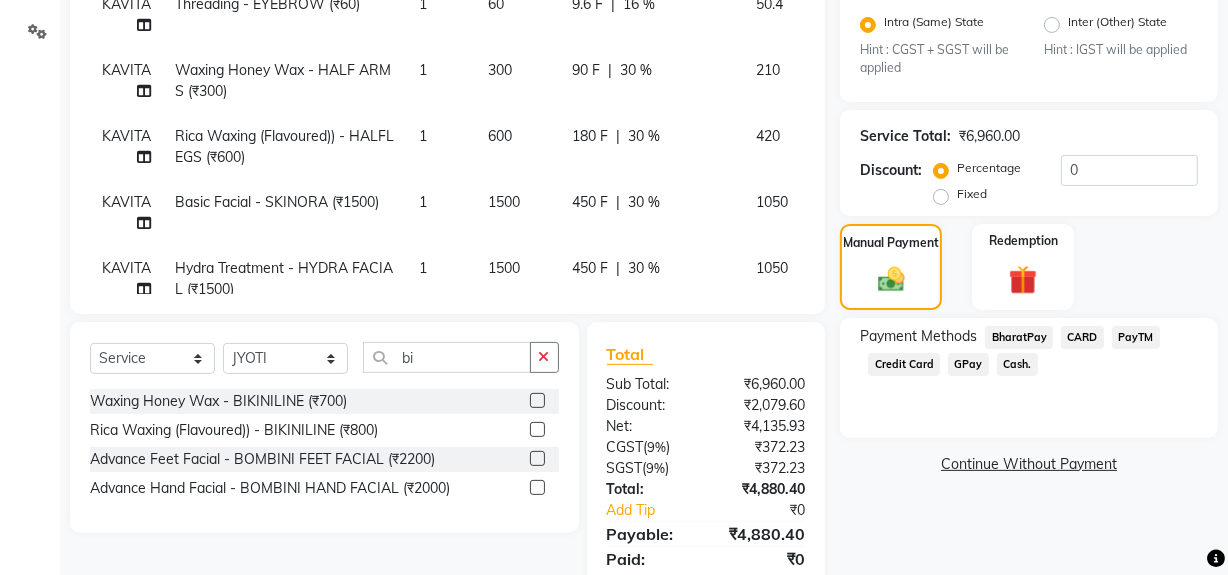 click on "CARD" 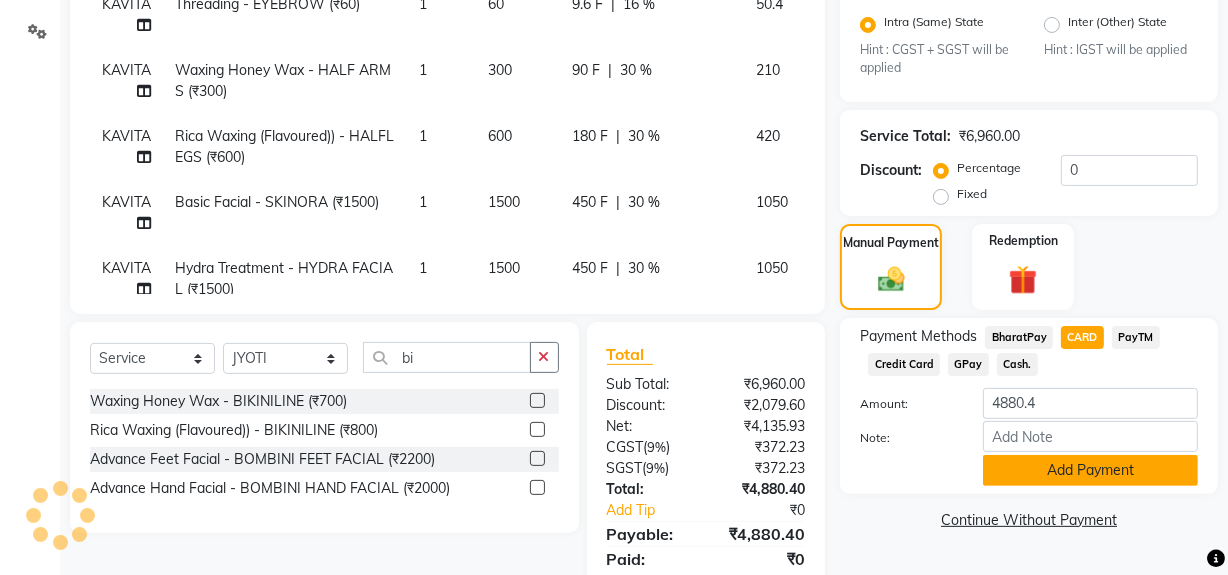 click on "Add Payment" 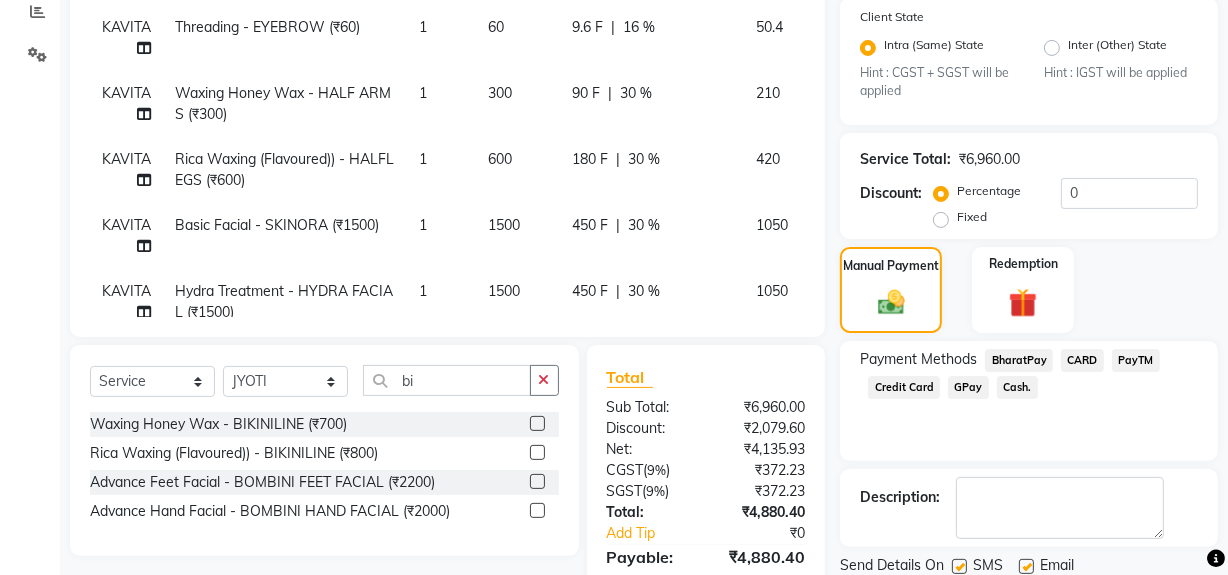 scroll, scrollTop: 567, scrollLeft: 0, axis: vertical 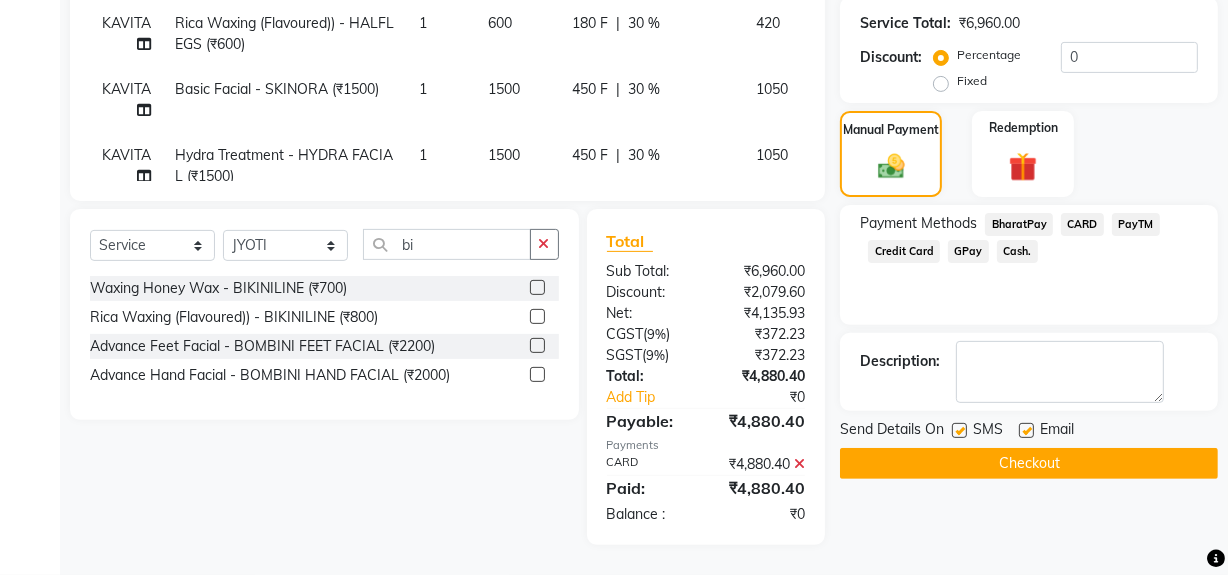 click on "Checkout" 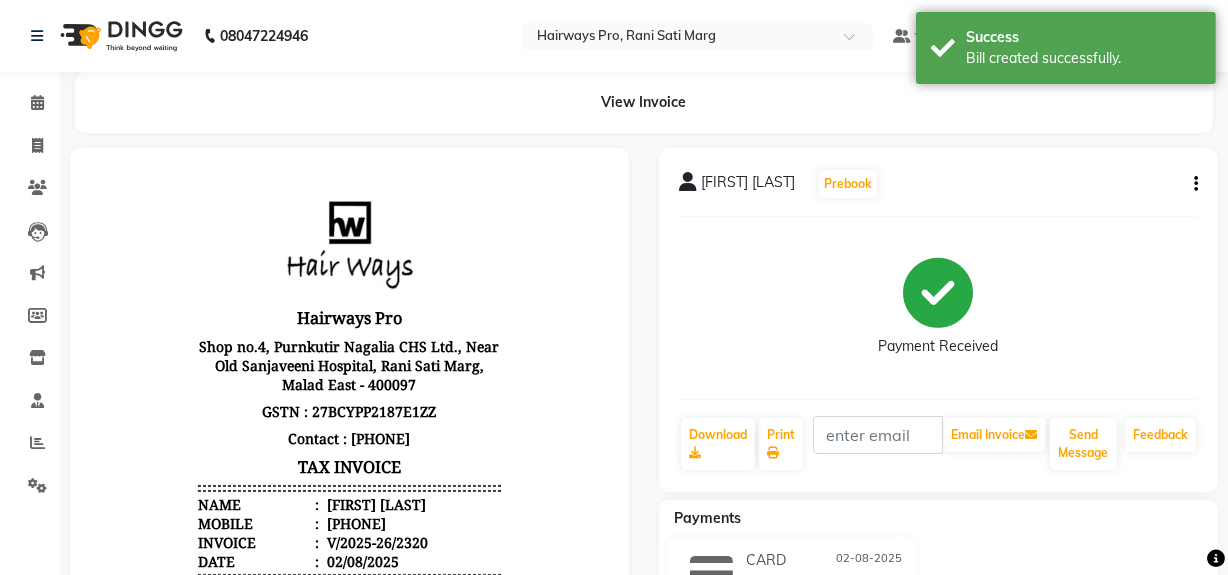 scroll, scrollTop: 0, scrollLeft: 0, axis: both 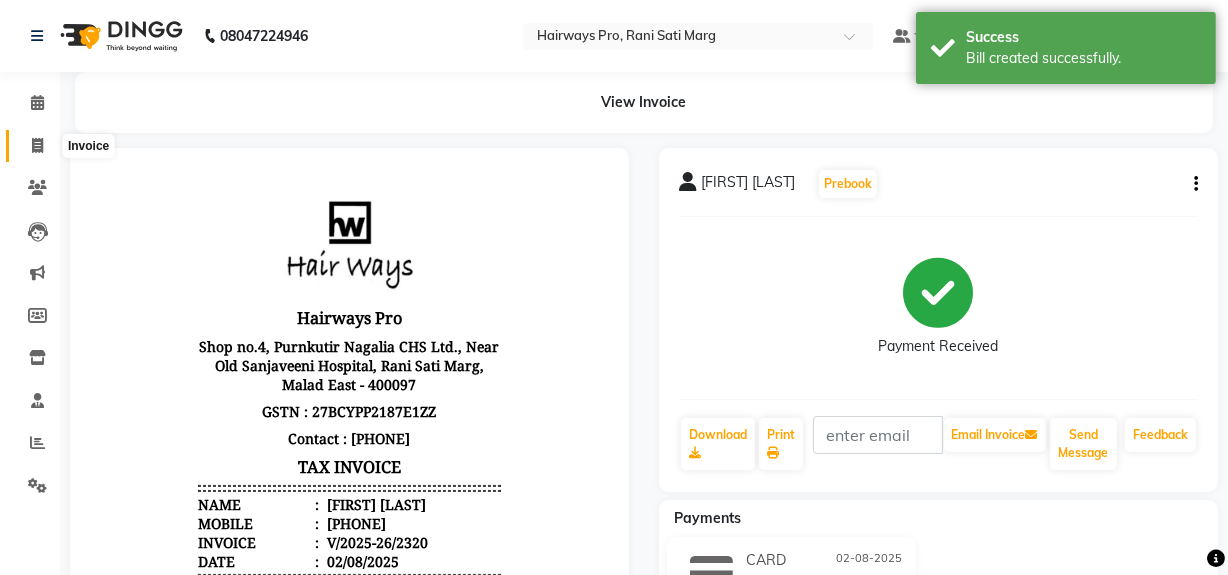 click 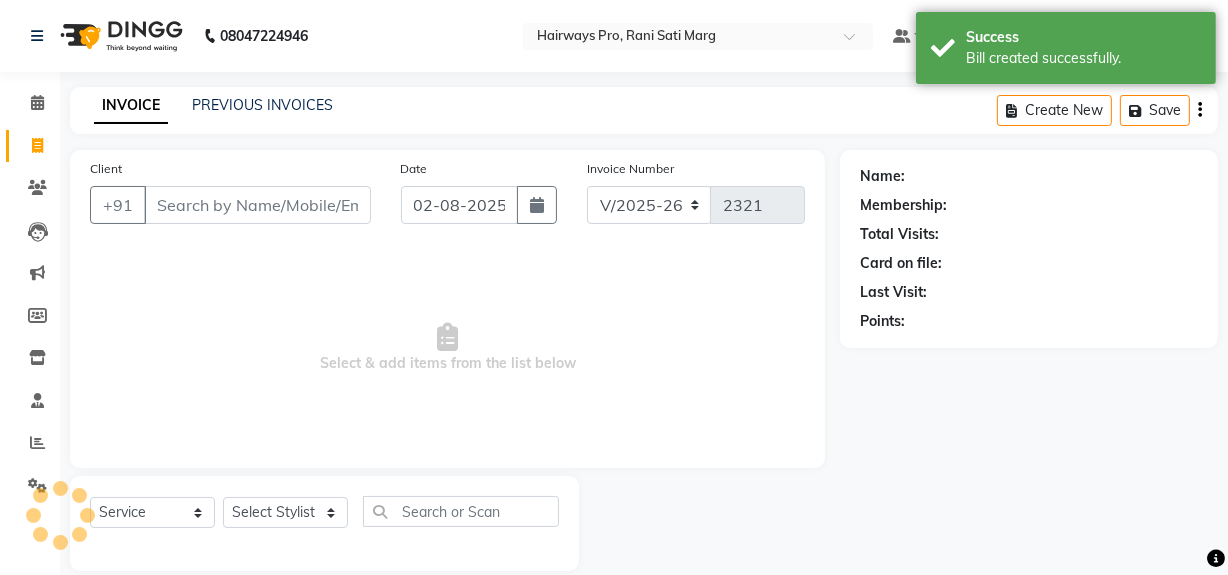 scroll, scrollTop: 26, scrollLeft: 0, axis: vertical 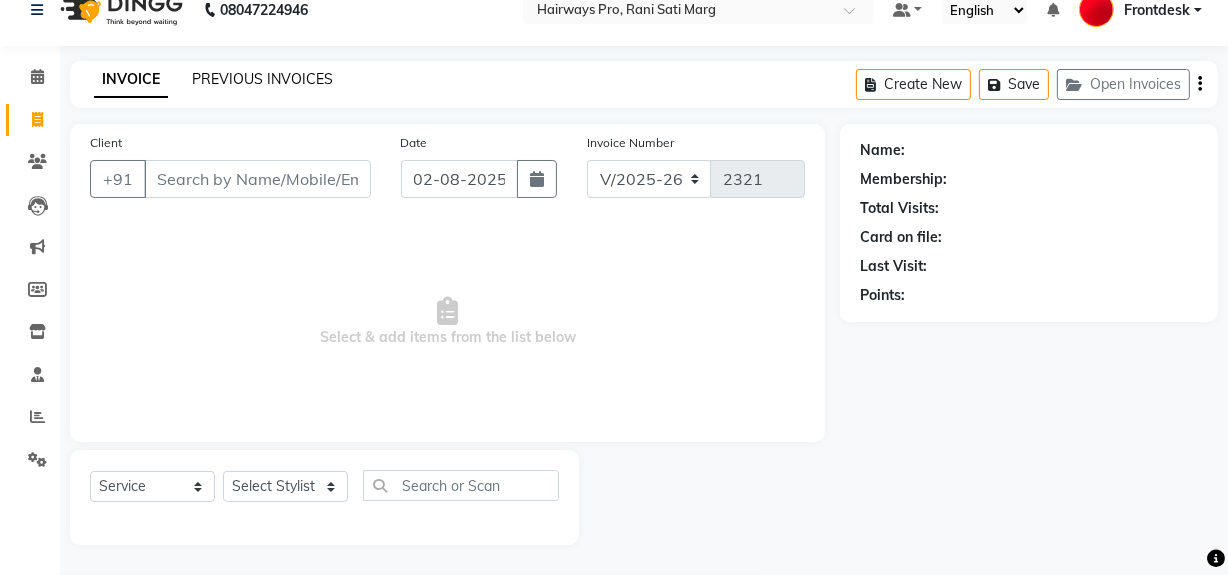 click on "PREVIOUS INVOICES" 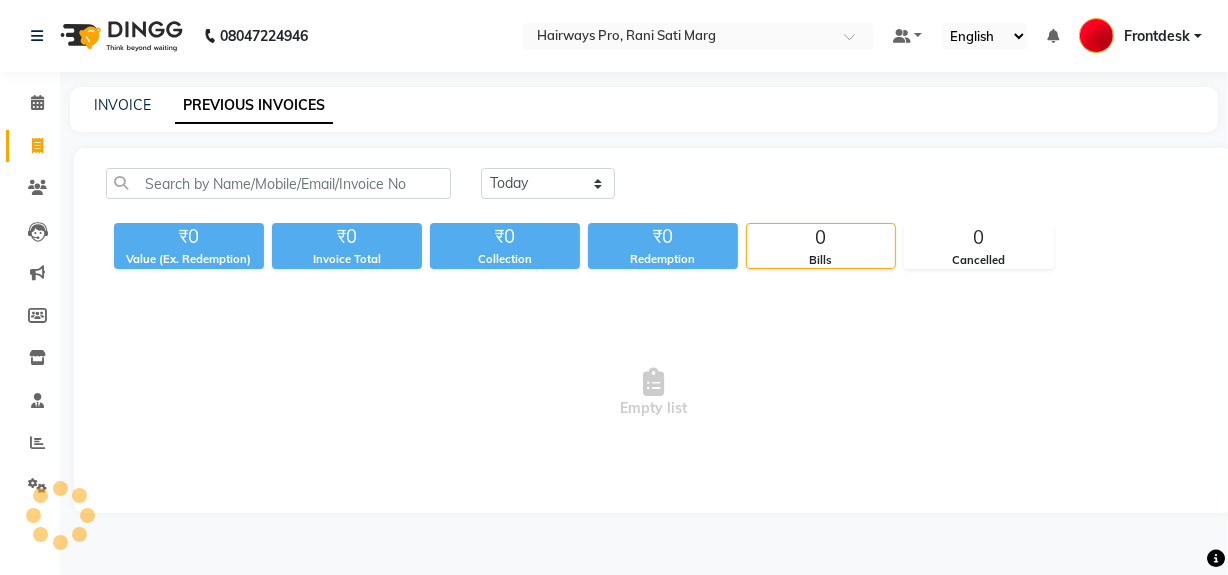 scroll, scrollTop: 0, scrollLeft: 0, axis: both 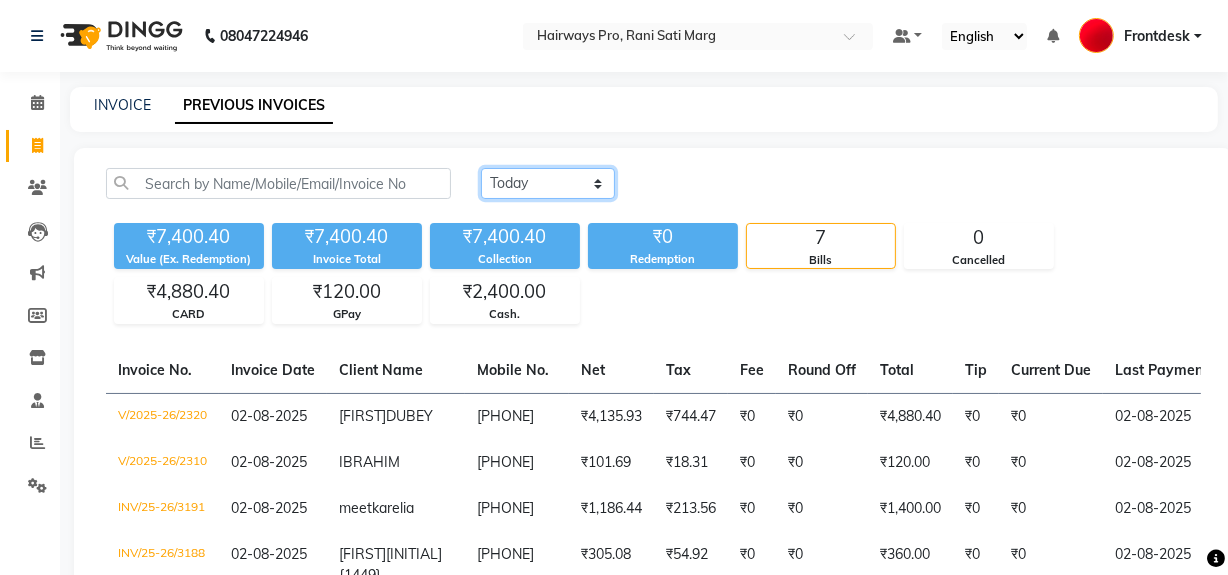 click on "Today Yesterday Custom Range" 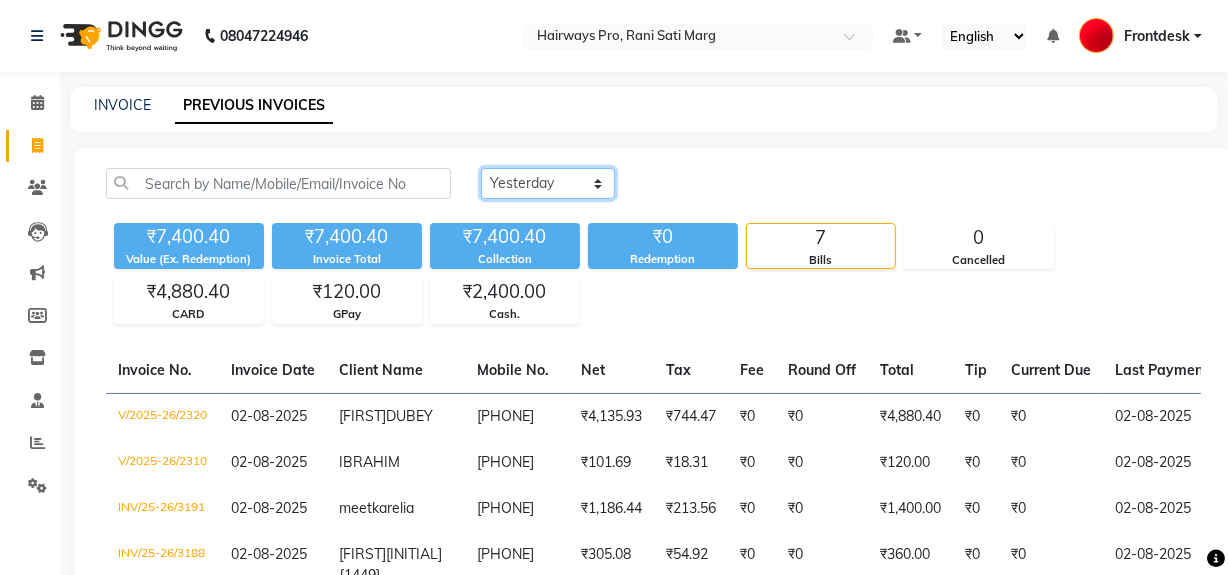 click on "Today Yesterday Custom Range" 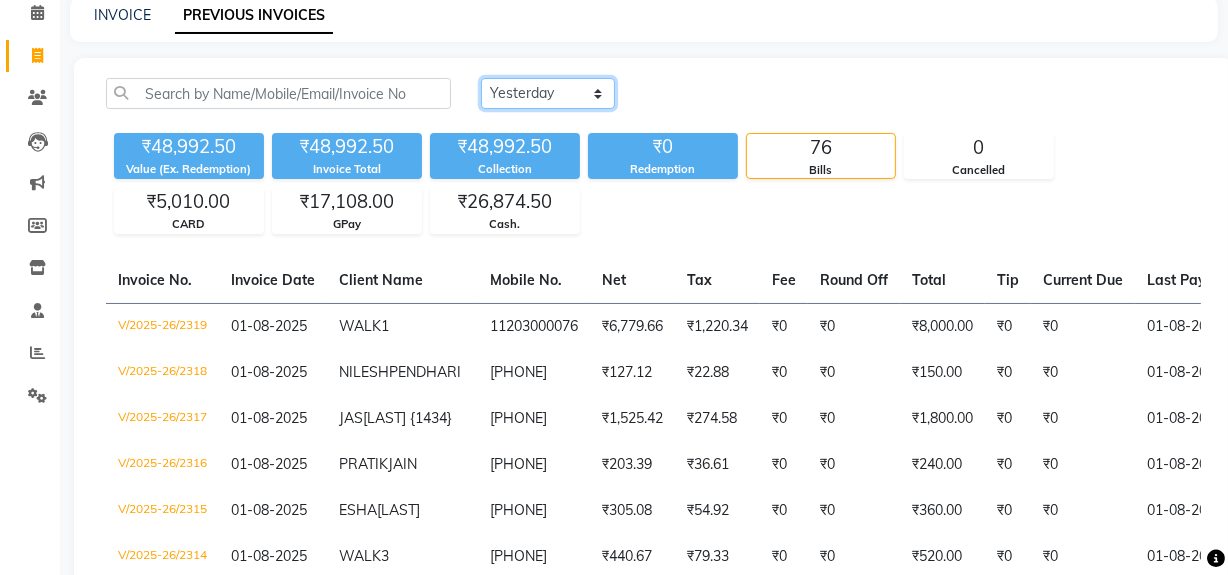 scroll, scrollTop: 0, scrollLeft: 0, axis: both 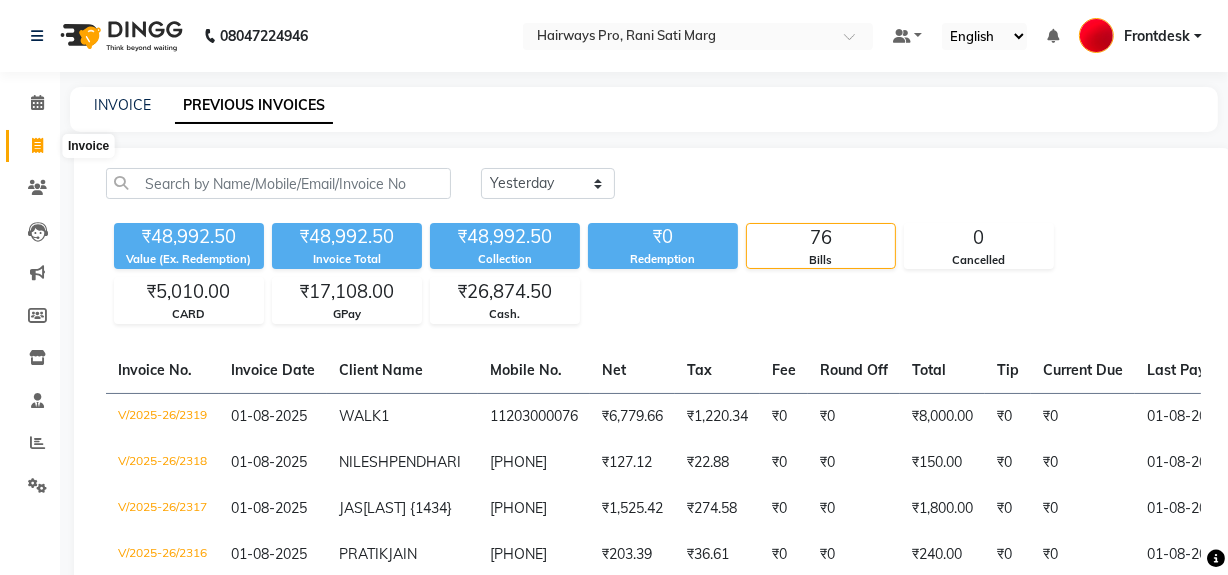 click 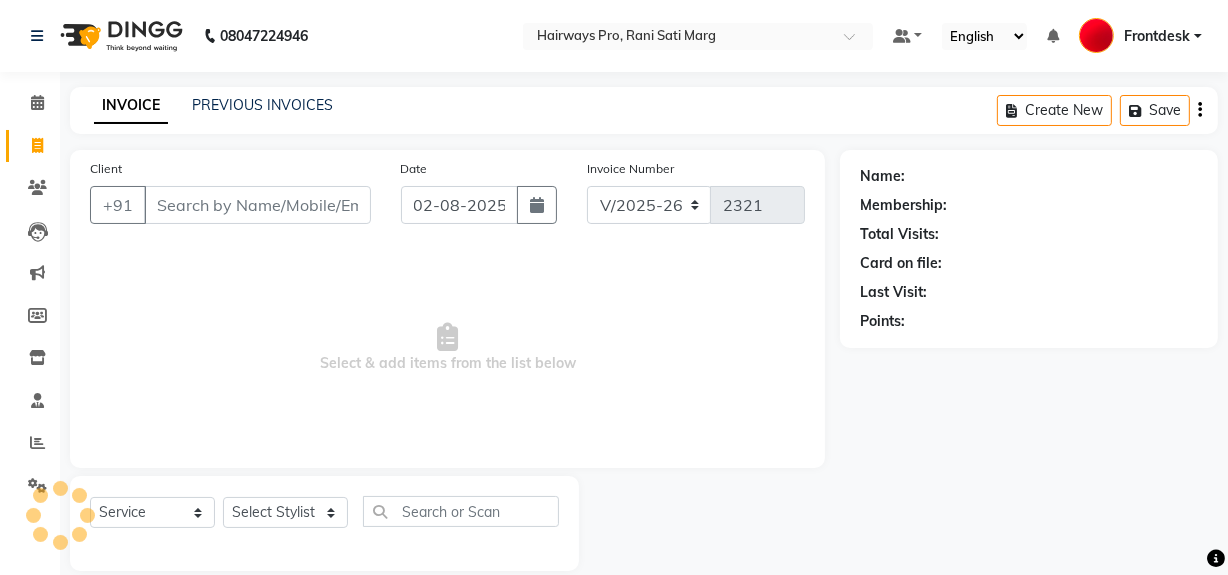 scroll, scrollTop: 26, scrollLeft: 0, axis: vertical 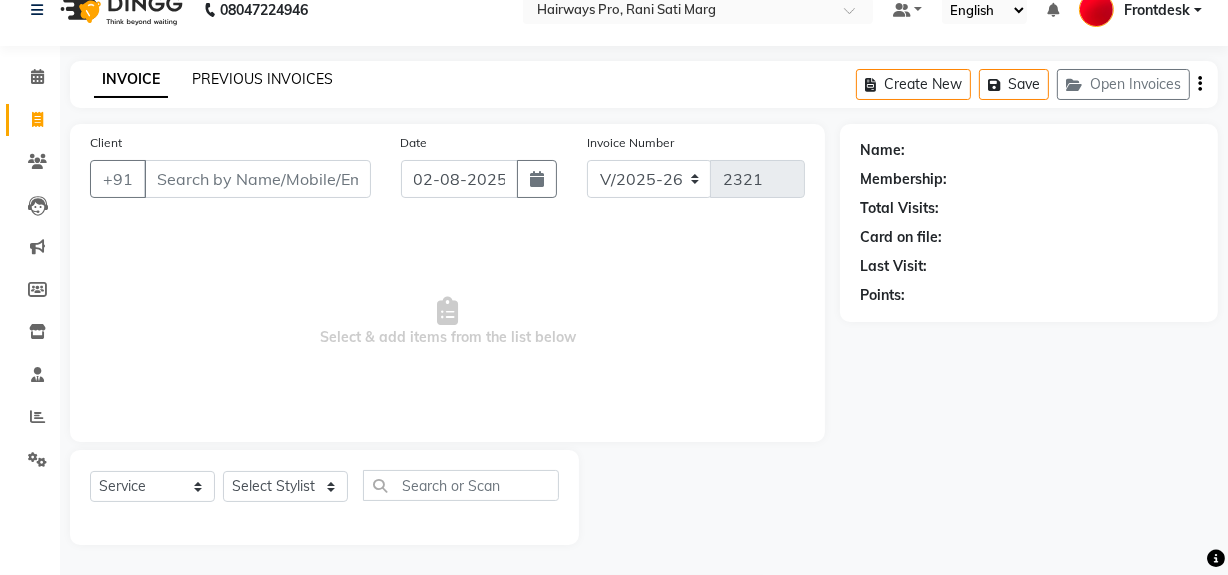 click on "PREVIOUS INVOICES" 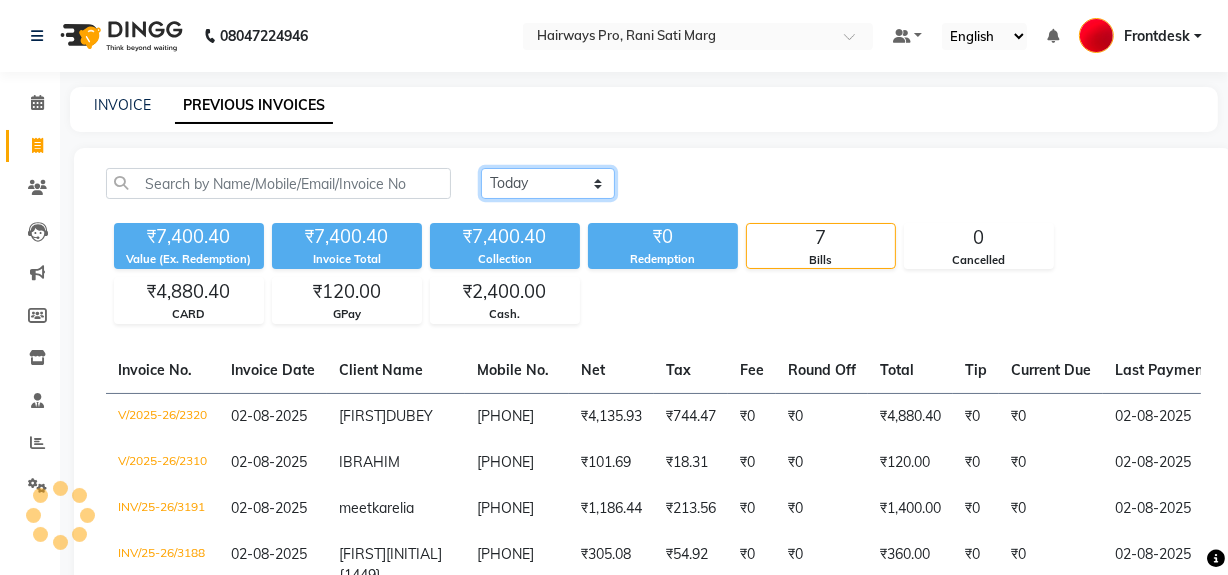 click on "Today Yesterday Custom Range" 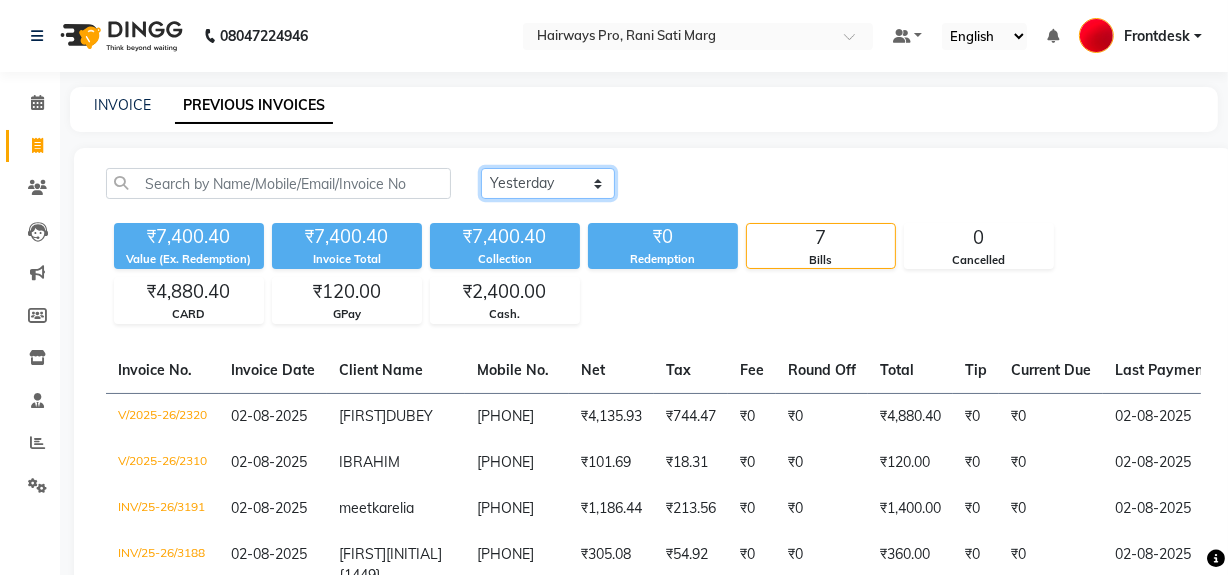 click on "Today Yesterday Custom Range" 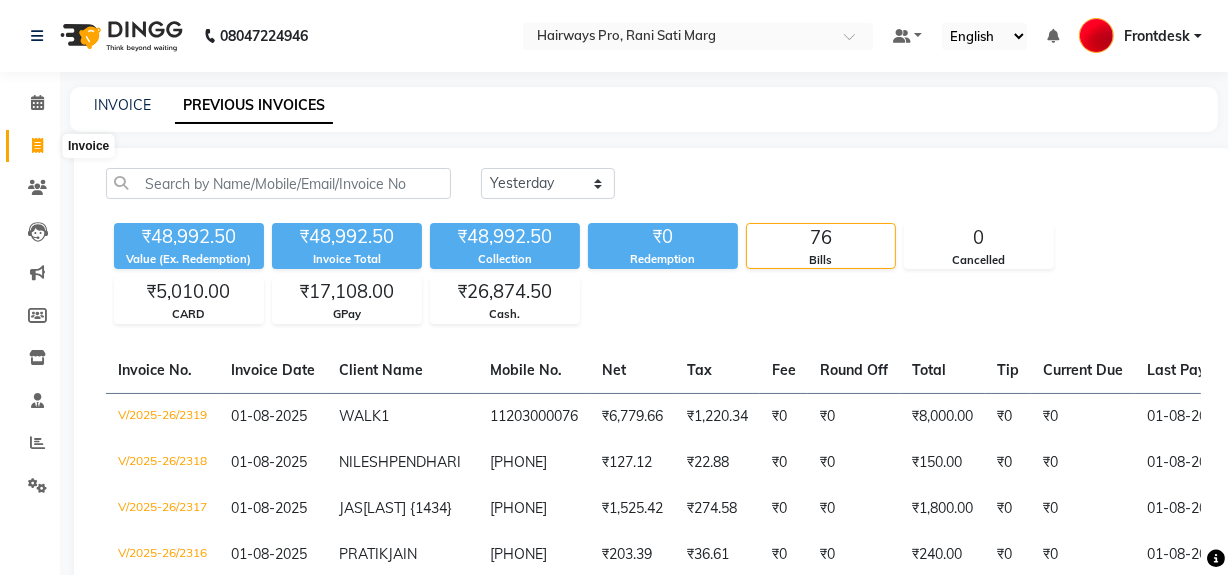 click 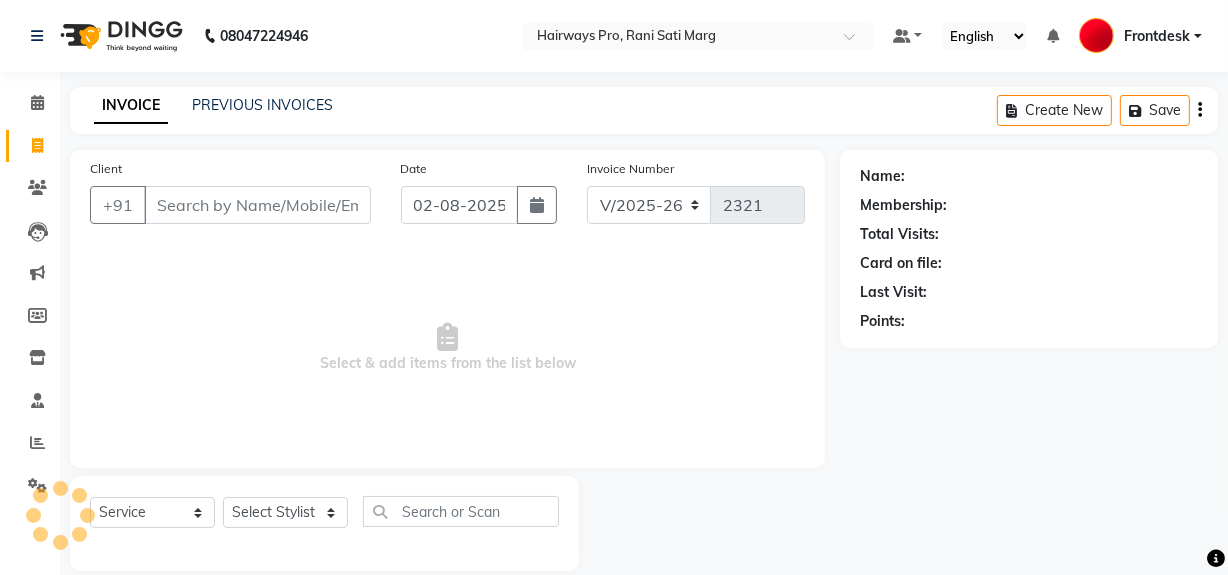 scroll, scrollTop: 26, scrollLeft: 0, axis: vertical 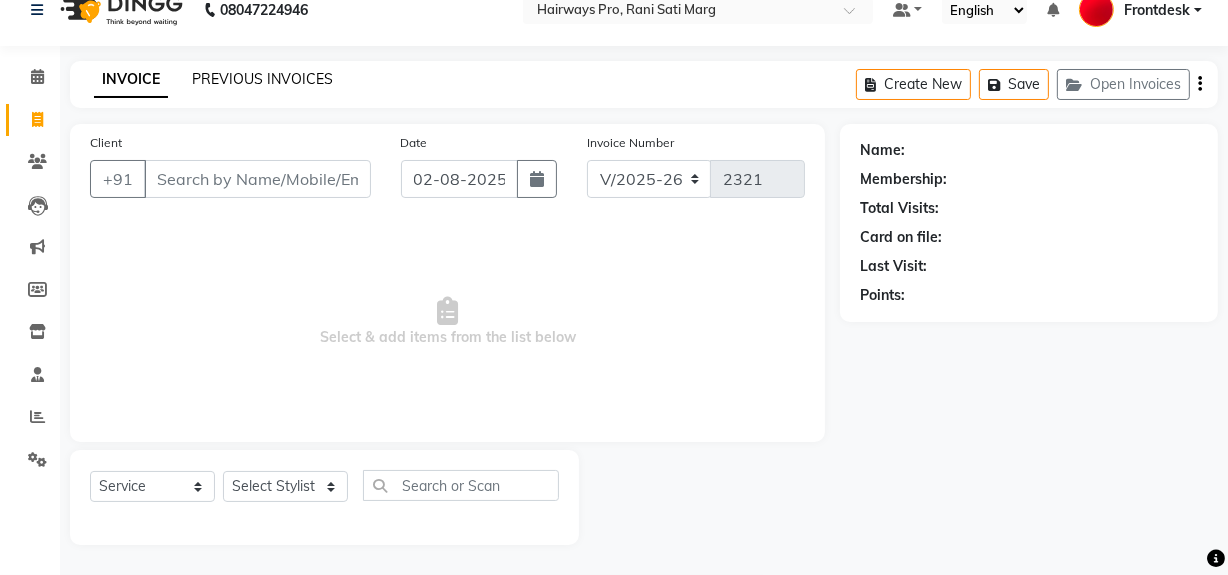 click on "PREVIOUS INVOICES" 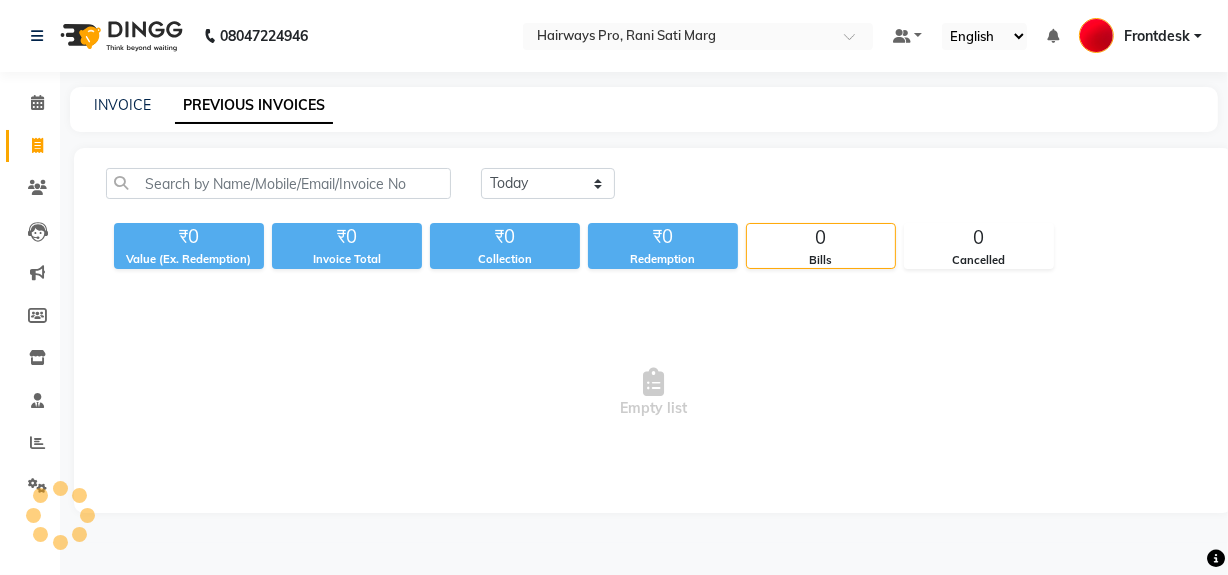 scroll, scrollTop: 0, scrollLeft: 0, axis: both 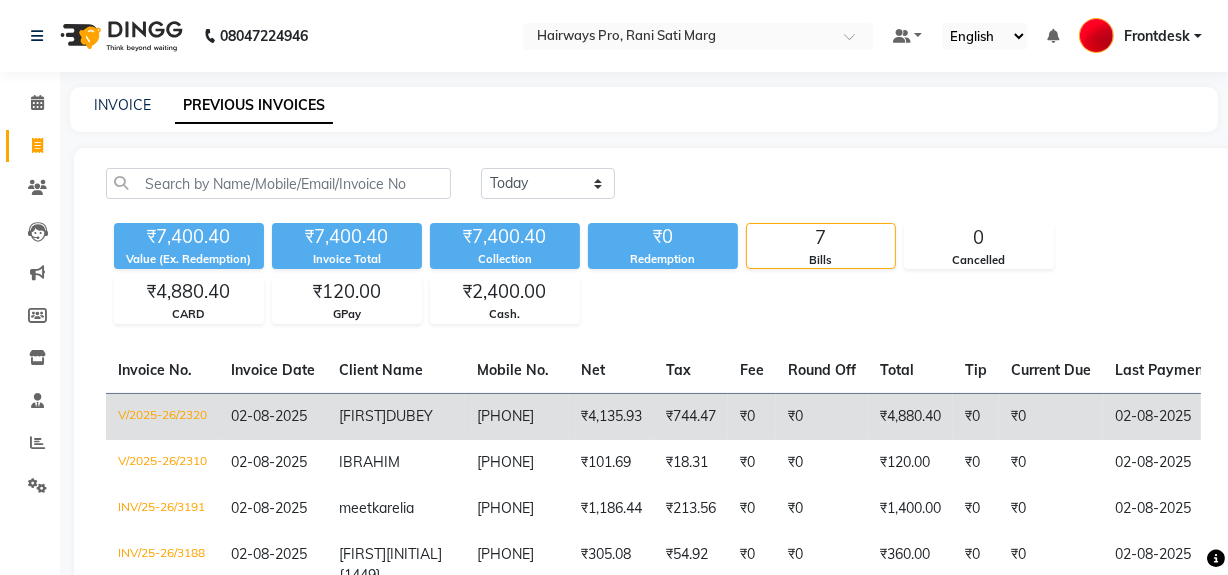 click on "₹0" 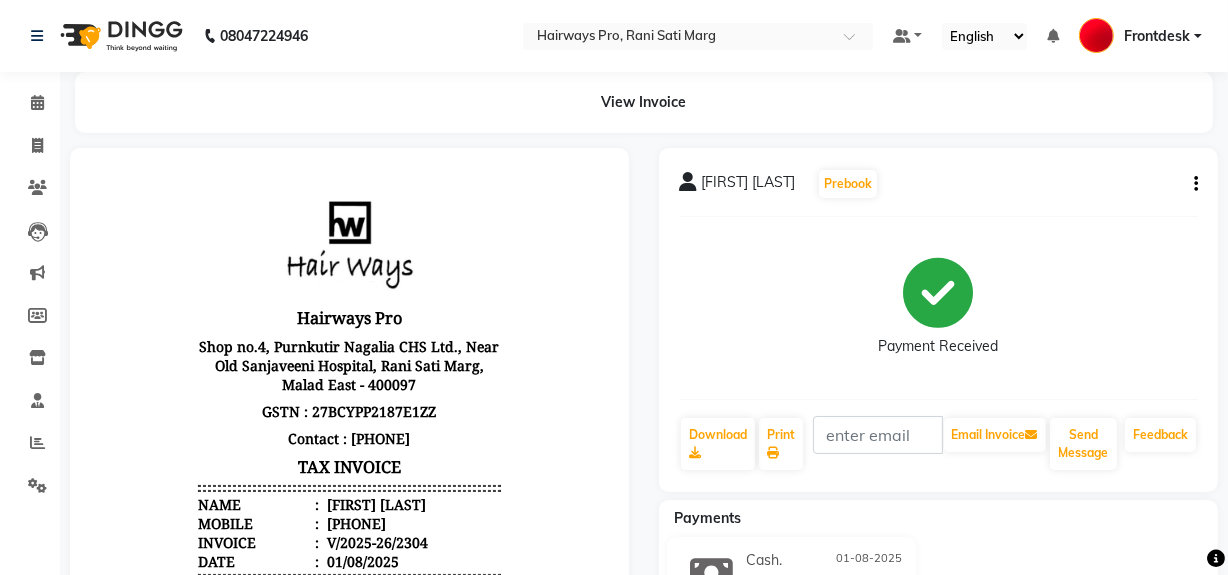 scroll, scrollTop: 0, scrollLeft: 0, axis: both 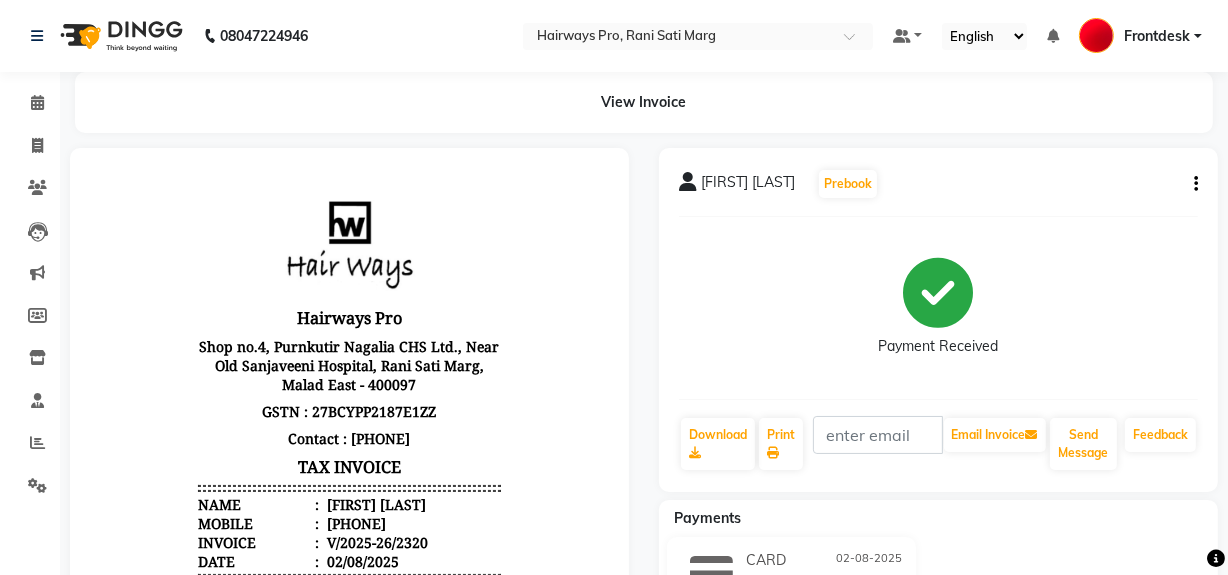 click on "[FIRST] [LAST] Prebook Payment Received Download Print Email Invoice Send Message Feedback" 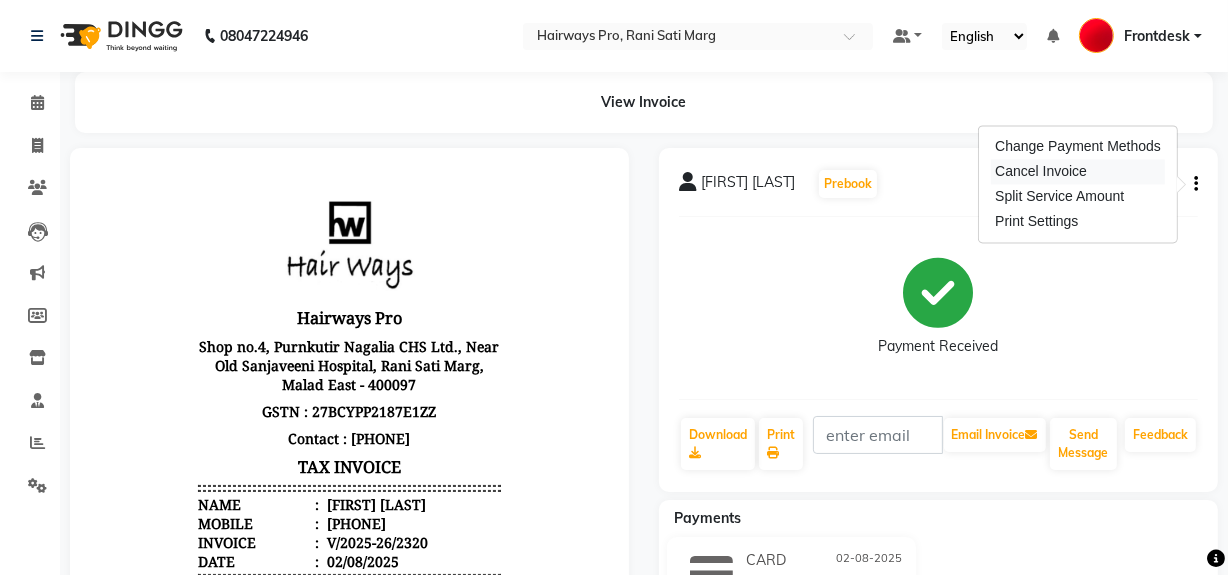 click on "Cancel Invoice" at bounding box center [1078, 171] 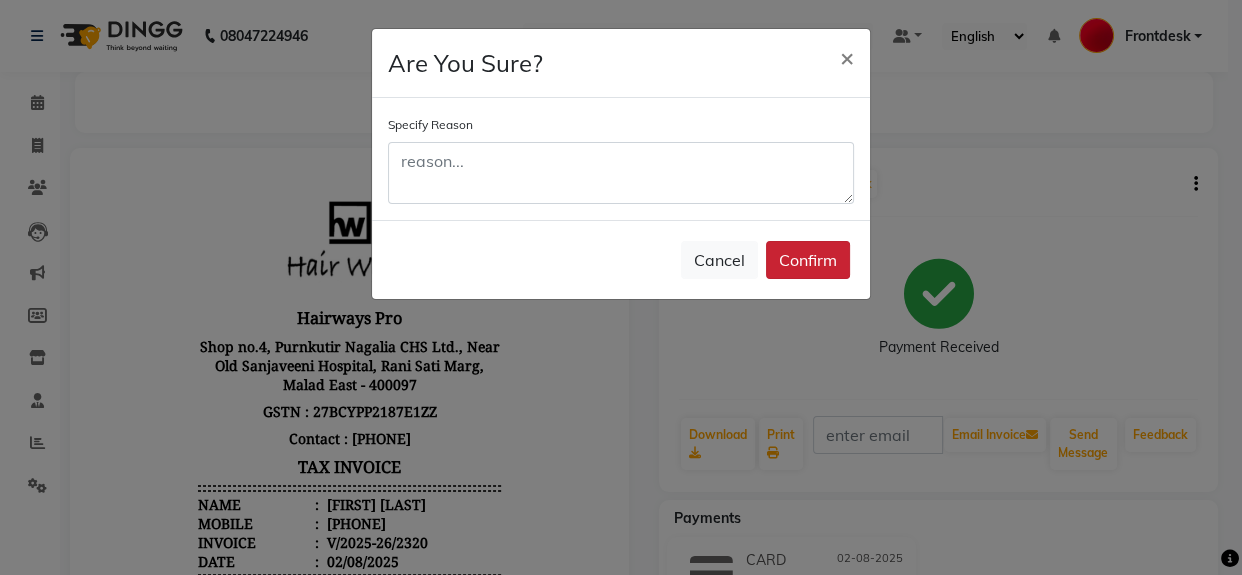 click on "Confirm" 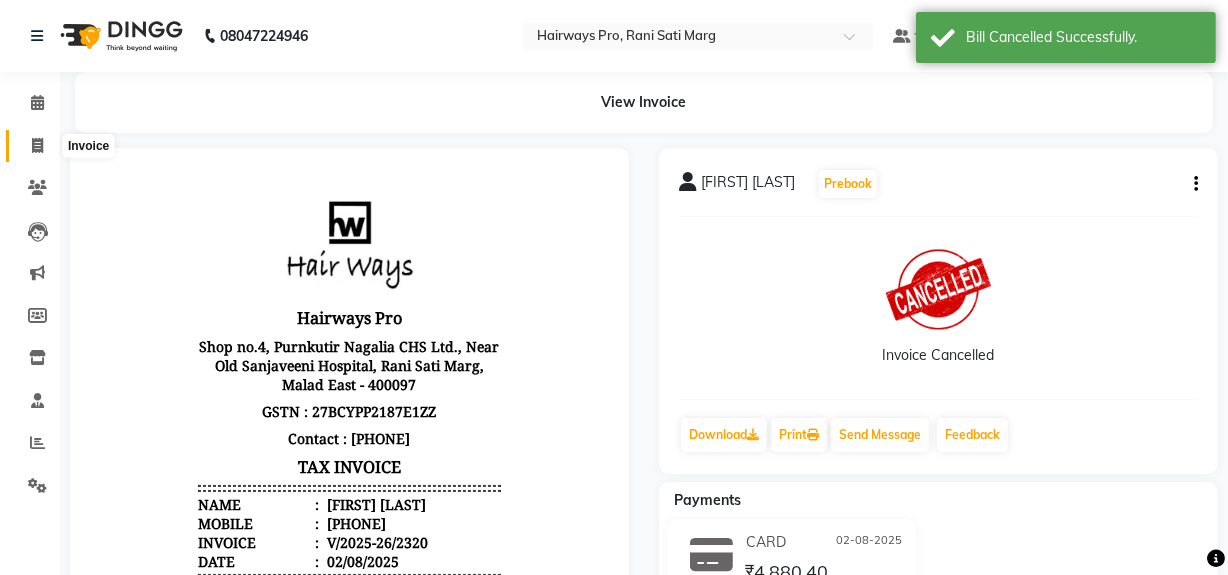 click 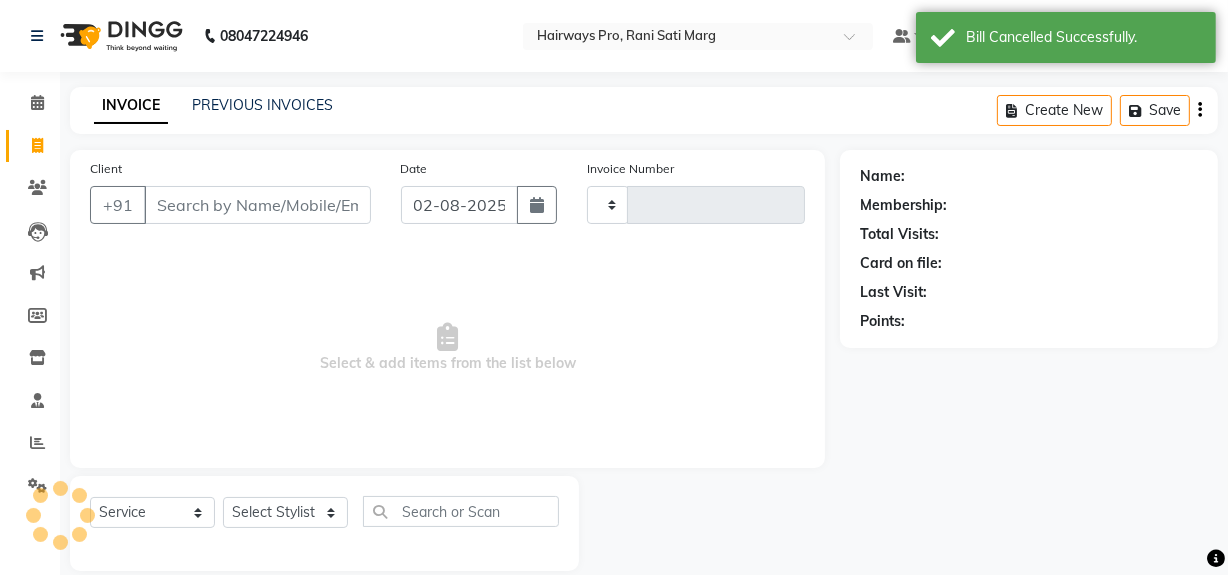 type on "2321" 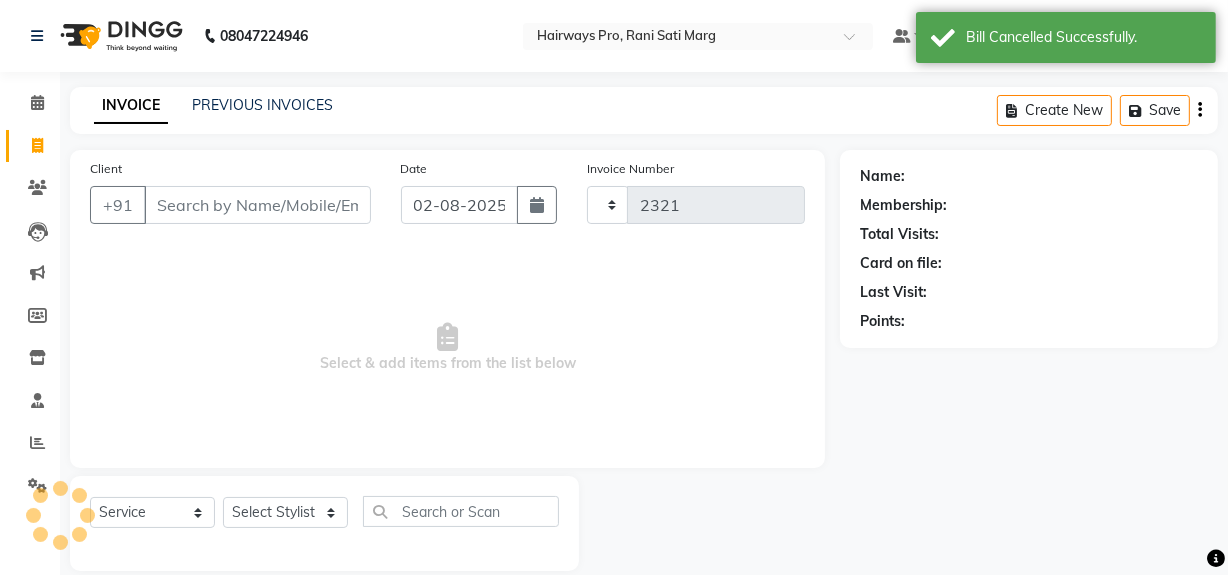 scroll, scrollTop: 26, scrollLeft: 0, axis: vertical 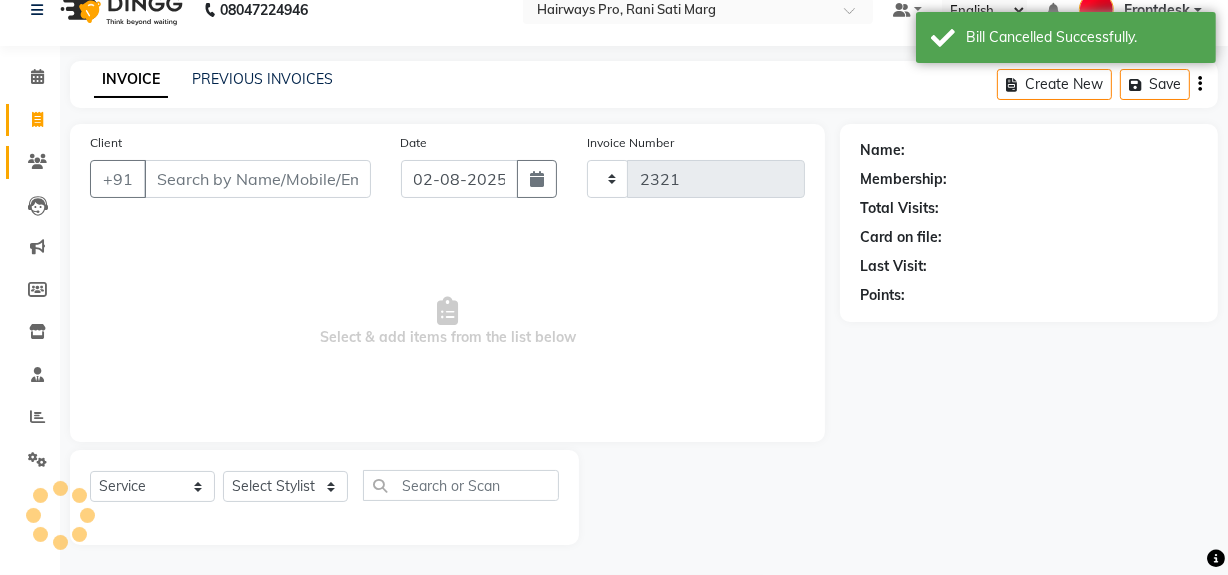 select on "787" 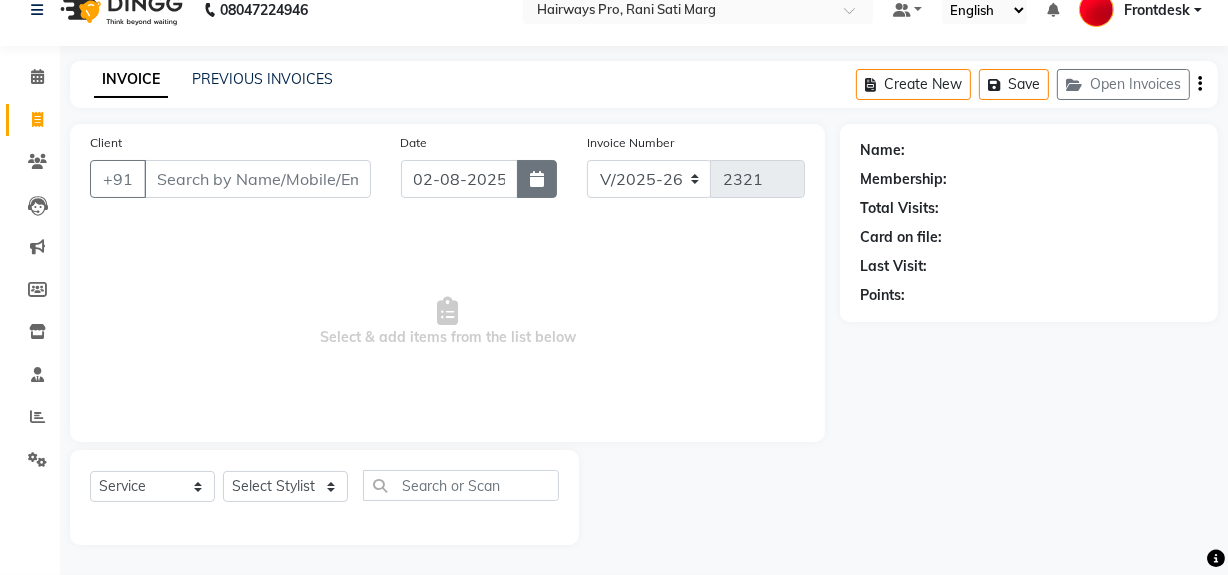 click 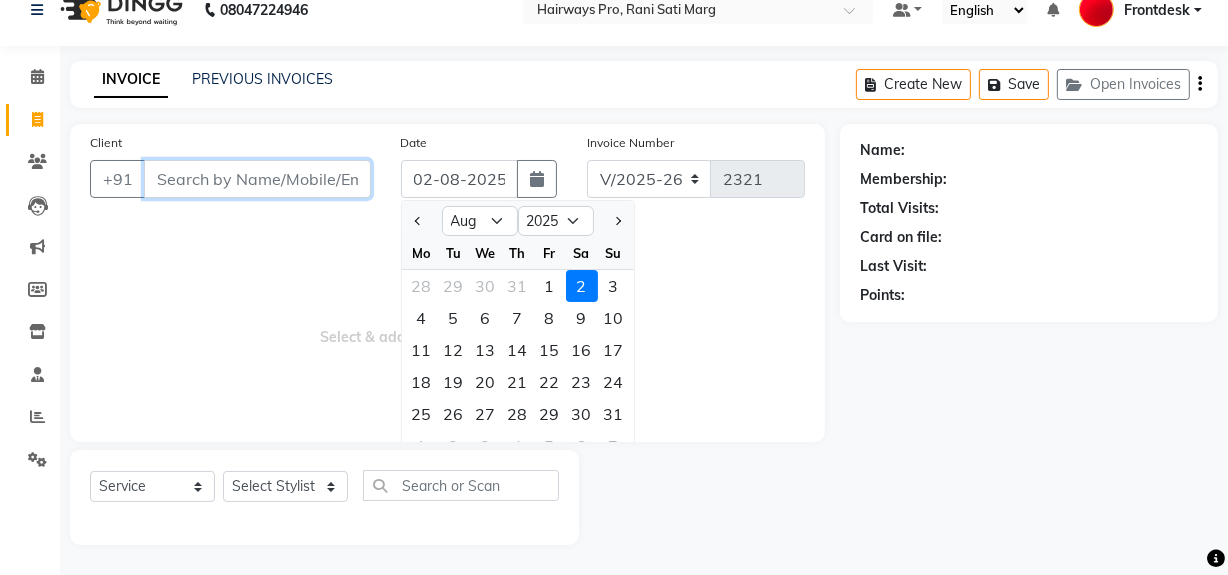 click on "Client" at bounding box center [257, 179] 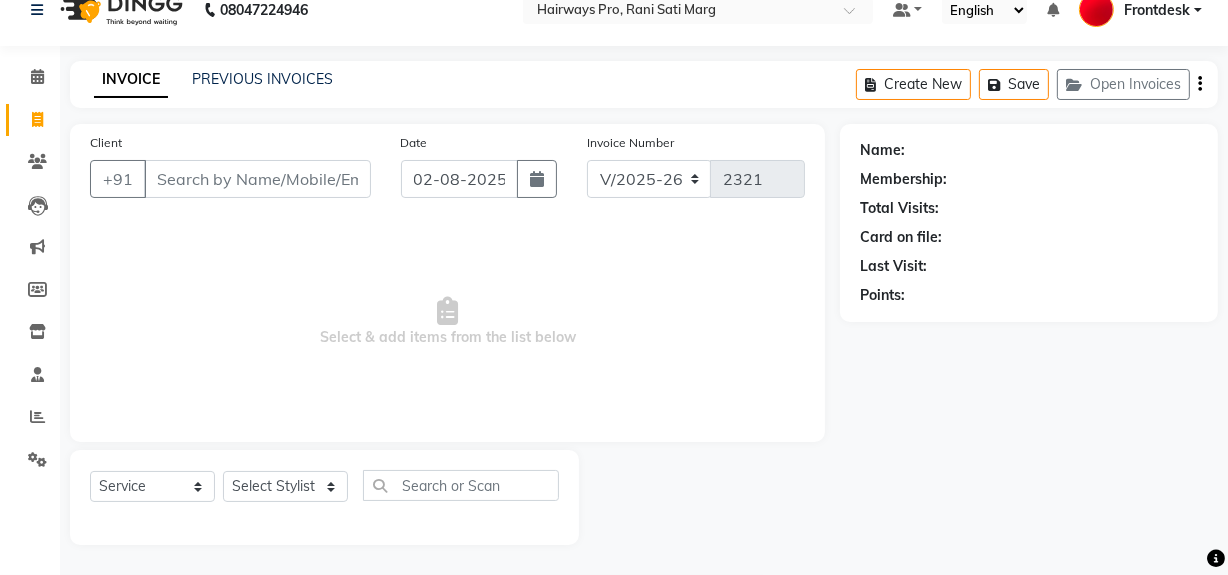 type 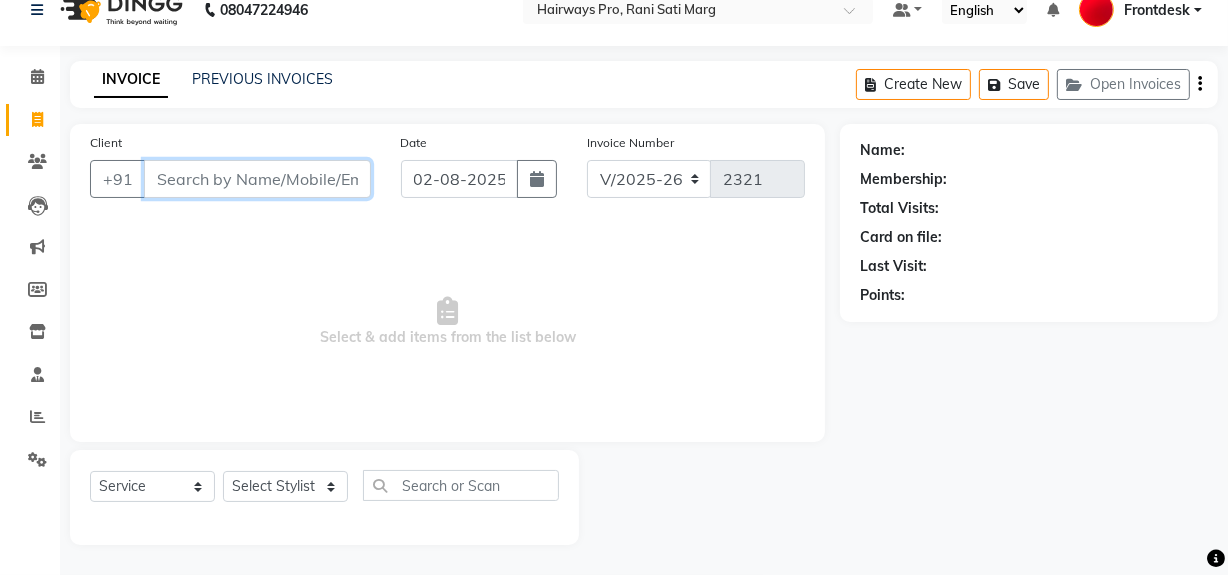 click on "Client" at bounding box center [257, 179] 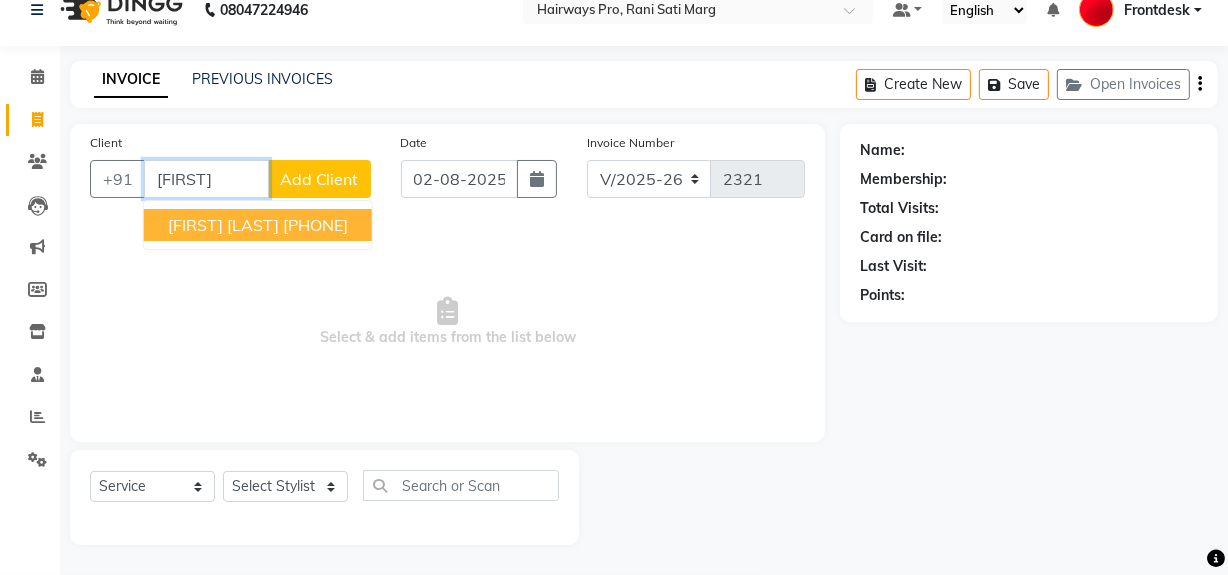 click on "[FIRST] [LAST]" at bounding box center [223, 225] 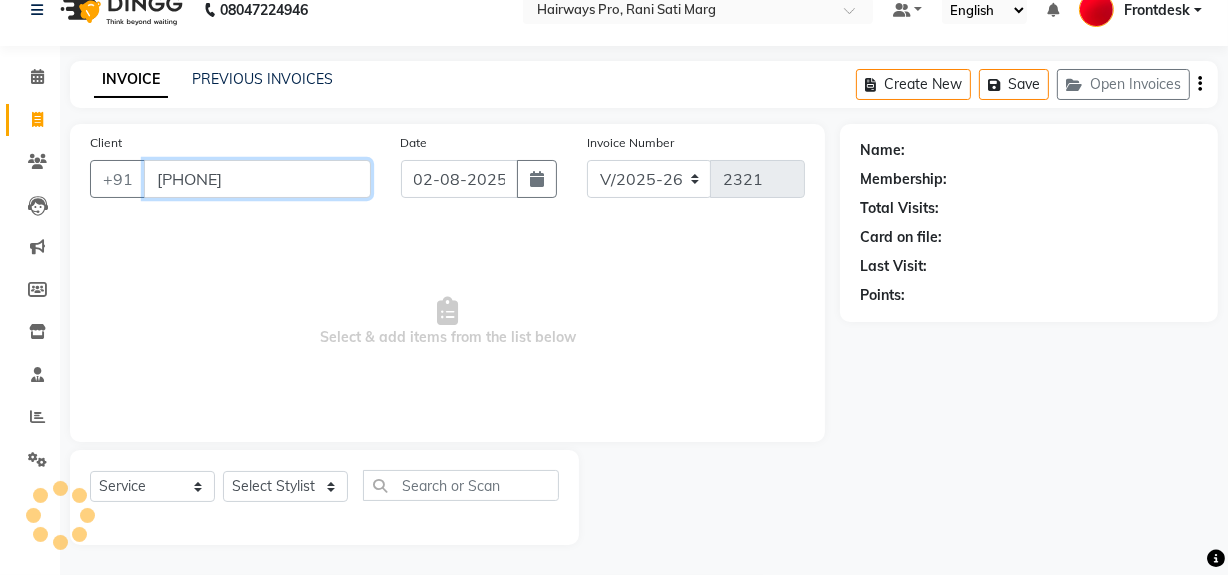 type on "[PHONE]" 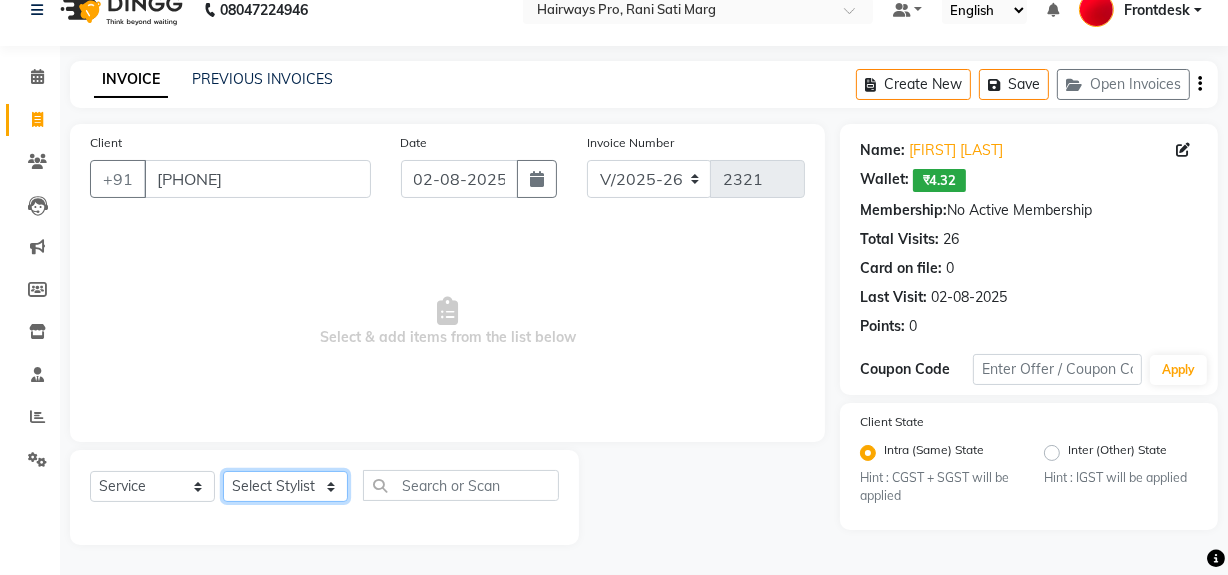 click on "Select Stylist ABID DANISH Faiz shaikh Frontdesk INTEZAR SALMANI JYOTI Kamal Salmani KAVITA MUSTAFA RAFIQUE Sonal SONU WAQAR ZAFAR" 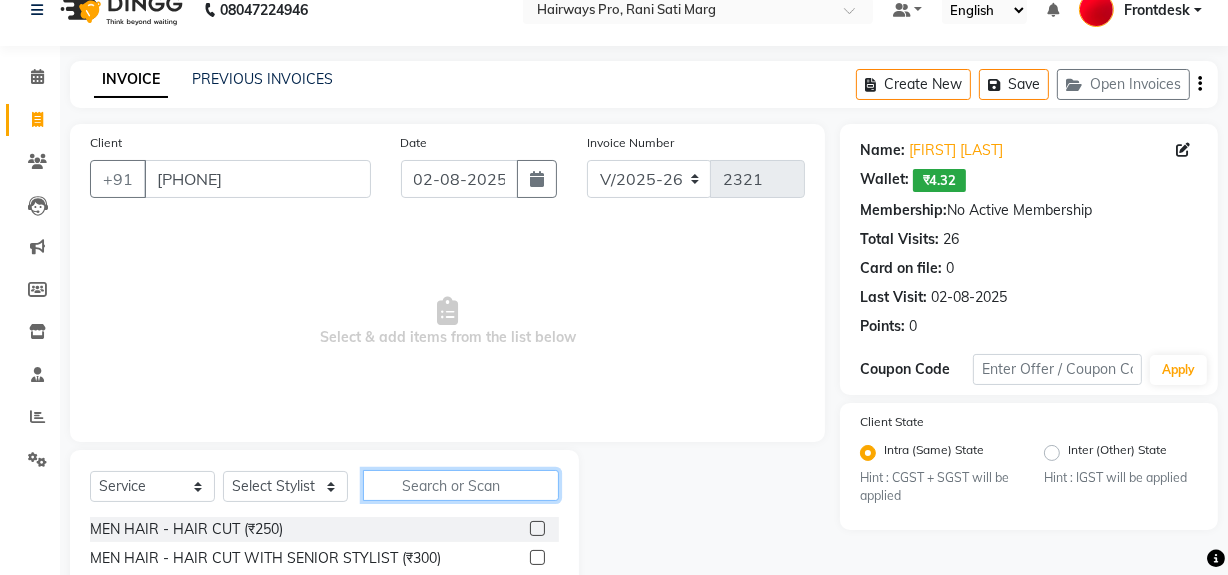 click 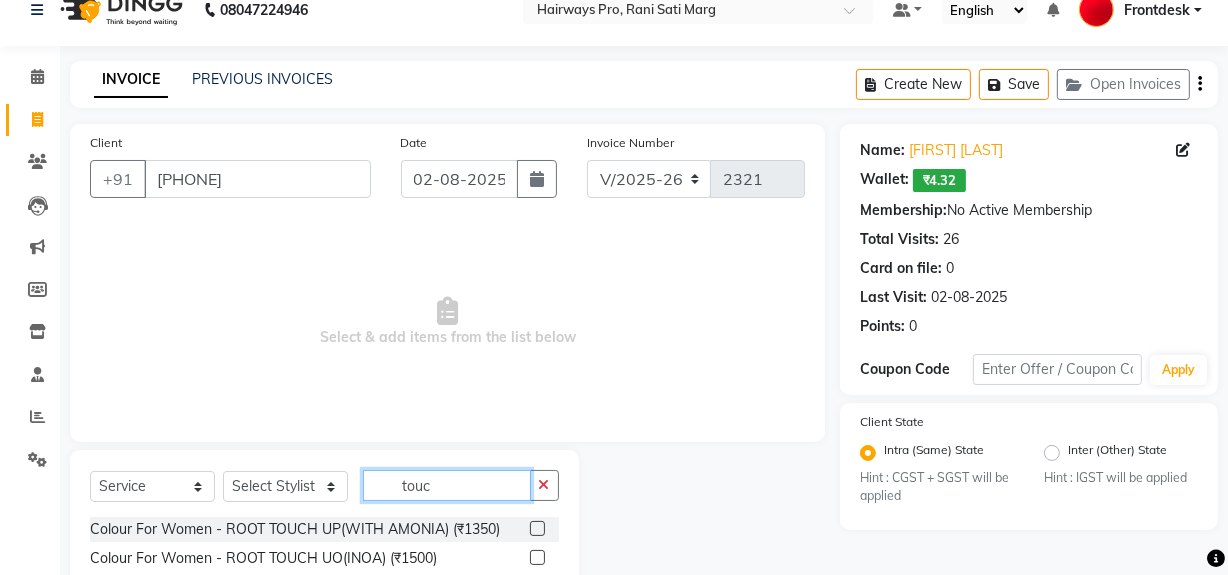 type on "touc" 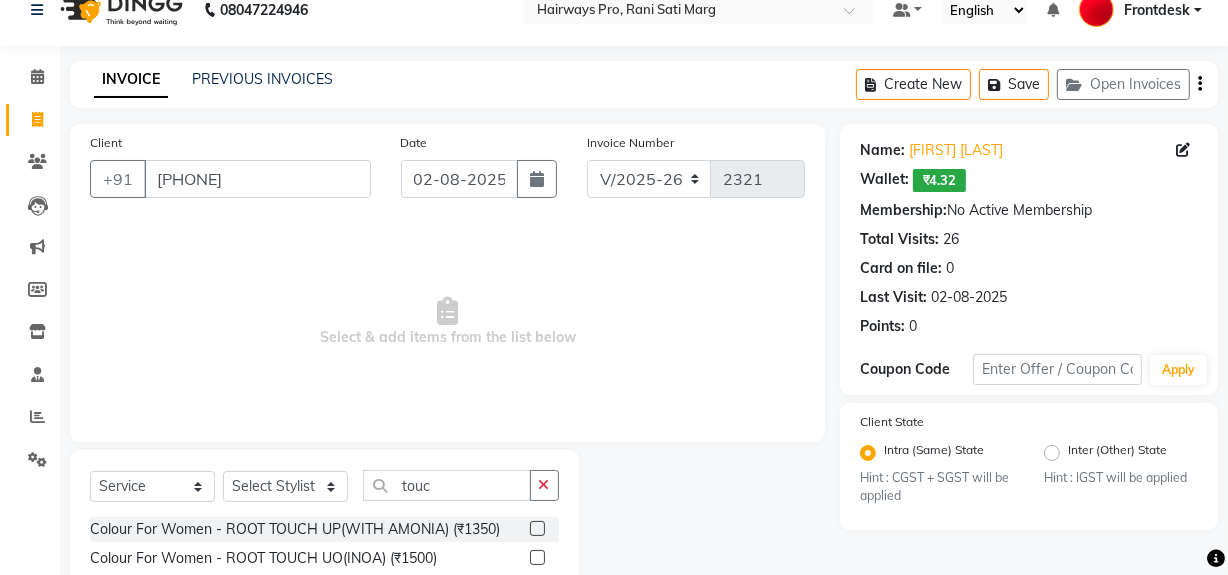 click 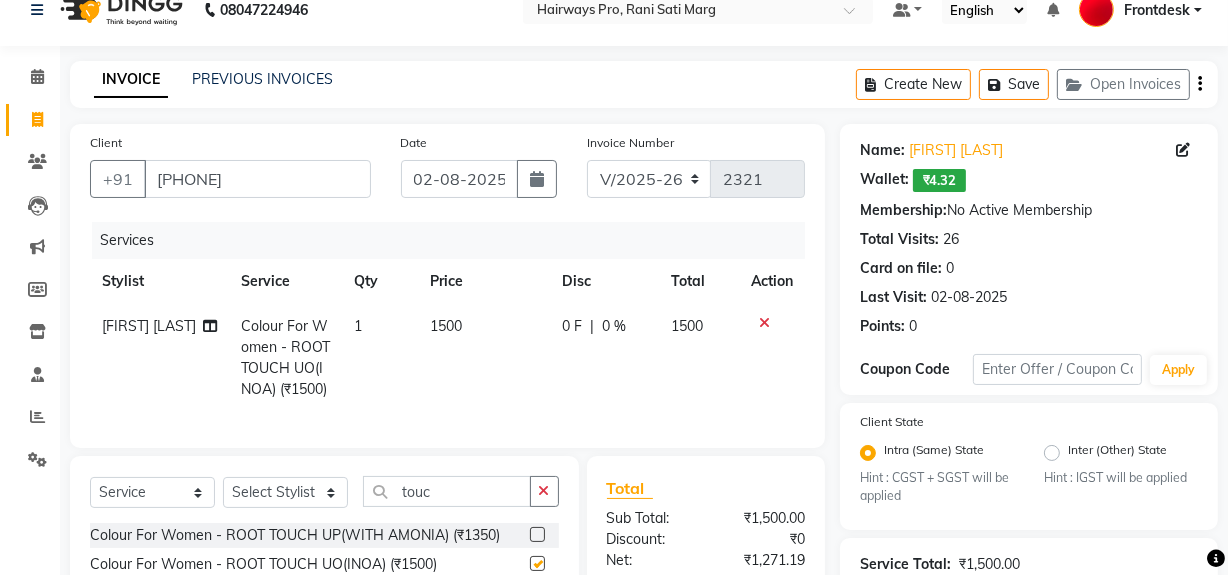 checkbox on "false" 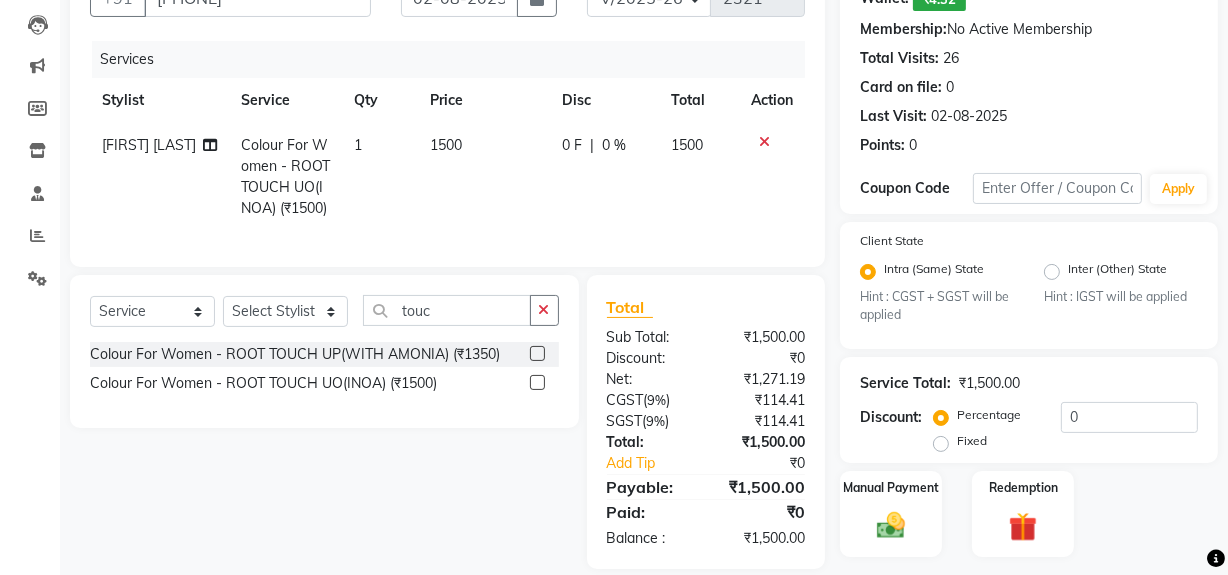 scroll, scrollTop: 266, scrollLeft: 0, axis: vertical 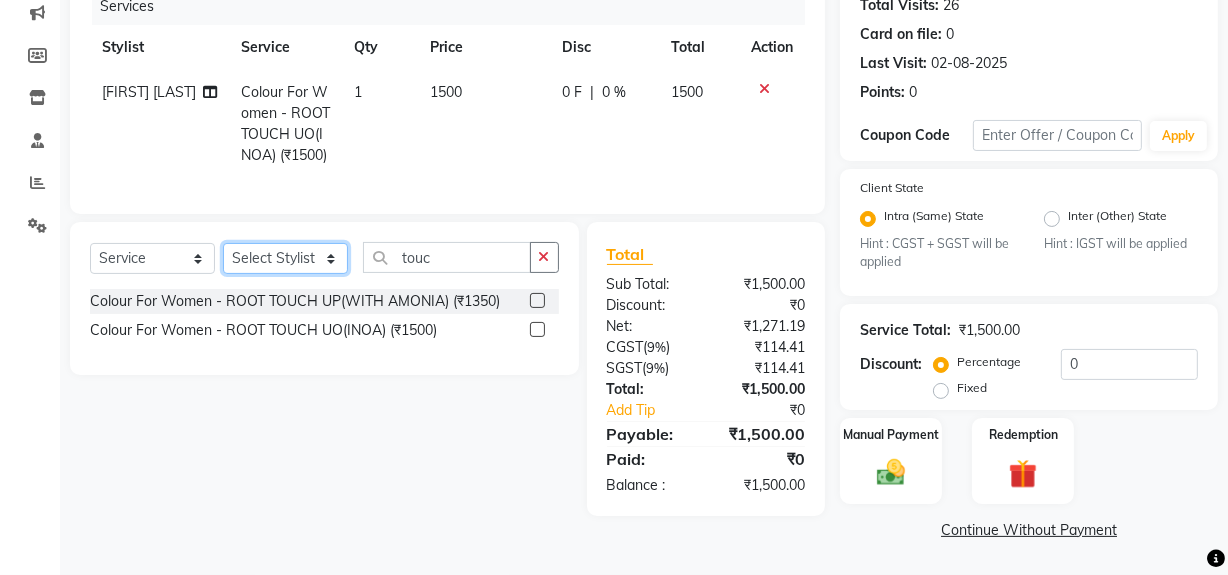 click on "Select Stylist ABID DANISH Faiz shaikh Frontdesk INTEZAR SALMANI JYOTI Kamal Salmani KAVITA MUSTAFA RAFIQUE Sonal SONU WAQAR ZAFAR" 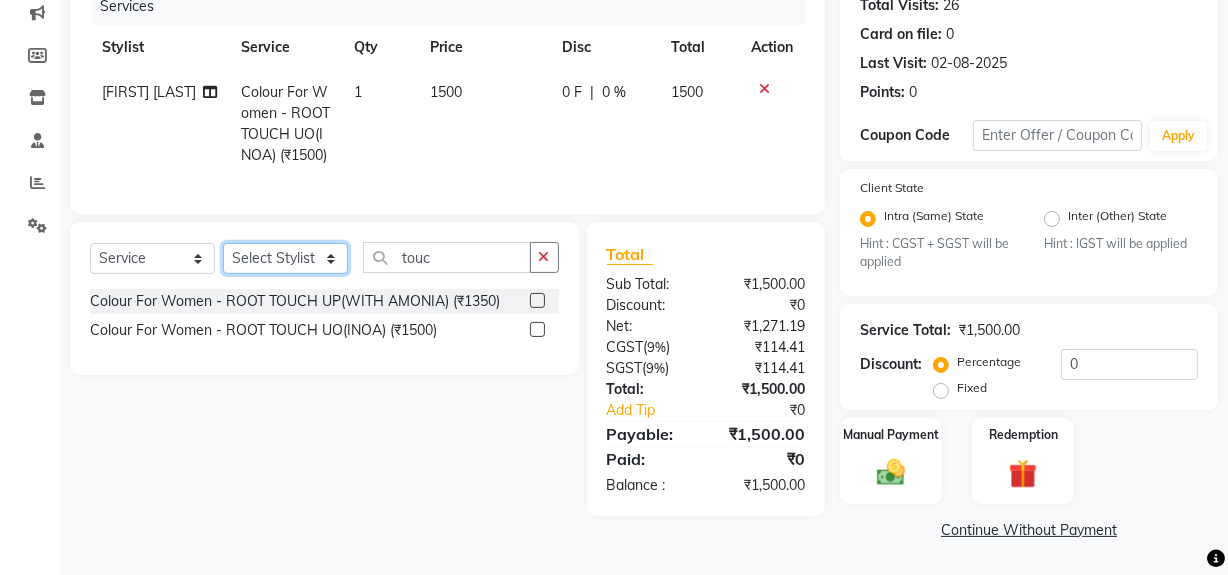 select on "13187" 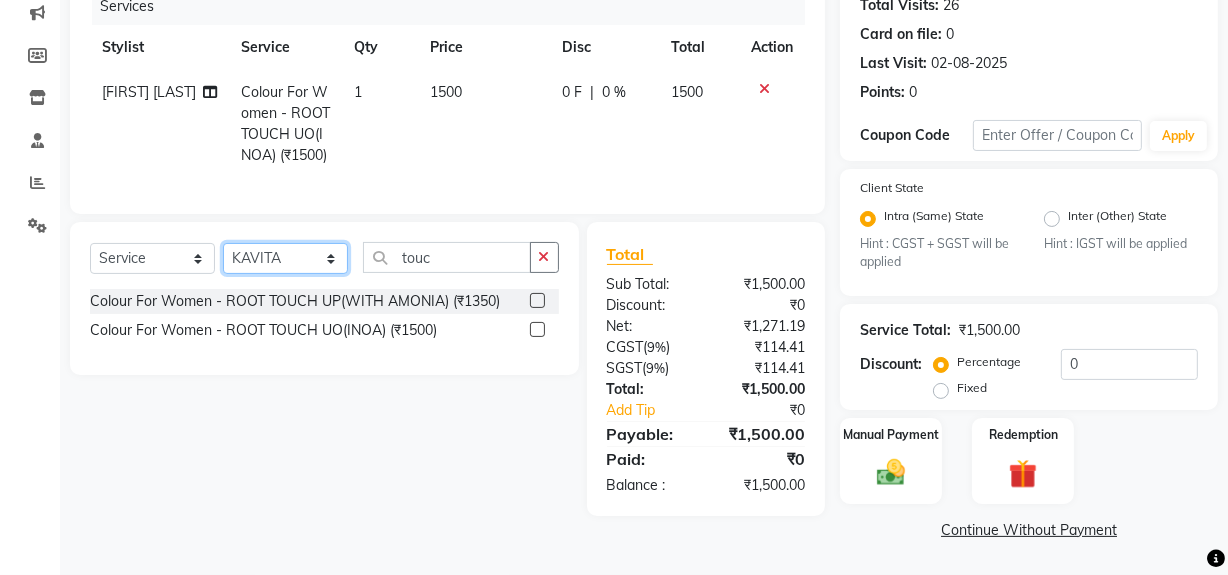 click on "Select Stylist ABID DANISH Faiz shaikh Frontdesk INTEZAR SALMANI JYOTI Kamal Salmani KAVITA MUSTAFA RAFIQUE Sonal SONU WAQAR ZAFAR" 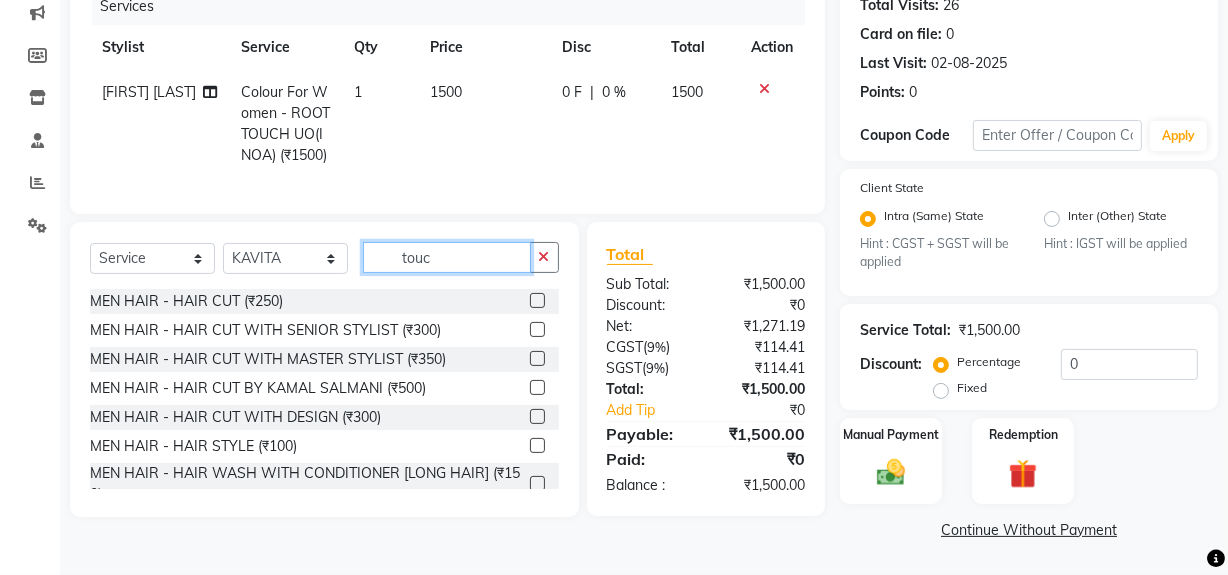 click on "touc" 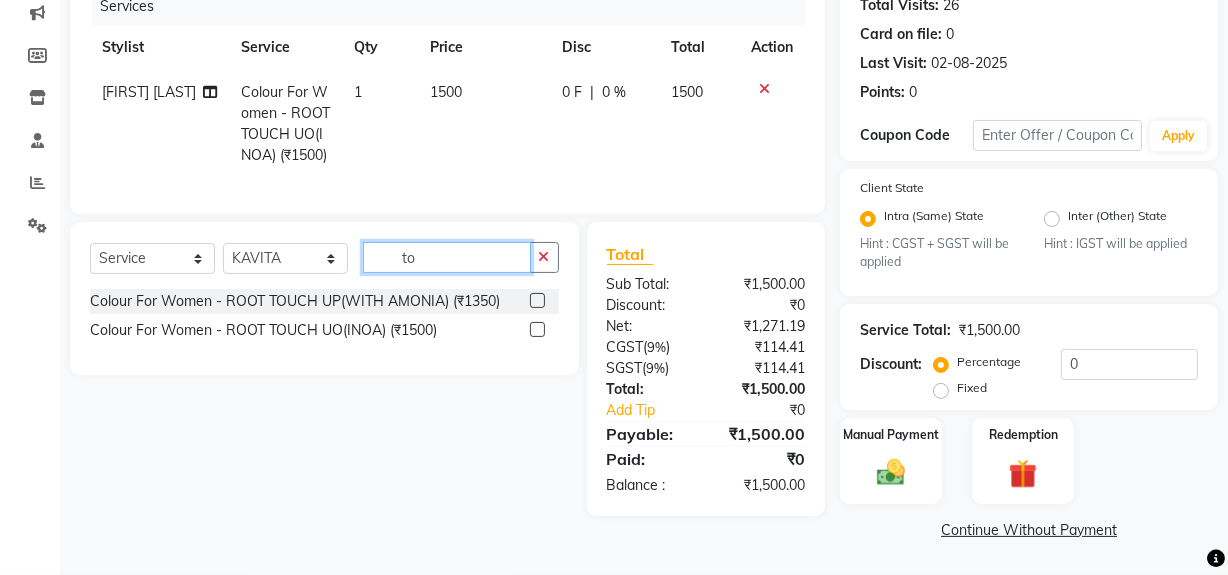 type on "t" 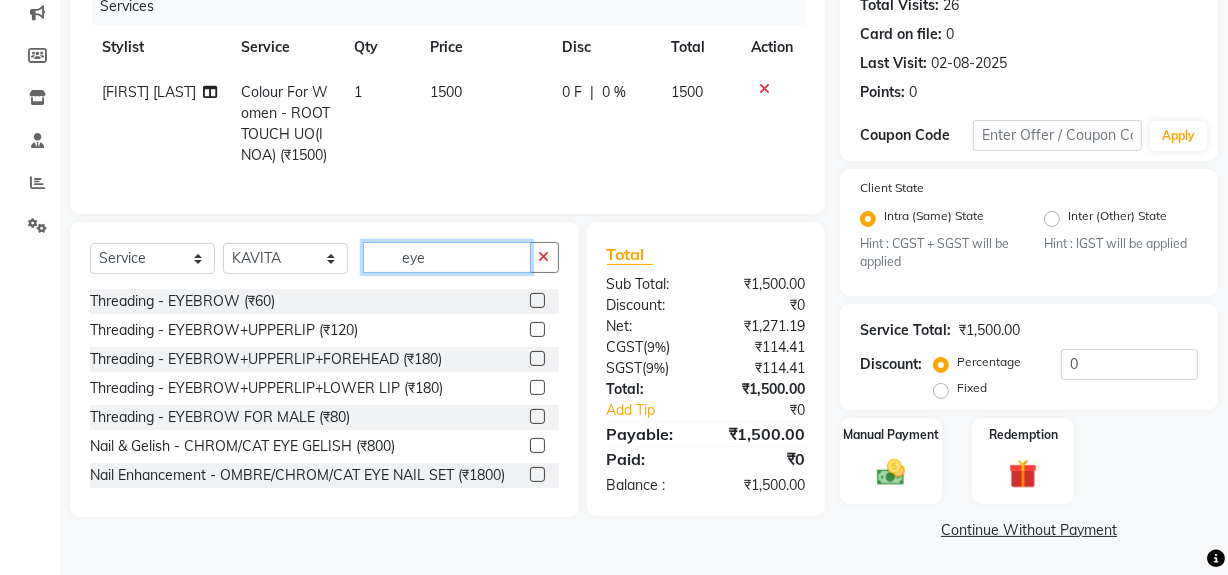type on "eye" 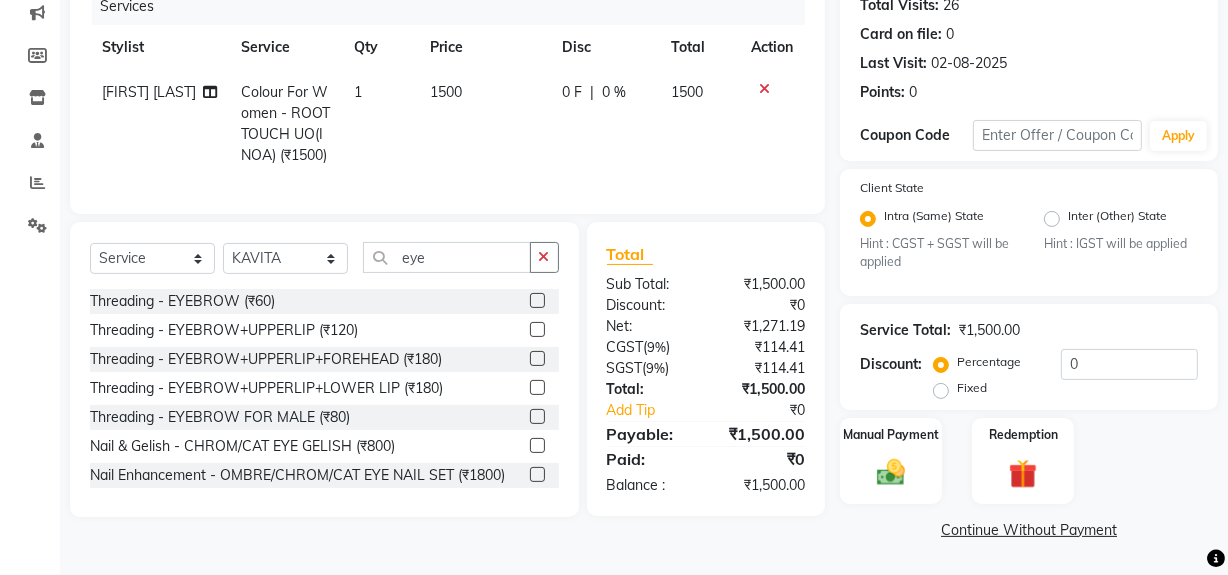 click 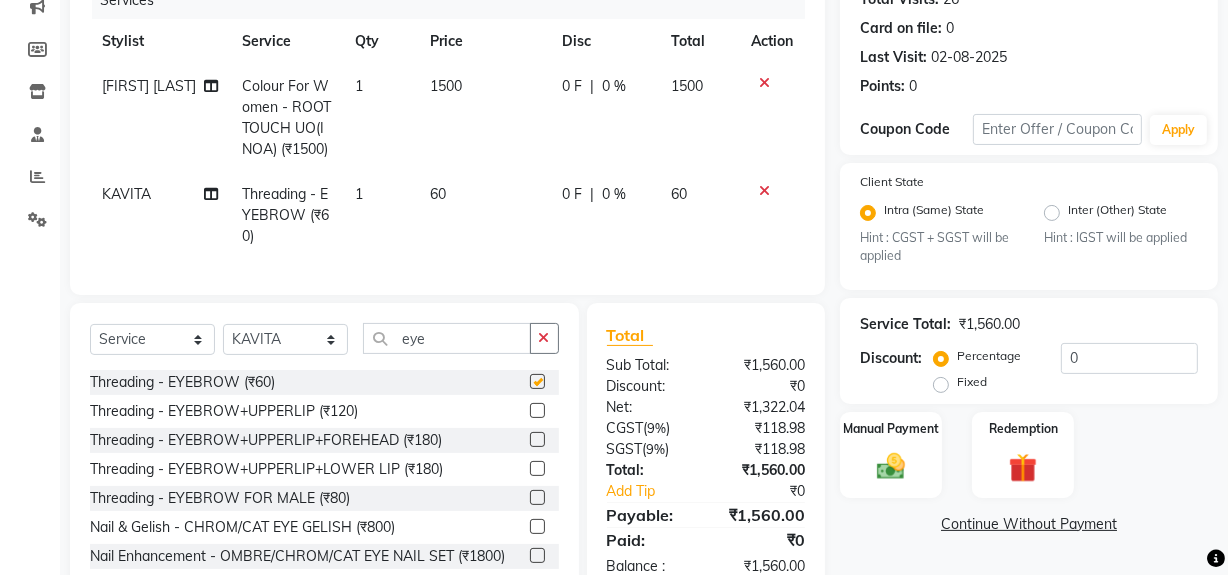checkbox on "false" 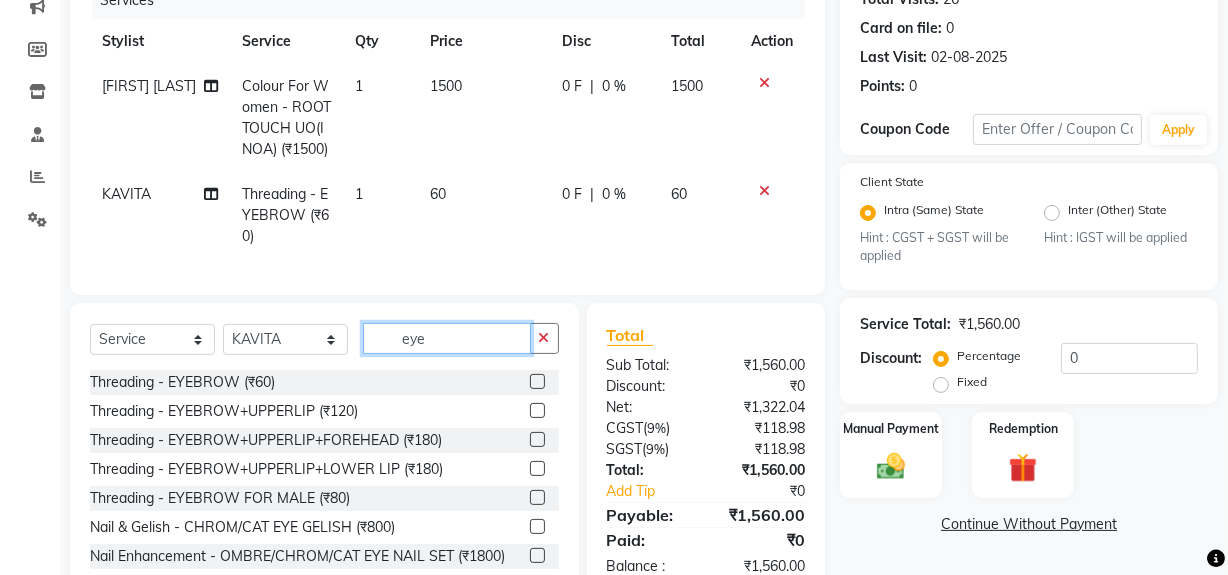 click on "eye" 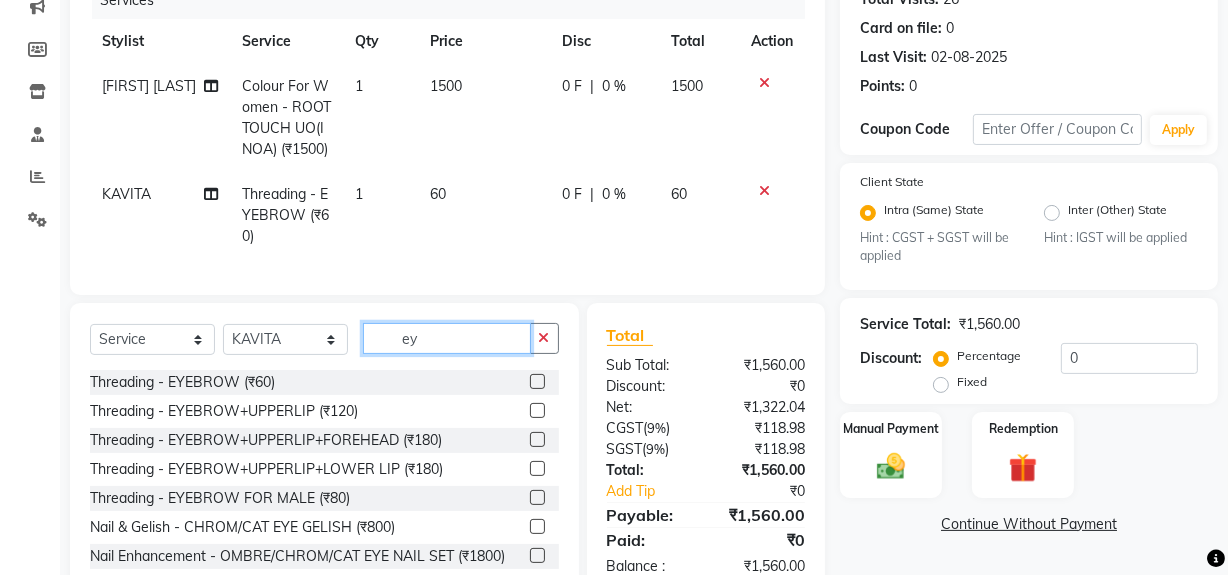 type on "e" 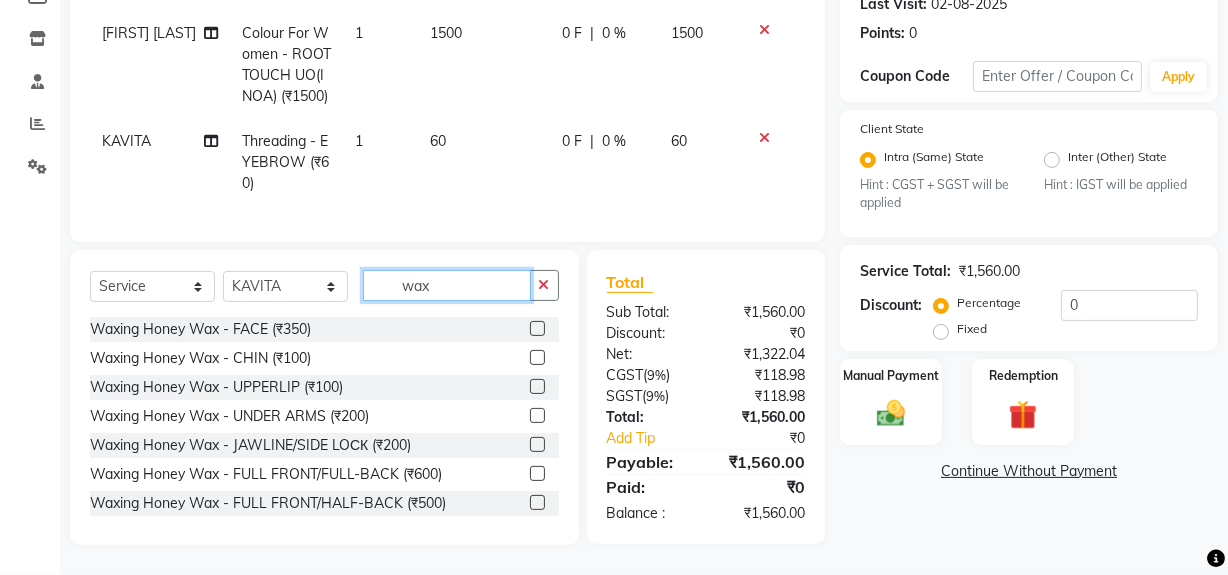 scroll, scrollTop: 353, scrollLeft: 0, axis: vertical 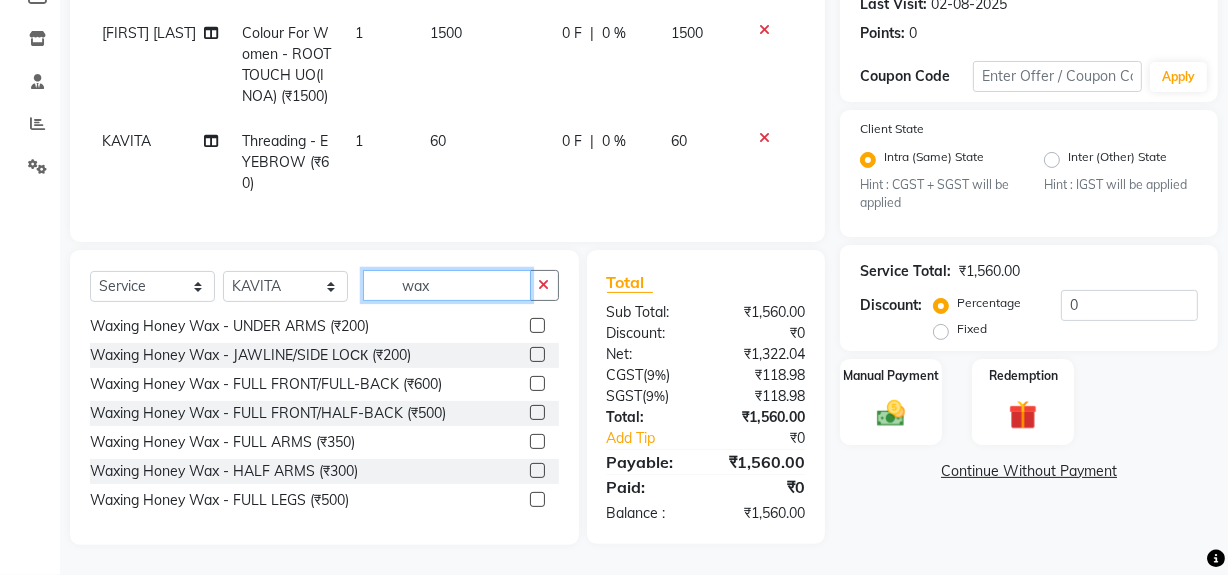 type on "wax" 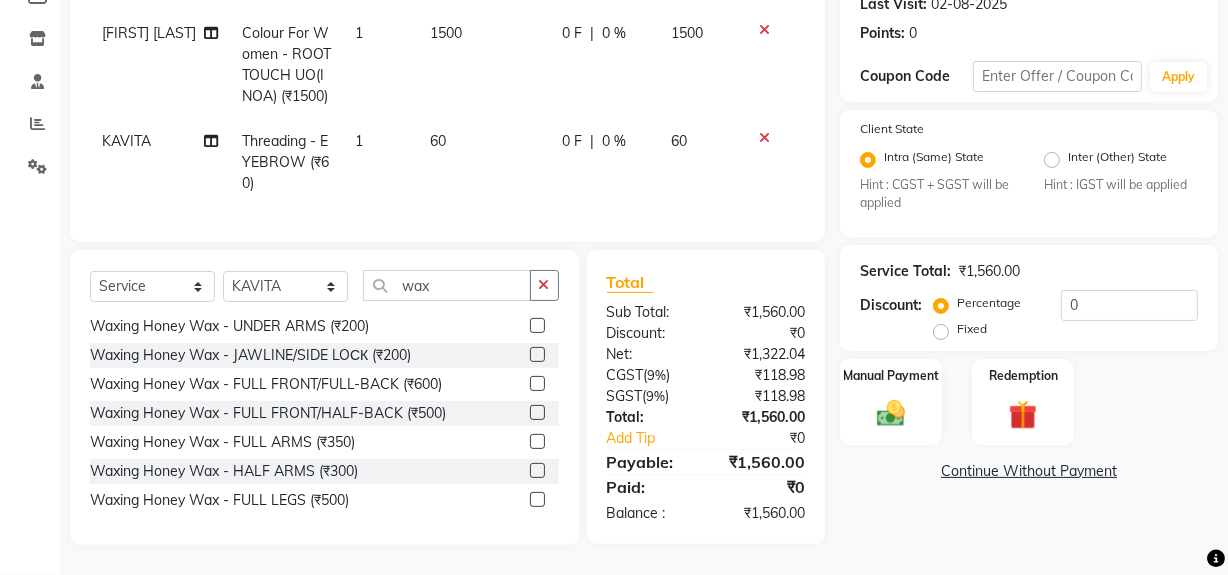 click 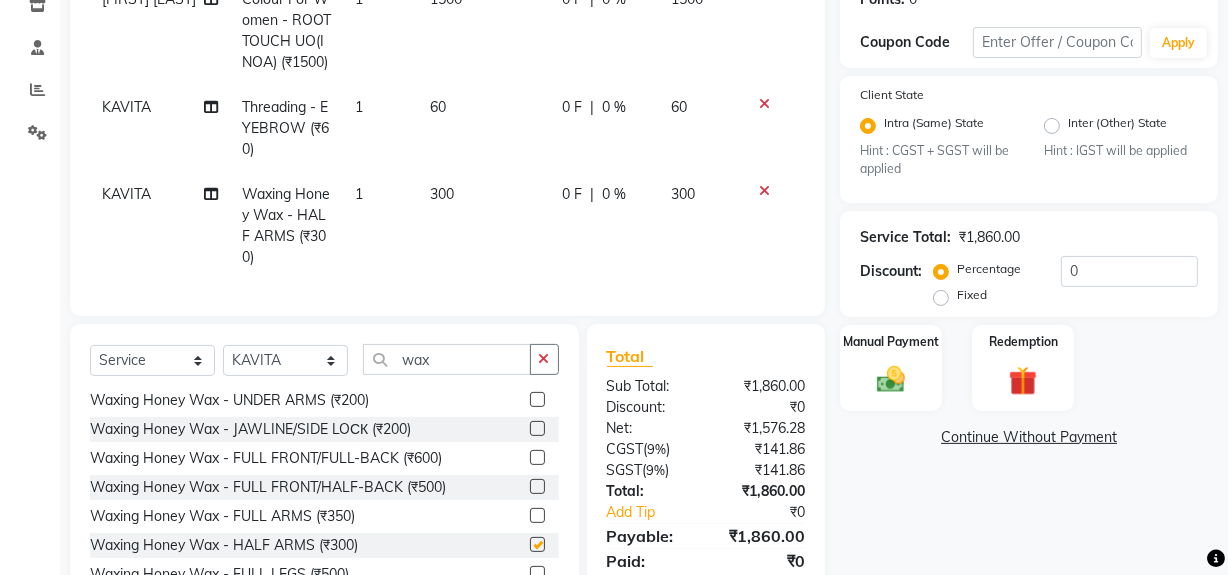 checkbox on "false" 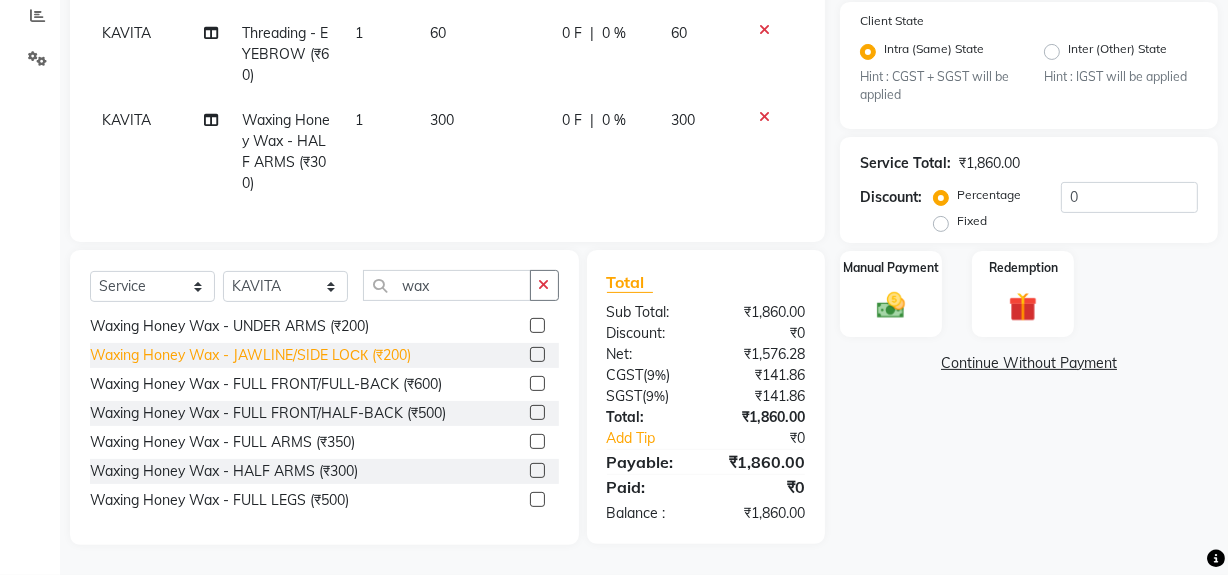 scroll, scrollTop: 461, scrollLeft: 0, axis: vertical 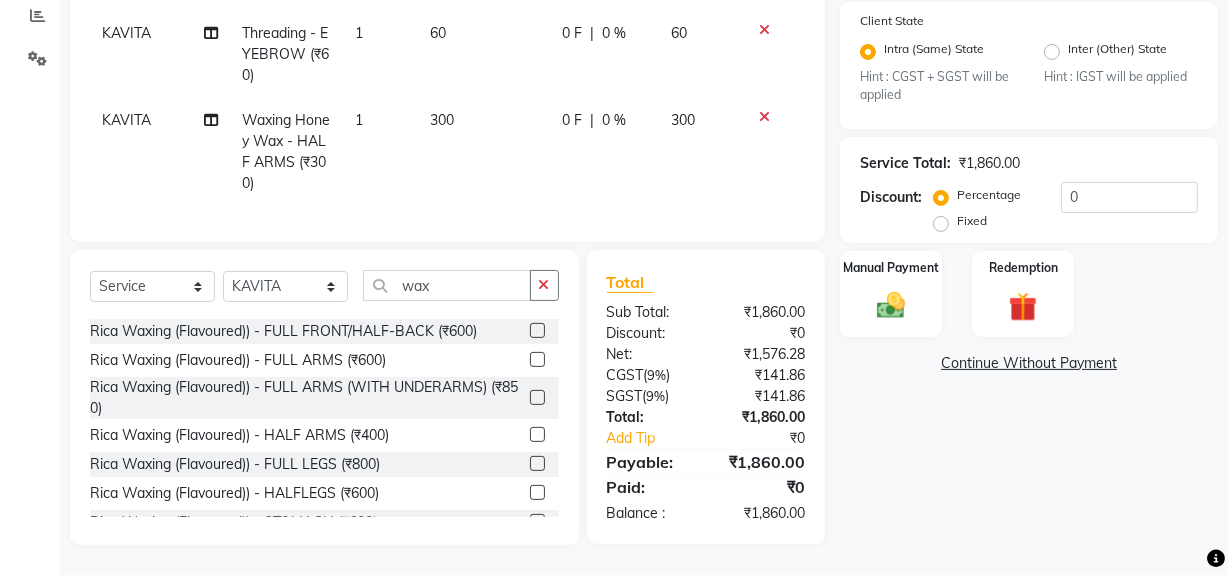 click 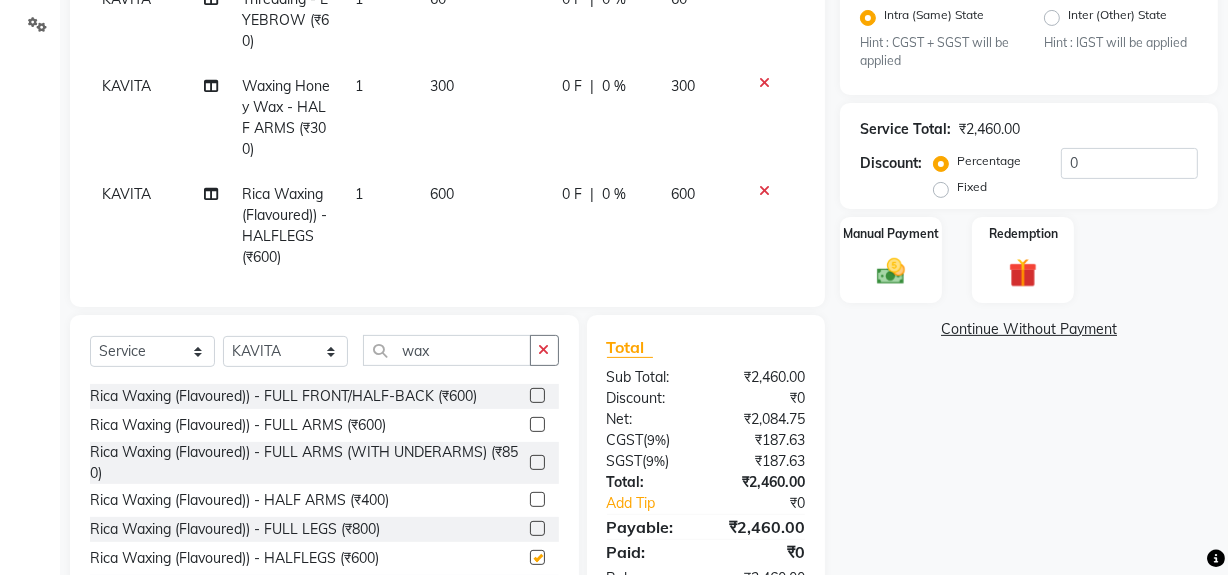 checkbox on "false" 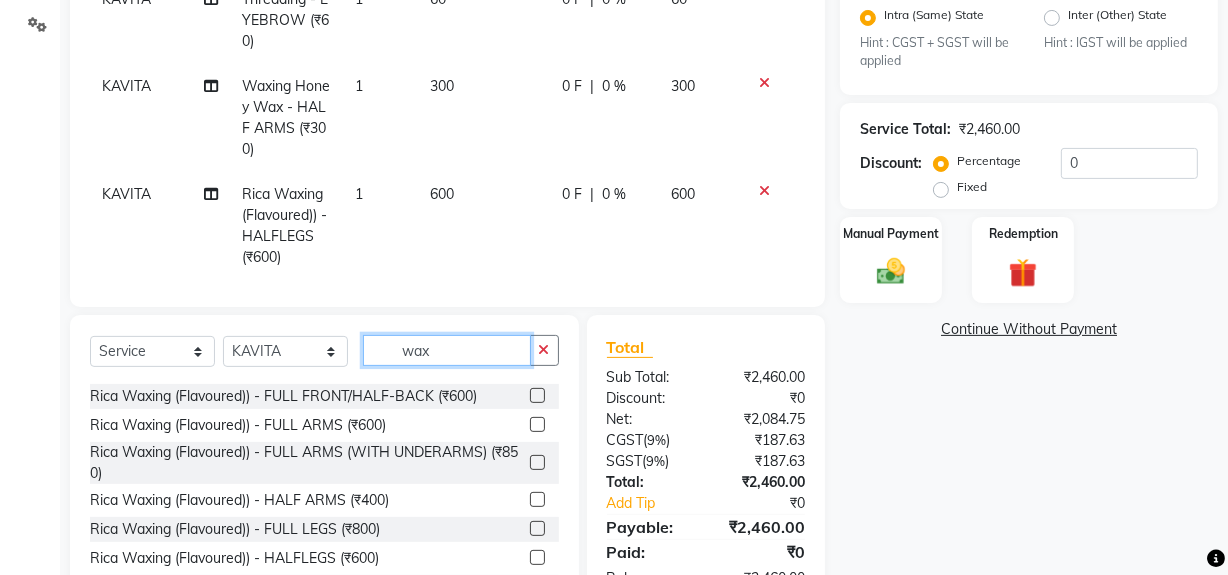 click on "wax" 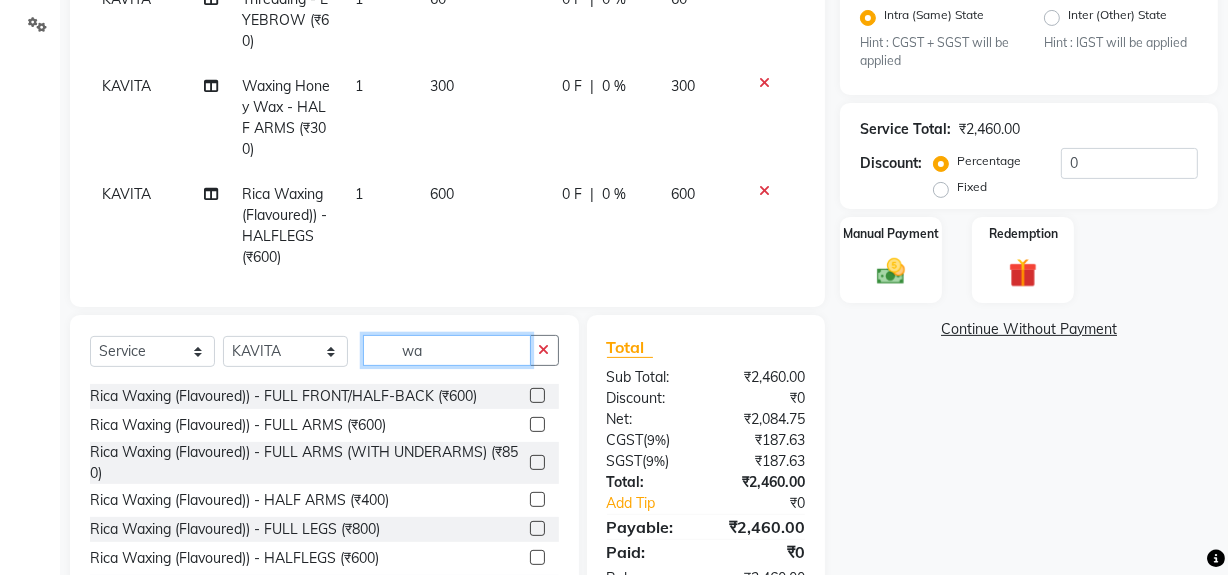 type on "w" 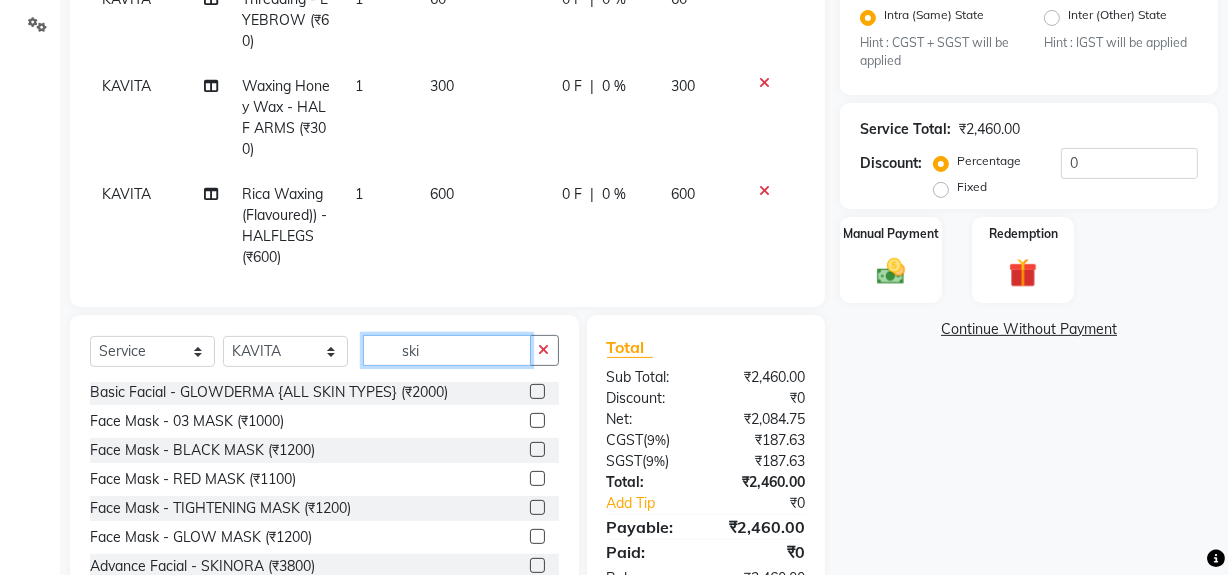 scroll, scrollTop: 0, scrollLeft: 0, axis: both 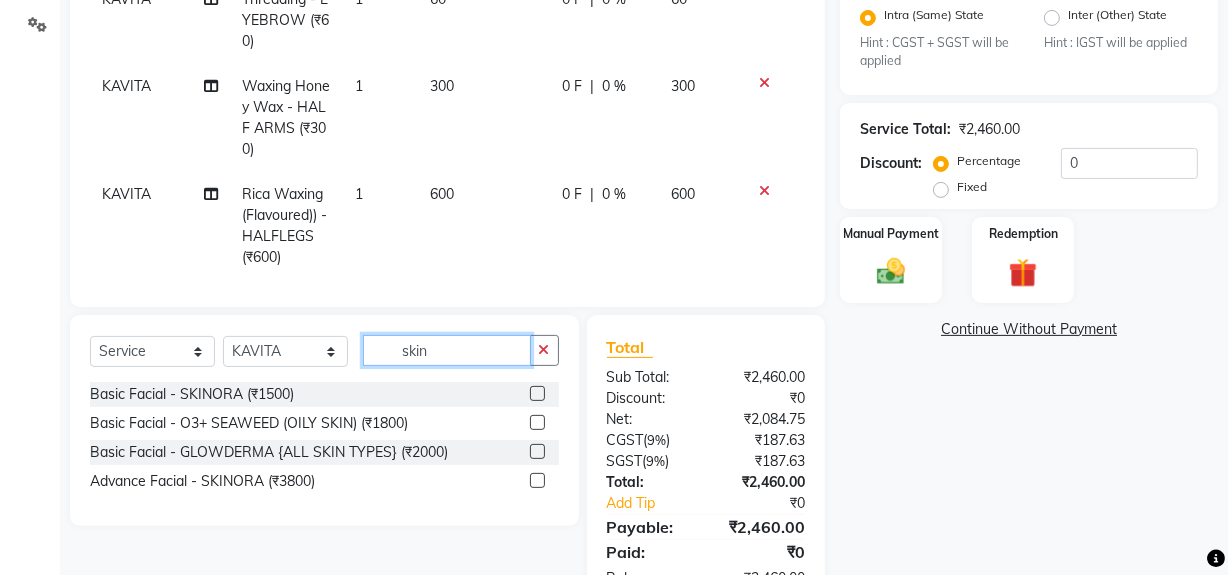 type on "skin" 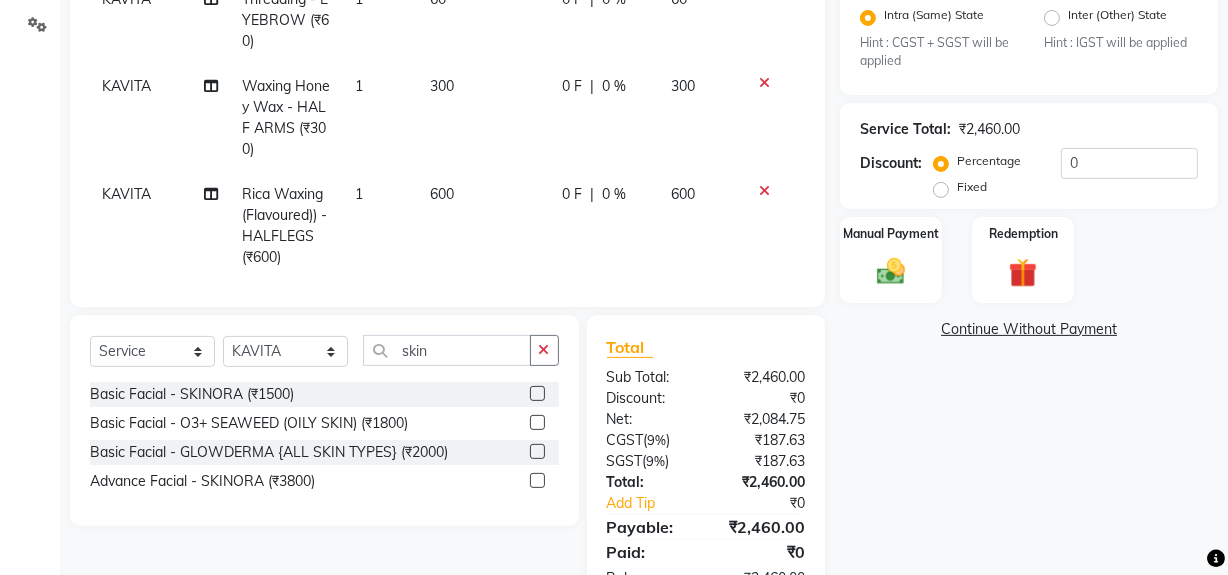 click 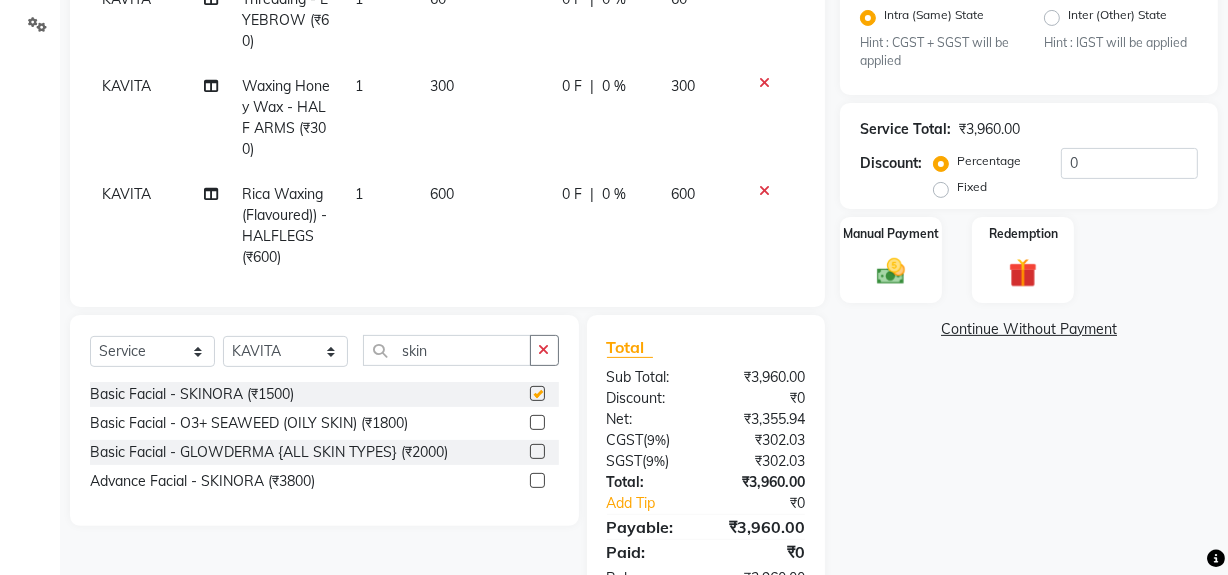 checkbox on "false" 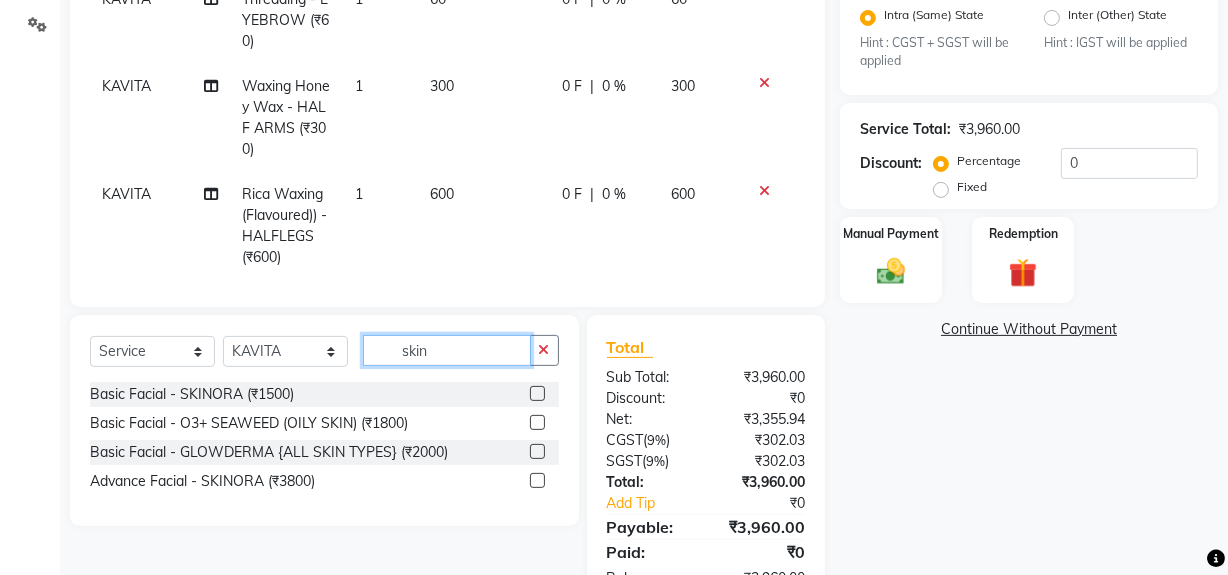 click on "skin" 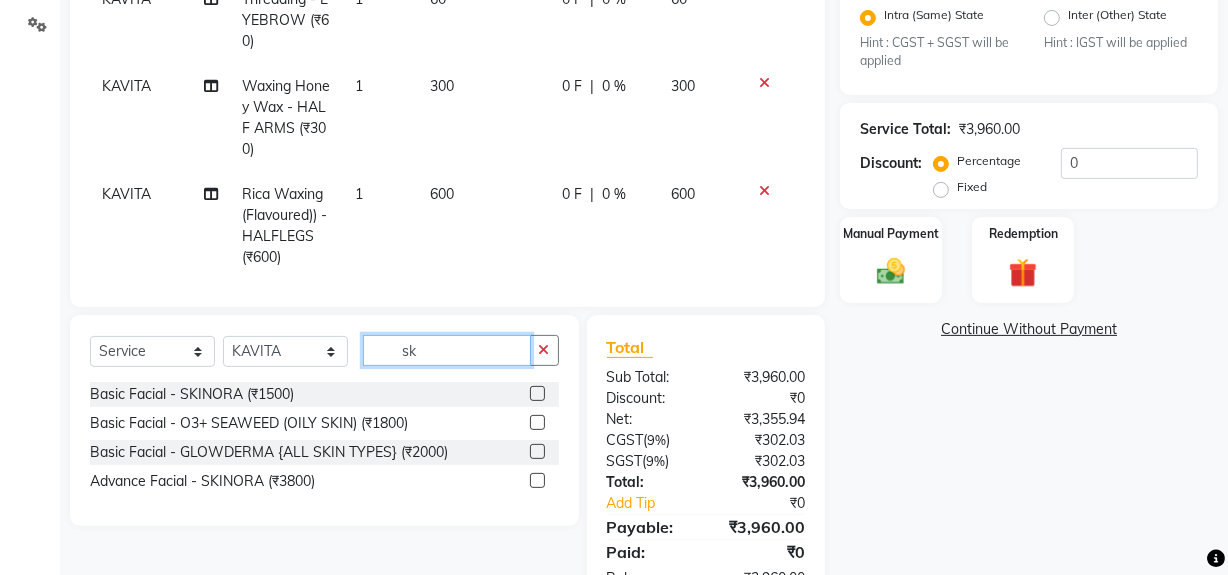 type on "s" 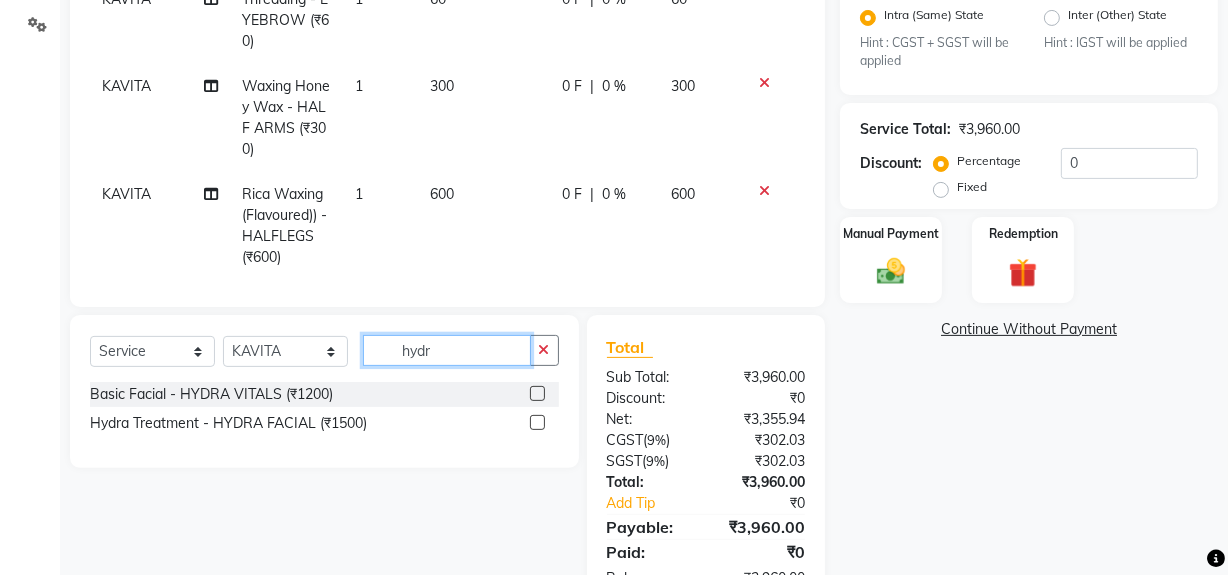type on "hydr" 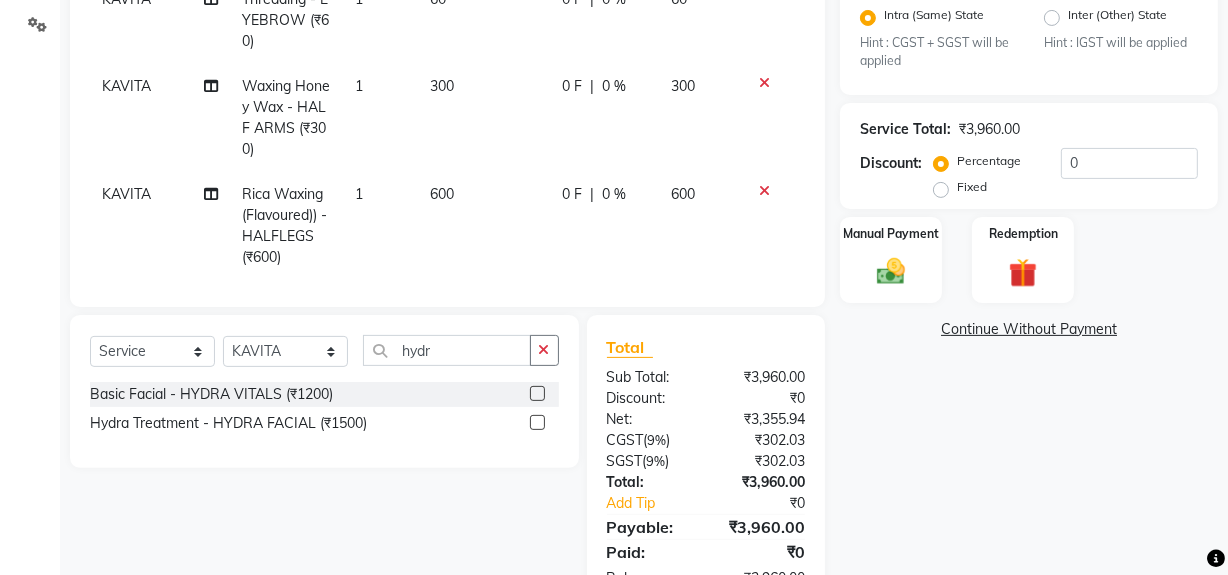 click 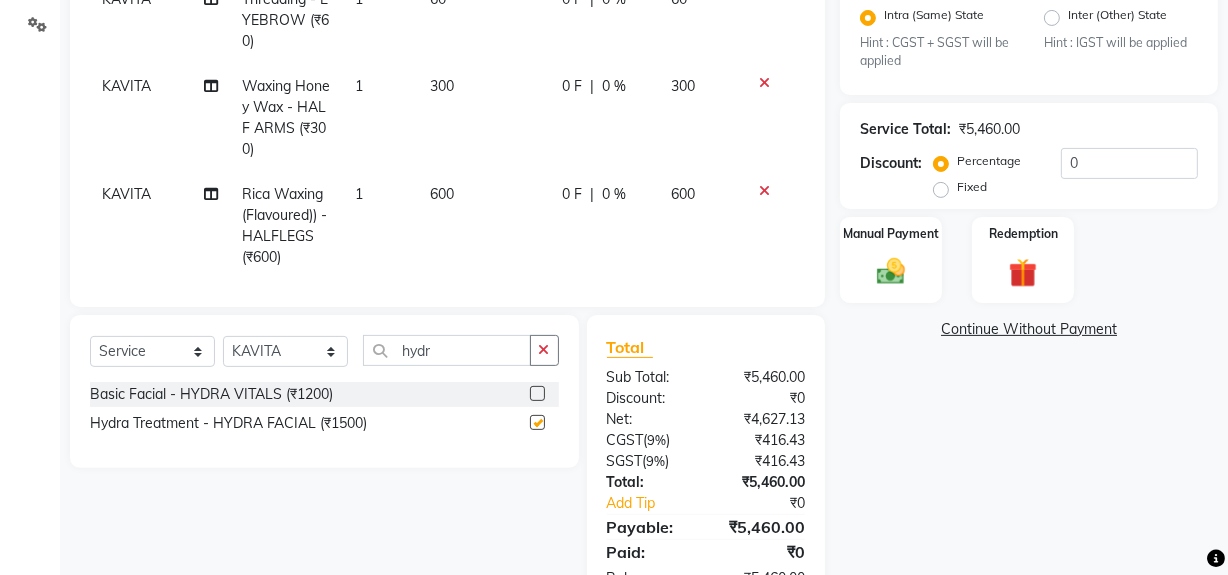 checkbox on "false" 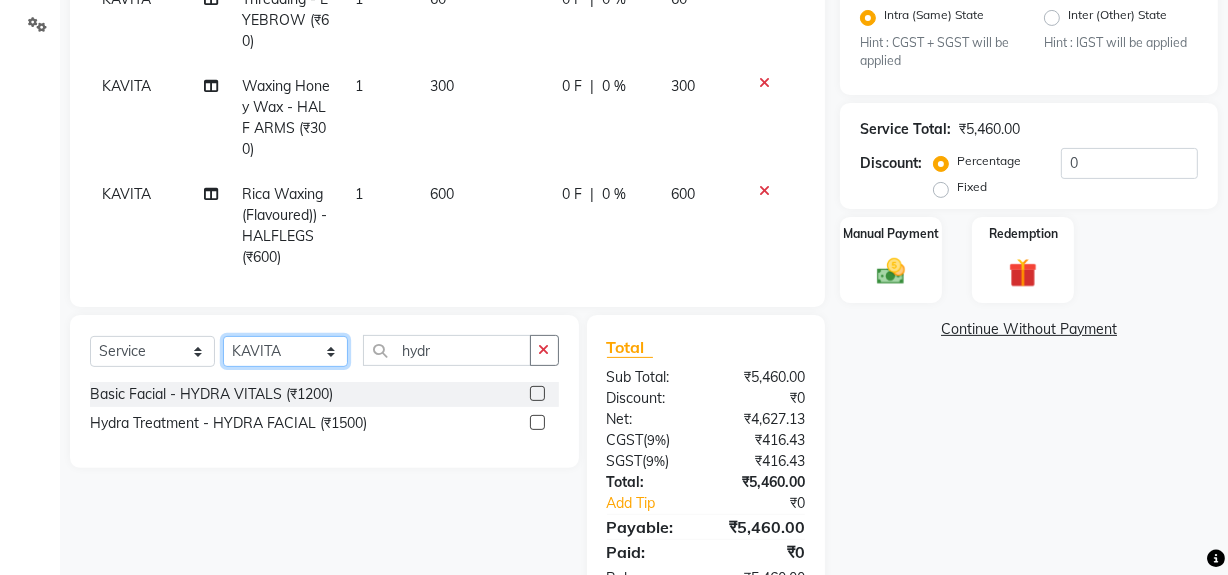 click on "Select Stylist ABID DANISH Faiz shaikh Frontdesk INTEZAR SALMANI JYOTI Kamal Salmani KAVITA MUSTAFA RAFIQUE Sonal SONU WAQAR ZAFAR" 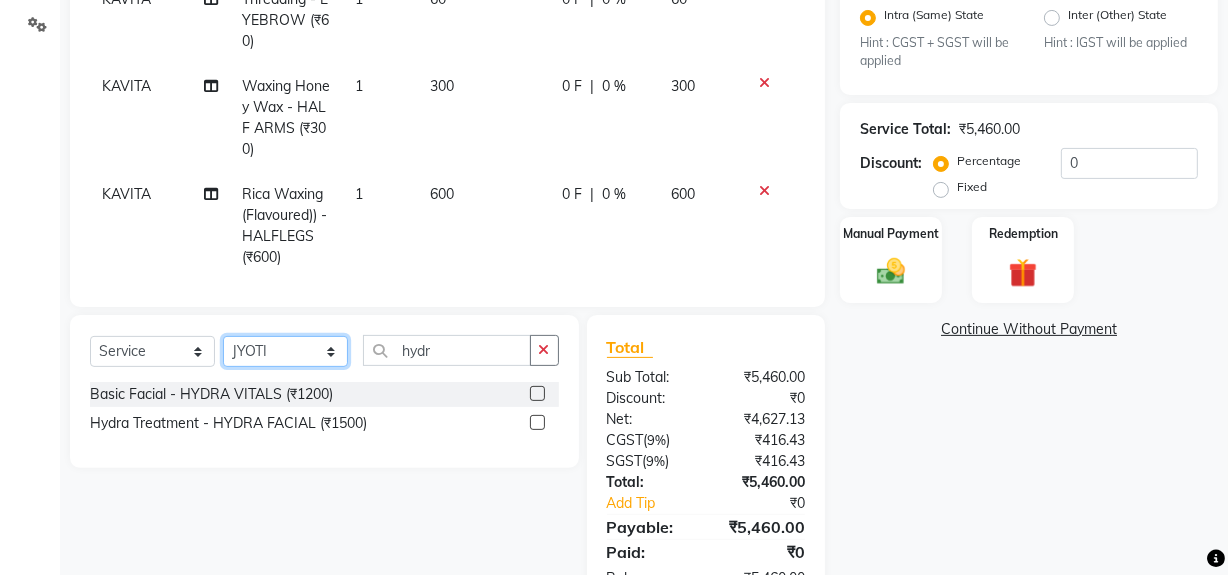 click on "Select Stylist ABID DANISH Faiz shaikh Frontdesk INTEZAR SALMANI JYOTI Kamal Salmani KAVITA MUSTAFA RAFIQUE Sonal SONU WAQAR ZAFAR" 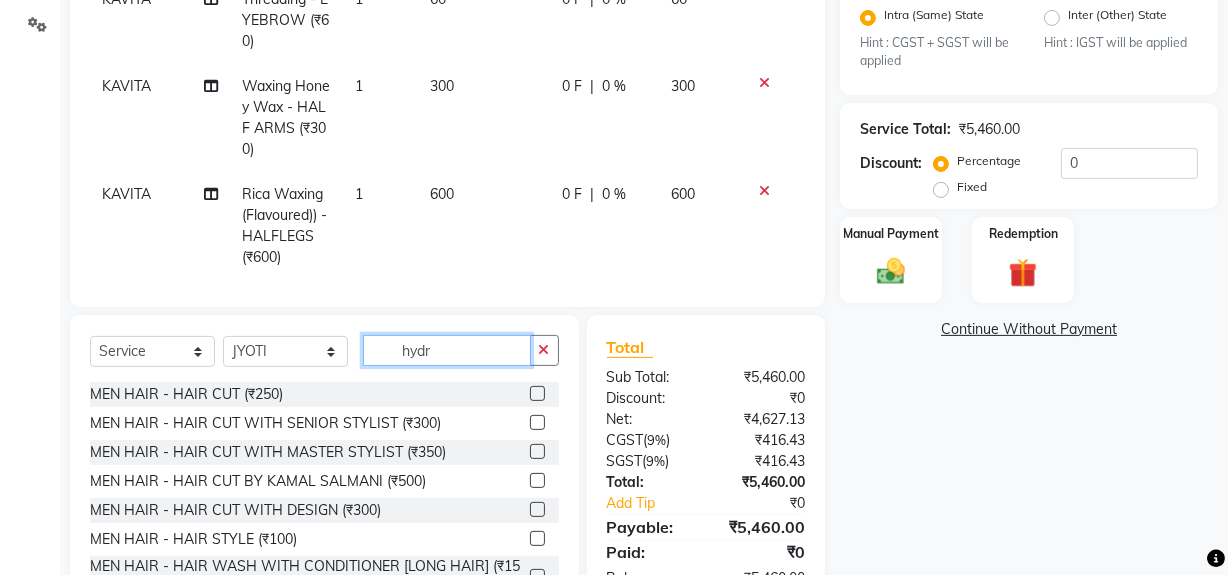 click on "hydr" 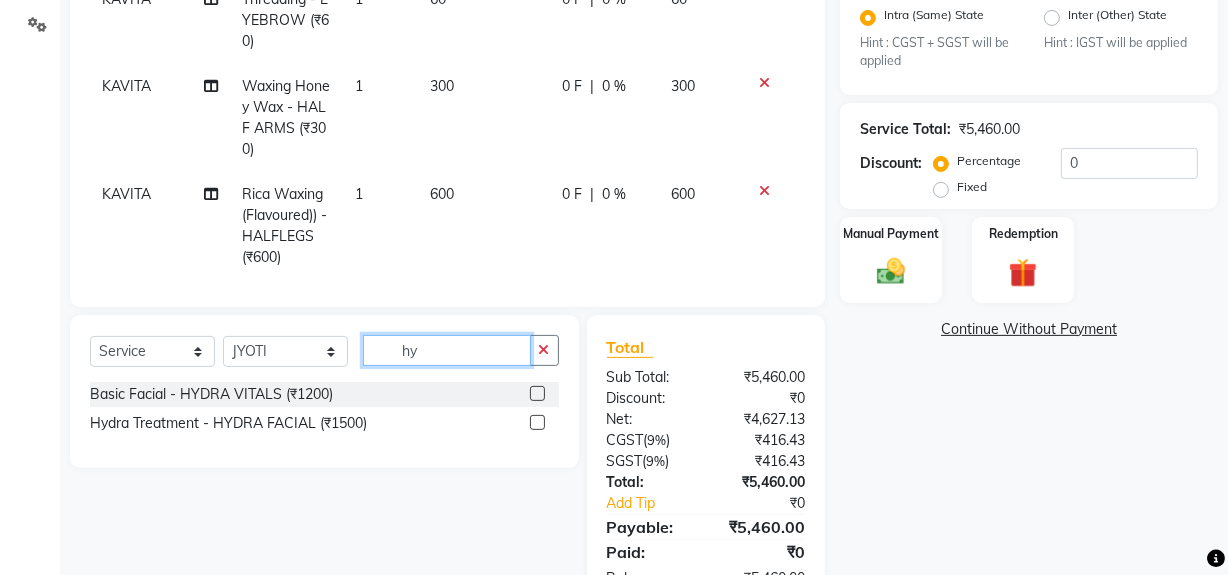 type on "h" 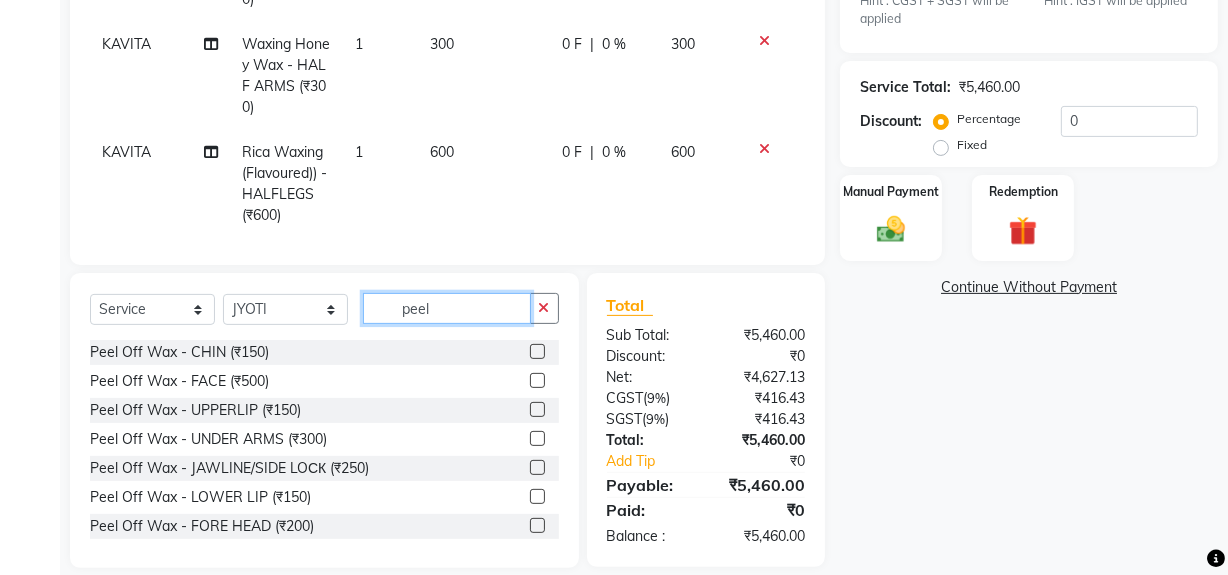 scroll, scrollTop: 526, scrollLeft: 0, axis: vertical 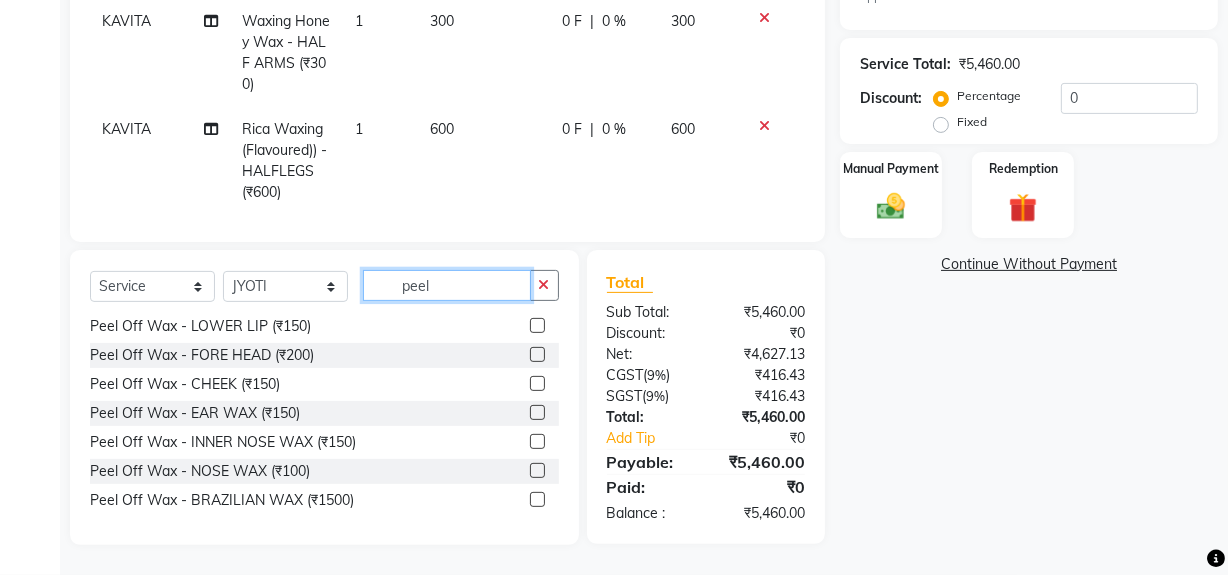 type on "peel" 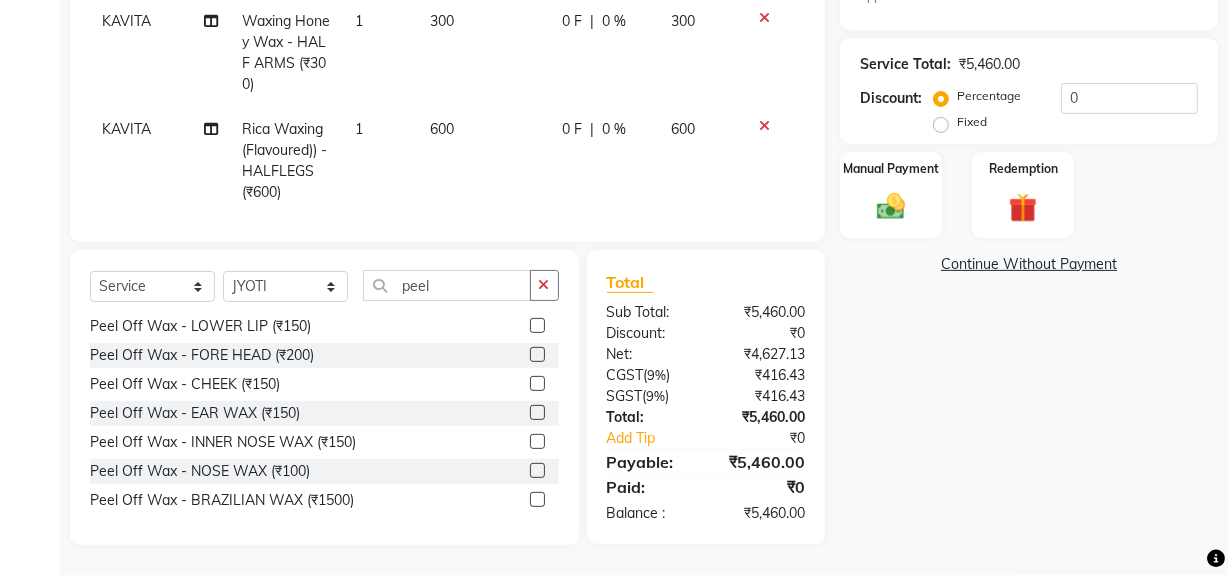 click 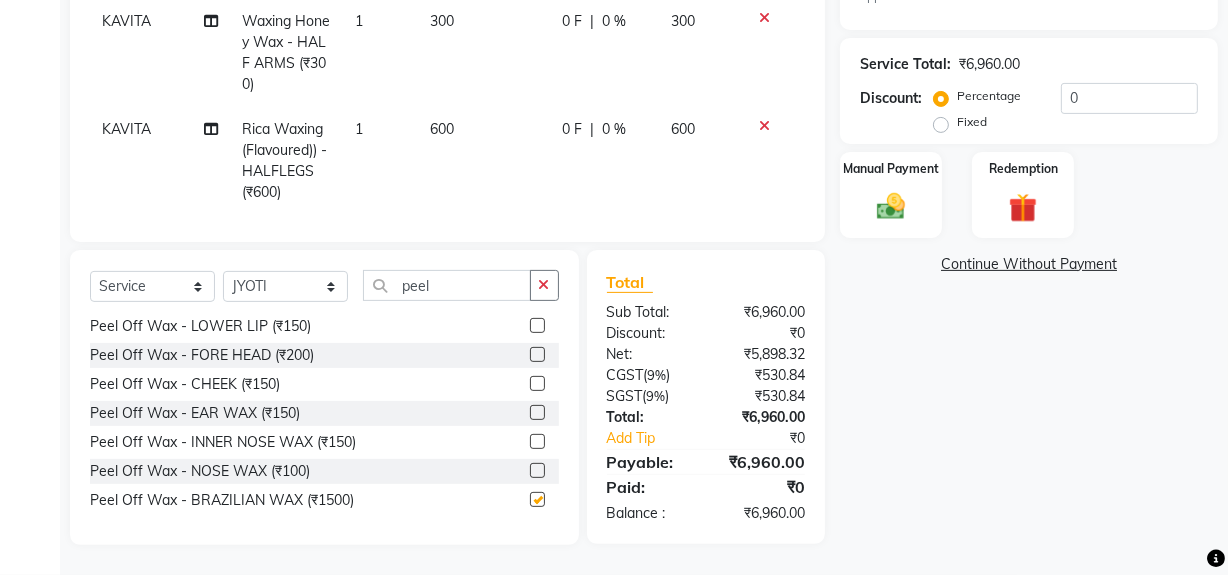 checkbox on "false" 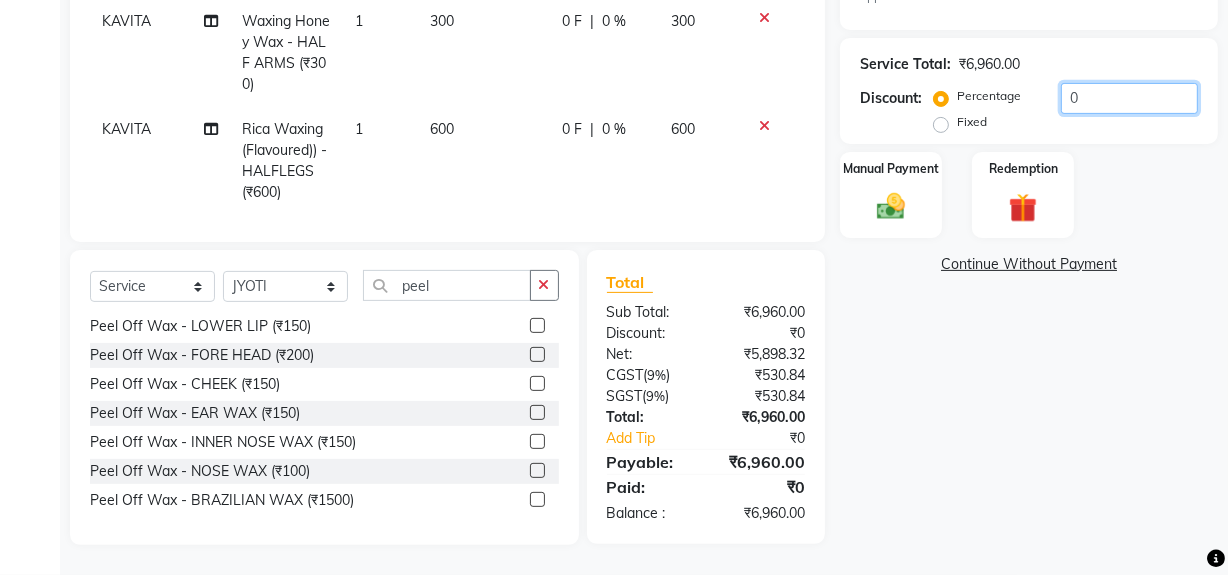 click on "0" 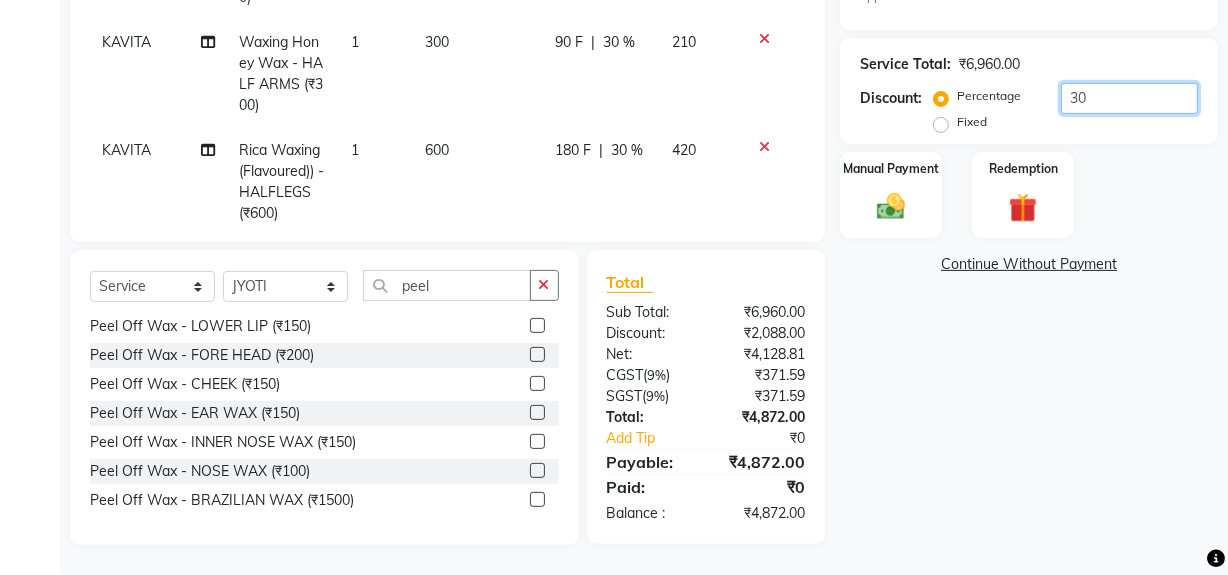 type on "30" 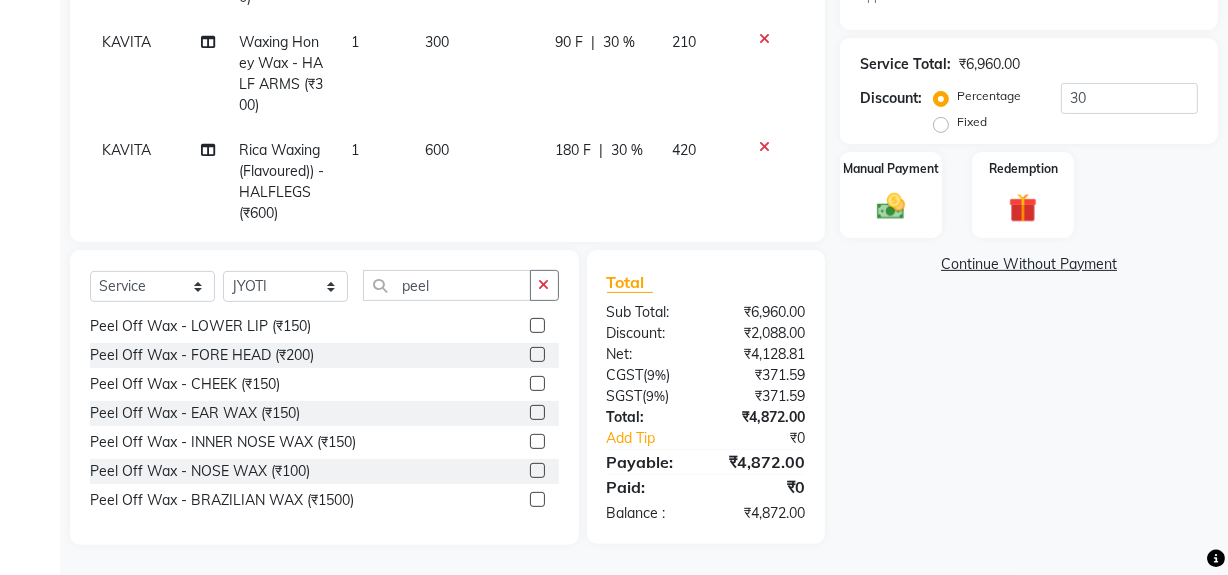 click on "Service Total:  ₹6,960.00" 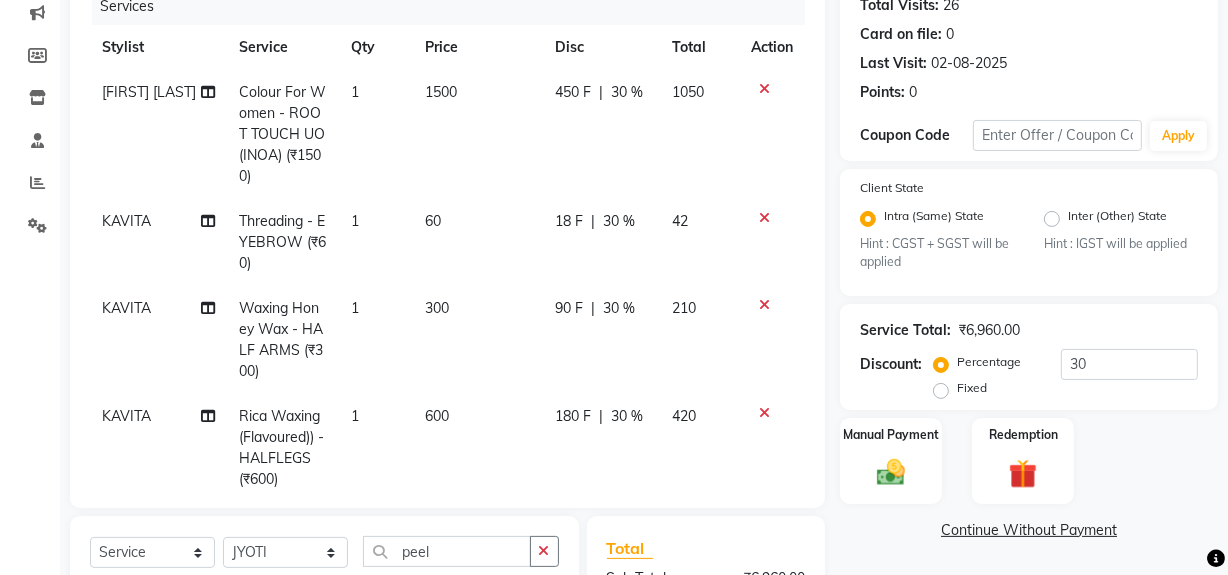 scroll, scrollTop: 253, scrollLeft: 0, axis: vertical 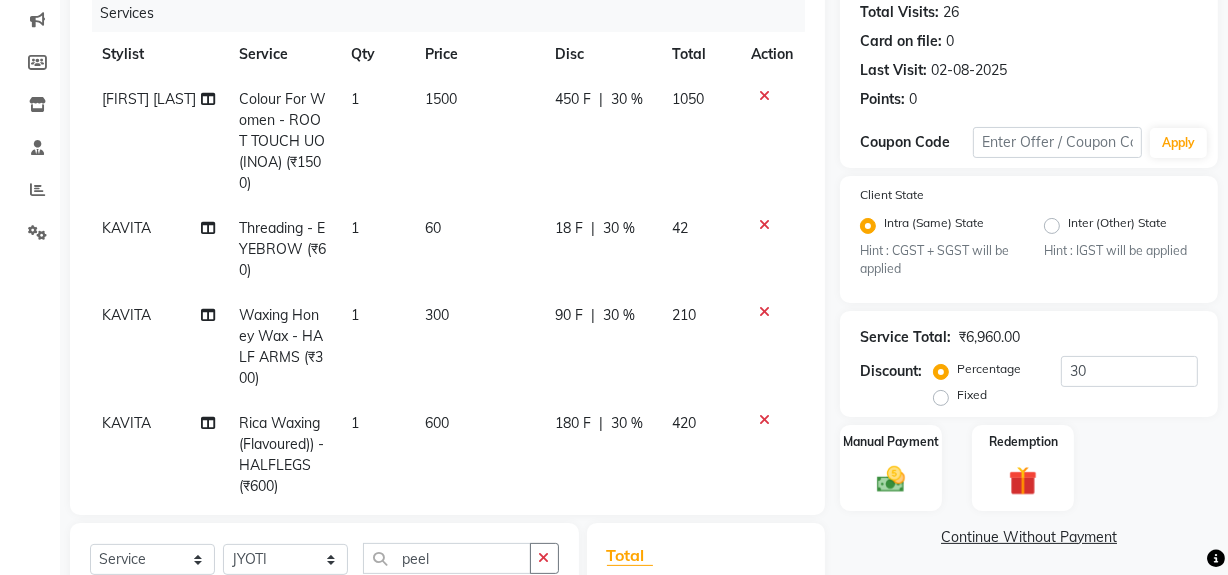 click on "42" 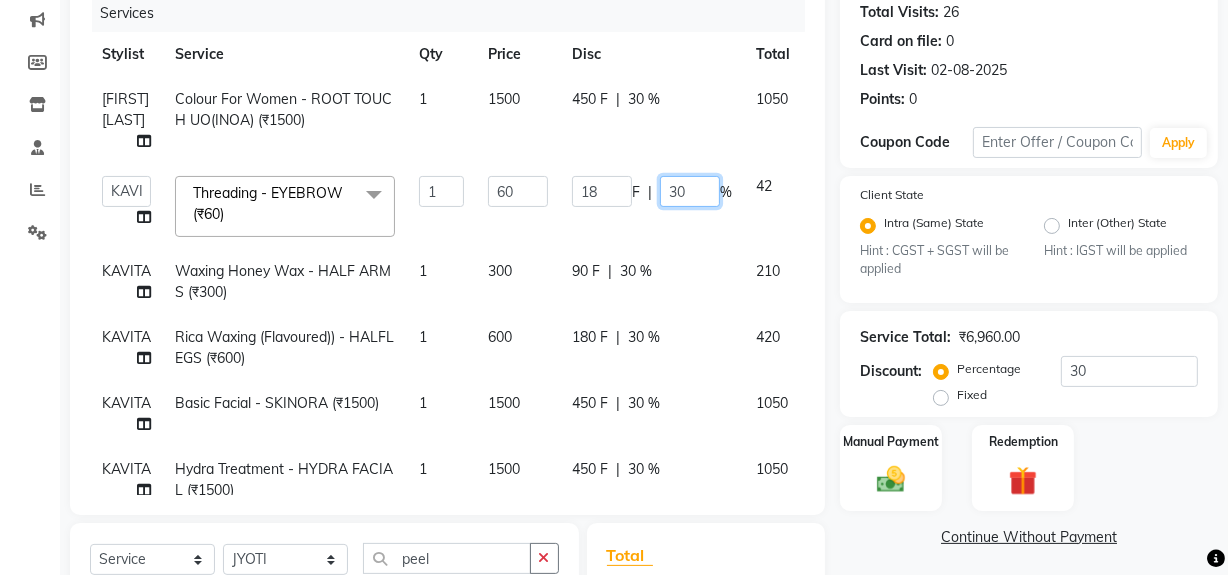 click on "30" 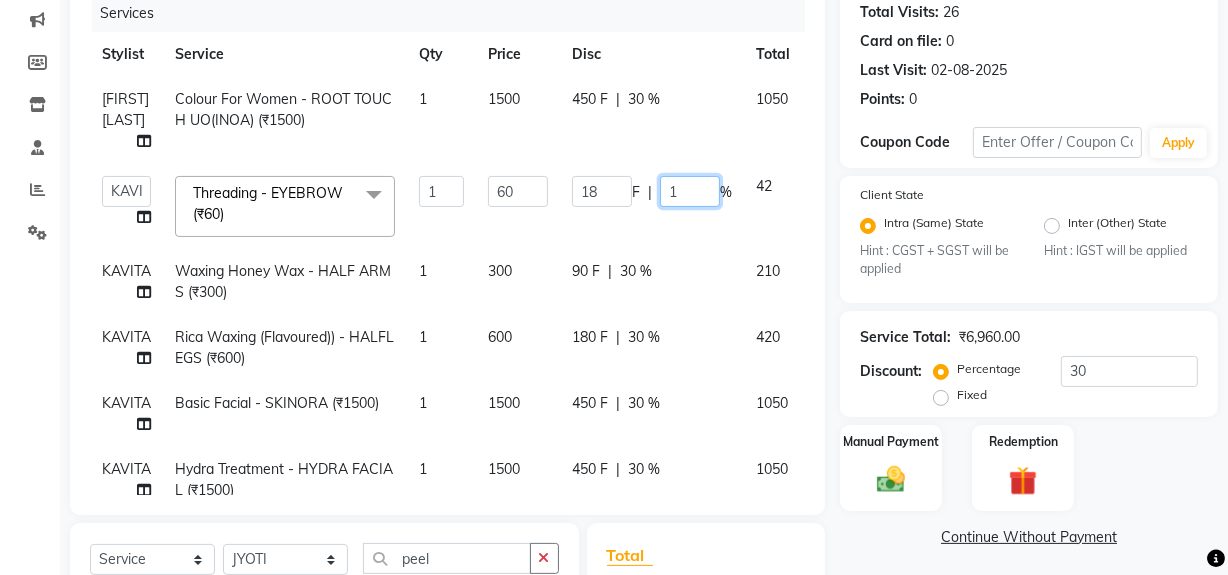 type on "17" 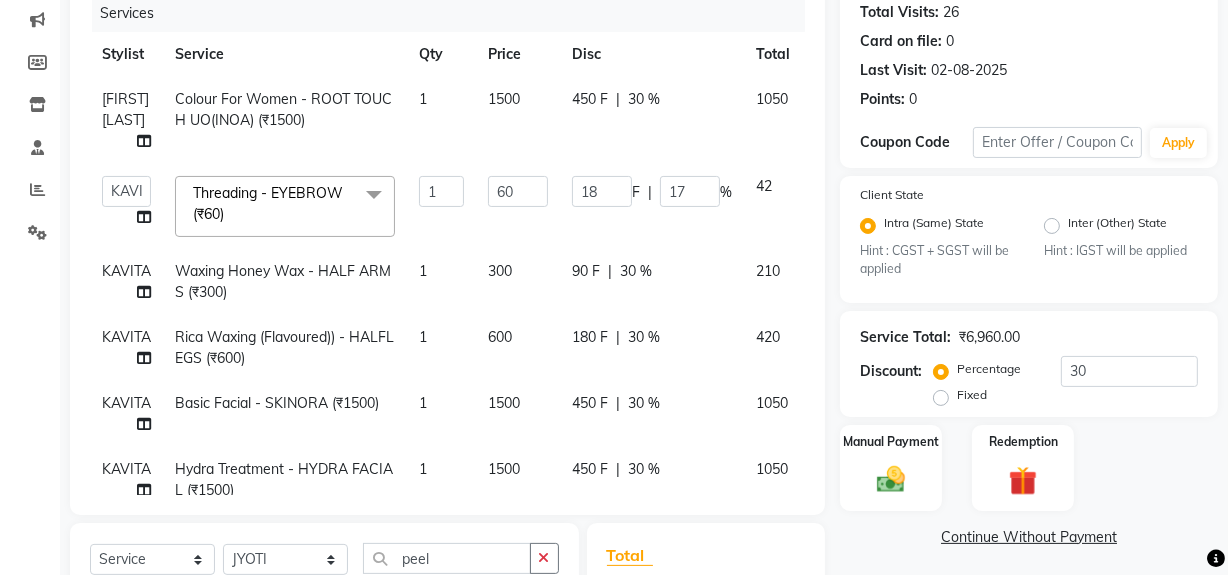 click on "ABID   DANISH   Faiz shaikh   Frontdesk   INTEZAR SALMANI   JYOTI   Kamal Salmani   KAVITA   MUSTAFA   RAFIQUE   Sonal   SONU   WAQAR   ZAFAR  Threading - EYEBROW (₹60)  x MEN HAIR - HAIR CUT (₹250) MEN HAIR - HAIR CUT WITH SENIOR STYLIST (₹300) MEN HAIR - HAIR CUT WITH MASTER STYLIST (₹350) MEN HAIR - HAIR CUT BY KAMAL SALMANI (₹500) MEN HAIR - HAIR CUT WITH DESIGN (₹300) MEN HAIR - HAIR STYLE (₹100) MEN HAIR - HAIR WASH WITH CONDITIONER [LONG HAIR] (₹150) MEN HAIR - HAIR WASH WITH CONDITIONER (₹250) MEN HAIR - REGULAR SHAVE/TRIM (₹150) MEN HAIR - ROOT DEEP DANDRUFF TREATMENT (₹1500) MEN HAIR - ROOT DEEP HAIR FALL TREATMENT (₹1800) MEN HAIR - ANTI DANDRUFF TREATMENT (₹1200) MEN HAIR - AMINEXIL (₹1000) Hair Colour Male - GLOBAL COLOUR (MAJIREL) (₹1200) Hair Colour Male - GLOBAL COLOUR(INΟΑ) (₹1300) Hair Colour Male - PRE-LIGHTENING (₹800) Hair Colour Male - COLOUR PER STREAK (₹300) Hair Colour Male - HIGHLIGHTS/SPECIAL EFFECT (₹1200) WOMEN HAIR - HAIR CUT (₹600) 1 F" 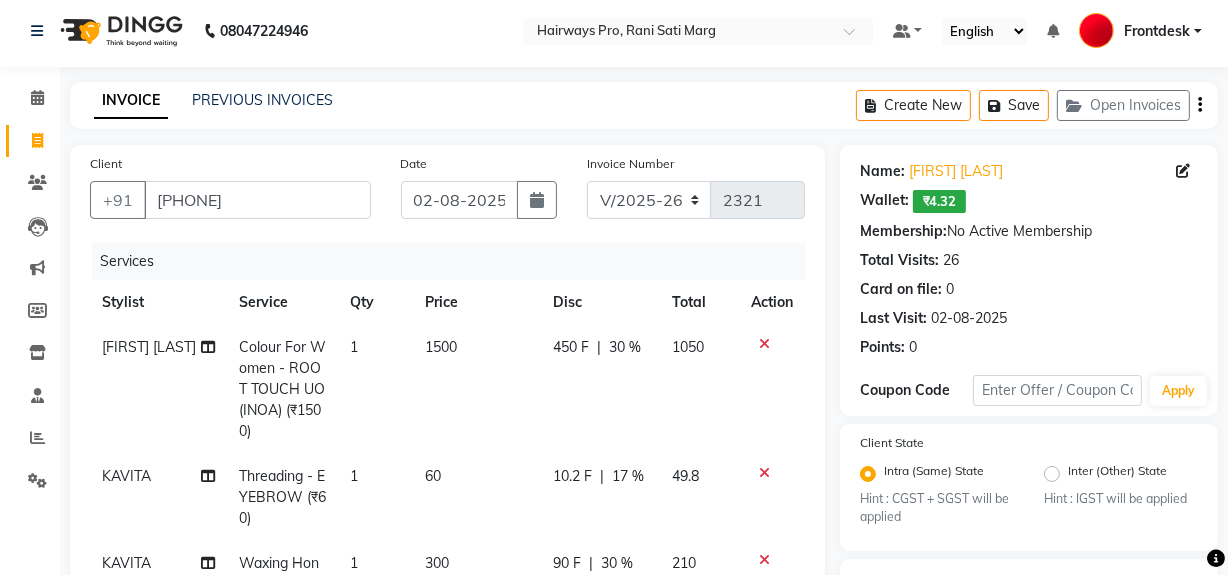 scroll, scrollTop: 0, scrollLeft: 0, axis: both 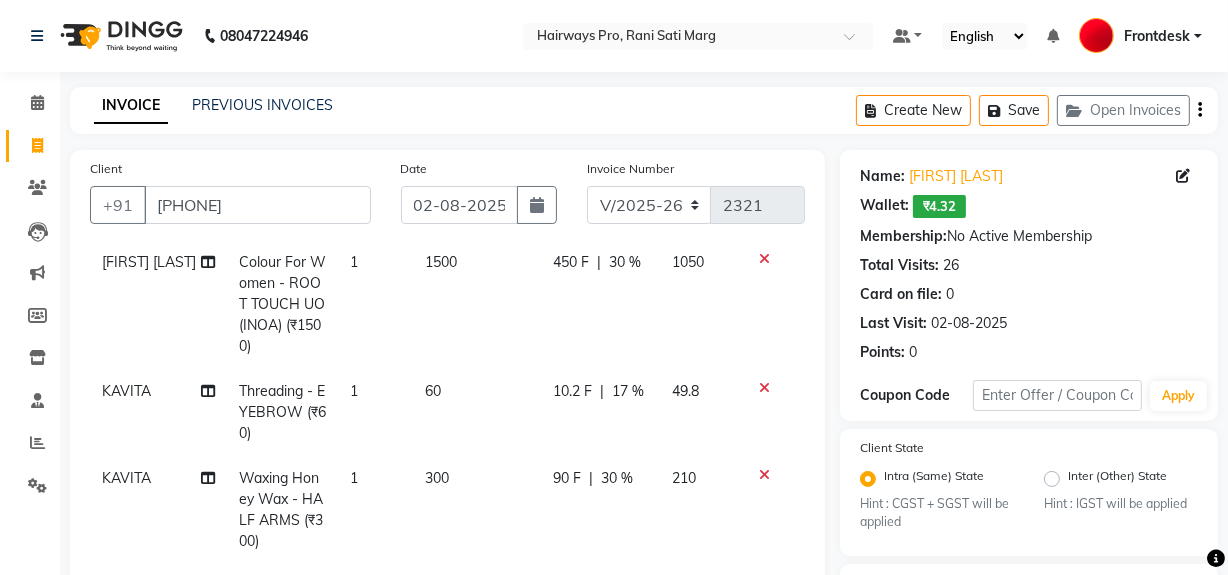 drag, startPoint x: 627, startPoint y: 391, endPoint x: 650, endPoint y: 391, distance: 23 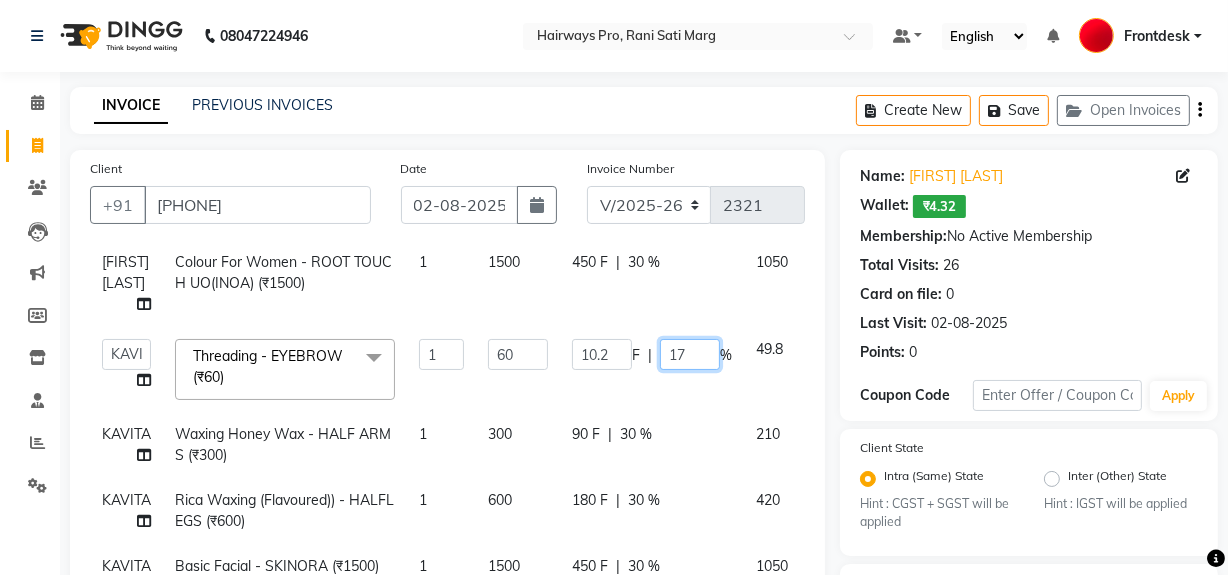 click on "17" 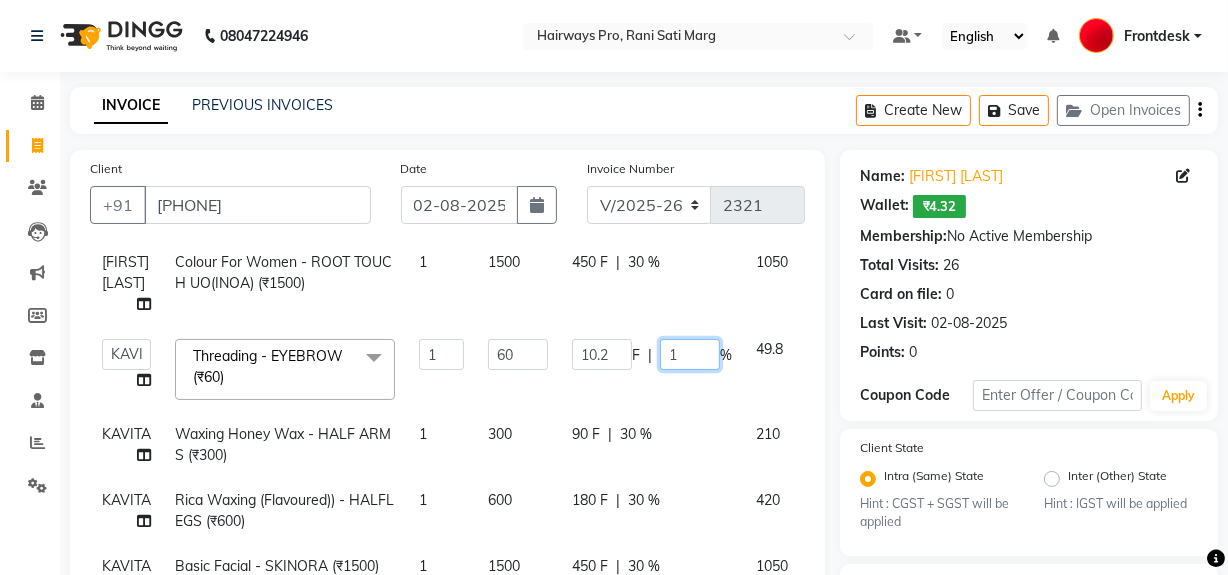 type on "16" 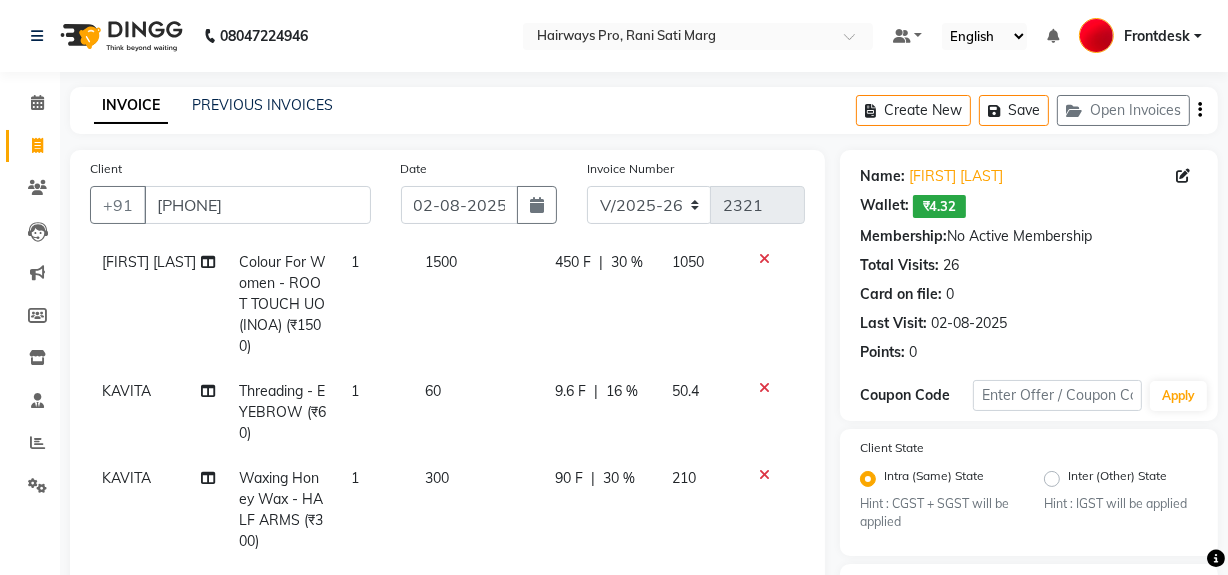click on "INTEZAR SALMANI Colour For Women - ROOT TOUCH UO(INOA) (₹1500) 1 1500 450 F | 30 % 1050" 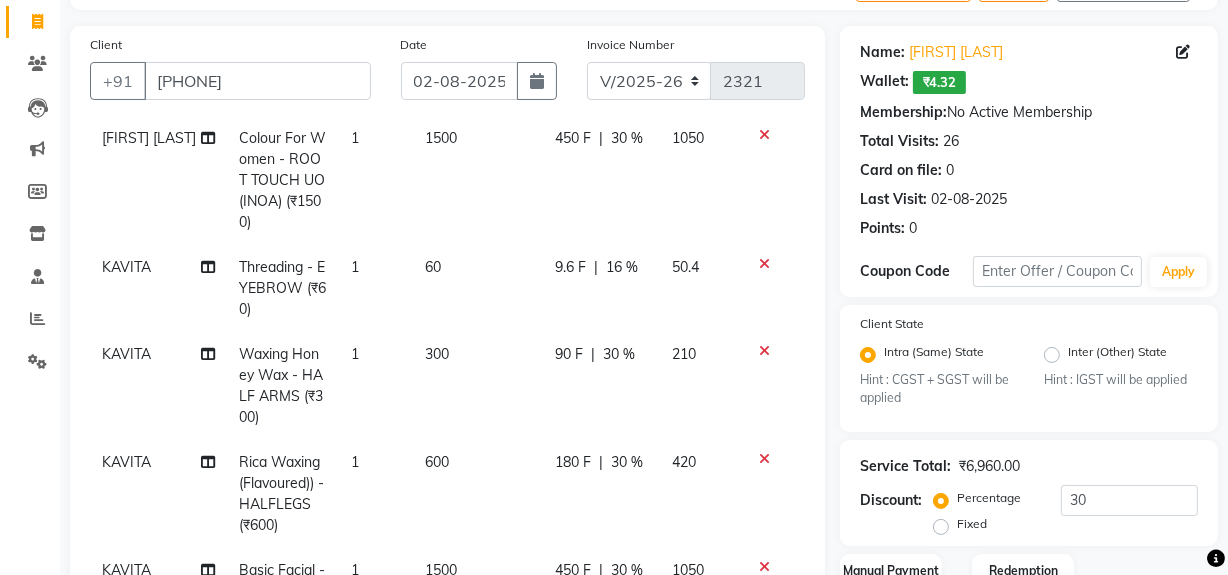 scroll, scrollTop: 0, scrollLeft: 0, axis: both 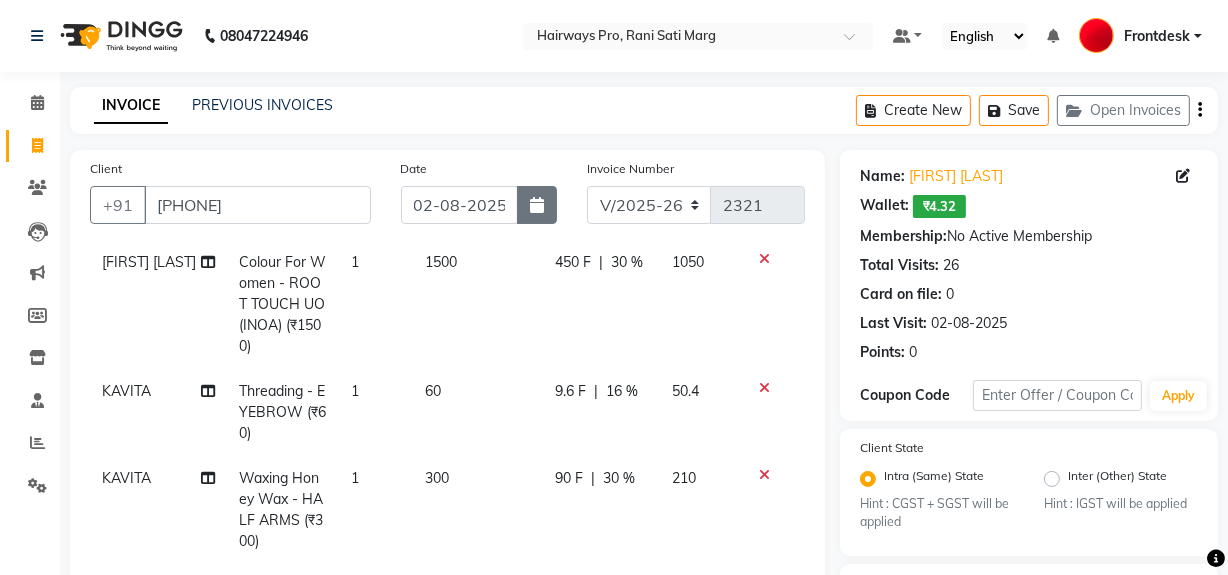 click 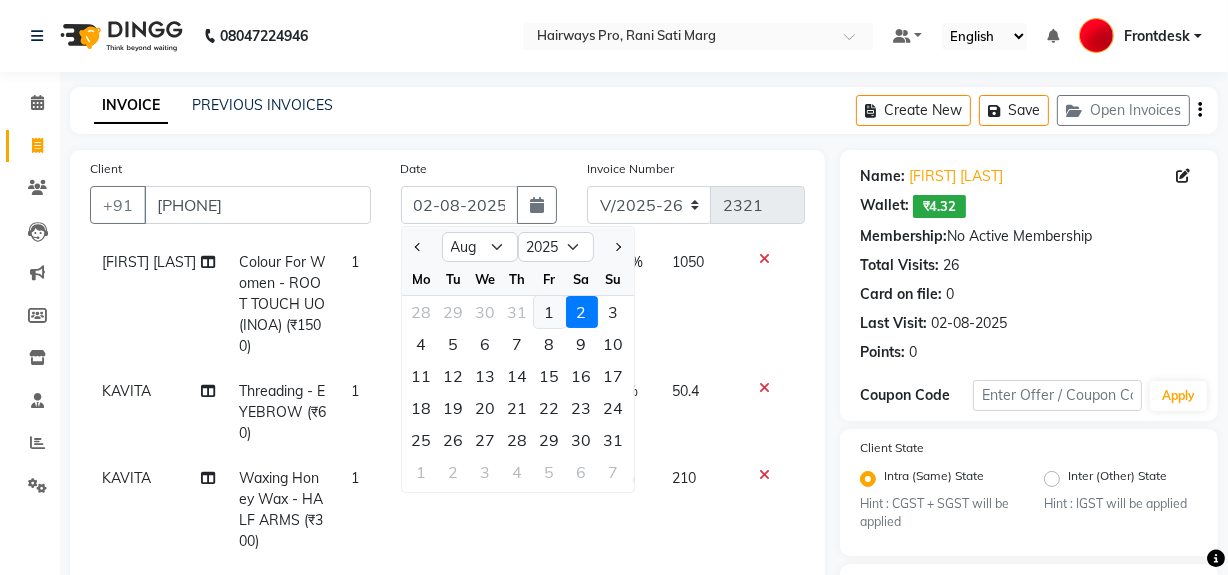 click on "1" 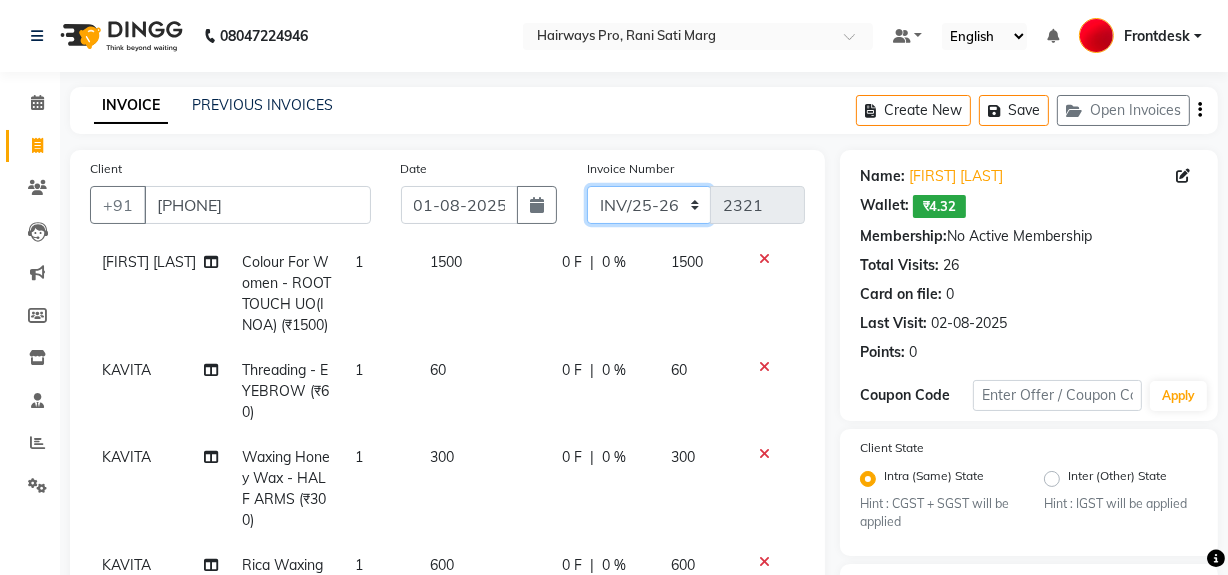 click on "INV/25-26 V/2025-26" 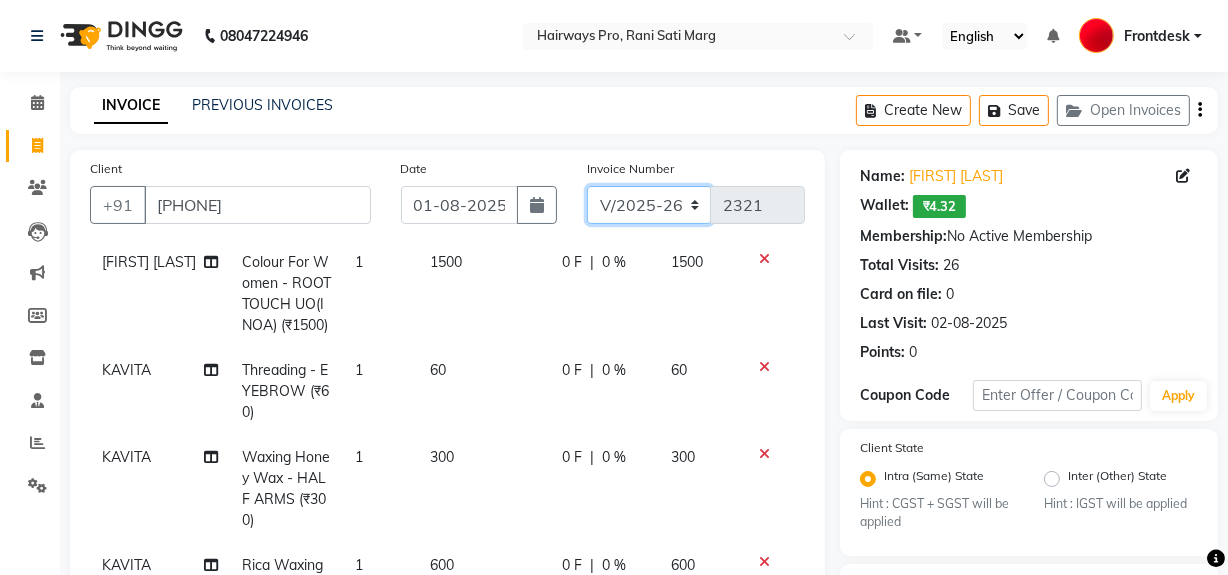 click on "INV/25-26 V/2025-26" 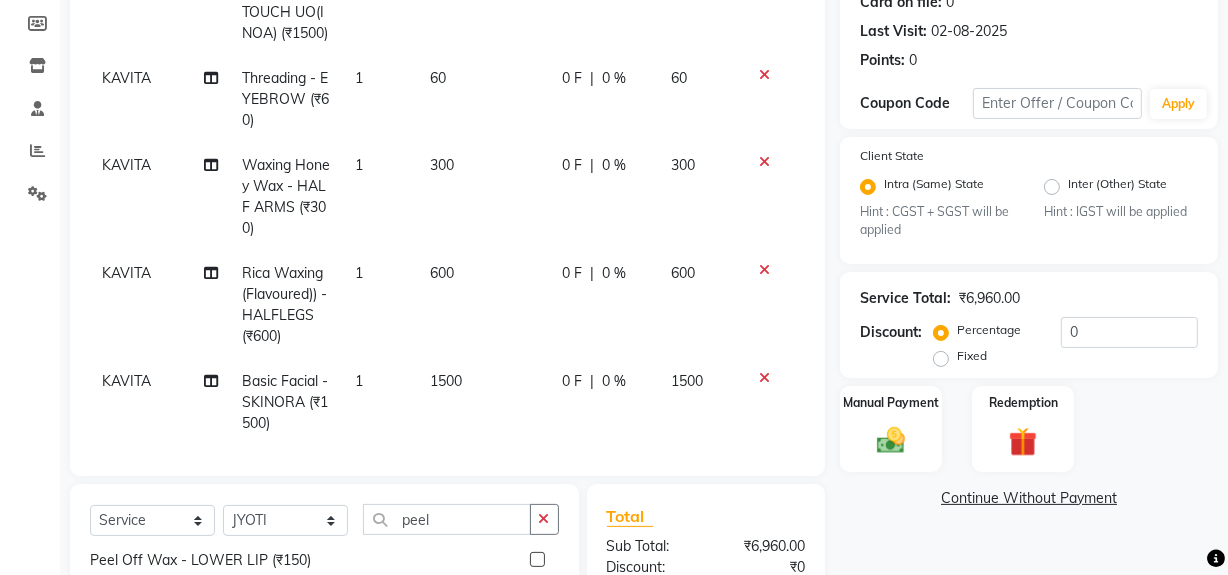 scroll, scrollTop: 454, scrollLeft: 0, axis: vertical 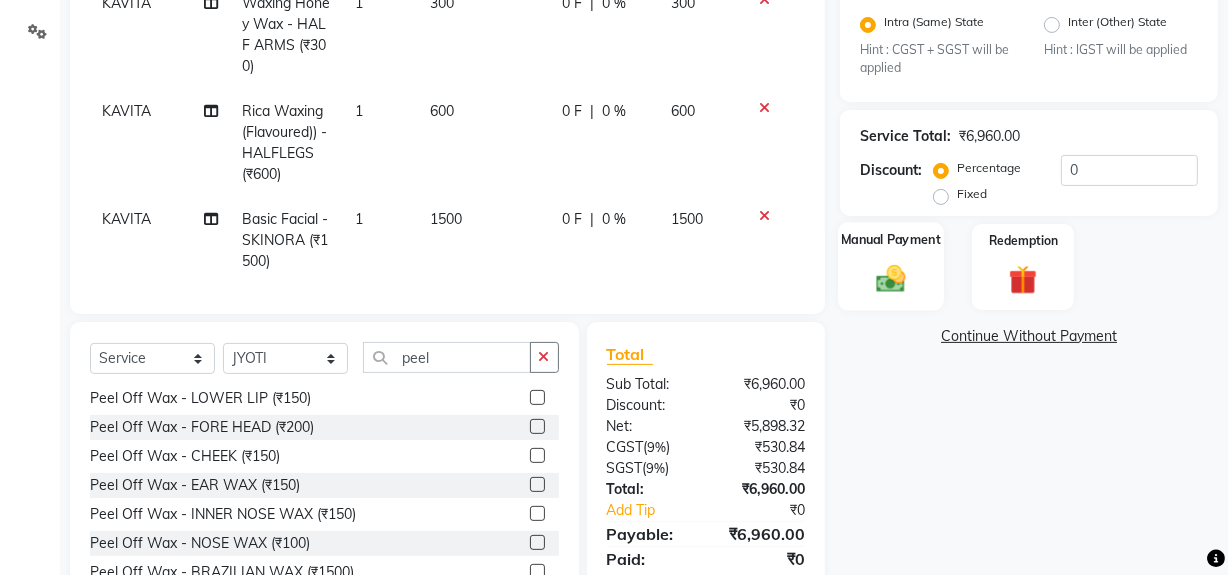 click 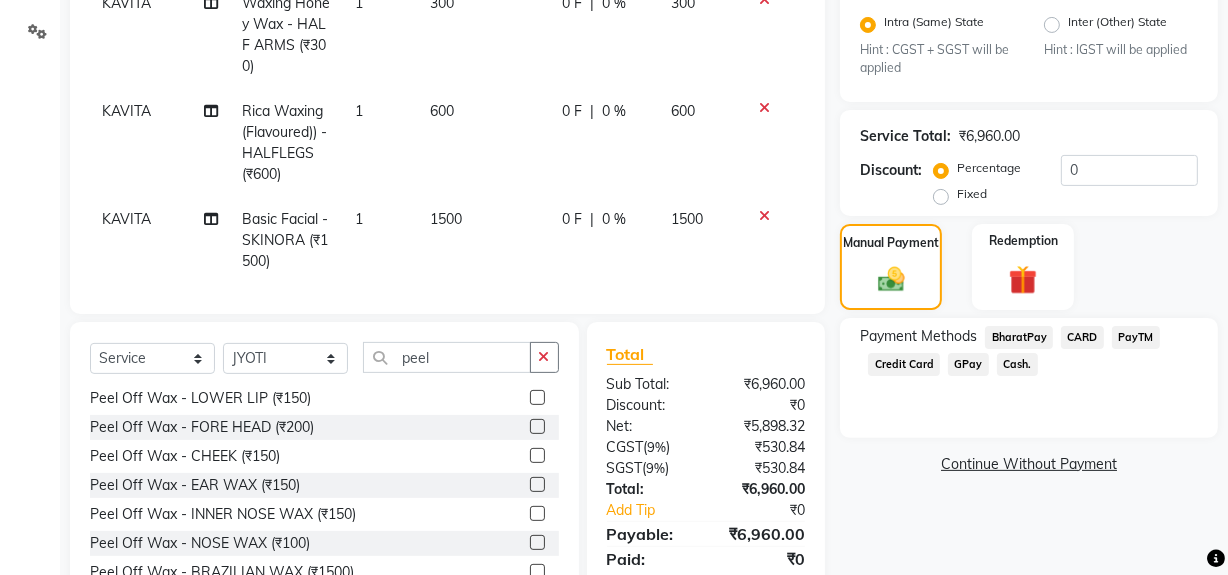 click on "CARD" 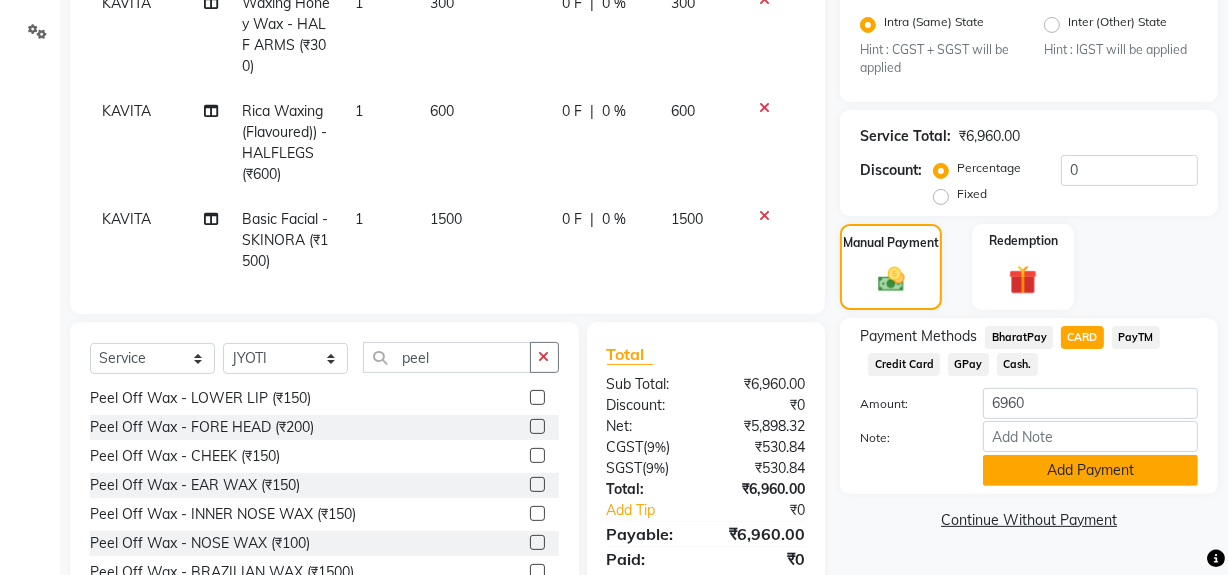 click on "Add Payment" 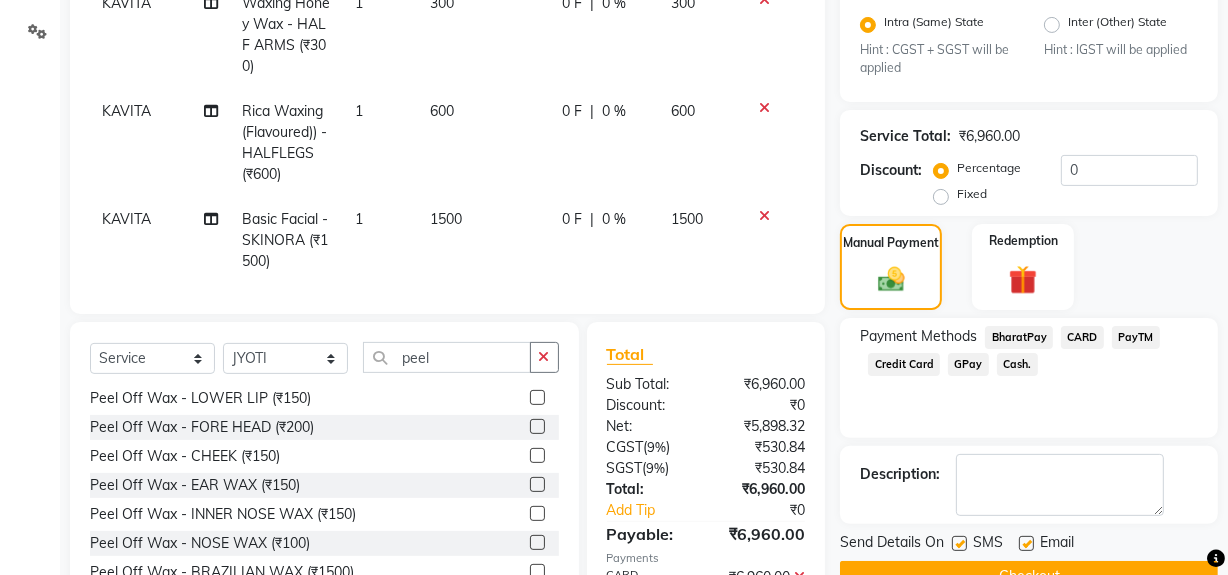 click 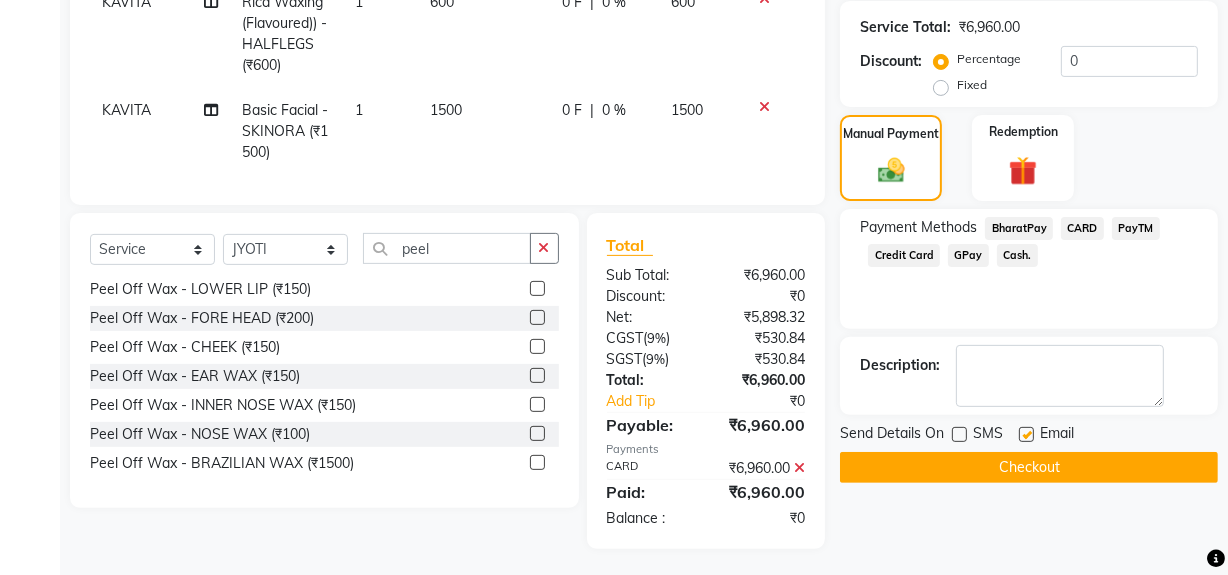 scroll, scrollTop: 567, scrollLeft: 0, axis: vertical 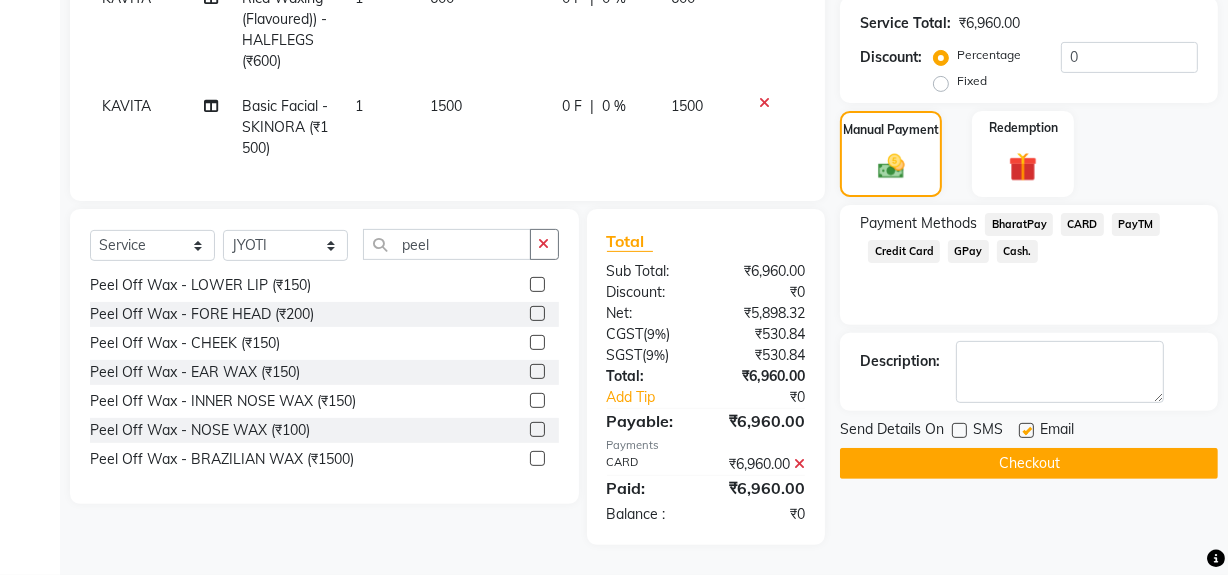 click on "Checkout" 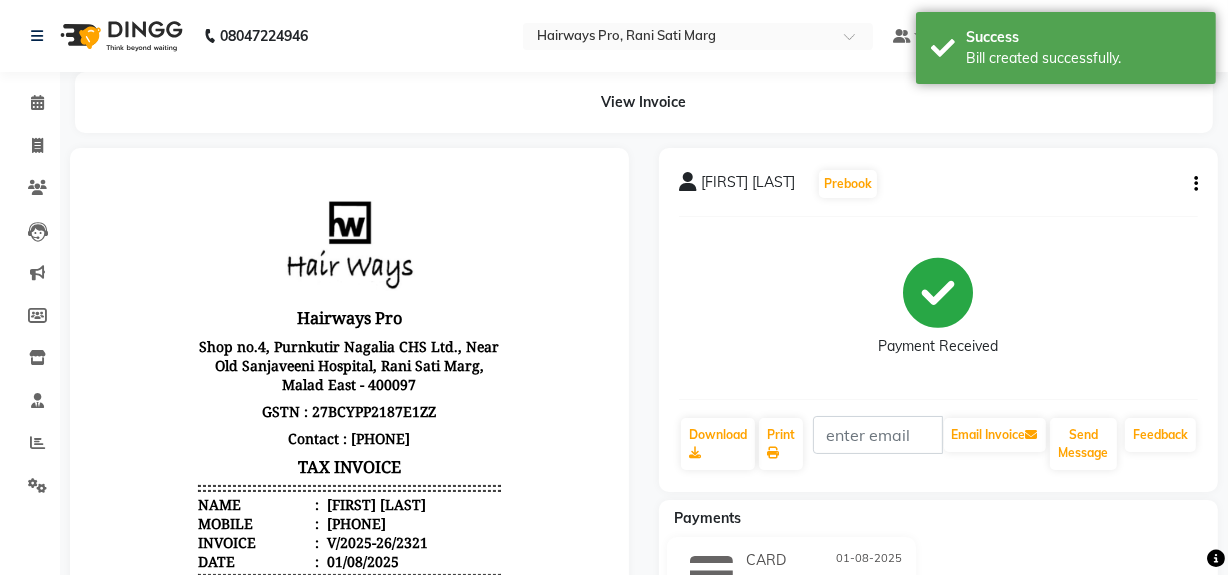 scroll, scrollTop: 0, scrollLeft: 0, axis: both 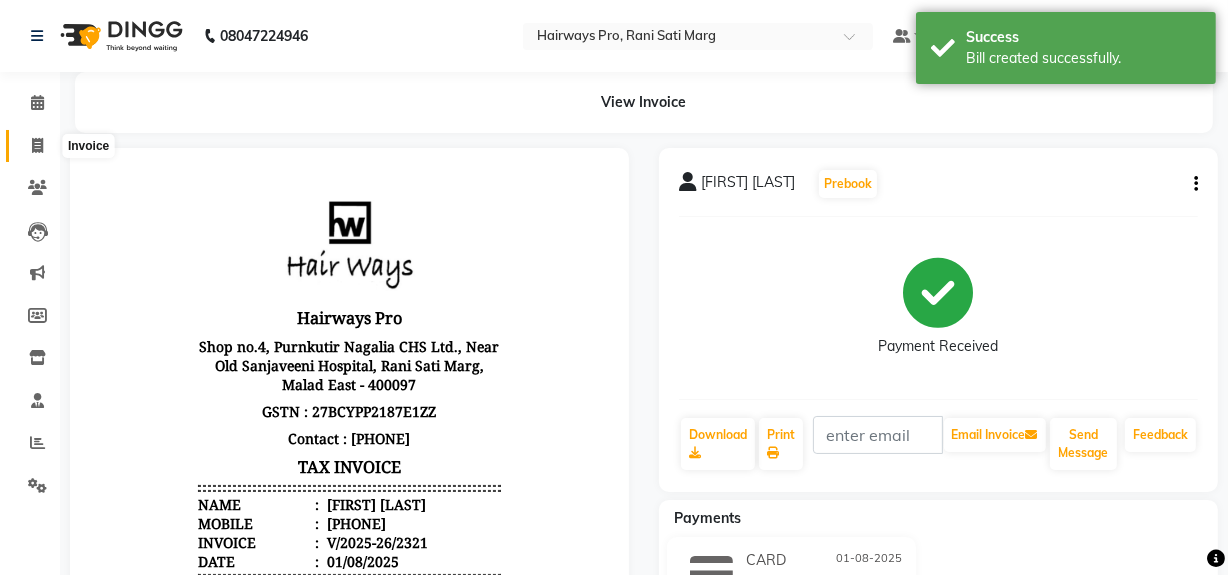 click 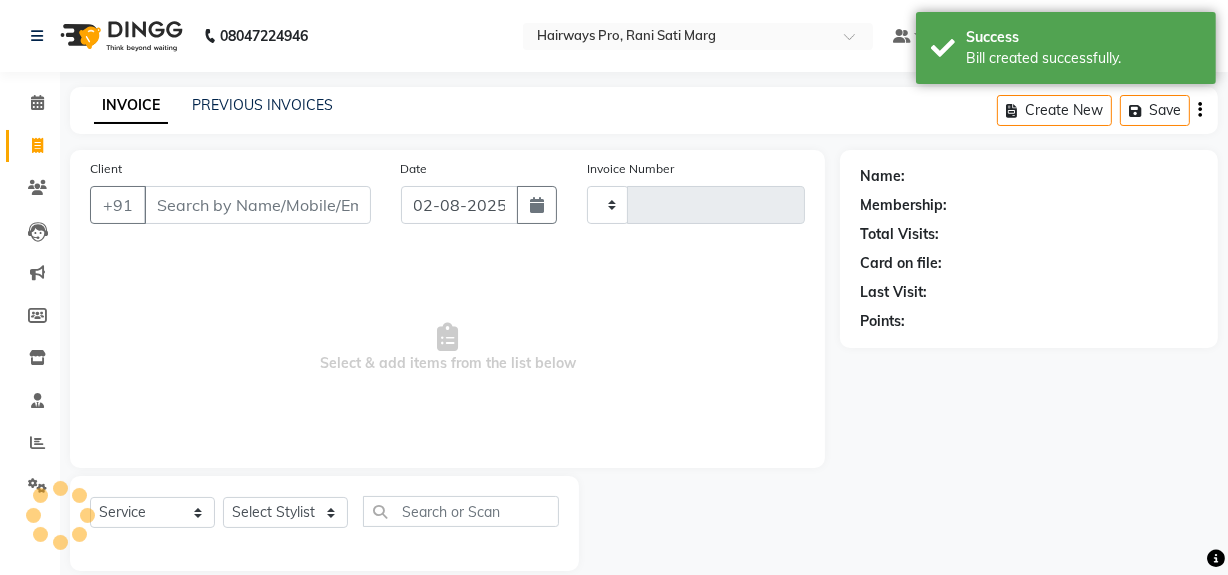 scroll, scrollTop: 26, scrollLeft: 0, axis: vertical 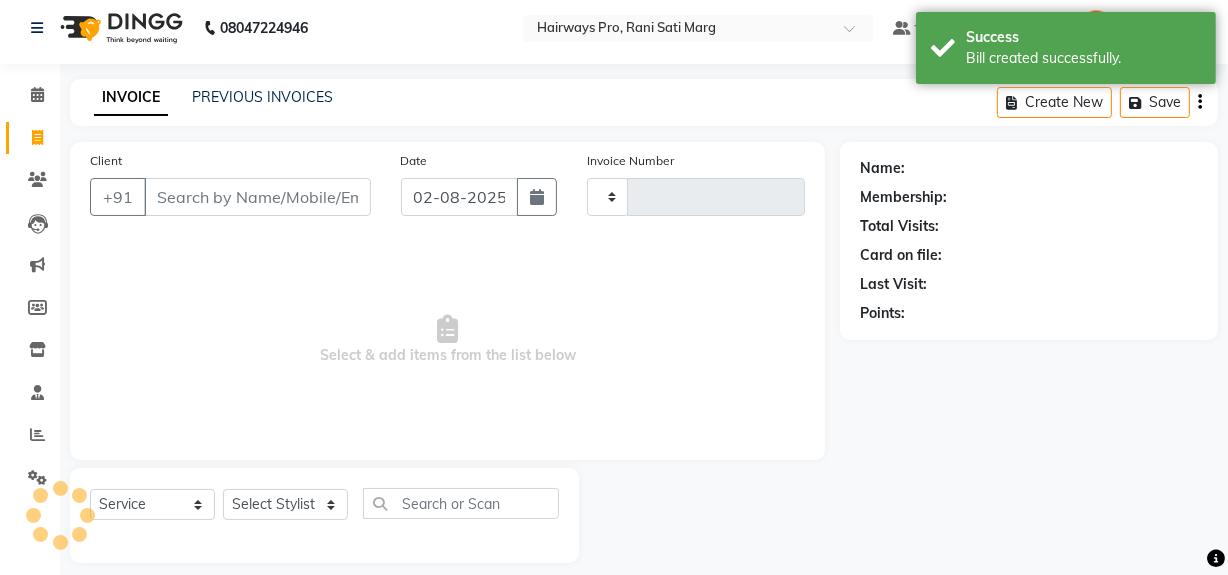 type on "2322" 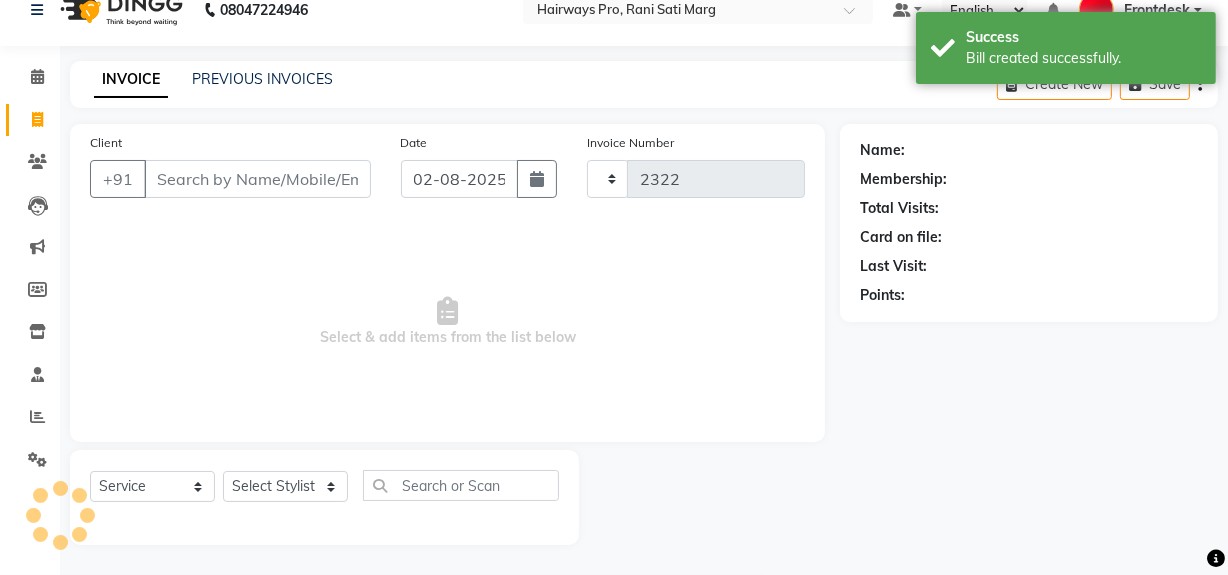 select on "787" 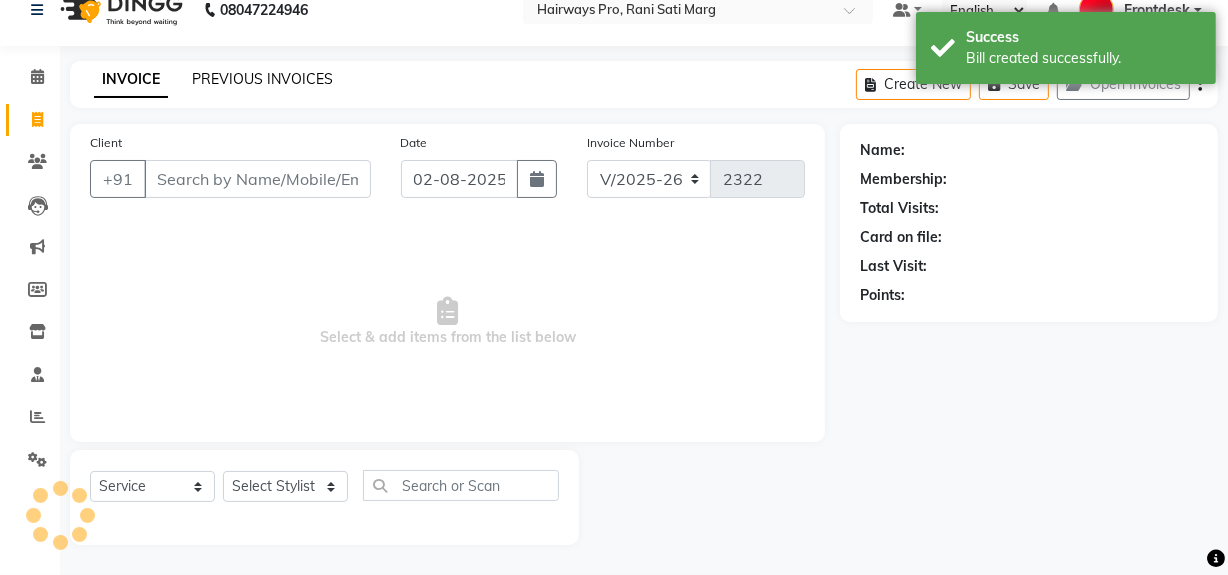 click on "PREVIOUS INVOICES" 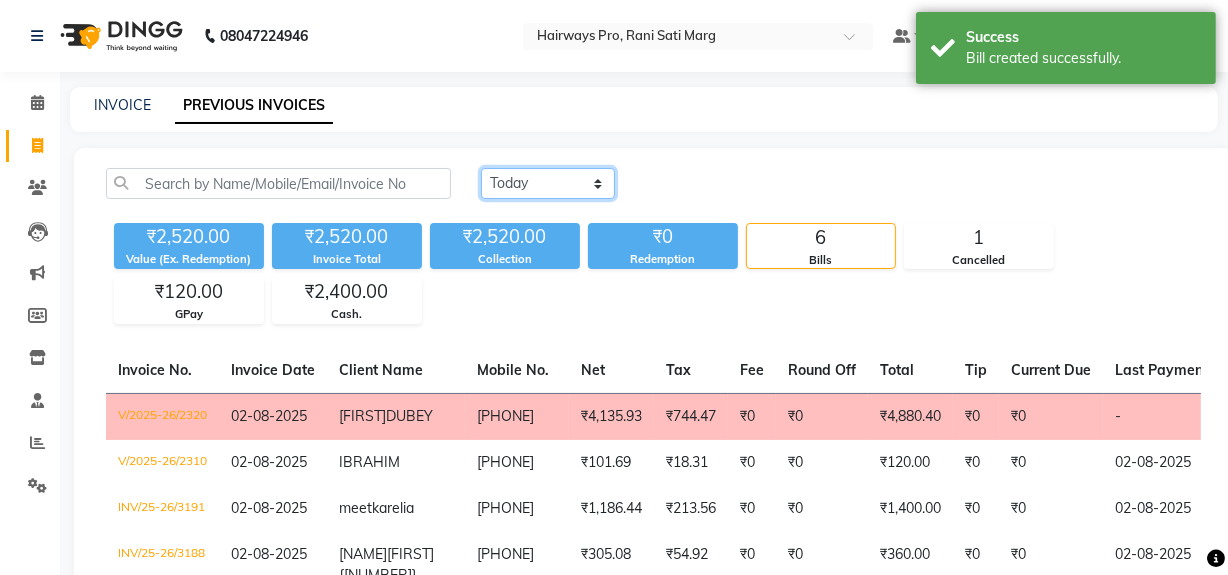 click on "Today Yesterday Custom Range" 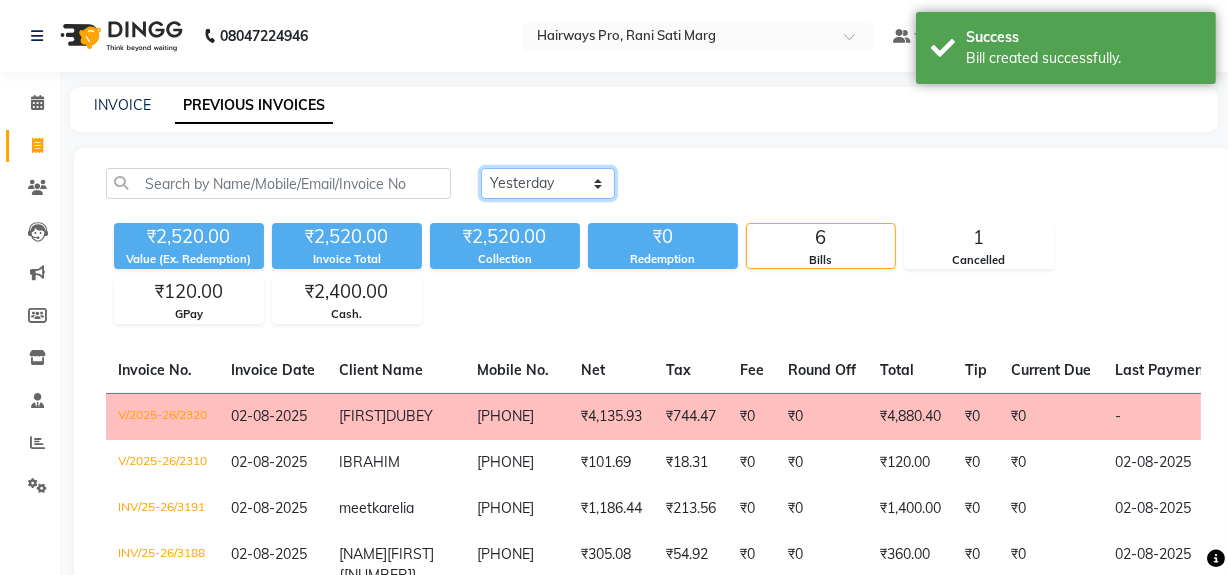 click on "Today Yesterday Custom Range" 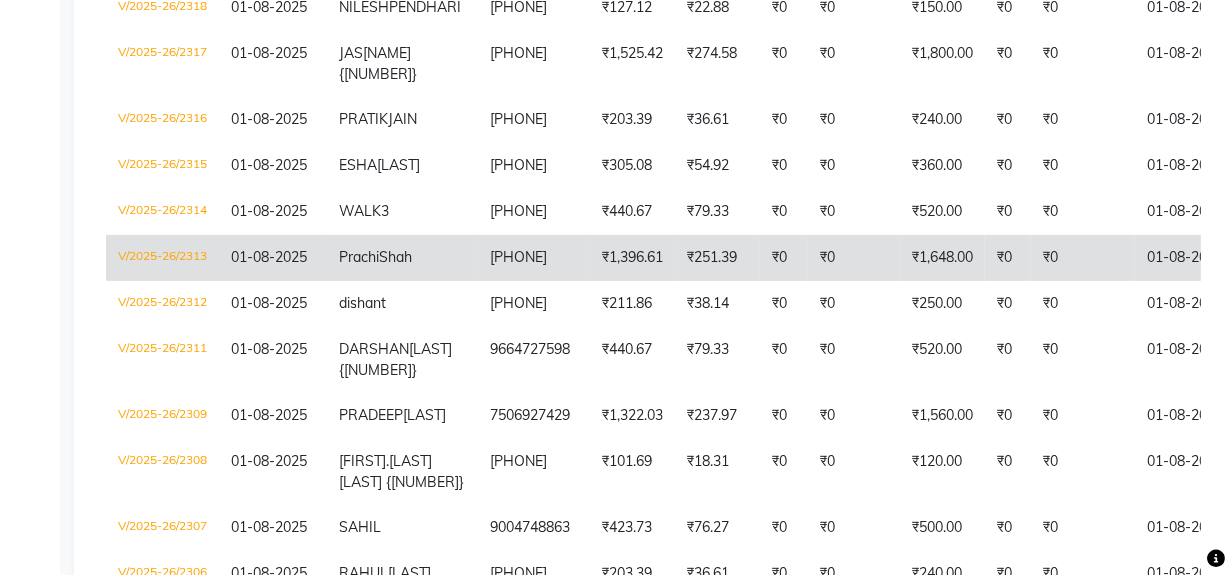 scroll, scrollTop: 545, scrollLeft: 0, axis: vertical 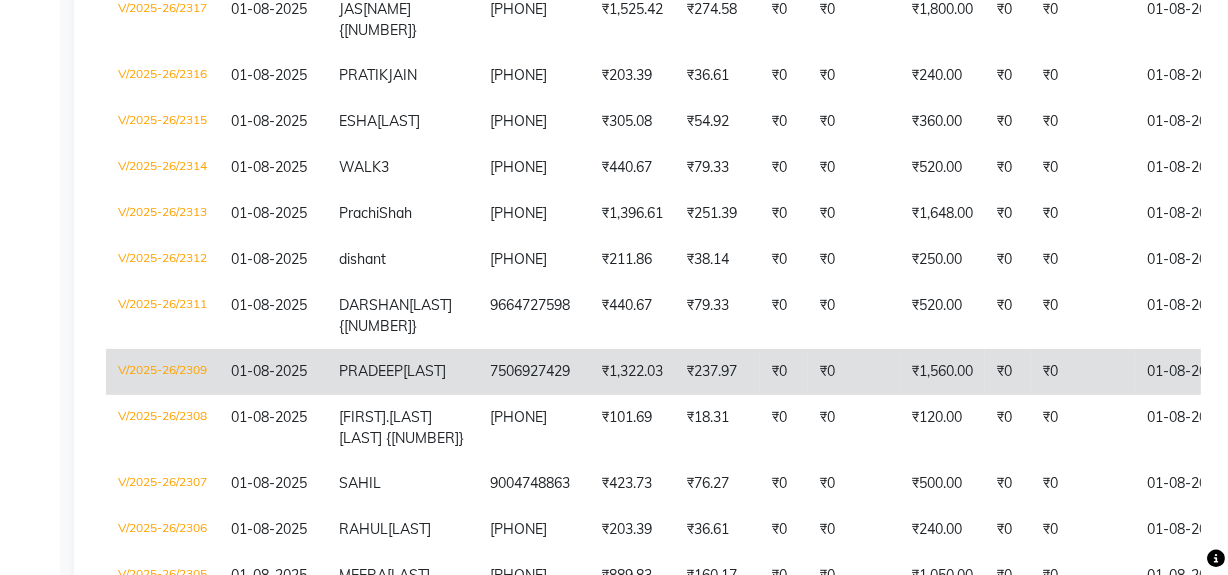 click on "₹237.97" 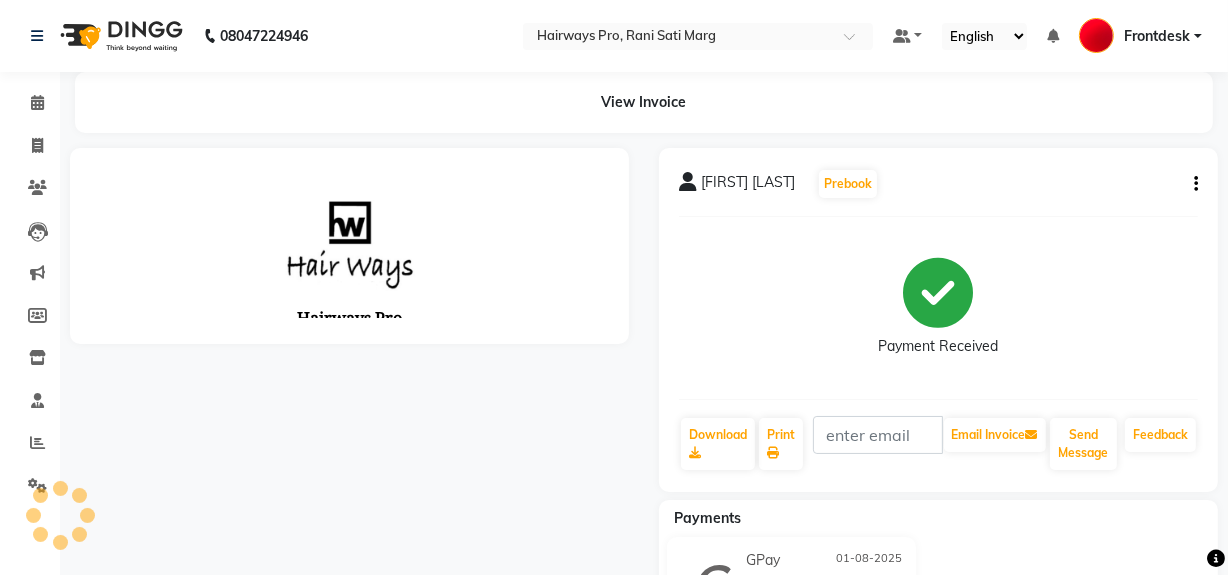scroll, scrollTop: 0, scrollLeft: 0, axis: both 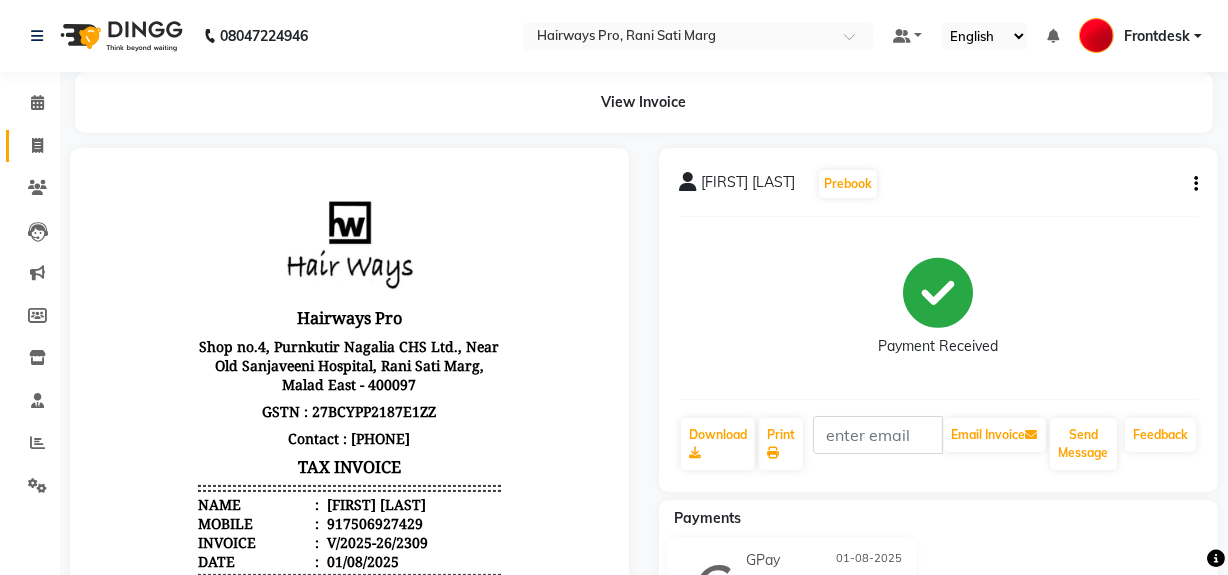 click on "Invoice" 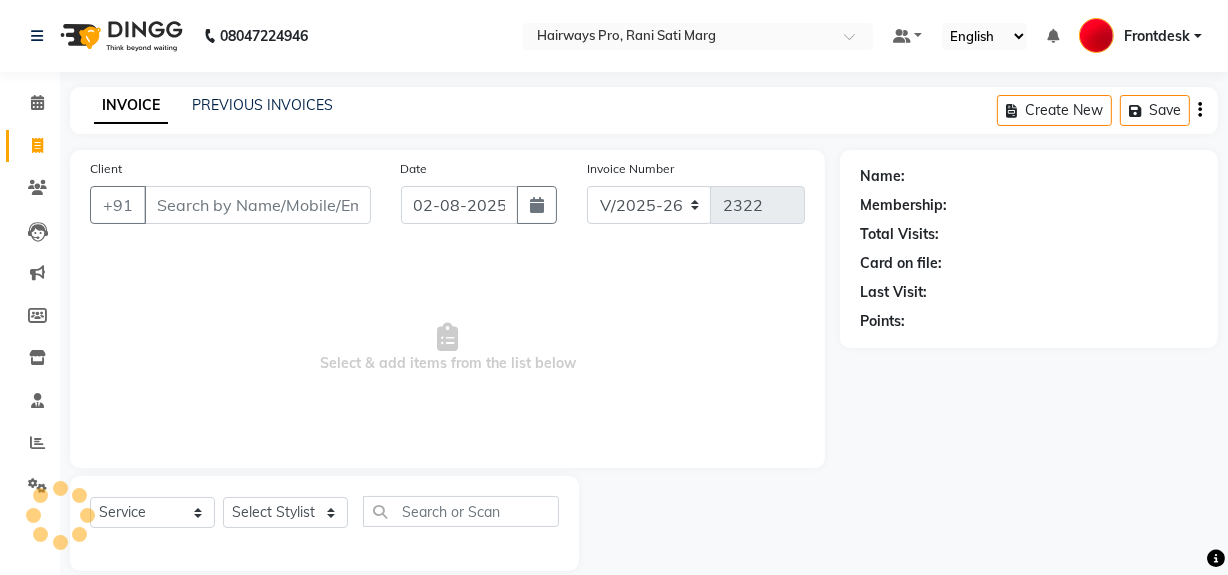 scroll, scrollTop: 26, scrollLeft: 0, axis: vertical 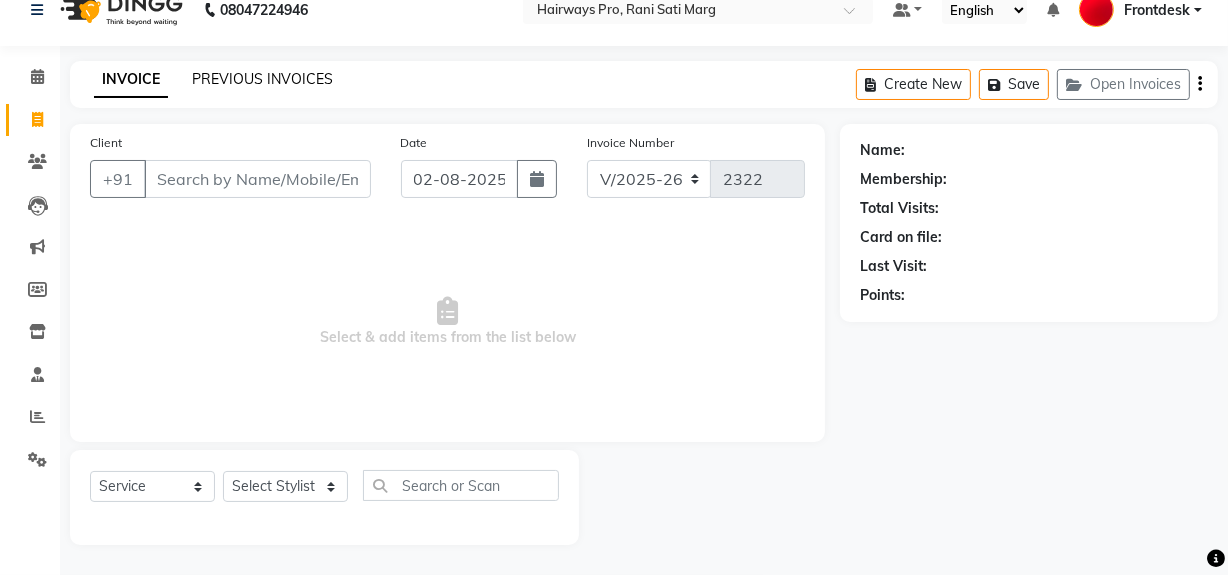 click on "PREVIOUS INVOICES" 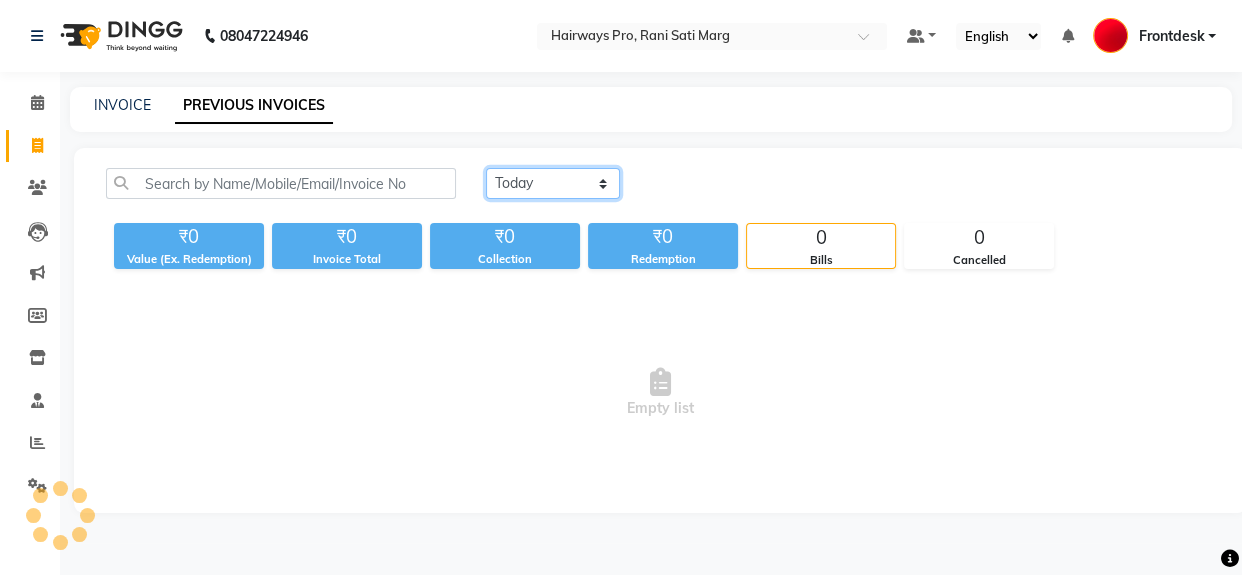 click on "Today Yesterday Custom Range" 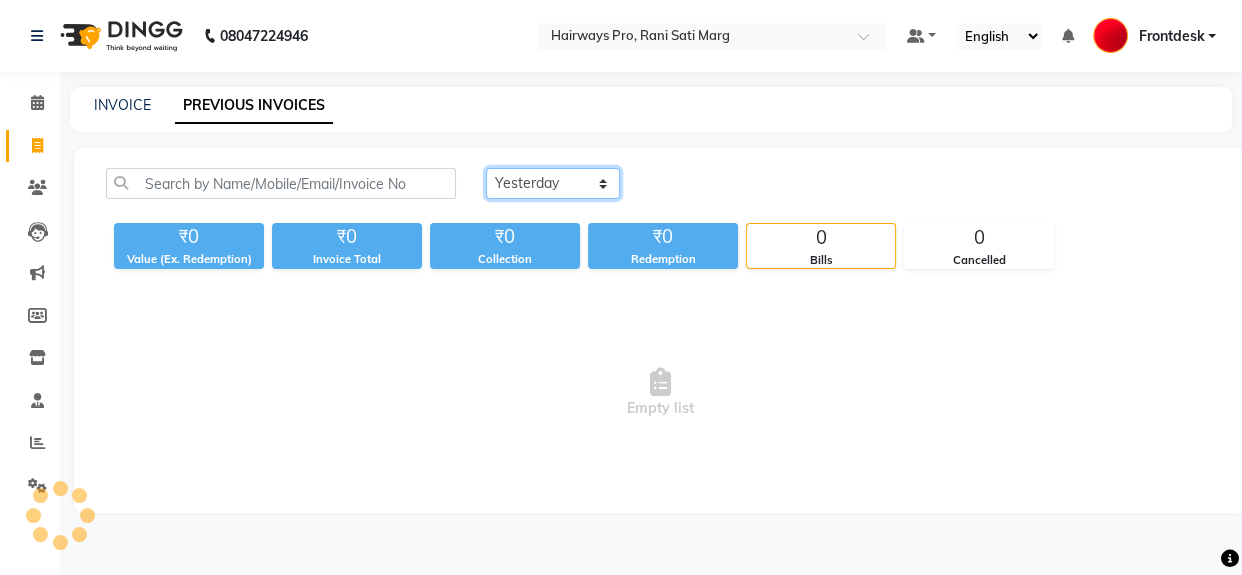 click on "Today Yesterday Custom Range" 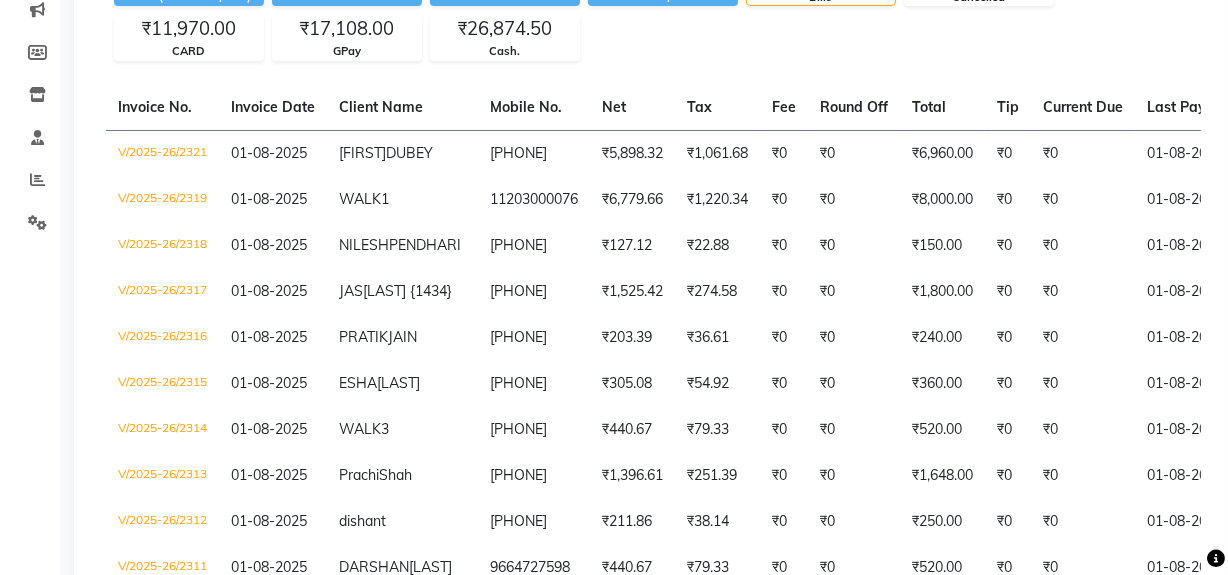 scroll, scrollTop: 272, scrollLeft: 0, axis: vertical 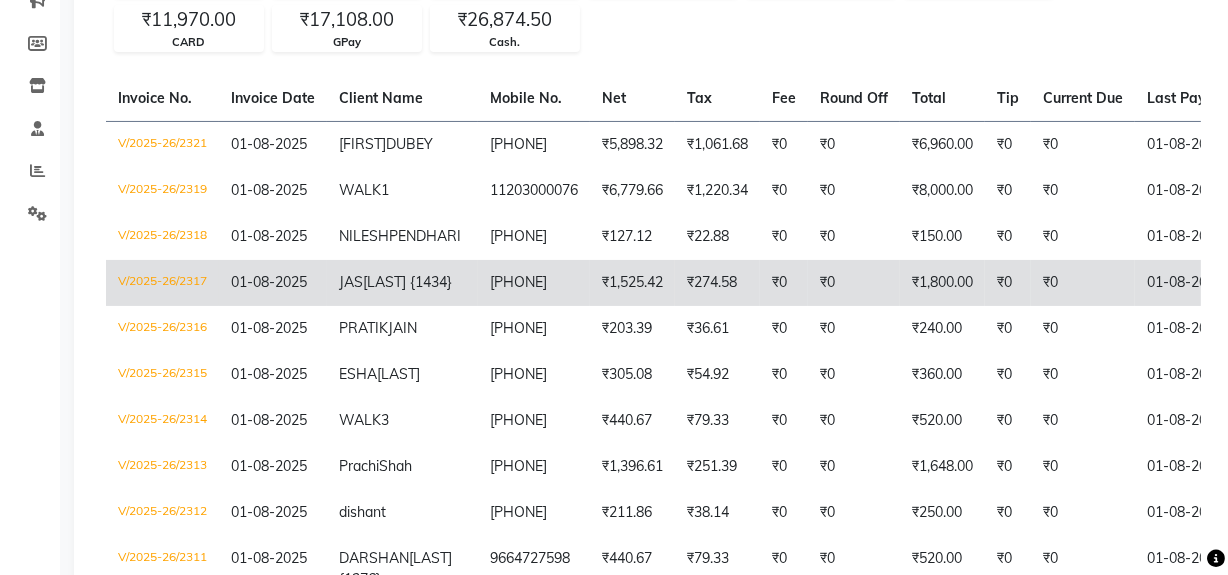 click on "₹1,800.00" 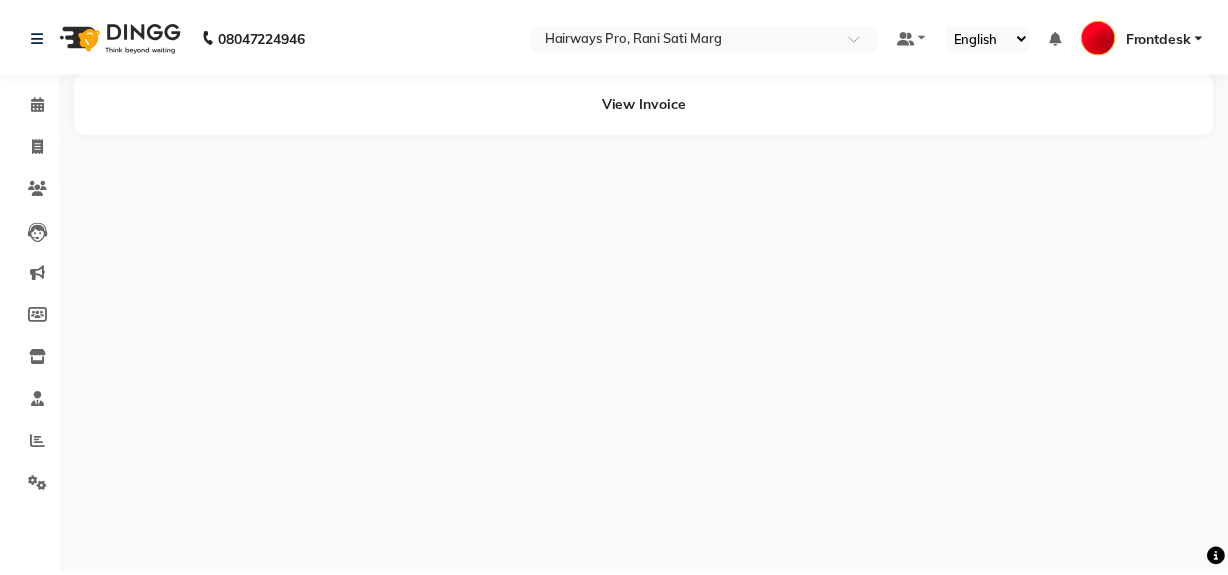 scroll, scrollTop: 0, scrollLeft: 0, axis: both 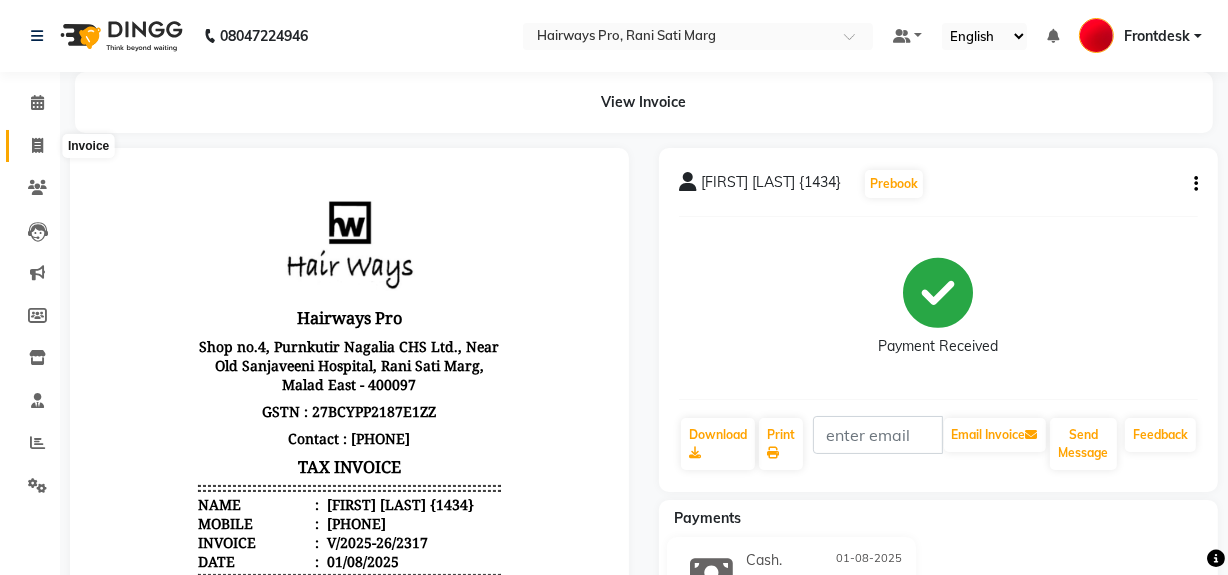 click 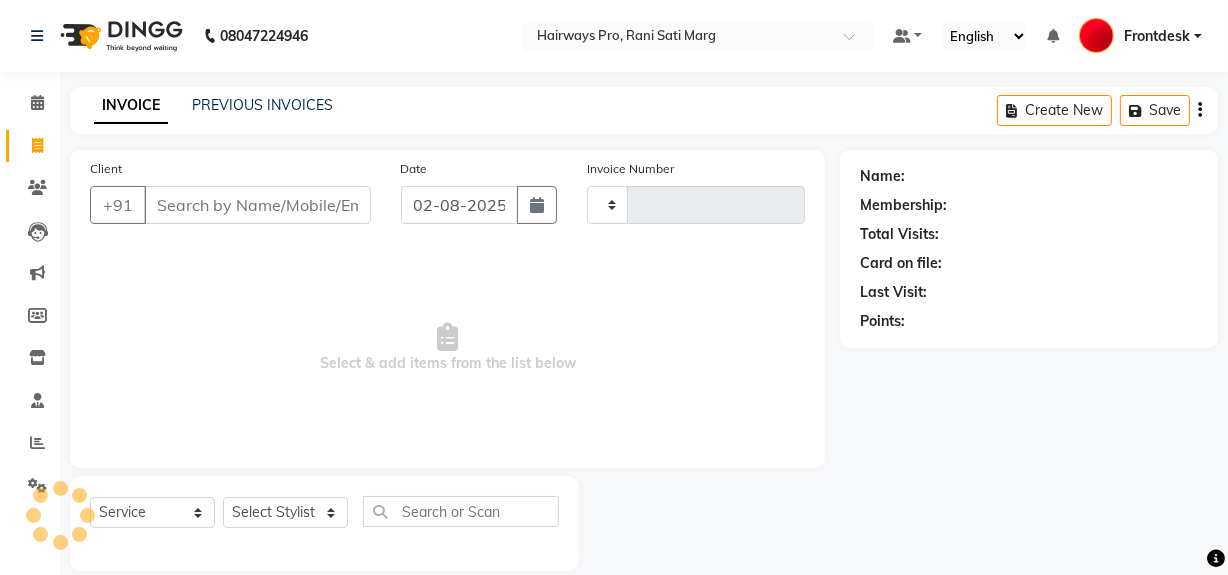 scroll, scrollTop: 26, scrollLeft: 0, axis: vertical 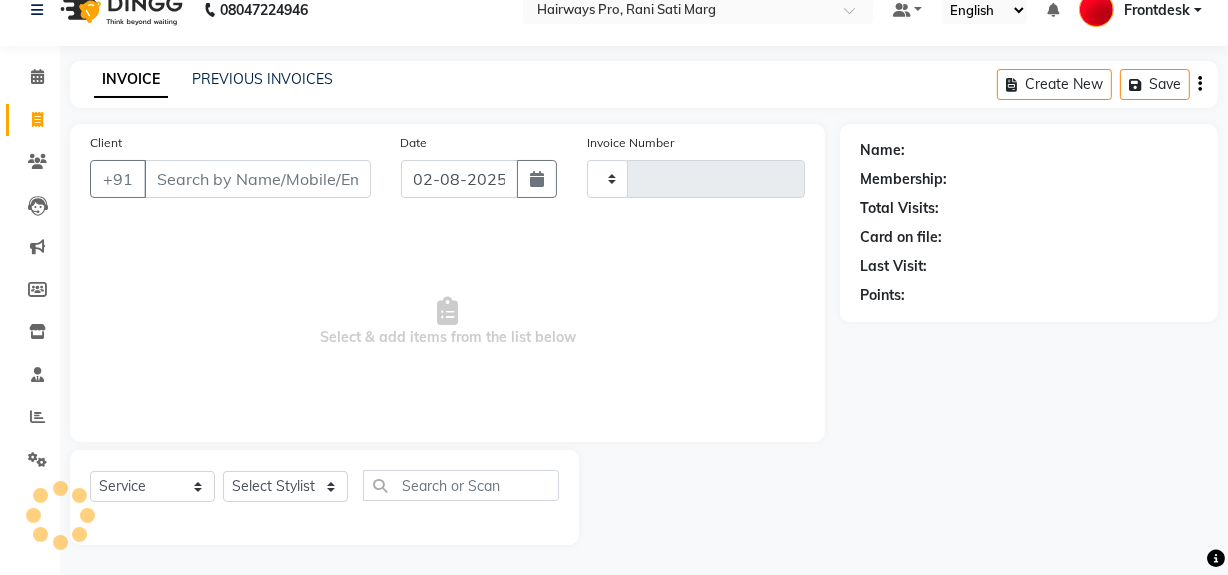 type on "2322" 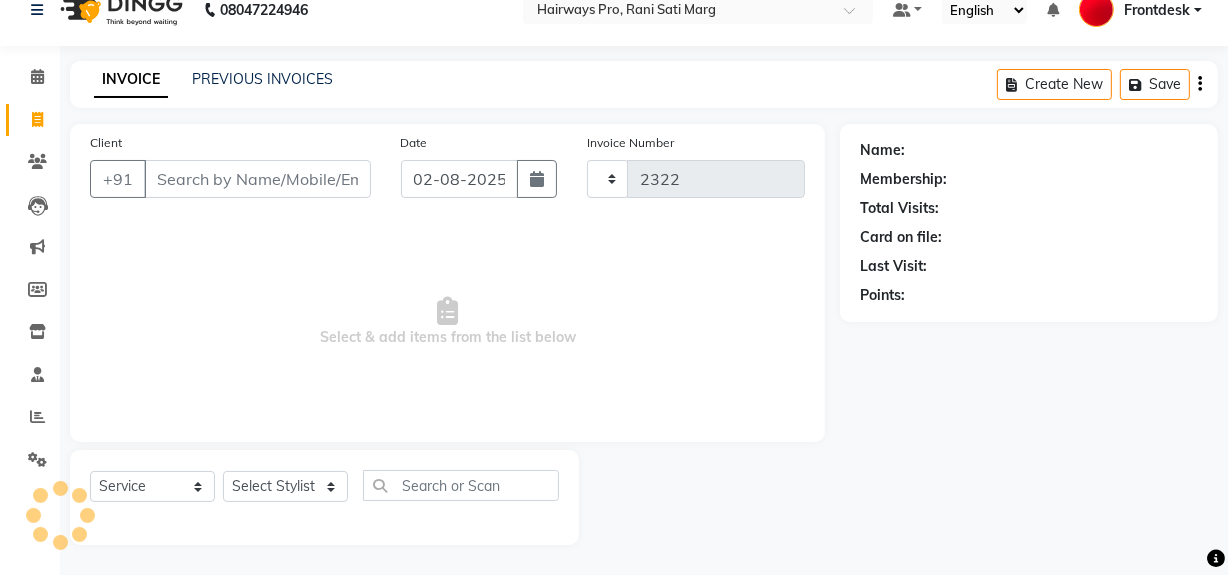 select on "787" 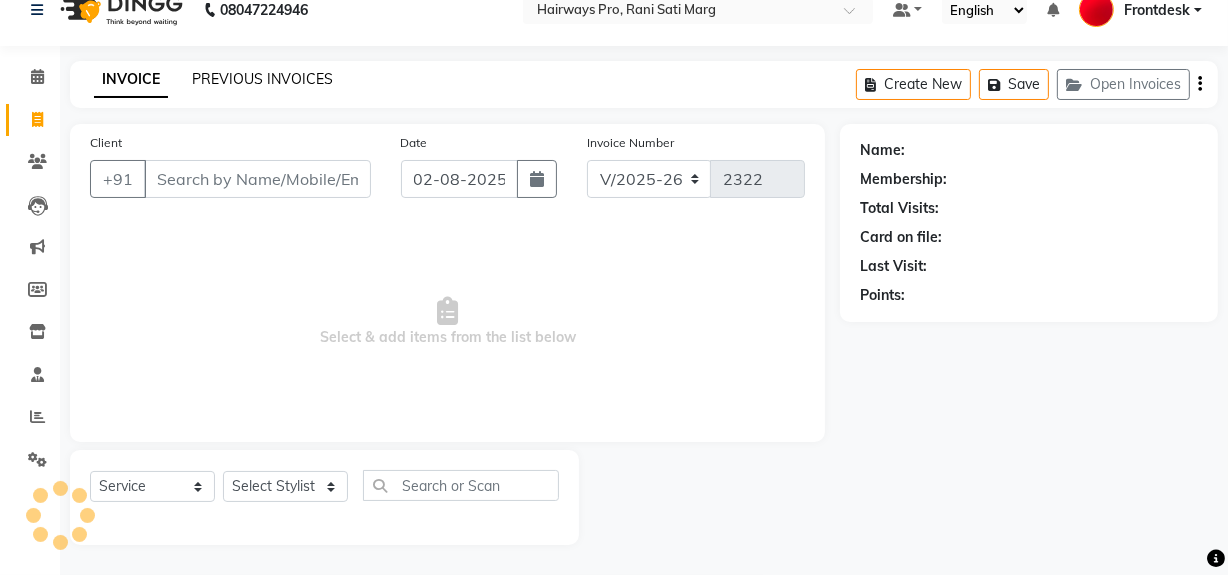 click on "PREVIOUS INVOICES" 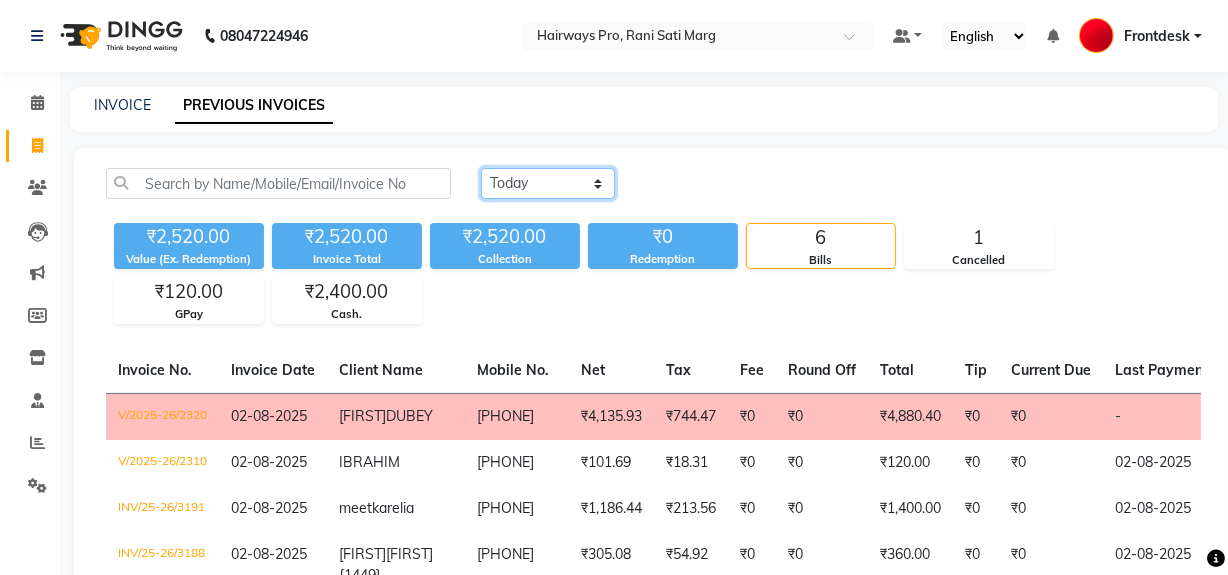 click on "Today Yesterday Custom Range" 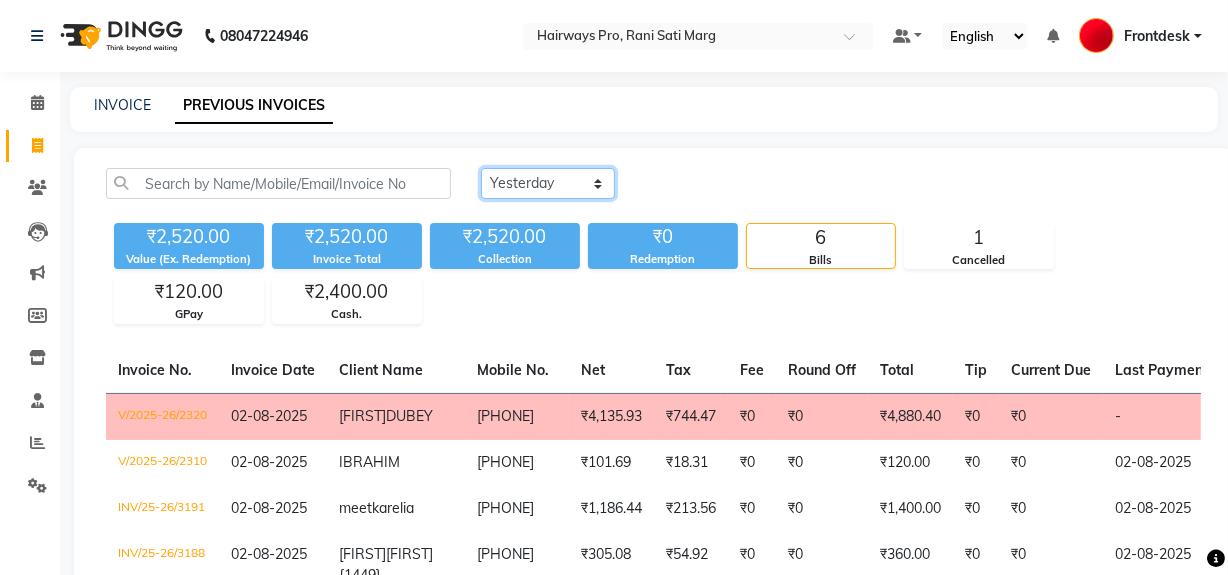 click on "Today Yesterday Custom Range" 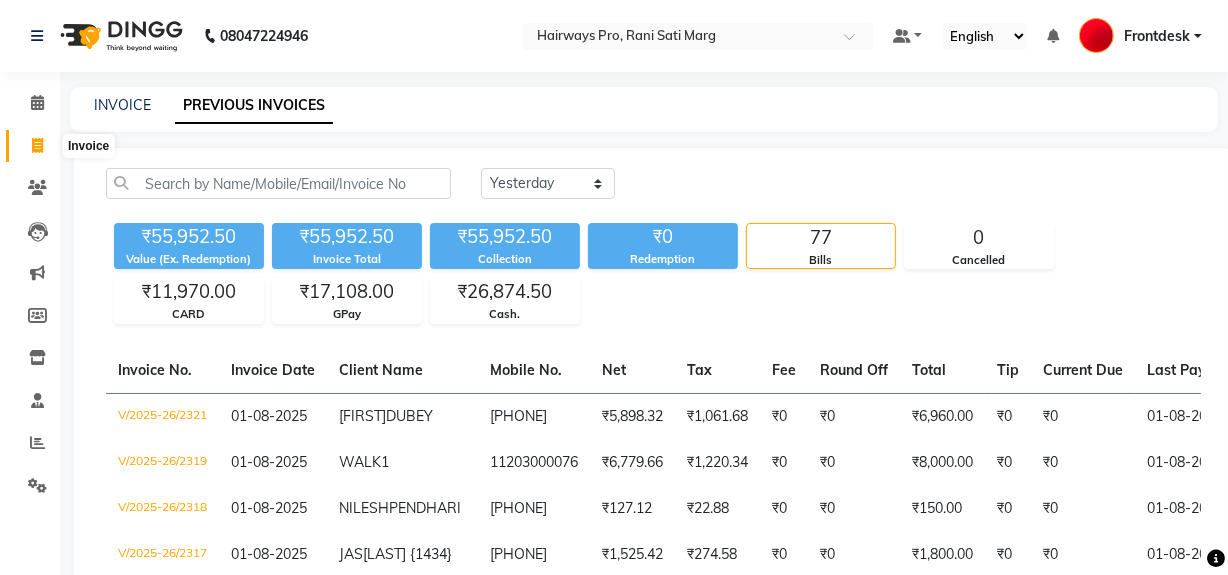 click 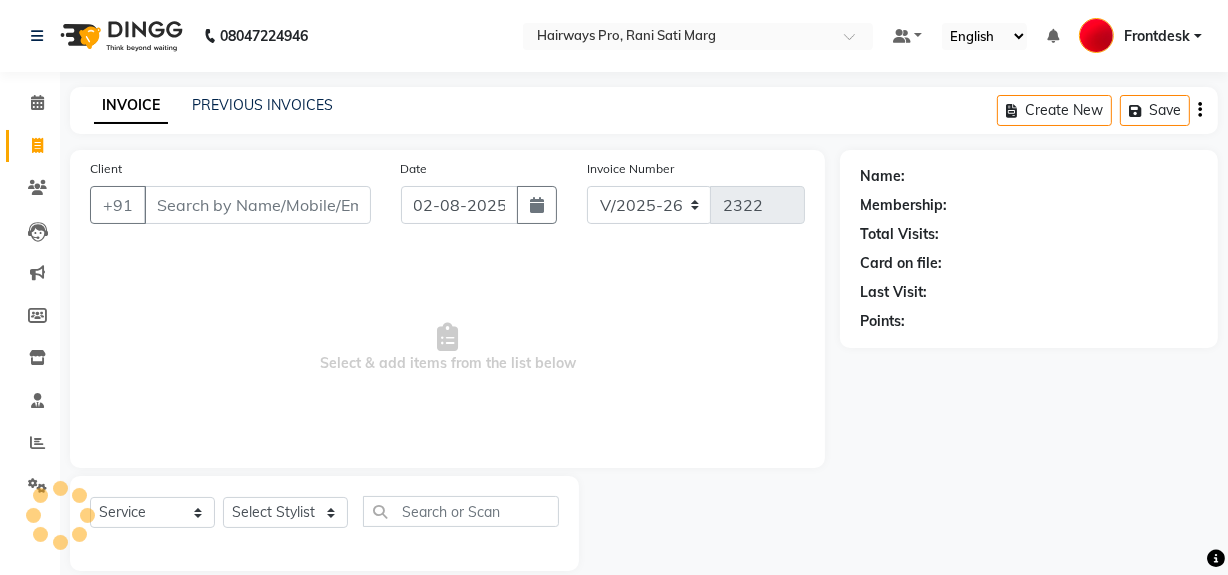scroll, scrollTop: 26, scrollLeft: 0, axis: vertical 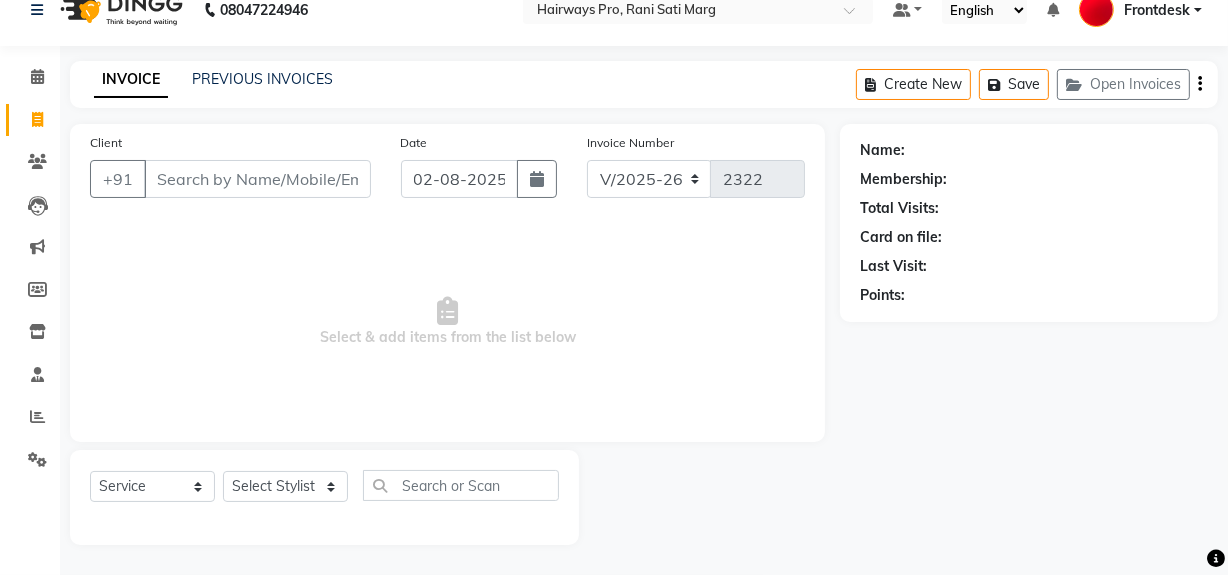 click on "Client" at bounding box center (257, 179) 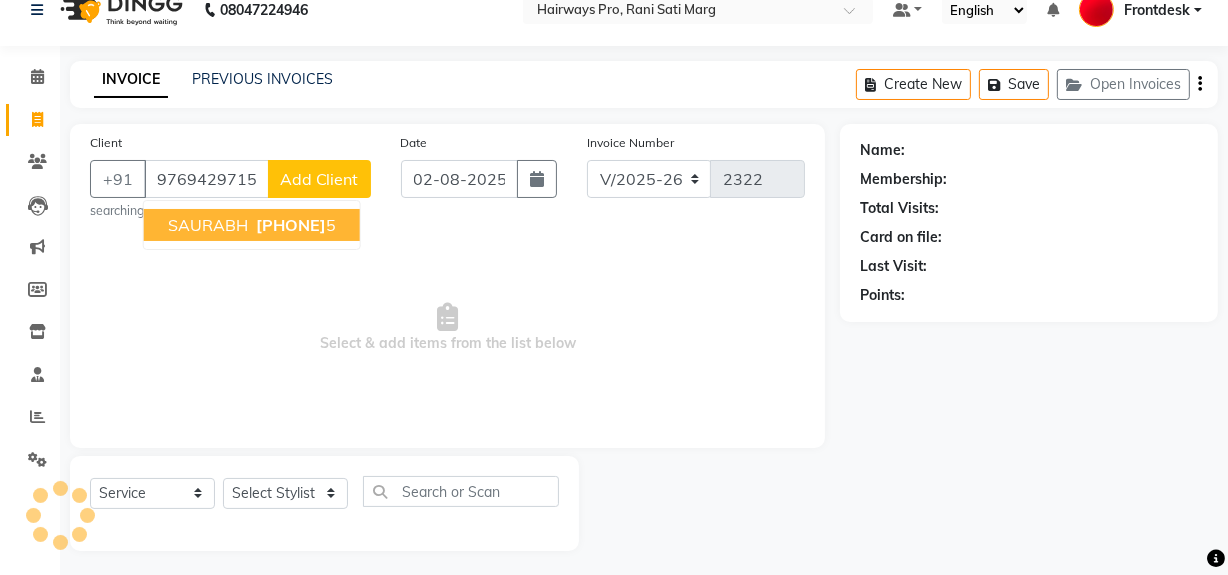 type on "9769429715" 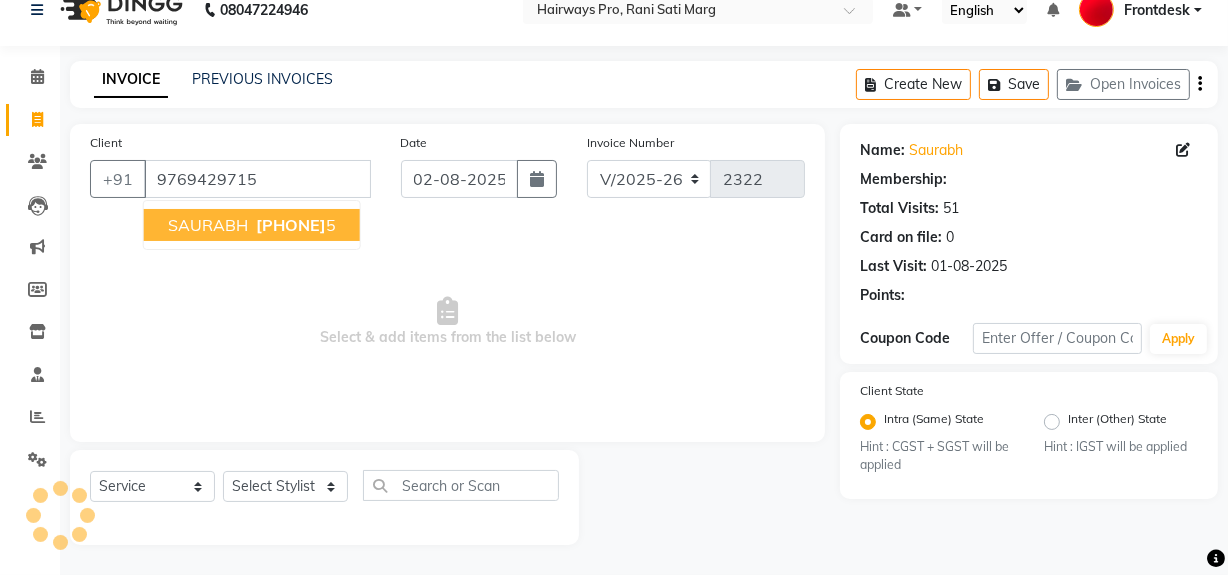 select on "1: Object" 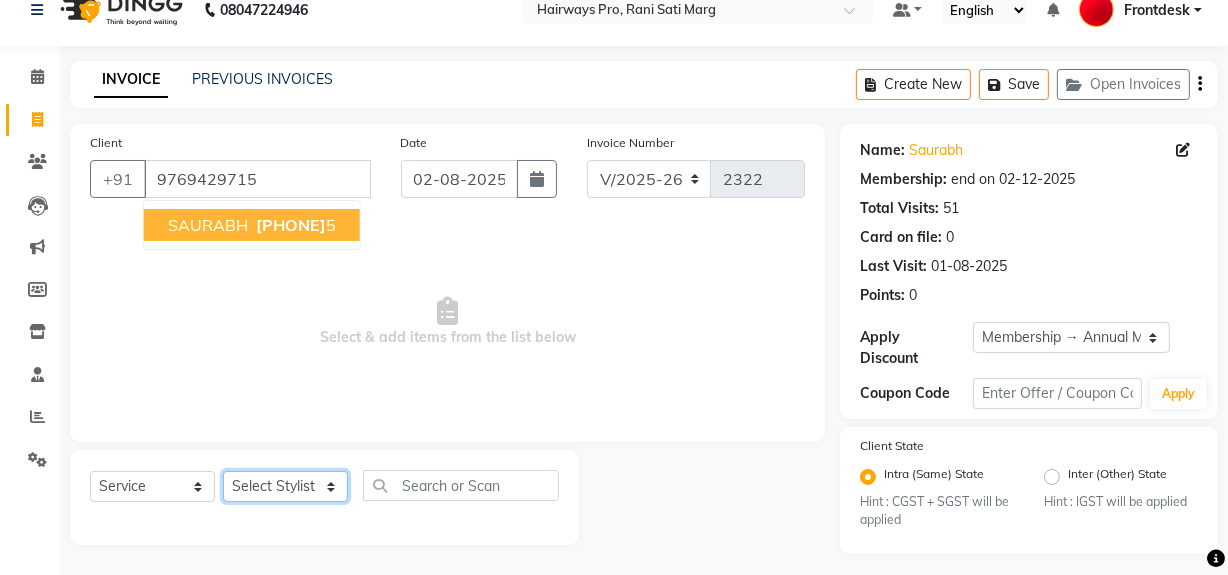 click on "Select Stylist ABID DANISH Faiz shaikh Frontdesk INTEZAR SALMANI JYOTI Kamal Salmani KAVITA MUSTAFA RAFIQUE Sonal SONU WAQAR ZAFAR" 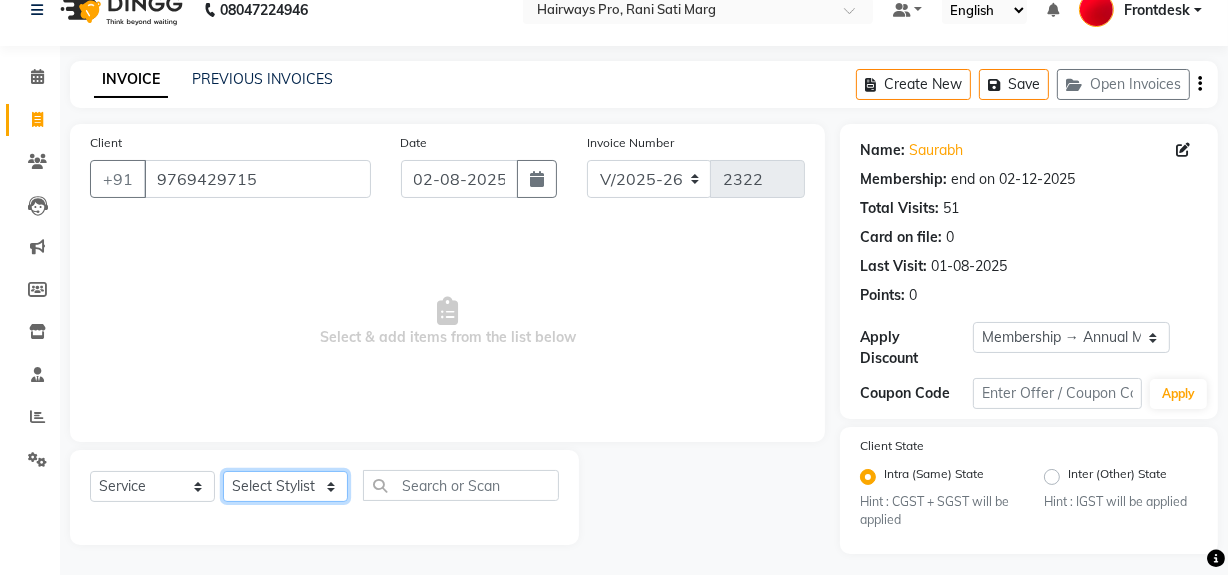 select on "13188" 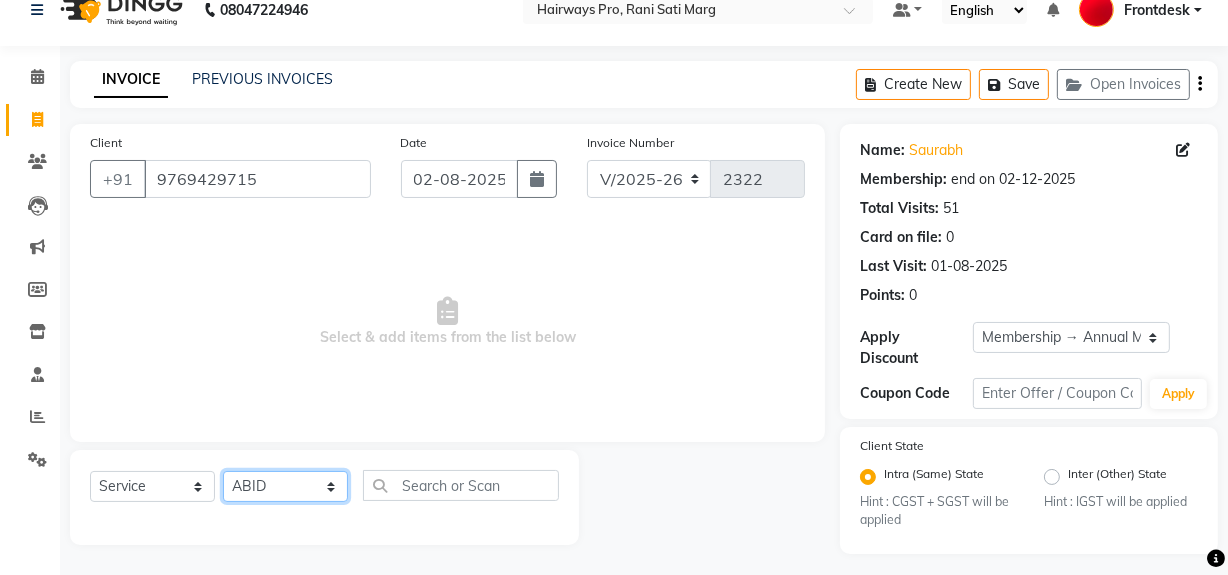 click on "Select Stylist ABID DANISH Faiz shaikh Frontdesk INTEZAR SALMANI JYOTI Kamal Salmani KAVITA MUSTAFA RAFIQUE Sonal SONU WAQAR ZAFAR" 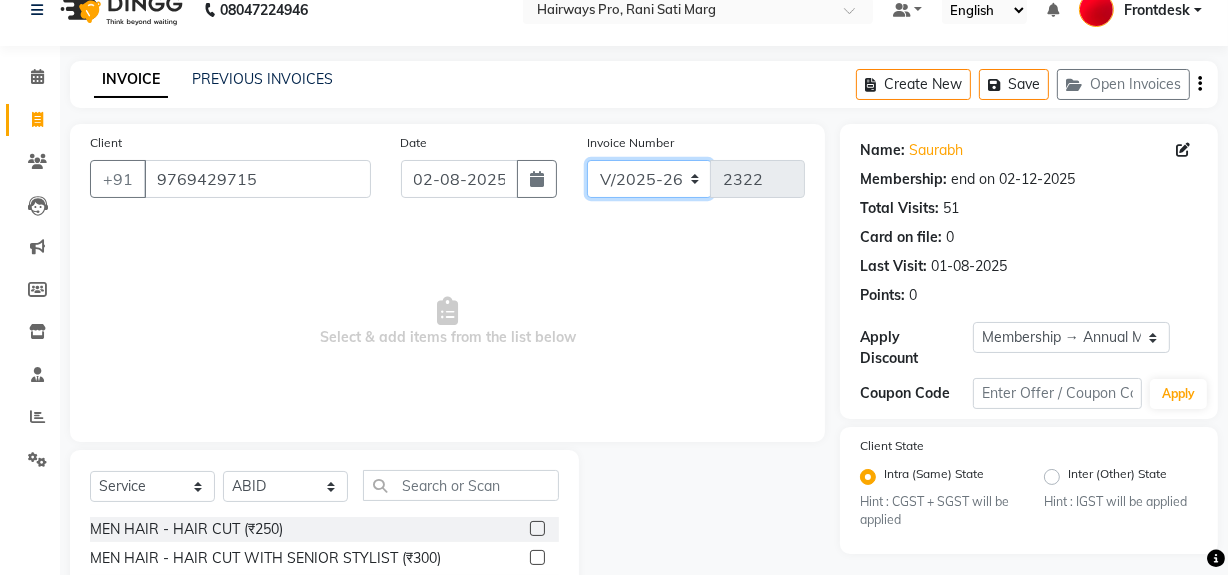 click on "INV/25-26 V/2025-26" 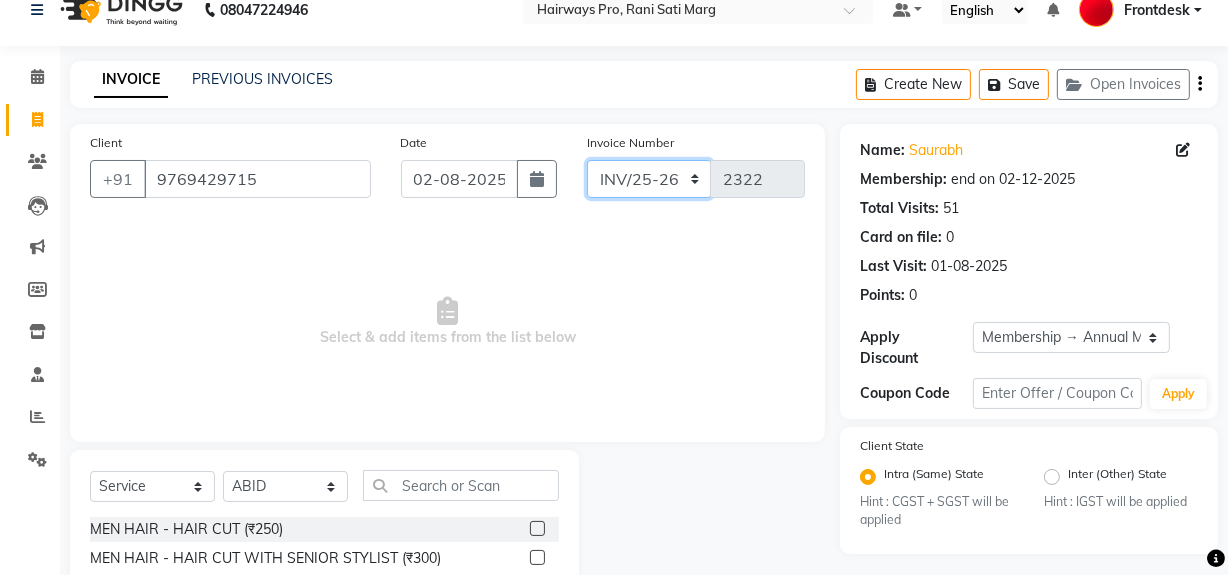 click on "INV/25-26 V/2025-26" 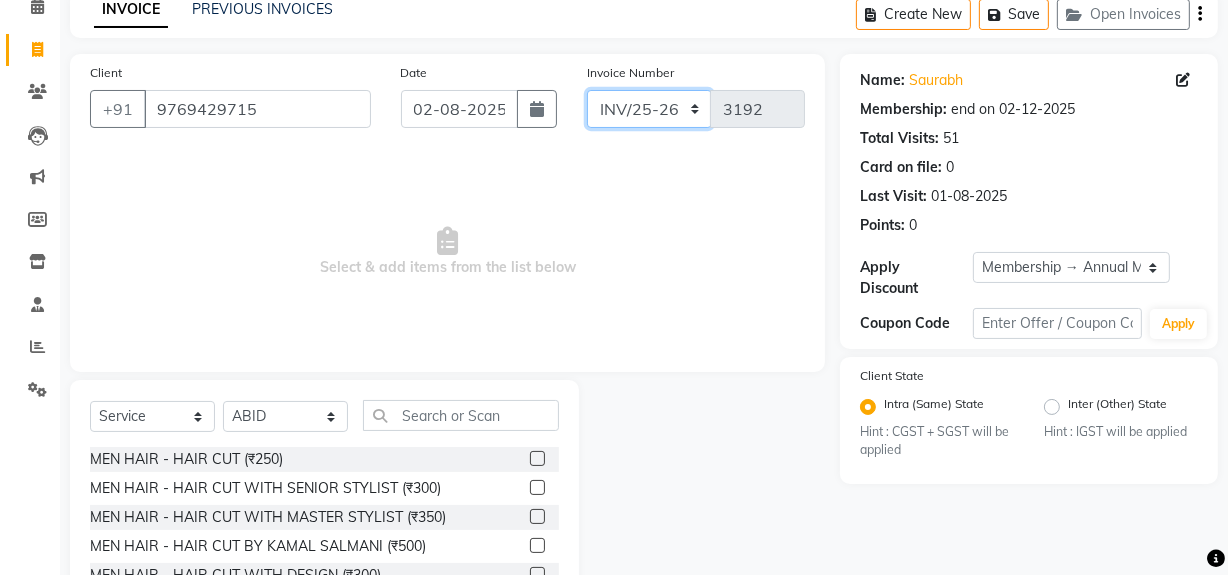 scroll, scrollTop: 226, scrollLeft: 0, axis: vertical 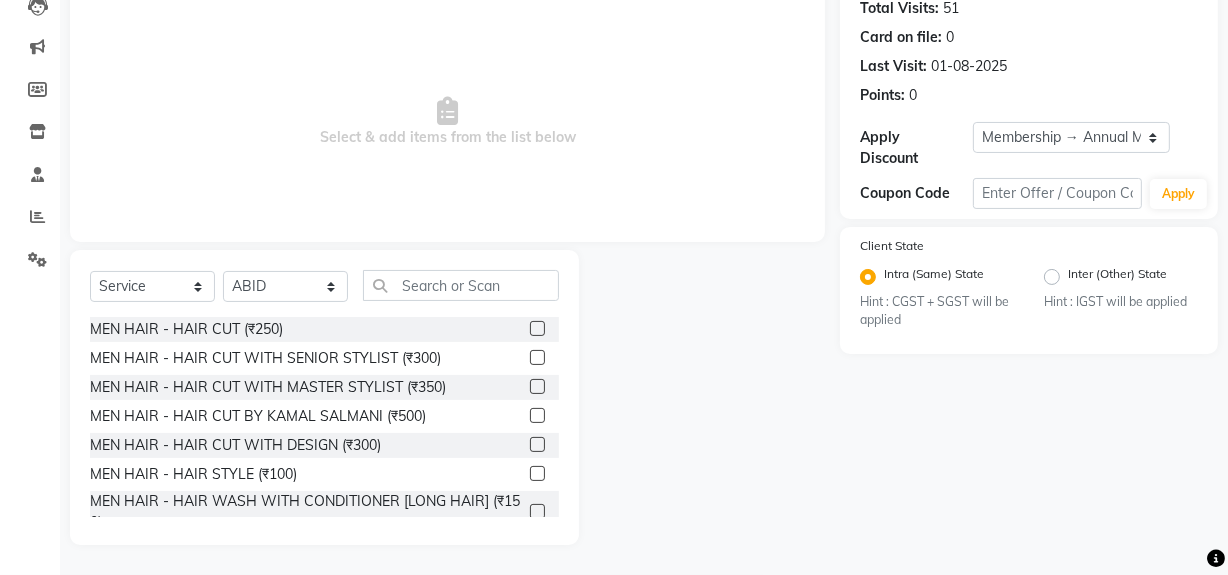 click 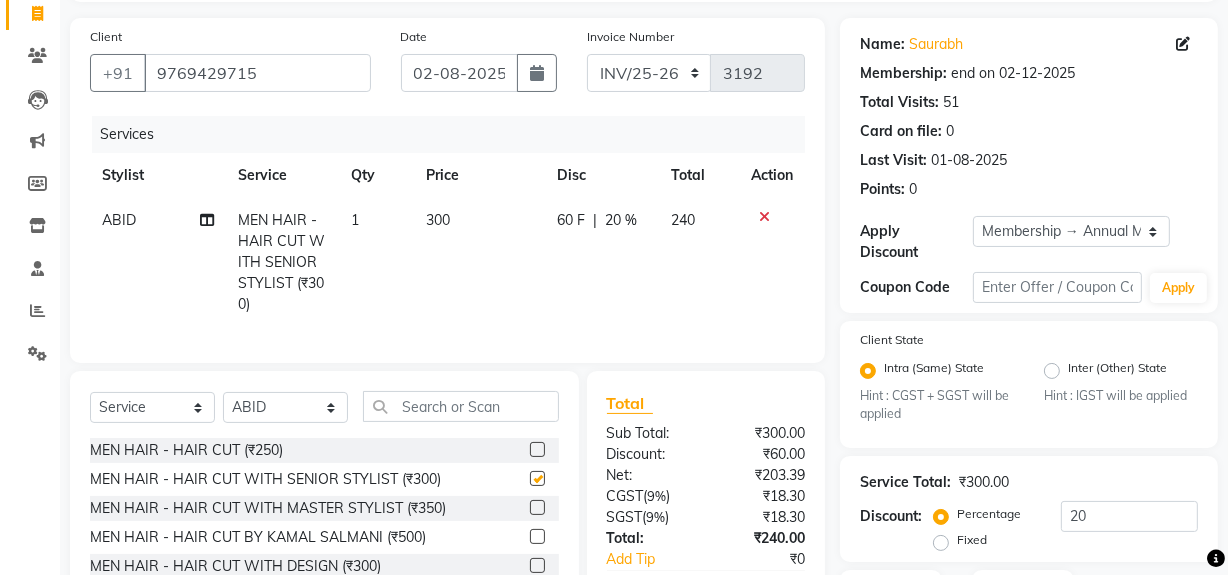 scroll, scrollTop: 0, scrollLeft: 0, axis: both 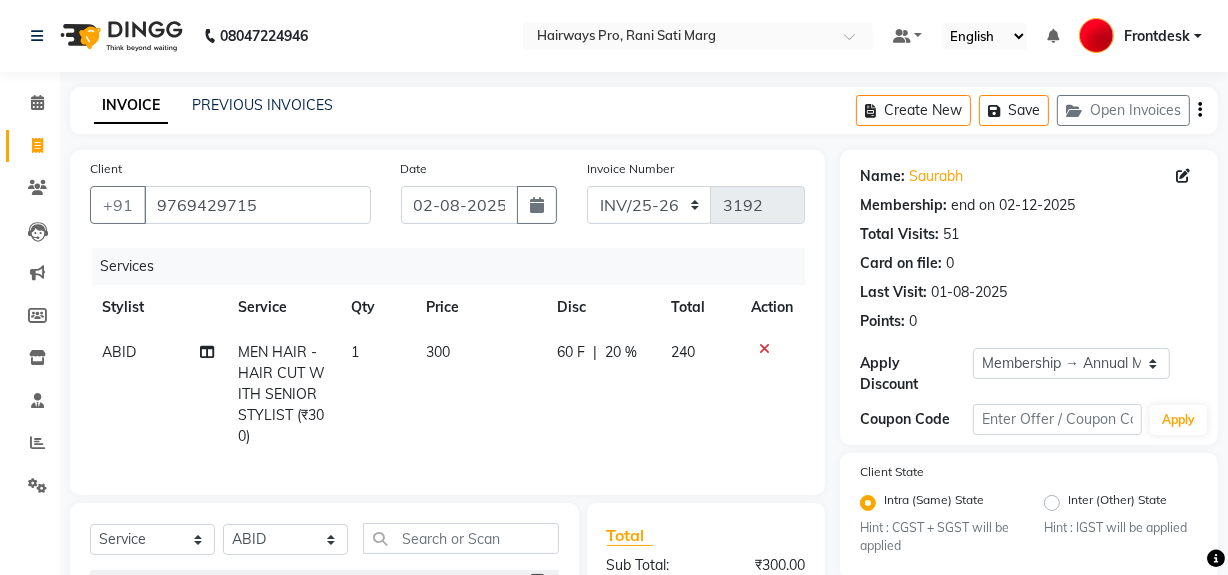 checkbox on "false" 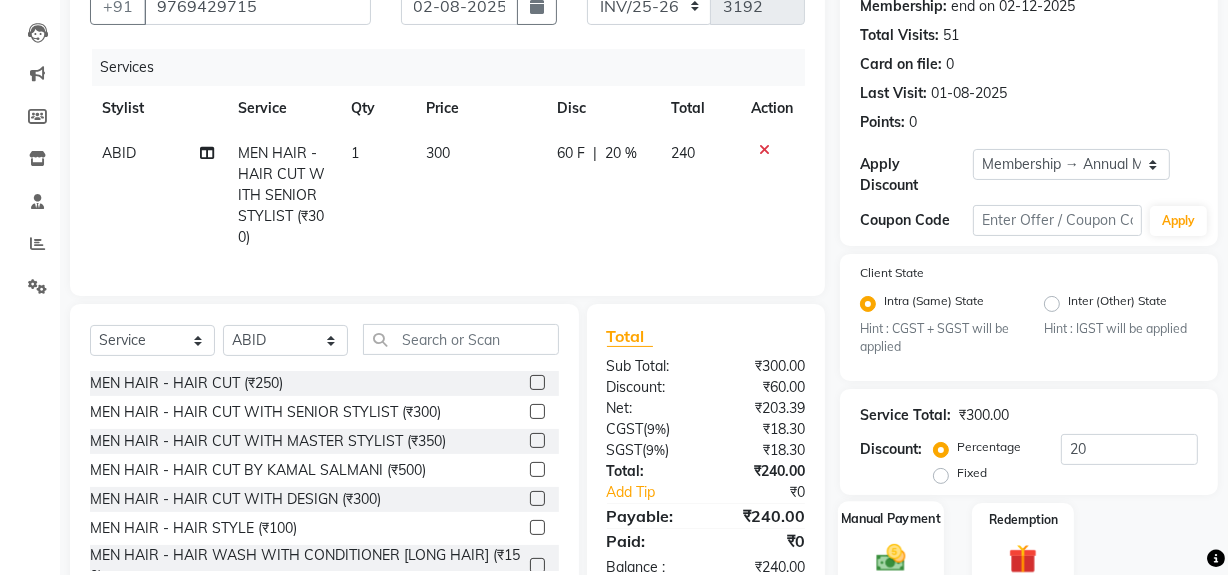 scroll, scrollTop: 284, scrollLeft: 0, axis: vertical 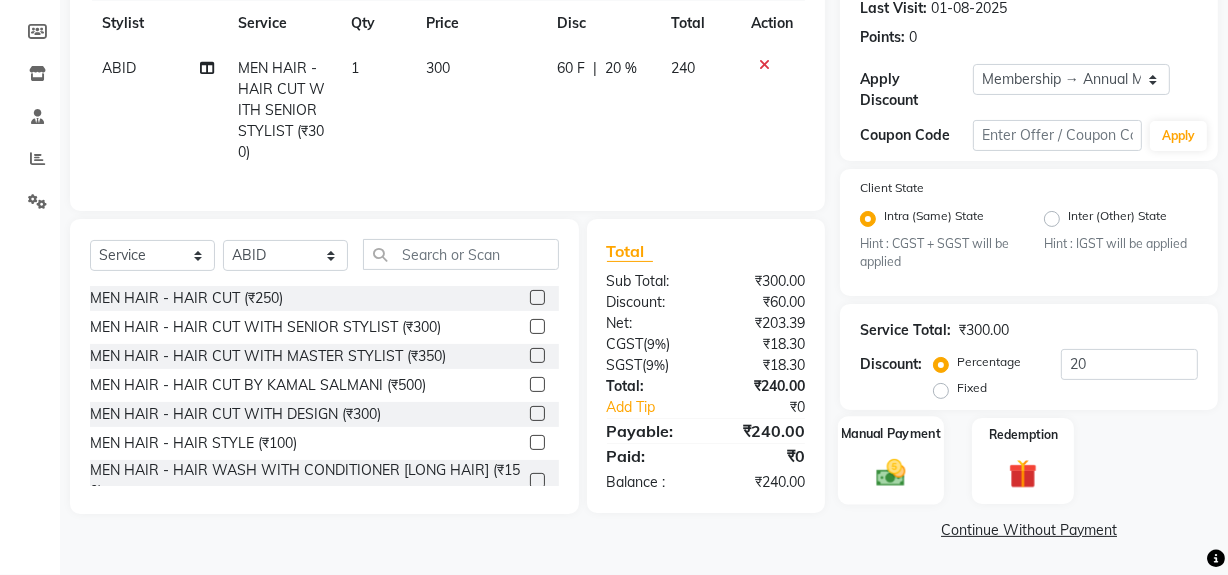 click 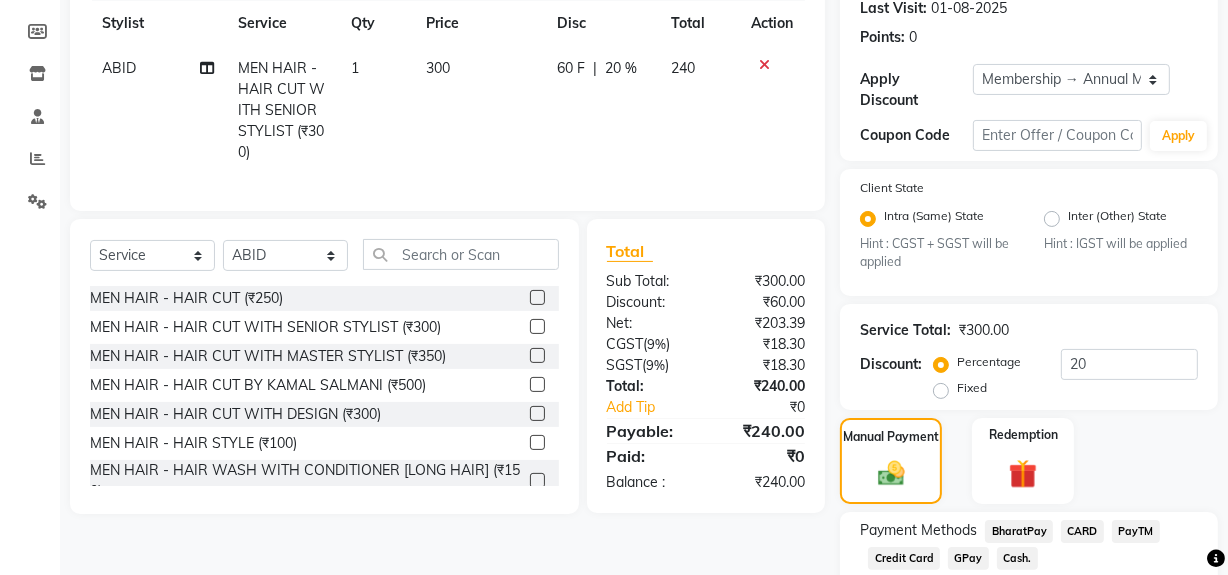 click on "Cash." 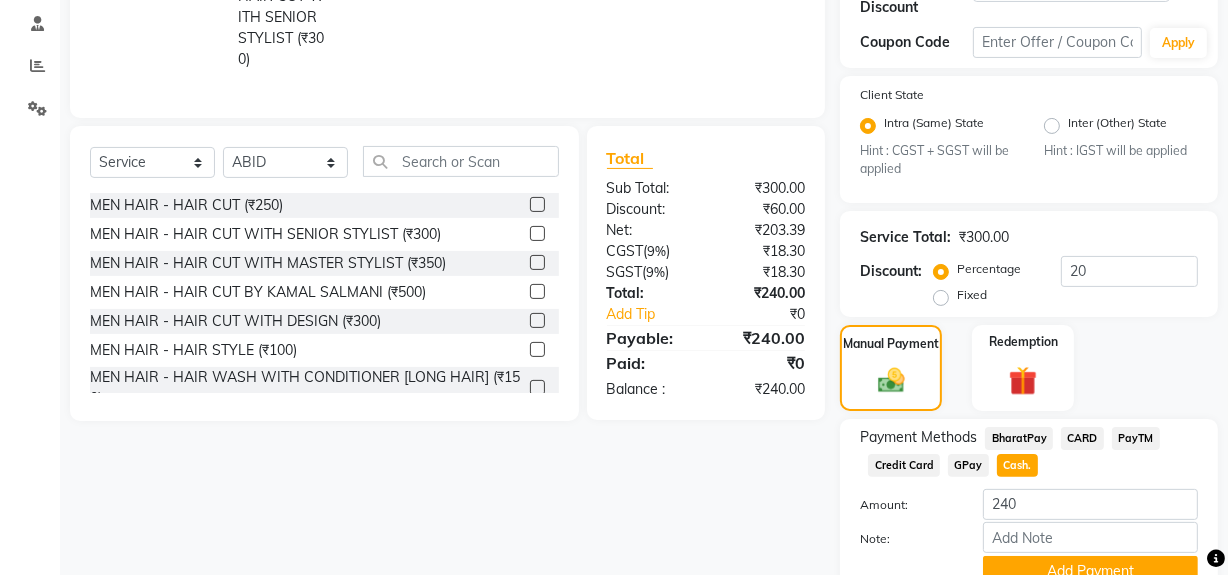 scroll, scrollTop: 469, scrollLeft: 0, axis: vertical 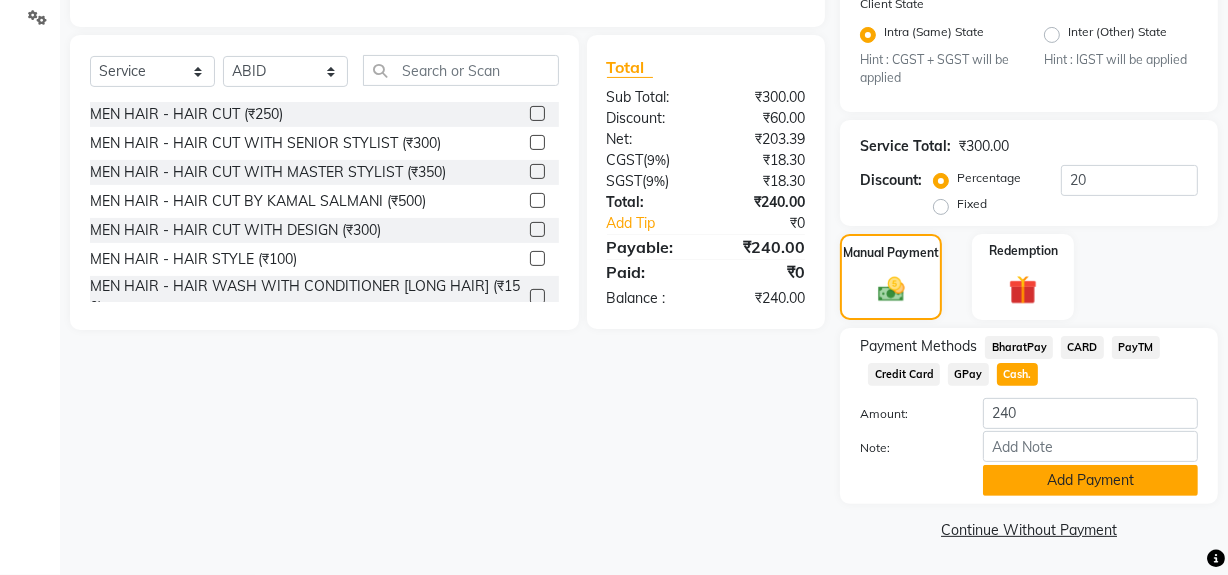 click on "Add Payment" 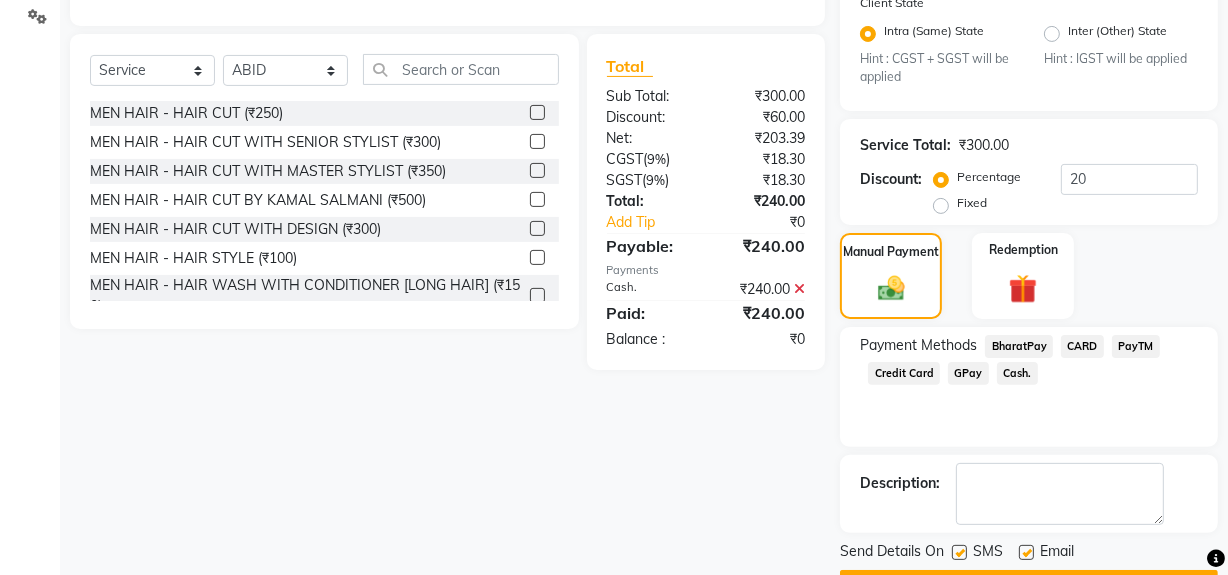 click 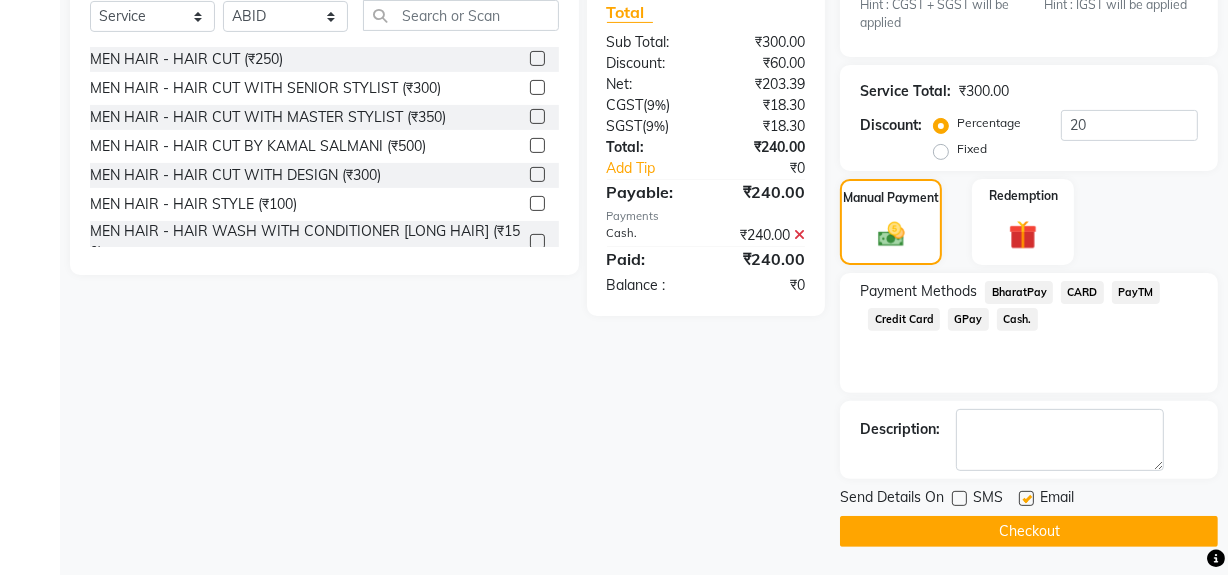 scroll, scrollTop: 524, scrollLeft: 0, axis: vertical 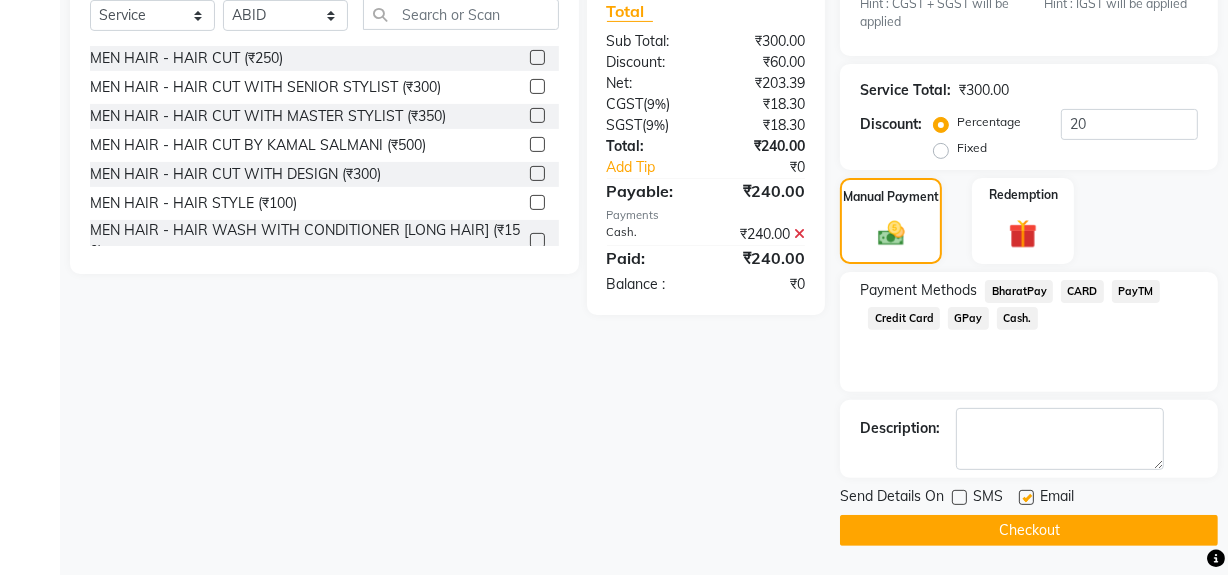 click on "Checkout" 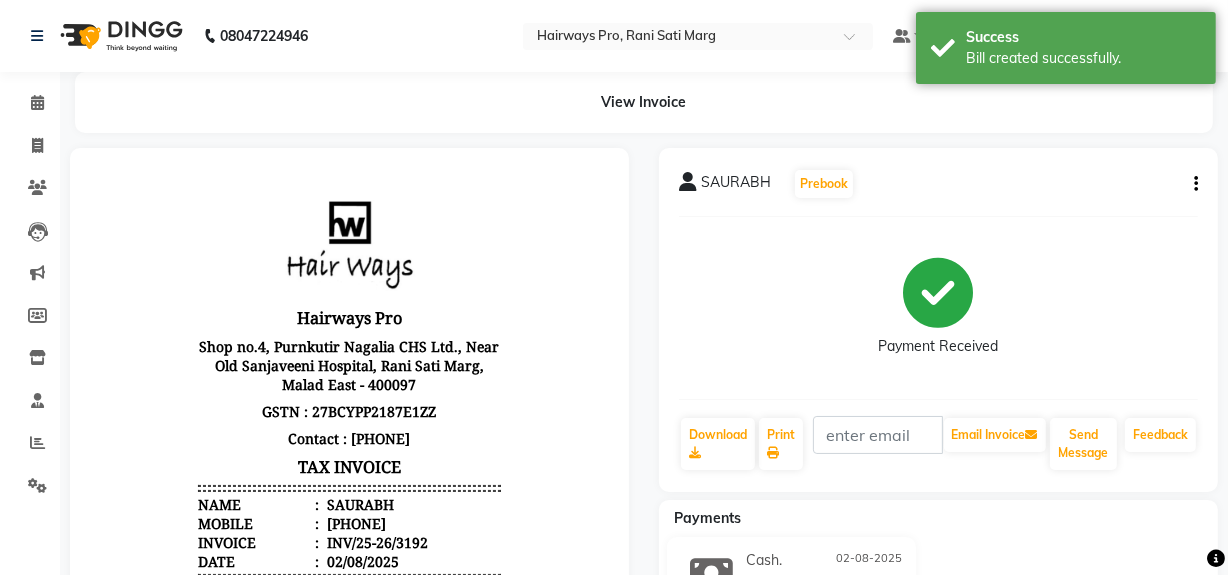scroll, scrollTop: 0, scrollLeft: 0, axis: both 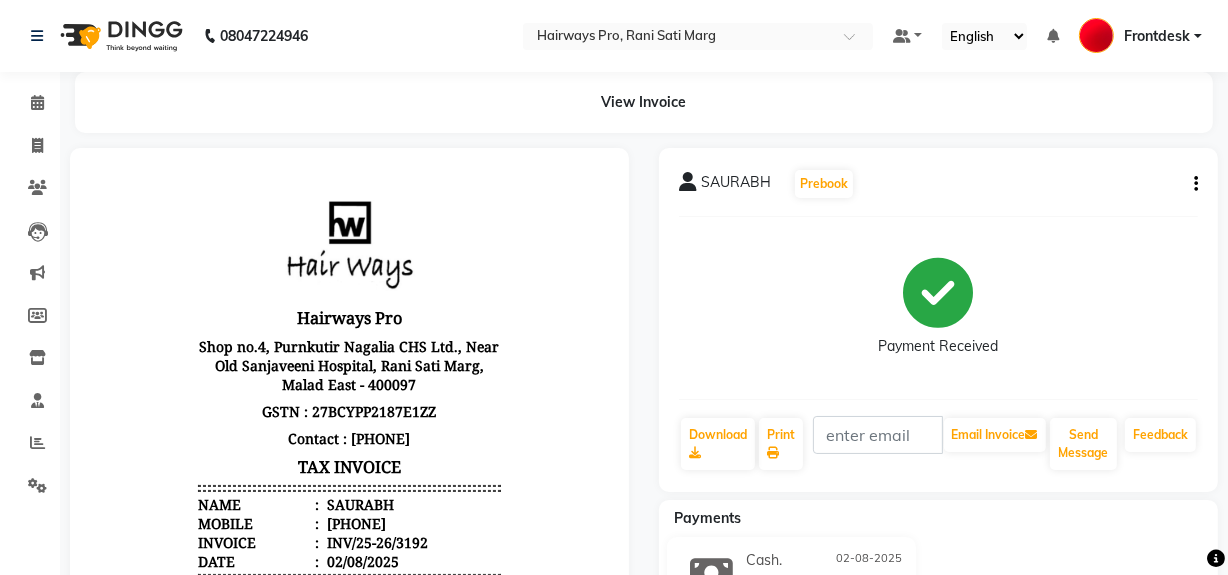click on "Invoice" 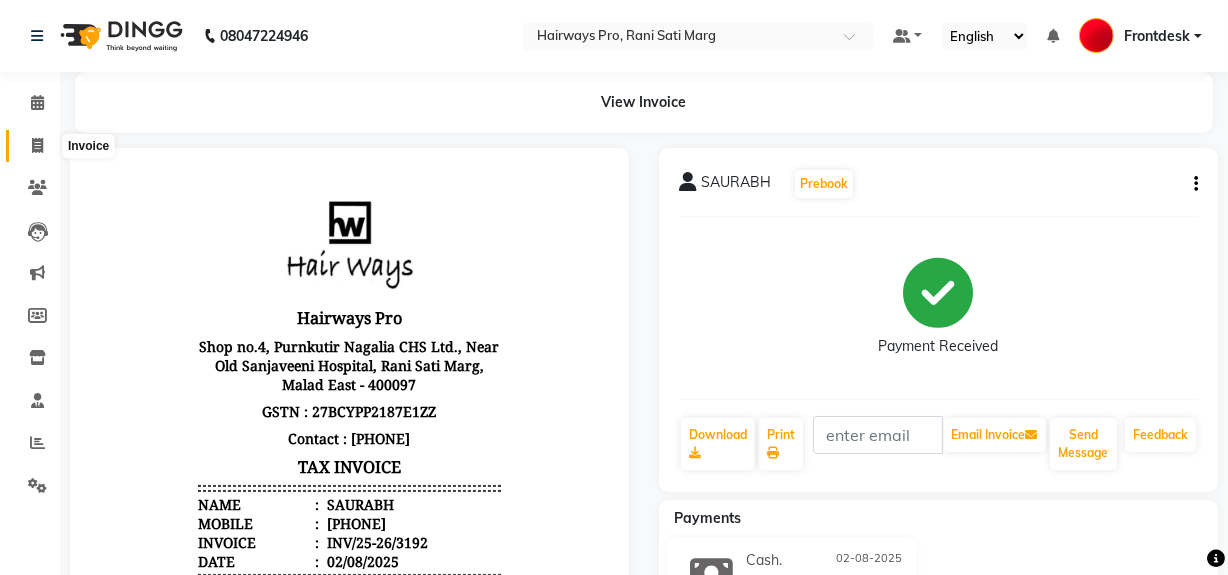 click 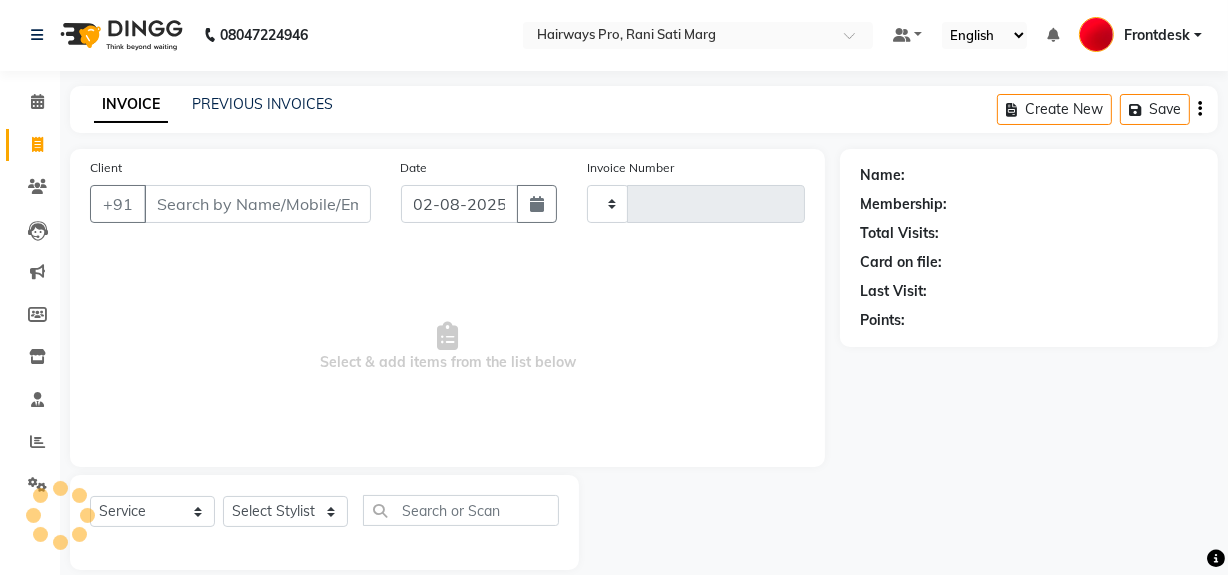 type on "2322" 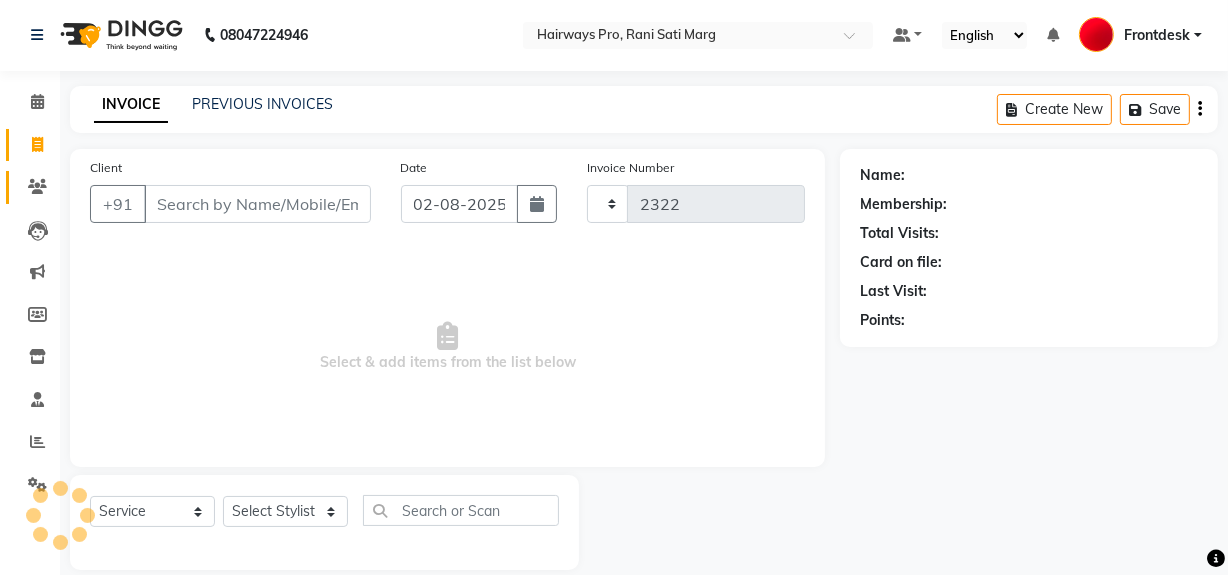 scroll, scrollTop: 26, scrollLeft: 0, axis: vertical 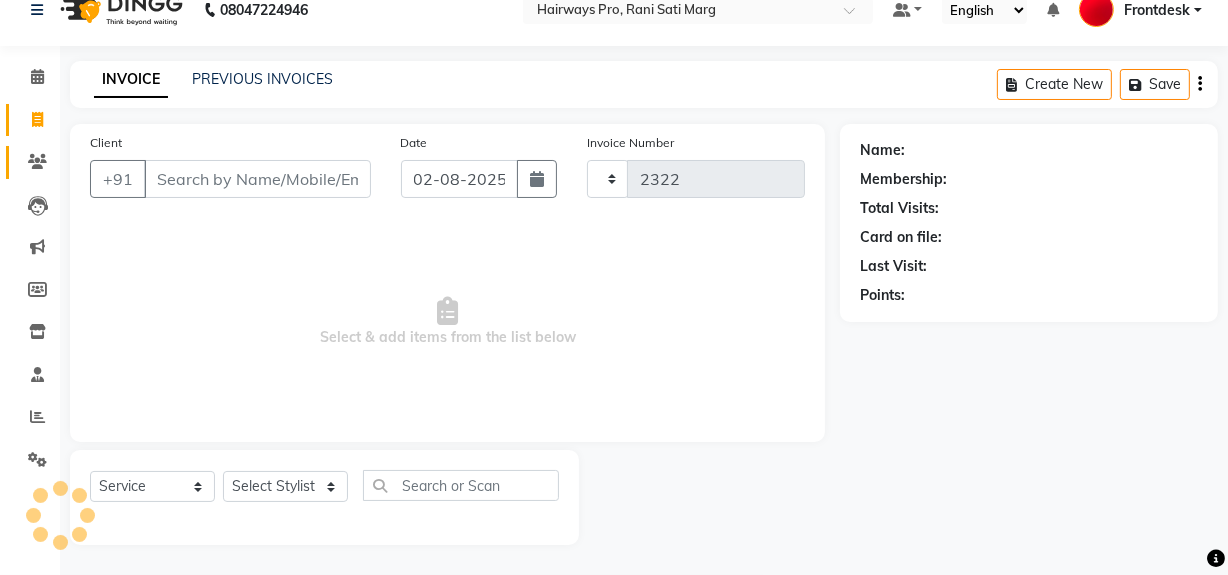 select on "787" 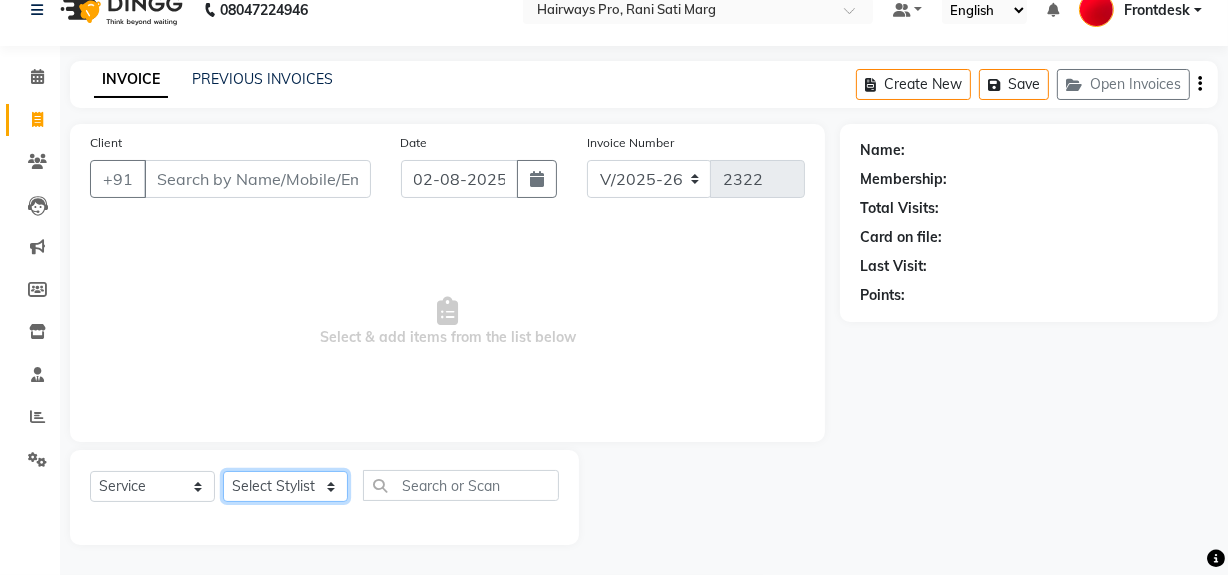 click on "Select Stylist ABID DANISH Faiz shaikh Frontdesk INTEZAR SALMANI JYOTI Kamal Salmani KAVITA MUSTAFA RAFIQUE Sonal SONU WAQAR ZAFAR" 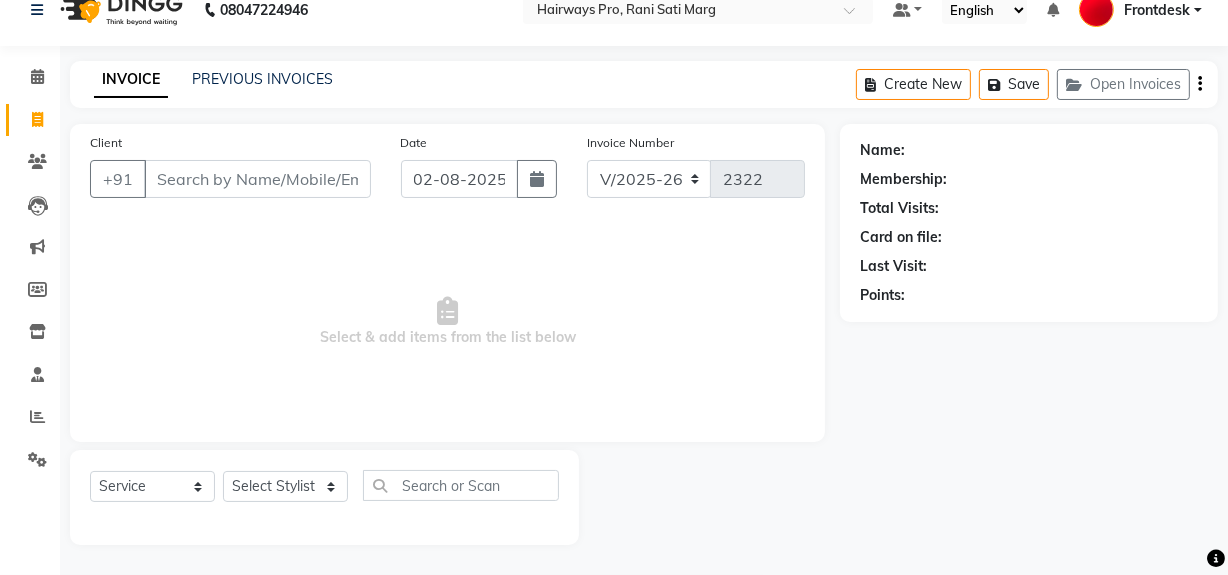click on "Select & add items from the list below" at bounding box center (447, 322) 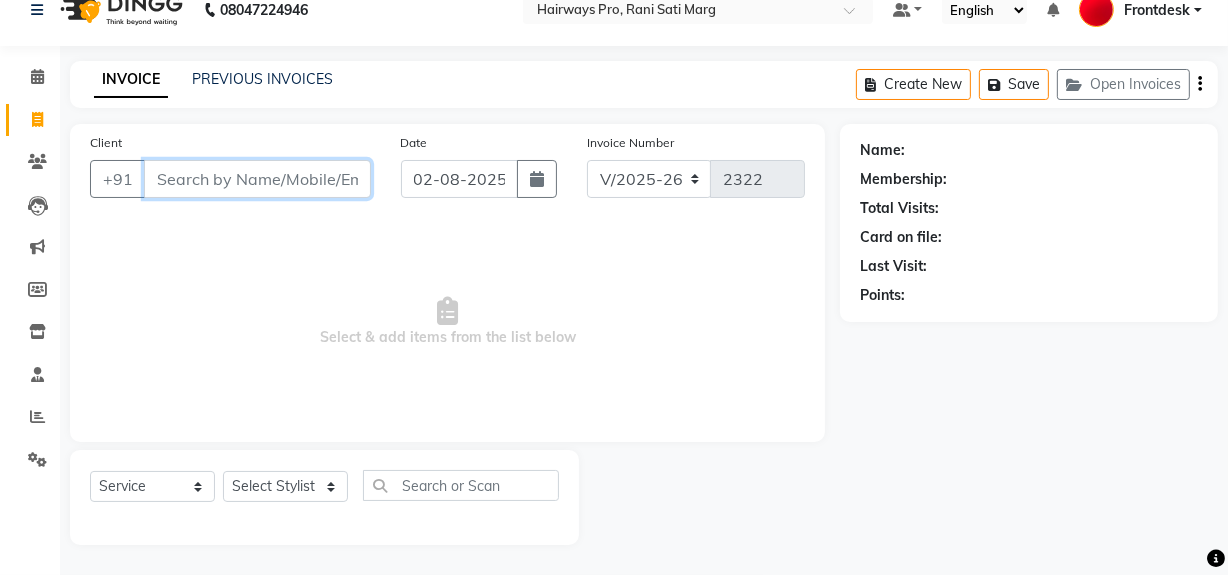 click on "Client" at bounding box center [257, 179] 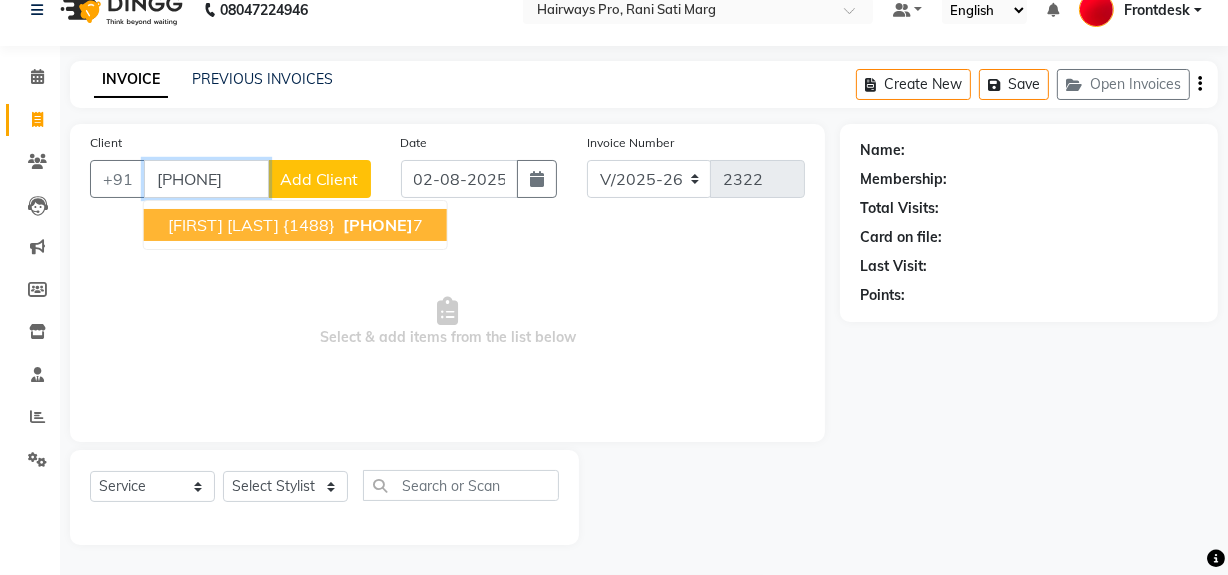 click on "PRATIK SHAH {1488}" at bounding box center [251, 225] 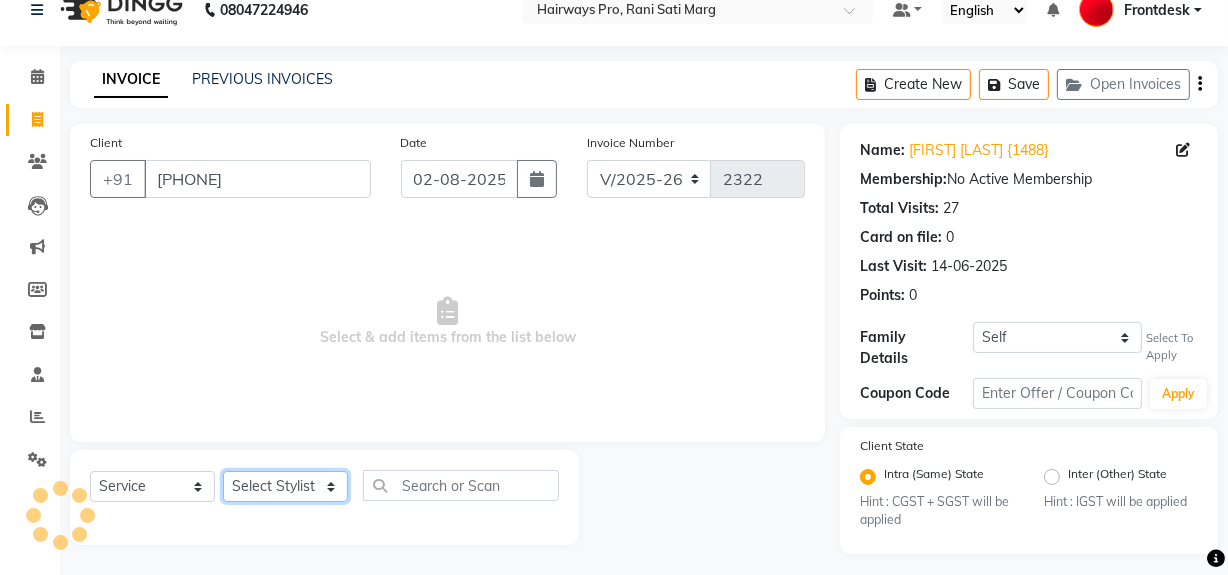 click on "Select Stylist ABID DANISH Faiz shaikh Frontdesk INTEZAR SALMANI JYOTI Kamal Salmani KAVITA MUSTAFA RAFIQUE Sonal SONU WAQAR ZAFAR" 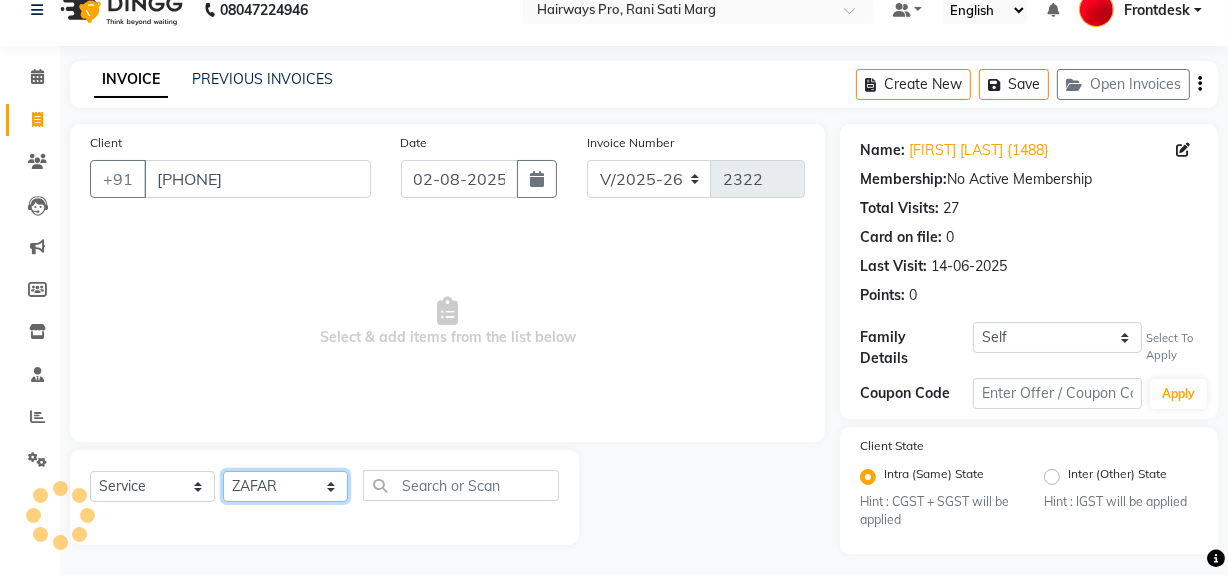 click on "Select Stylist ABID DANISH Faiz shaikh Frontdesk INTEZAR SALMANI JYOTI Kamal Salmani KAVITA MUSTAFA RAFIQUE Sonal SONU WAQAR ZAFAR" 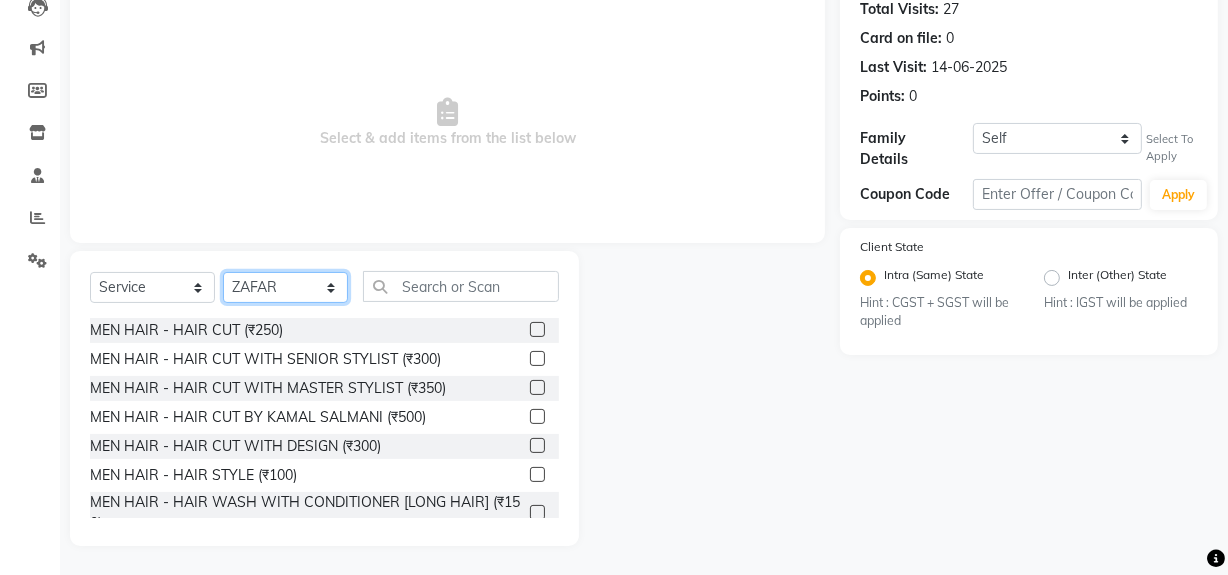 scroll, scrollTop: 226, scrollLeft: 0, axis: vertical 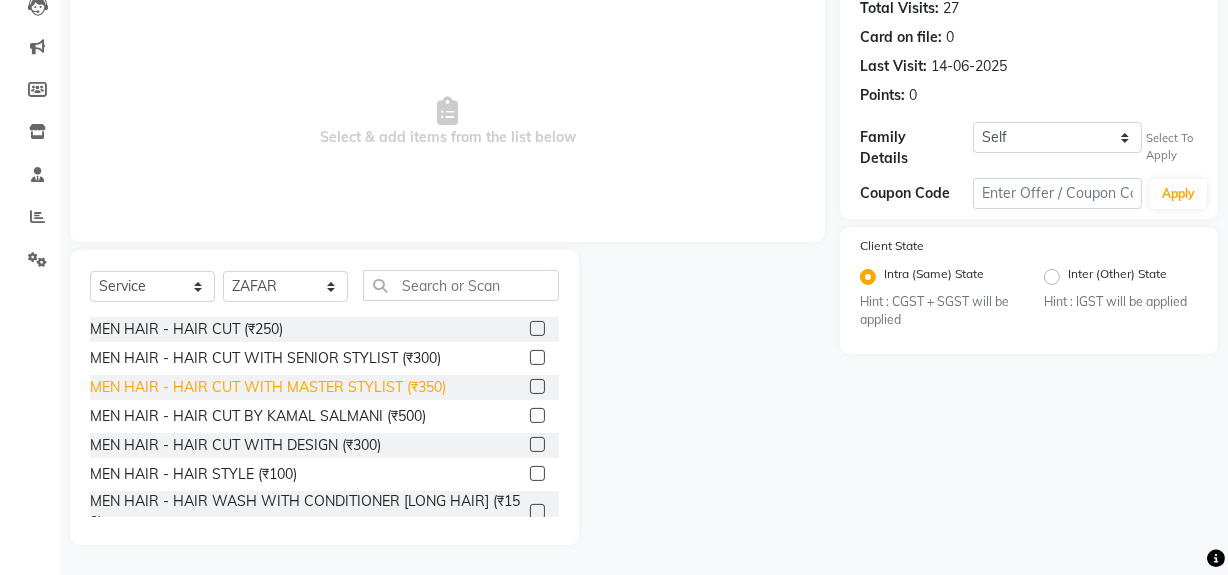 click on "MEN HAIR - HAIR CUT WITH MASTER STYLIST (₹350)" 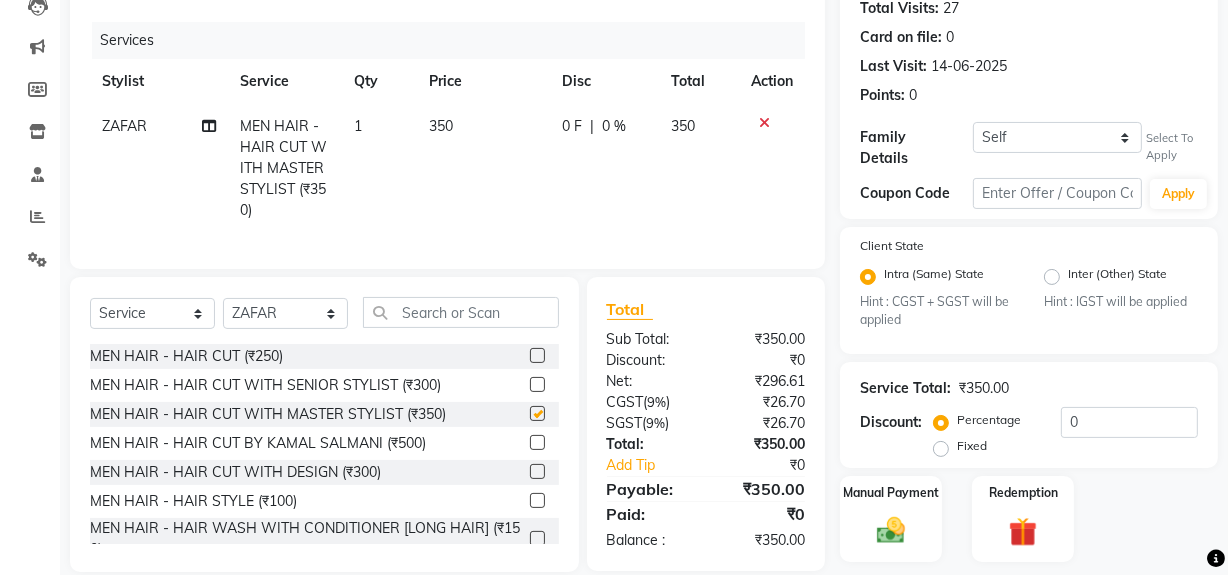 checkbox on "false" 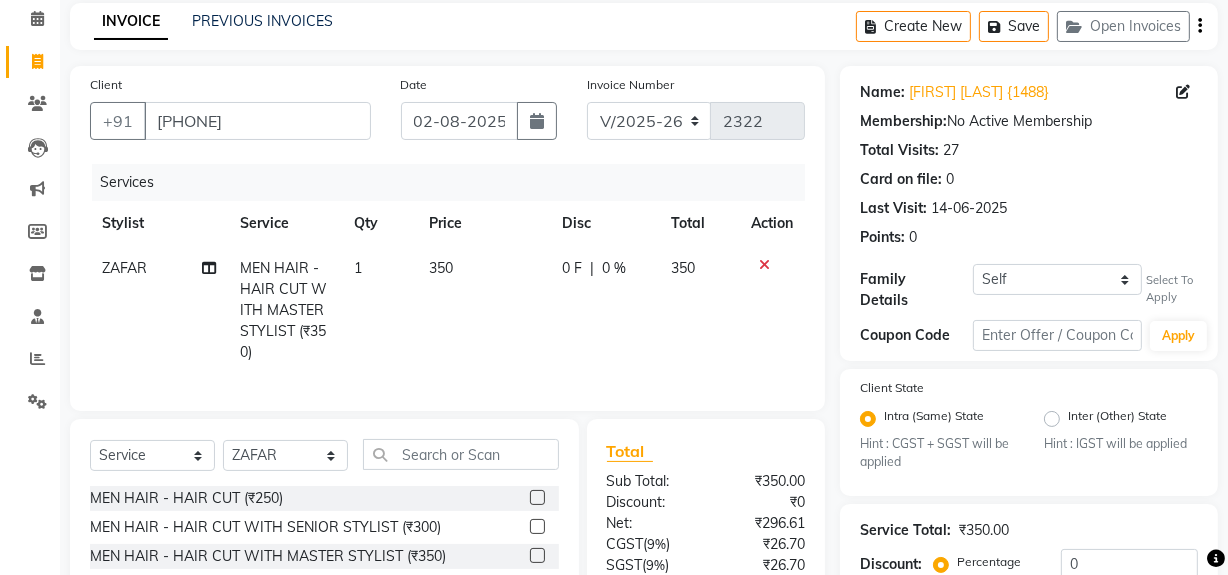 scroll, scrollTop: 0, scrollLeft: 0, axis: both 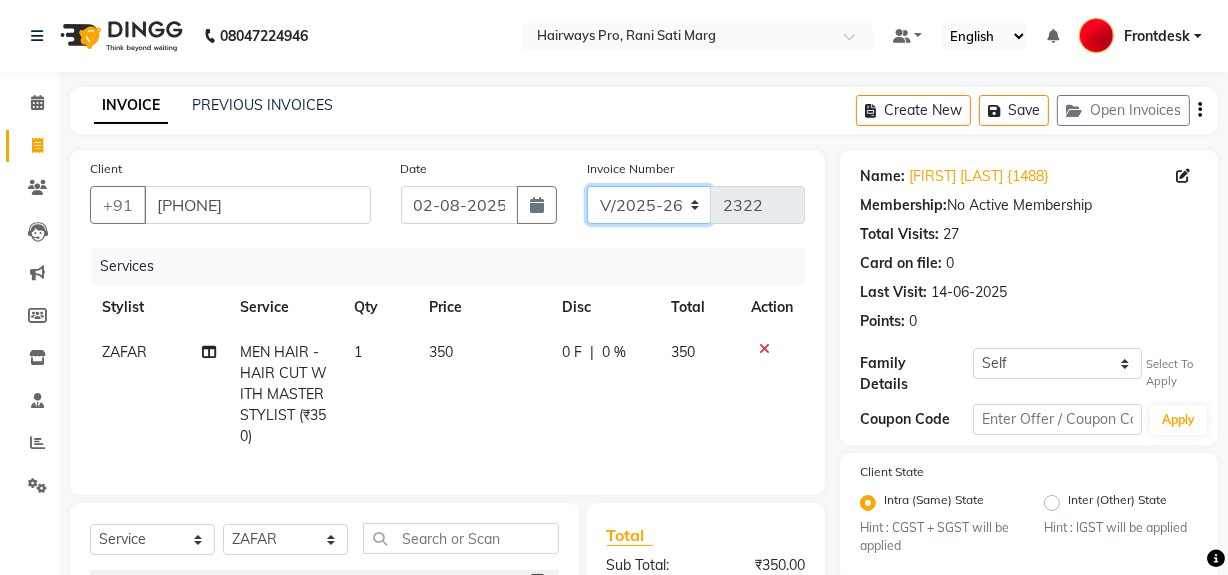 drag, startPoint x: 643, startPoint y: 197, endPoint x: 651, endPoint y: 219, distance: 23.409399 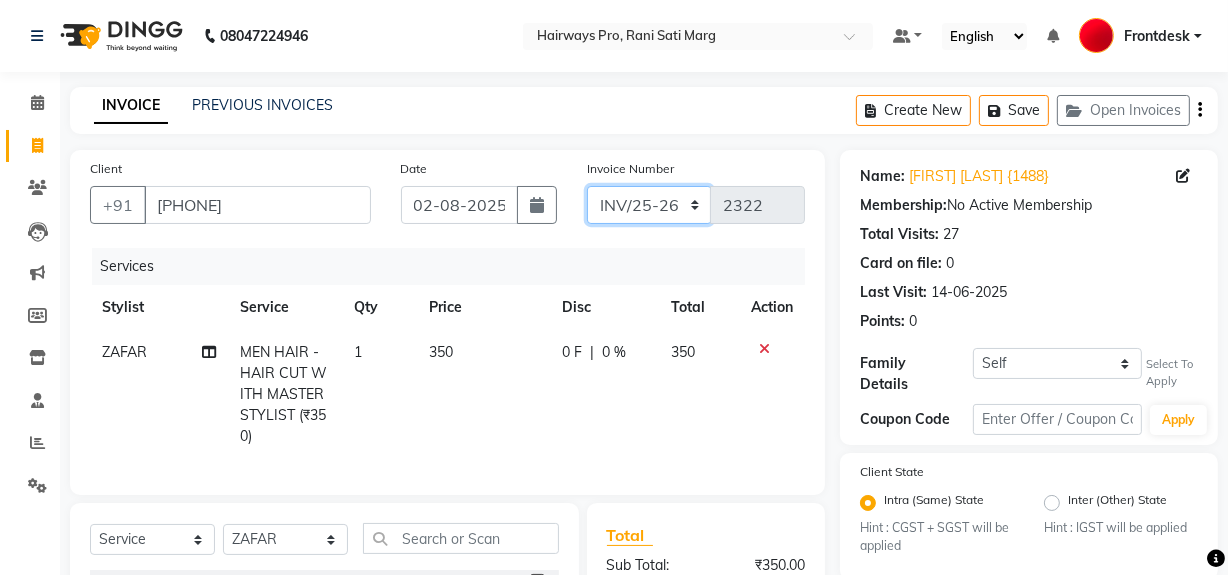 click on "INV/25-26 V/2025-26" 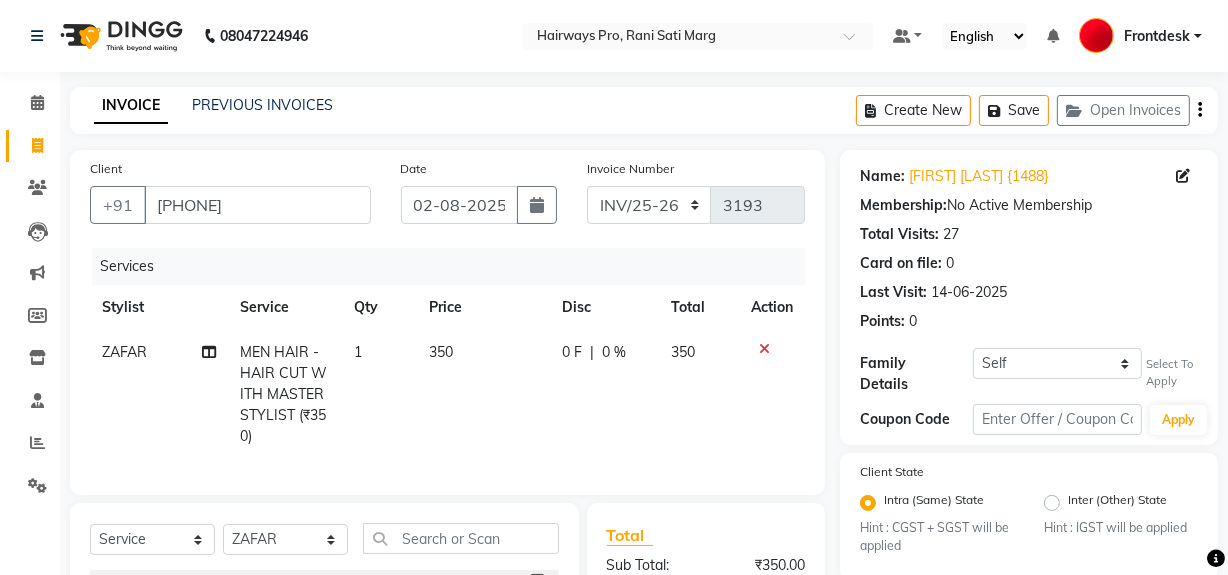 click 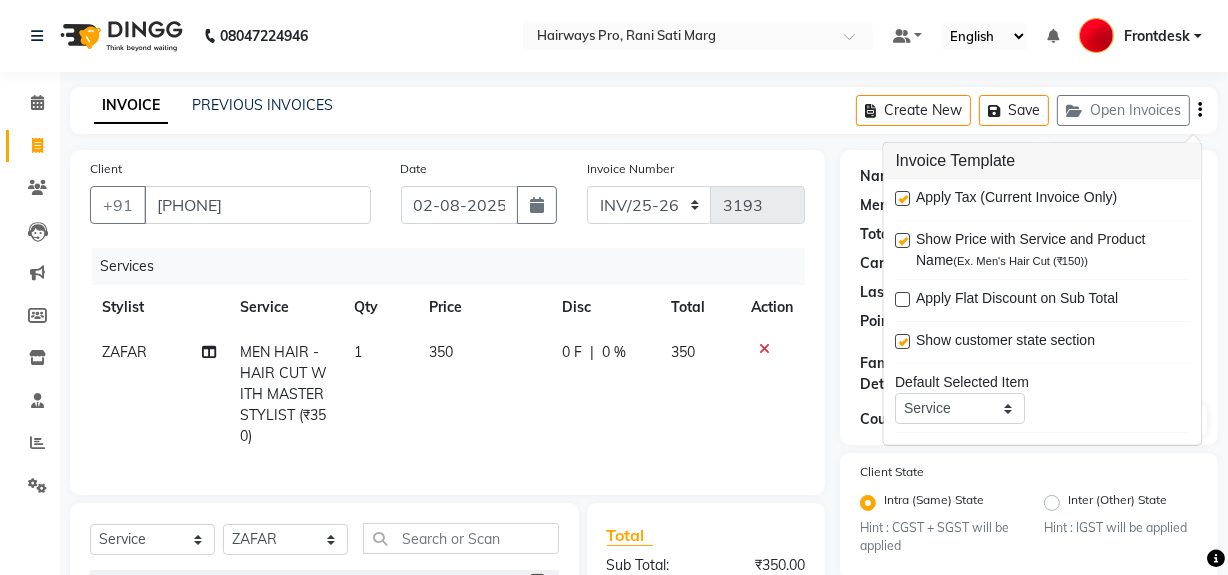 click at bounding box center [903, 198] 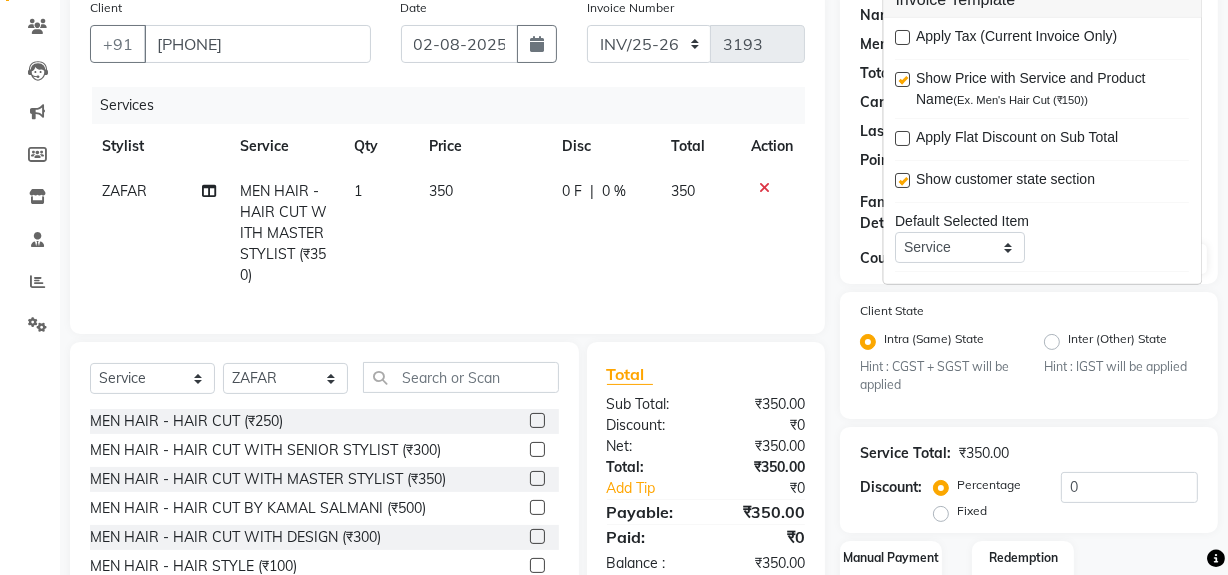 scroll, scrollTop: 272, scrollLeft: 0, axis: vertical 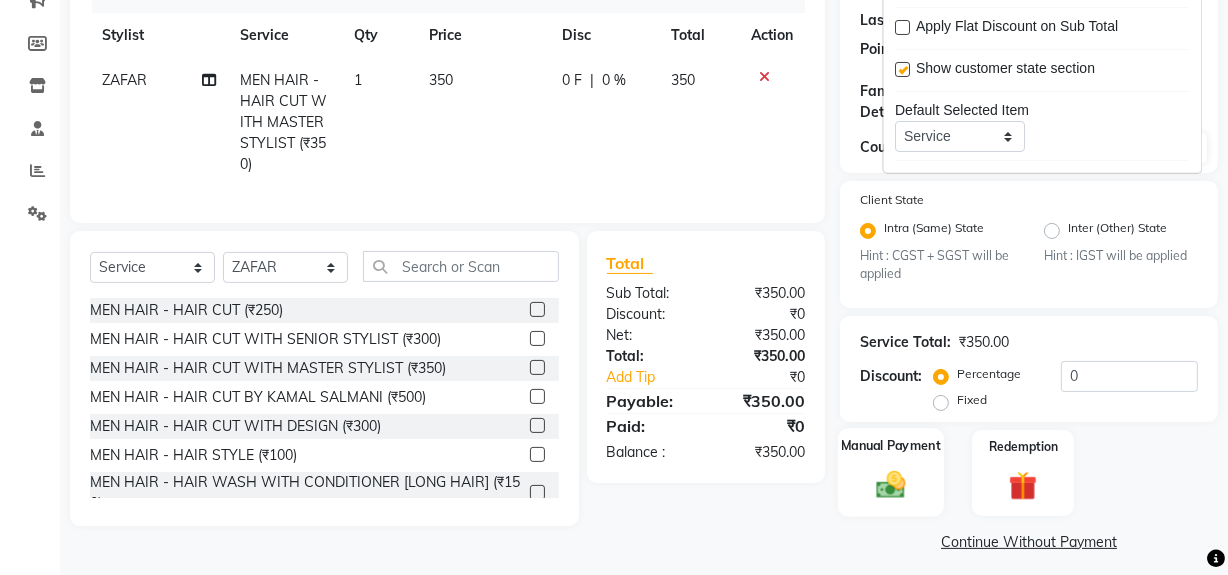 click 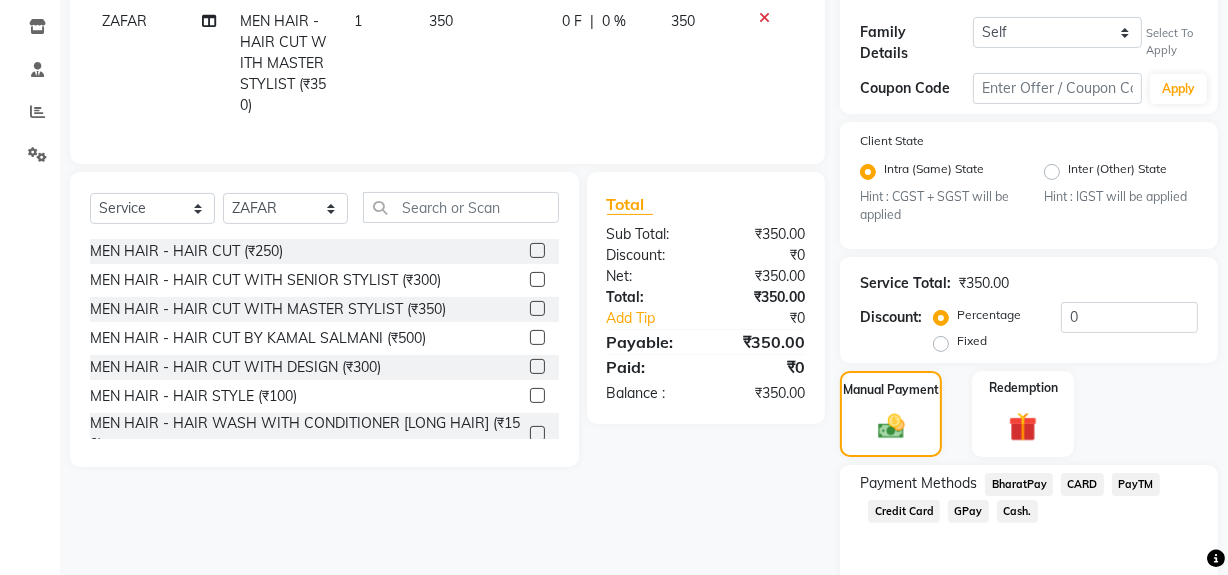 scroll, scrollTop: 363, scrollLeft: 0, axis: vertical 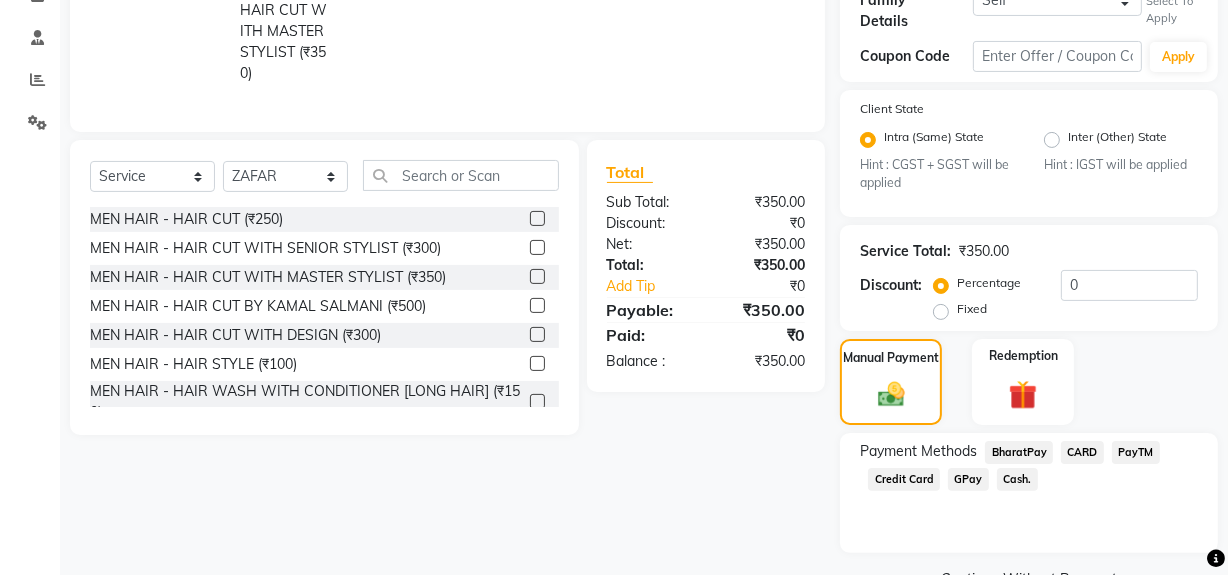 click on "Cash." 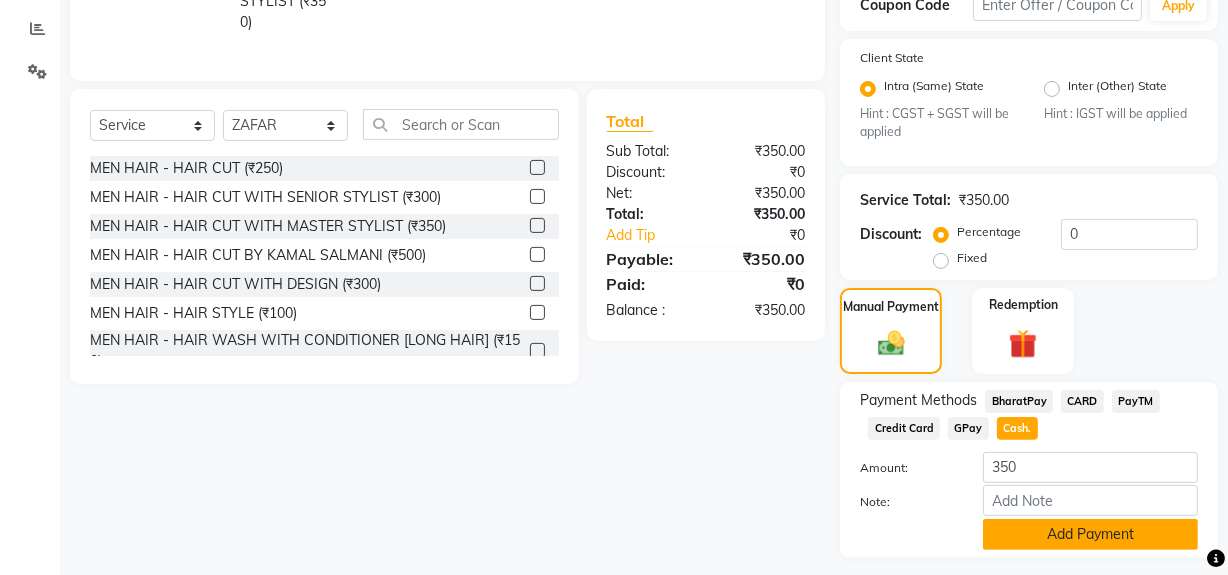 scroll, scrollTop: 463, scrollLeft: 0, axis: vertical 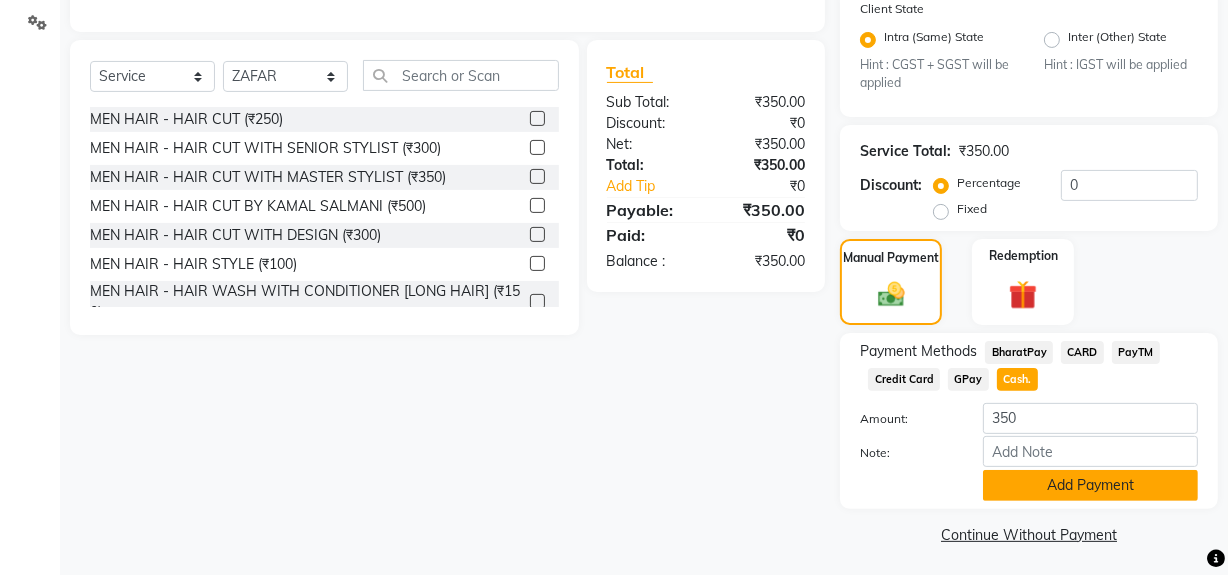 click on "Add Payment" 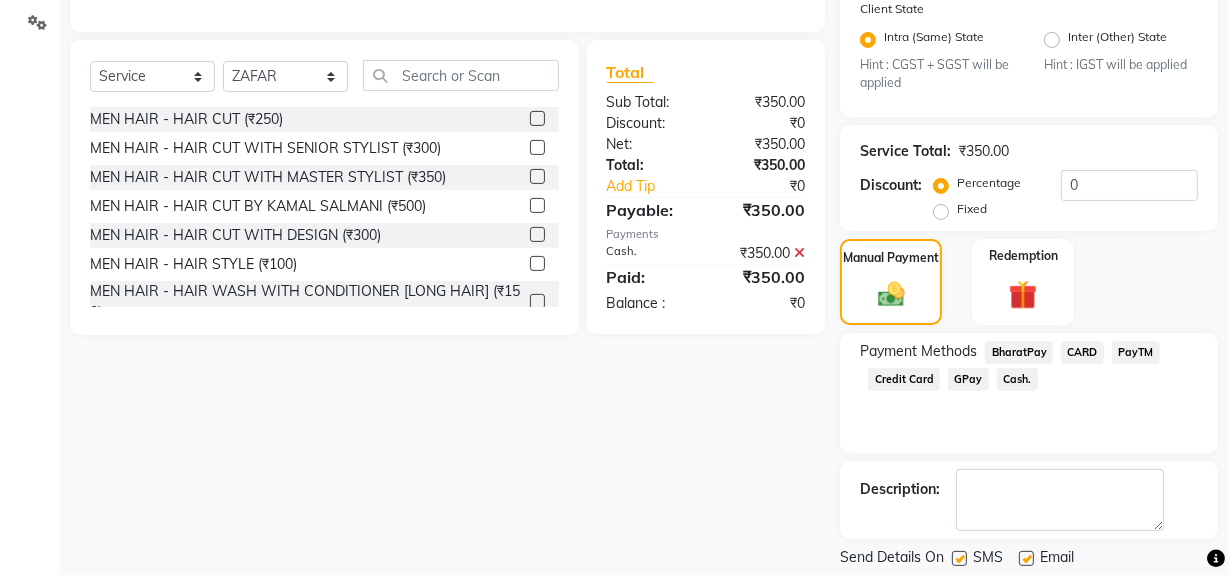 click 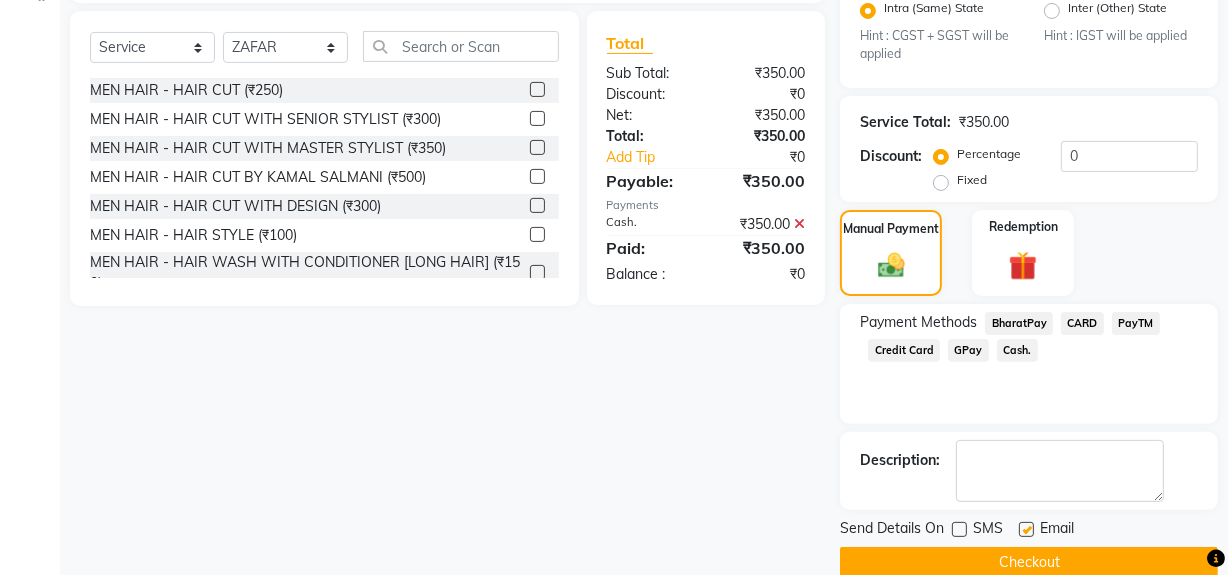 scroll, scrollTop: 520, scrollLeft: 0, axis: vertical 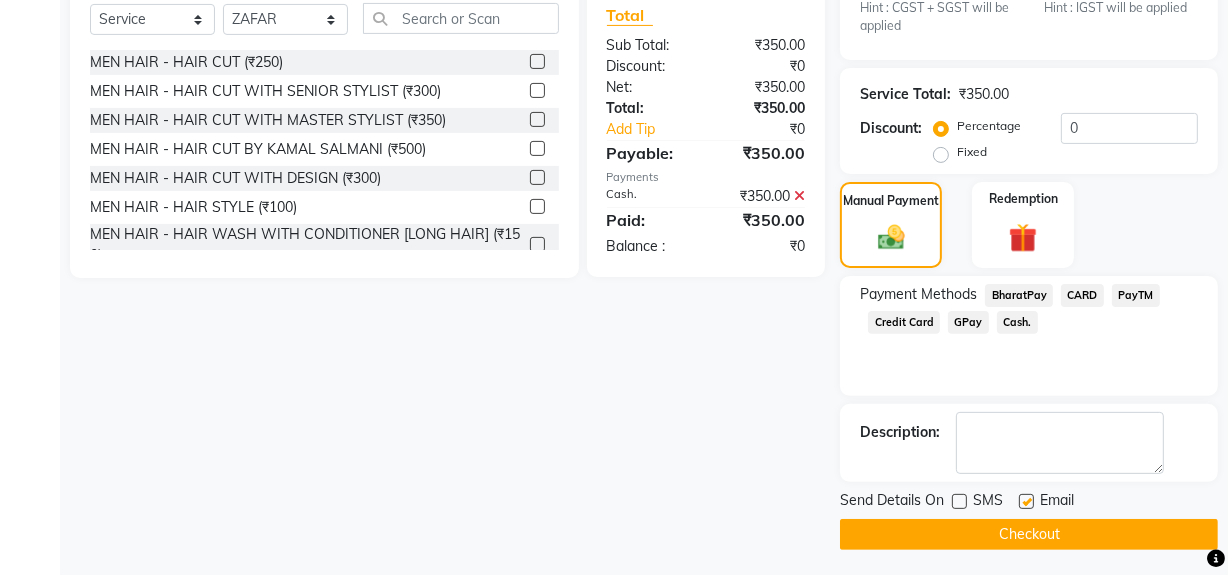 click on "Checkout" 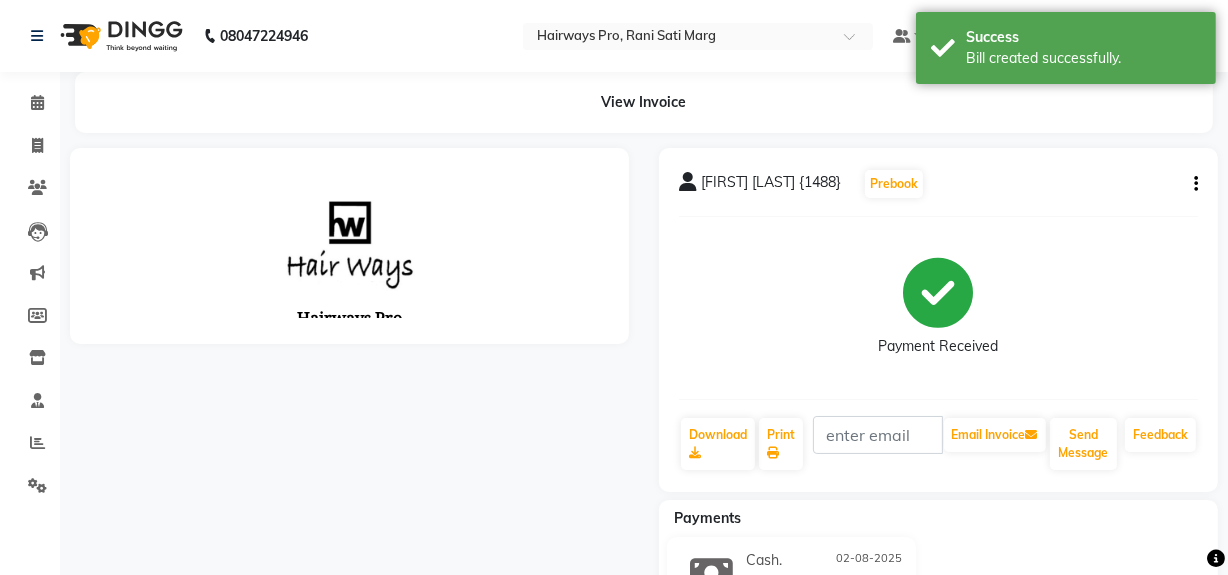scroll, scrollTop: 0, scrollLeft: 0, axis: both 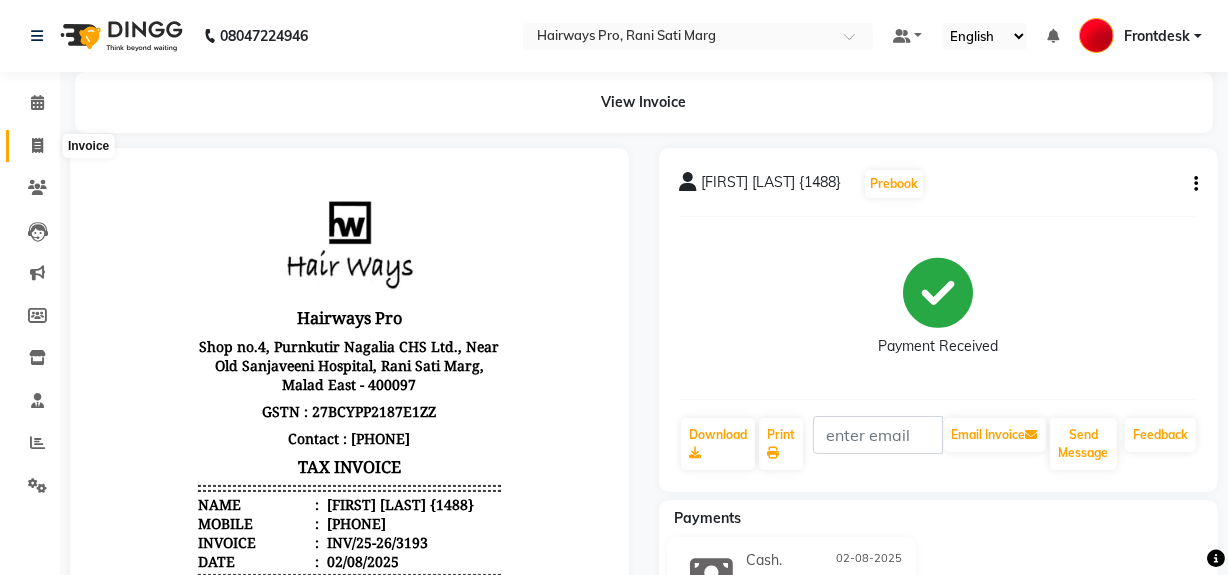 click 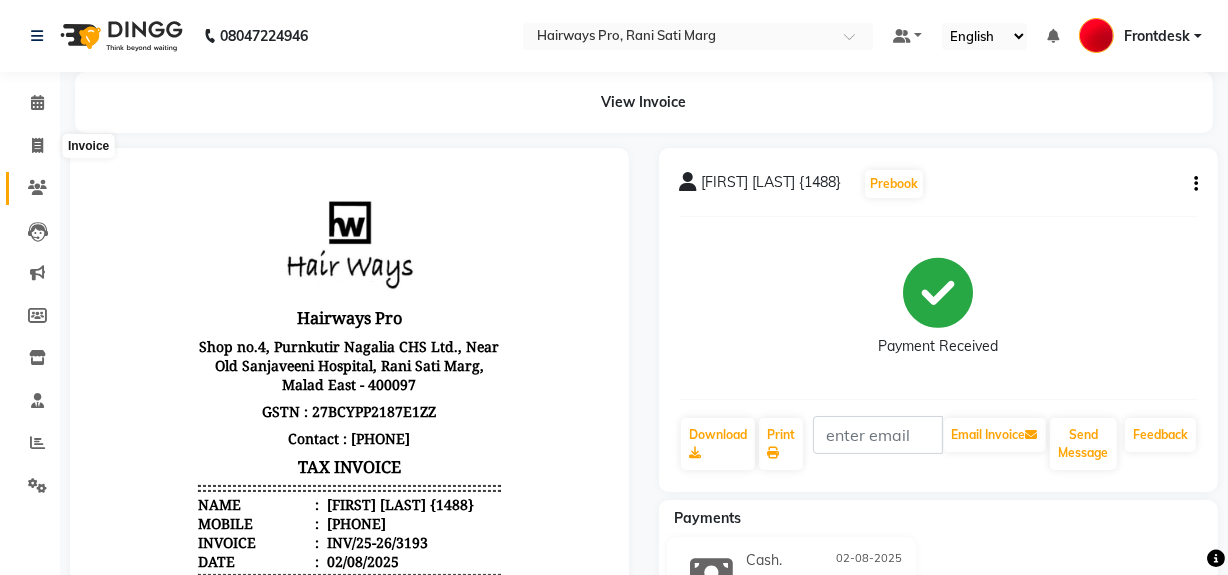 select on "787" 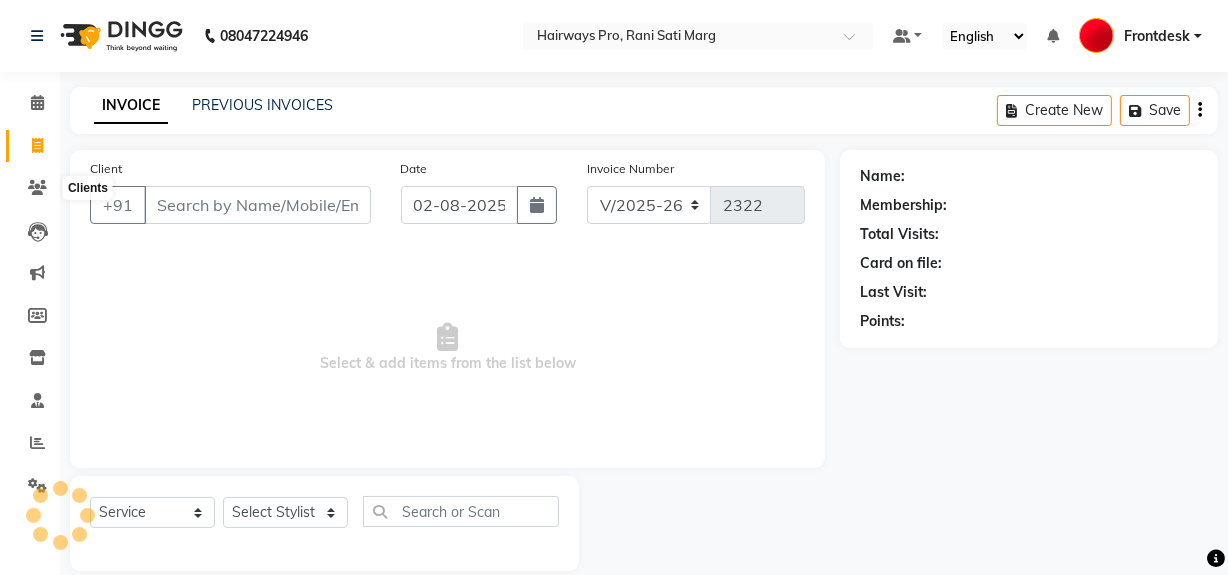 scroll, scrollTop: 26, scrollLeft: 0, axis: vertical 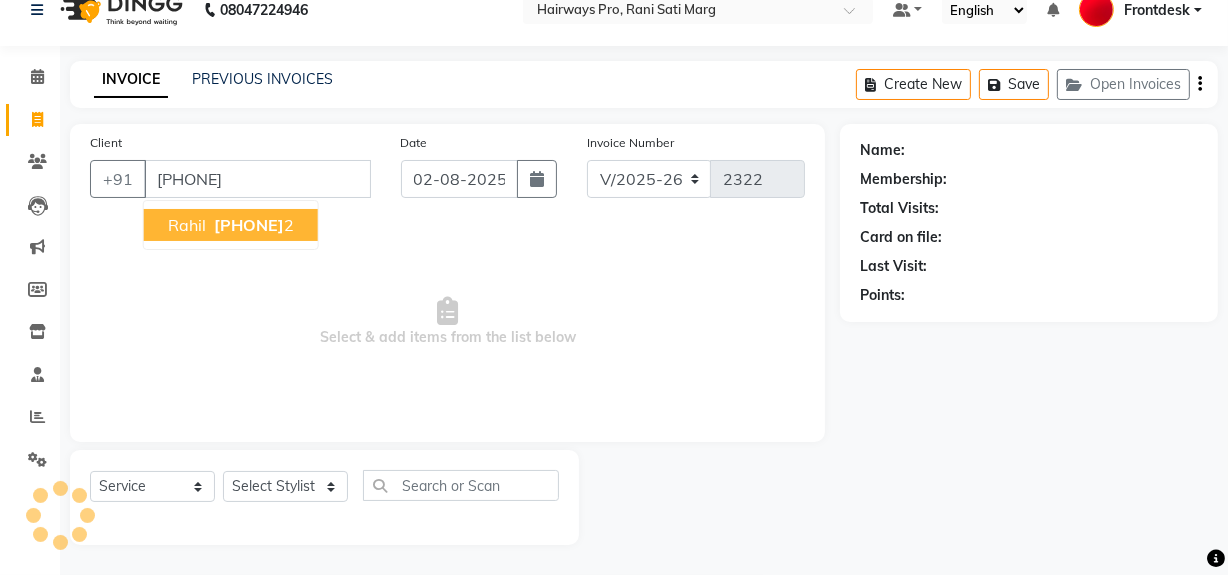 type on "9769683952" 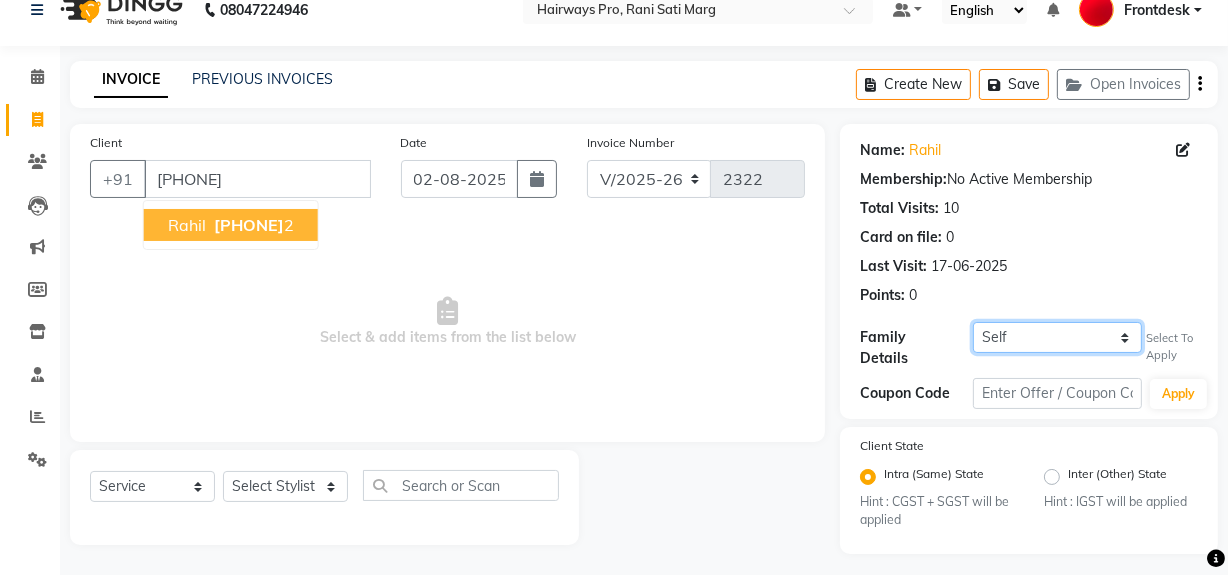 click on "Self PANKAJ POKHKRKAR {1472}" 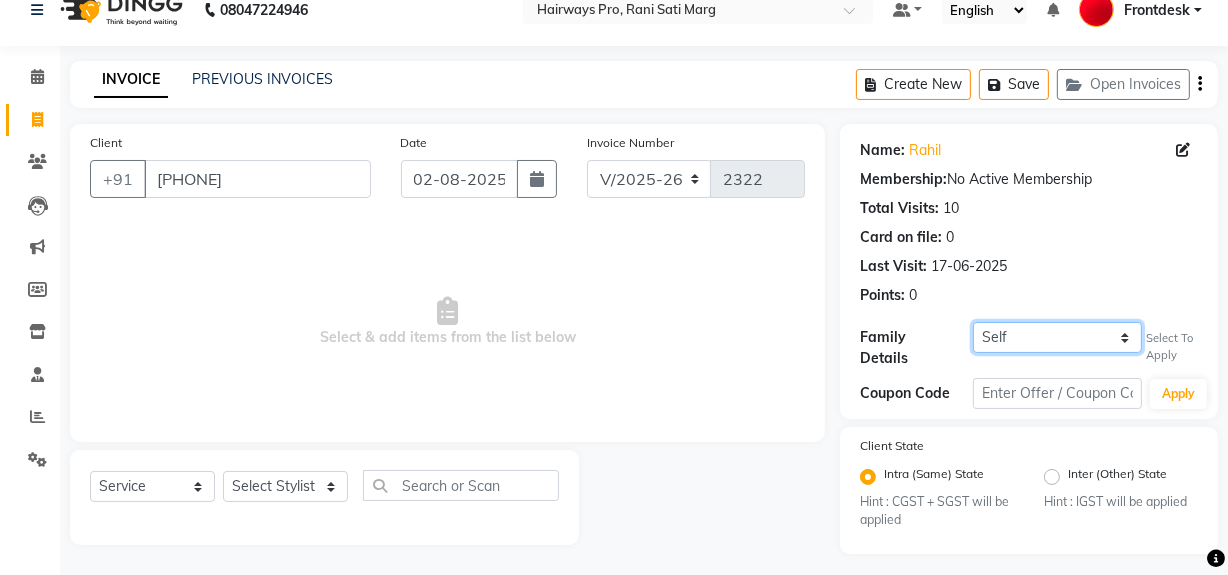 select on "1258577" 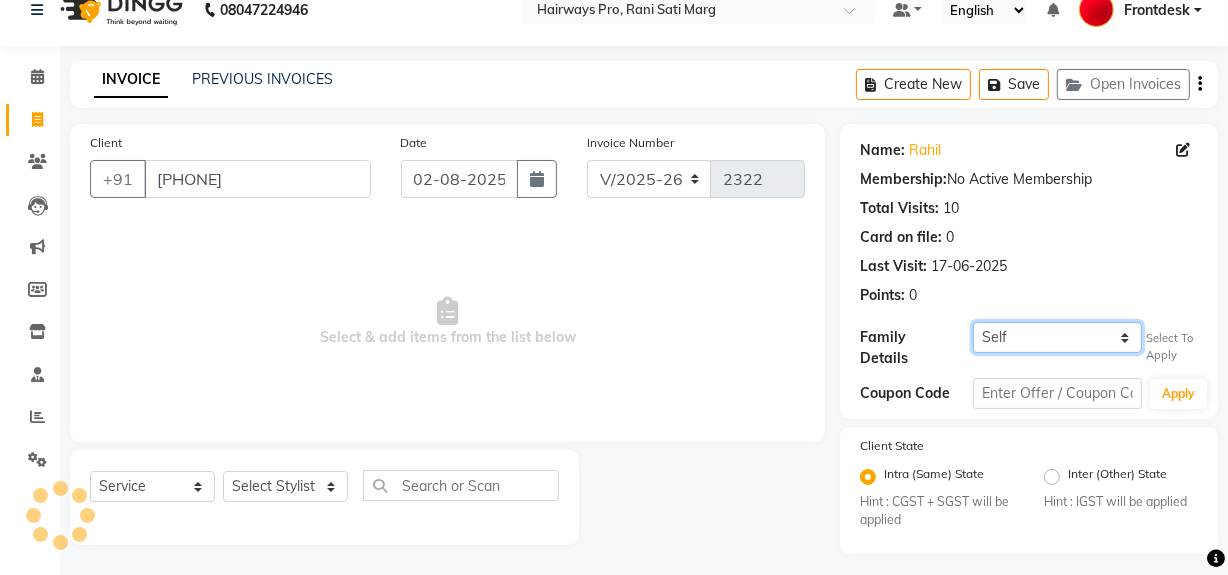 select on "1: Object" 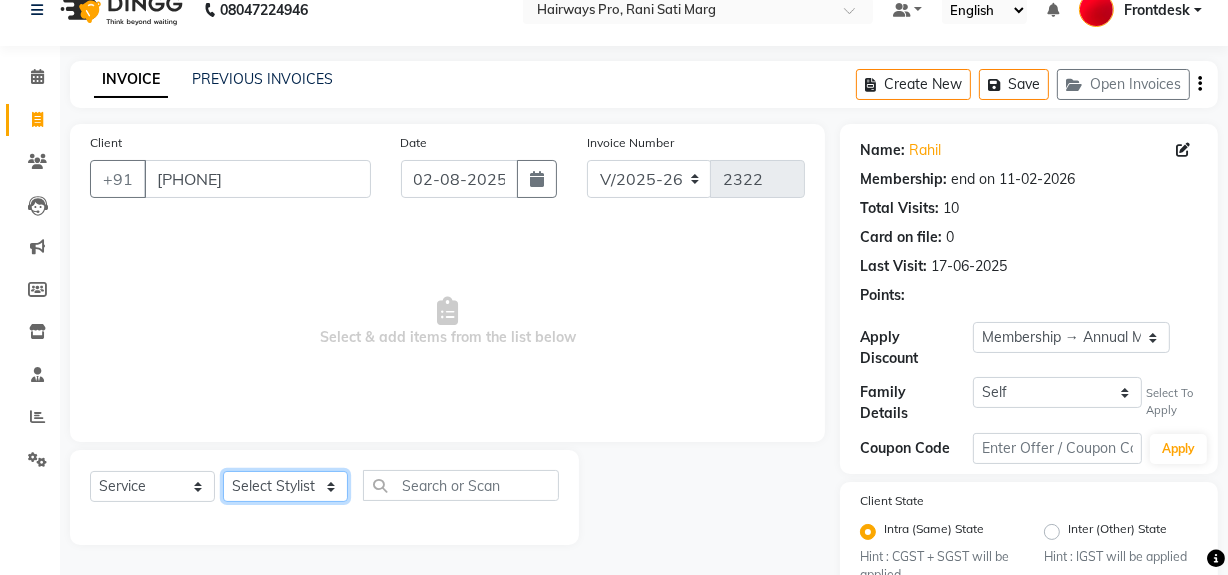 click on "Select Stylist ABID DANISH Faiz shaikh Frontdesk INTEZAR SALMANI JYOTI Kamal Salmani KAVITA MUSTAFA RAFIQUE Sonal SONU WAQAR ZAFAR" 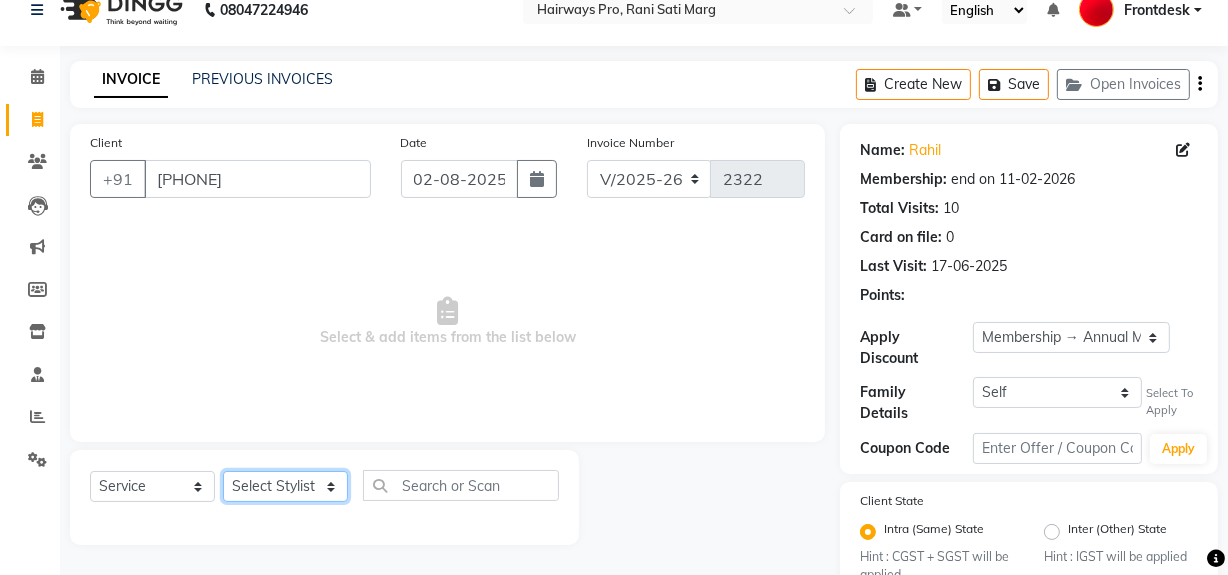 select on "26153" 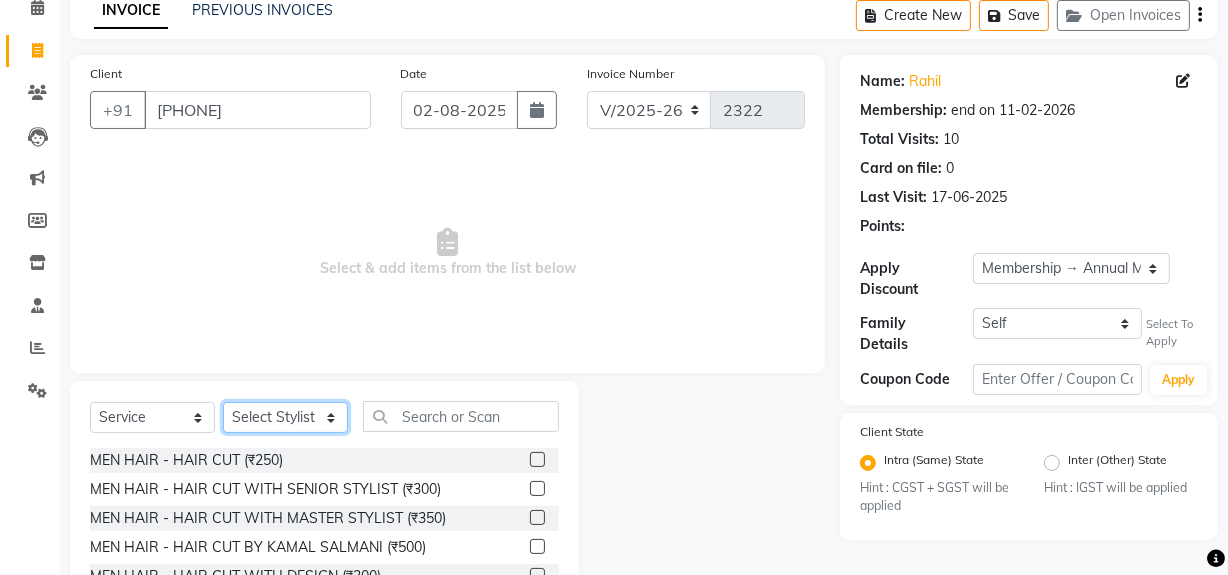 scroll, scrollTop: 208, scrollLeft: 0, axis: vertical 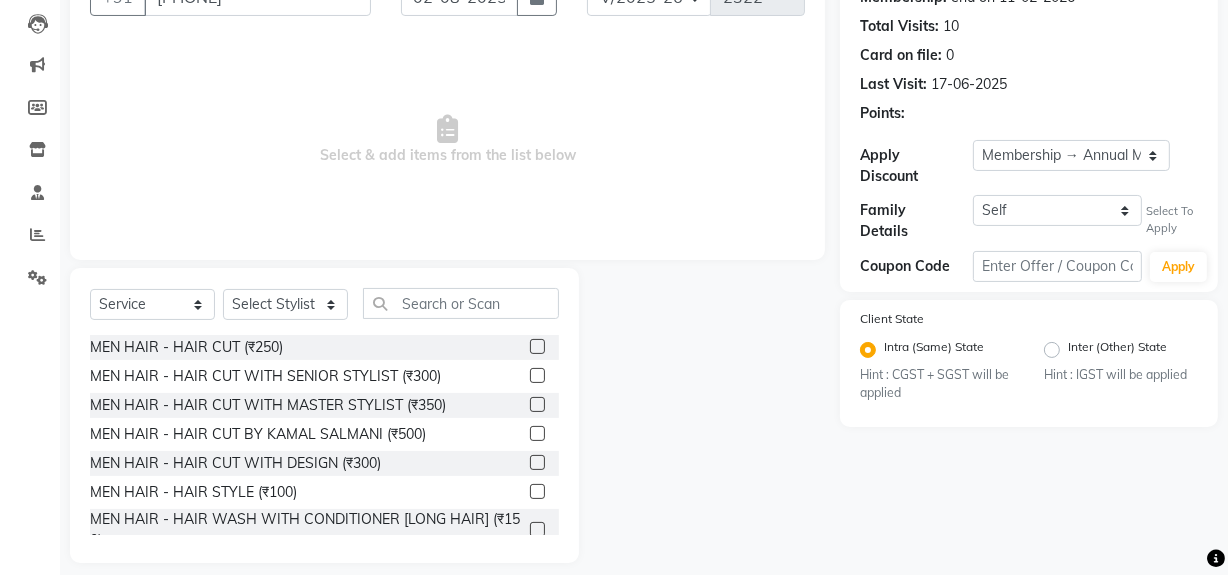 click 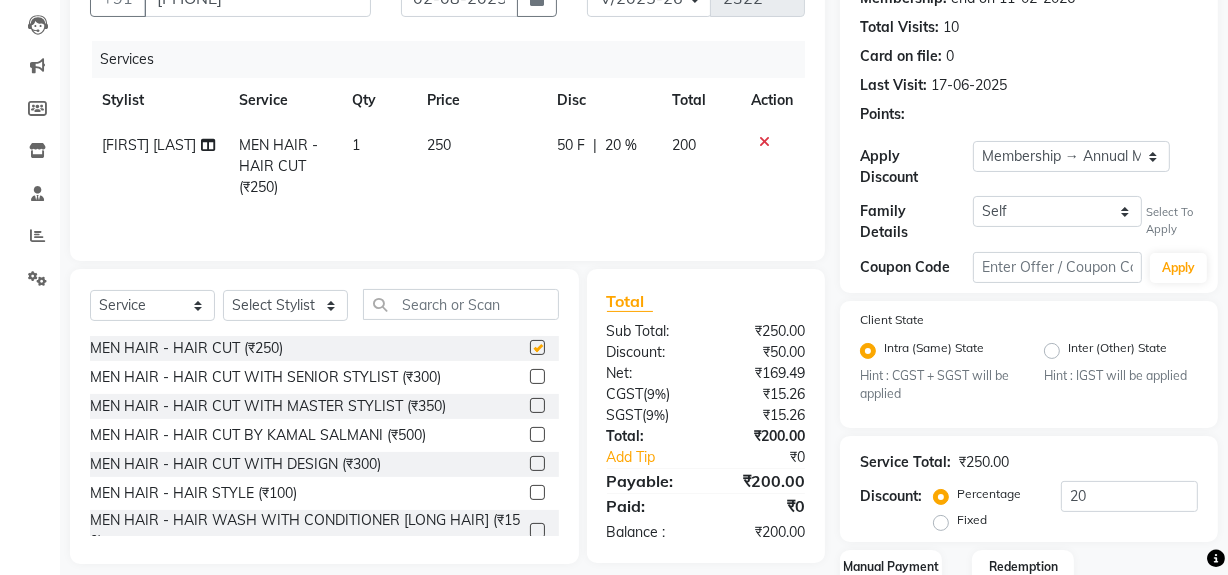 scroll, scrollTop: 0, scrollLeft: 0, axis: both 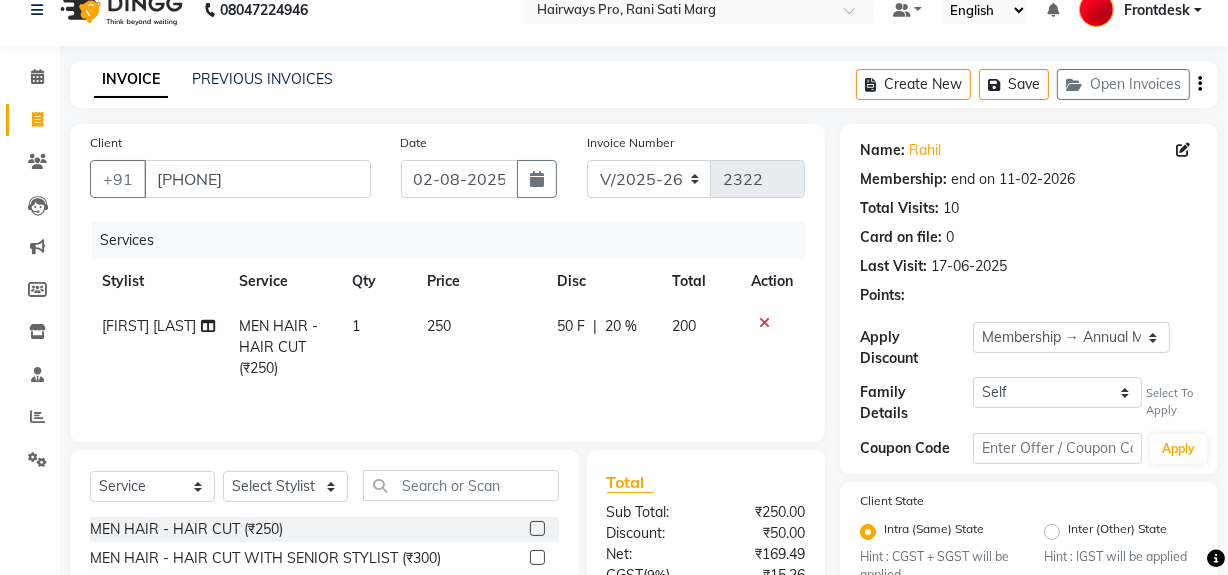 checkbox on "false" 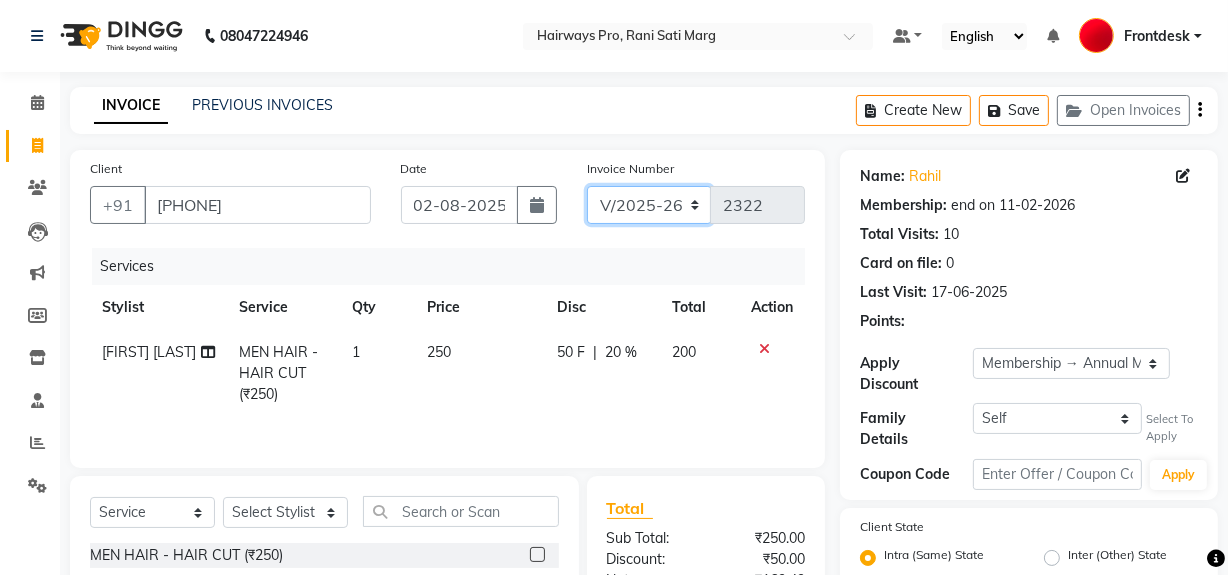 click on "INV/25-26 V/2025-26" 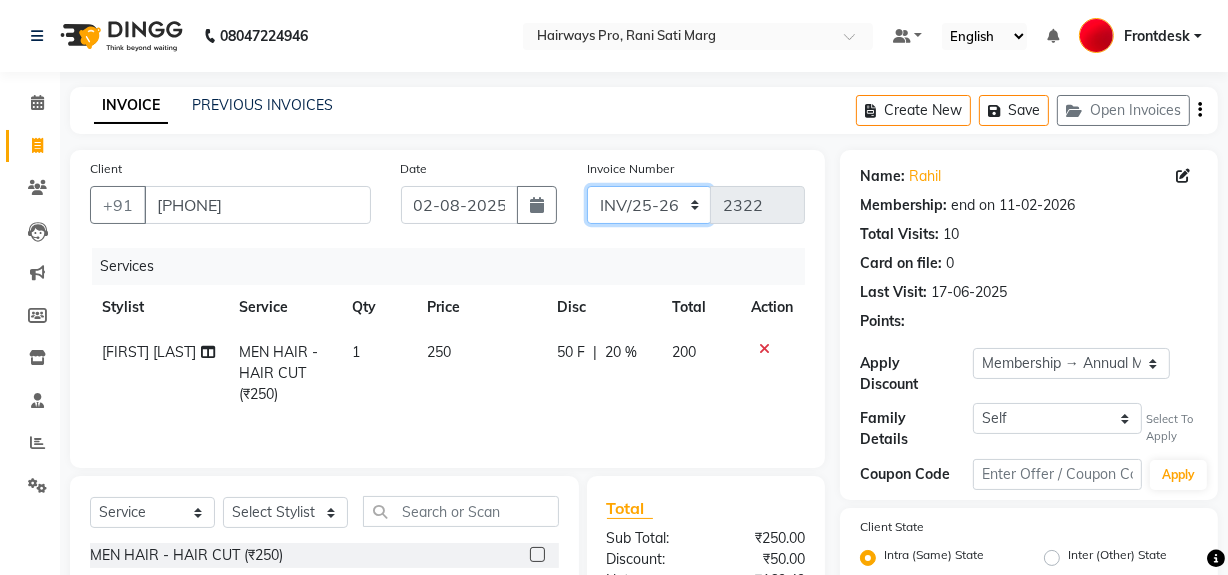 click on "INV/25-26 V/2025-26" 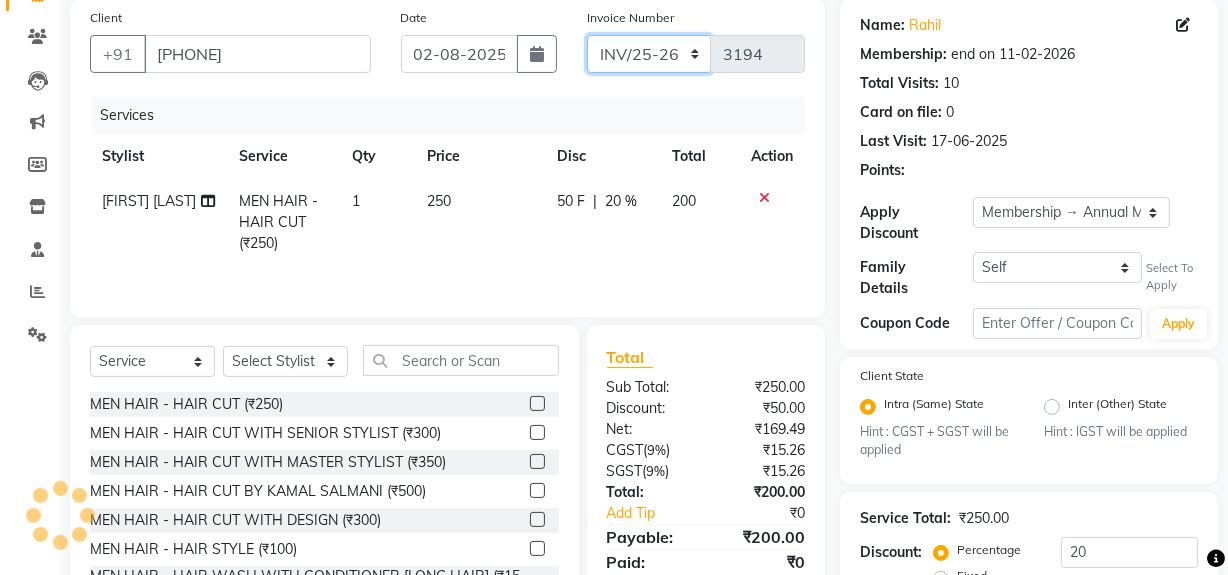 scroll, scrollTop: 334, scrollLeft: 0, axis: vertical 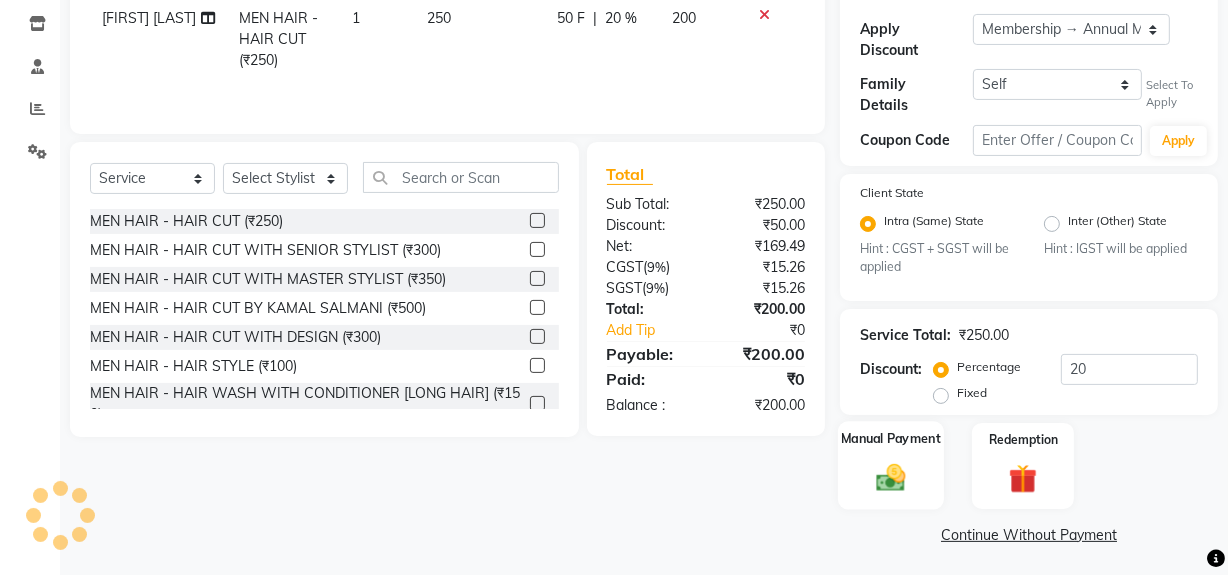 drag, startPoint x: 903, startPoint y: 479, endPoint x: 921, endPoint y: 508, distance: 34.132095 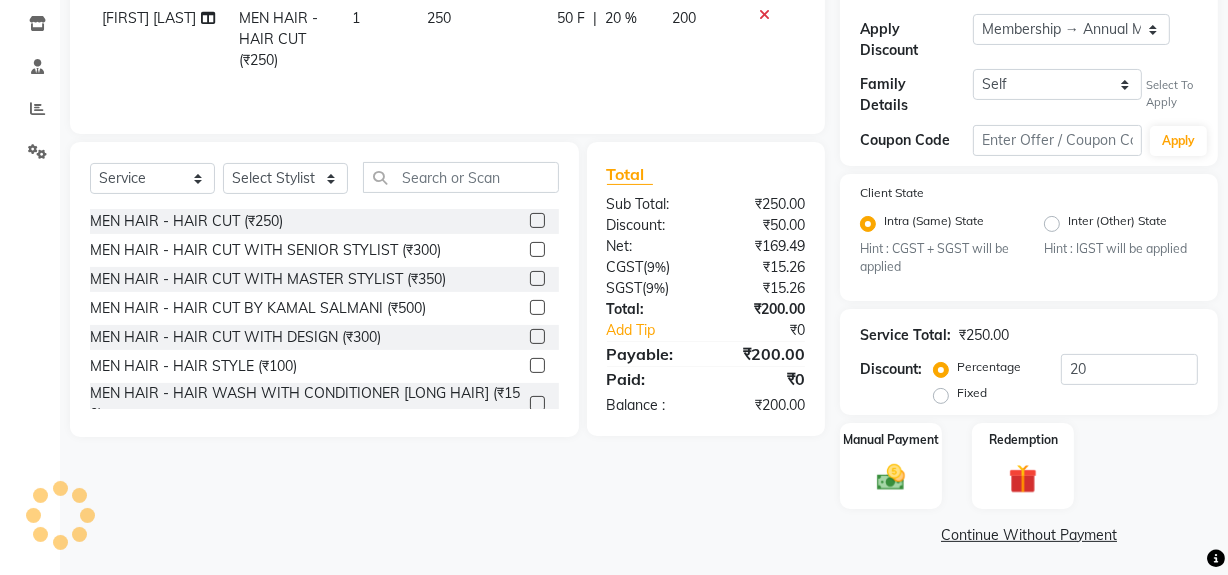 click 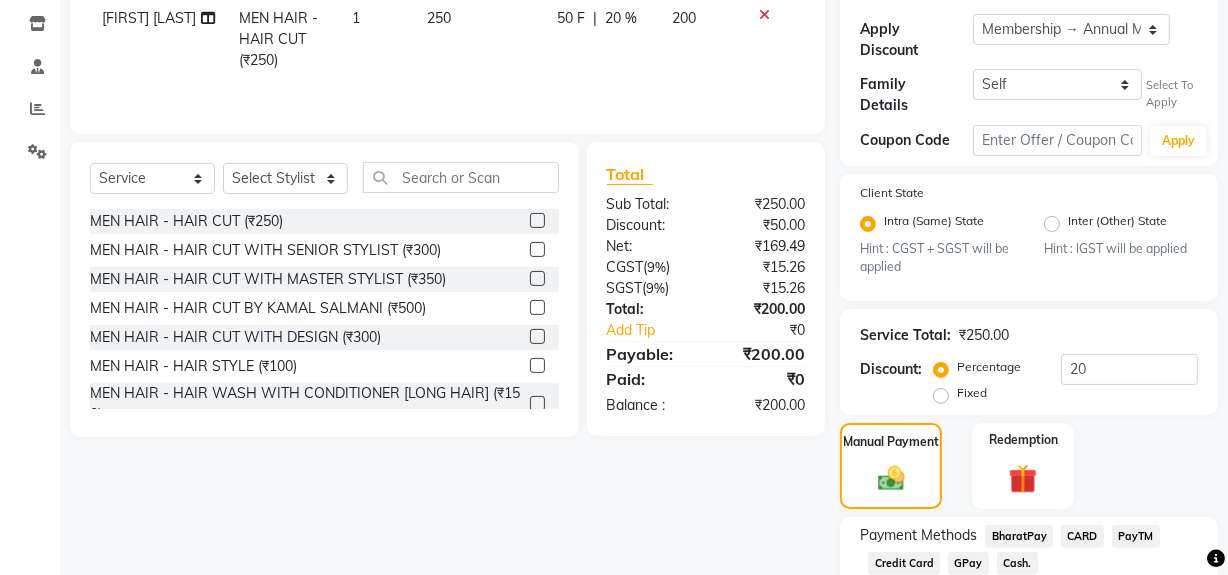 click on "Cash." 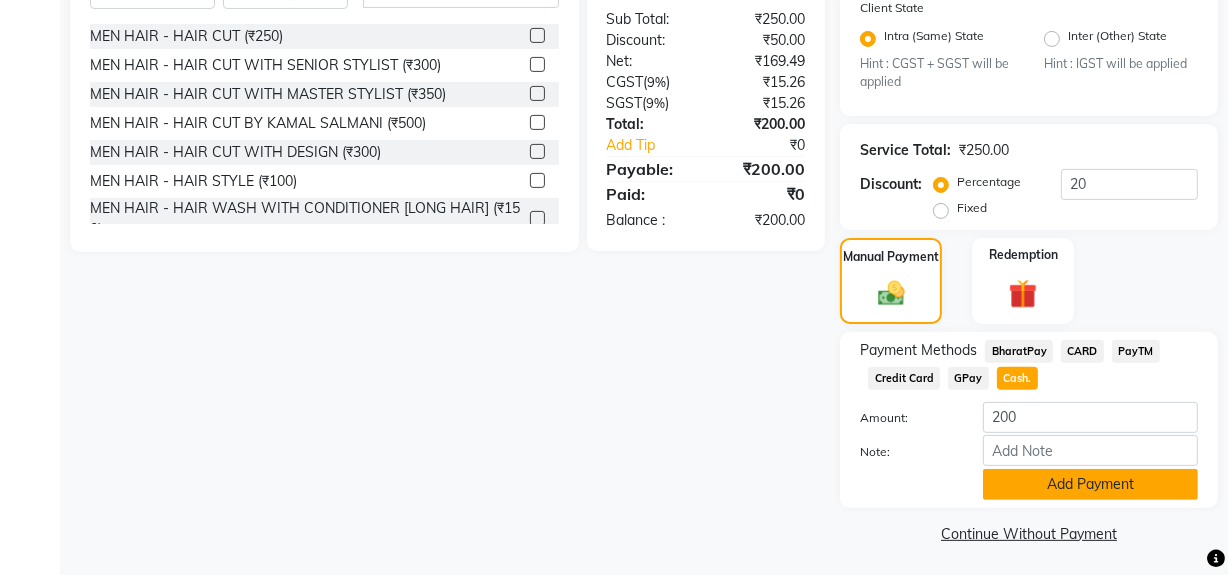 click on "Add Payment" 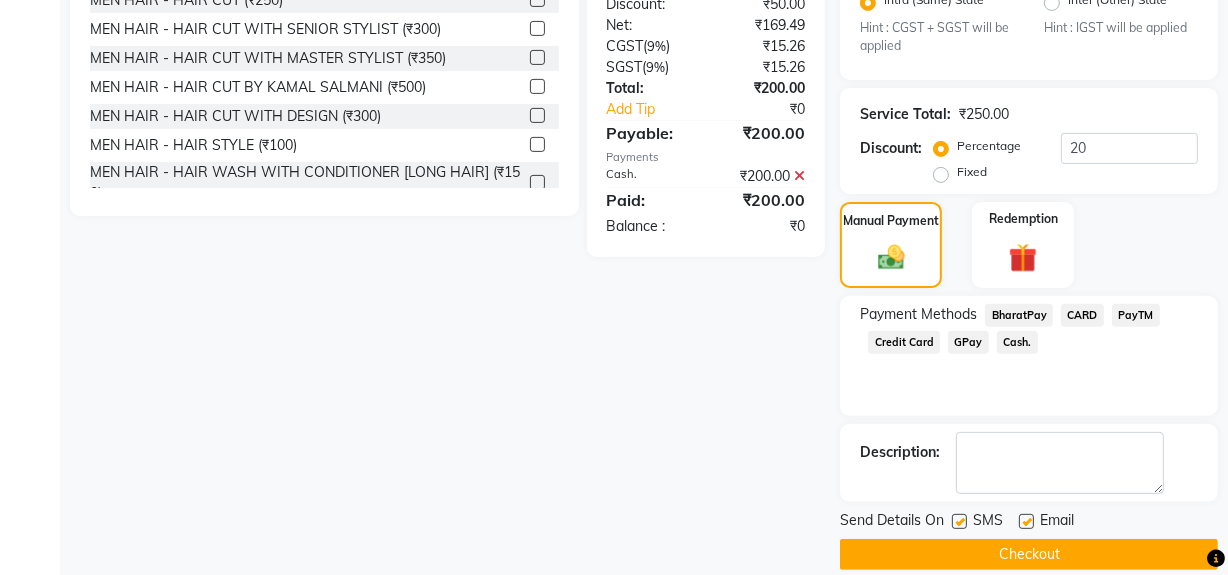 scroll, scrollTop: 575, scrollLeft: 0, axis: vertical 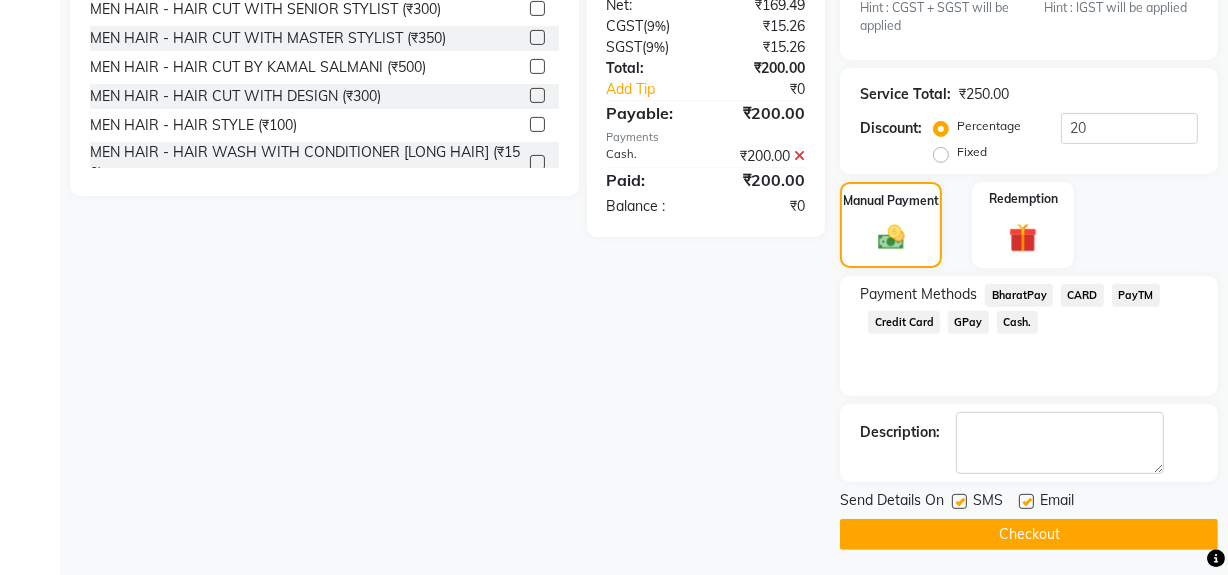 click 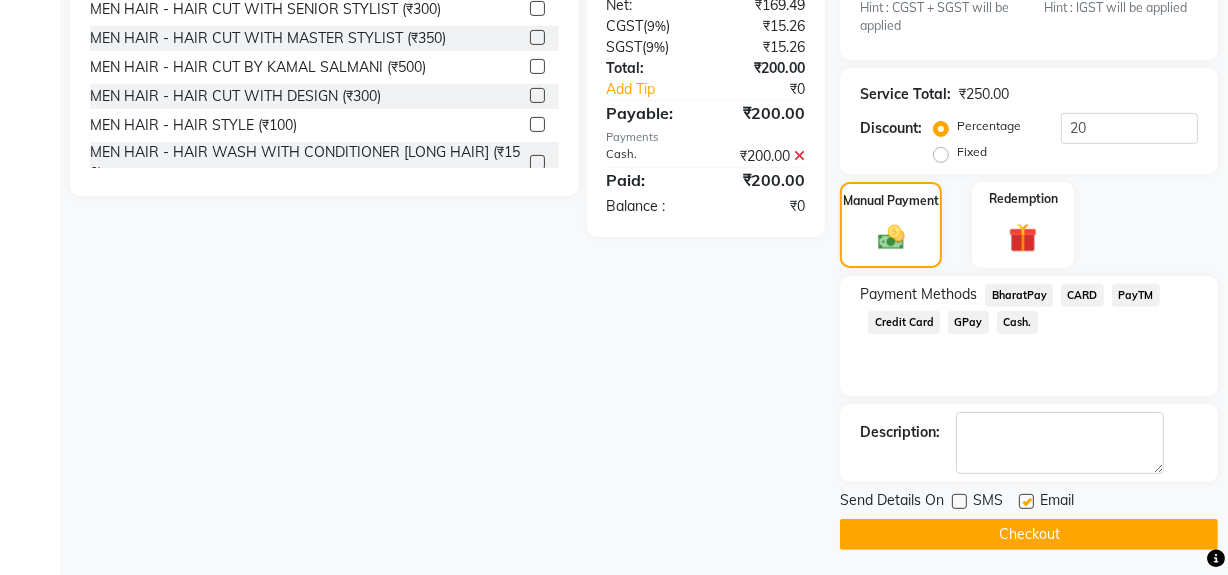 click on "Checkout" 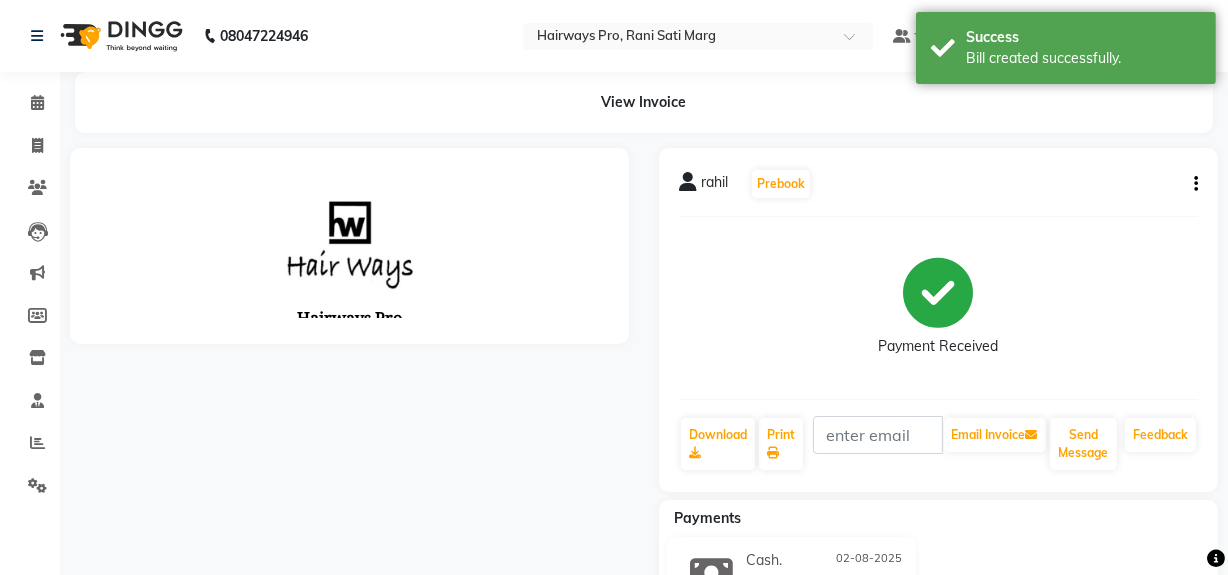 scroll, scrollTop: 0, scrollLeft: 0, axis: both 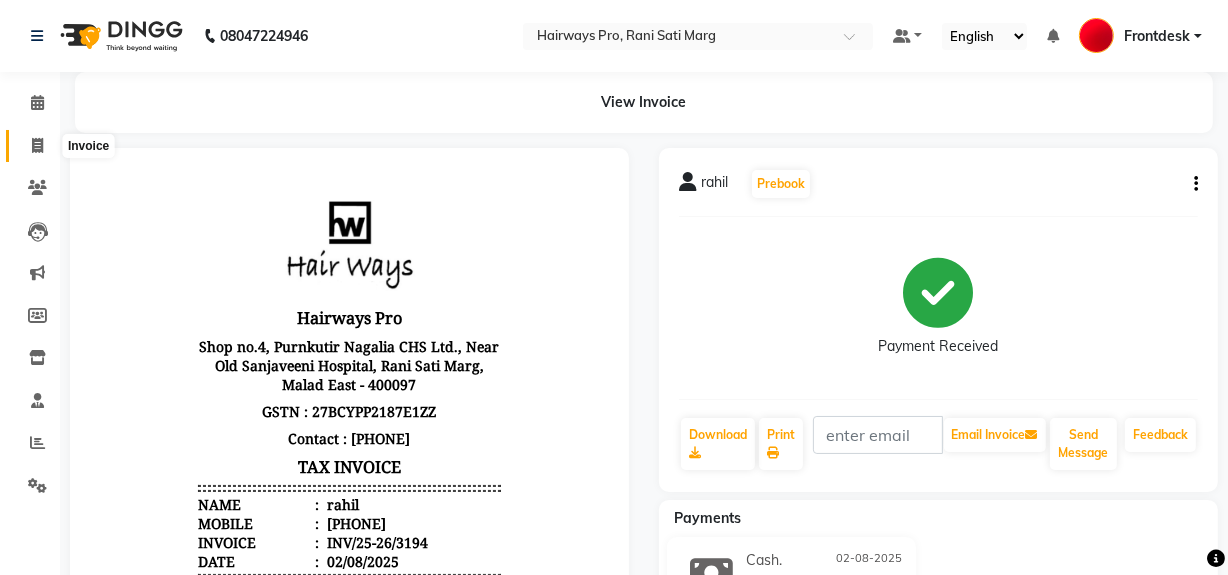 click 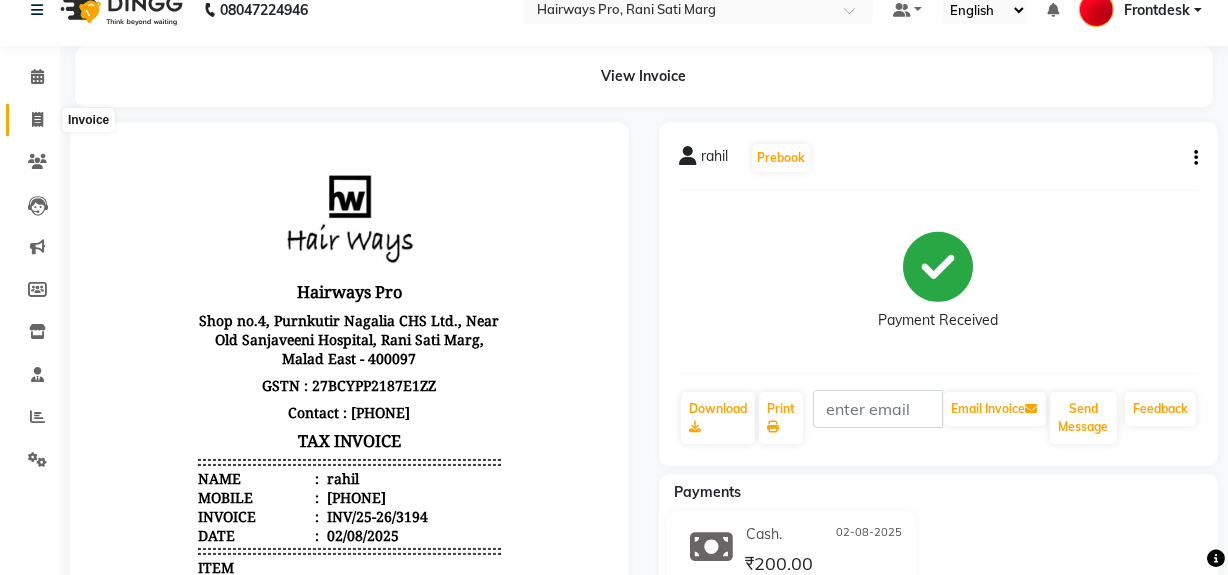 select on "service" 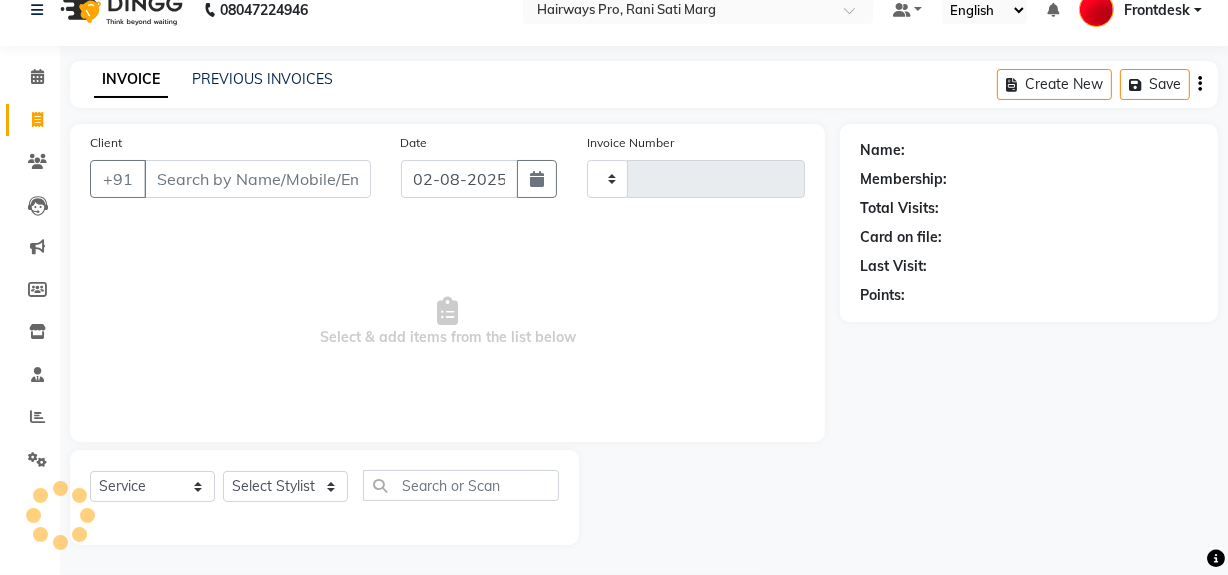 type on "2322" 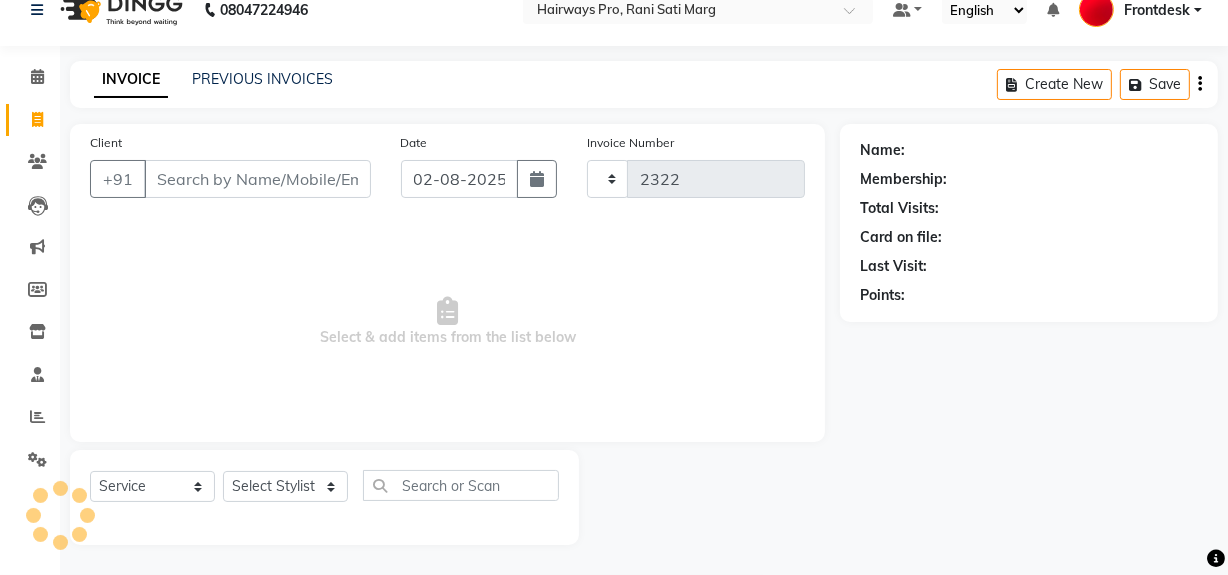 select on "787" 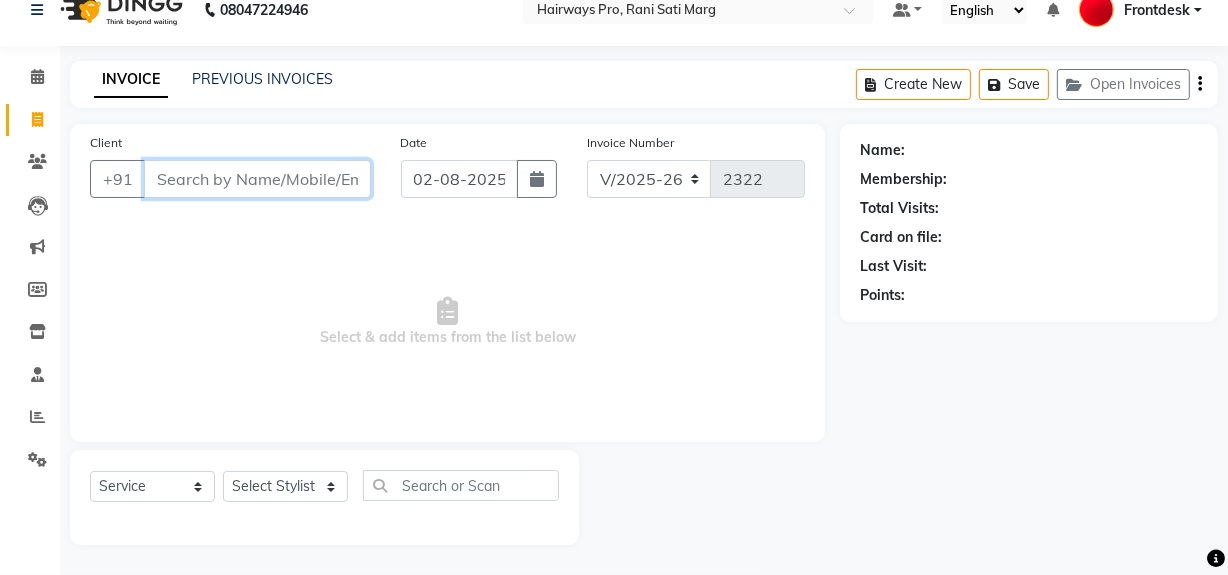 click on "Client" at bounding box center (257, 179) 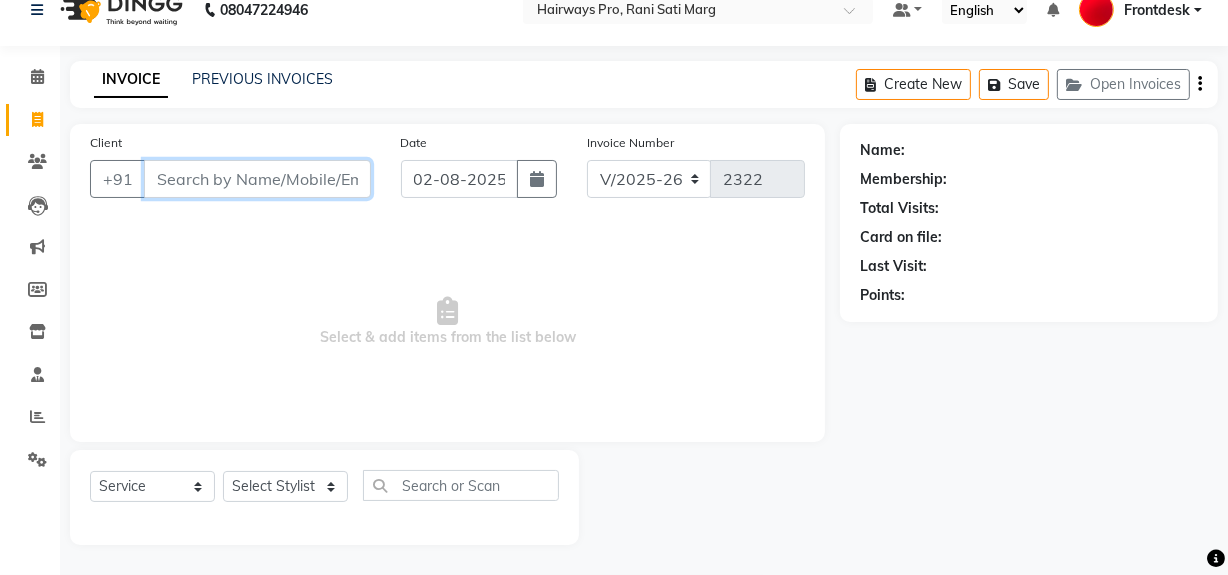 click on "Client" at bounding box center [257, 179] 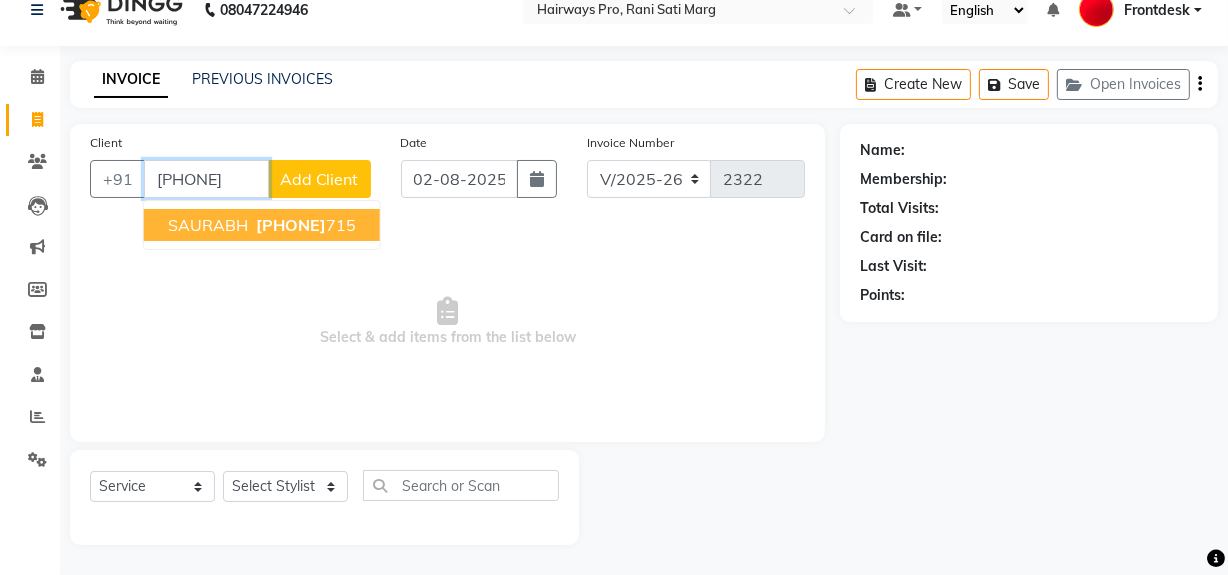 click on "SAURABH" at bounding box center [208, 225] 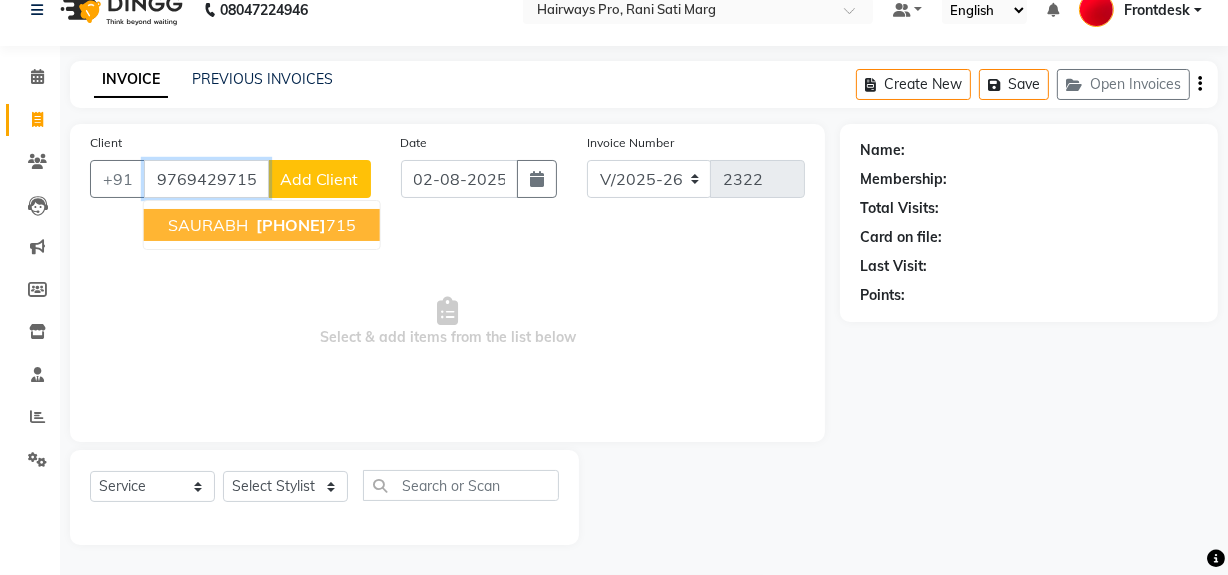 type on "9769429715" 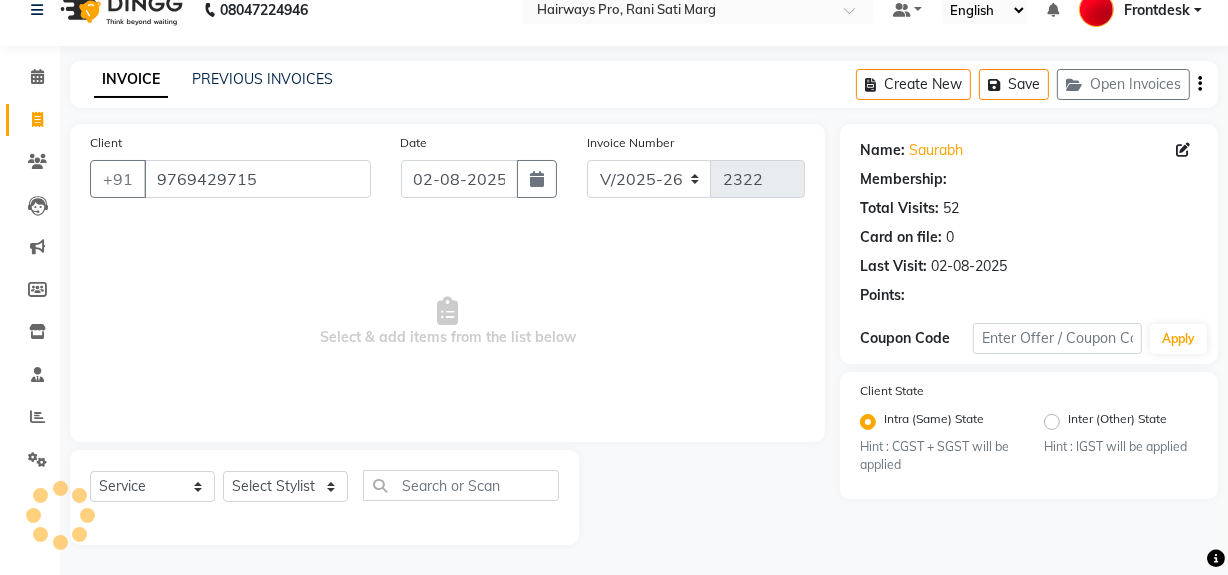 select on "1: Object" 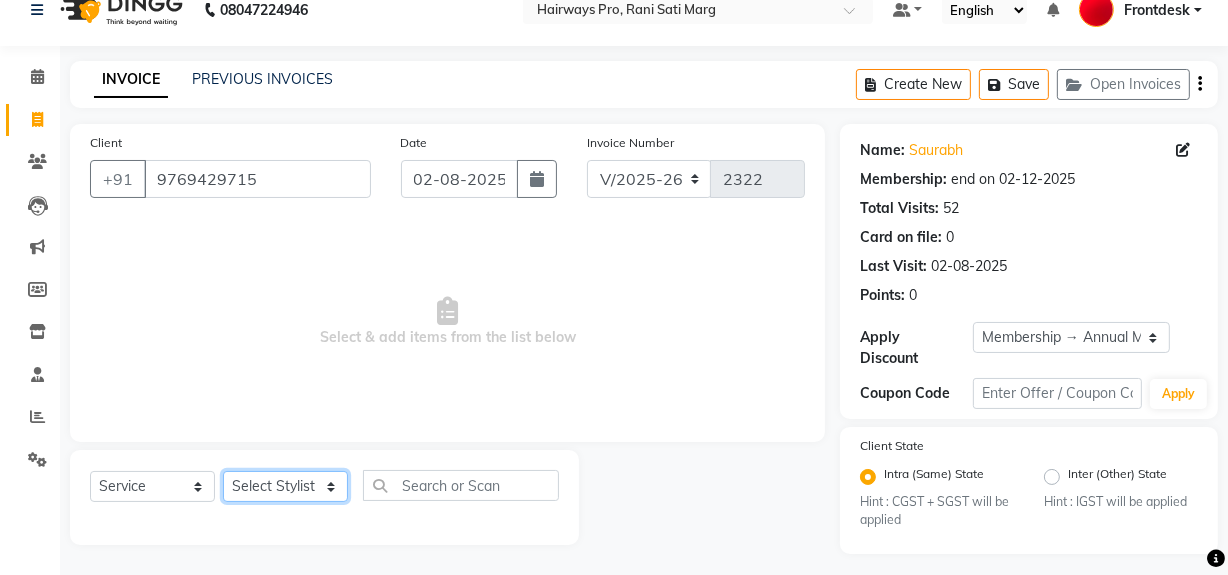 drag, startPoint x: 284, startPoint y: 487, endPoint x: 265, endPoint y: 479, distance: 20.615528 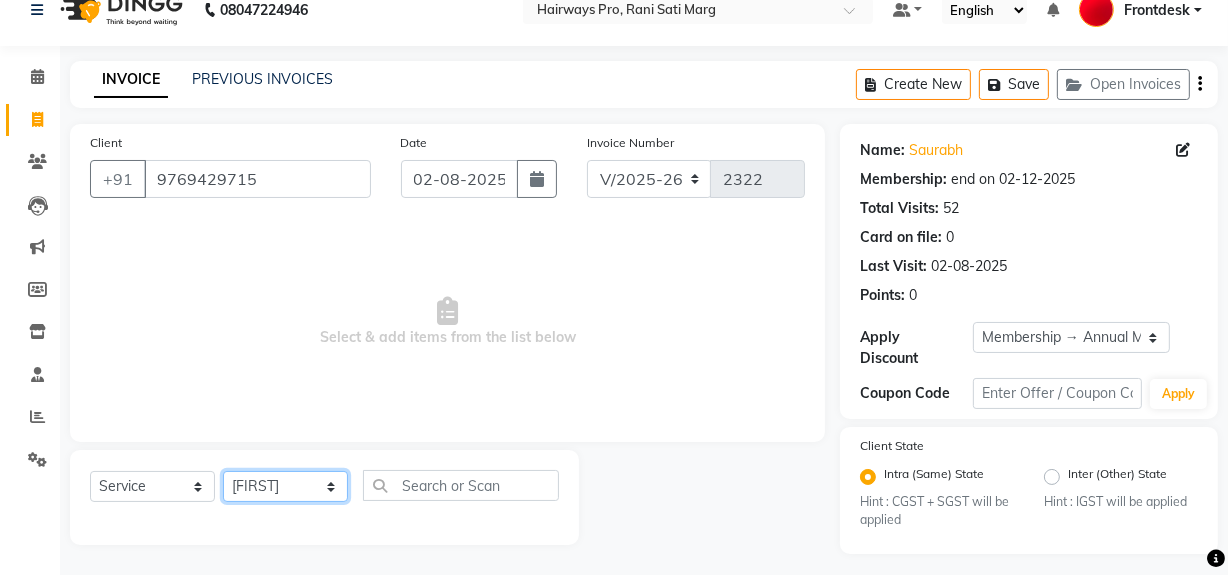 click on "Select Stylist ABID DANISH Faiz shaikh Frontdesk INTEZAR SALMANI JYOTI Kamal Salmani KAVITA MUSTAFA RAFIQUE Sonal SONU WAQAR ZAFAR" 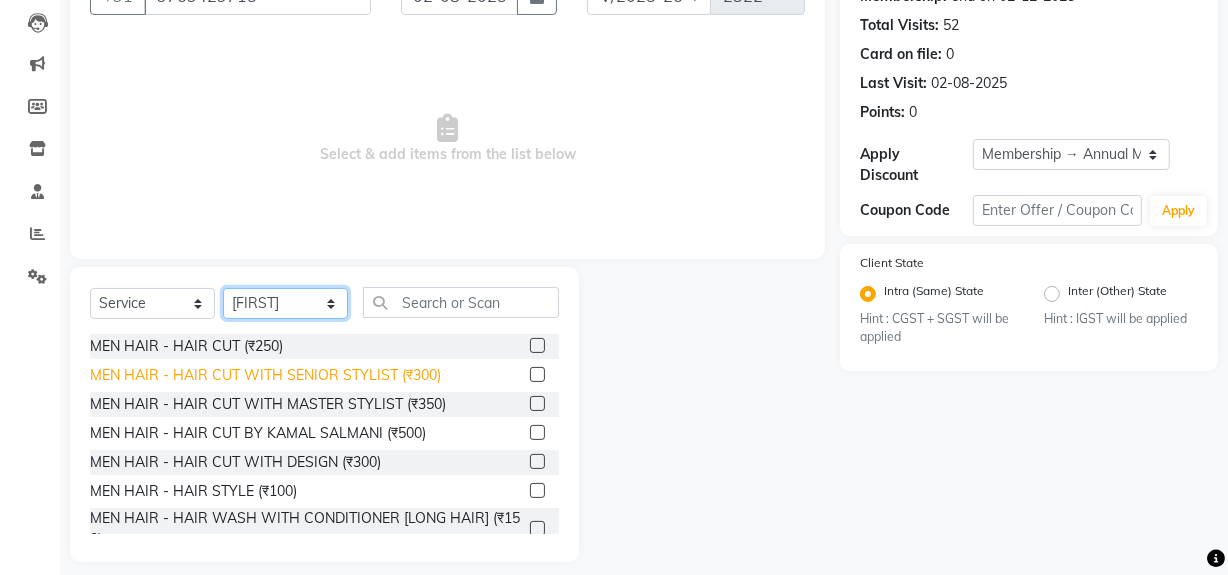 scroll, scrollTop: 226, scrollLeft: 0, axis: vertical 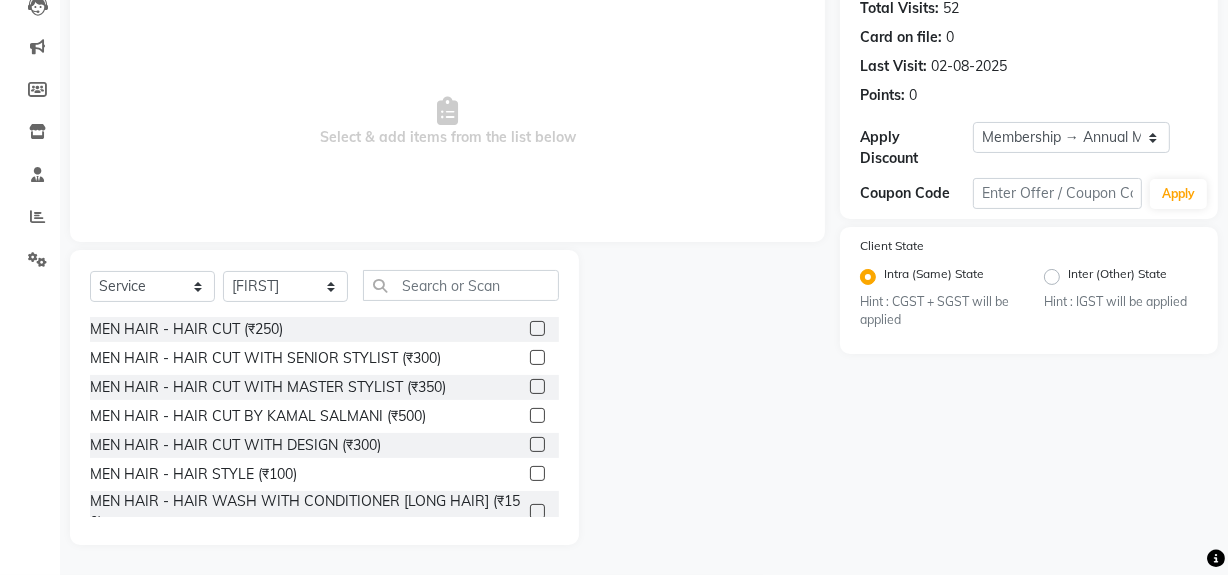 click on "MEN HAIR - HAIR CUT WITH SENIOR STYLIST (₹300)" 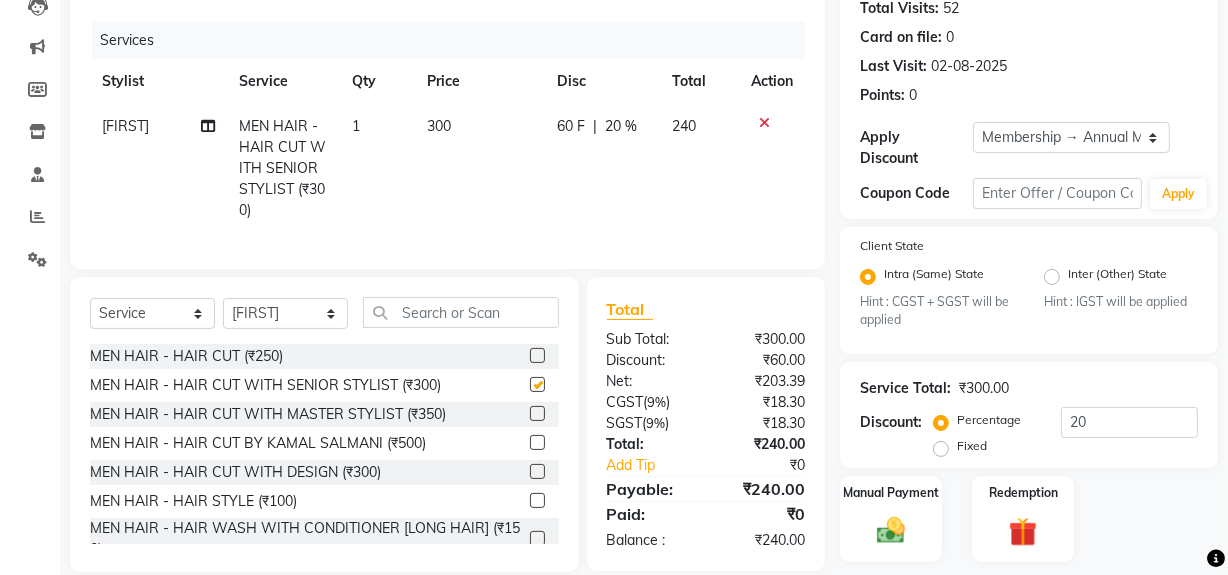checkbox on "false" 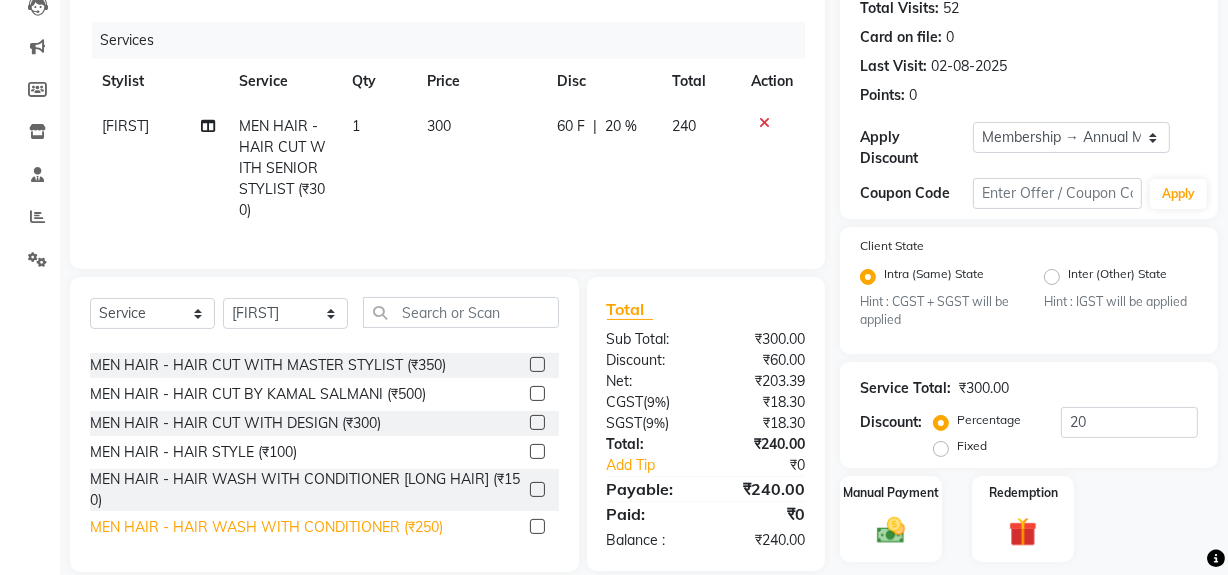 scroll, scrollTop: 90, scrollLeft: 0, axis: vertical 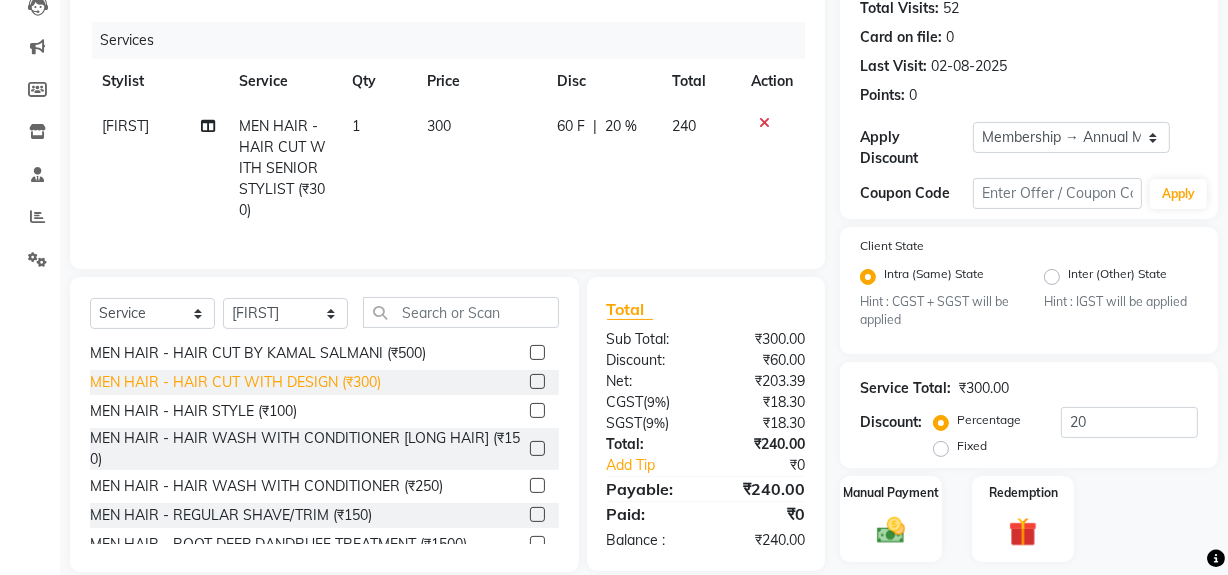 drag, startPoint x: 270, startPoint y: 525, endPoint x: 291, endPoint y: 506, distance: 28.319605 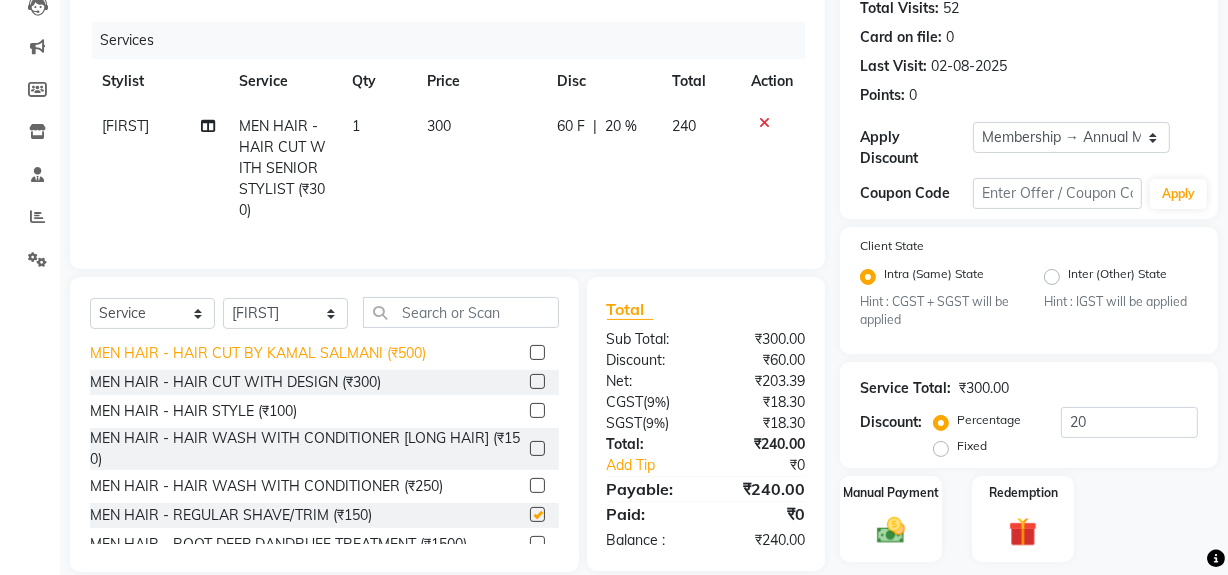 checkbox on "false" 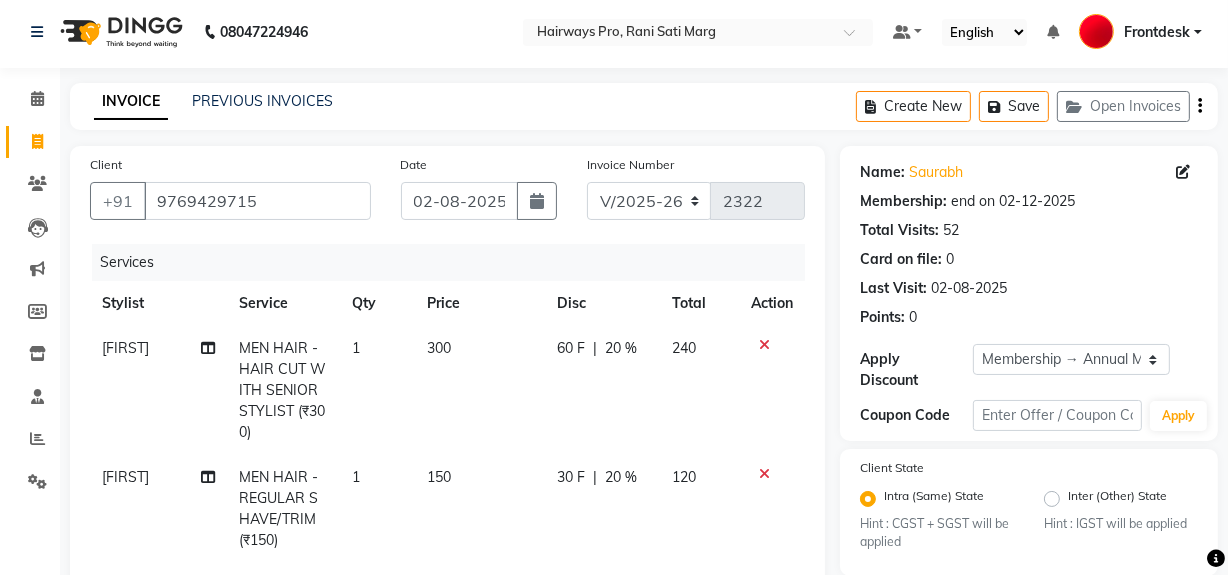 scroll, scrollTop: 0, scrollLeft: 0, axis: both 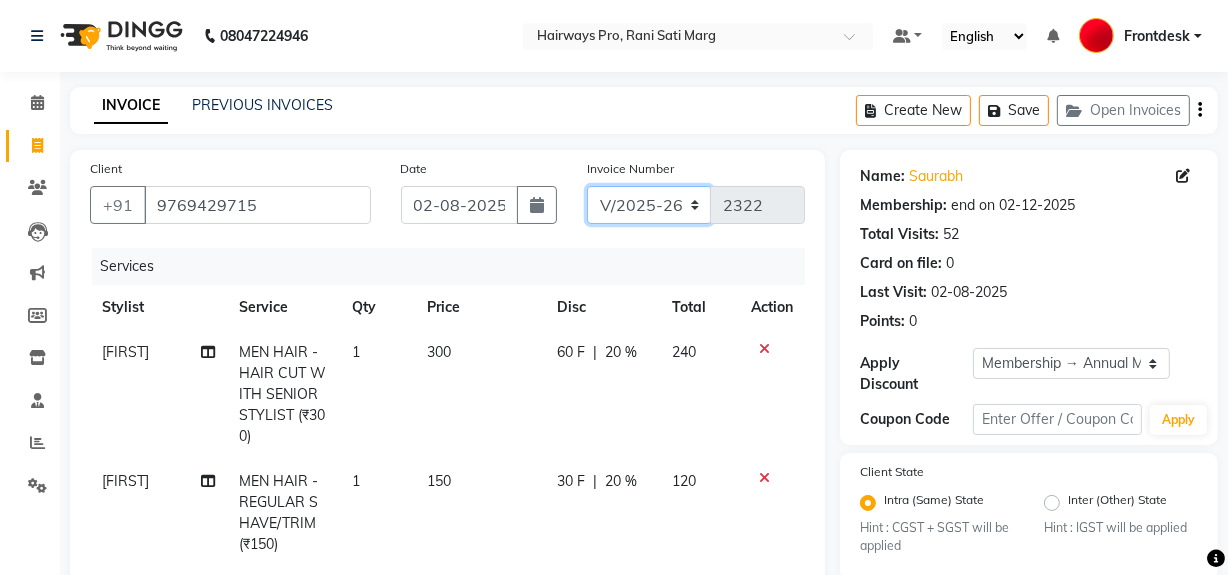 click on "INV/25-26 V/2025-26" 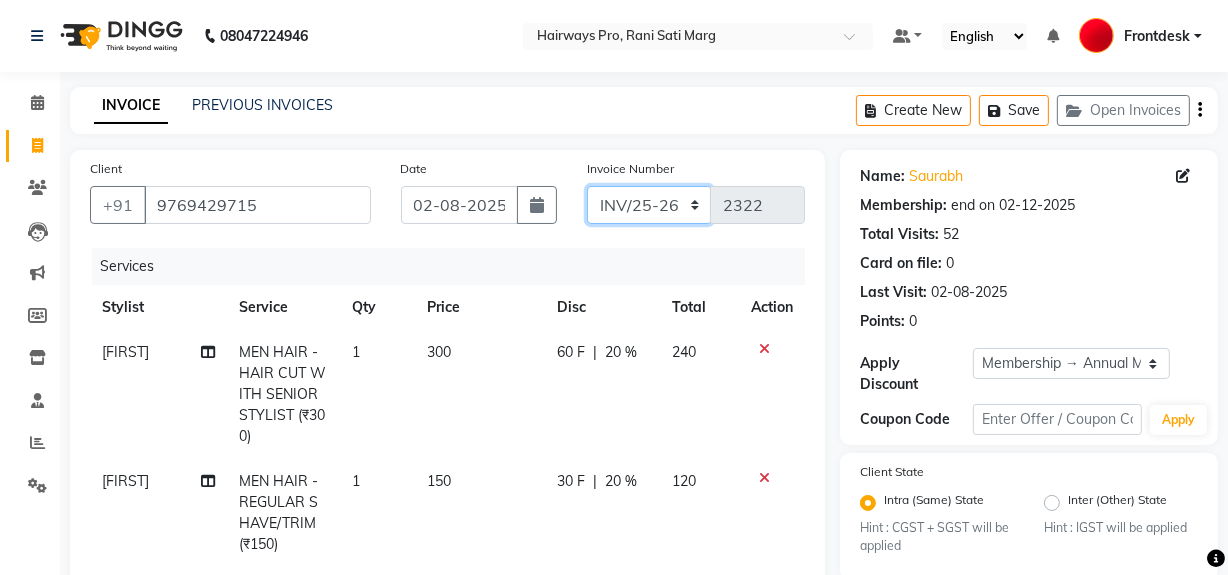 click on "INV/25-26 V/2025-26" 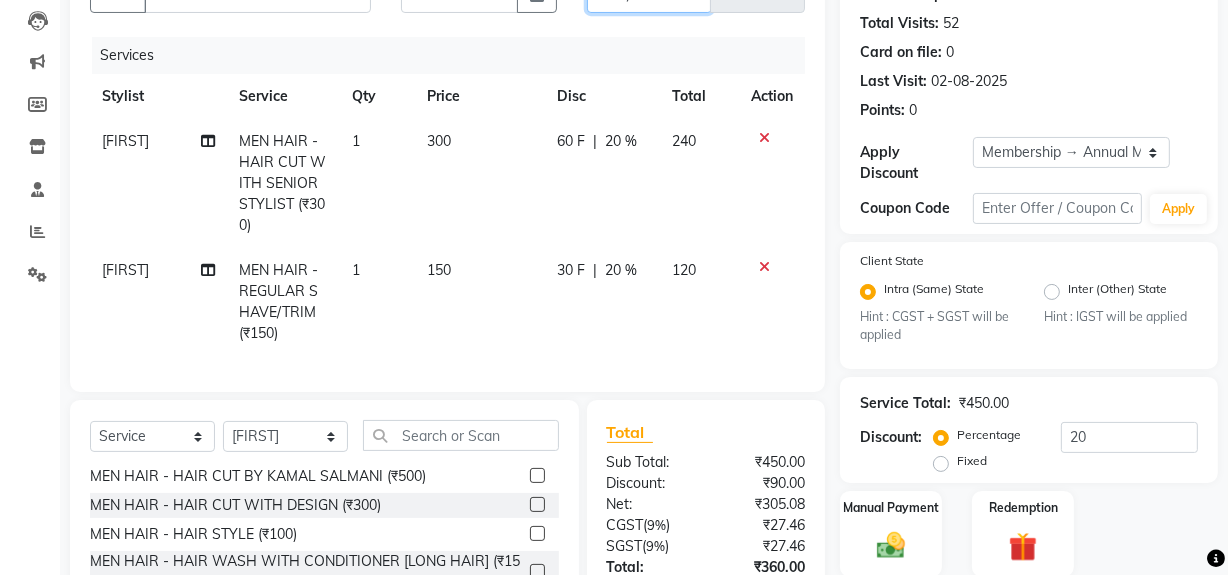 scroll, scrollTop: 374, scrollLeft: 0, axis: vertical 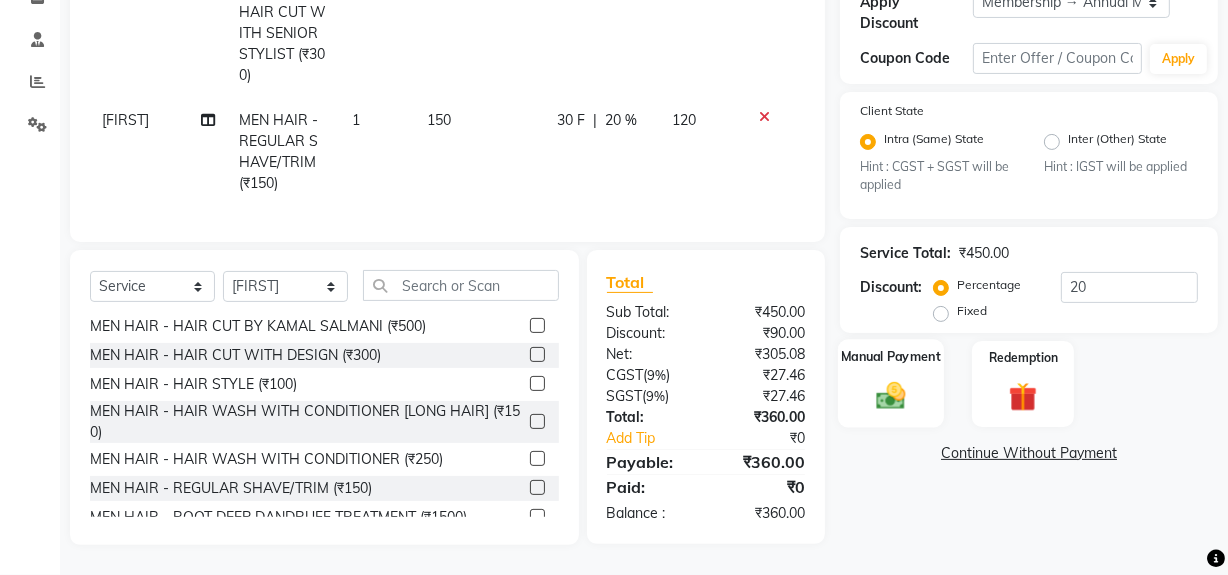 click 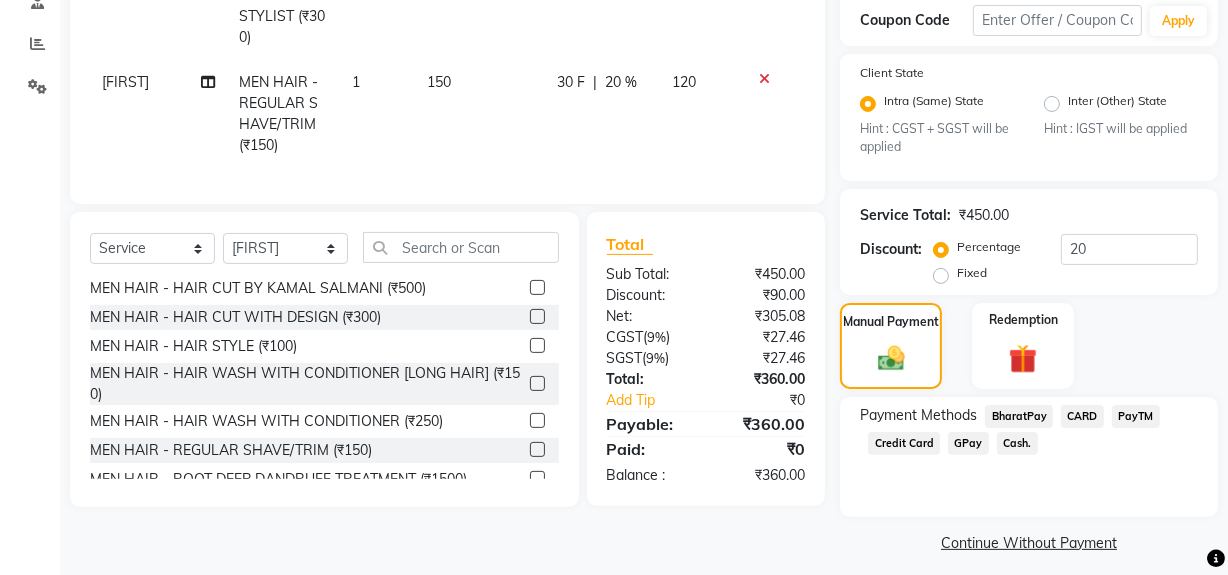 scroll, scrollTop: 412, scrollLeft: 0, axis: vertical 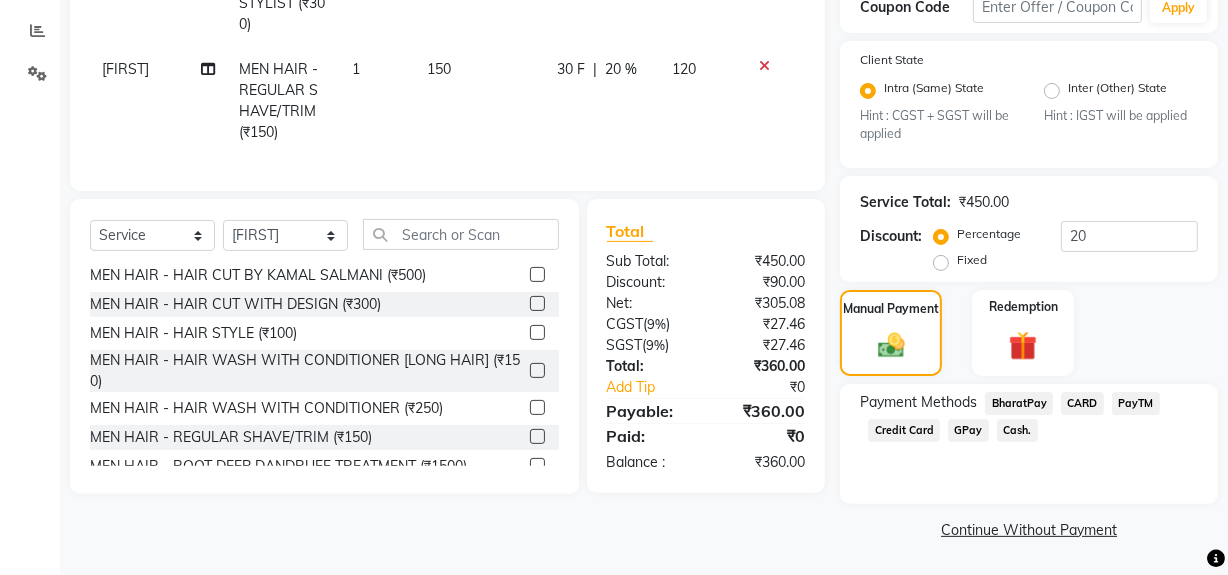 click on "Cash." 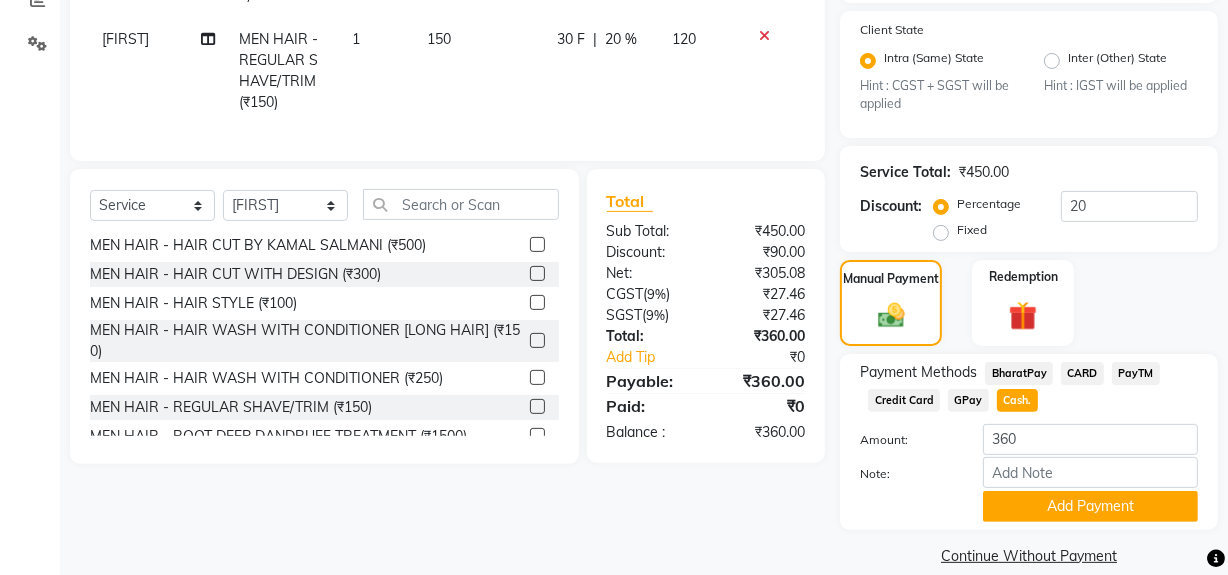 scroll, scrollTop: 469, scrollLeft: 0, axis: vertical 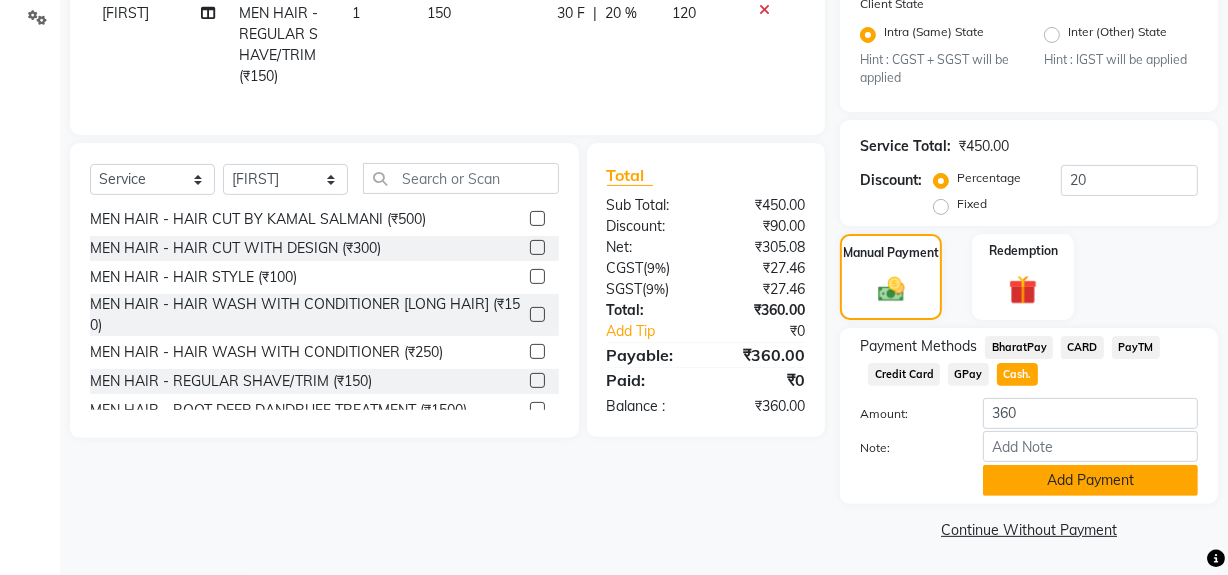click on "Add Payment" 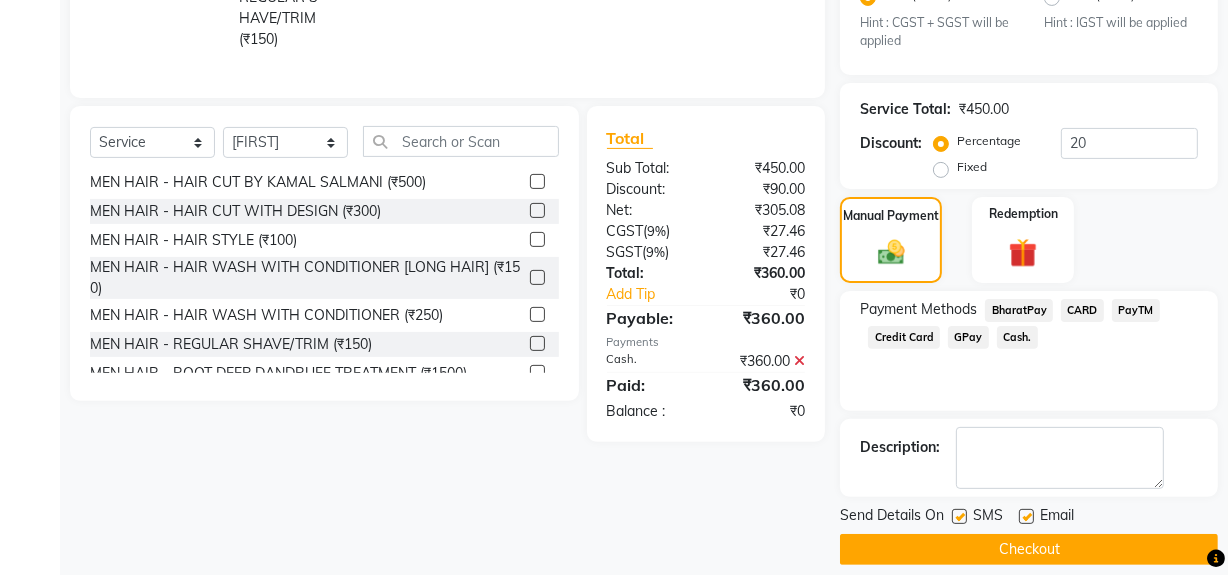 scroll, scrollTop: 524, scrollLeft: 0, axis: vertical 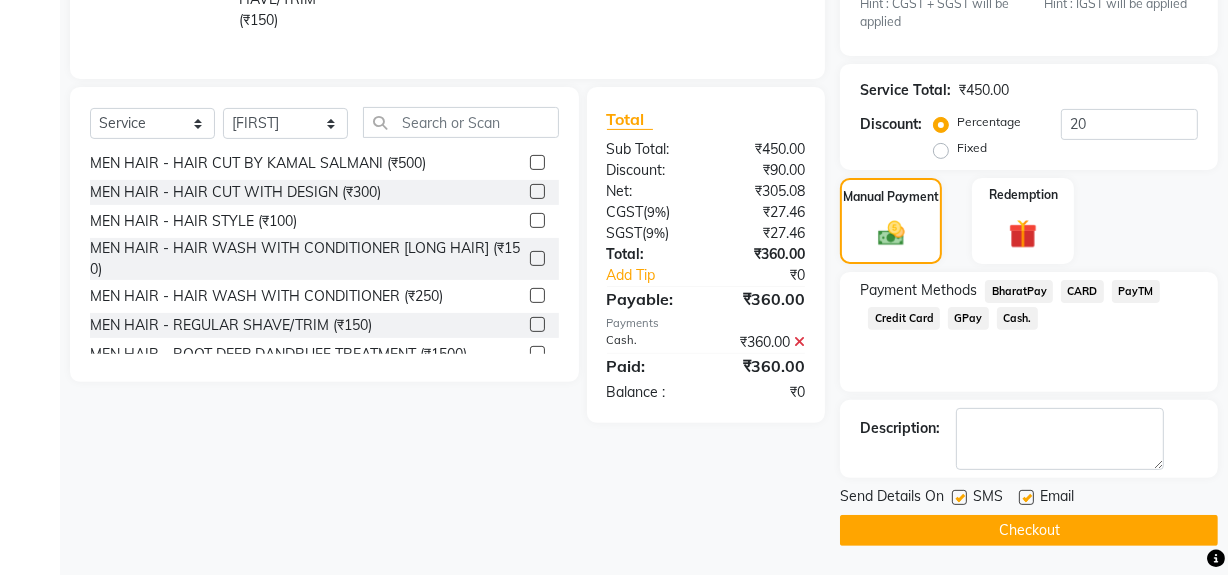 click 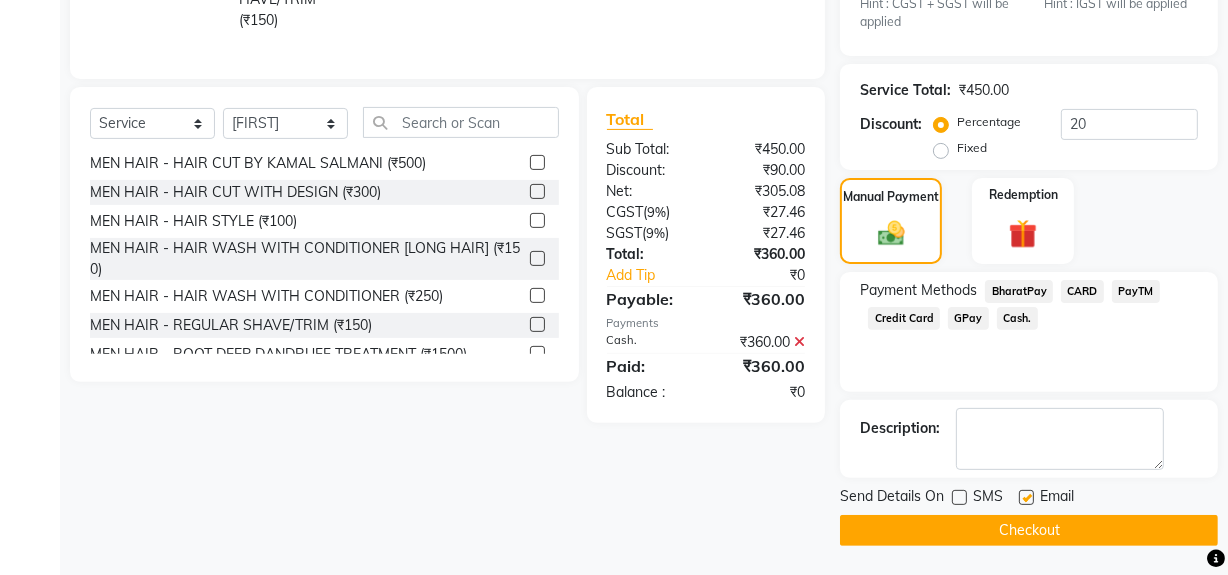 click on "INVOICE PREVIOUS INVOICES Create New   Save   Open Invoices  Client +91 9769429715 Date 02-08-2025 Invoice Number INV/25-26 V/2025-26 3195 Services Stylist Service Qty Price Disc Total Action RAFIQUE MEN HAIR - HAIR CUT WITH SENIOR STYLIST (₹300) 1 300 60 F | 20 % 240 RAFIQUE MEN HAIR - REGULAR SHAVE/TRIM (₹150) 1 150 30 F | 20 % 120 Select  Service  Product  Membership  Package Voucher Prepaid Gift Card  Select Stylist ABID DANISH Faiz shaikh Frontdesk INTEZAR SALMANI JYOTI Kamal Salmani KAVITA MUSTAFA RAFIQUE Sonal SONU WAQAR ZAFAR MEN HAIR - HAIR CUT (₹250)  MEN HAIR - HAIR CUT WITH SENIOR STYLIST (₹300)  MEN HAIR - HAIR CUT WITH MASTER STYLIST (₹350)  MEN HAIR - HAIR CUT BY KAMAL SALMANI (₹500)  MEN HAIR - HAIR CUT WITH DESIGN (₹300)  MEN HAIR - HAIR STYLE (₹100)  MEN HAIR - HAIR WASH WITH CONDITIONER [LONG HAIR] (₹150)  MEN HAIR - HAIR WASH WITH CONDITIONER (₹250)  MEN HAIR - REGULAR SHAVE/TRIM (₹150)  MEN HAIR - ROOT DEEP DANDRUFF TREATMENT (₹1500)  MEN HAIR - AMINEXIL (₹1000)" 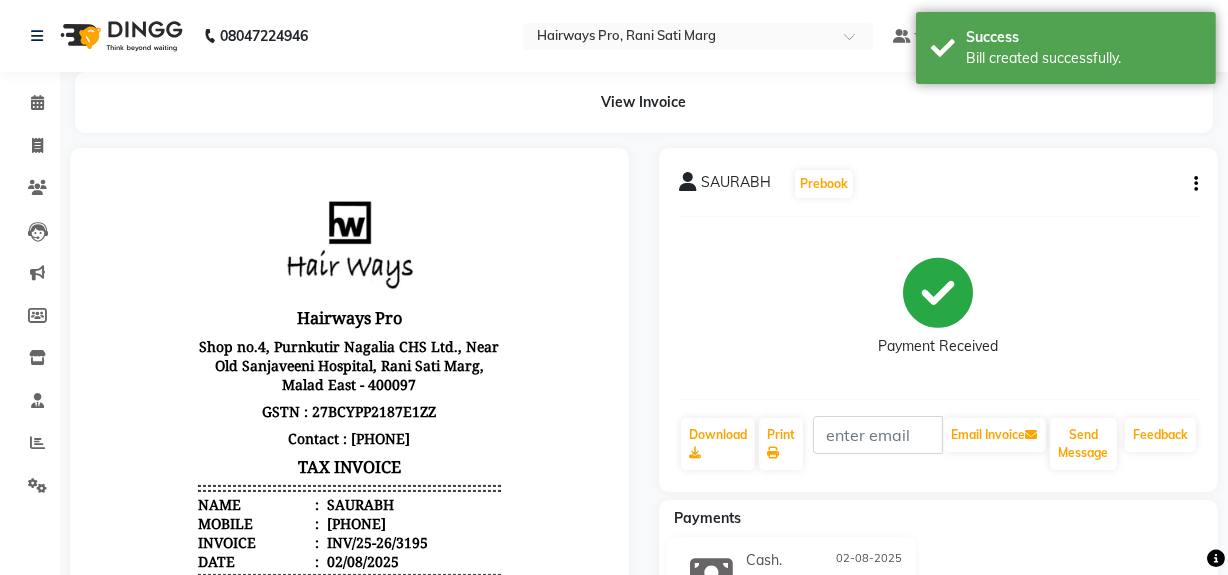 scroll, scrollTop: 0, scrollLeft: 0, axis: both 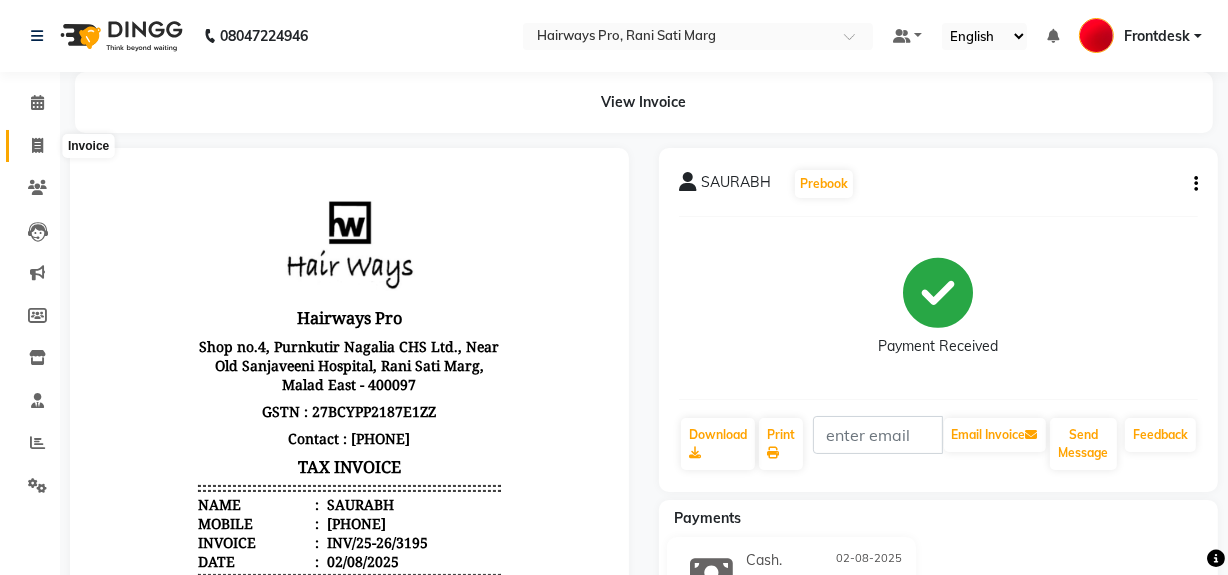 click 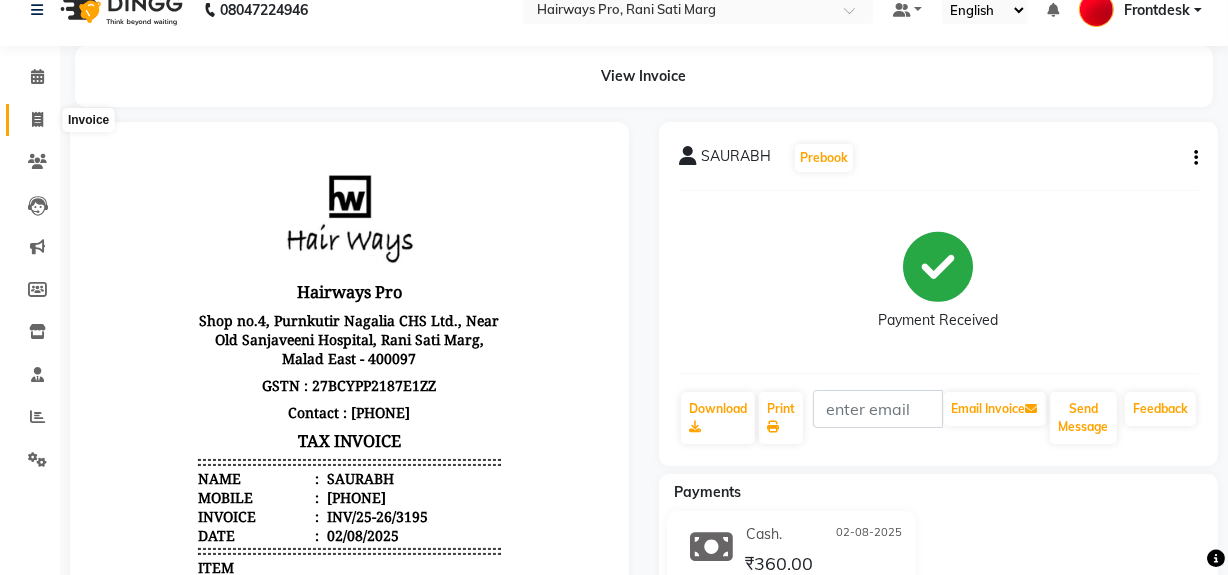 select on "service" 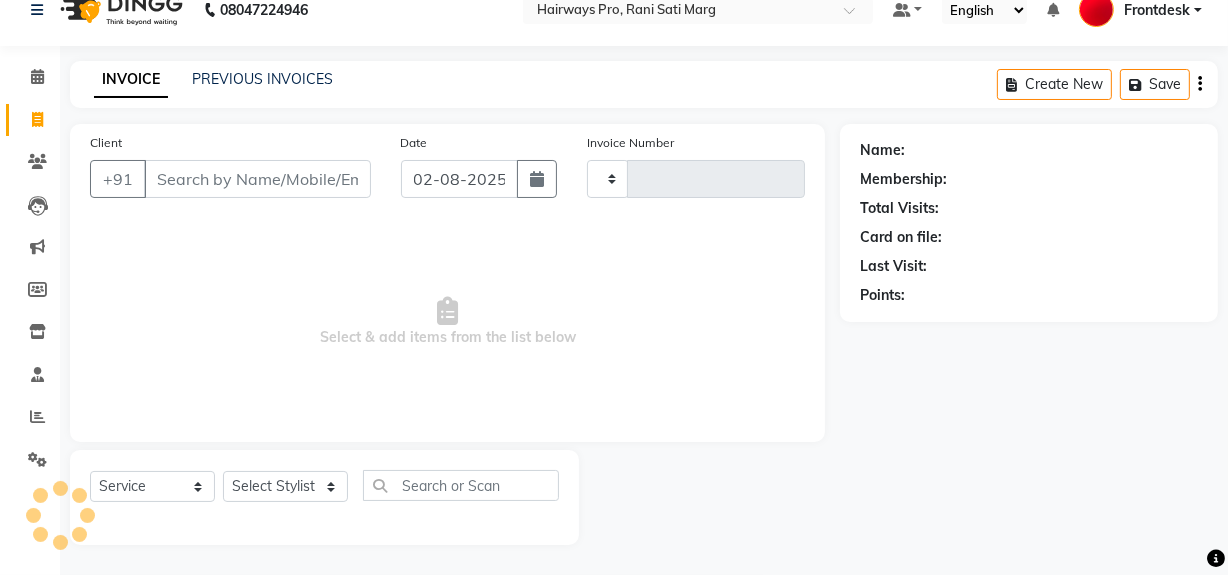 drag, startPoint x: 231, startPoint y: 187, endPoint x: 241, endPoint y: 184, distance: 10.440307 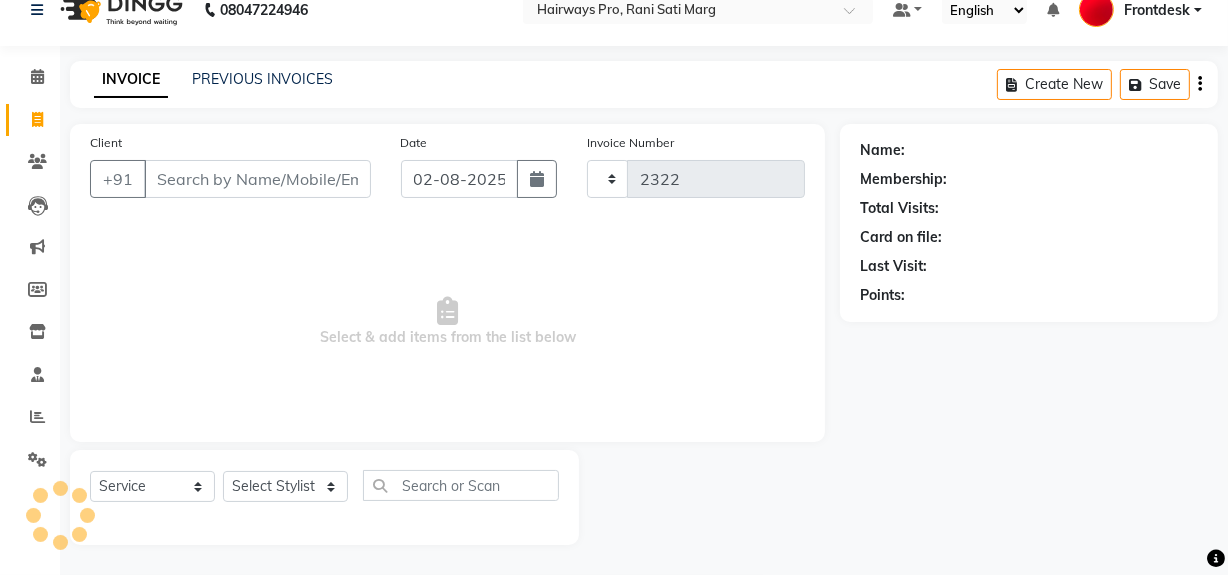 select on "787" 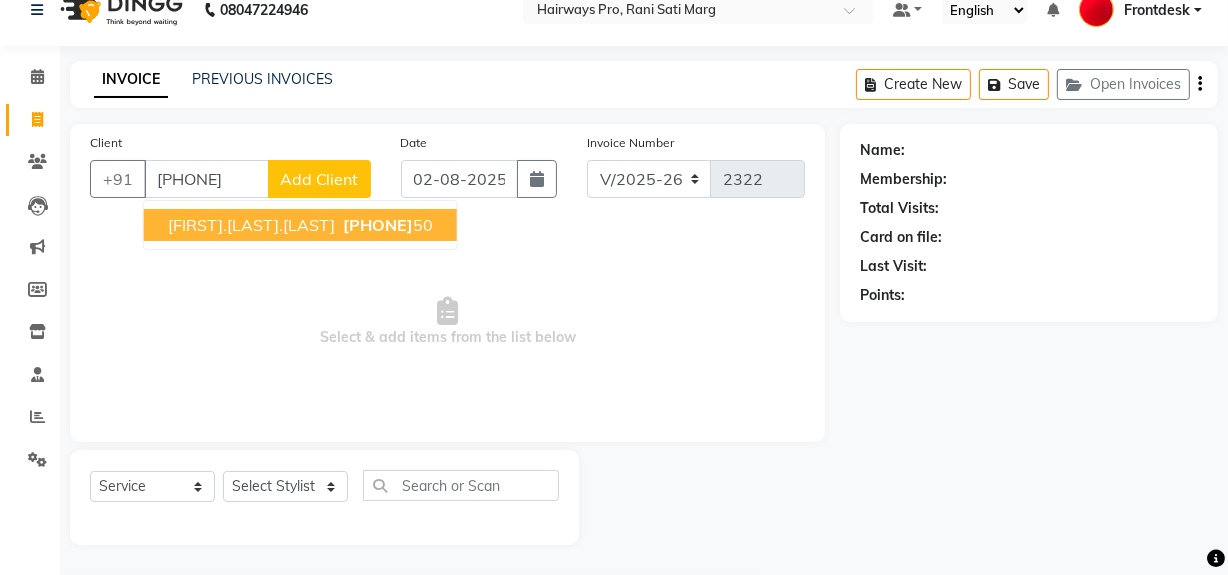 click on "SATISH.S.JAIN   99691919 50" at bounding box center [300, 225] 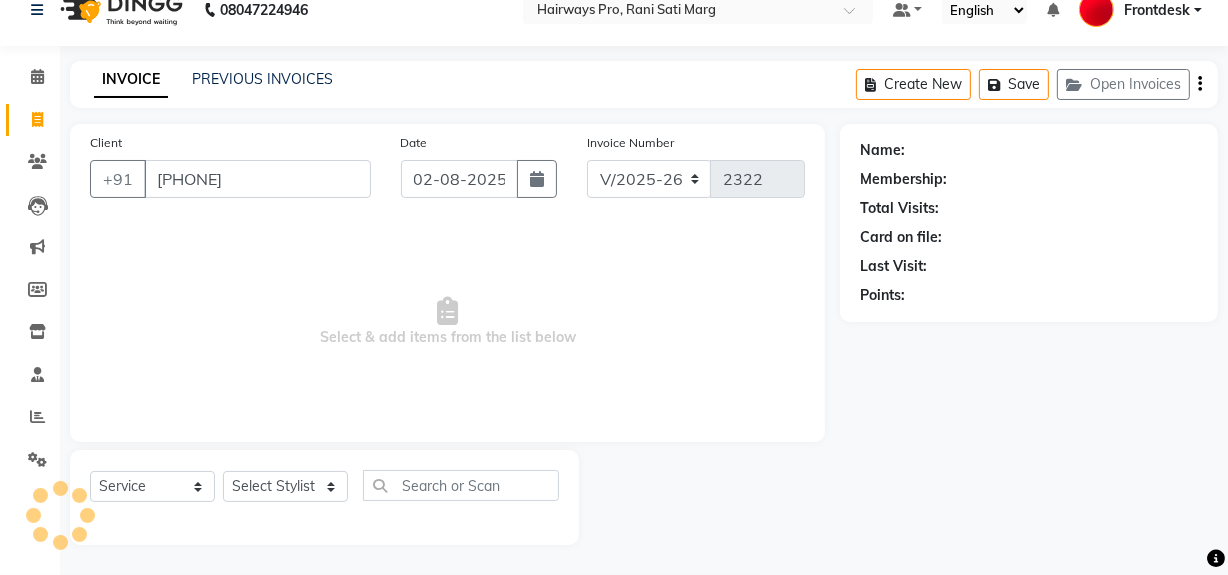 type on "9969191950" 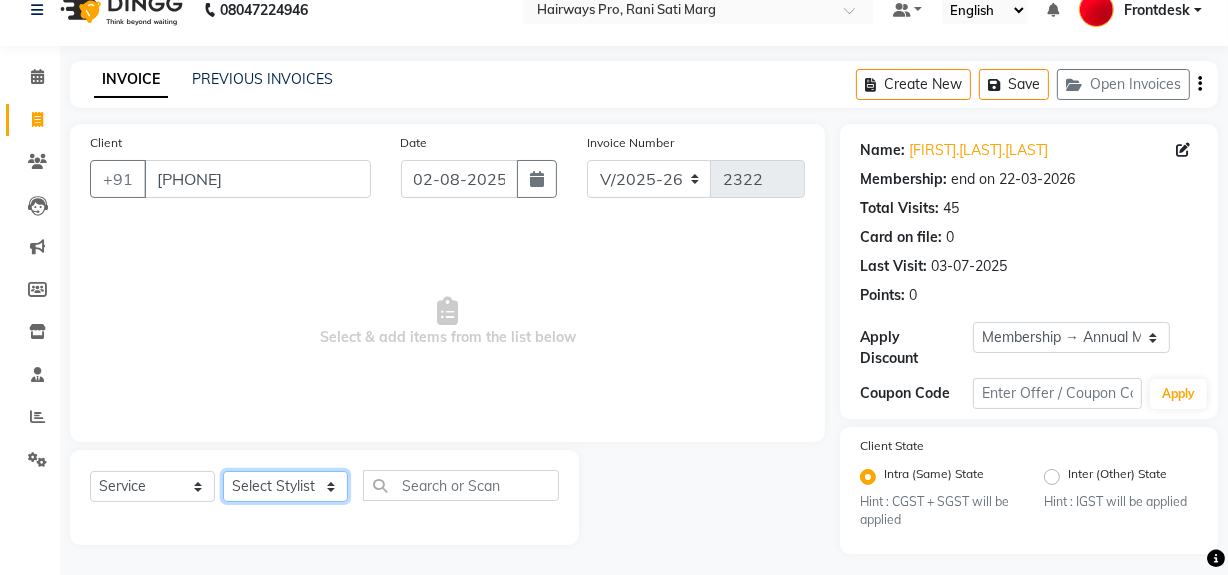 click on "Select Stylist ABID DANISH Faiz shaikh Frontdesk INTEZAR SALMANI JYOTI Kamal Salmani KAVITA MUSTAFA RAFIQUE Sonal SONU WAQAR ZAFAR" 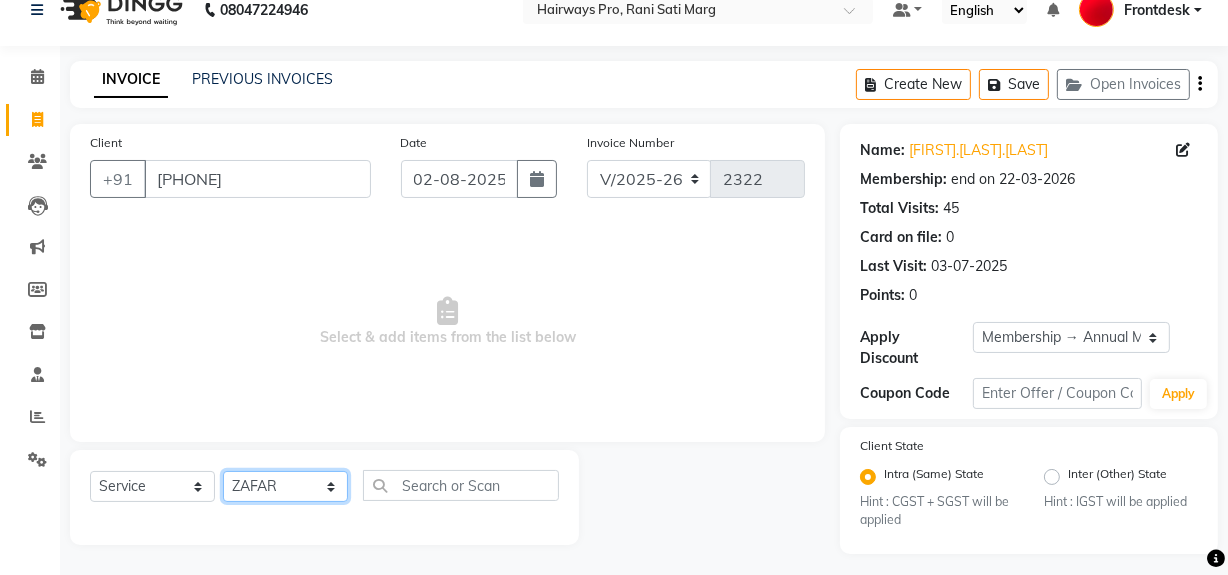 click on "Select Stylist ABID DANISH Faiz shaikh Frontdesk INTEZAR SALMANI JYOTI Kamal Salmani KAVITA MUSTAFA RAFIQUE Sonal SONU WAQAR ZAFAR" 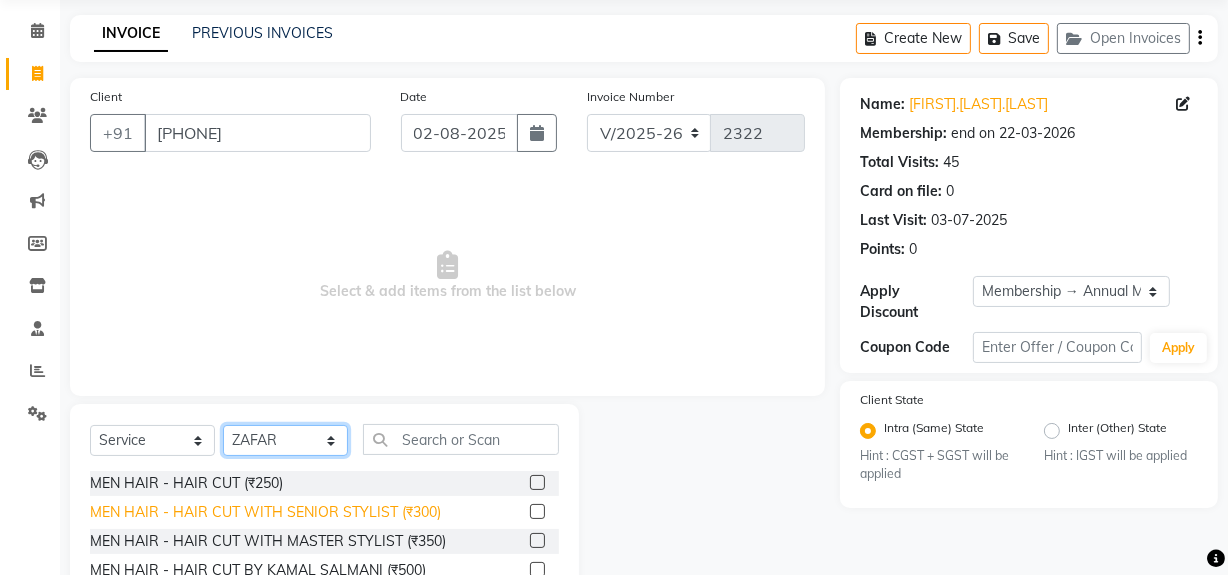 scroll, scrollTop: 117, scrollLeft: 0, axis: vertical 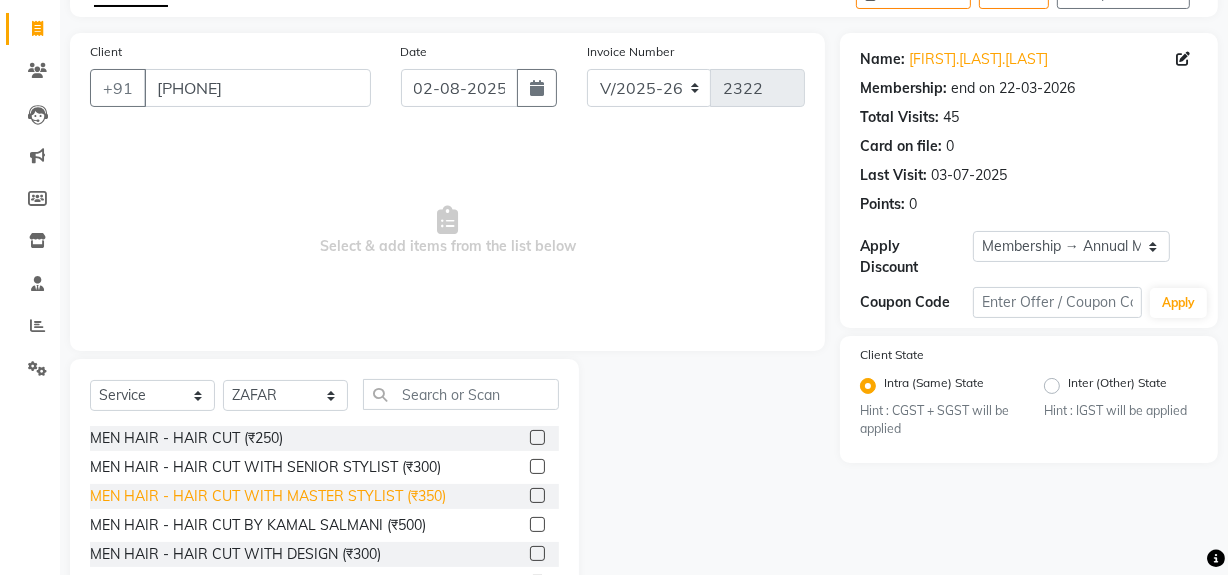 click on "MEN HAIR - HAIR CUT WITH MASTER STYLIST (₹350)" 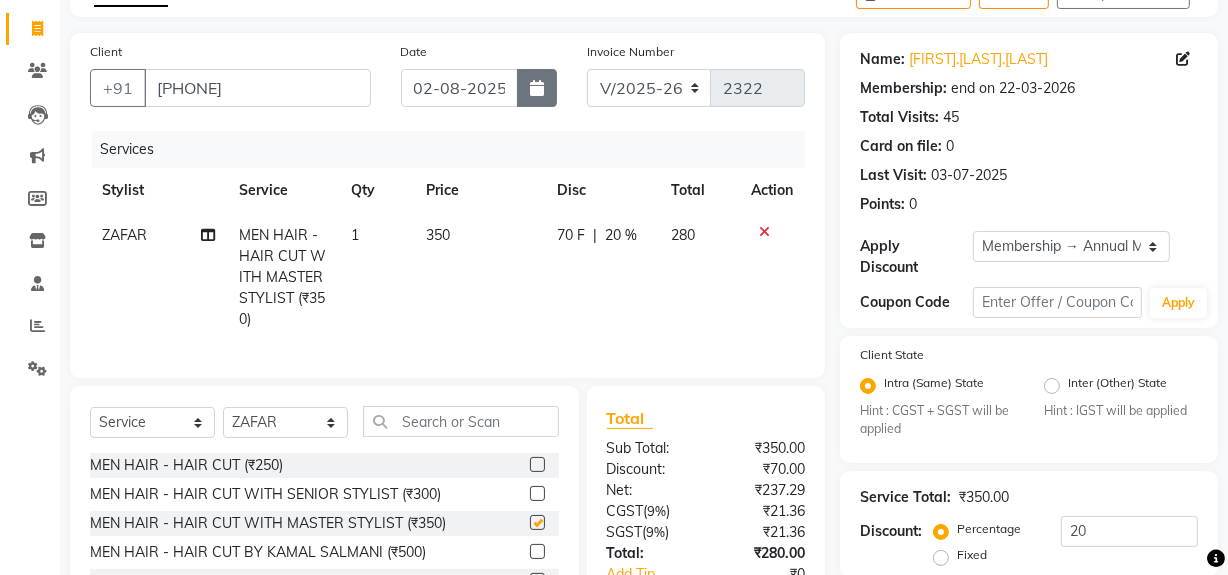 checkbox on "false" 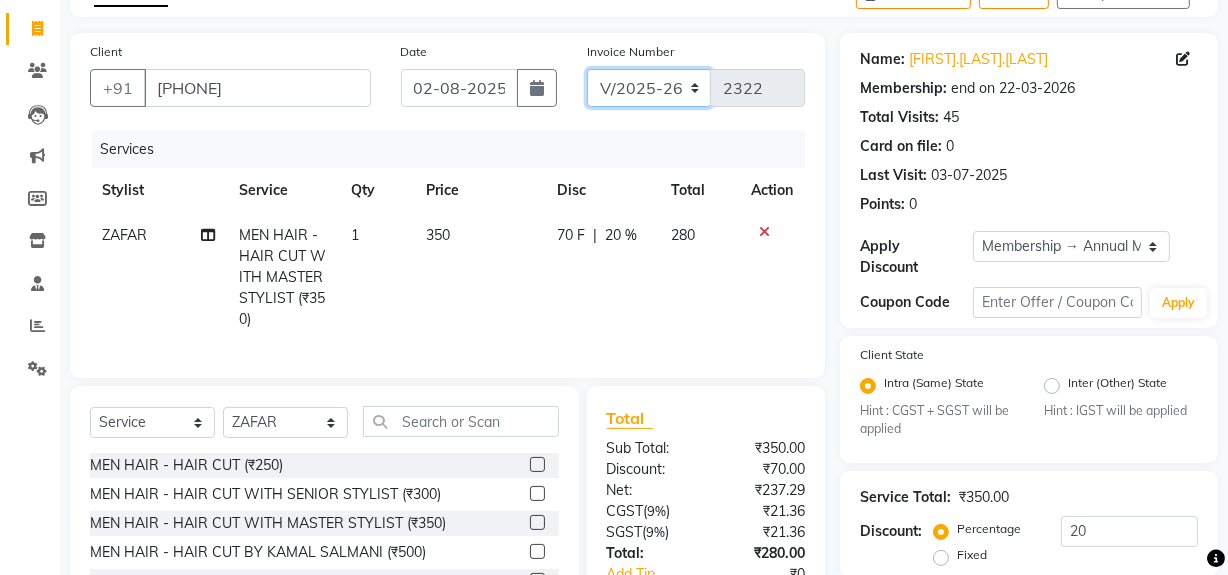 click on "INV/25-26 V/2025-26" 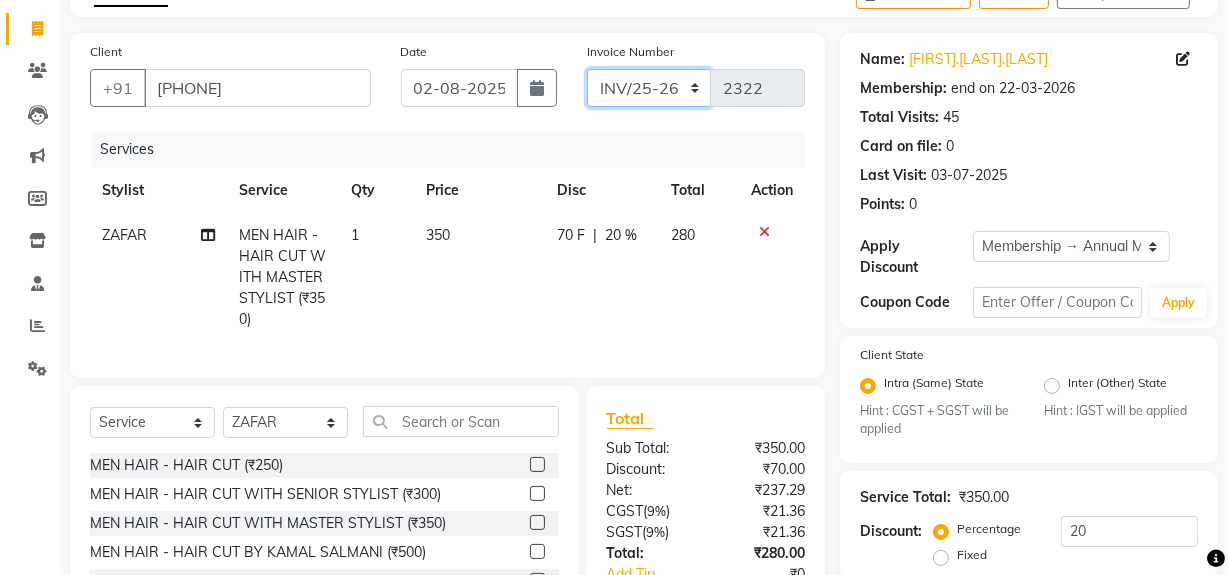 click on "INV/25-26 V/2025-26" 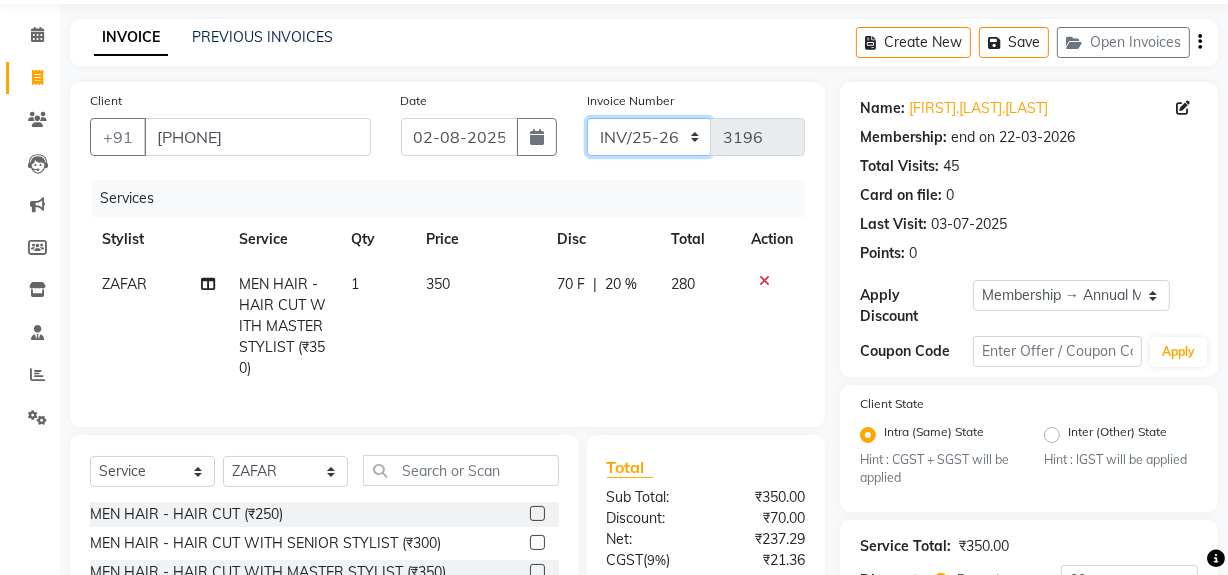 scroll, scrollTop: 0, scrollLeft: 0, axis: both 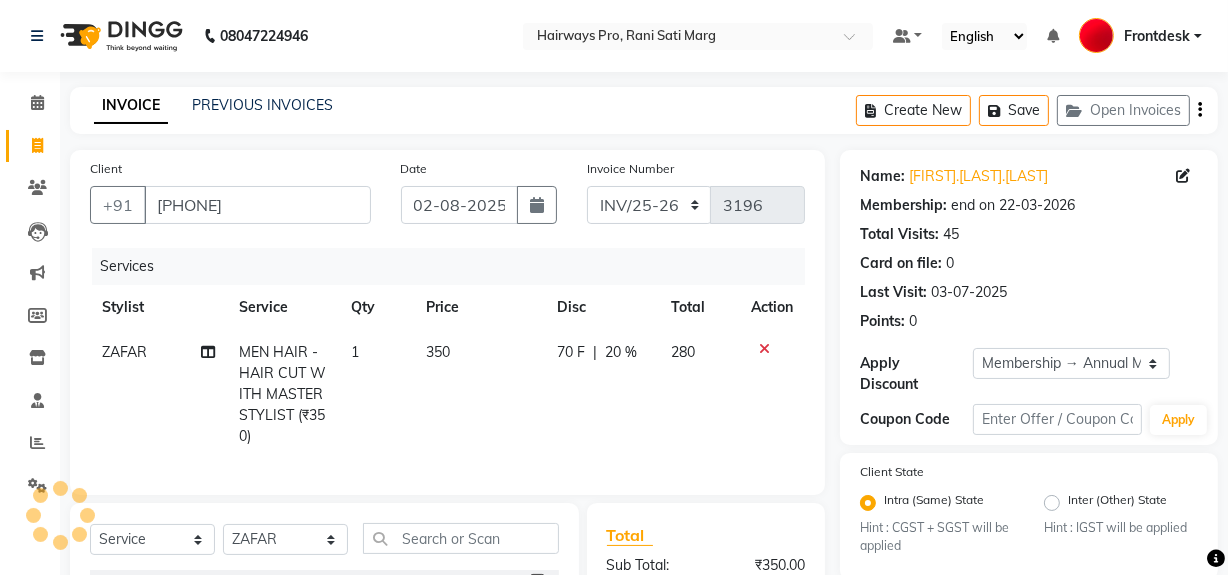 click 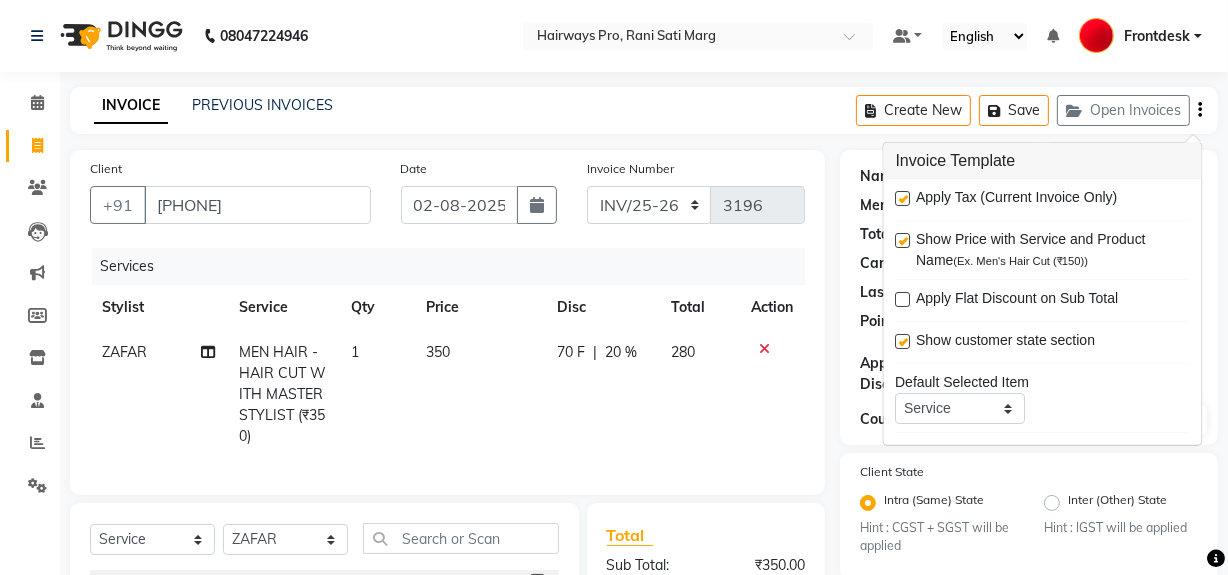 click at bounding box center (903, 198) 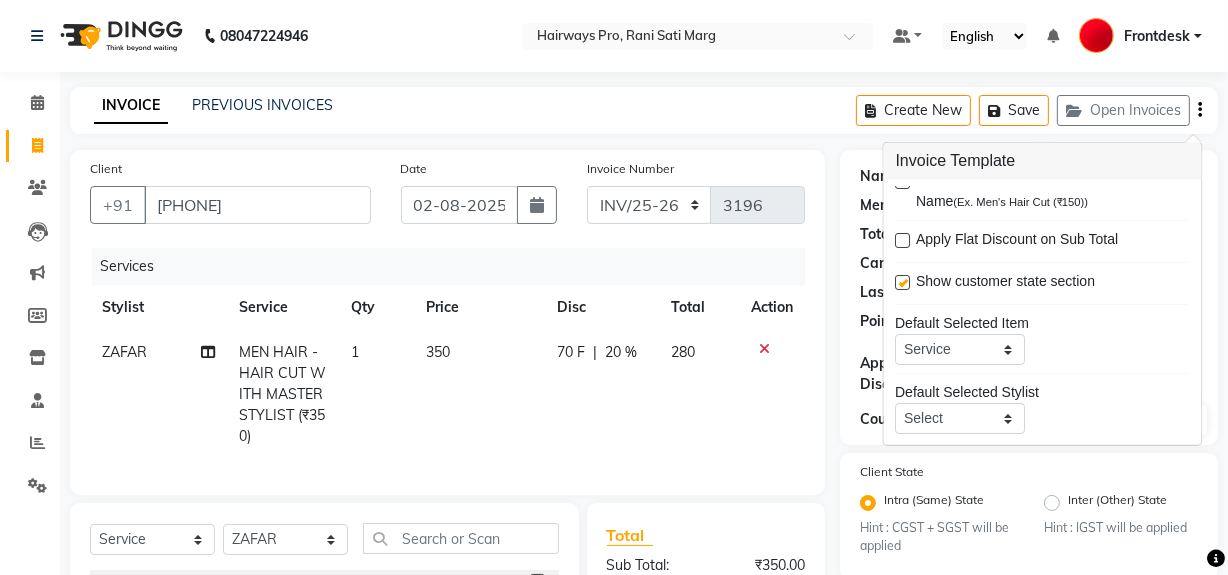 scroll, scrollTop: 90, scrollLeft: 0, axis: vertical 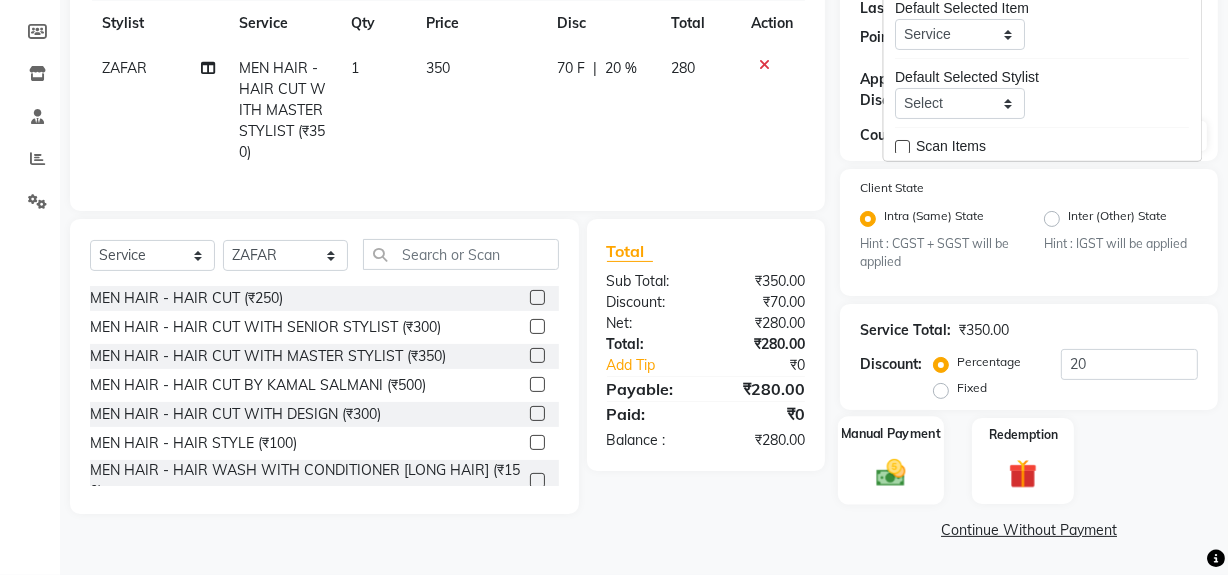 click on "Manual Payment" 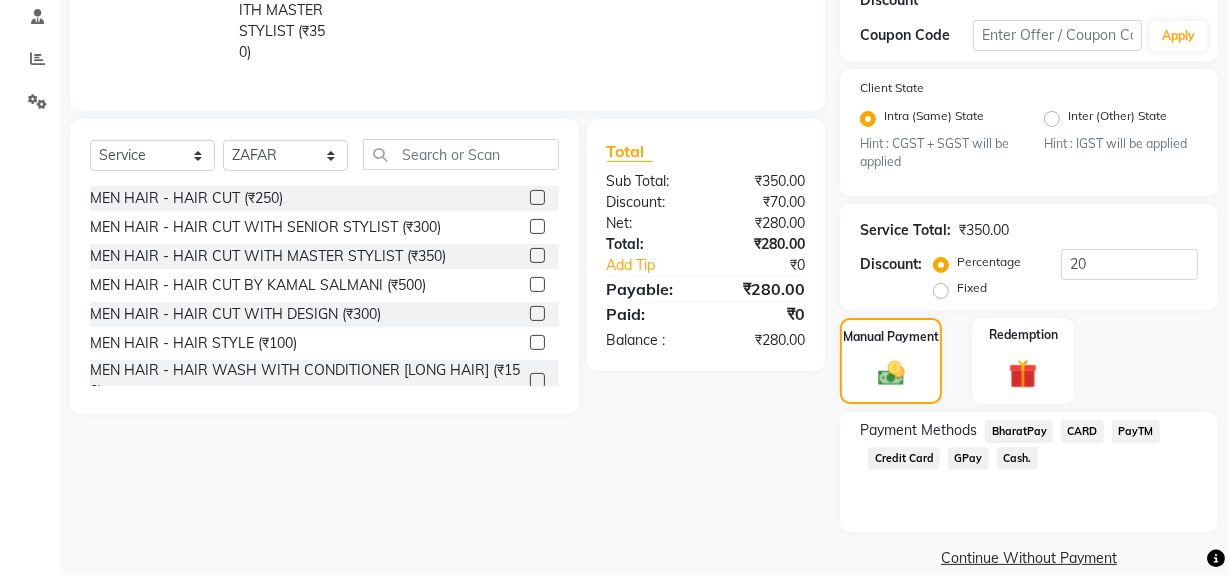 scroll, scrollTop: 412, scrollLeft: 0, axis: vertical 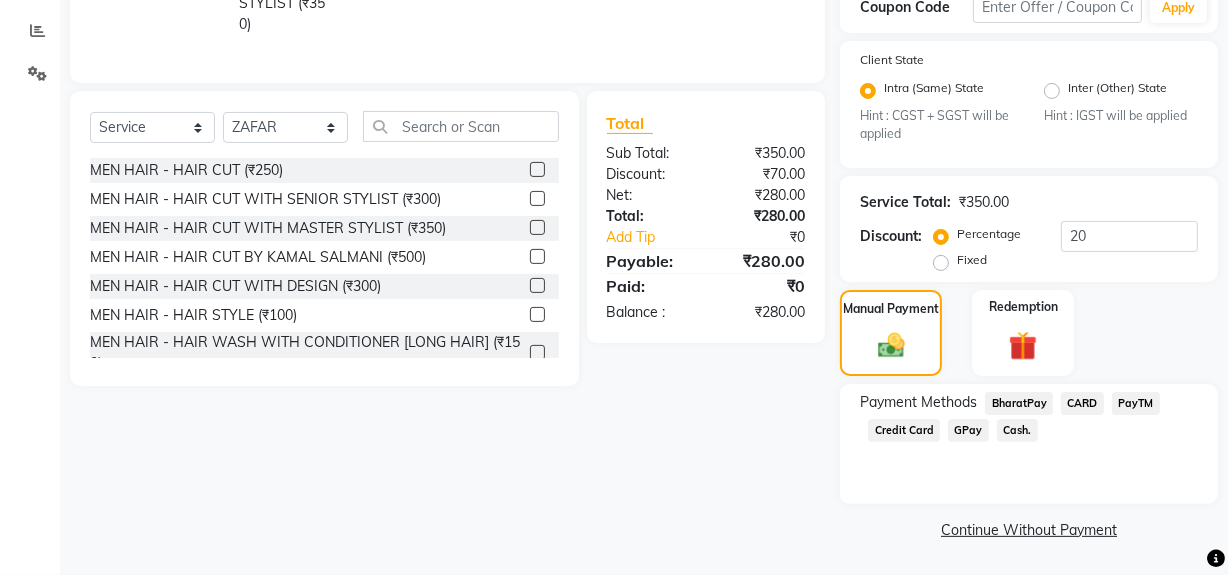 click on "Cash." 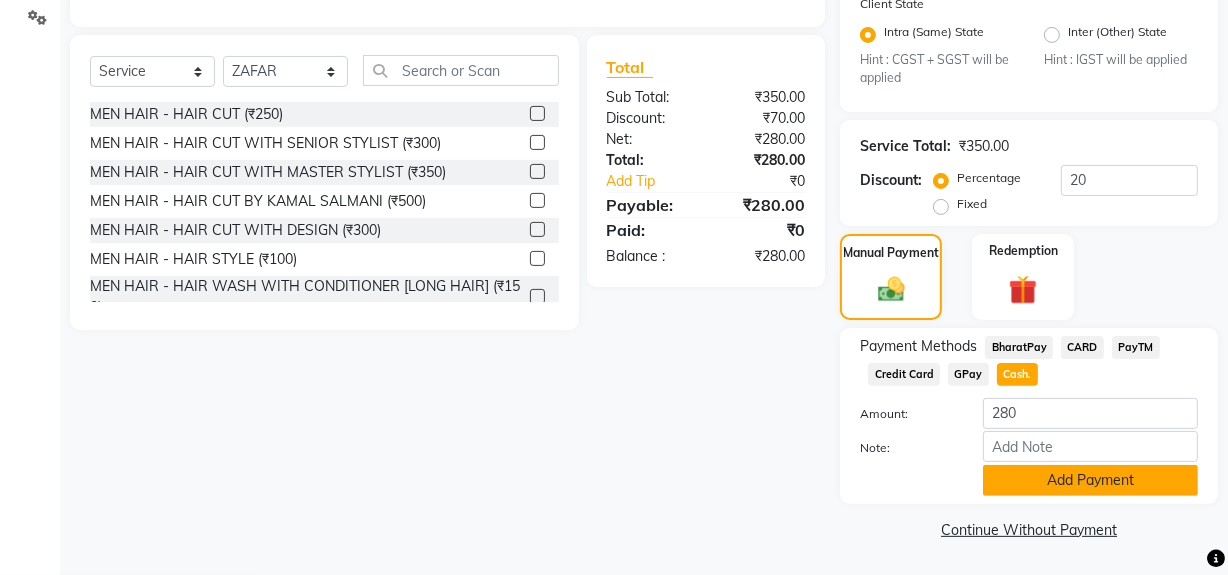 click on "Add Payment" 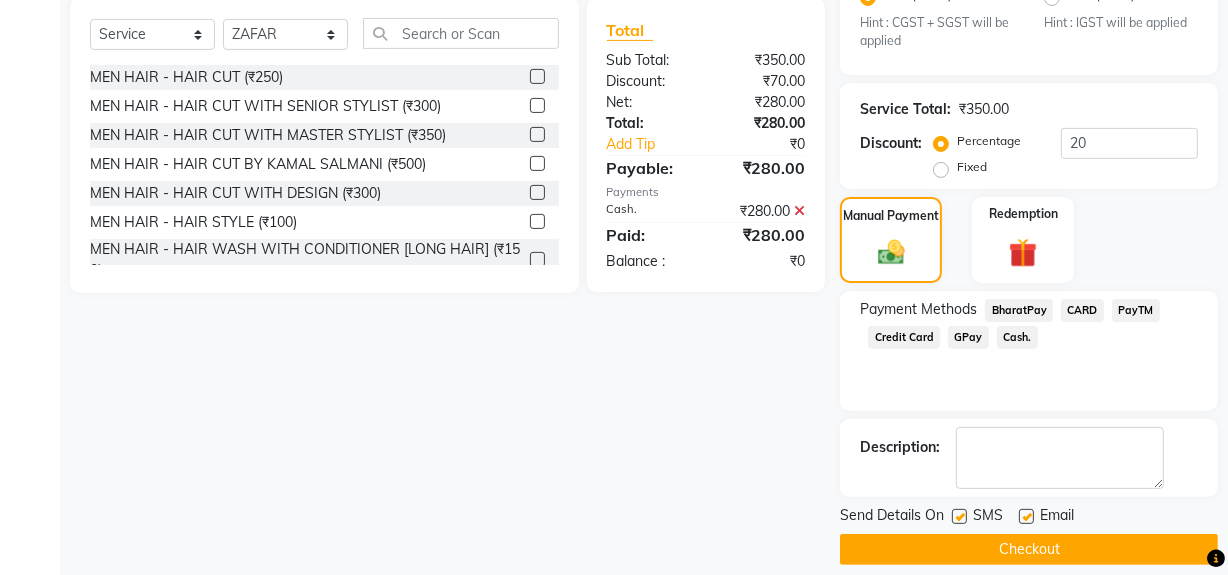 scroll, scrollTop: 524, scrollLeft: 0, axis: vertical 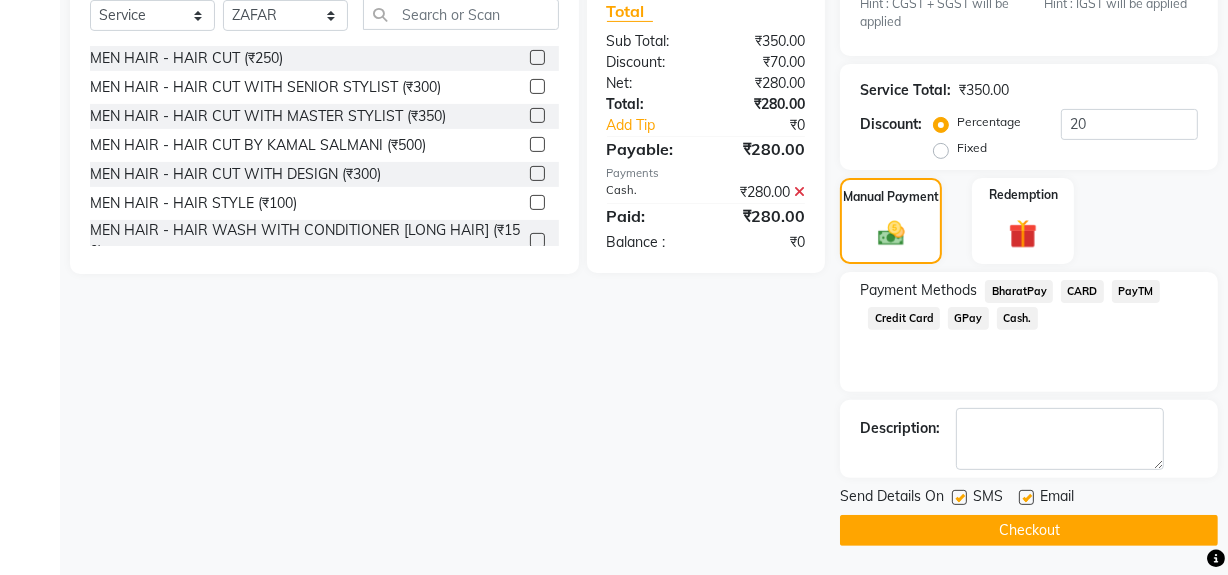 drag, startPoint x: 959, startPoint y: 494, endPoint x: 969, endPoint y: 556, distance: 62.801273 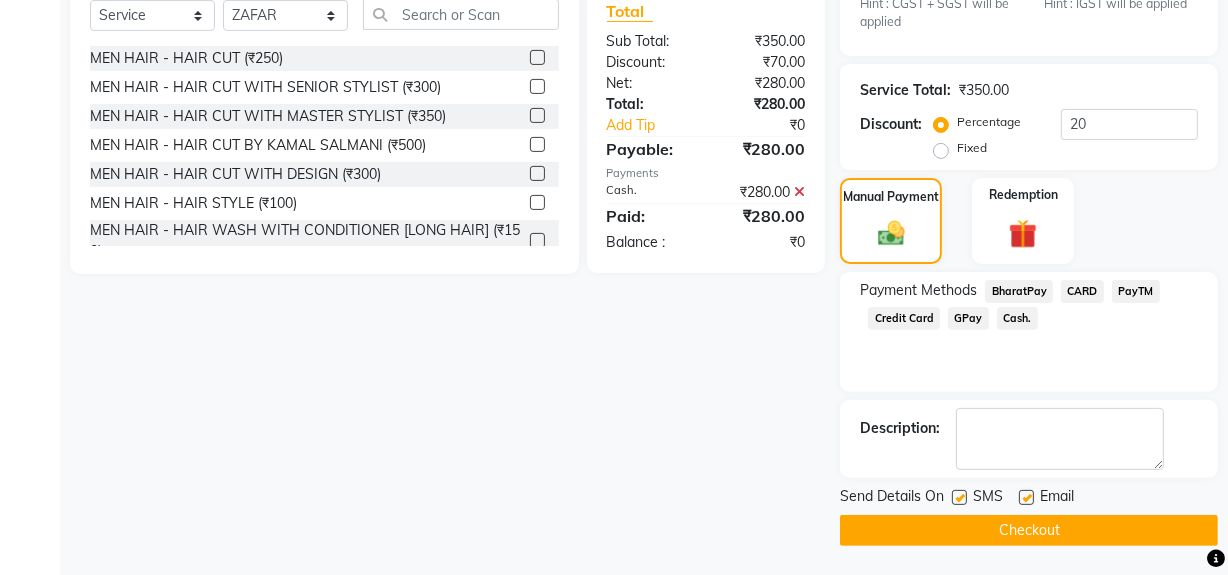 click 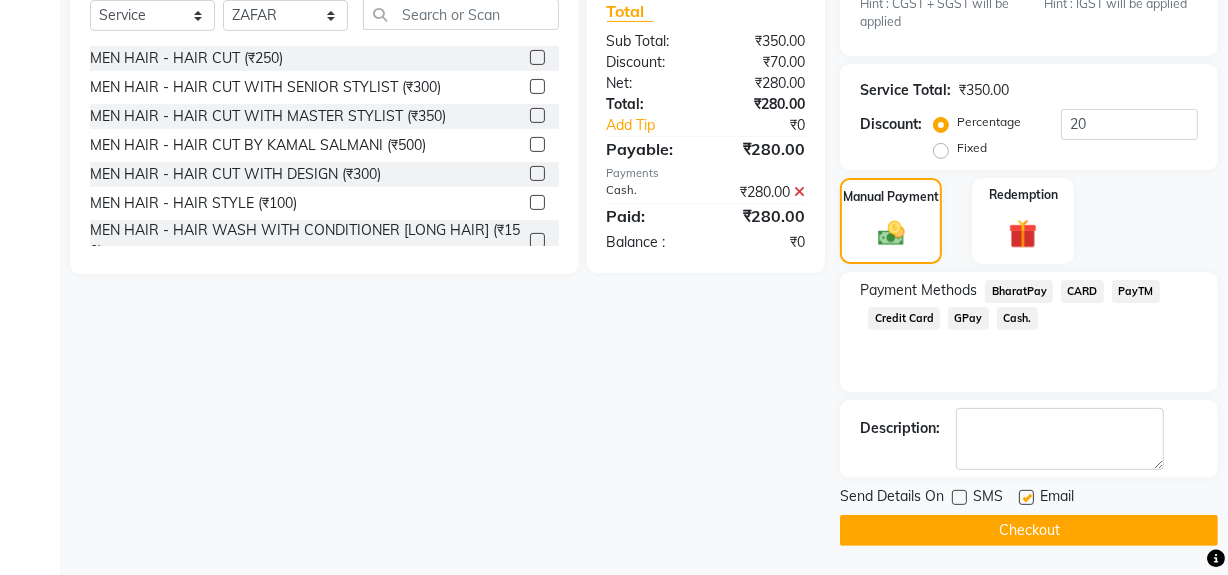 click on "Checkout" 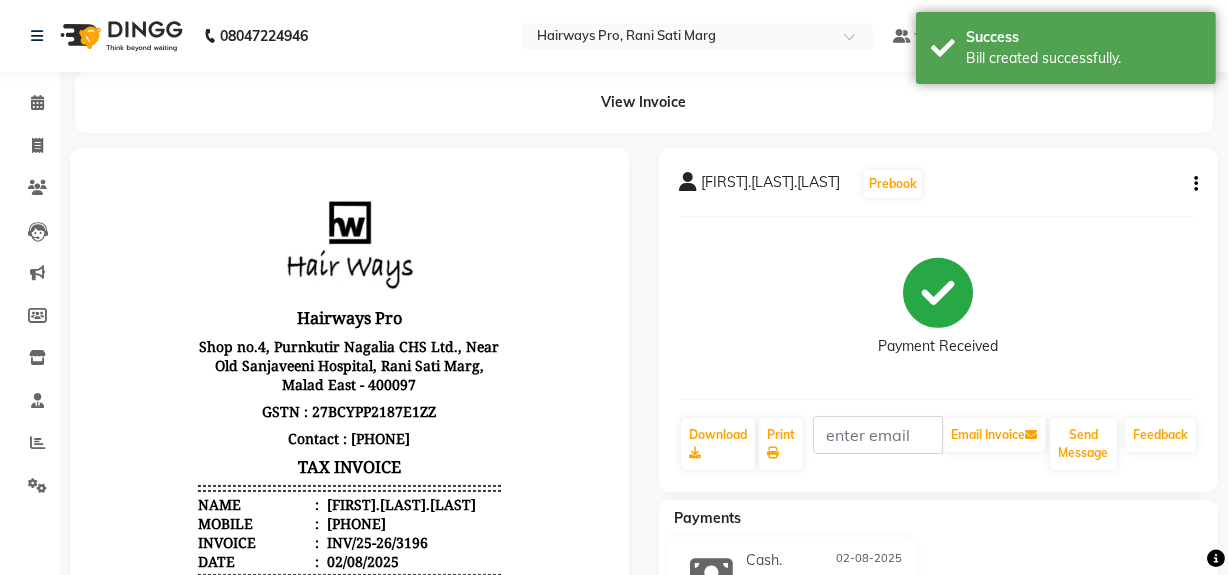 scroll, scrollTop: 0, scrollLeft: 0, axis: both 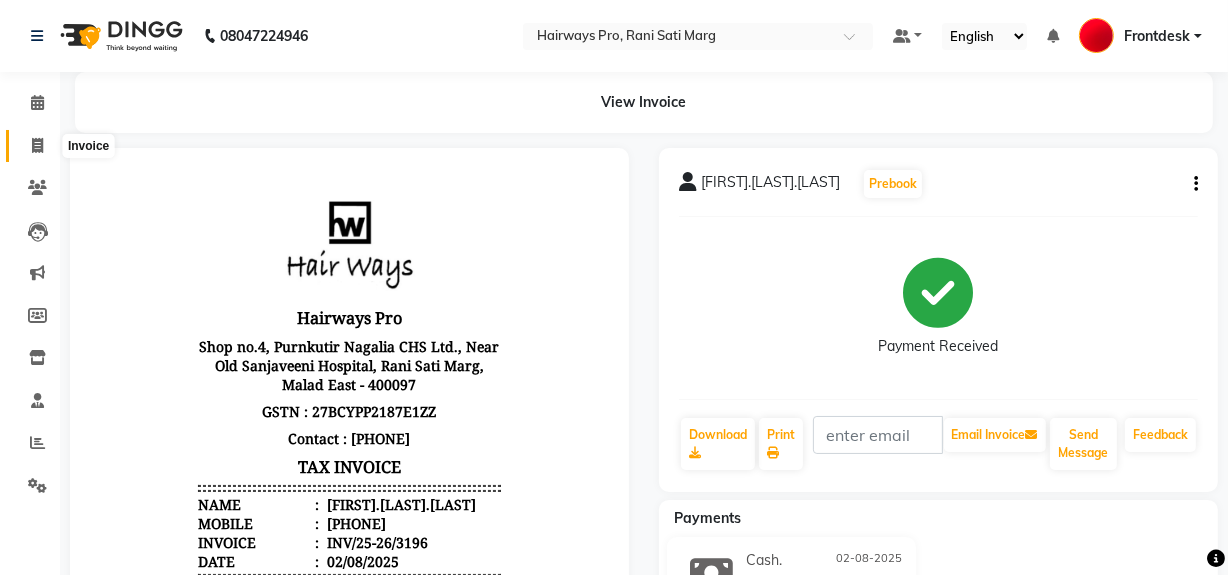 click 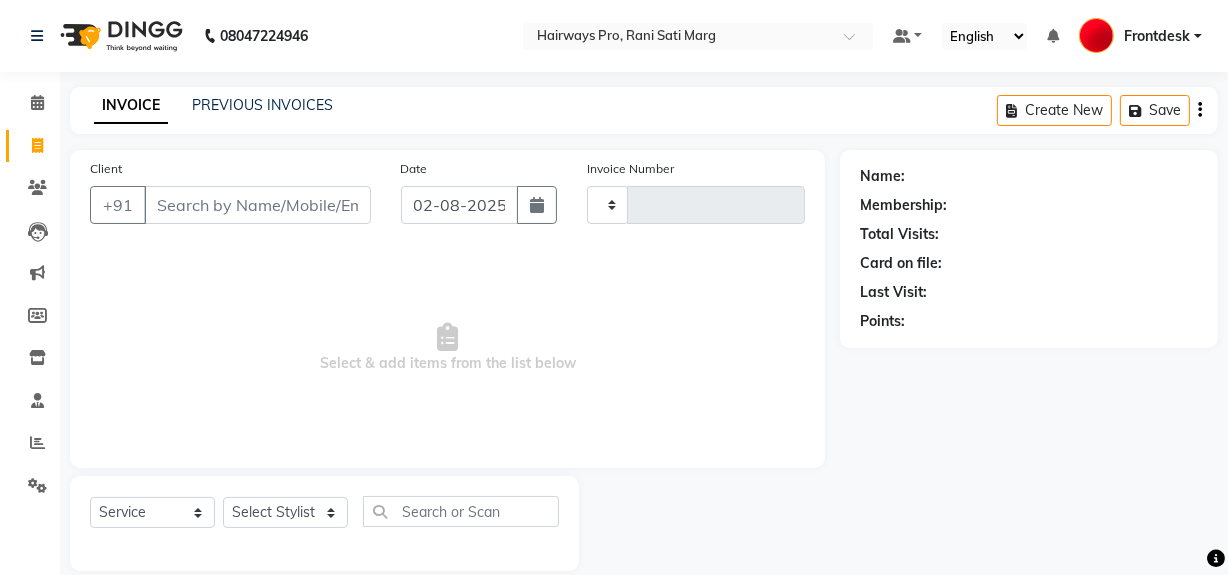 scroll, scrollTop: 26, scrollLeft: 0, axis: vertical 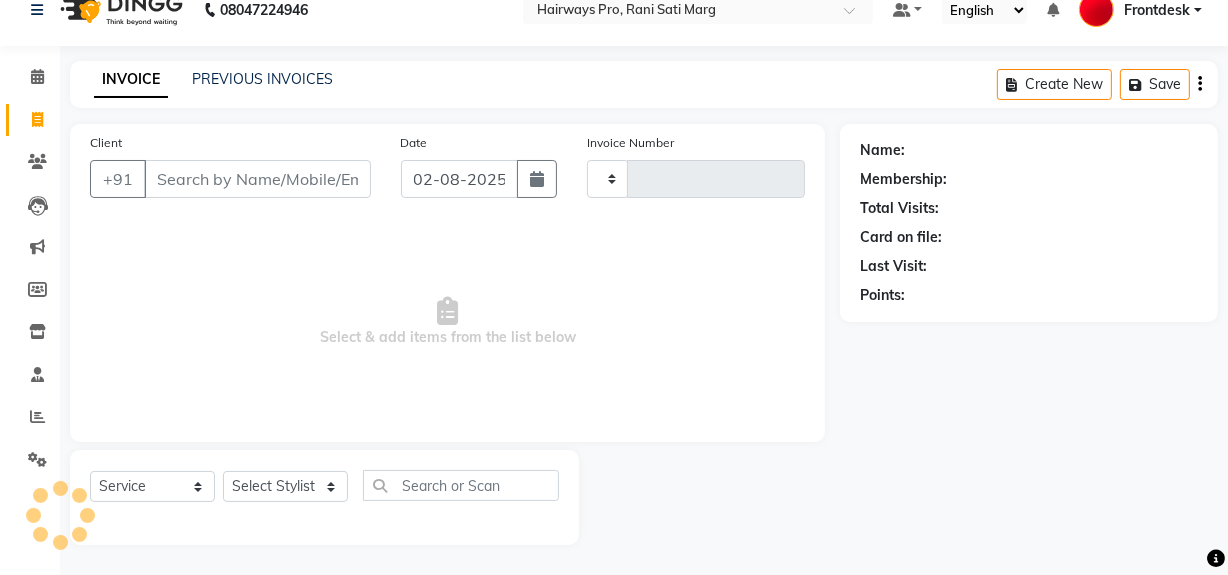 type on "2322" 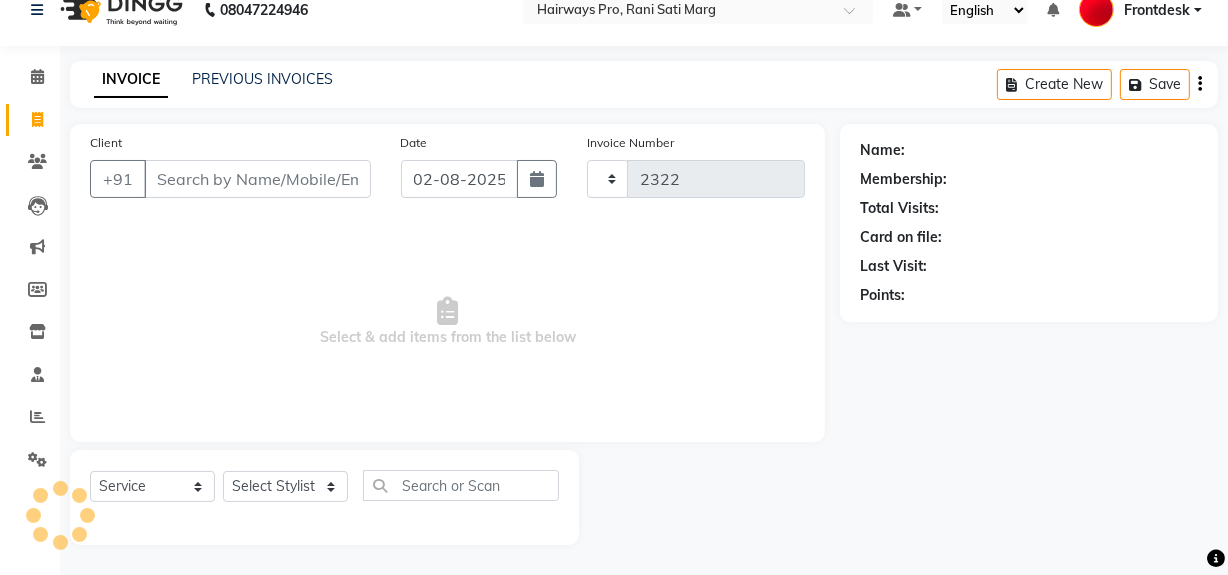 select on "787" 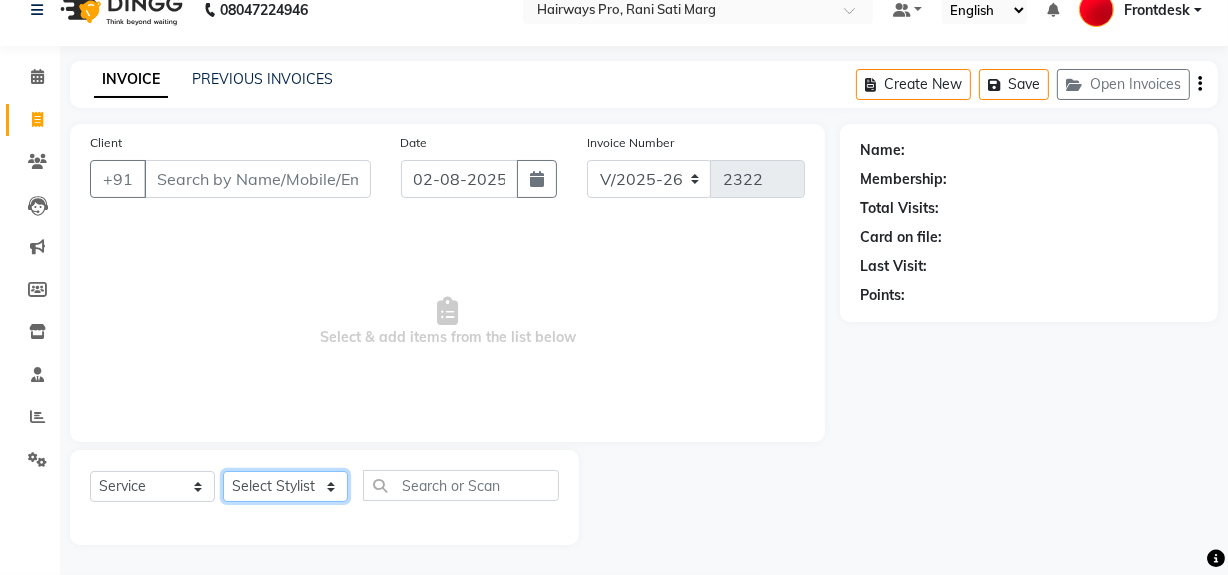 click on "Select Stylist ABID DANISH Faiz shaikh Frontdesk INTEZAR SALMANI JYOTI Kamal Salmani KAVITA MUSTAFA RAFIQUE Sonal SONU WAQAR ZAFAR" 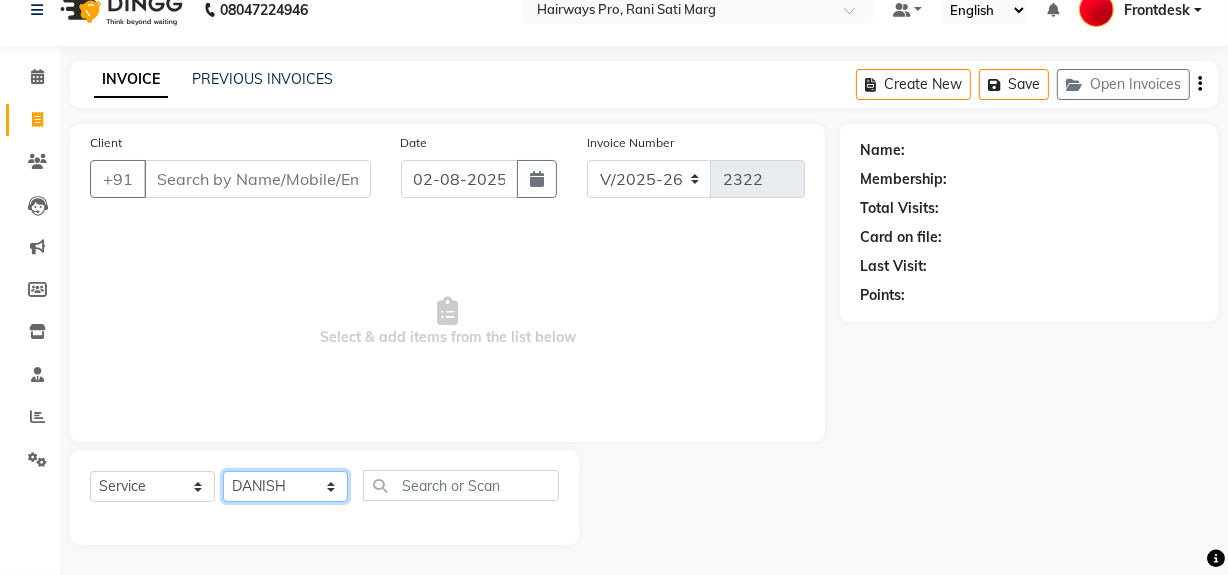 click on "Select Stylist ABID DANISH Faiz shaikh Frontdesk INTEZAR SALMANI JYOTI Kamal Salmani KAVITA MUSTAFA RAFIQUE Sonal SONU WAQAR ZAFAR" 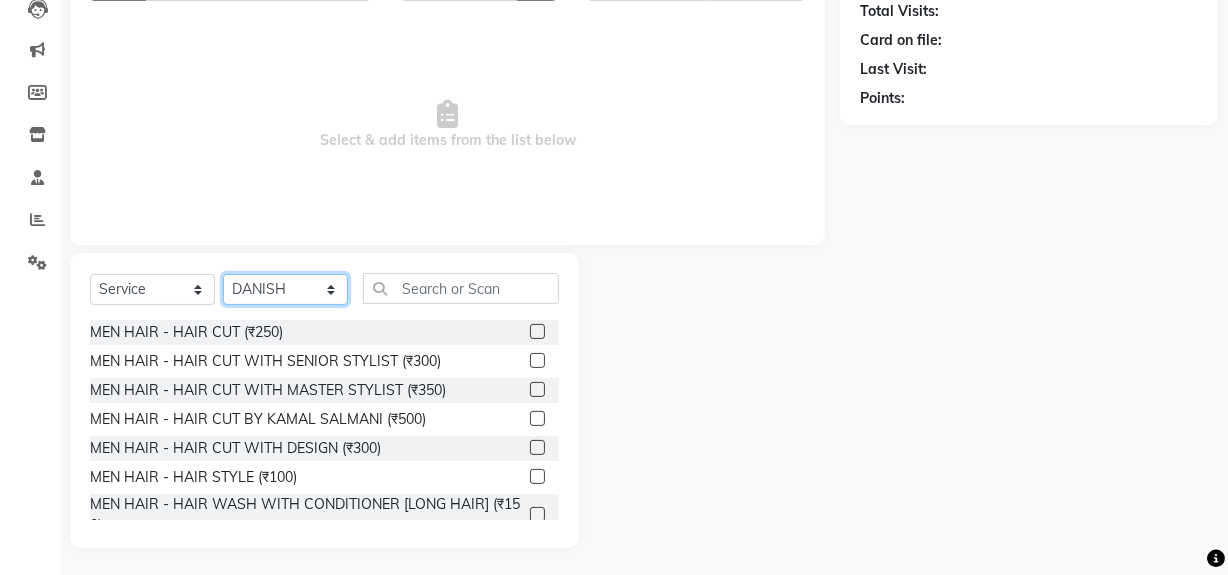 scroll, scrollTop: 226, scrollLeft: 0, axis: vertical 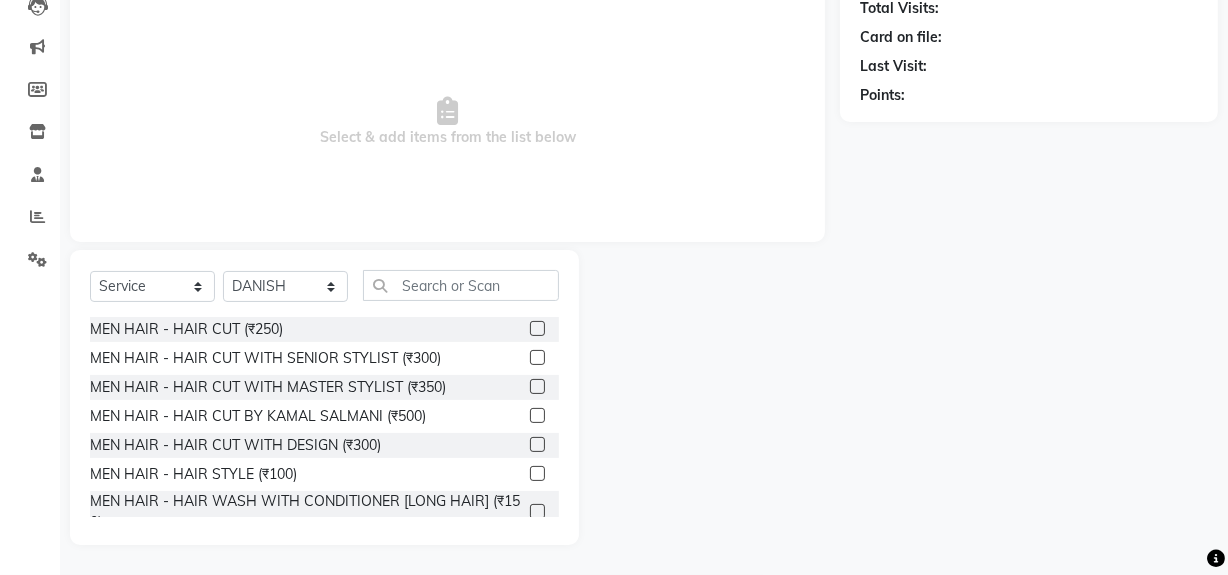 click 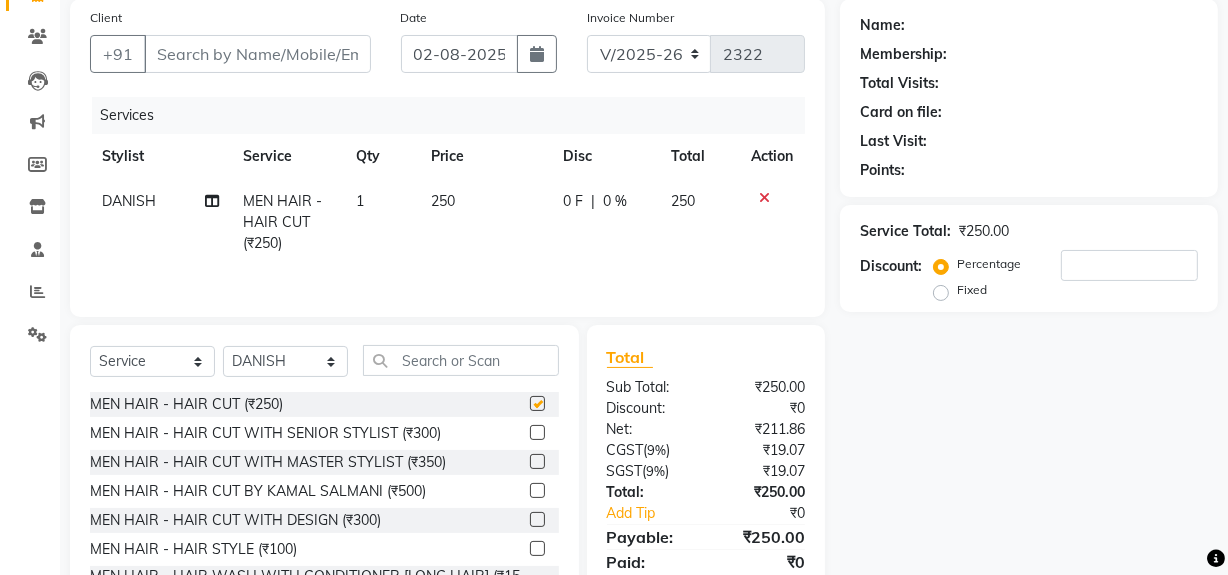 scroll, scrollTop: 0, scrollLeft: 0, axis: both 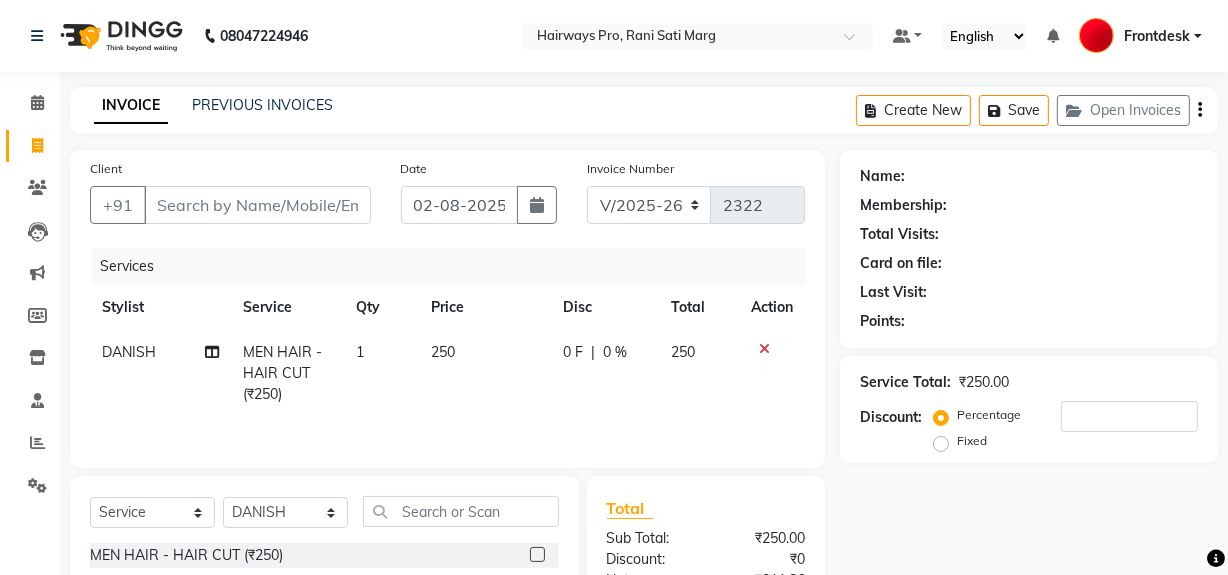 checkbox on "false" 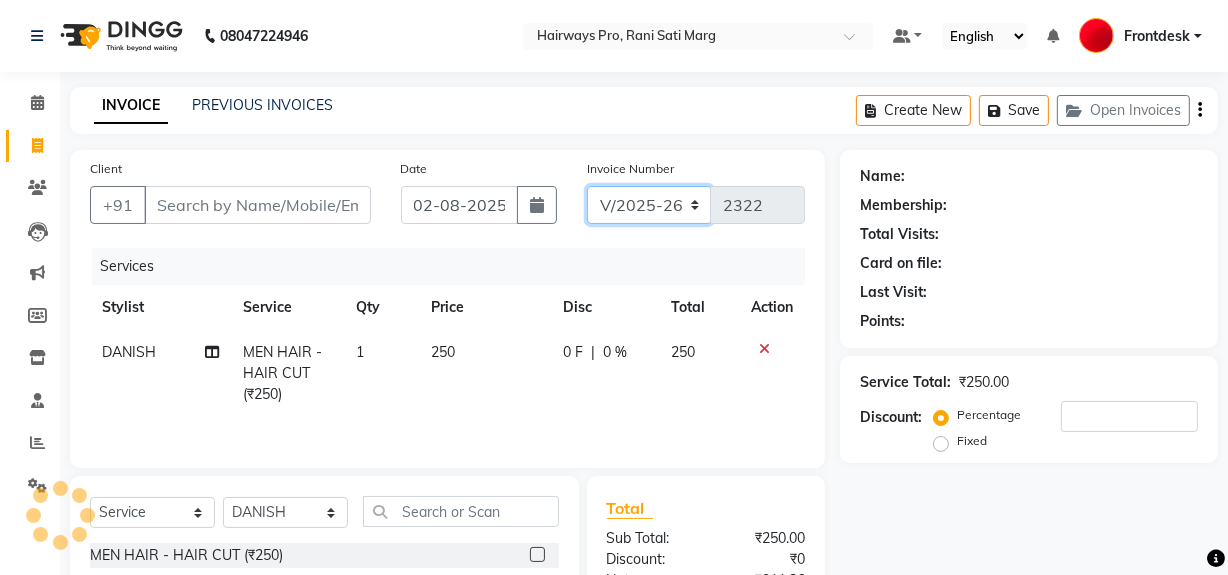click on "INV/25-26 V/2025-26" 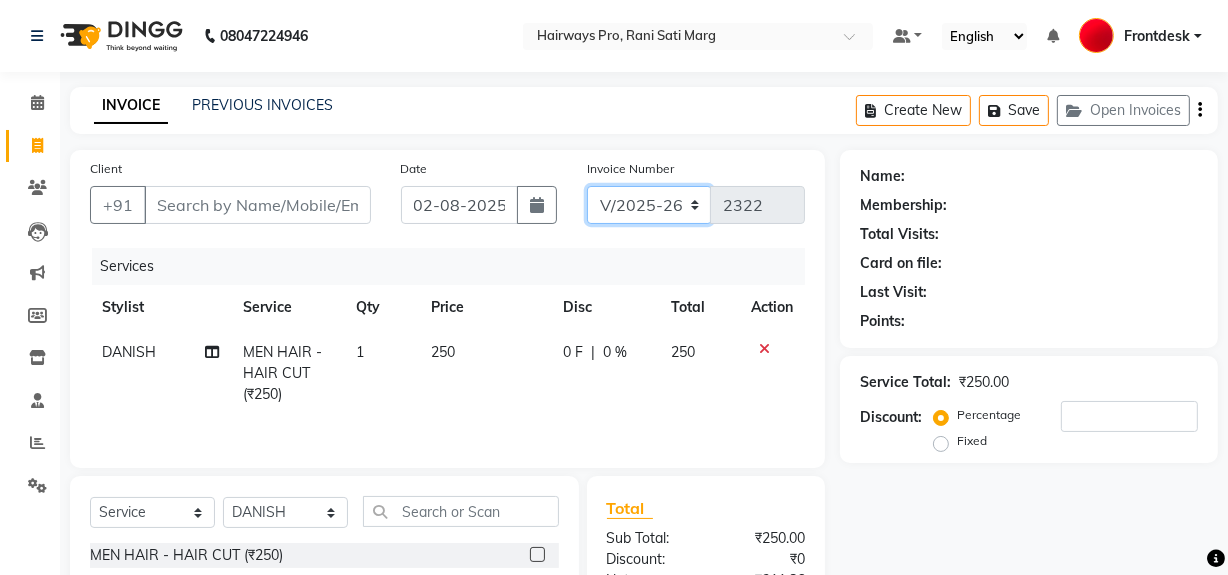 select on "6960" 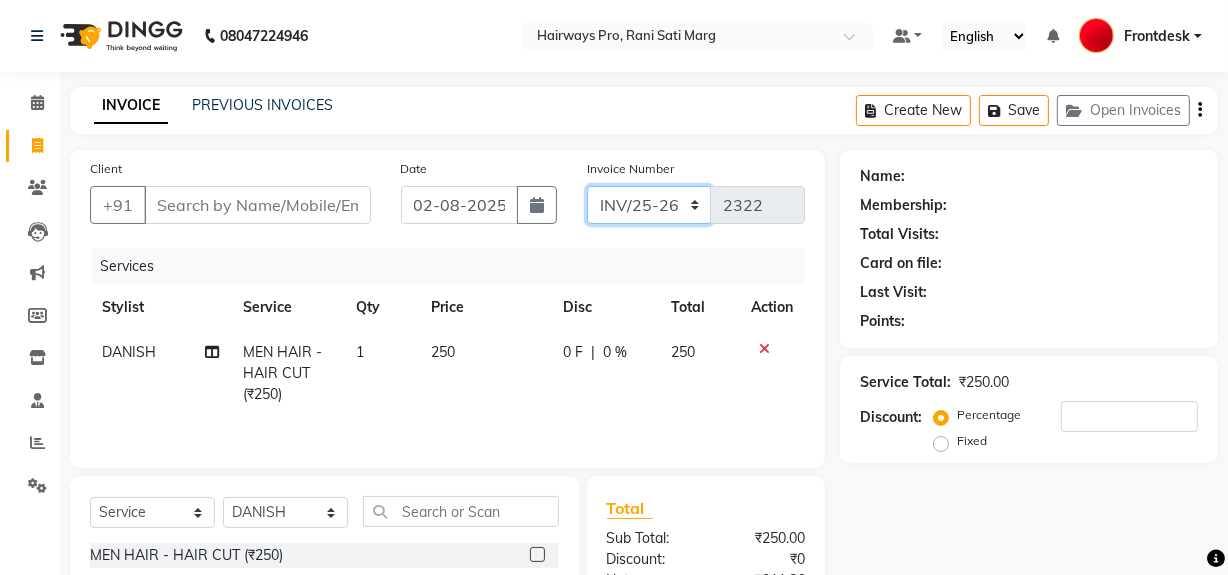 click on "INV/25-26 V/2025-26" 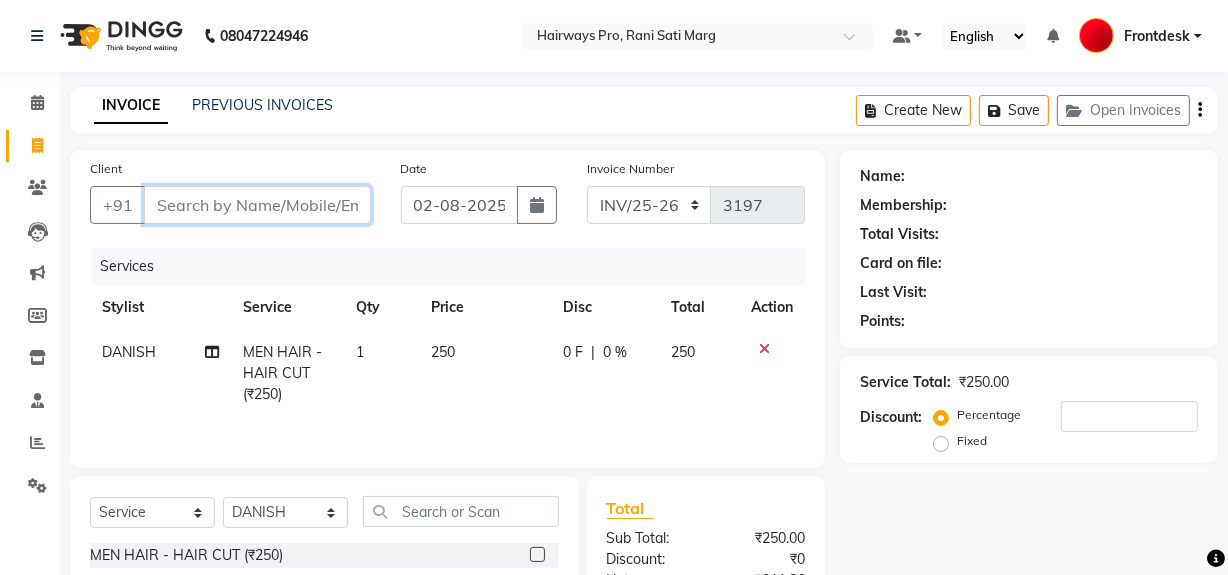 click on "Client" at bounding box center [257, 205] 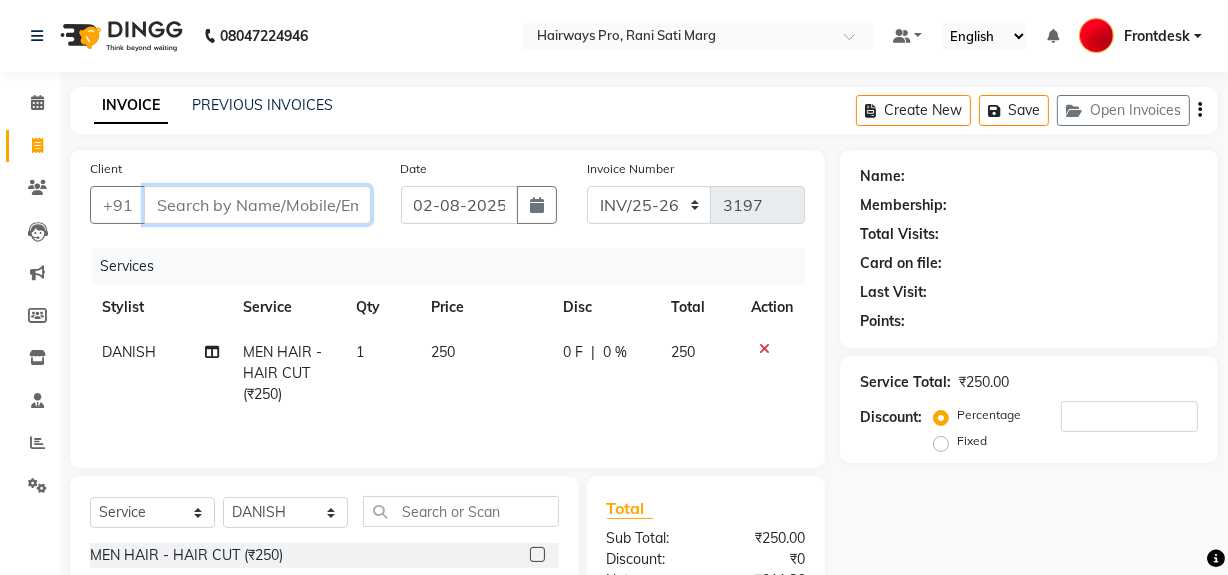 type on "9" 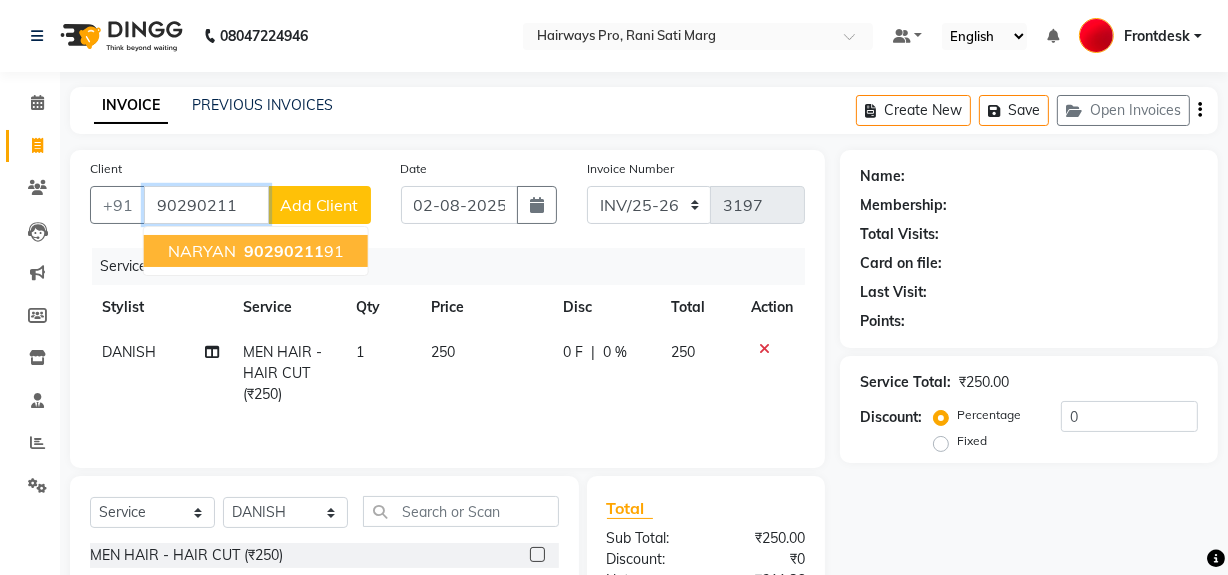 click on "90290211" at bounding box center [284, 251] 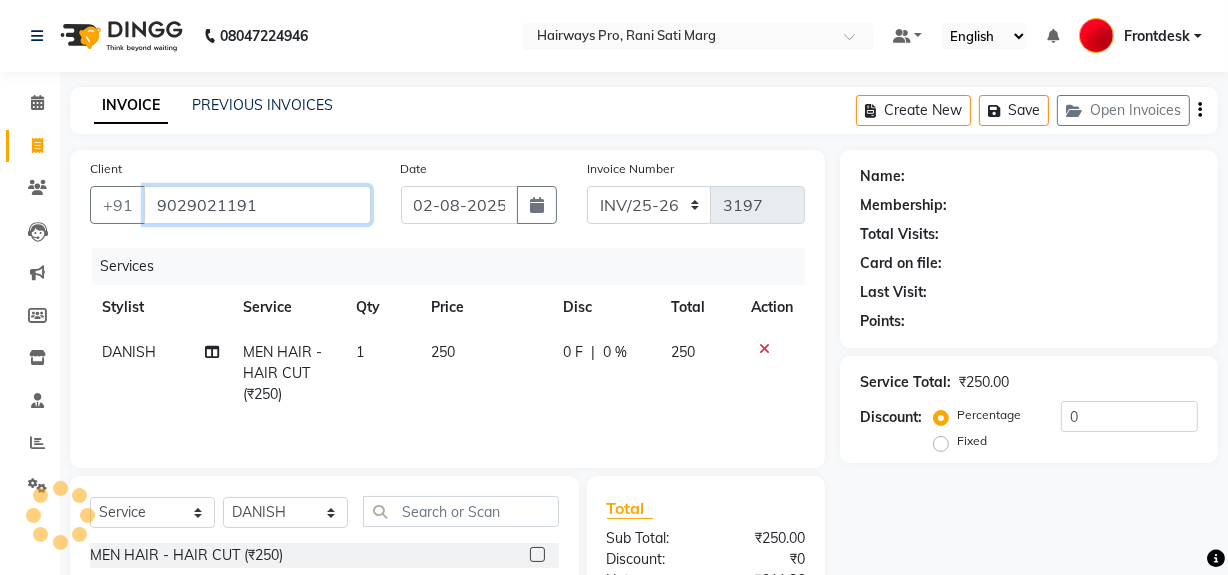 type on "9029021191" 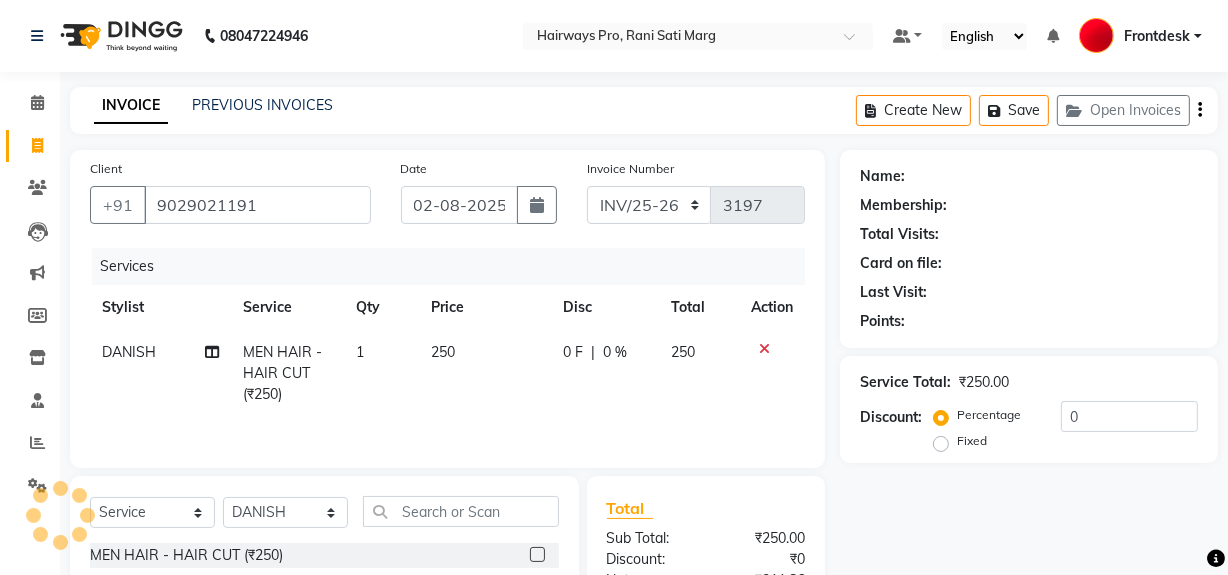 type on "20" 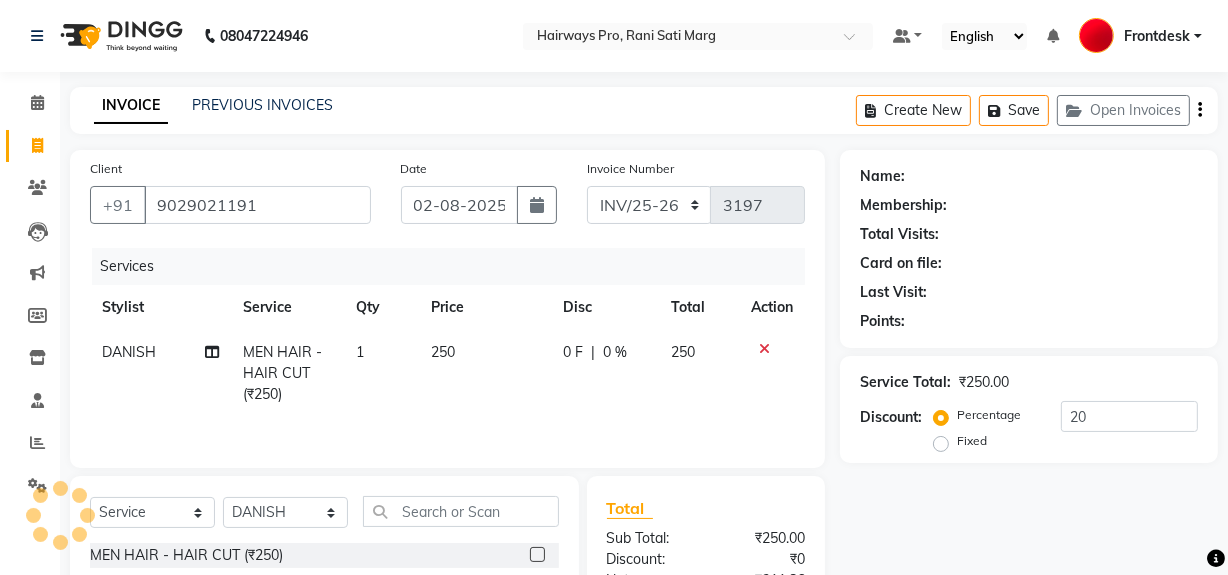 select on "1: Object" 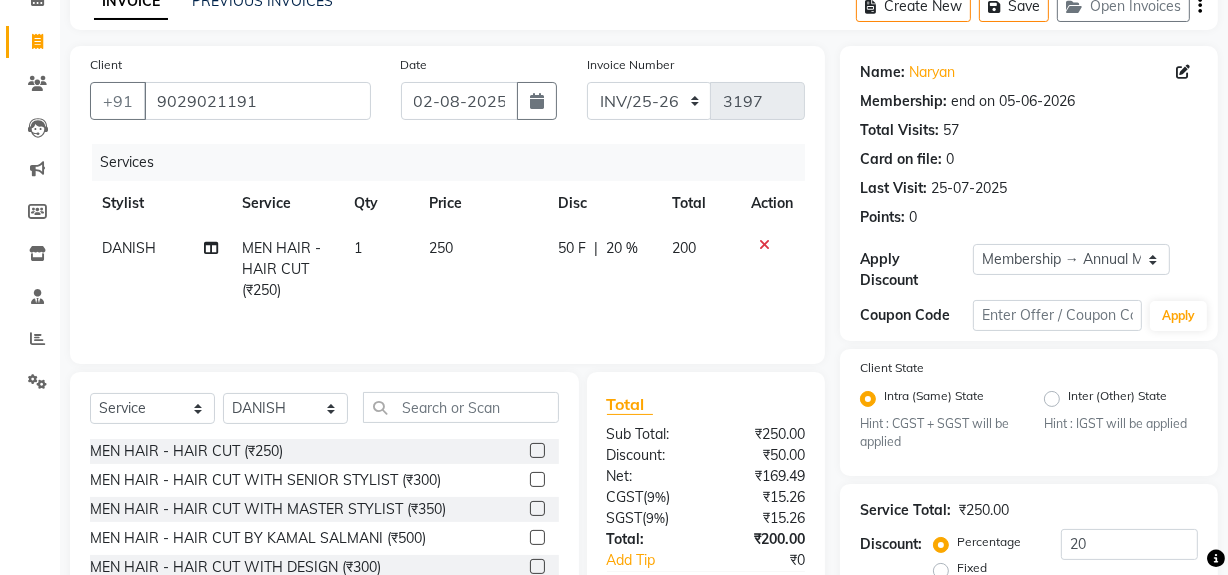 scroll, scrollTop: 284, scrollLeft: 0, axis: vertical 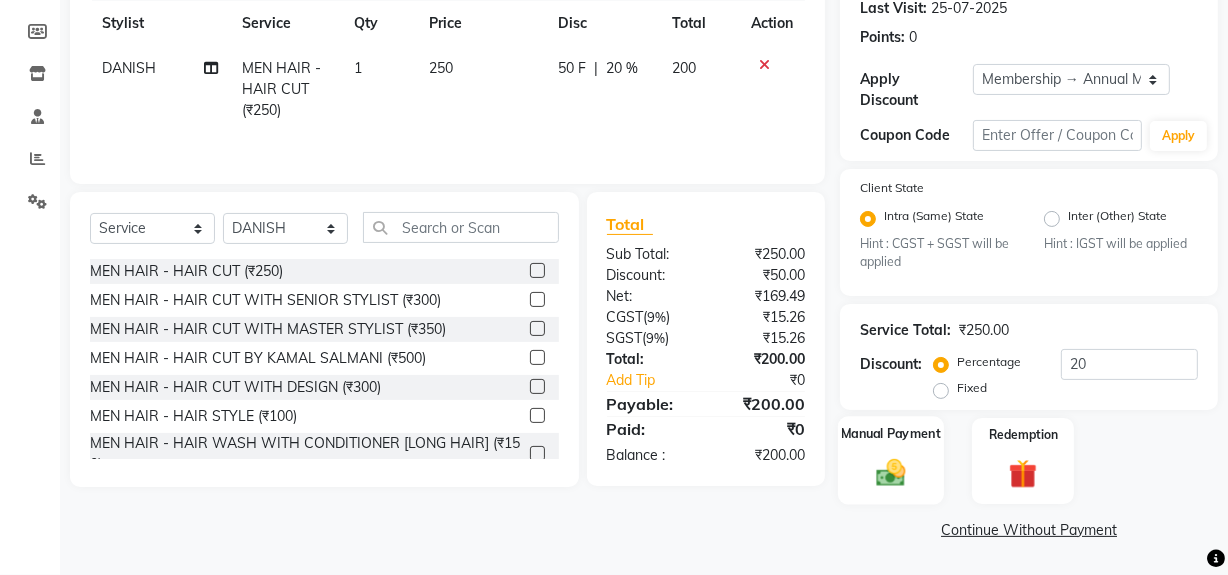 click on "Manual Payment" 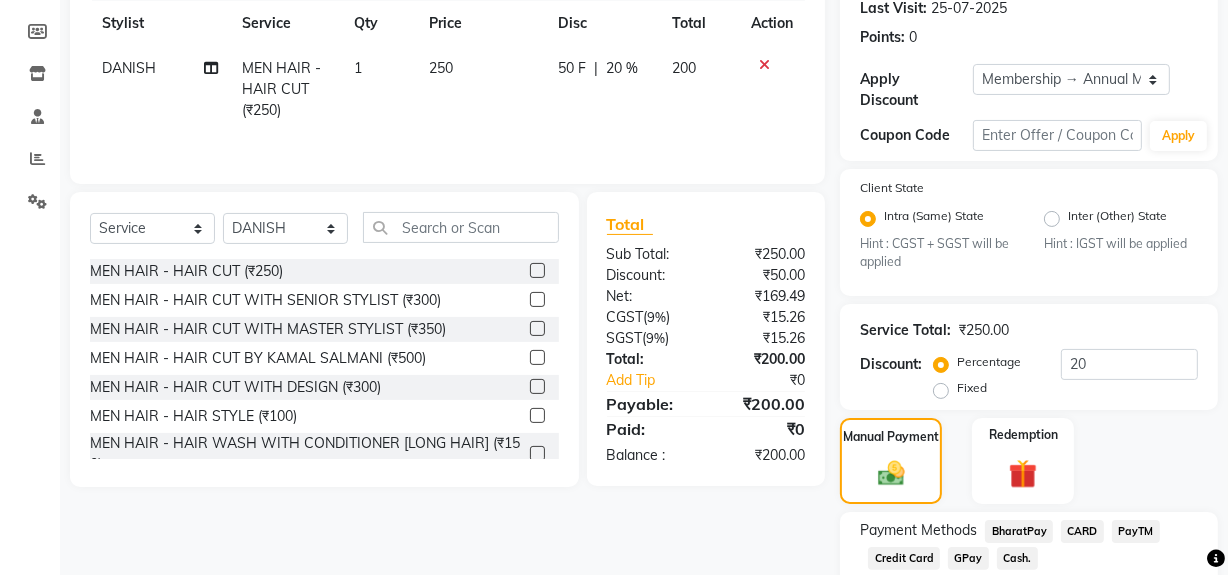 click on "Cash." 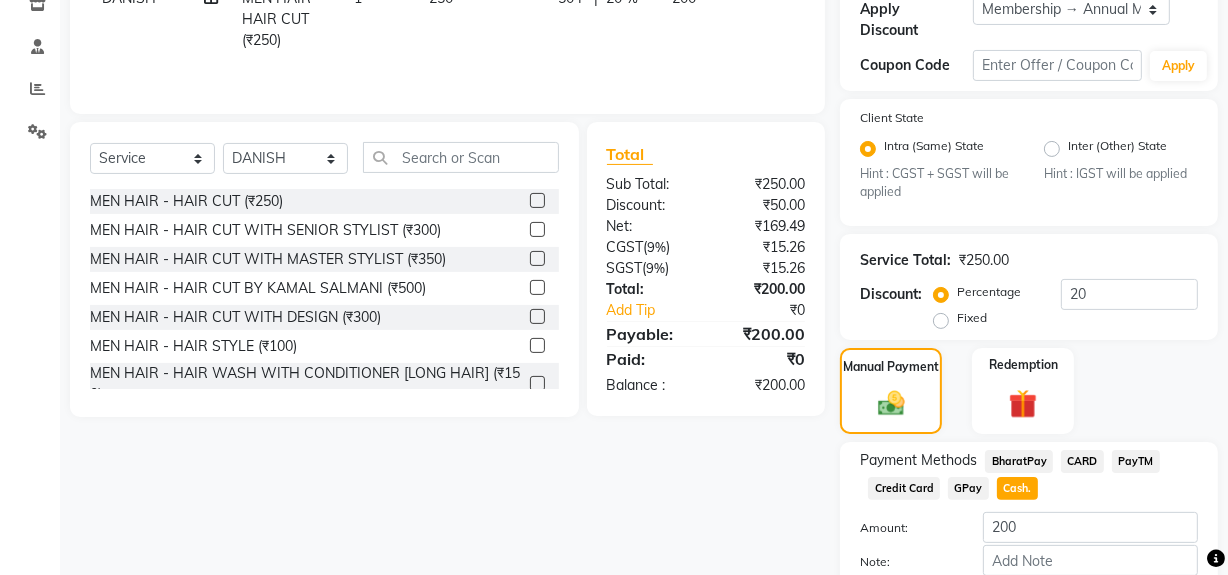 scroll, scrollTop: 469, scrollLeft: 0, axis: vertical 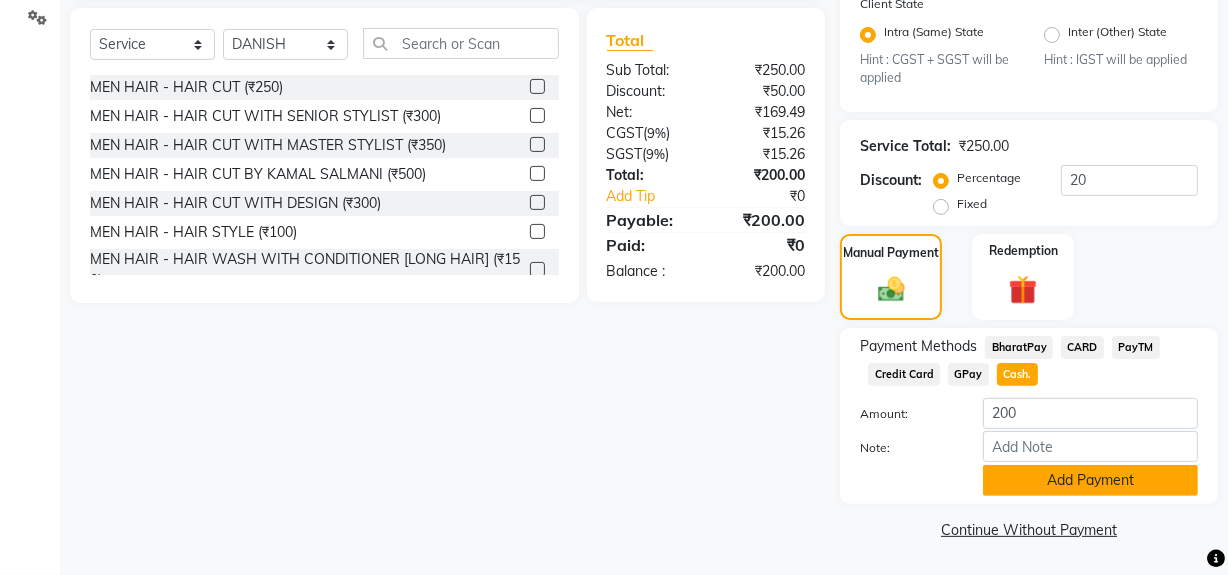 click on "Add Payment" 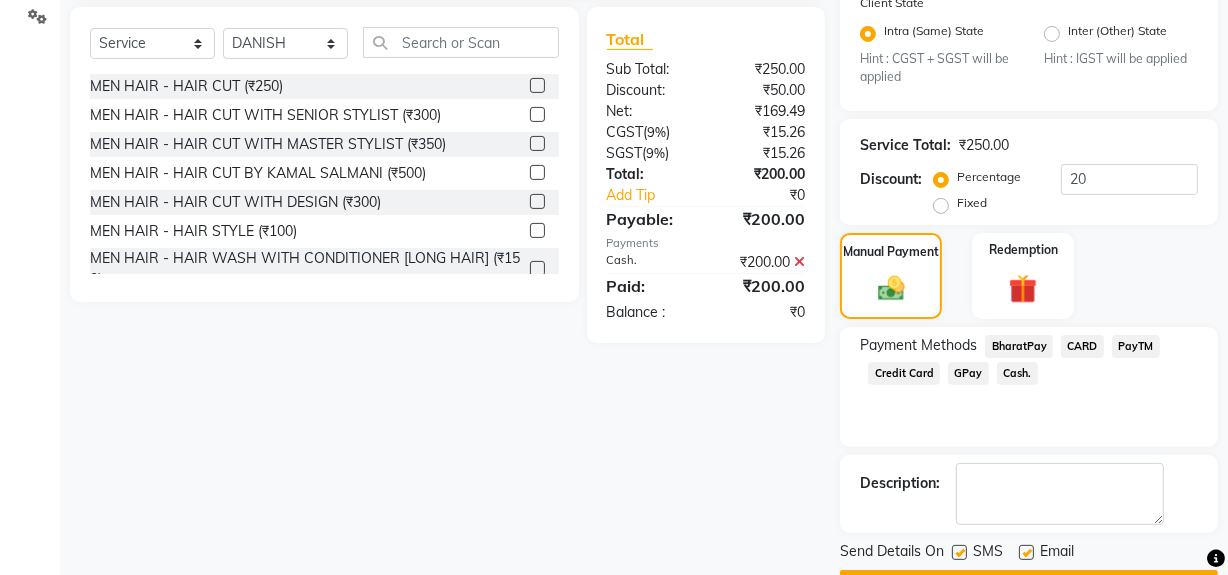 click 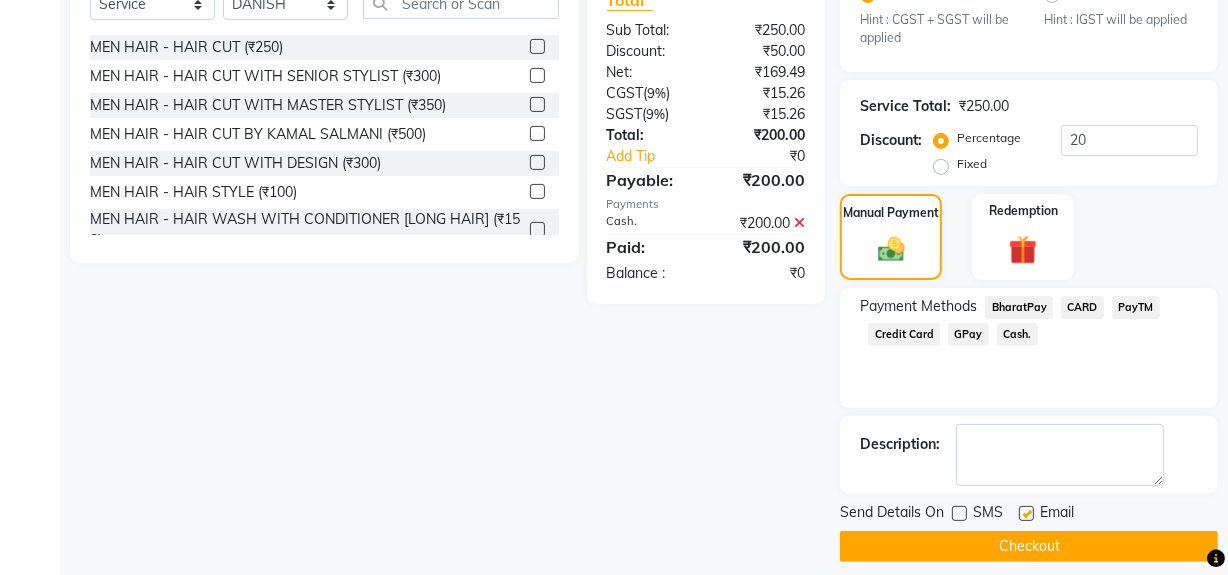 scroll, scrollTop: 524, scrollLeft: 0, axis: vertical 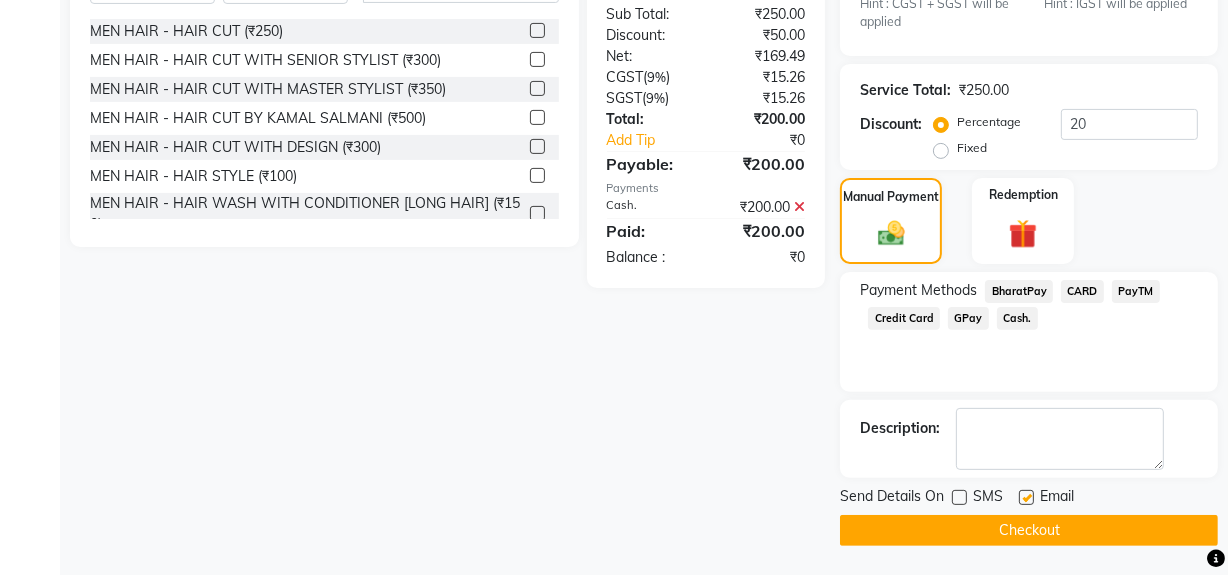 click on "Checkout" 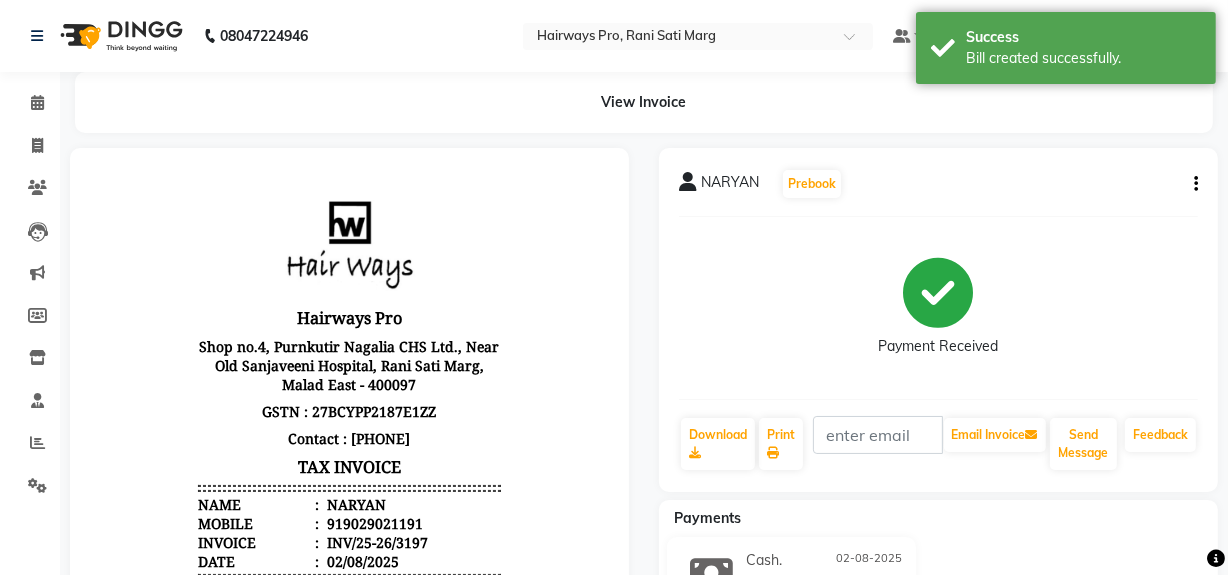 scroll, scrollTop: 0, scrollLeft: 0, axis: both 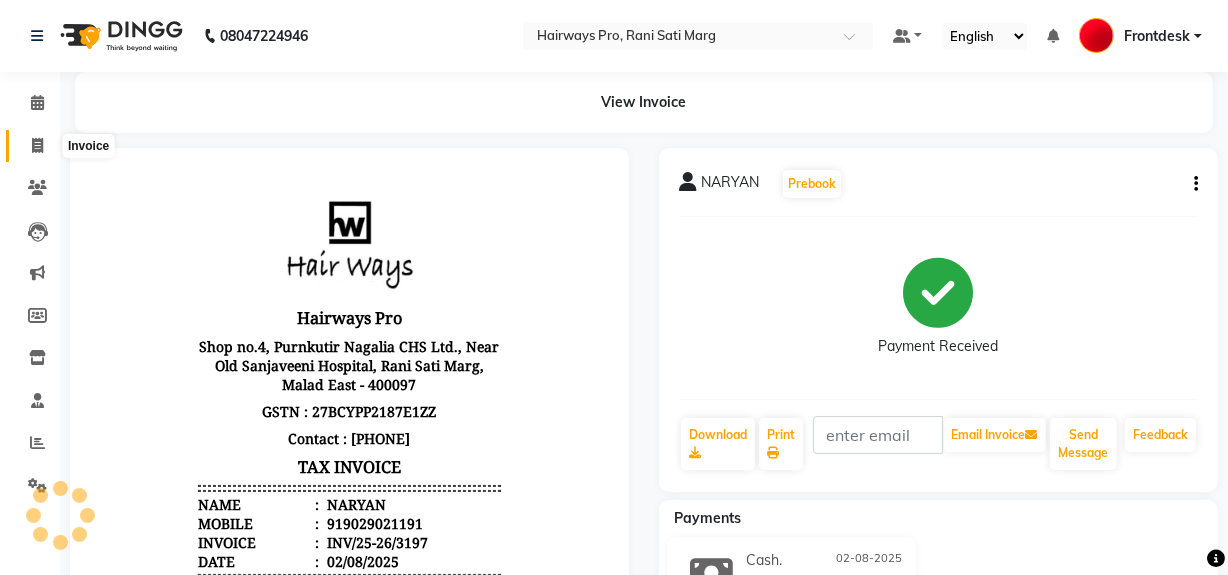 click 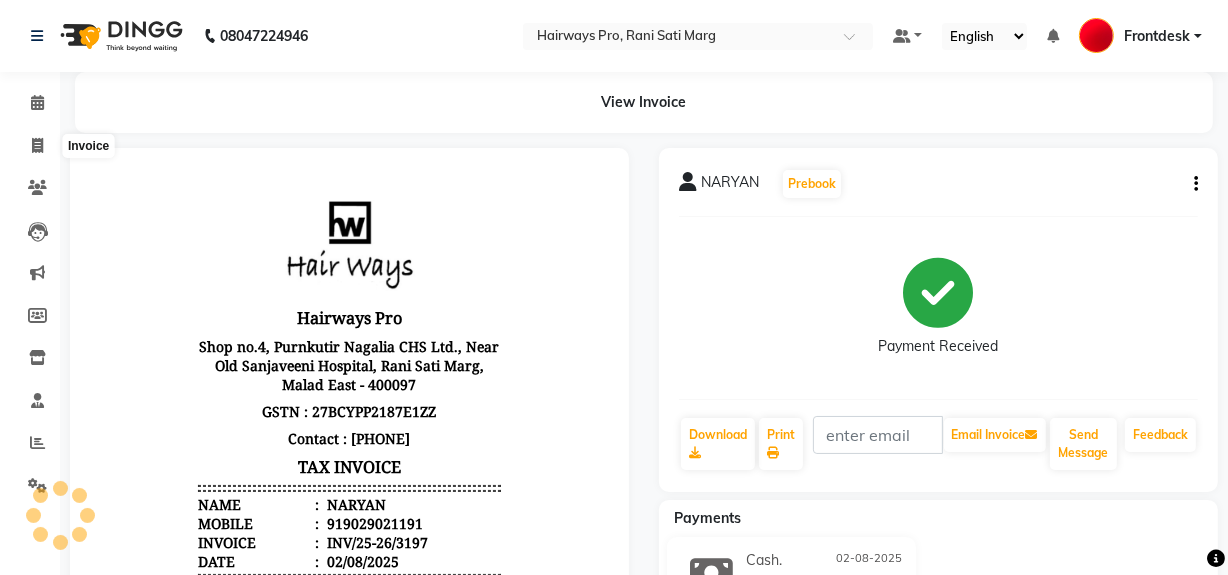 select on "service" 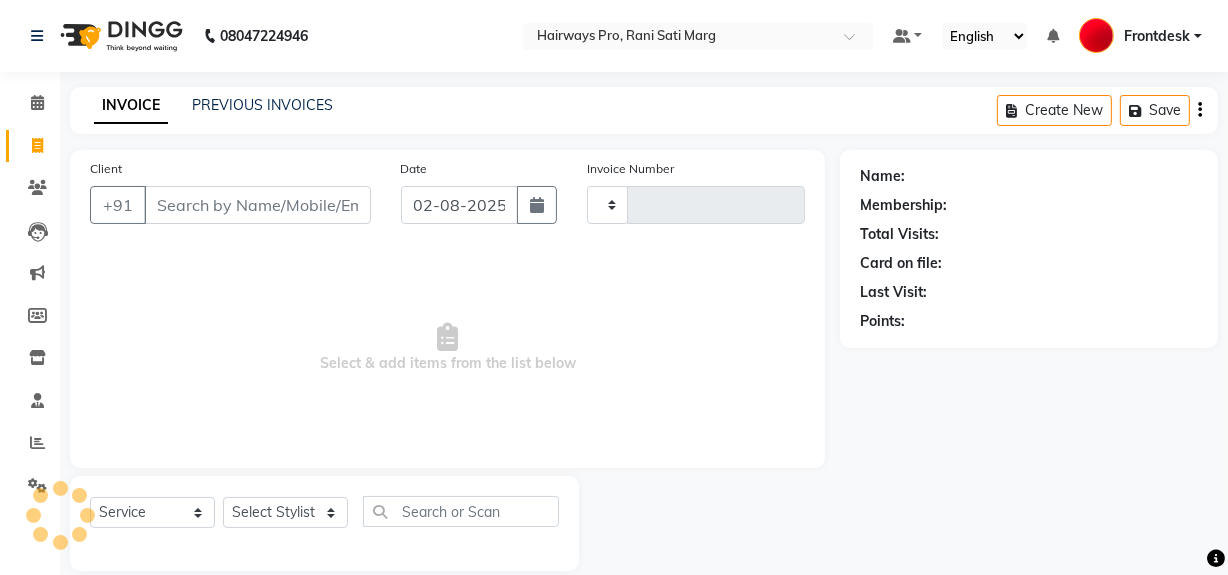 scroll, scrollTop: 26, scrollLeft: 0, axis: vertical 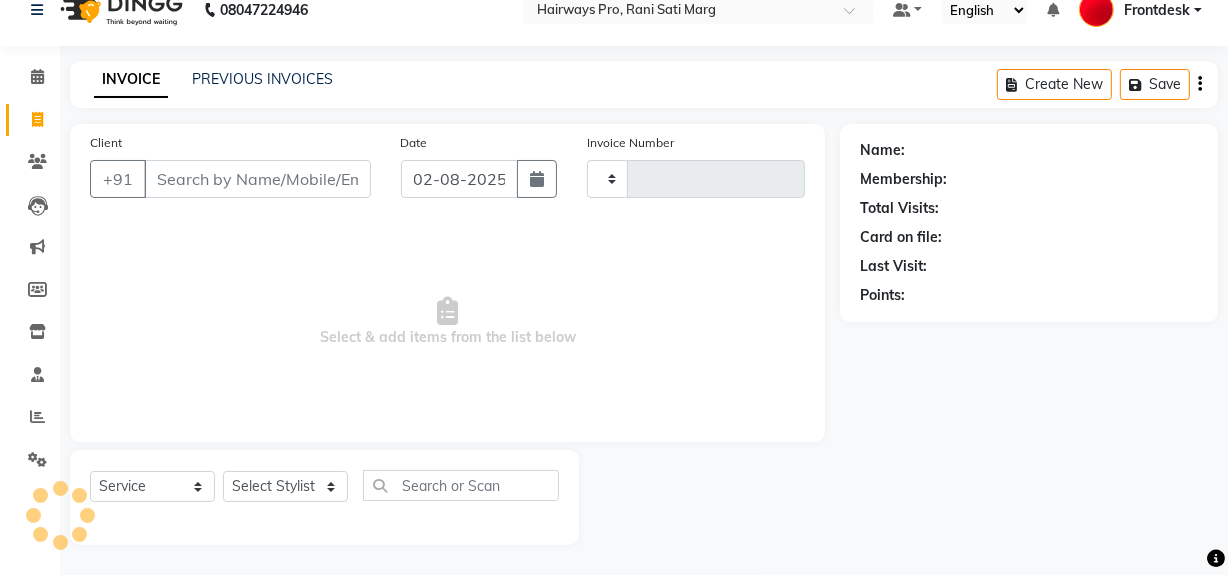 type on "2322" 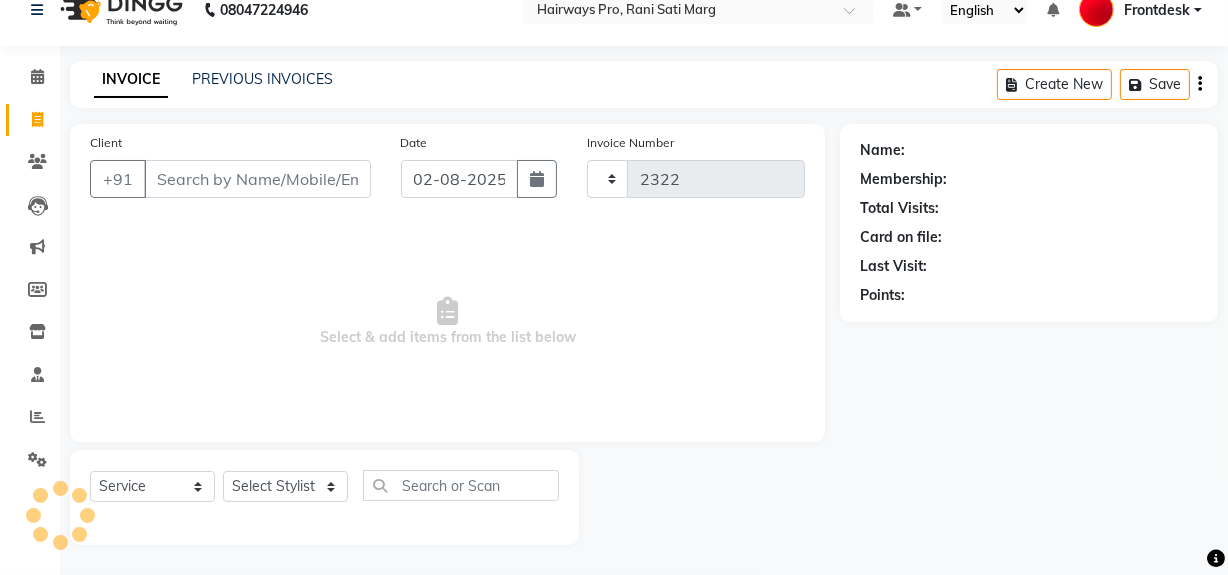 select on "787" 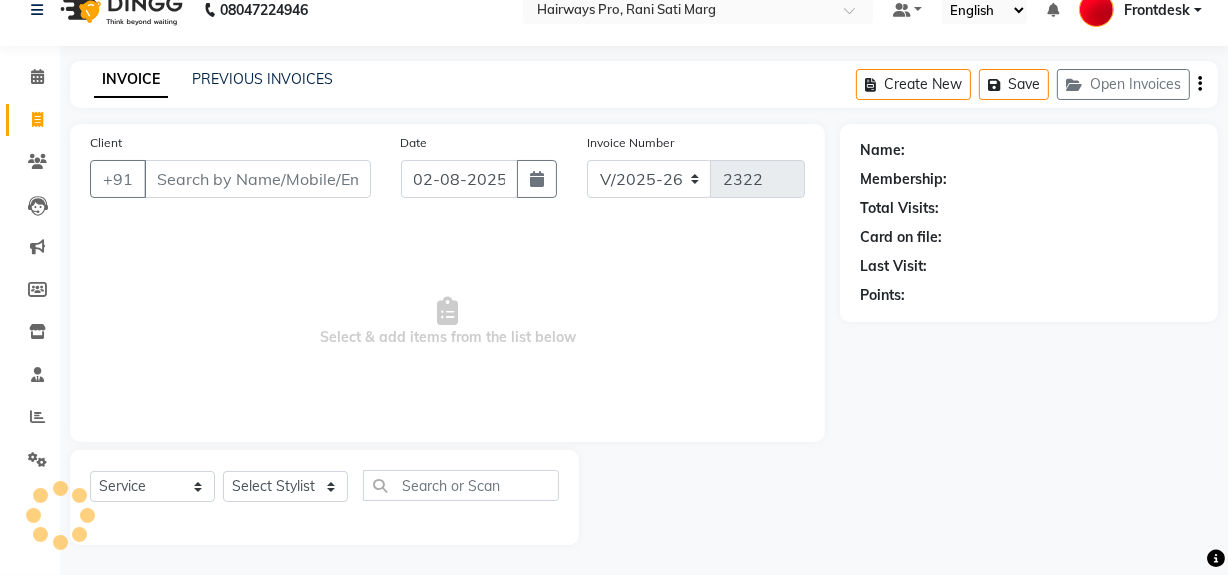 click on "Client" at bounding box center (257, 179) 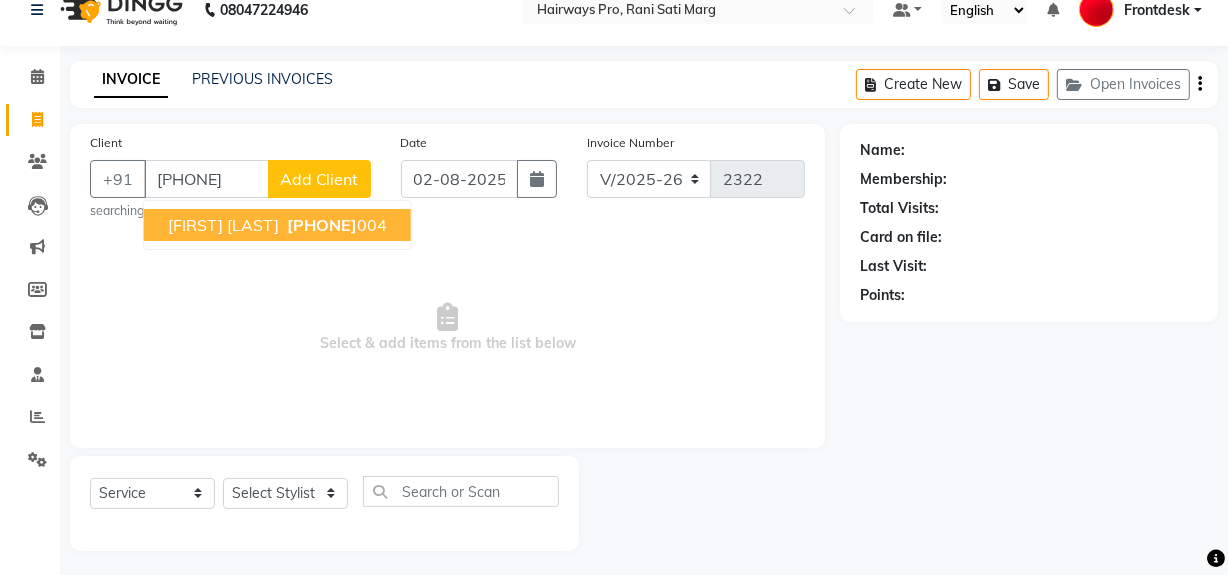 type on "[PHONE]" 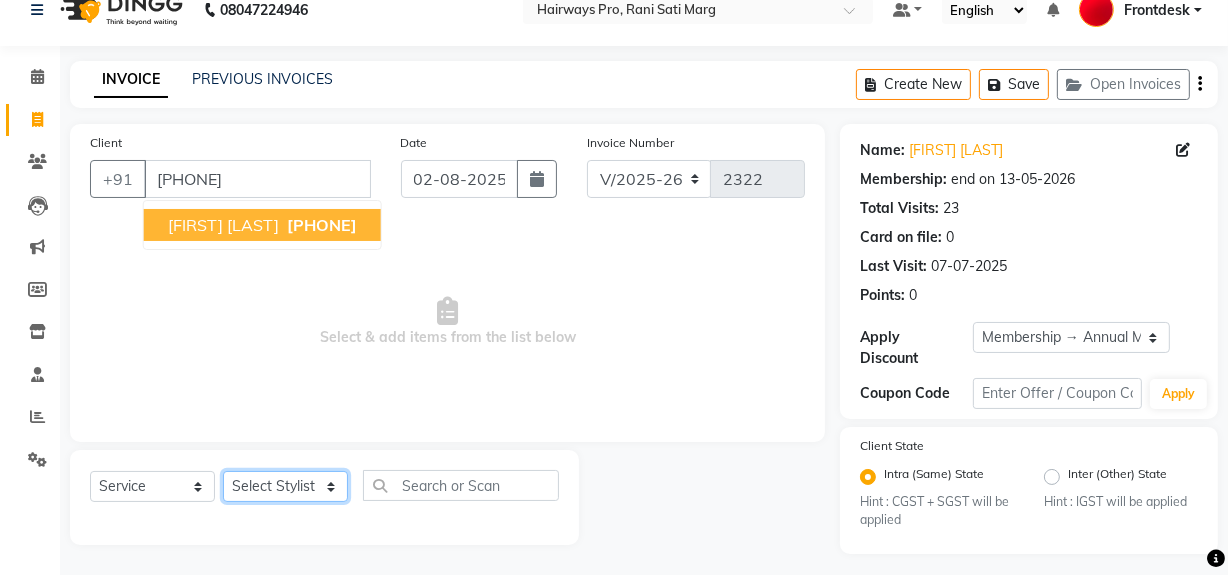 drag, startPoint x: 290, startPoint y: 486, endPoint x: 296, endPoint y: 473, distance: 14.3178215 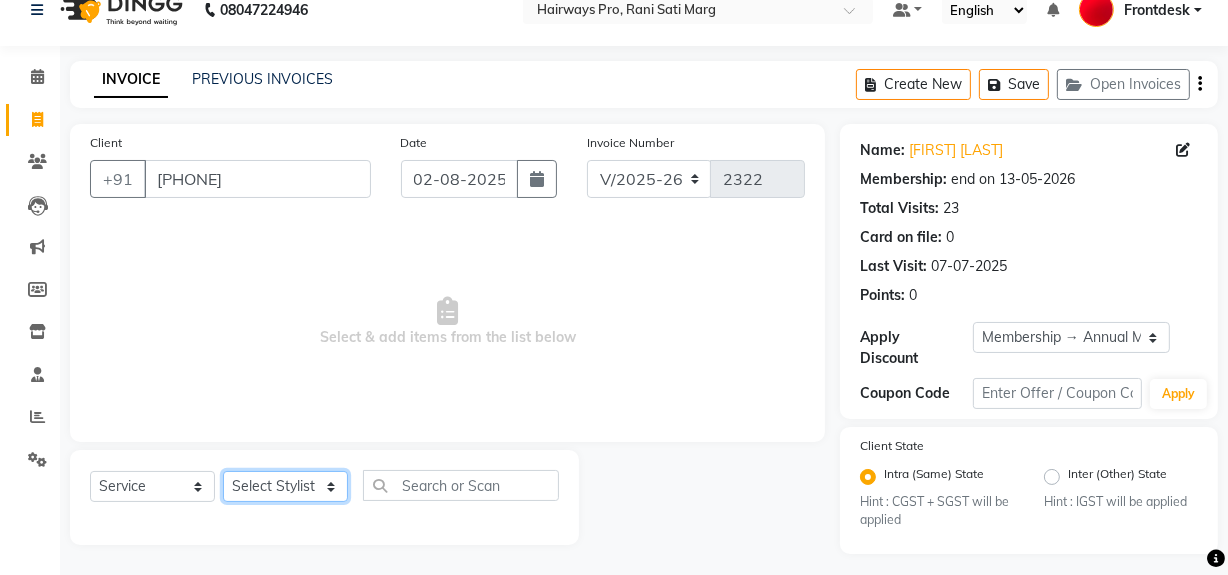 click on "Select Stylist ABID DANISH Faiz shaikh Frontdesk INTEZAR SALMANI JYOTI Kamal Salmani KAVITA MUSTAFA RAFIQUE Sonal SONU WAQAR ZAFAR" 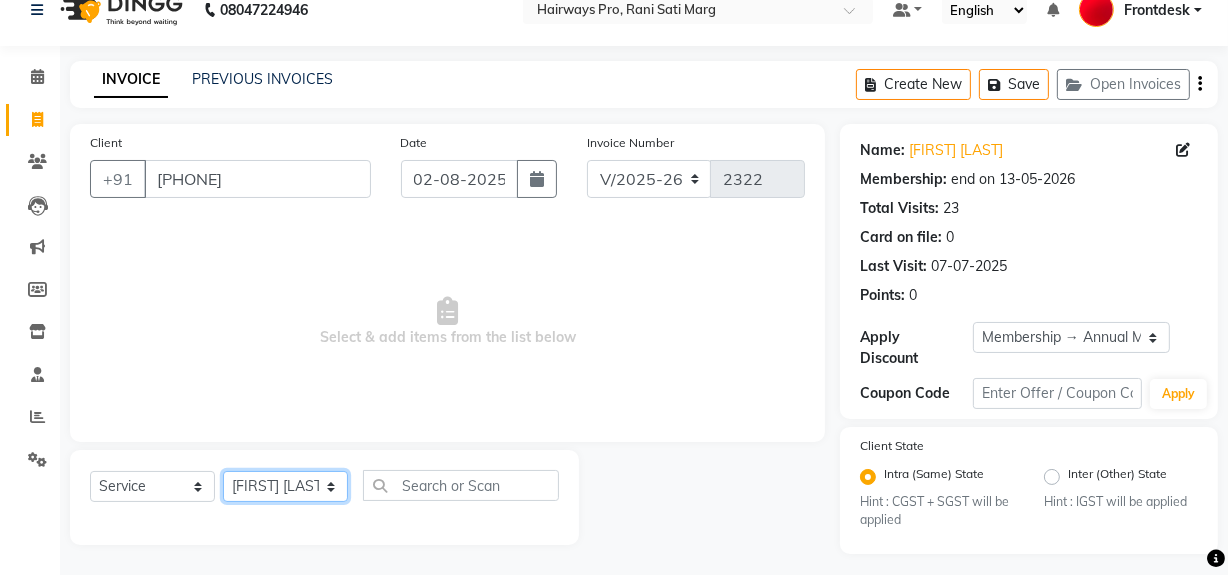 click on "Select Stylist ABID DANISH Faiz shaikh Frontdesk INTEZAR SALMANI JYOTI Kamal Salmani KAVITA MUSTAFA RAFIQUE Sonal SONU WAQAR ZAFAR" 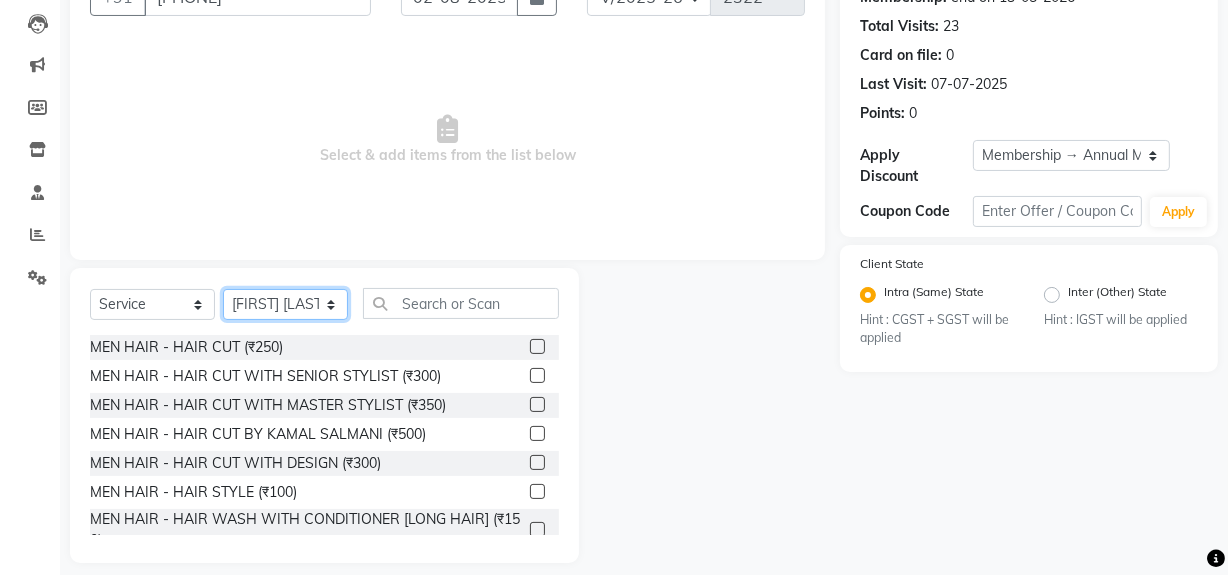 scroll, scrollTop: 226, scrollLeft: 0, axis: vertical 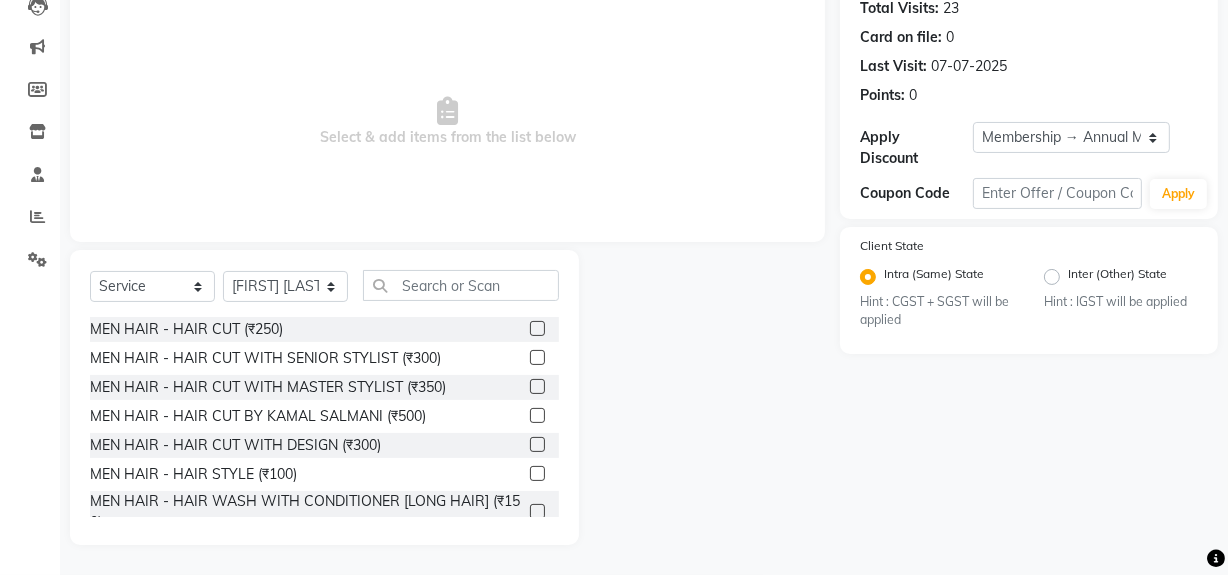 click 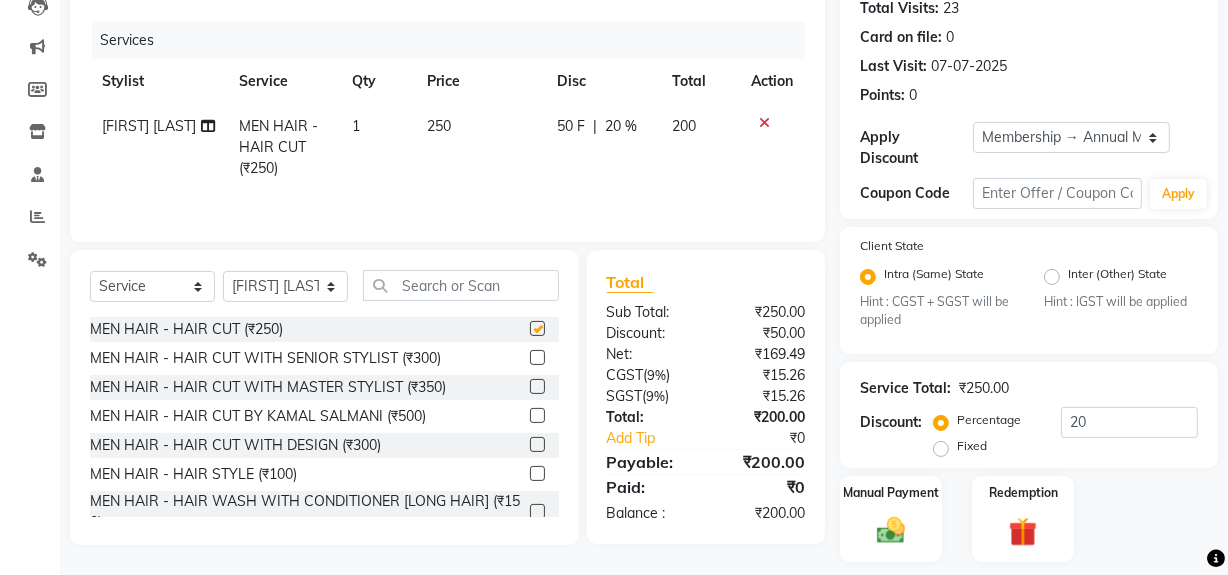 checkbox on "false" 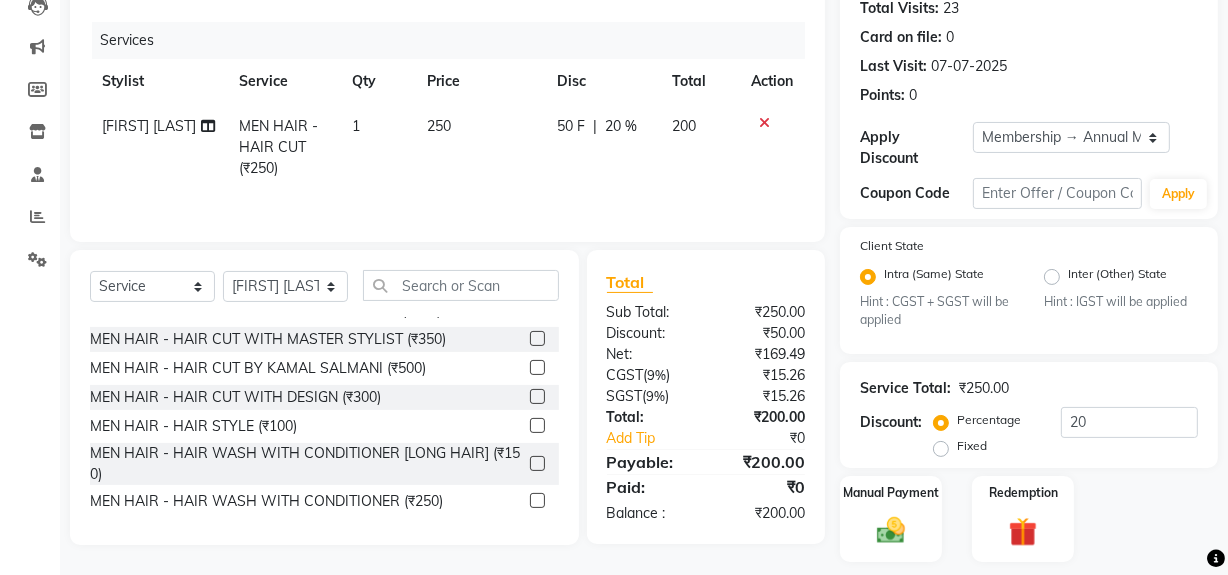 scroll, scrollTop: 90, scrollLeft: 0, axis: vertical 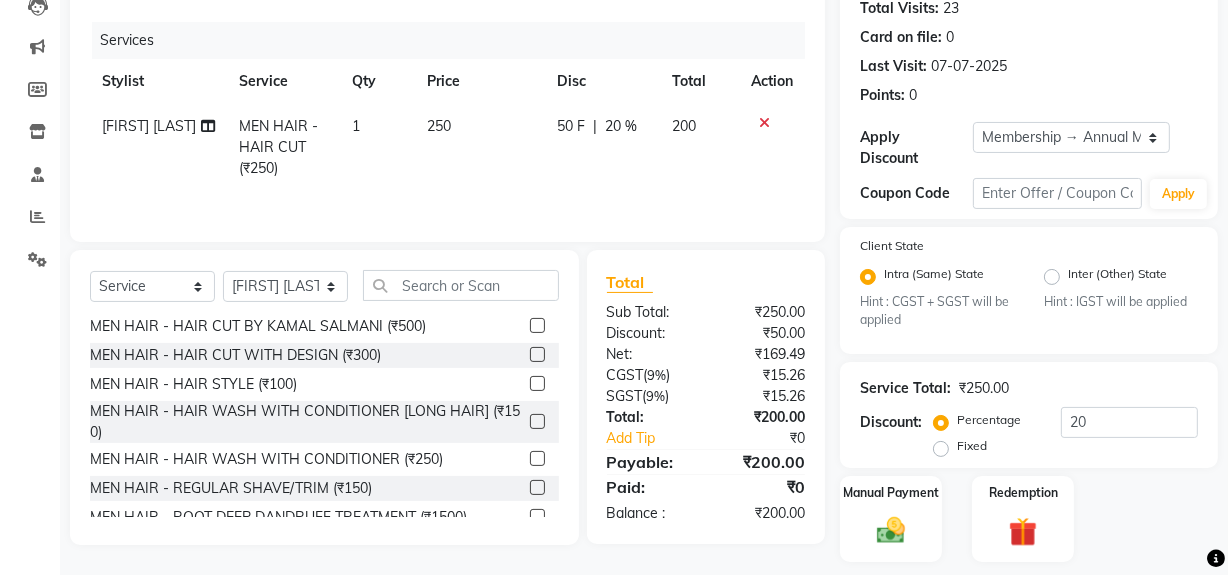click 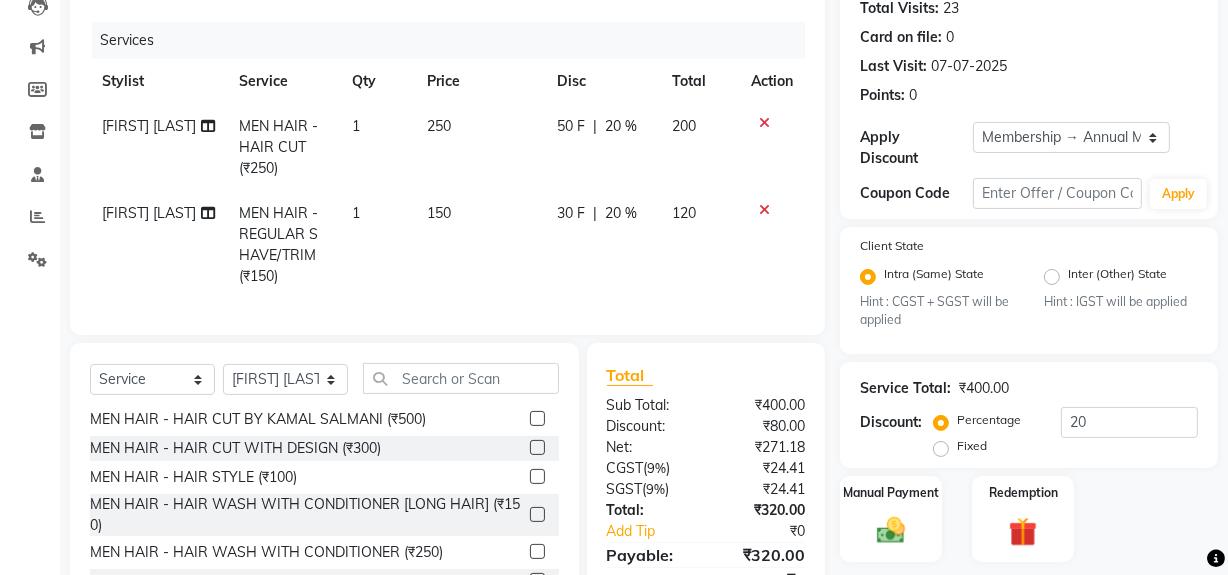 checkbox on "false" 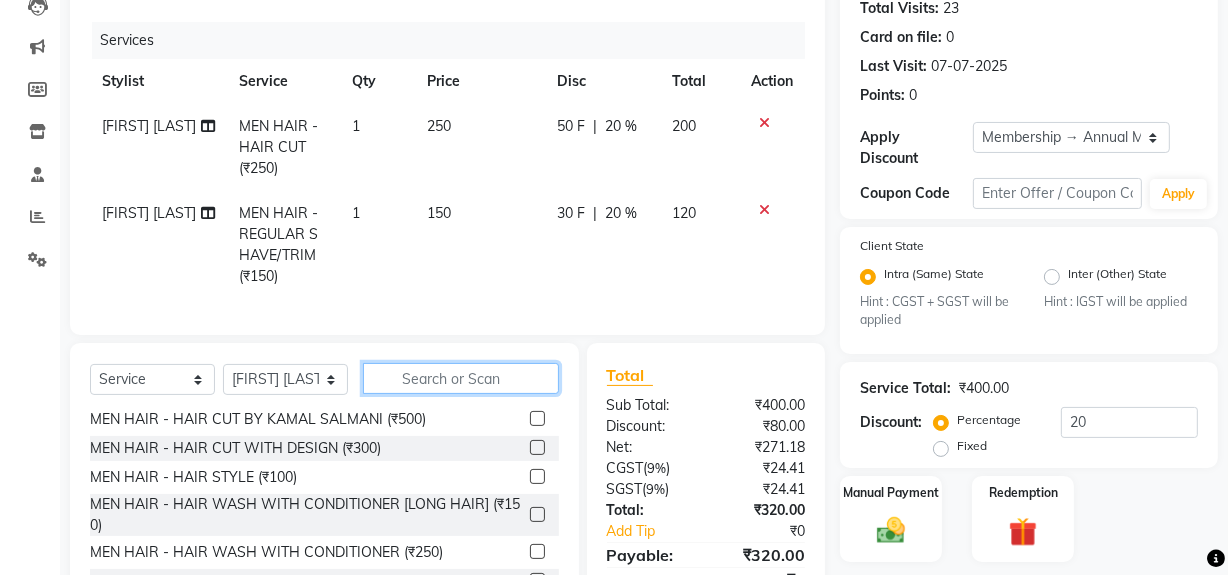 click 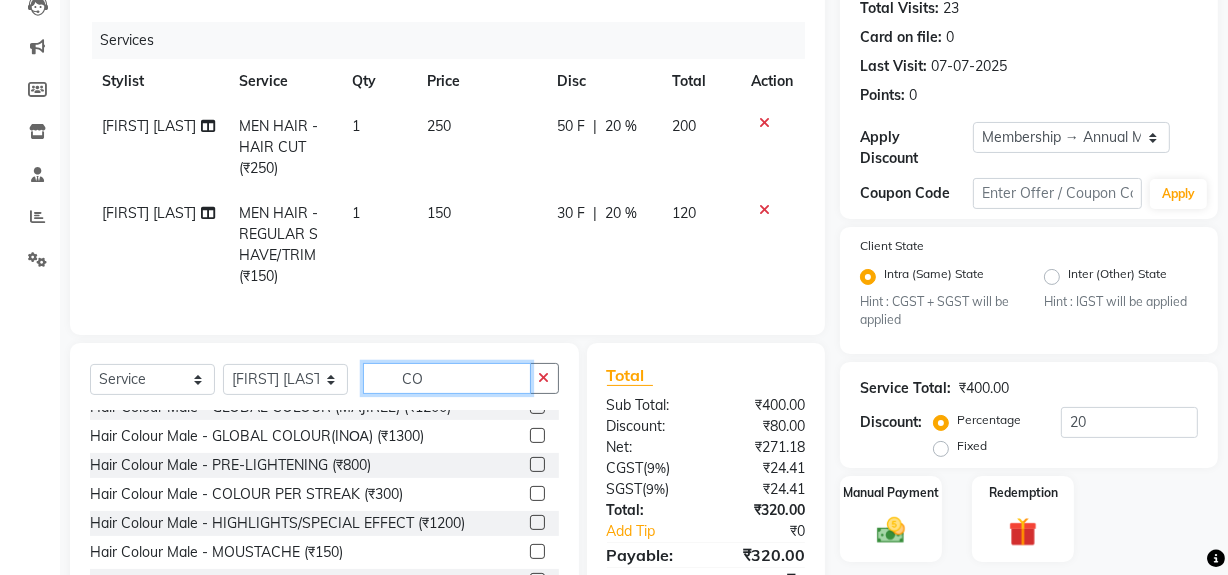 scroll, scrollTop: 0, scrollLeft: 0, axis: both 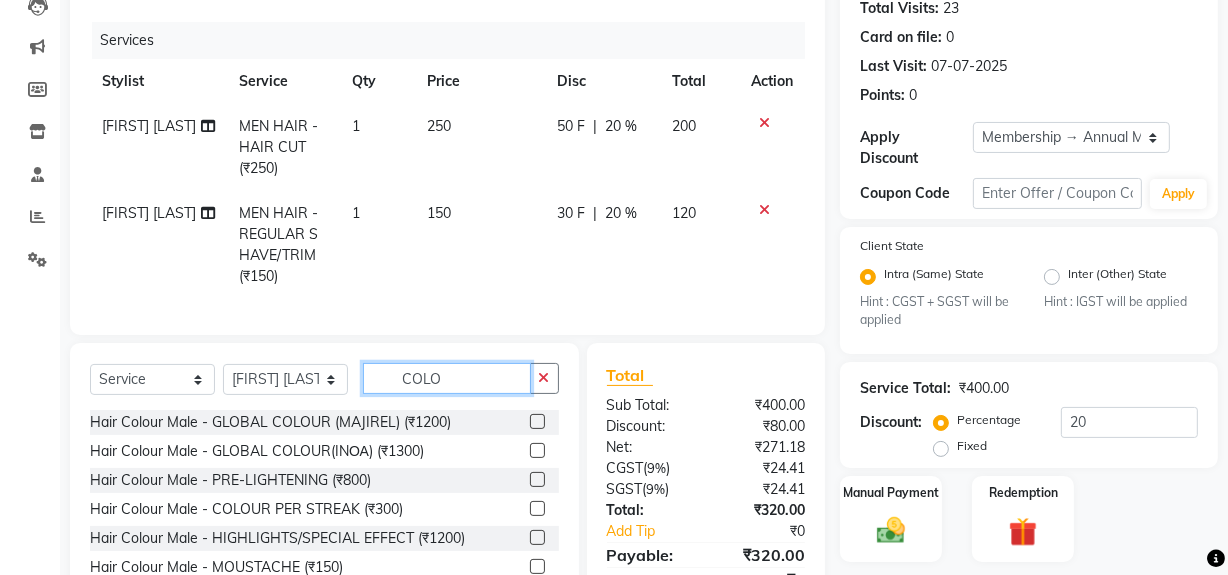 type on "COLO" 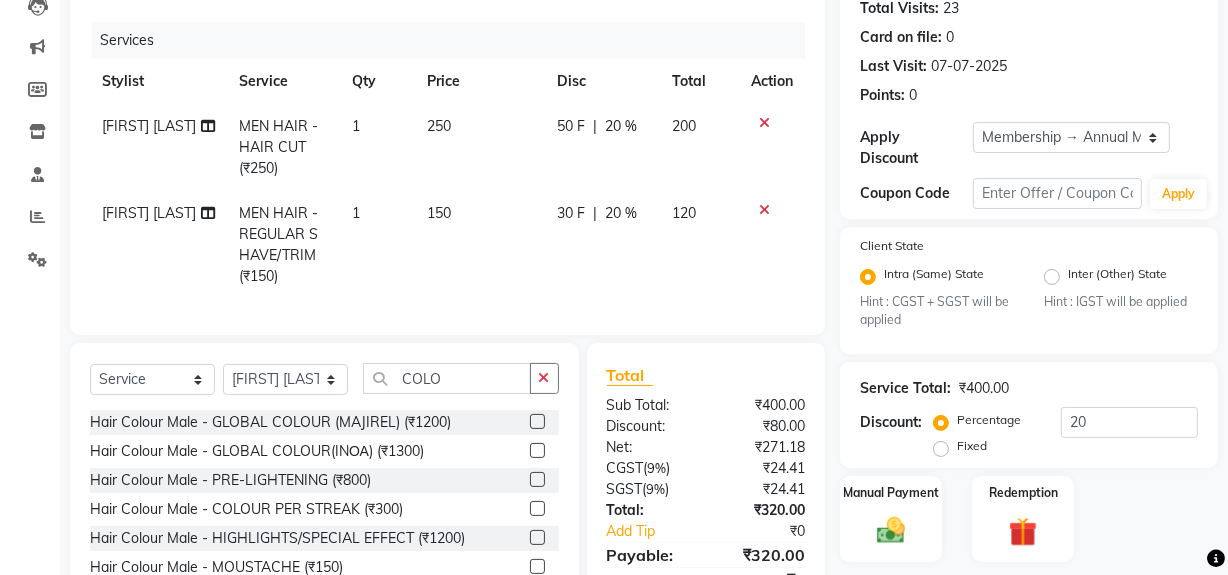 click 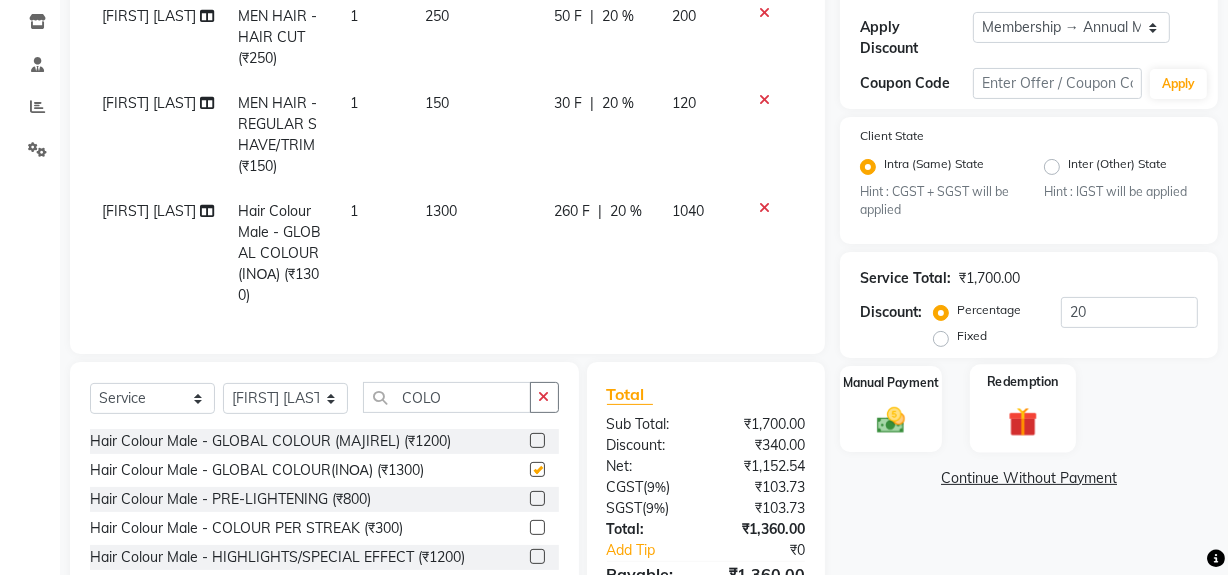 checkbox on "false" 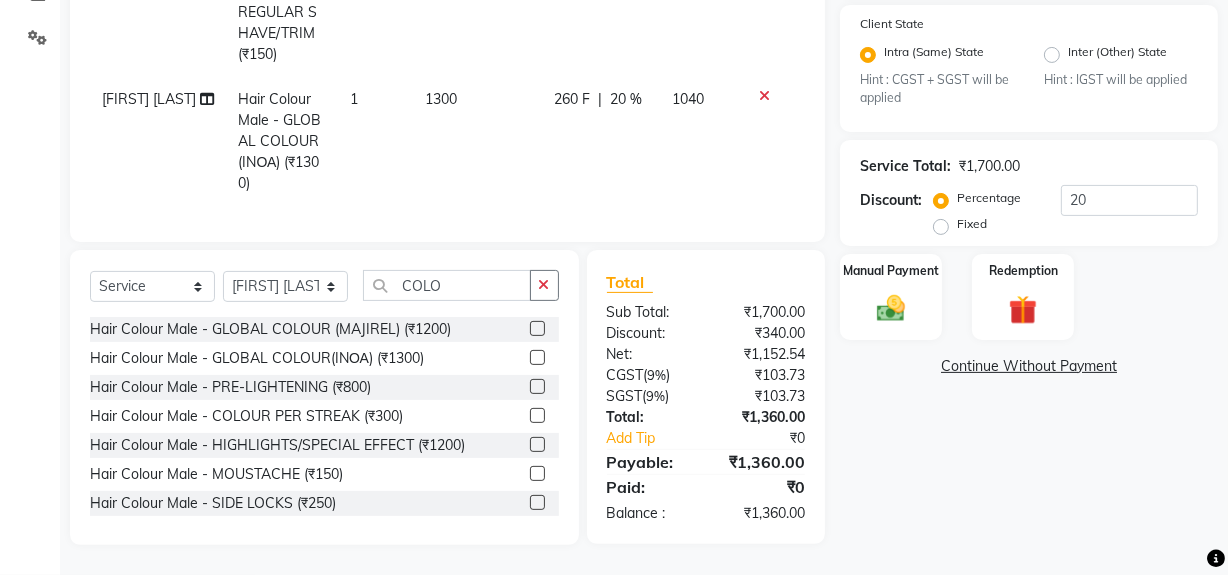 scroll, scrollTop: 461, scrollLeft: 0, axis: vertical 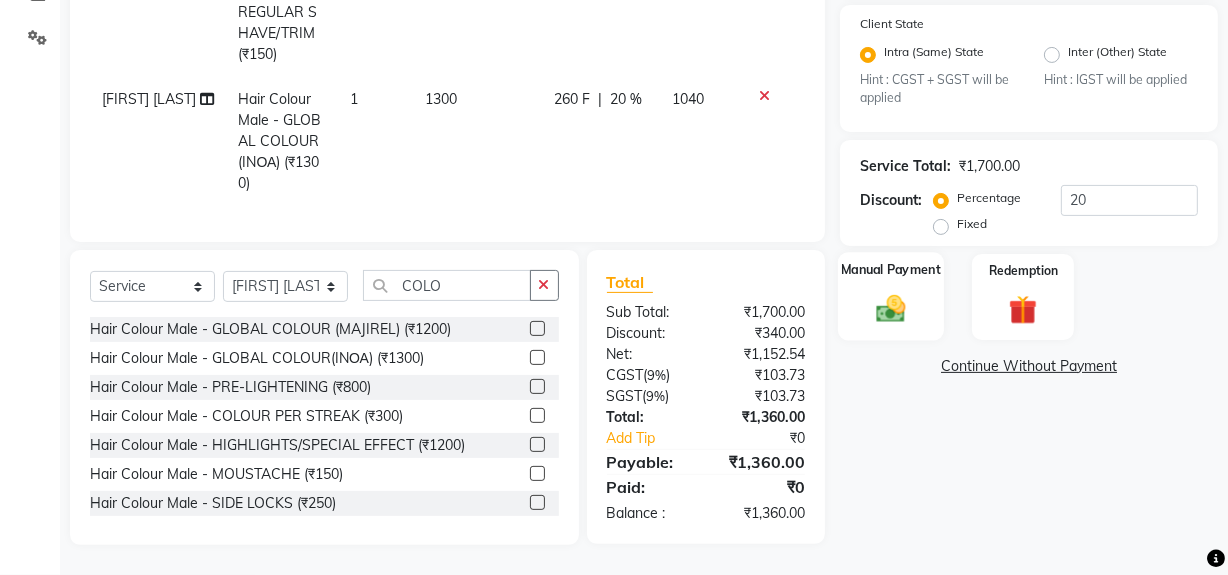 click 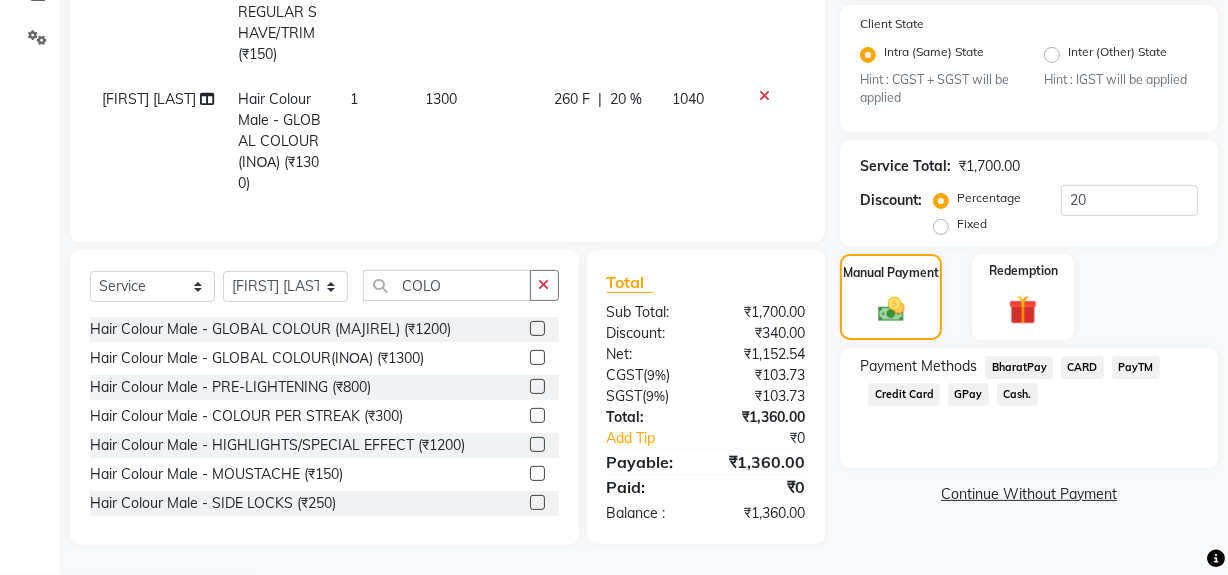 click on "CARD" 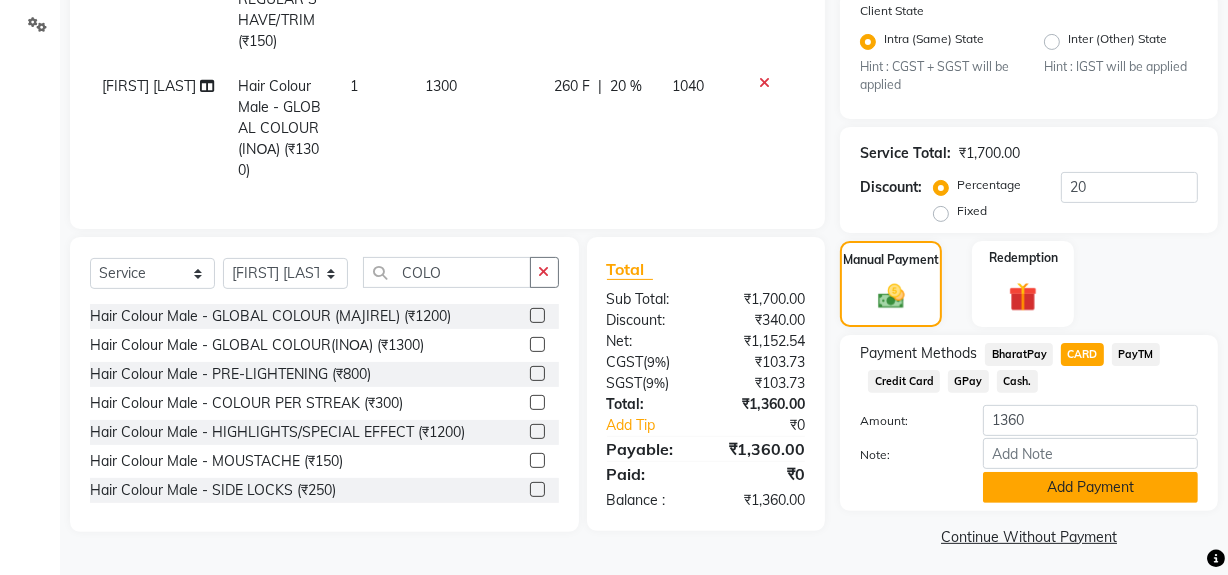 click on "Add Payment" 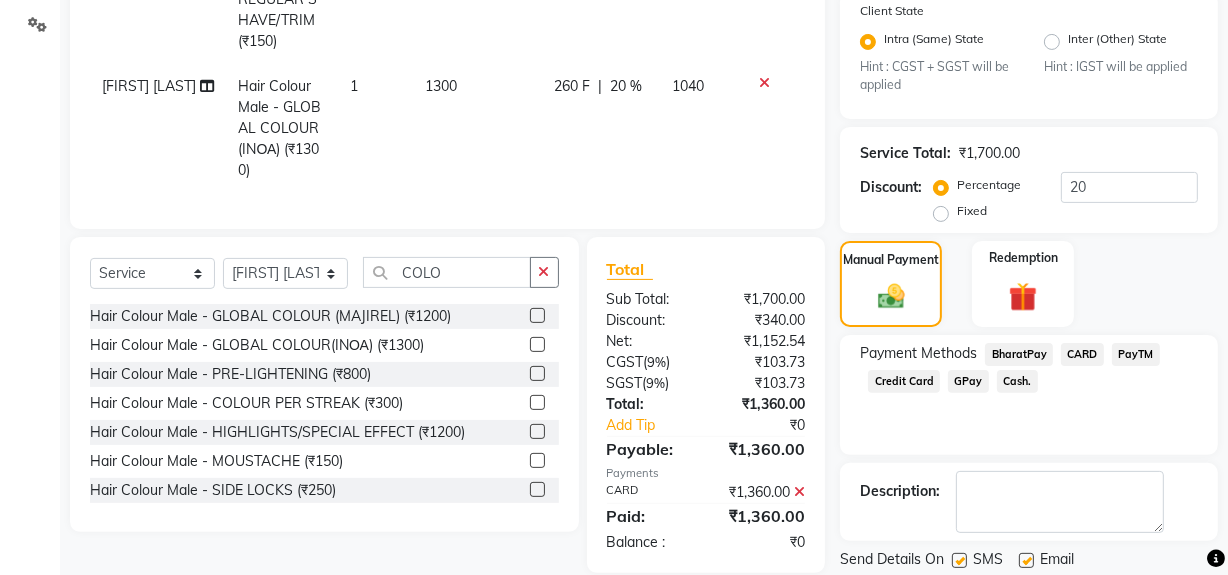 scroll, scrollTop: 524, scrollLeft: 0, axis: vertical 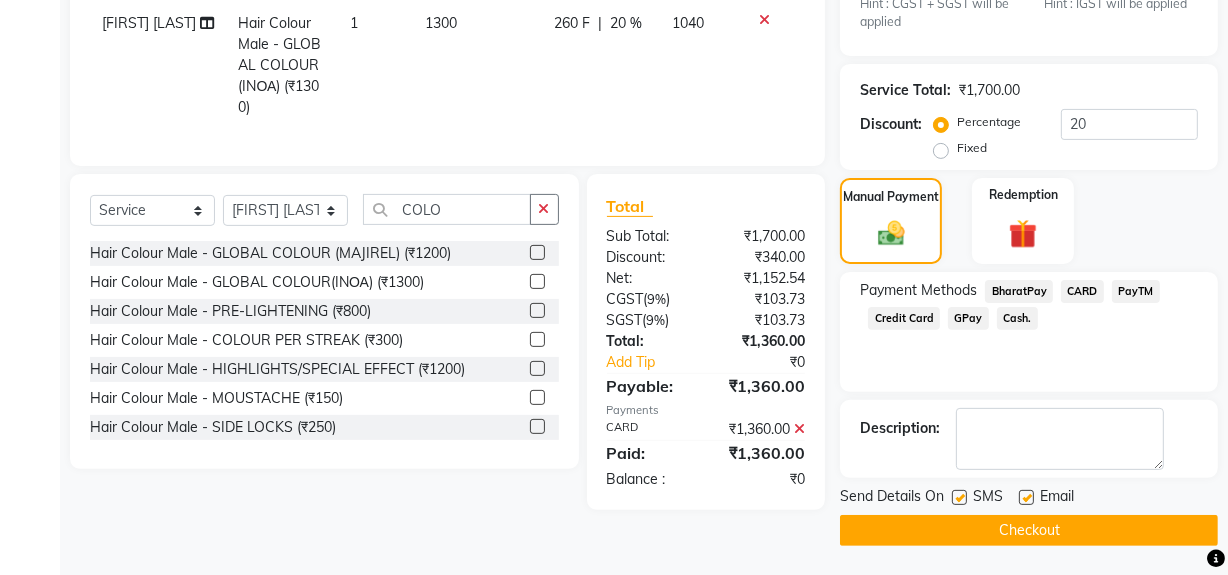 click on "Checkout" 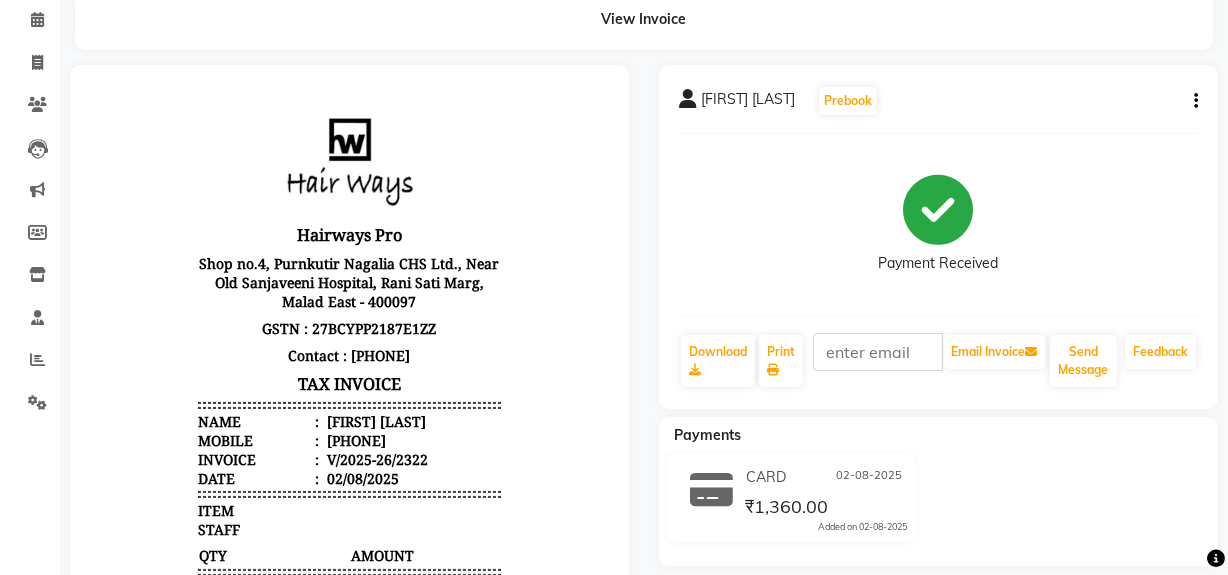 scroll, scrollTop: 0, scrollLeft: 0, axis: both 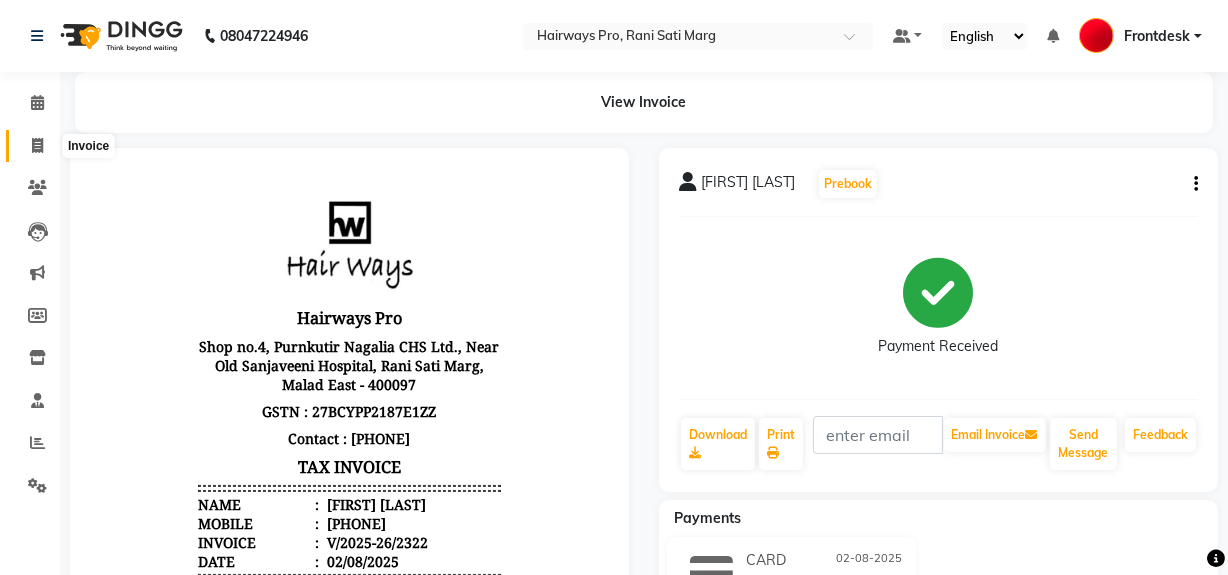click 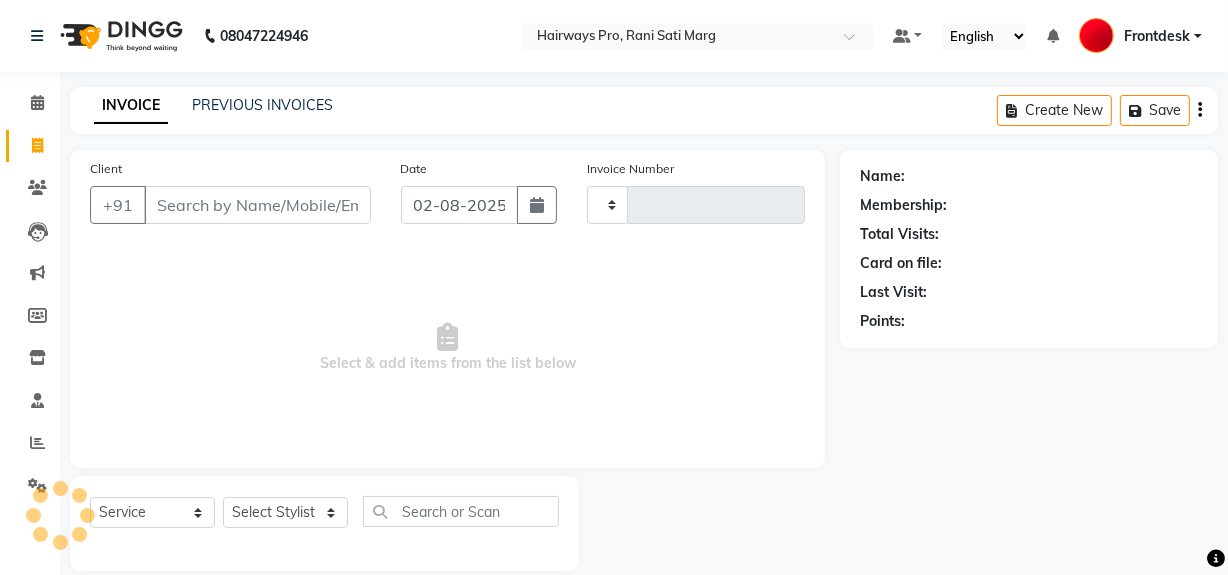 scroll, scrollTop: 26, scrollLeft: 0, axis: vertical 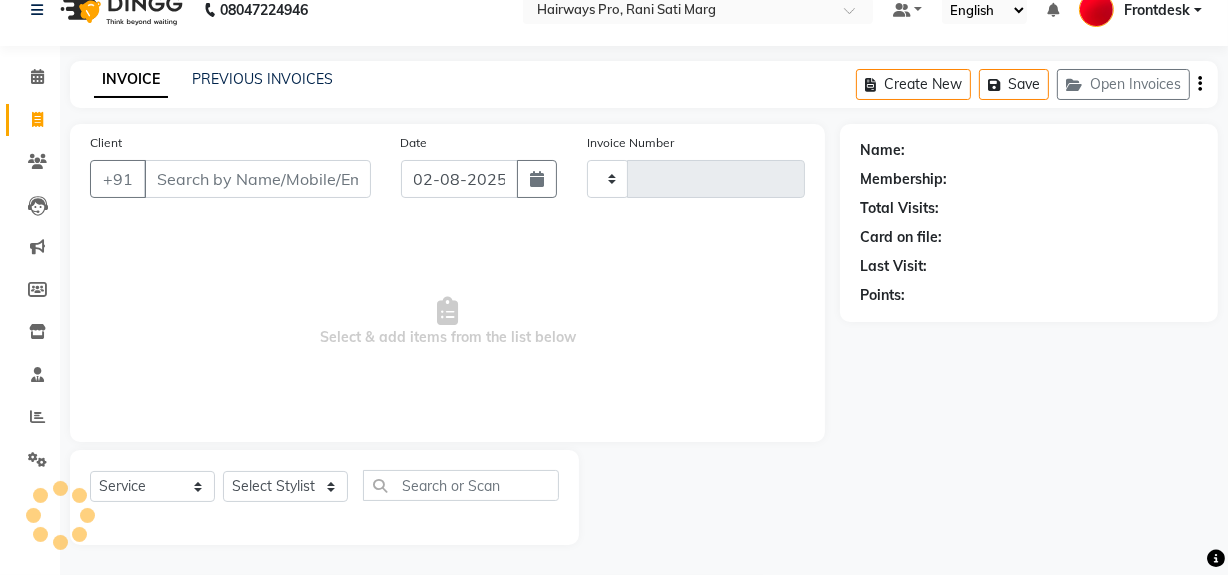 type on "2323" 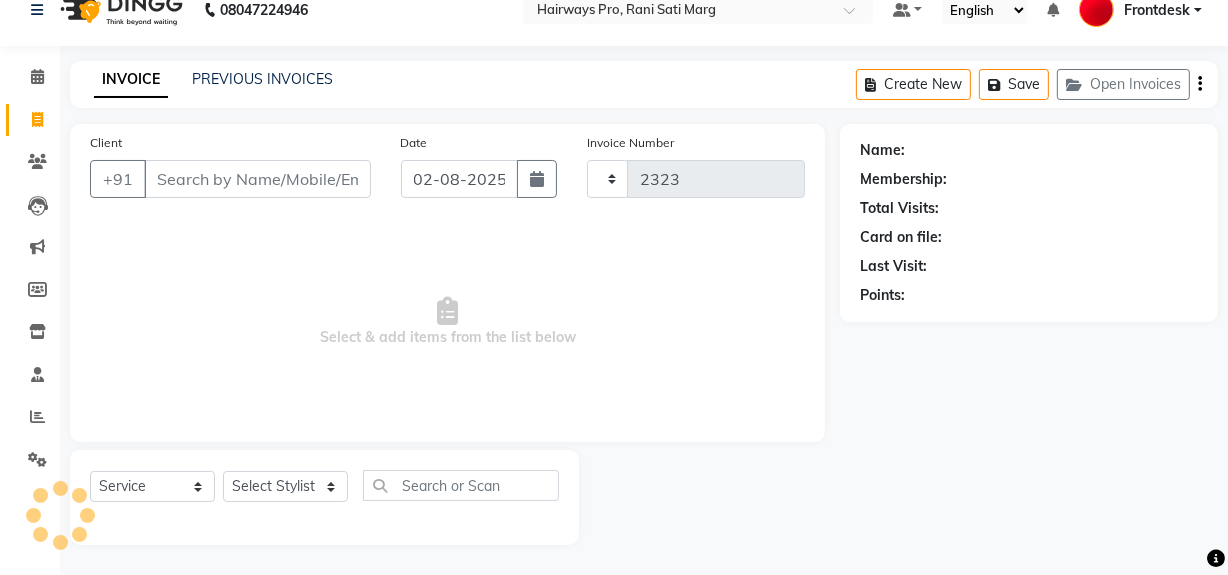 select on "787" 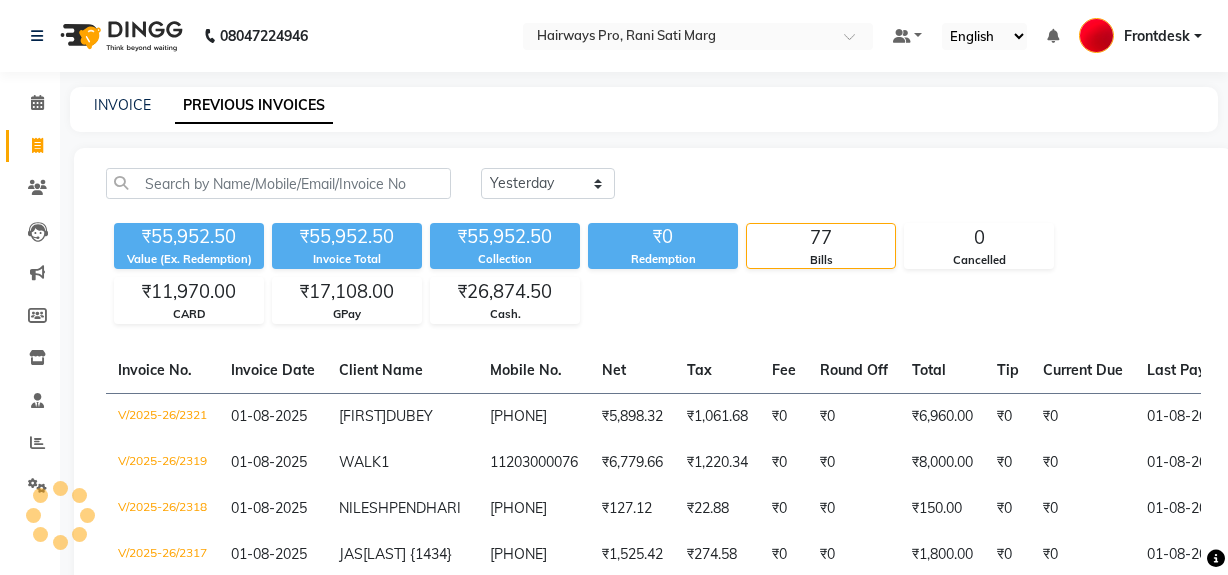 select on "yesterday" 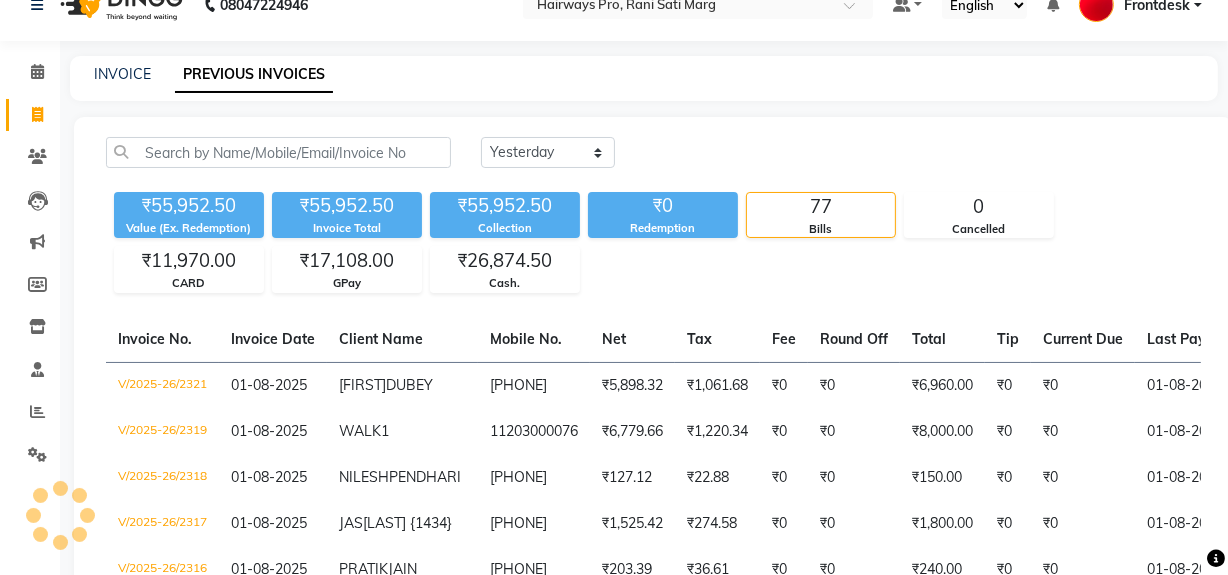 scroll, scrollTop: 0, scrollLeft: 0, axis: both 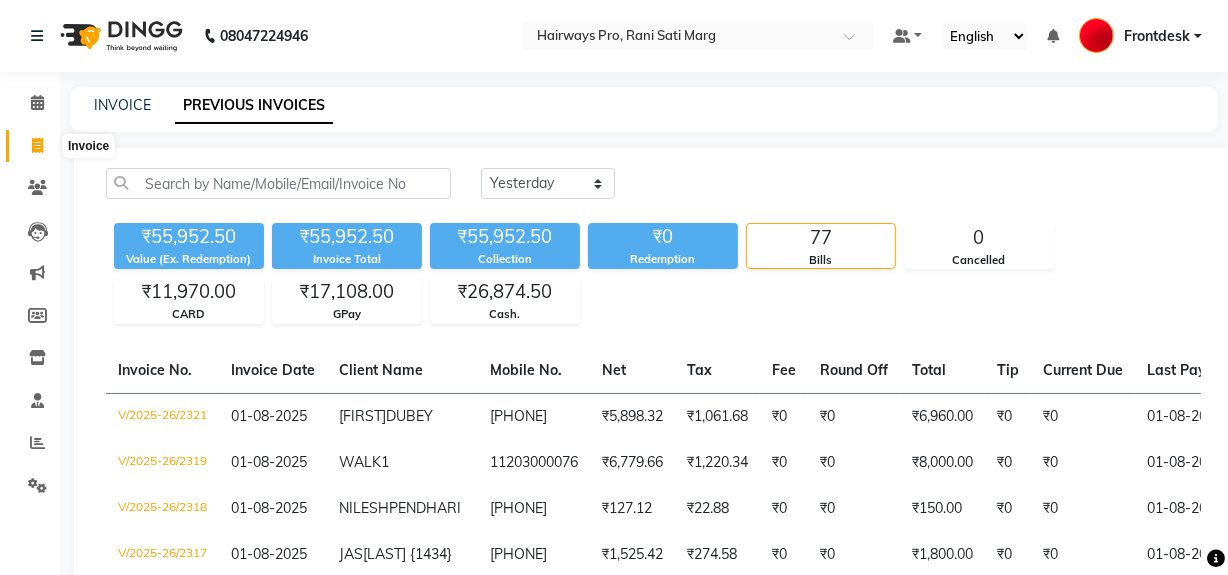 click 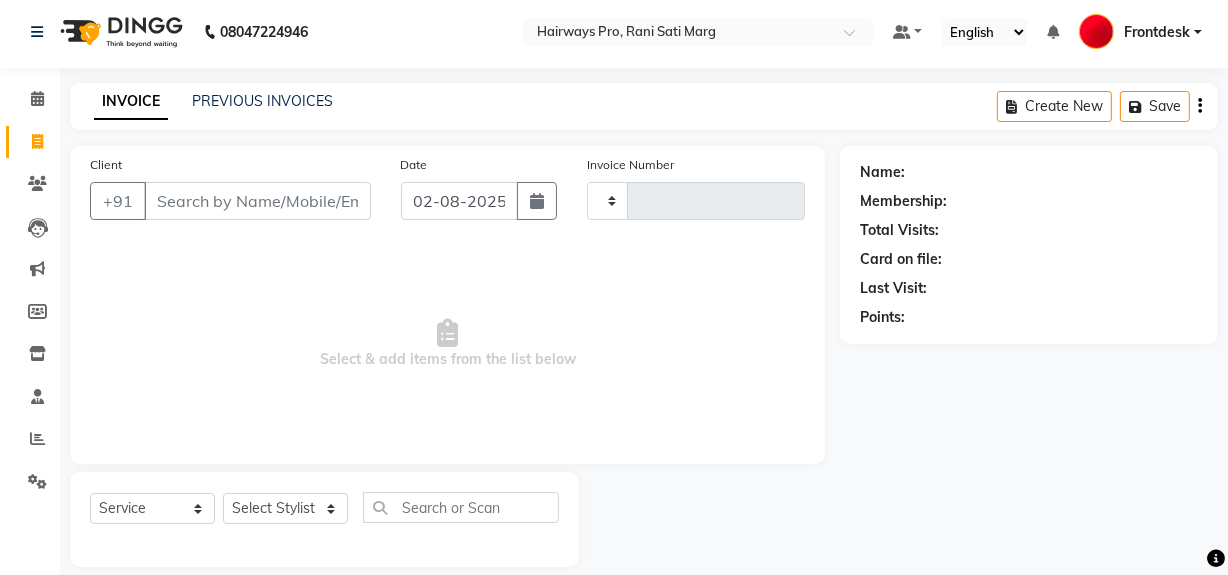 type on "2323" 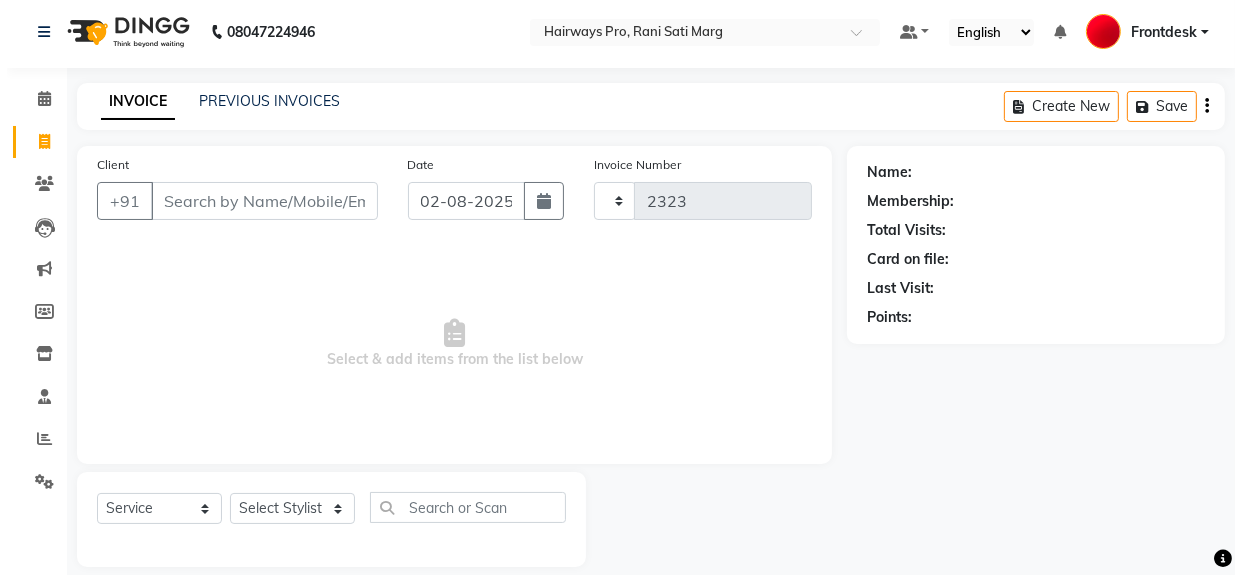 scroll, scrollTop: 26, scrollLeft: 0, axis: vertical 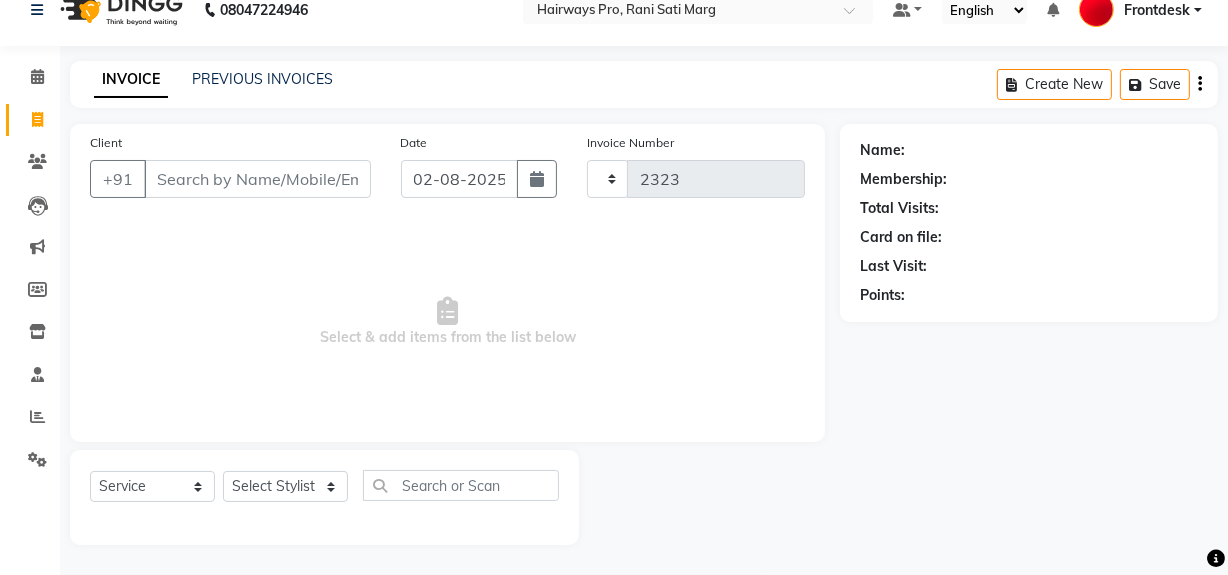 select on "787" 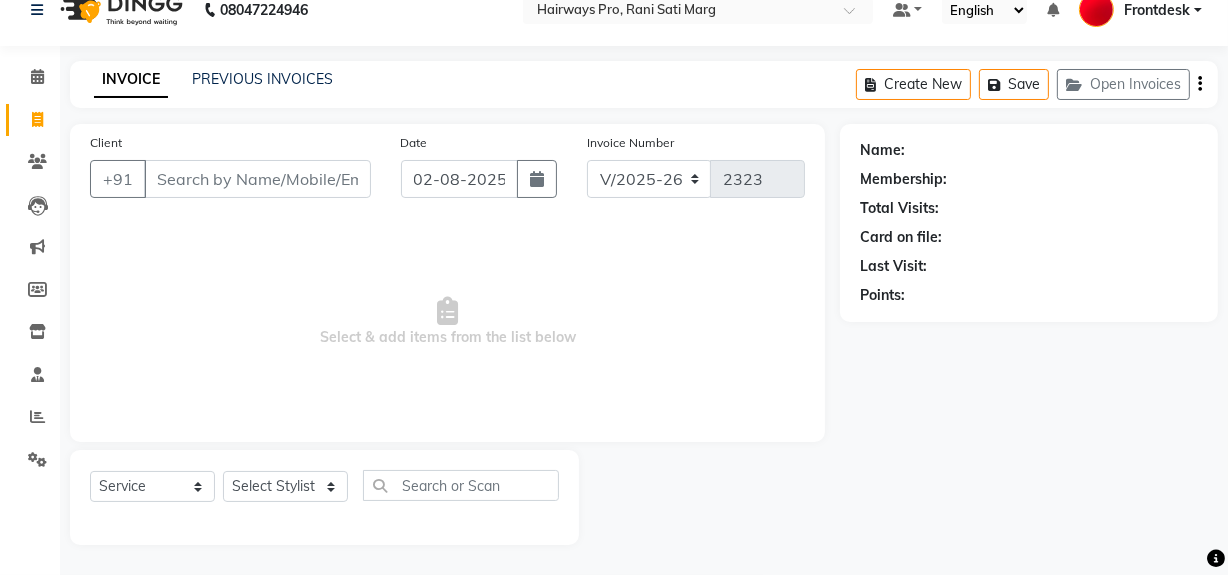 click on "Client" at bounding box center (257, 179) 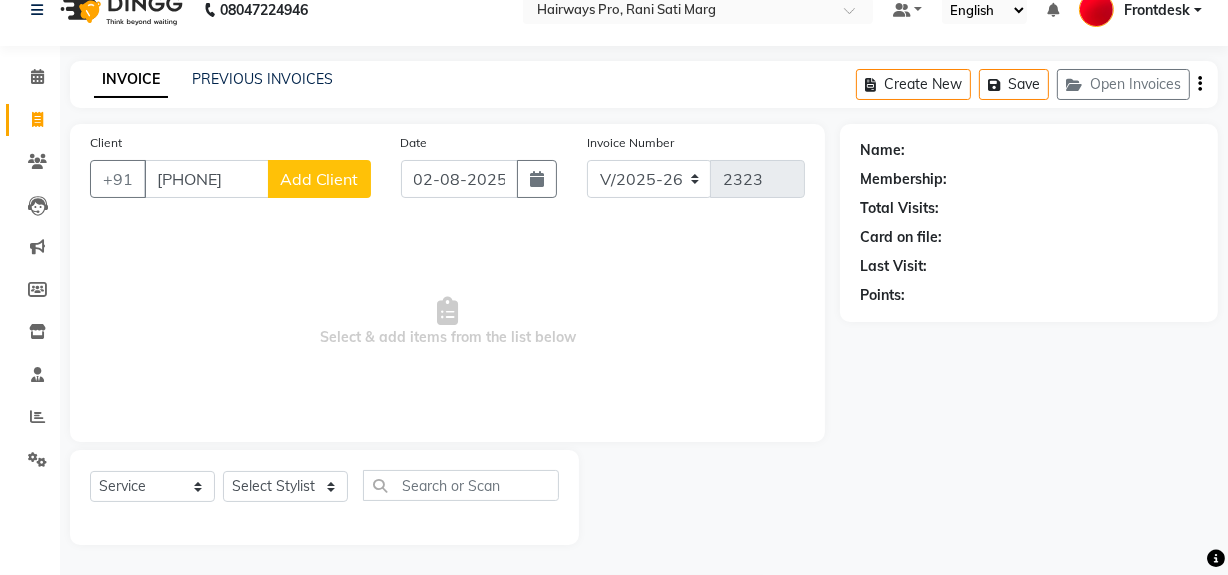 type on "[PHONE]" 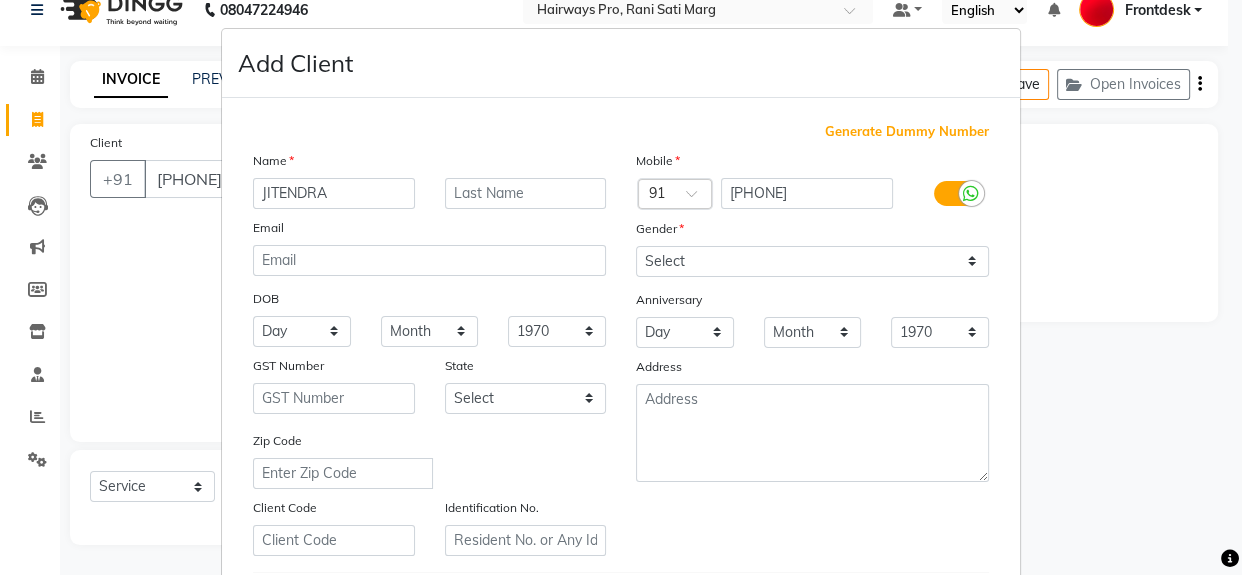 type on "JITENDRA" 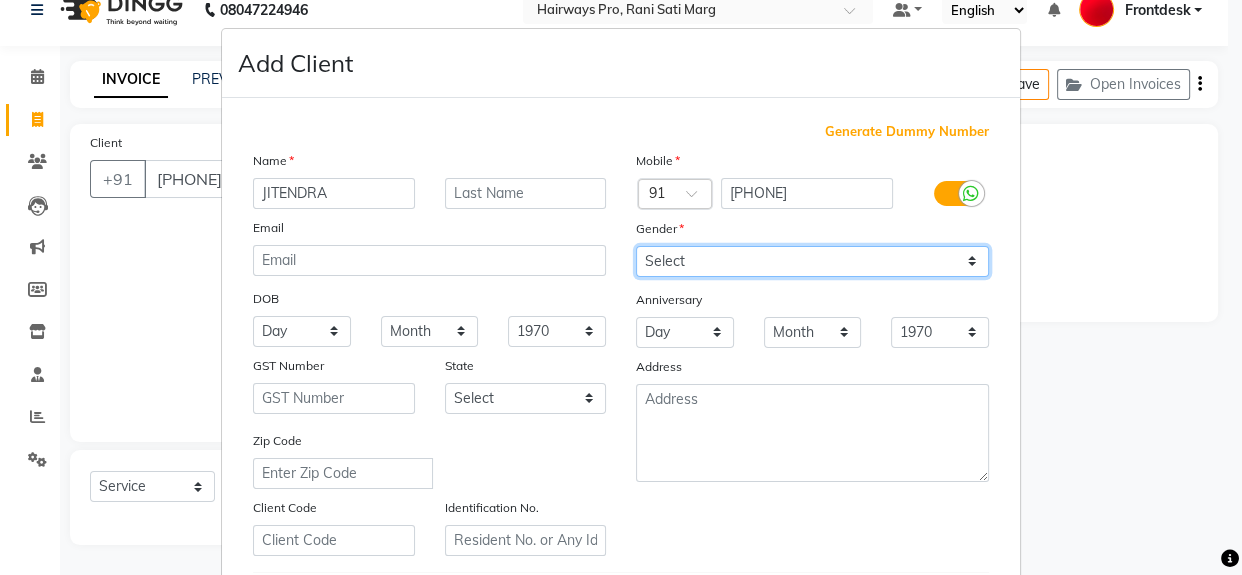 click on "Select Male Female Other Prefer Not To Say" at bounding box center [812, 261] 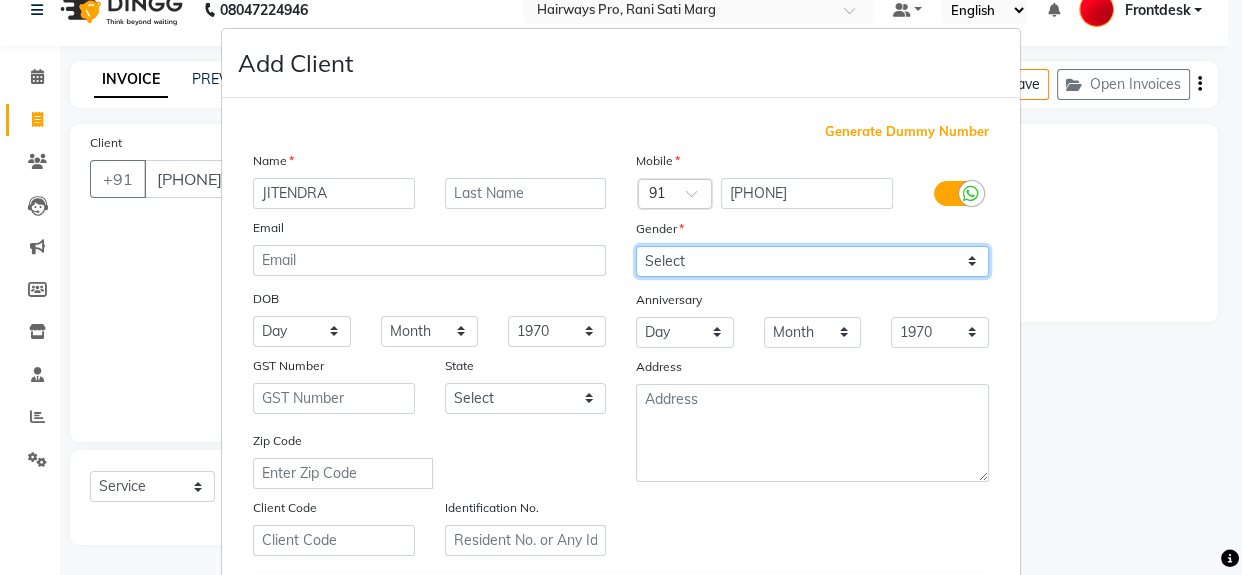 select on "male" 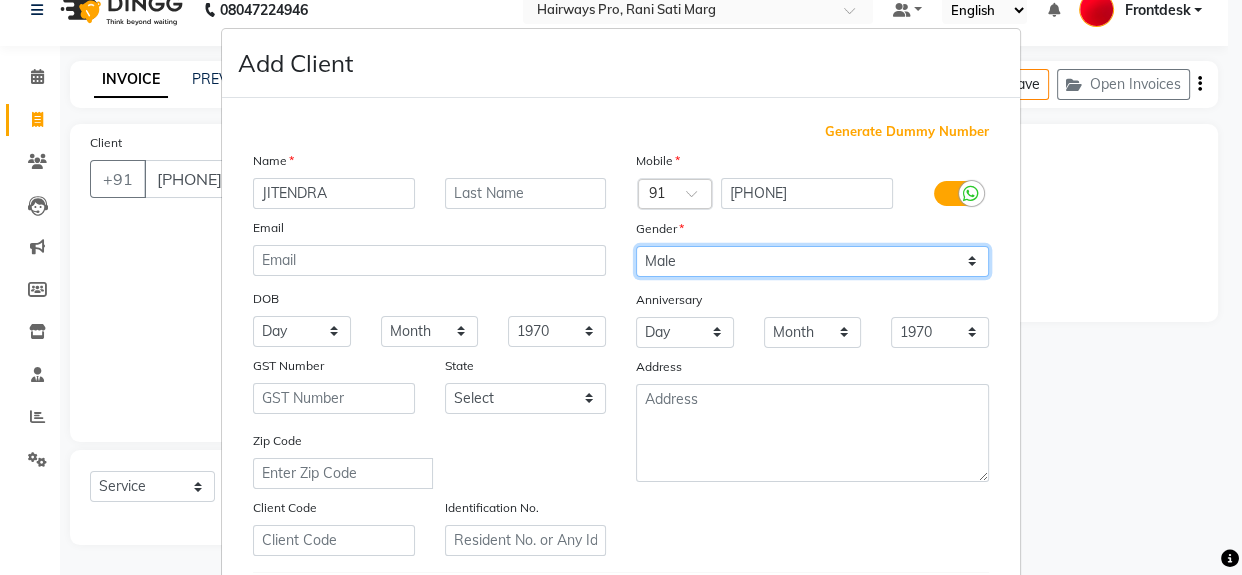 click on "Select Male Female Other Prefer Not To Say" at bounding box center [812, 261] 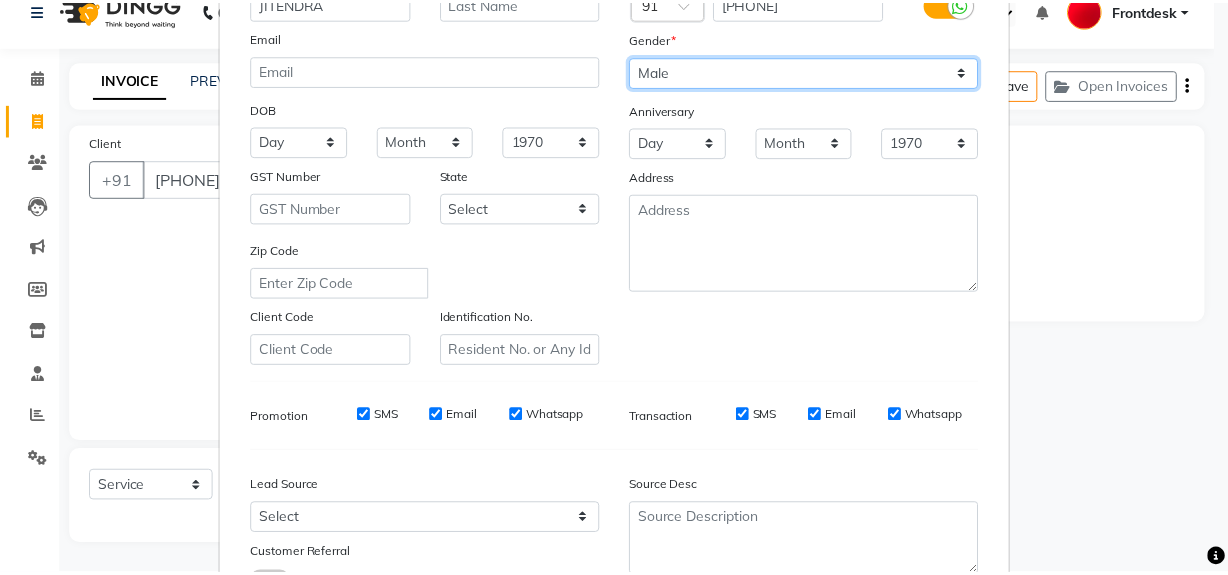 scroll, scrollTop: 353, scrollLeft: 0, axis: vertical 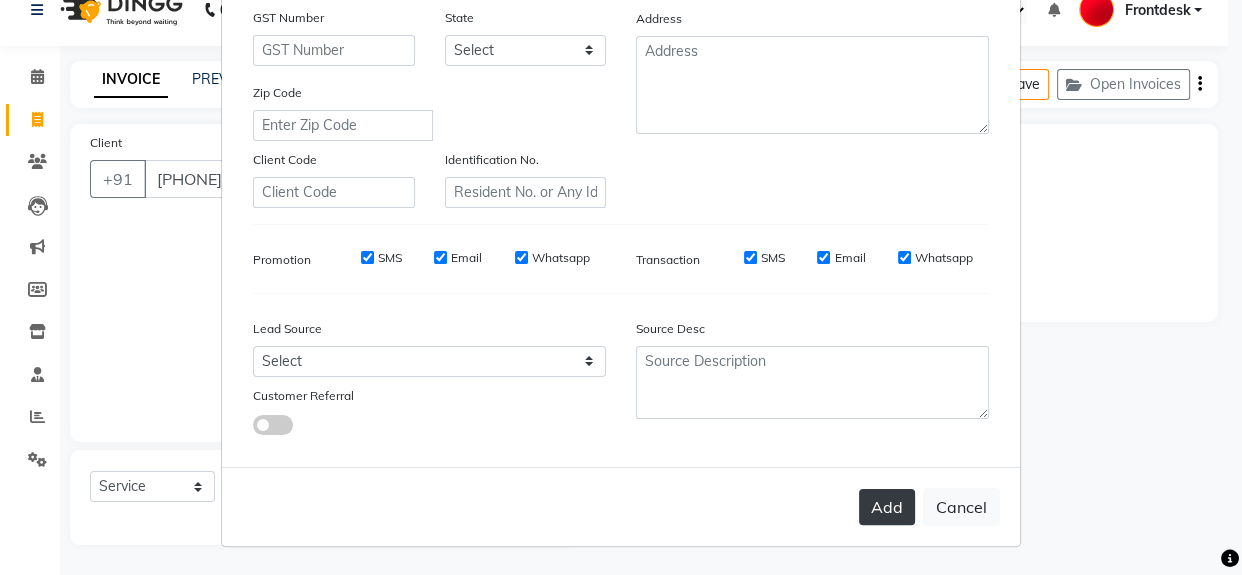 click on "Add" at bounding box center (887, 507) 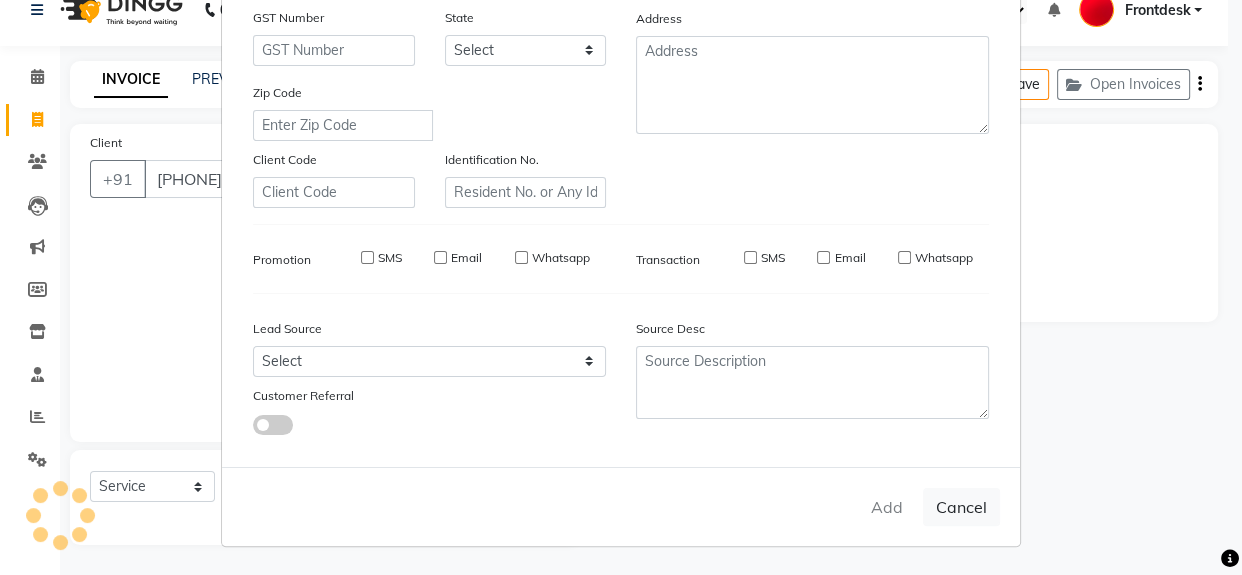 type 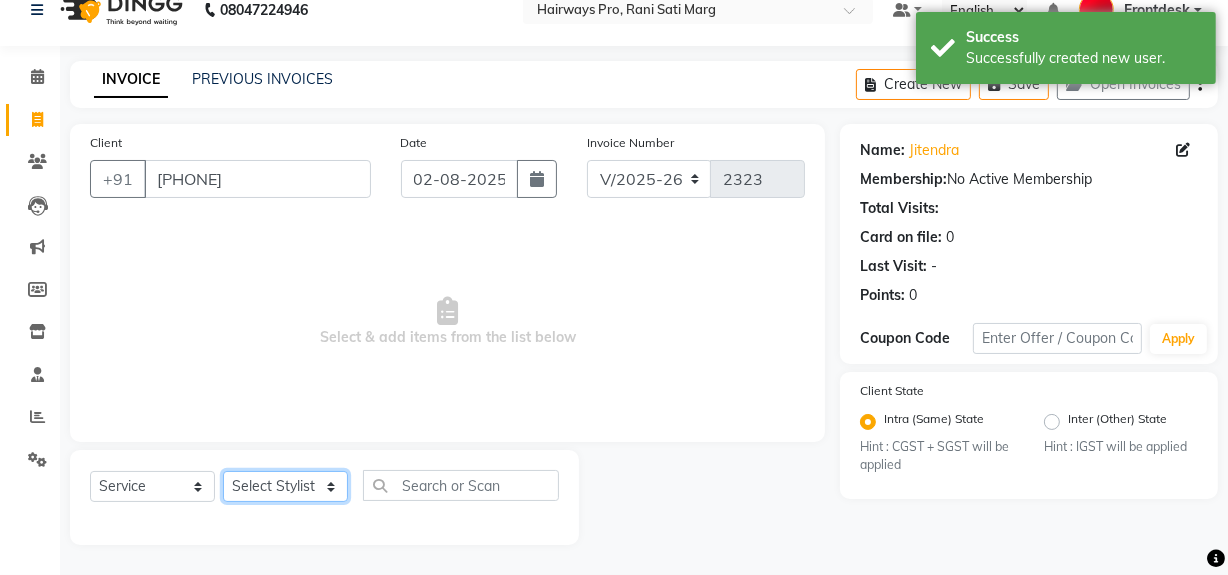 click on "Select Stylist ABID DANISH Faiz shaikh Frontdesk INTEZAR SALMANI JYOTI Kamal Salmani KAVITA MUSTAFA RAFIQUE Sonal SONU WAQAR ZAFAR" 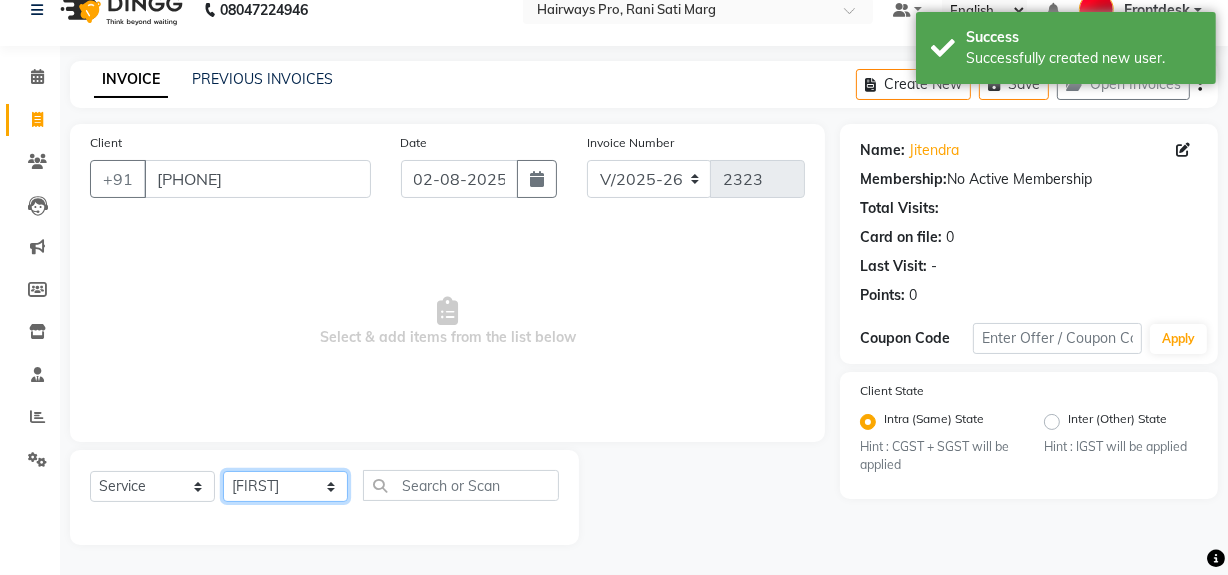 click on "Select Stylist ABID DANISH Faiz shaikh Frontdesk INTEZAR SALMANI JYOTI Kamal Salmani KAVITA MUSTAFA RAFIQUE Sonal SONU WAQAR ZAFAR" 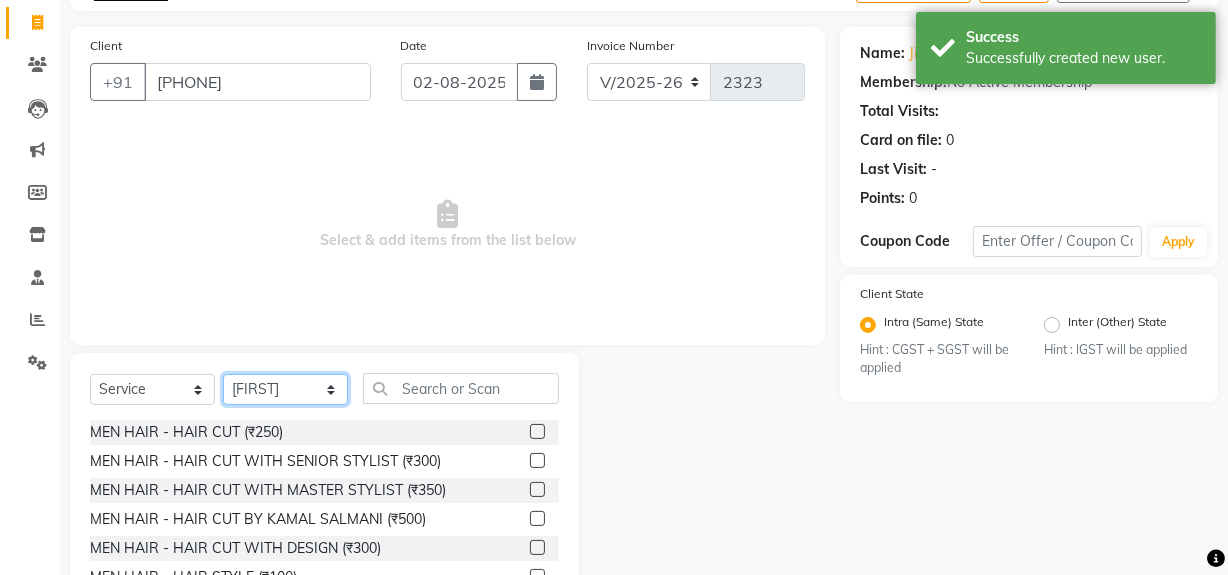 scroll, scrollTop: 226, scrollLeft: 0, axis: vertical 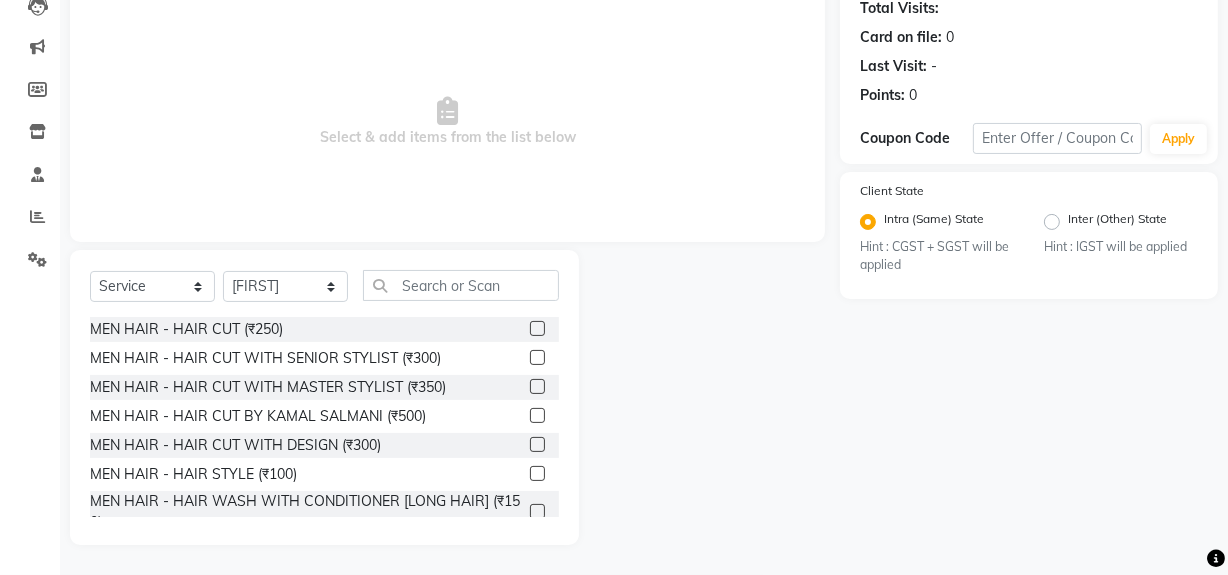 click 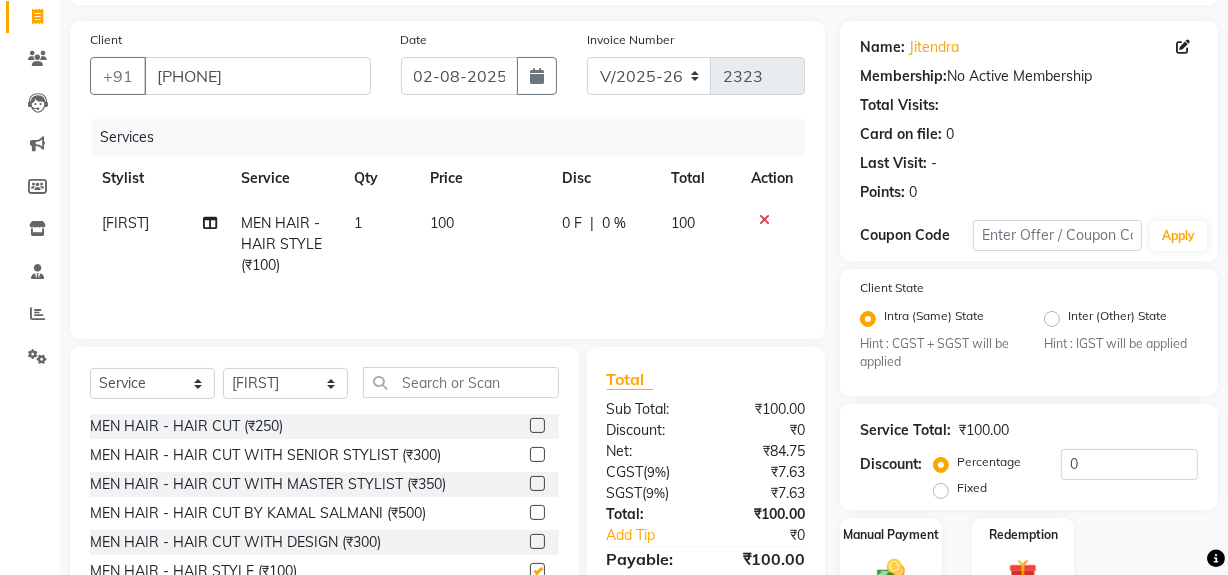 scroll, scrollTop: 0, scrollLeft: 0, axis: both 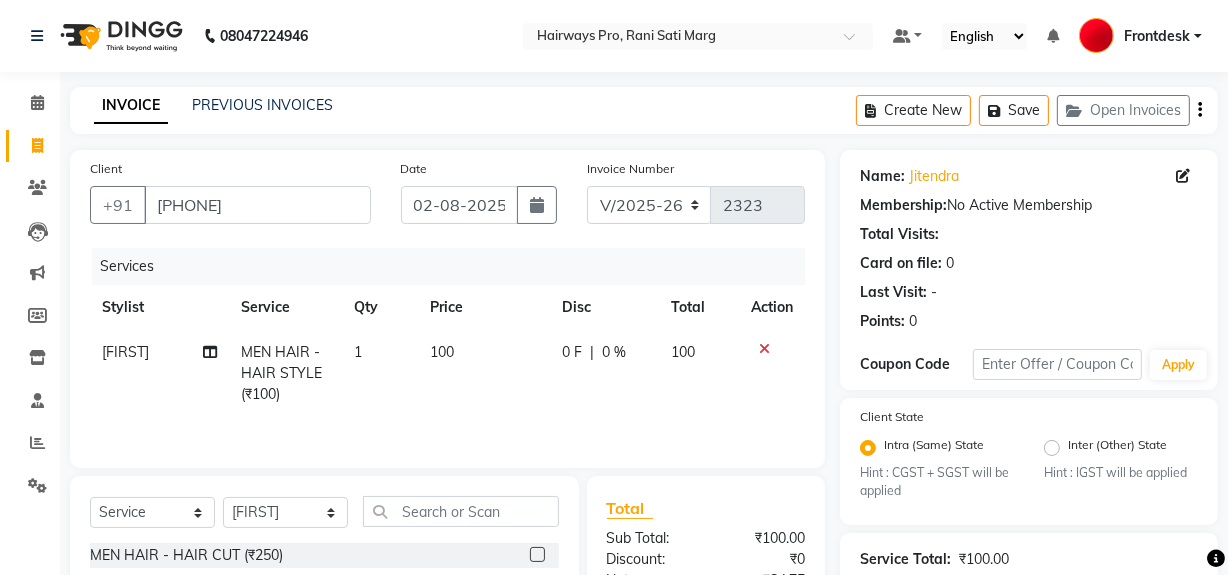 checkbox on "false" 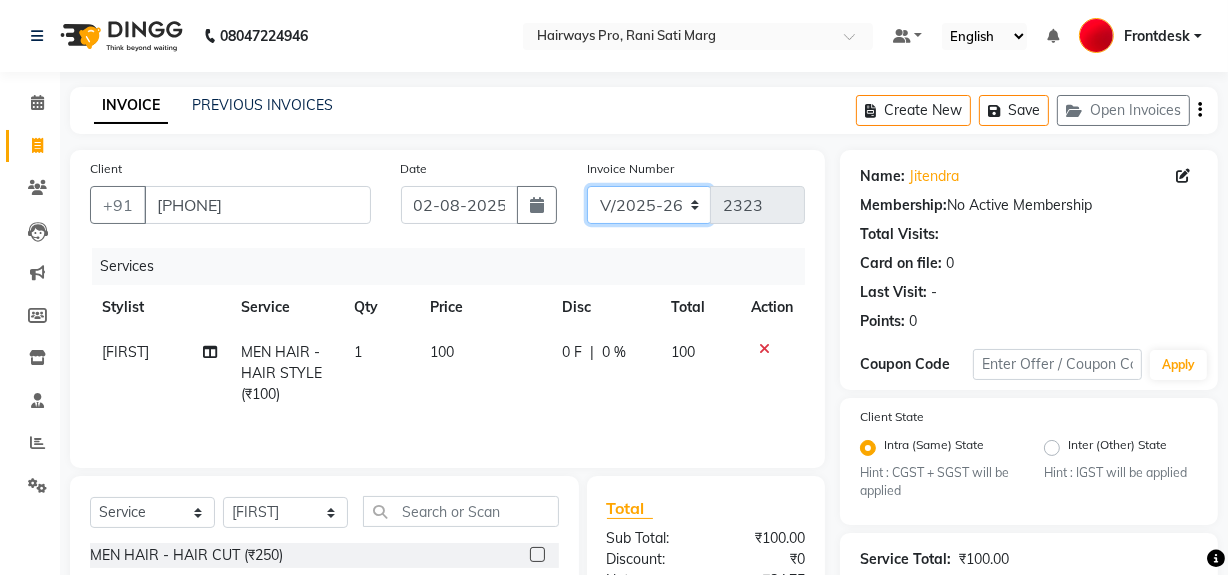 click on "INV/25-26 V/2025-26" 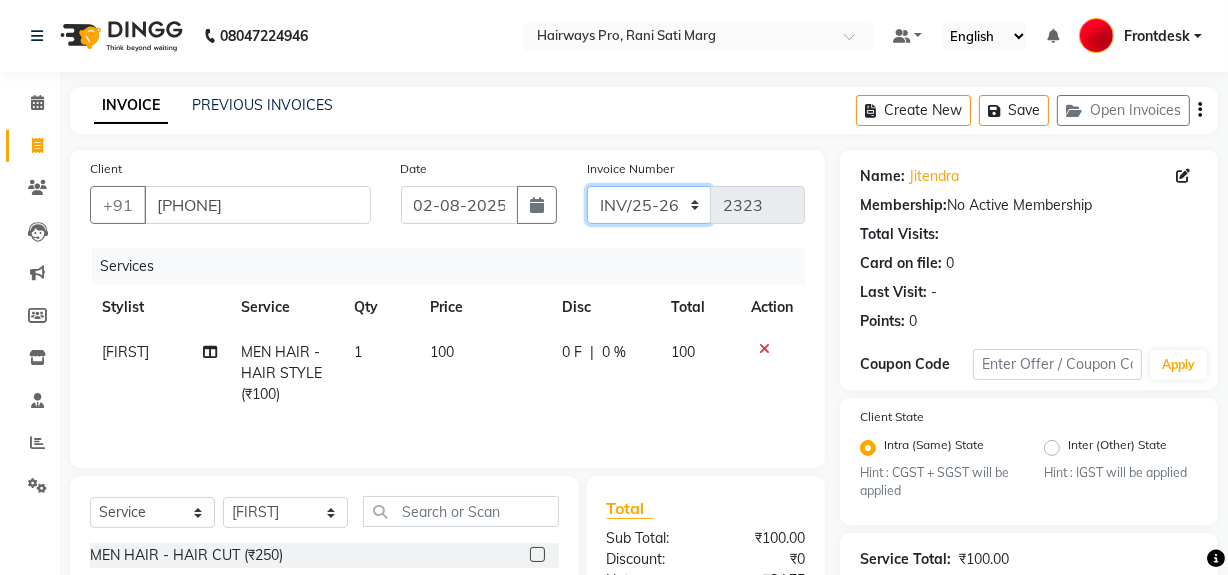 click on "INV/25-26 V/2025-26" 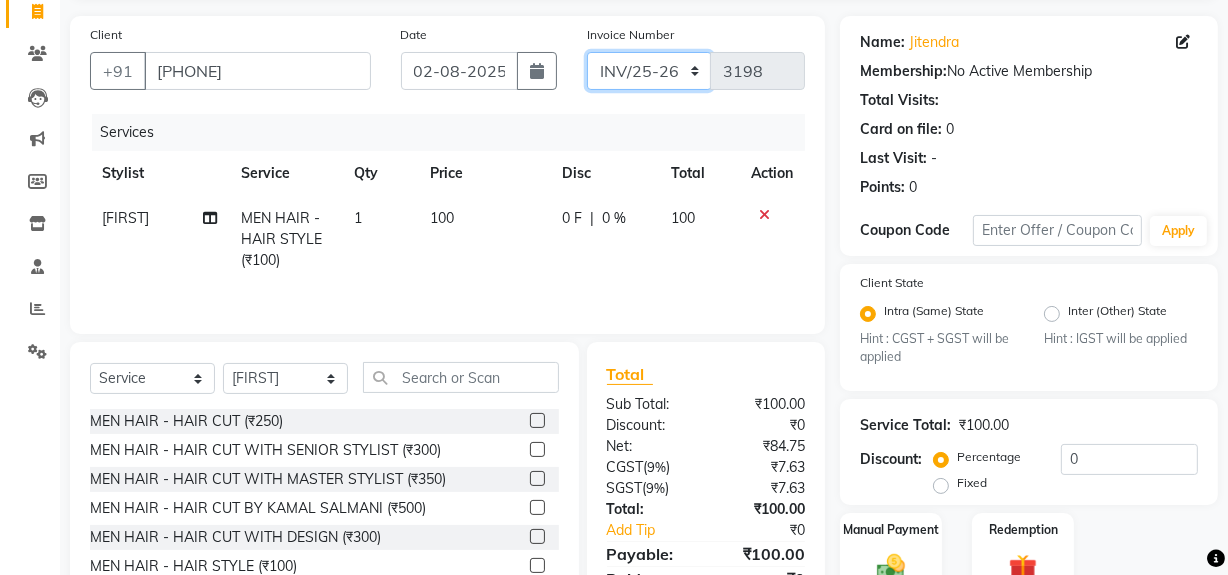 scroll, scrollTop: 229, scrollLeft: 0, axis: vertical 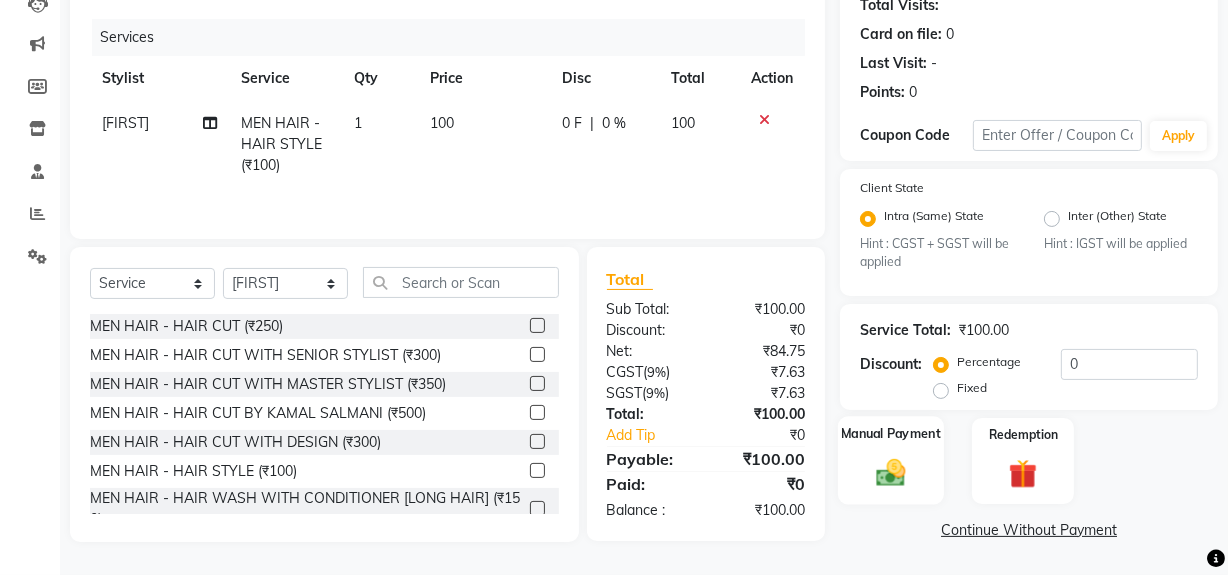 drag, startPoint x: 899, startPoint y: 472, endPoint x: 911, endPoint y: 476, distance: 12.649111 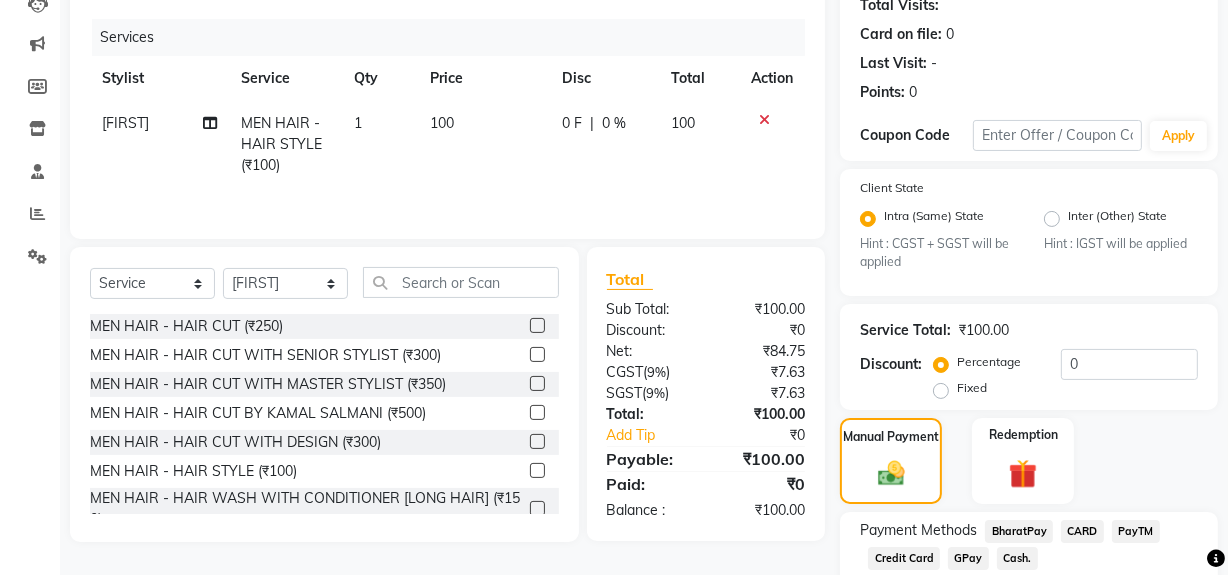 click on "Cash." 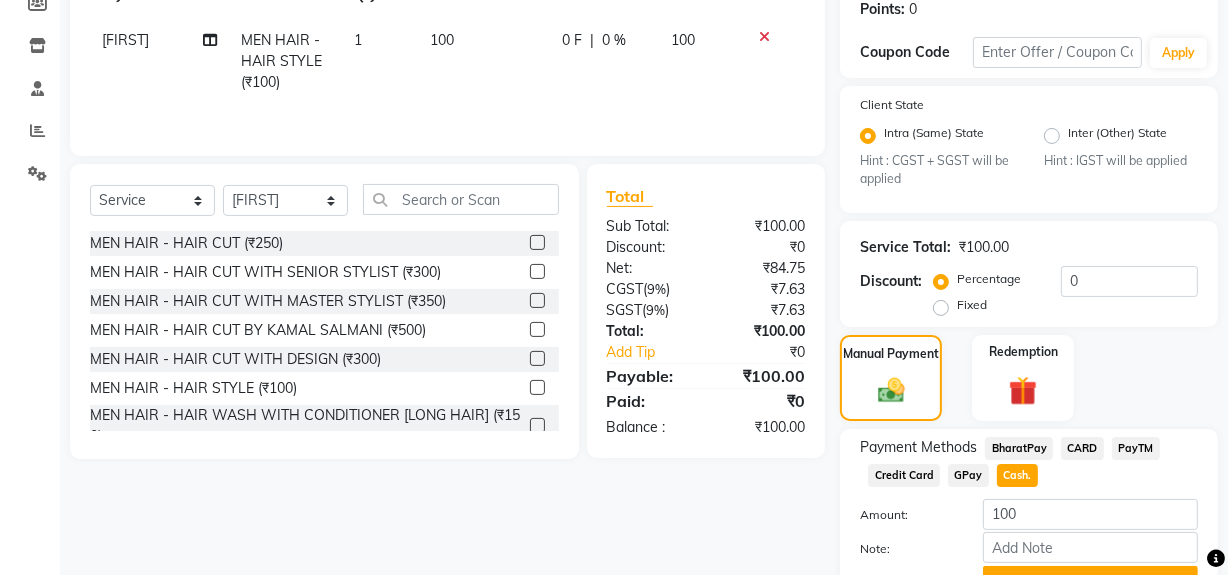 scroll, scrollTop: 413, scrollLeft: 0, axis: vertical 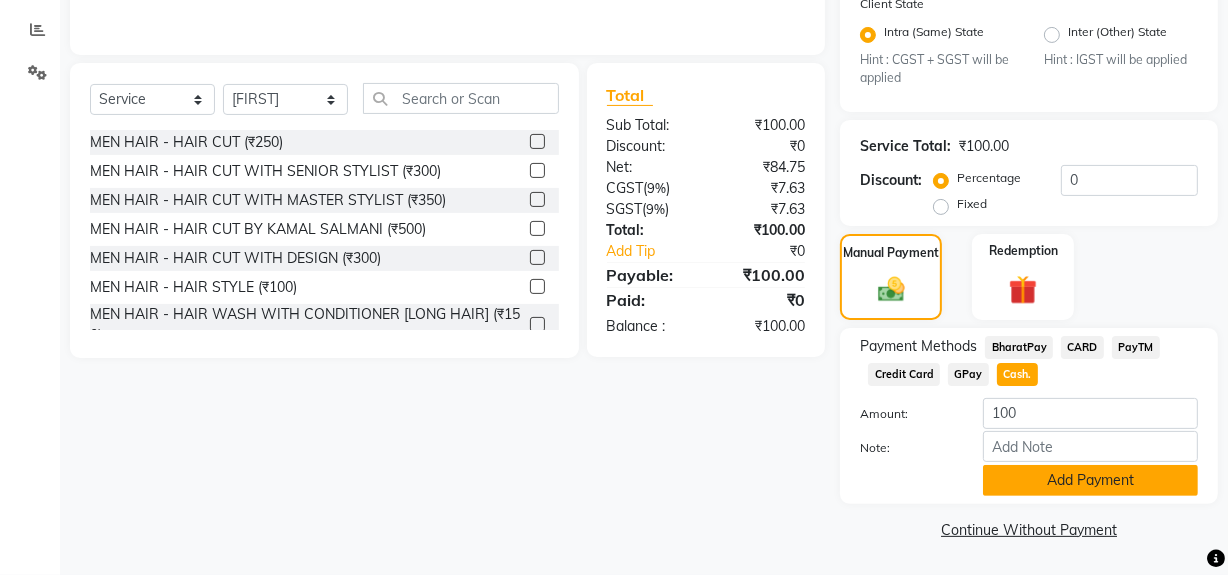 click on "Add Payment" 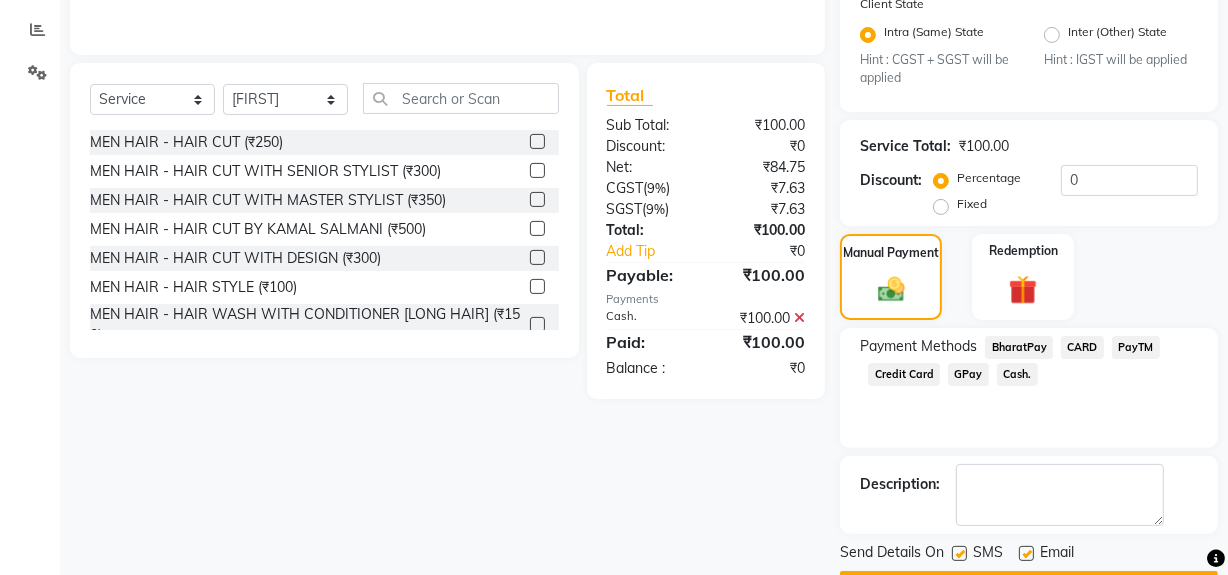 click 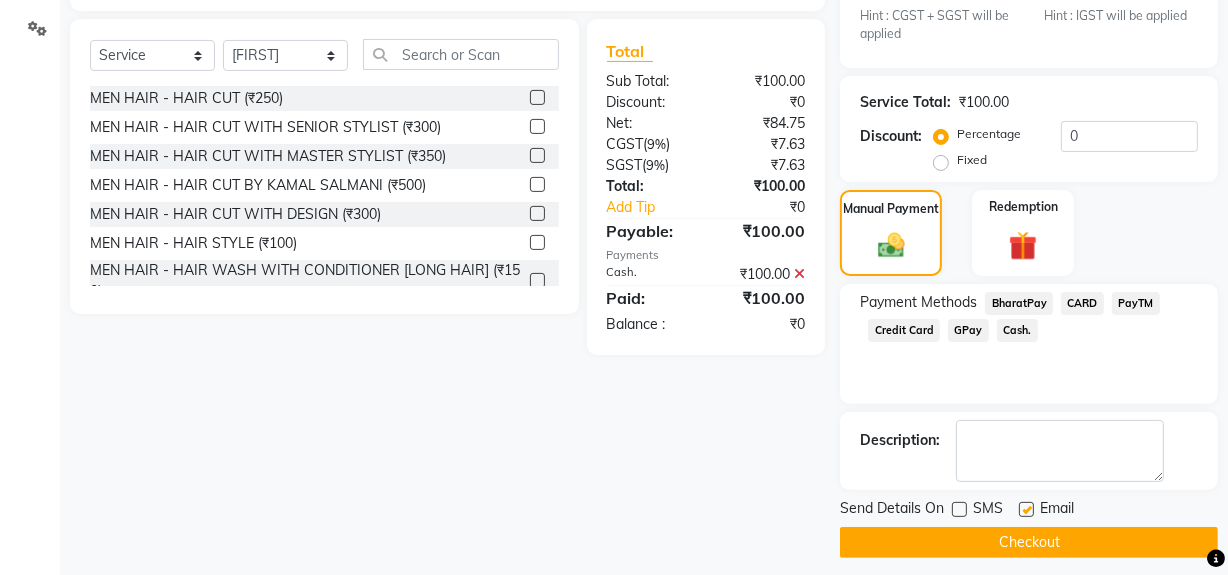 scroll, scrollTop: 470, scrollLeft: 0, axis: vertical 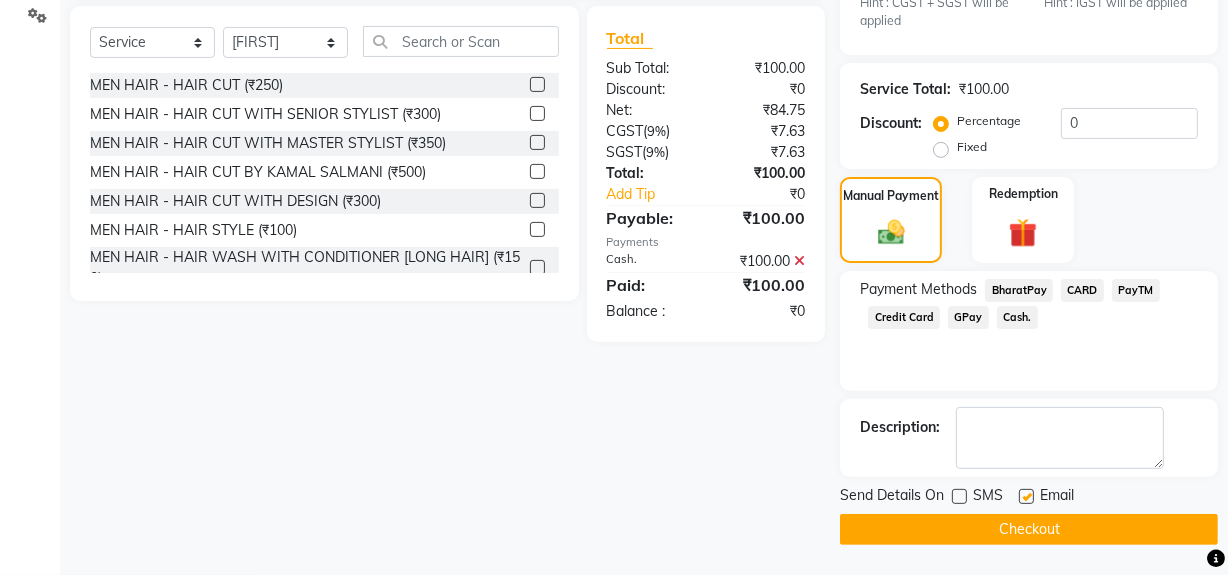 click on "Checkout" 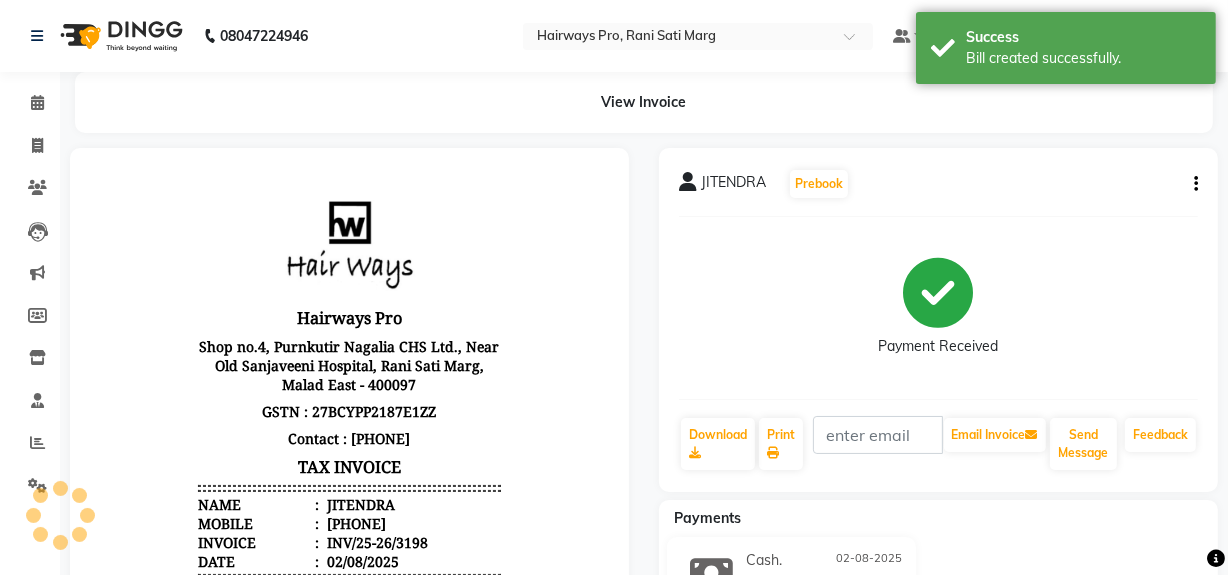 scroll, scrollTop: 0, scrollLeft: 0, axis: both 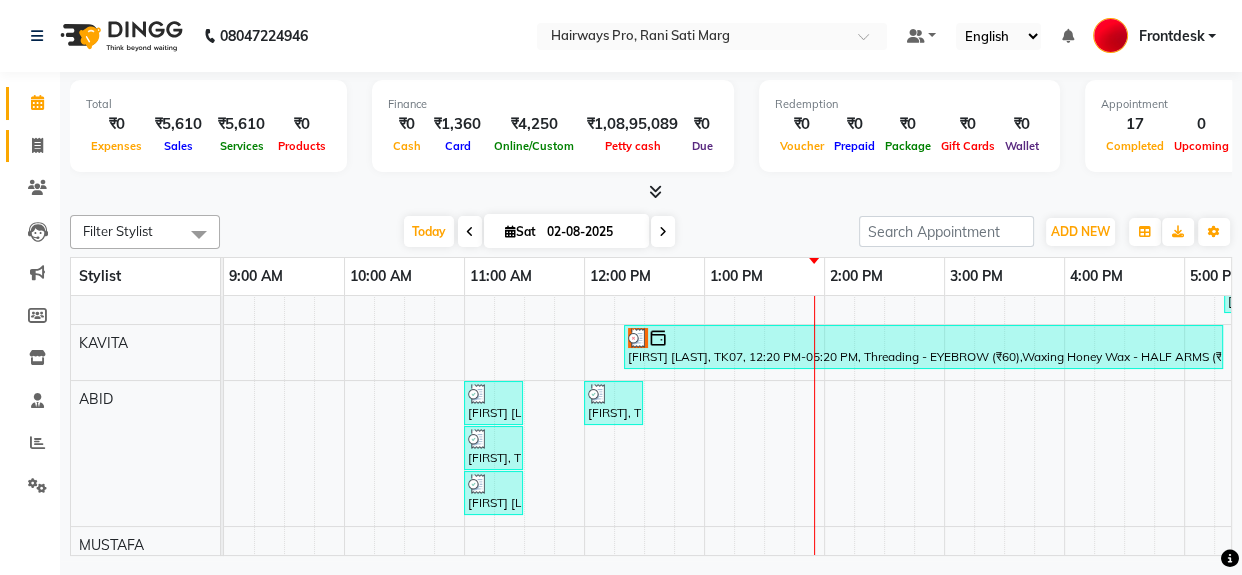 click 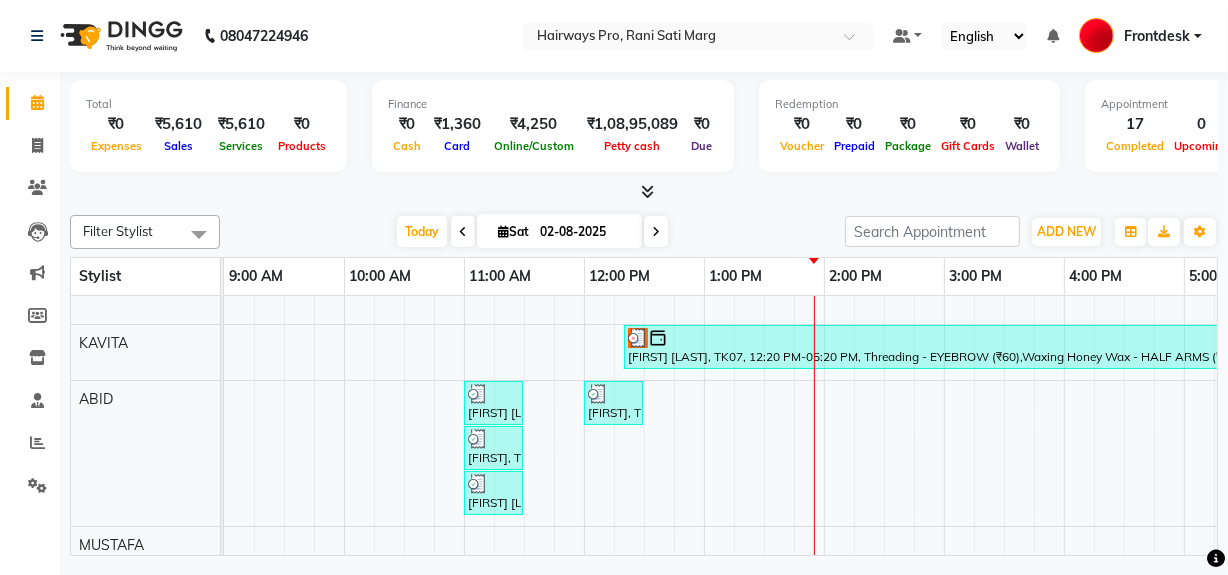 select on "787" 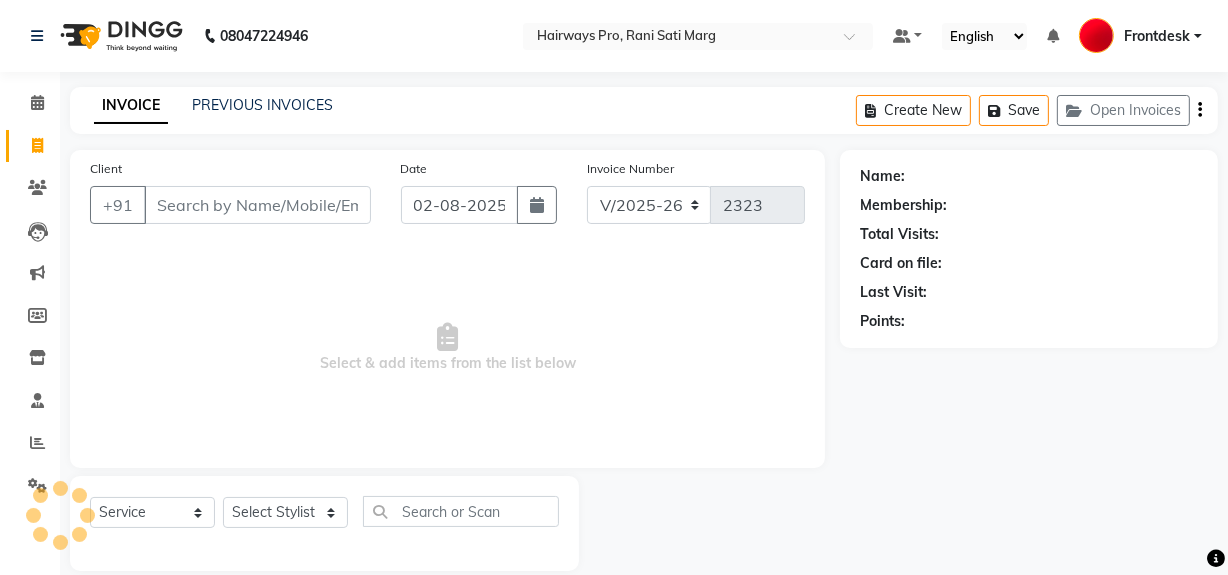 click on "Client" at bounding box center [257, 205] 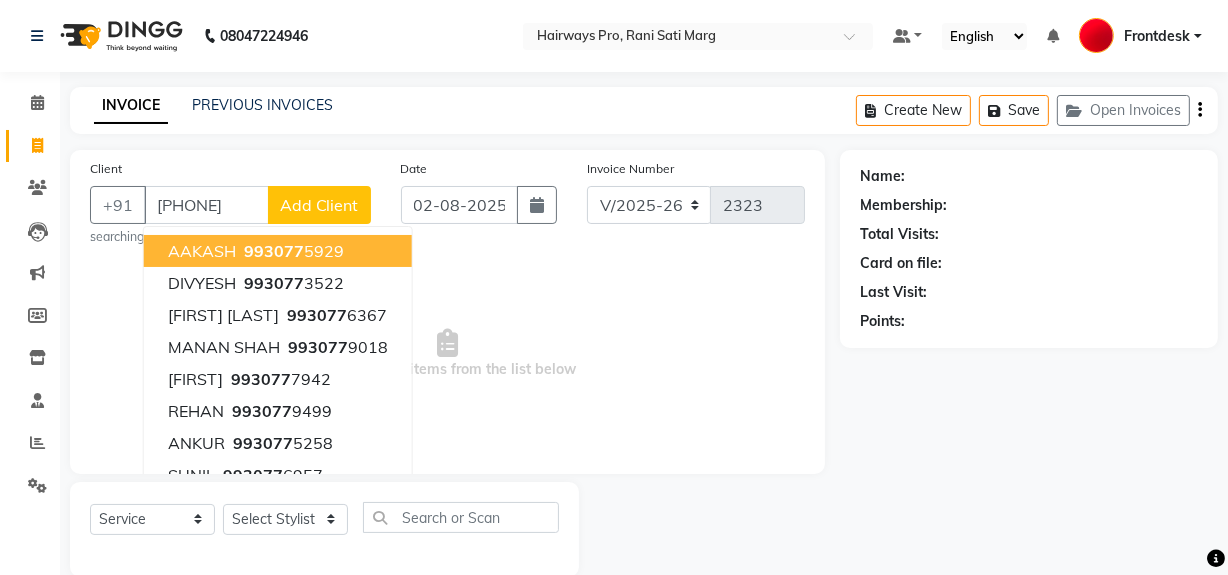 type on "[PHONE]" 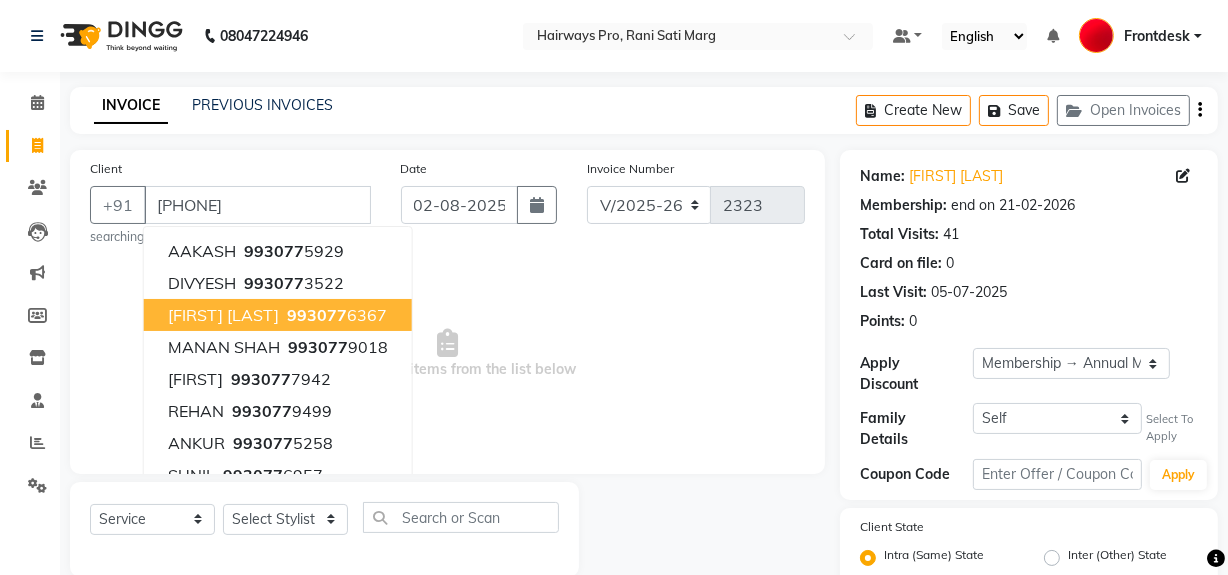 click on "[FIRST] [LAST]" at bounding box center (223, 315) 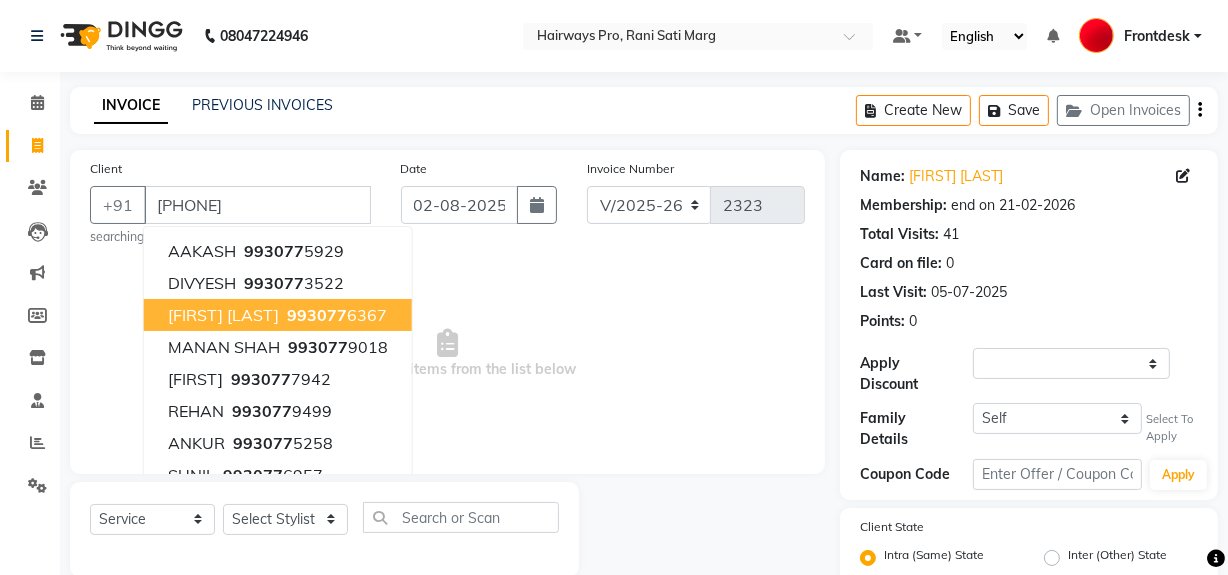 select on "1: Object" 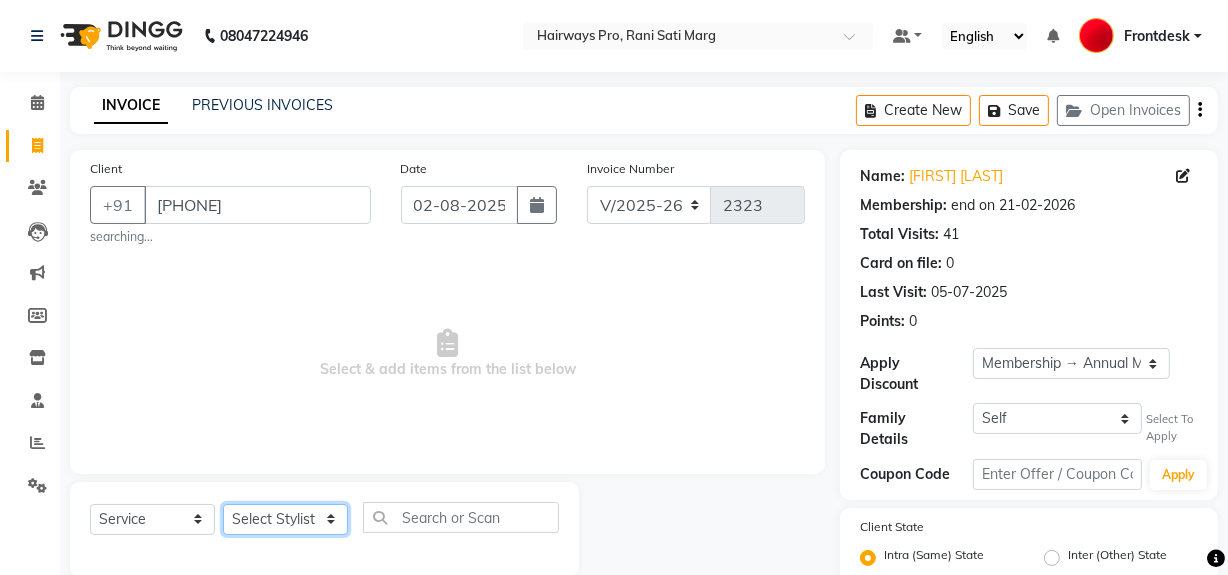 drag, startPoint x: 268, startPoint y: 521, endPoint x: 266, endPoint y: 509, distance: 12.165525 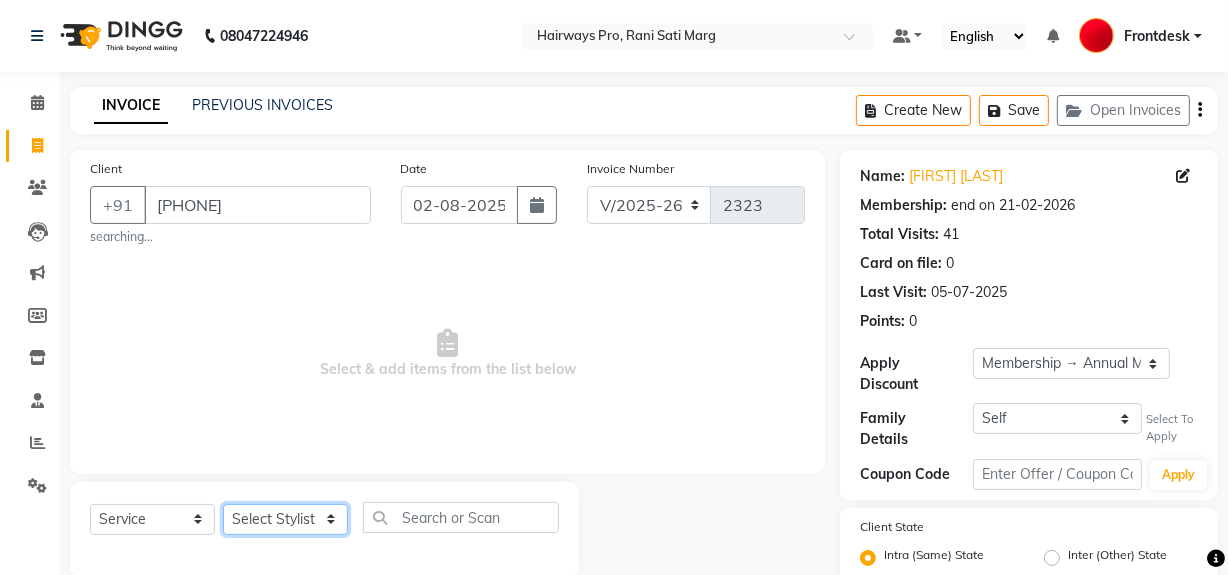 select on "17690" 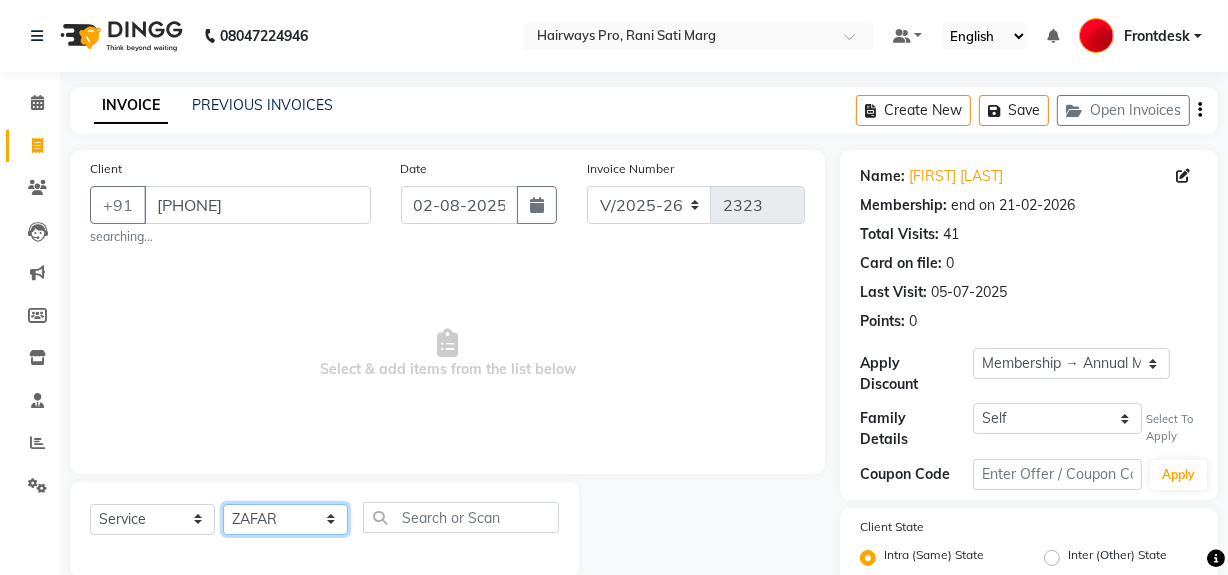 click on "Select Stylist ABID DANISH Faiz shaikh Frontdesk INTEZAR SALMANI JYOTI Kamal Salmani KAVITA MUSTAFA RAFIQUE Sonal SONU WAQAR ZAFAR" 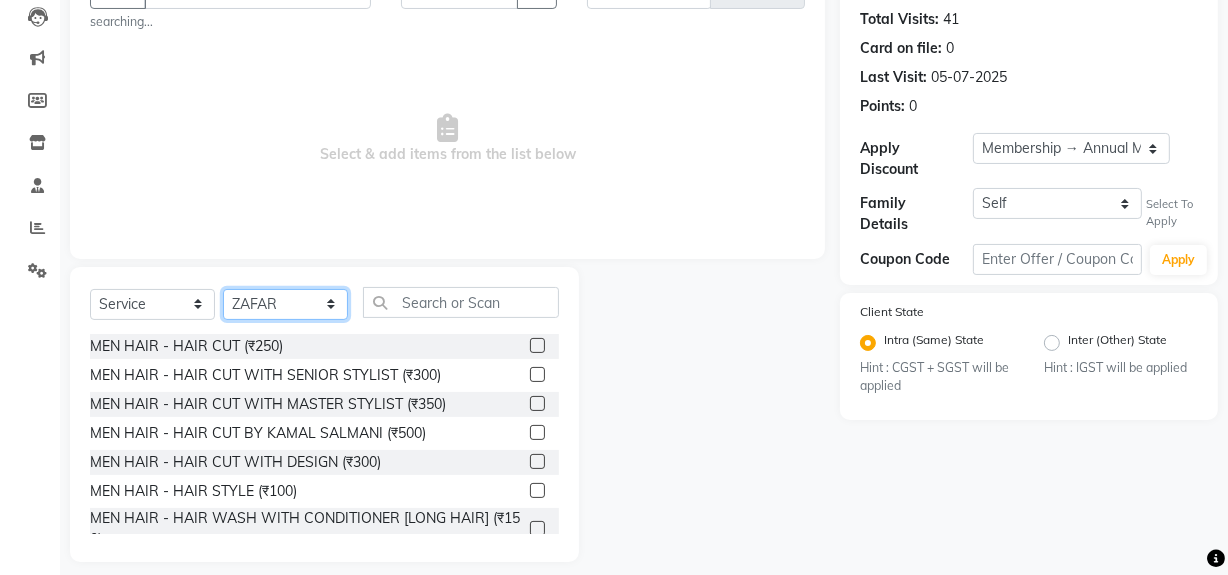 scroll, scrollTop: 232, scrollLeft: 0, axis: vertical 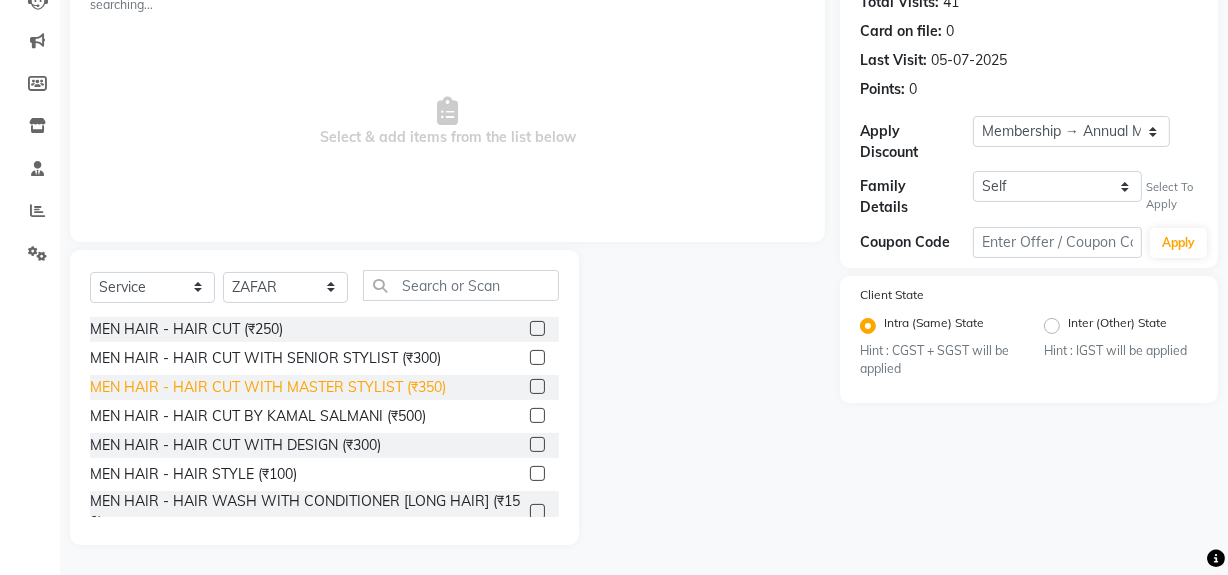 click on "MEN HAIR - HAIR CUT WITH MASTER STYLIST (₹350)" 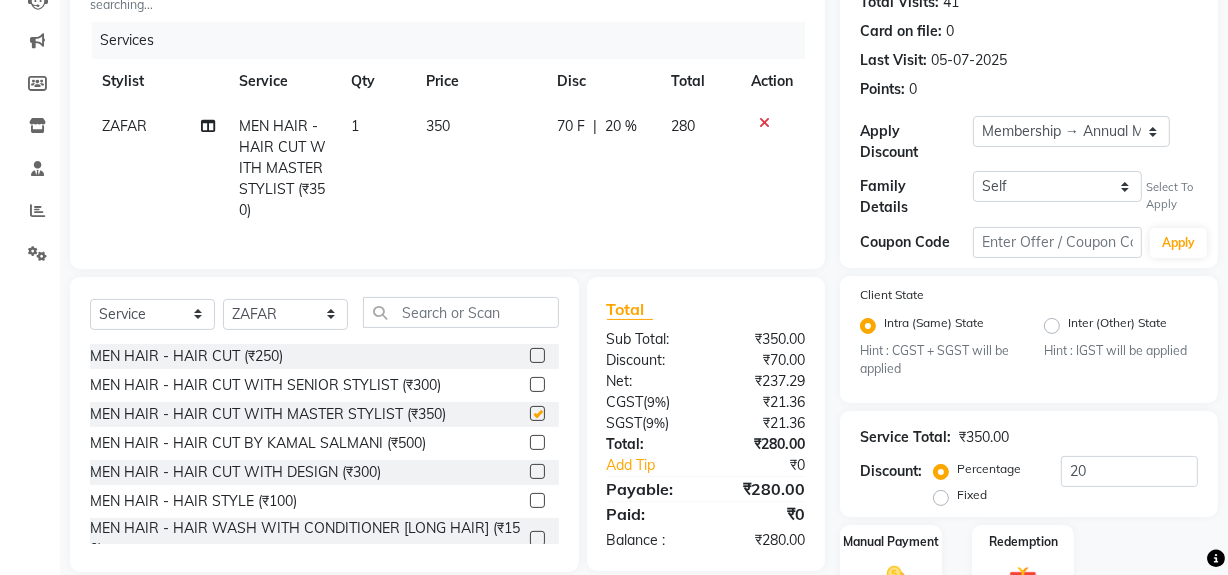 checkbox on "false" 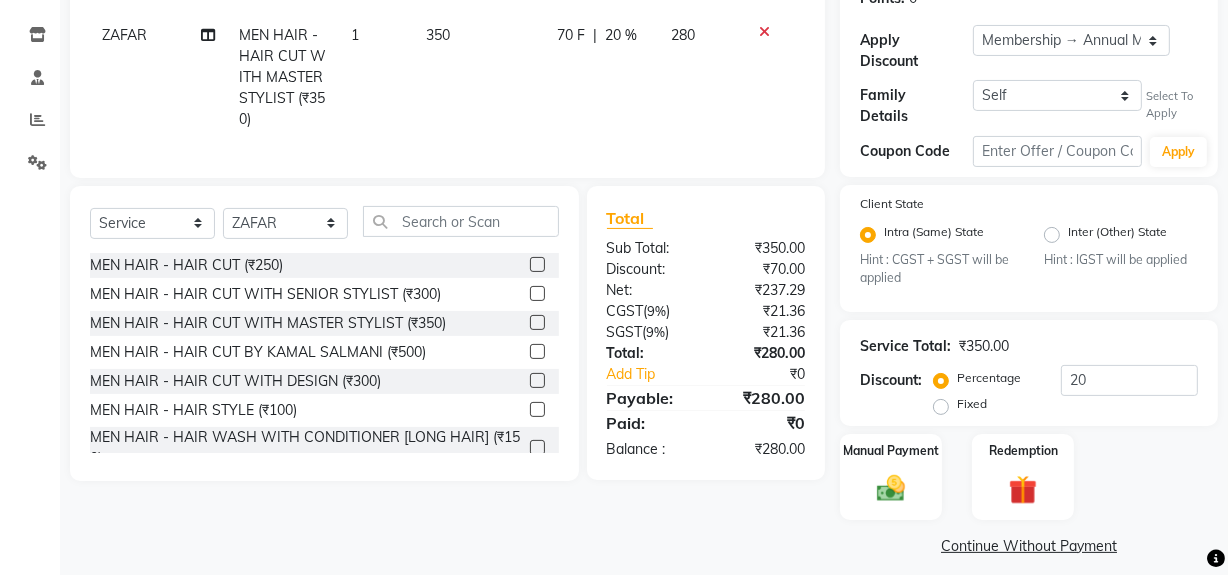 scroll, scrollTop: 334, scrollLeft: 0, axis: vertical 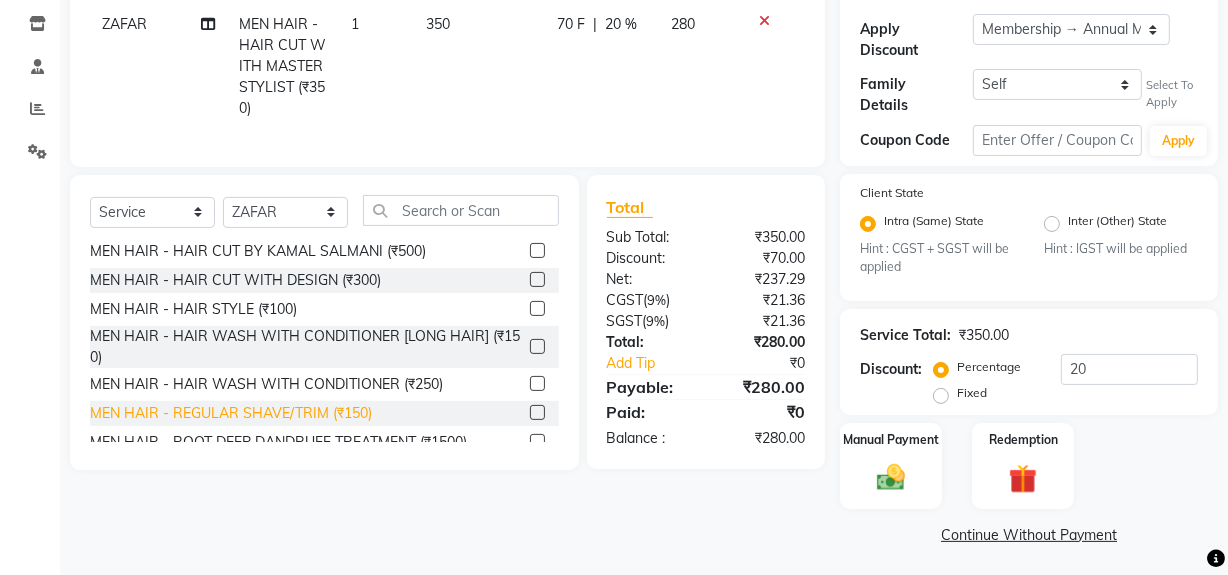 click on "MEN HAIR - REGULAR SHAVE/TRIM (₹150)" 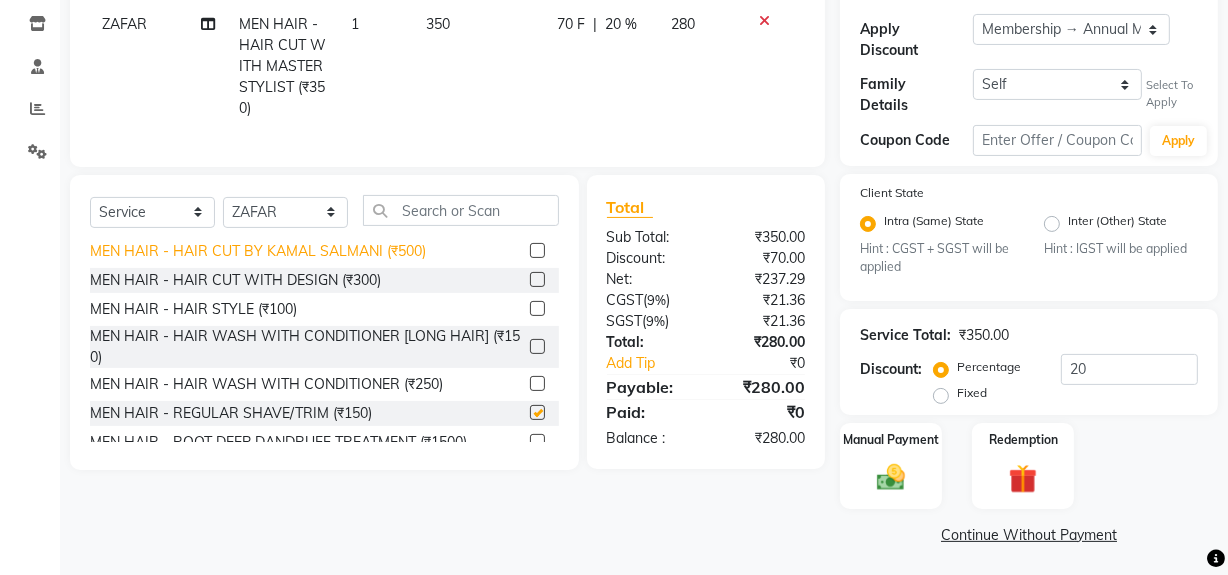 checkbox on "false" 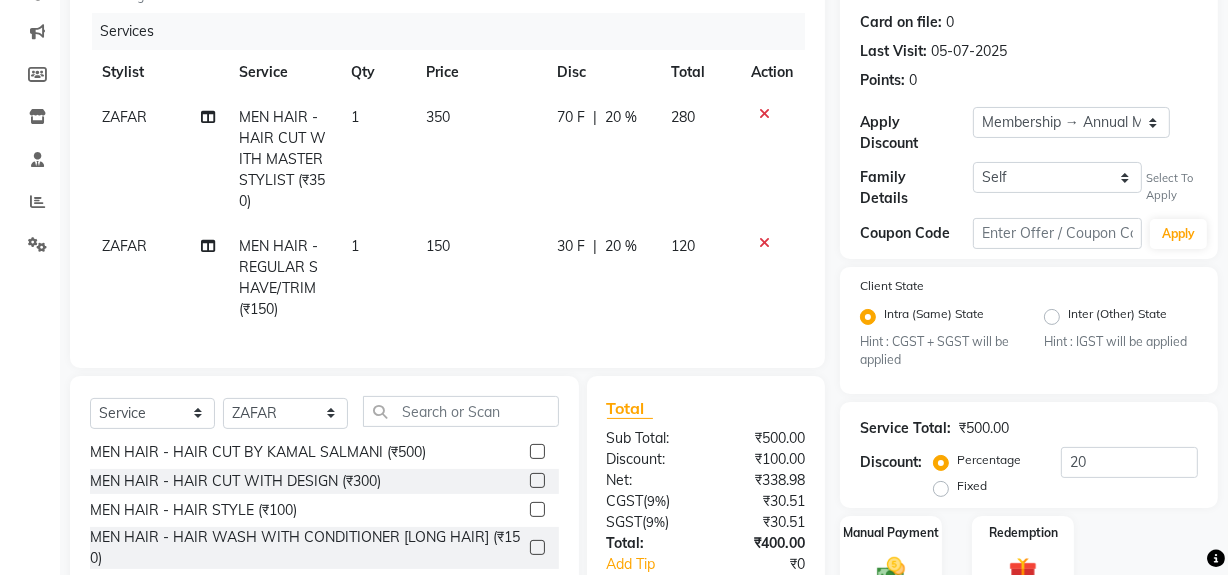 scroll, scrollTop: 61, scrollLeft: 0, axis: vertical 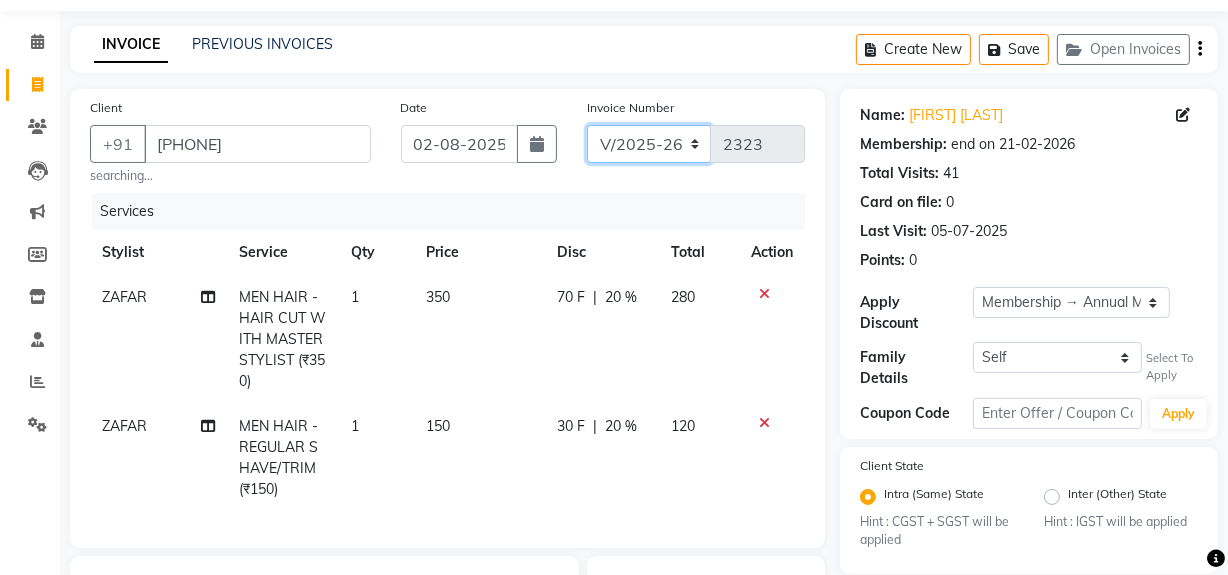 drag, startPoint x: 666, startPoint y: 145, endPoint x: 657, endPoint y: 157, distance: 15 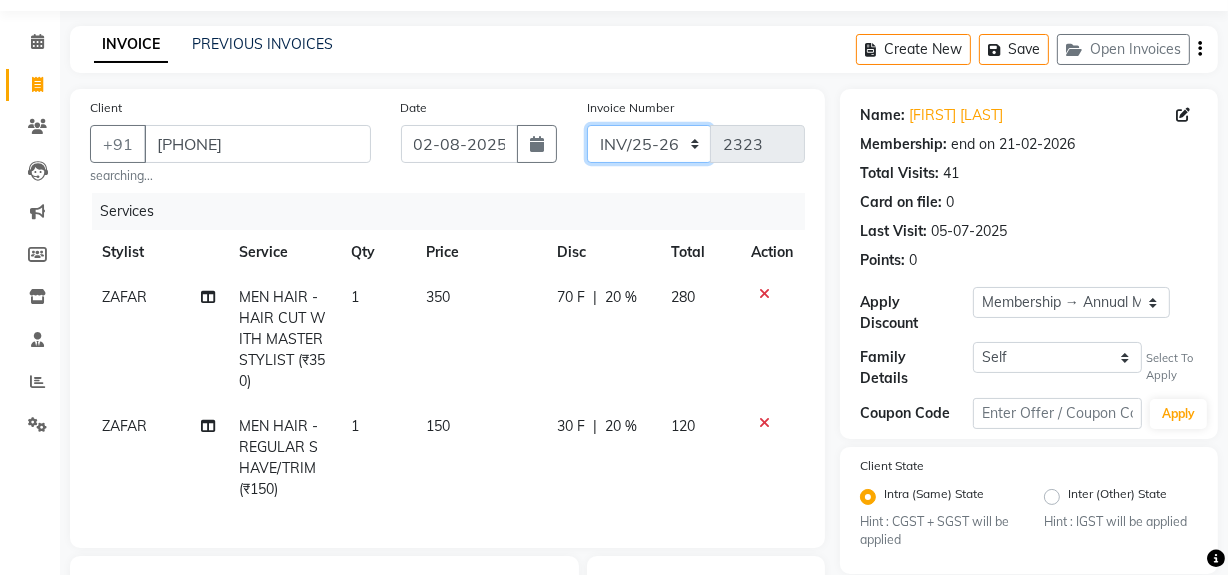 click on "INV/25-26 V/2025-26" 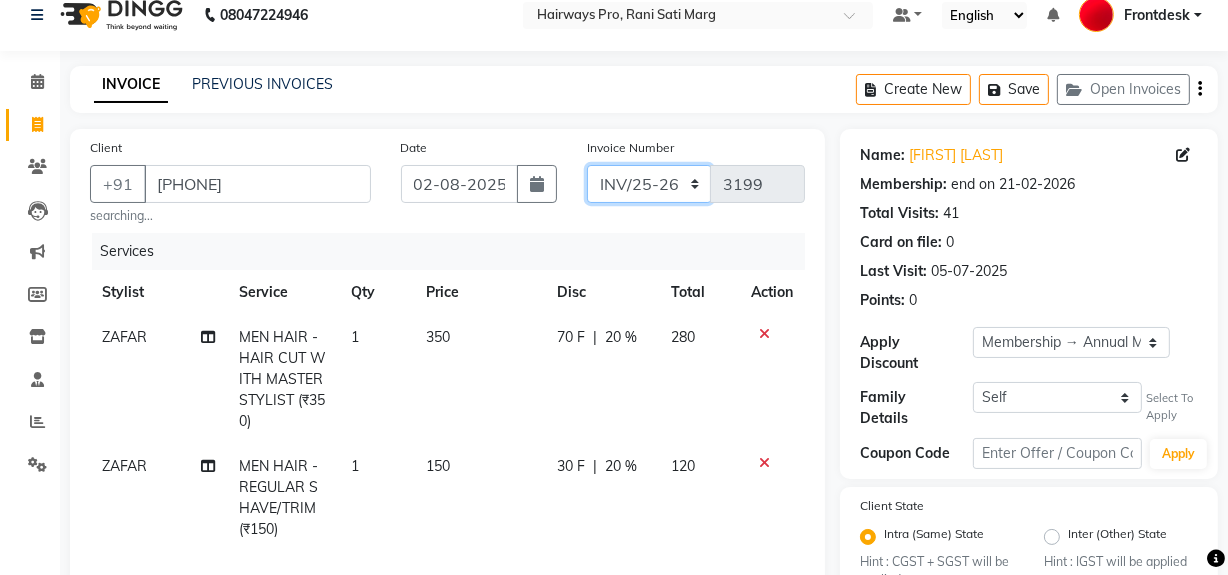 scroll, scrollTop: 0, scrollLeft: 0, axis: both 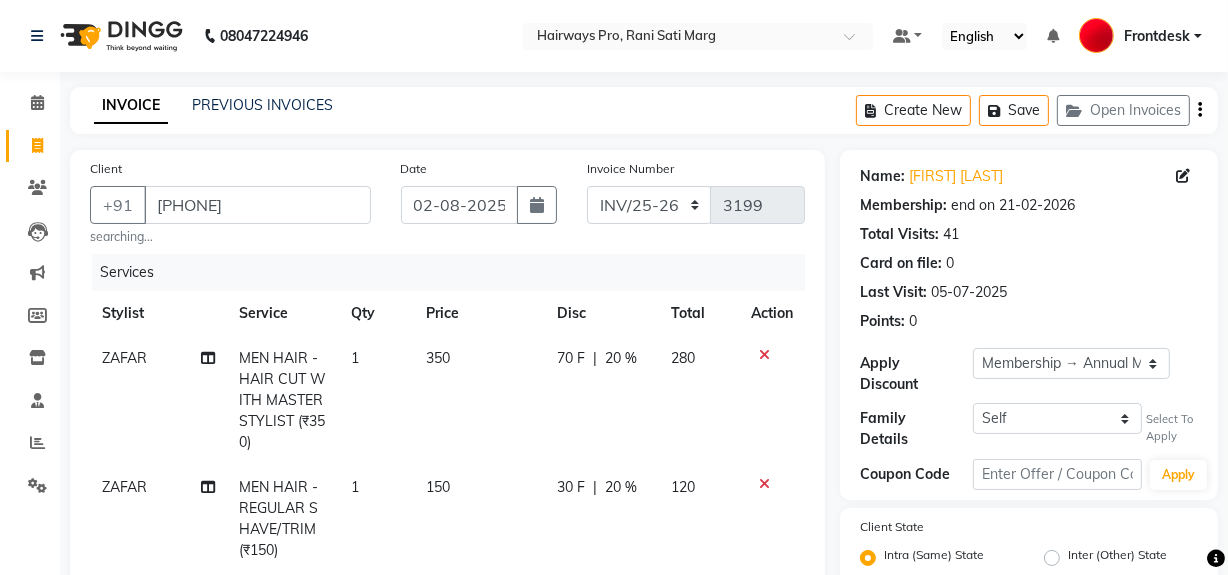 click 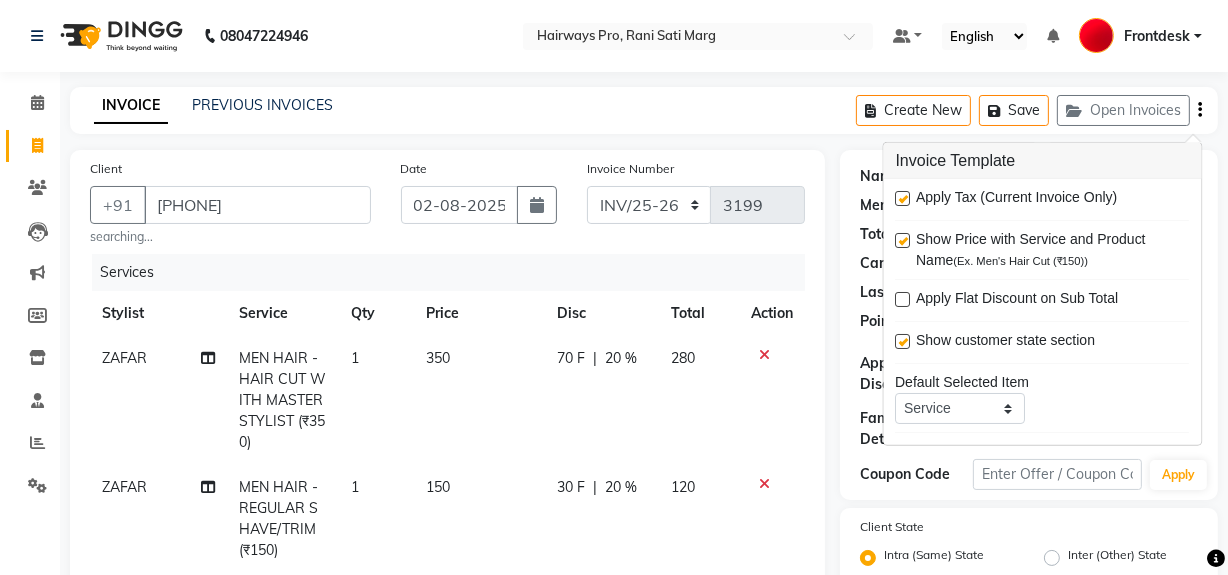 click at bounding box center (903, 198) 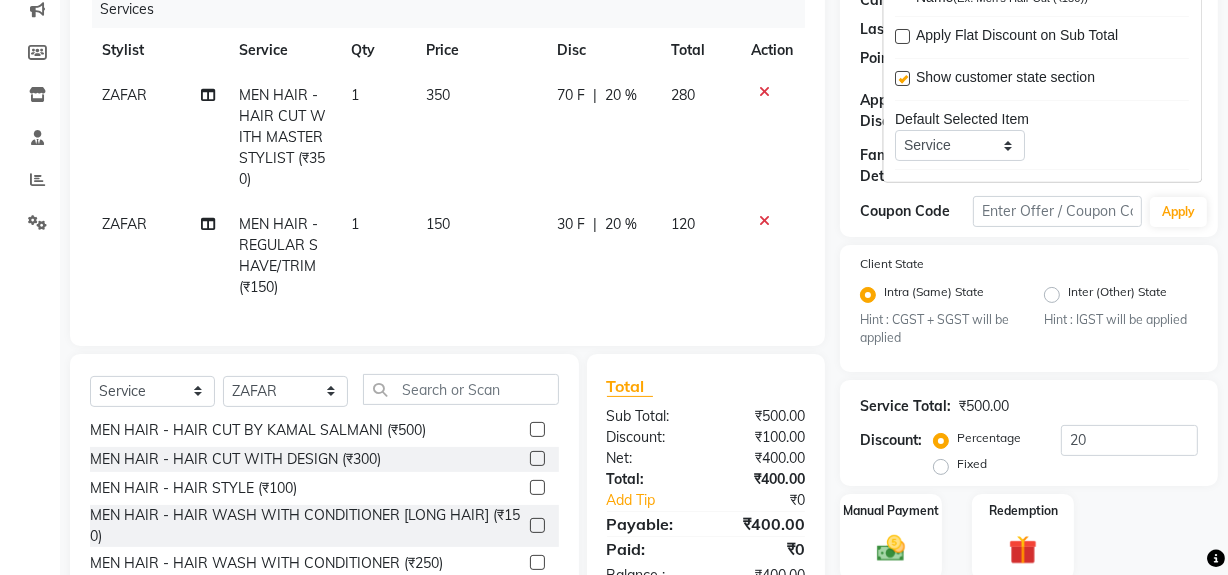 scroll, scrollTop: 272, scrollLeft: 0, axis: vertical 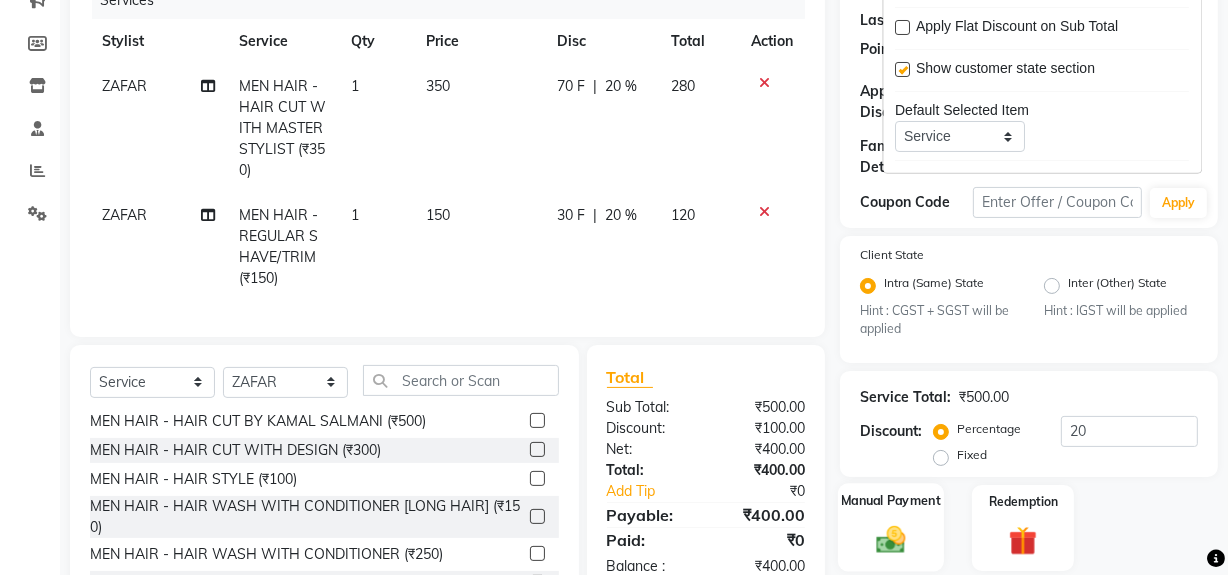 click 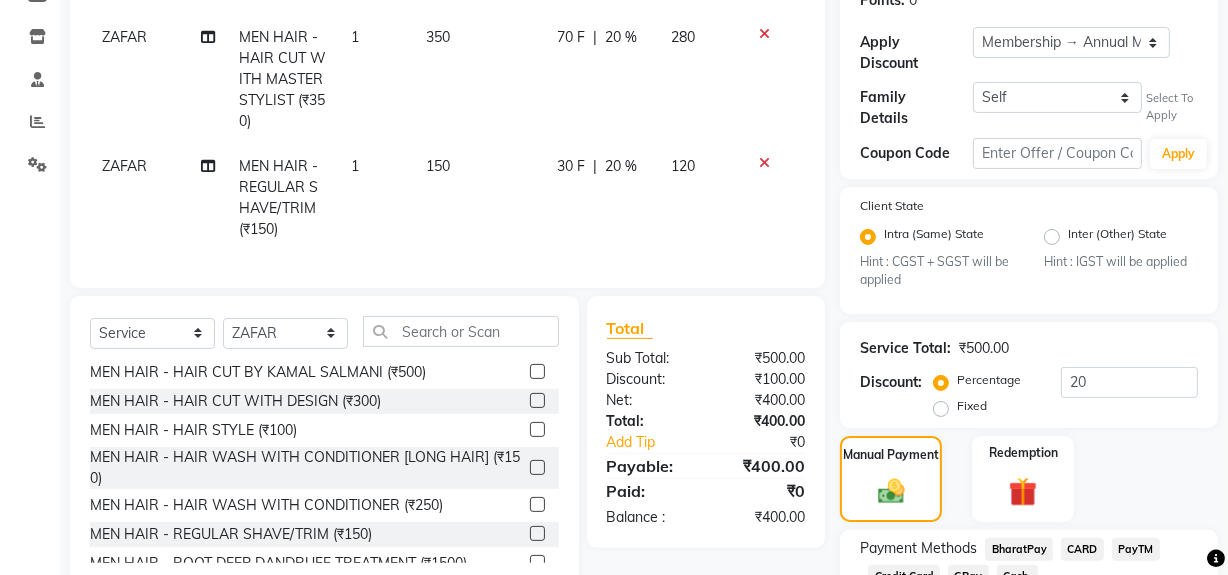 scroll, scrollTop: 363, scrollLeft: 0, axis: vertical 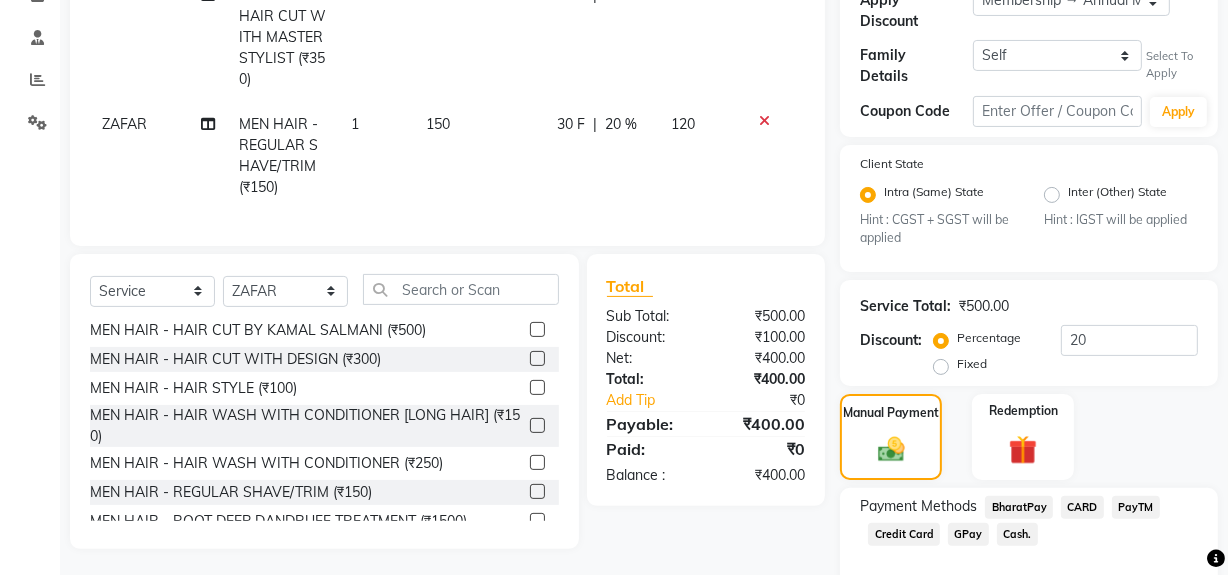 click on "Cash." 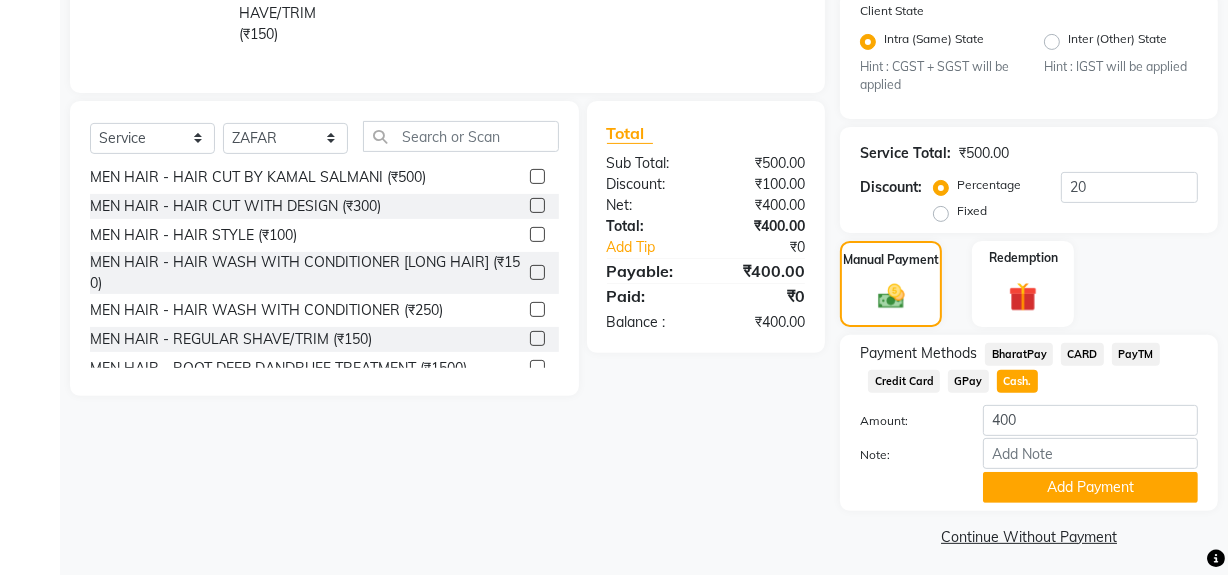scroll, scrollTop: 519, scrollLeft: 0, axis: vertical 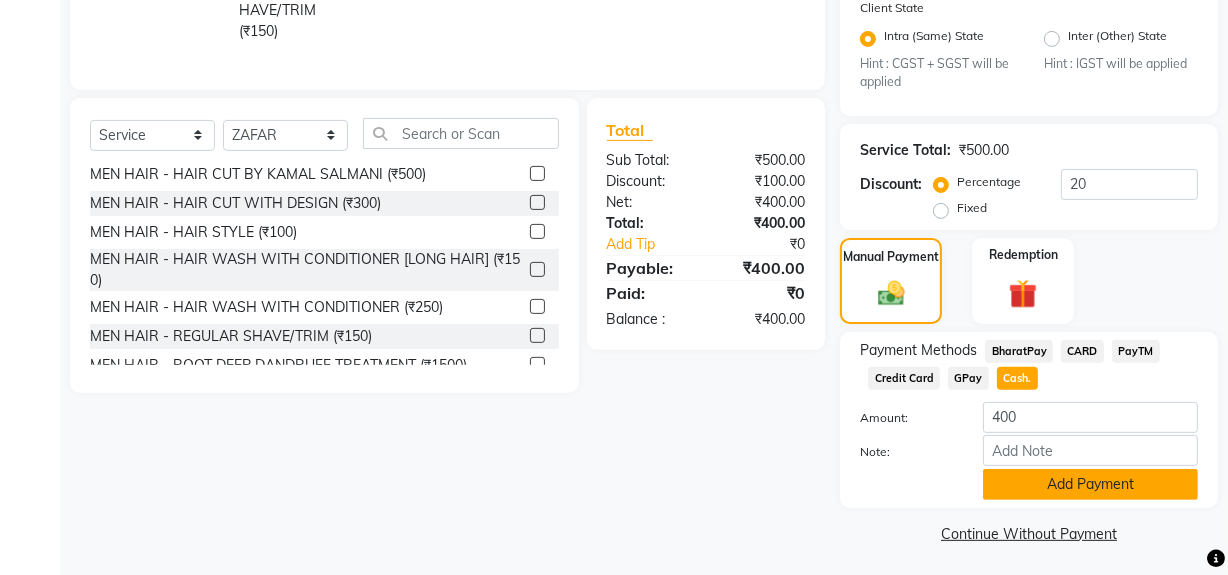 click on "Add Payment" 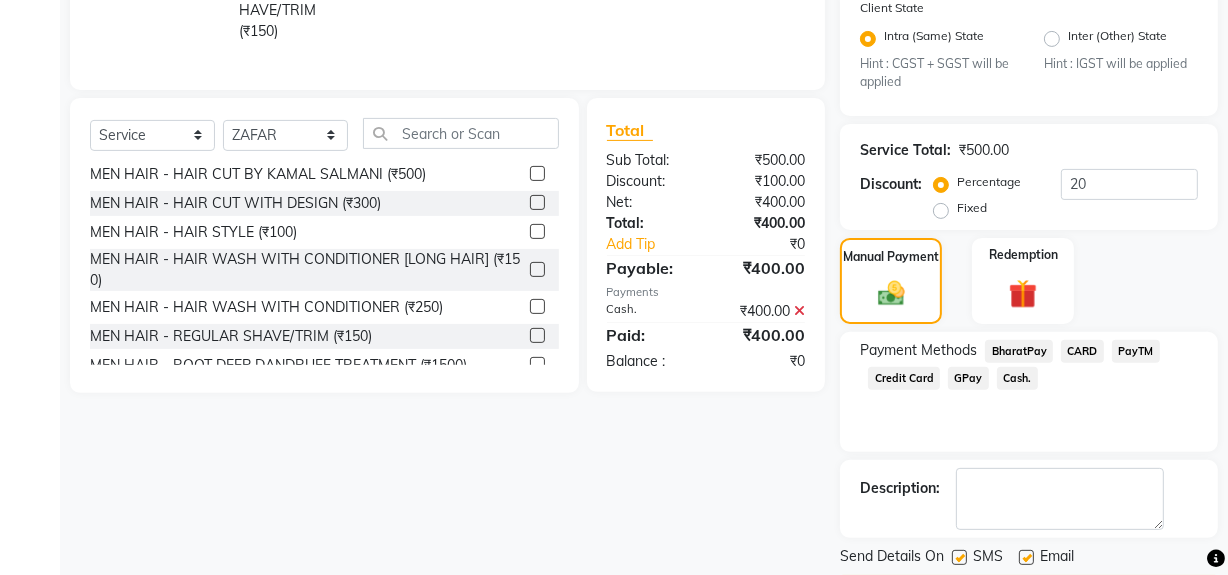 drag, startPoint x: 965, startPoint y: 553, endPoint x: 958, endPoint y: 456, distance: 97.25225 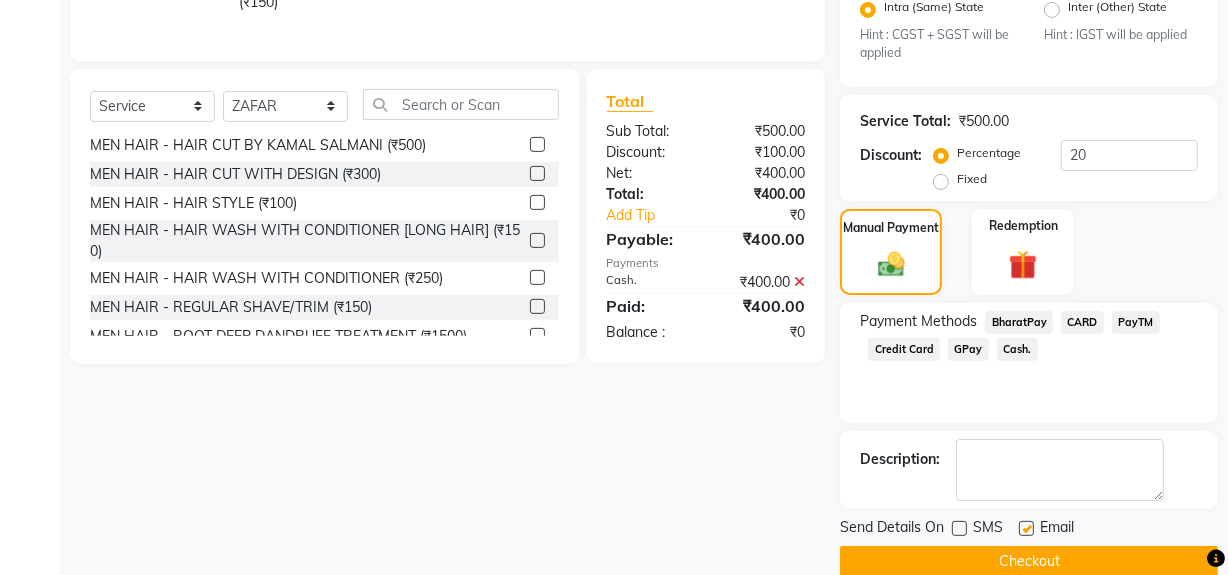 scroll, scrollTop: 575, scrollLeft: 0, axis: vertical 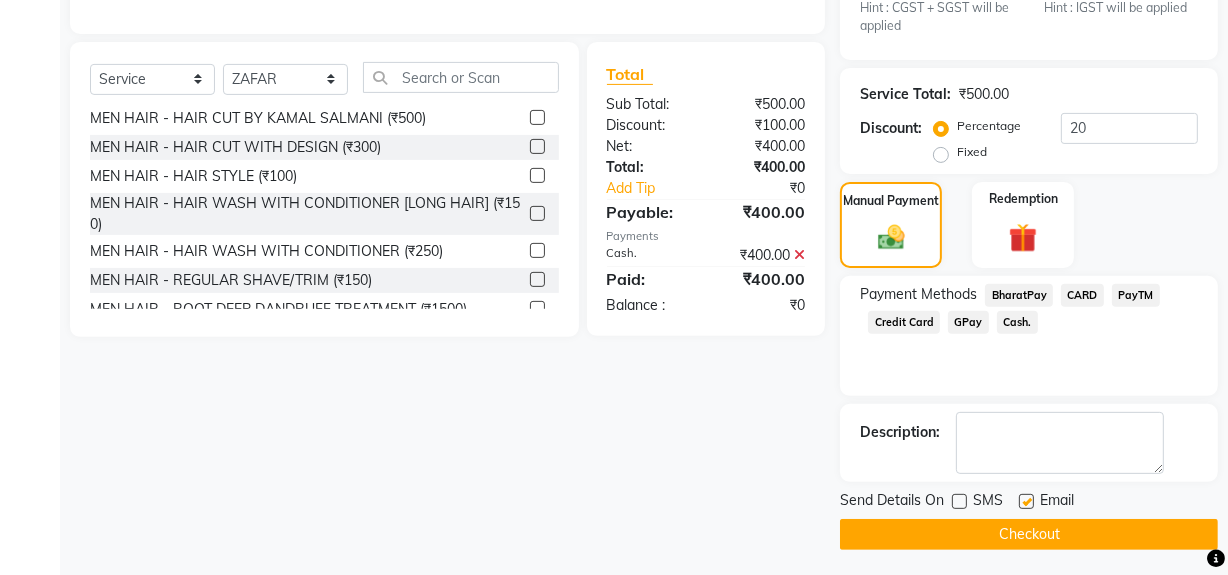 drag, startPoint x: 959, startPoint y: 529, endPoint x: 863, endPoint y: 456, distance: 120.60265 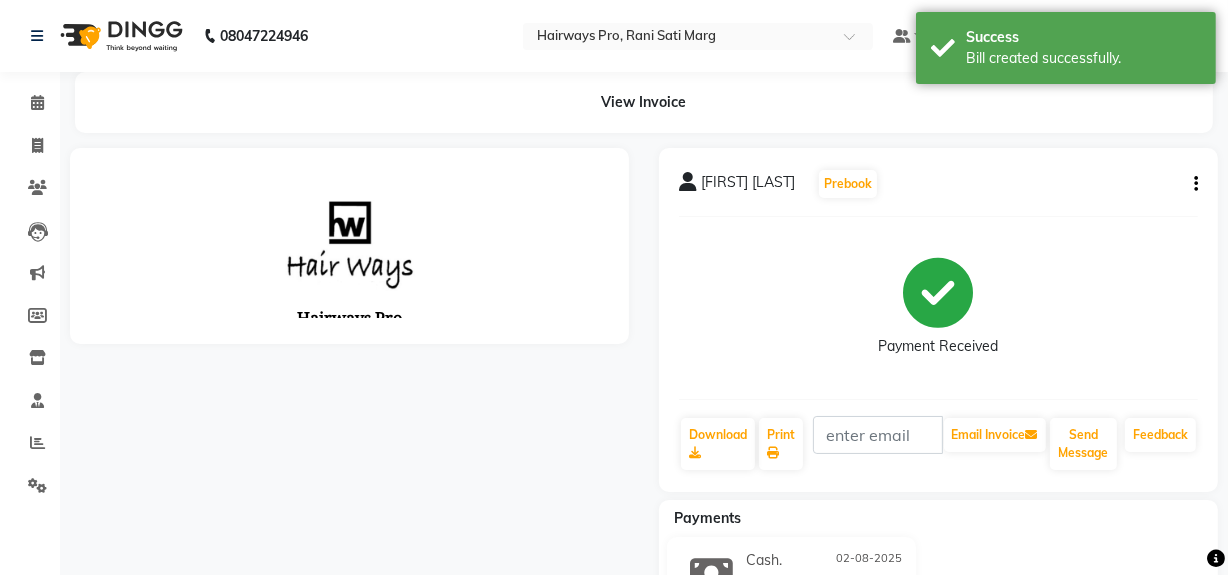 scroll, scrollTop: 0, scrollLeft: 0, axis: both 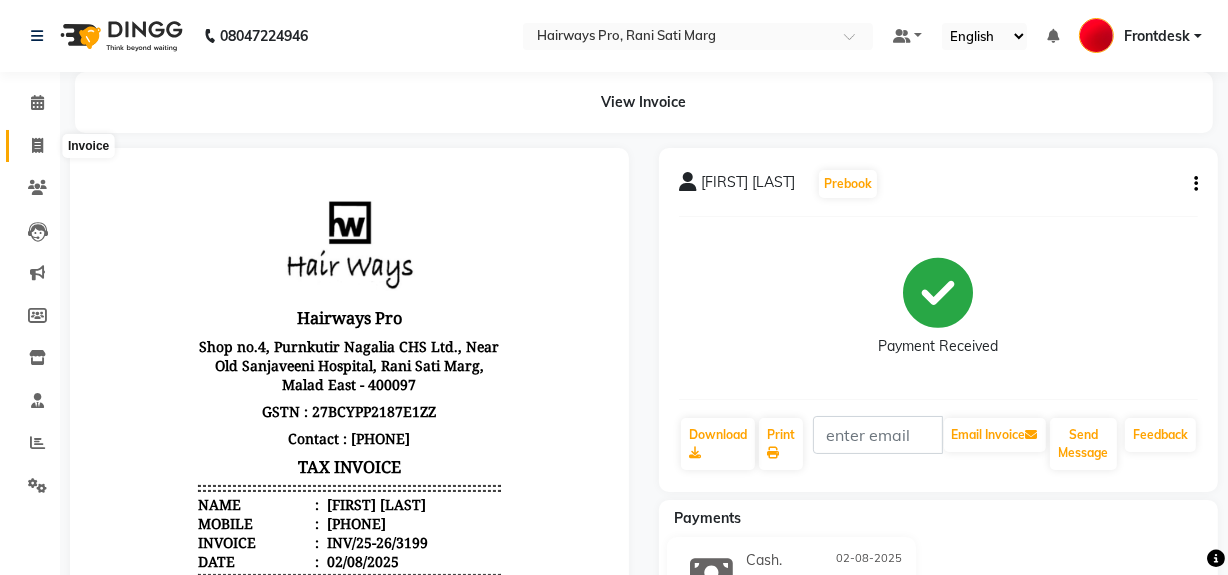 click 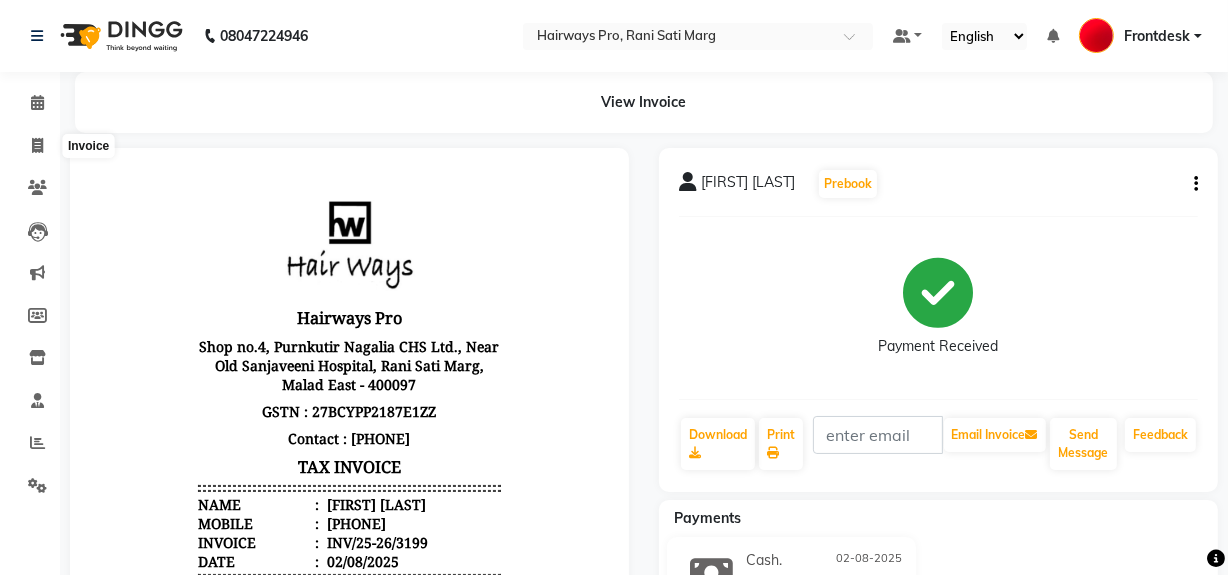 select on "787" 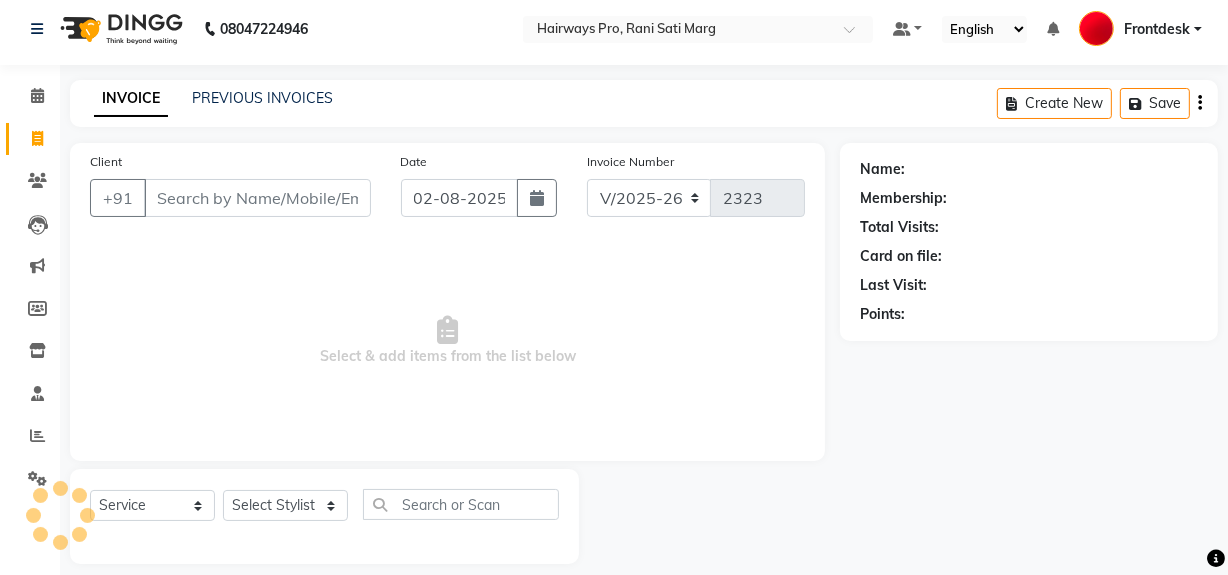 scroll, scrollTop: 26, scrollLeft: 0, axis: vertical 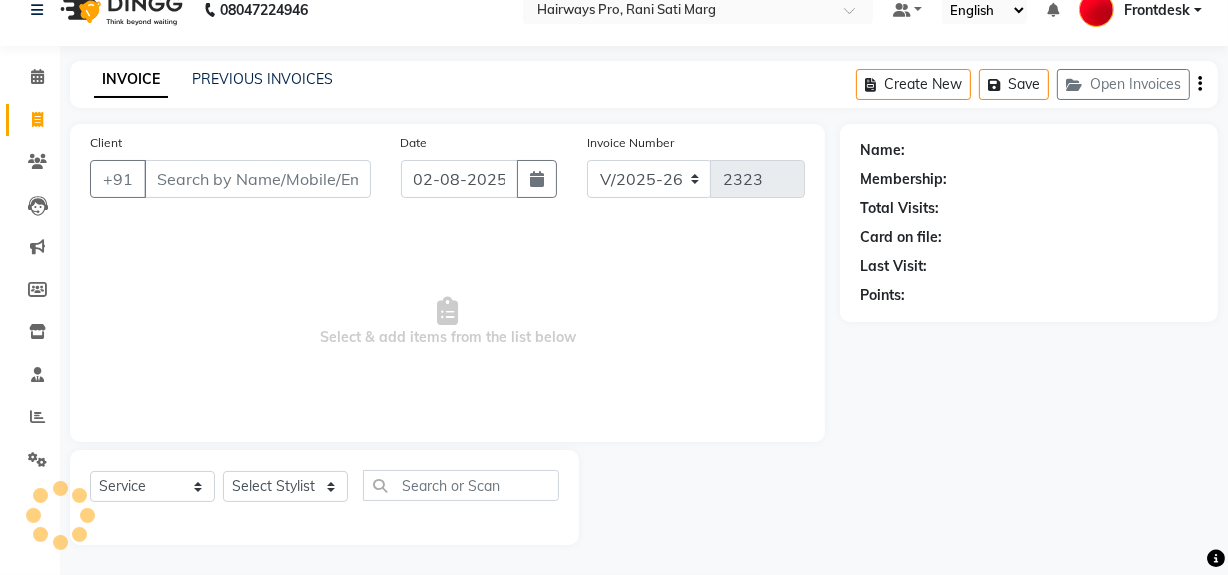 click on "Client" at bounding box center [257, 179] 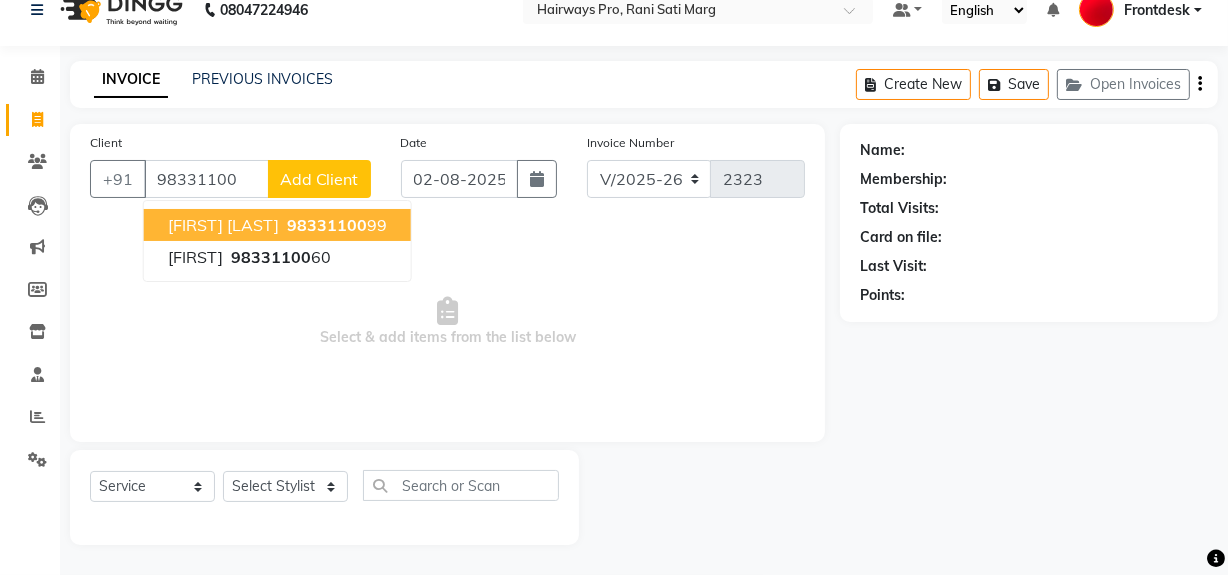 click on "[FIRST] [LAST]" at bounding box center [223, 225] 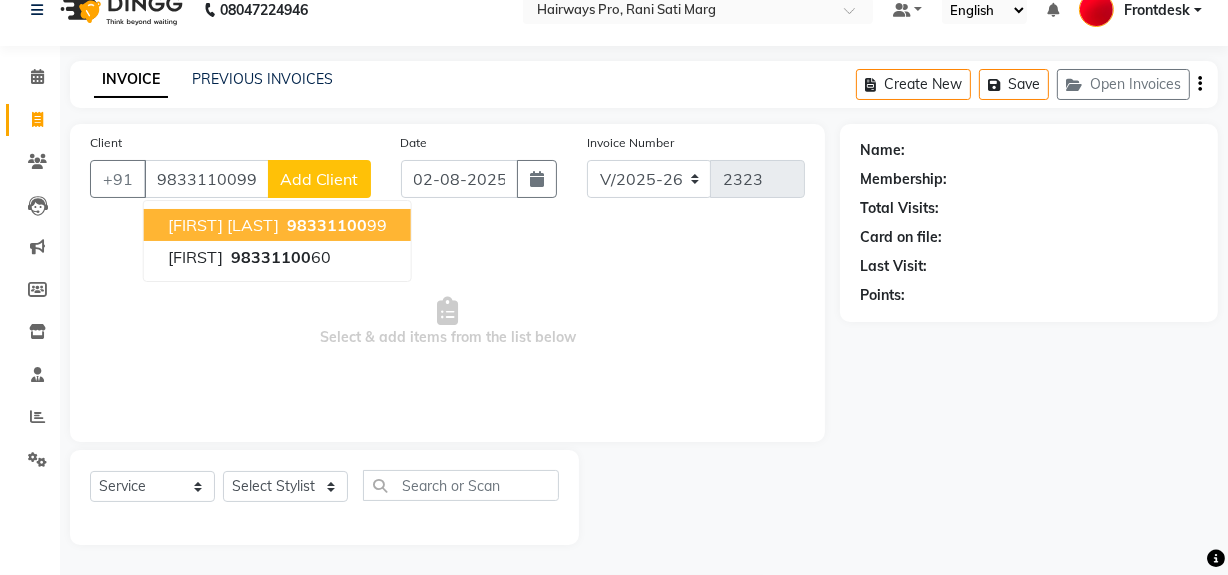 type on "9833110099" 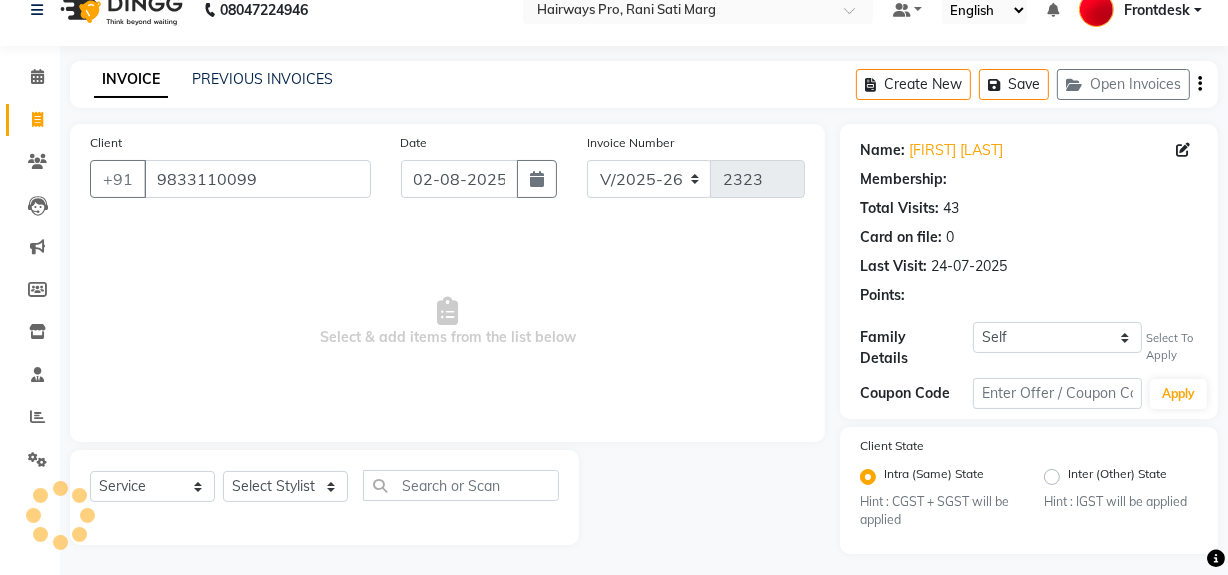 select on "1: Object" 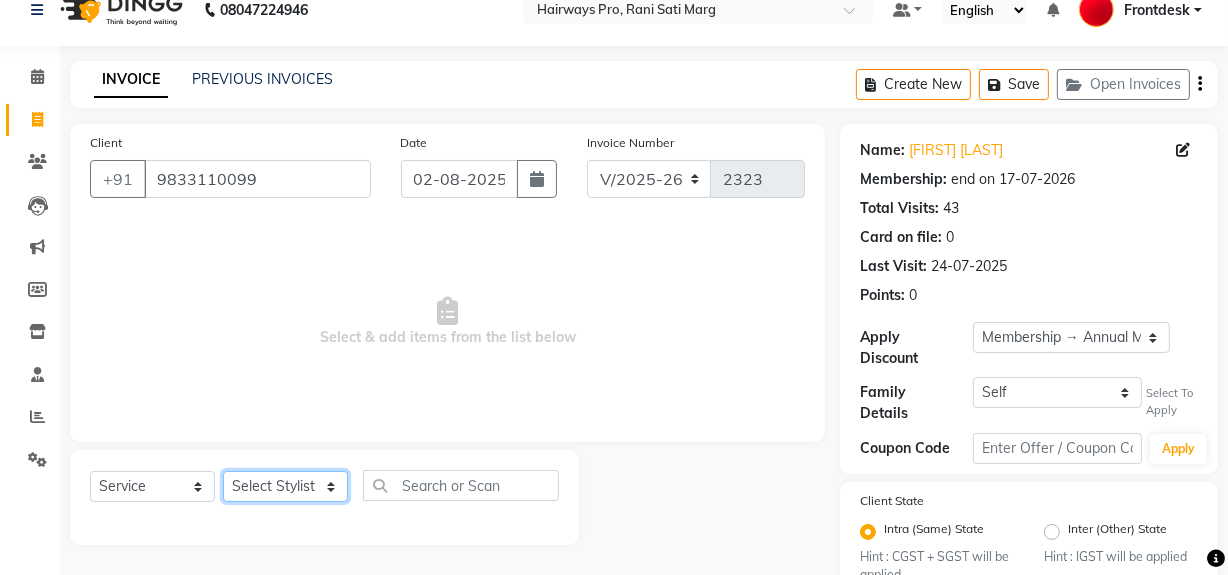 drag, startPoint x: 307, startPoint y: 486, endPoint x: 288, endPoint y: 477, distance: 21.023796 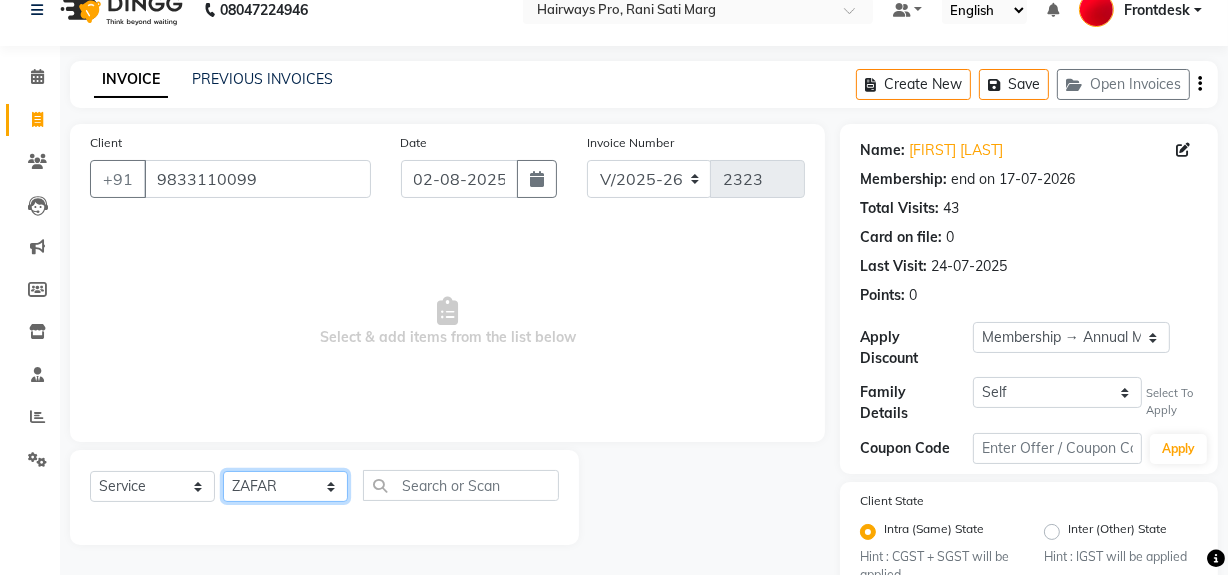 click on "Select Stylist ABID DANISH Faiz shaikh Frontdesk INTEZAR SALMANI JYOTI Kamal Salmani KAVITA MUSTAFA RAFIQUE Sonal SONU WAQAR ZAFAR" 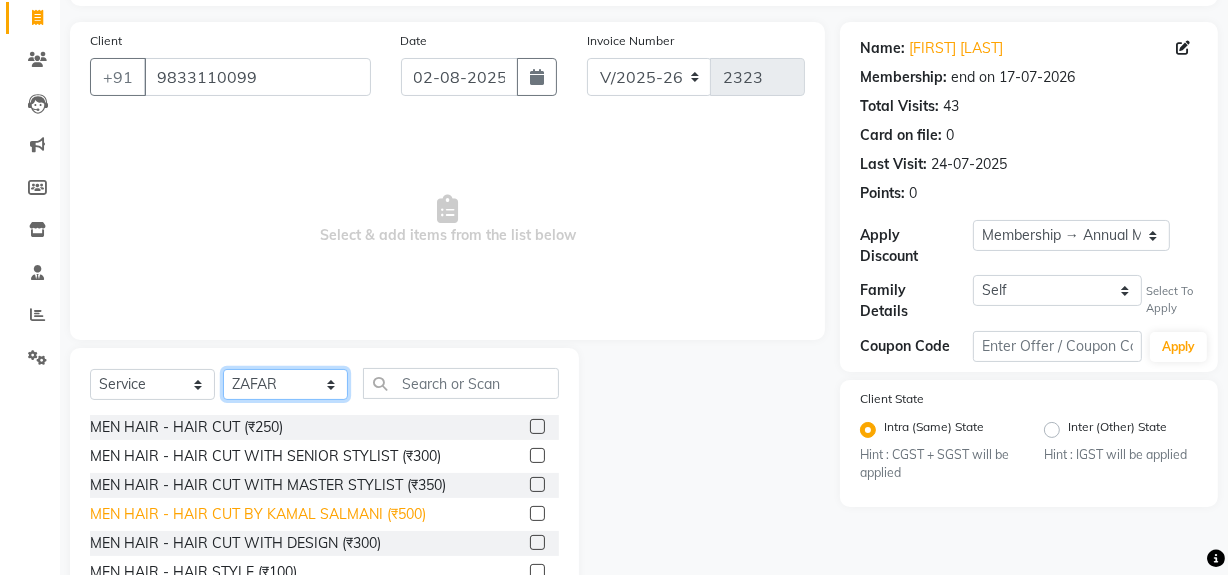 scroll, scrollTop: 226, scrollLeft: 0, axis: vertical 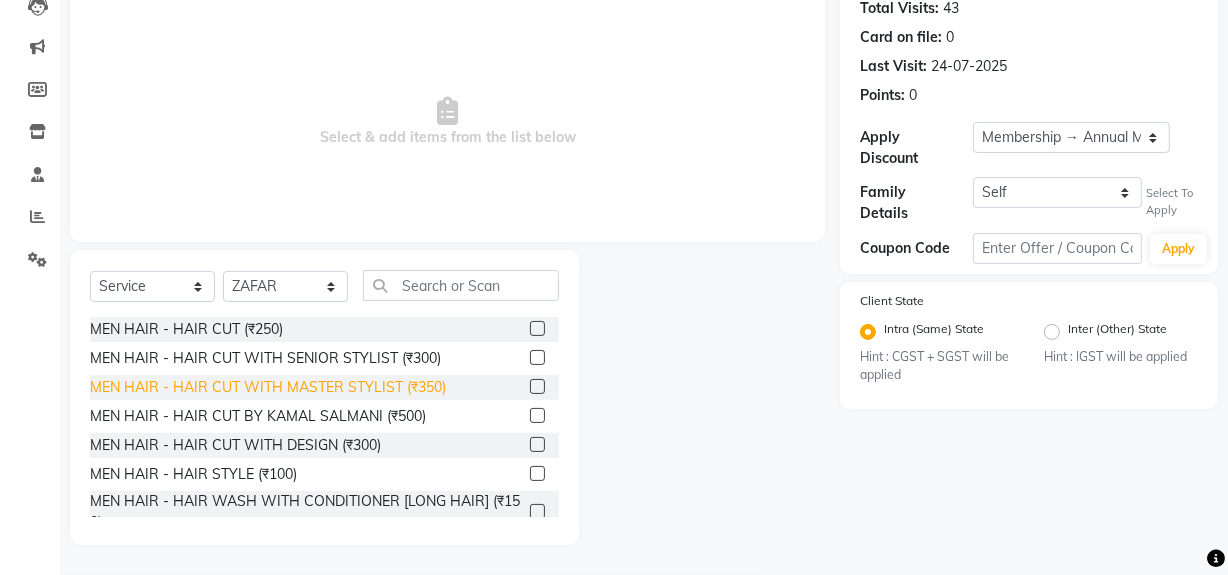 click on "MEN HAIR - HAIR CUT WITH MASTER STYLIST (₹350)" 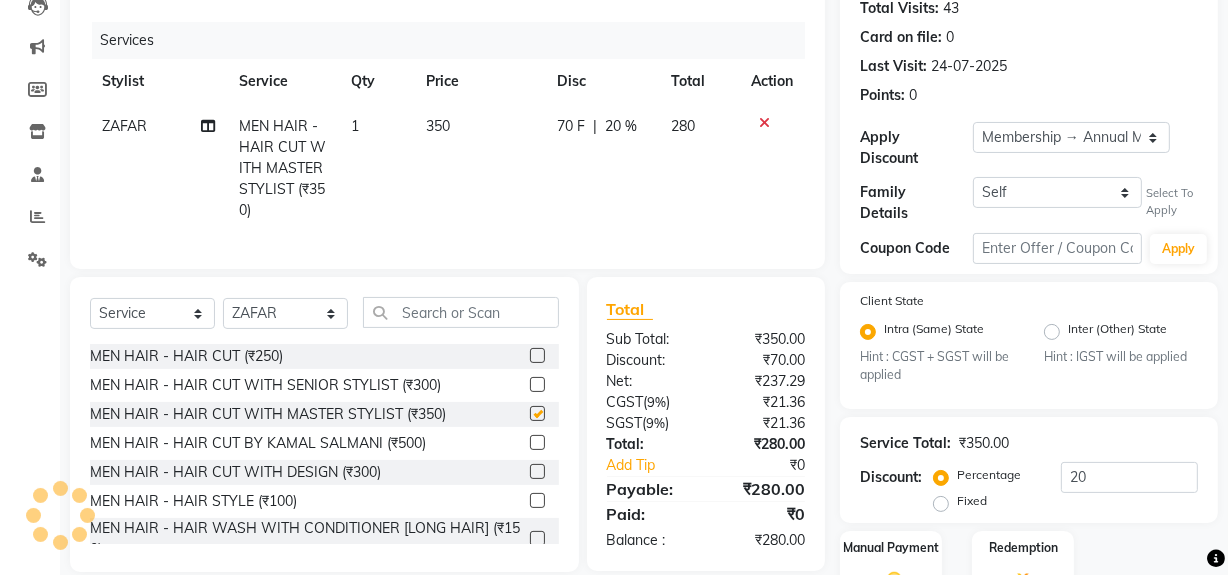 checkbox on "false" 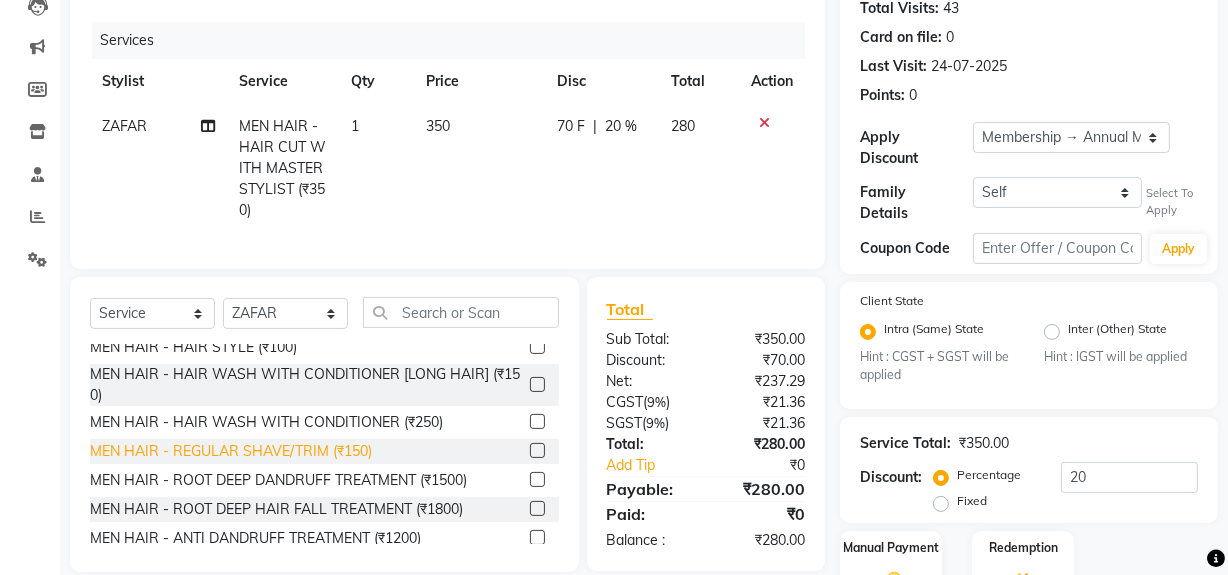 scroll, scrollTop: 181, scrollLeft: 0, axis: vertical 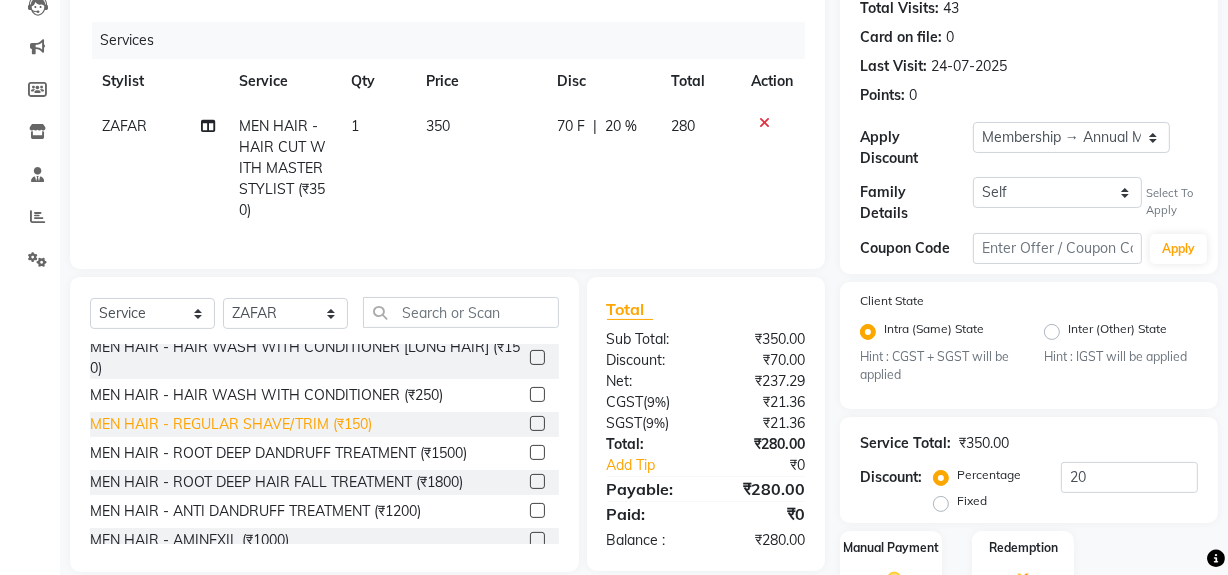 click on "MEN HAIR - REGULAR SHAVE/TRIM (₹150)" 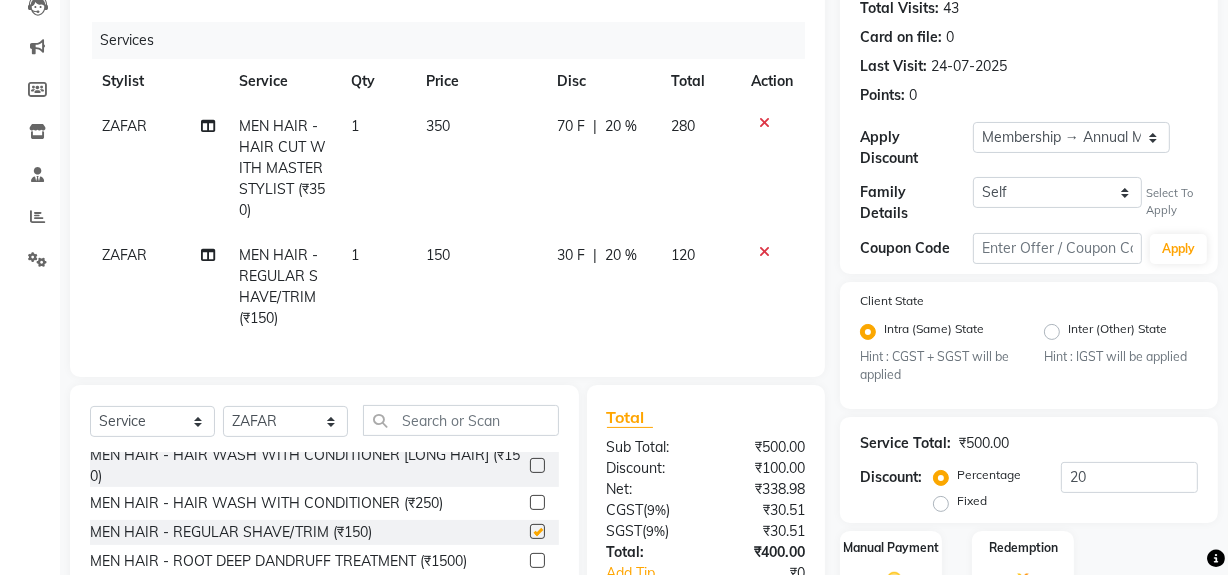 checkbox on "false" 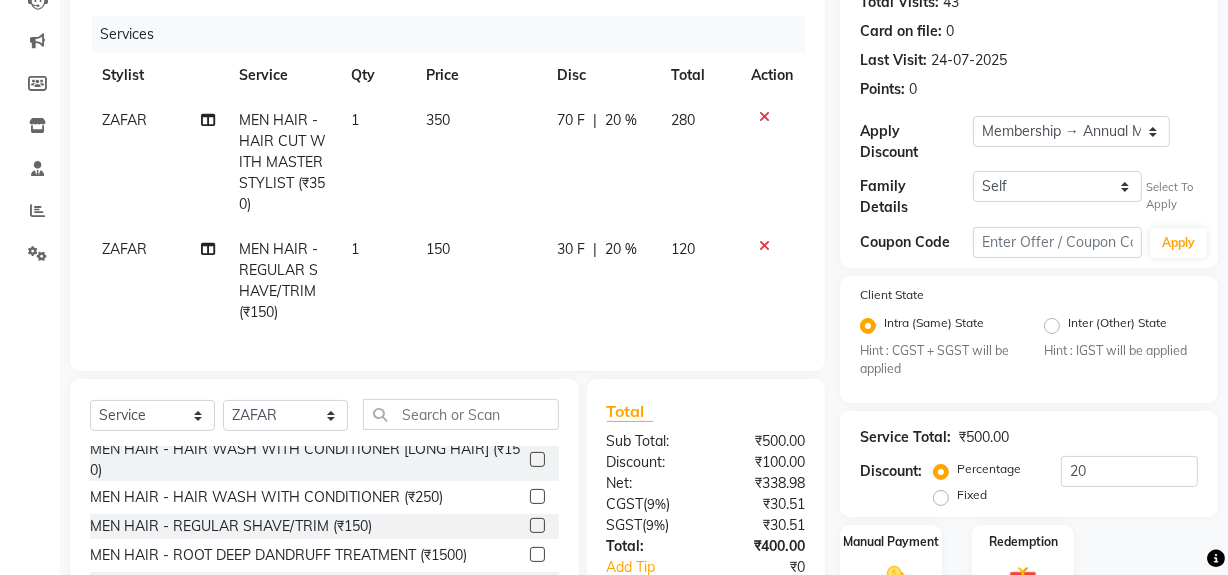 scroll, scrollTop: 317, scrollLeft: 0, axis: vertical 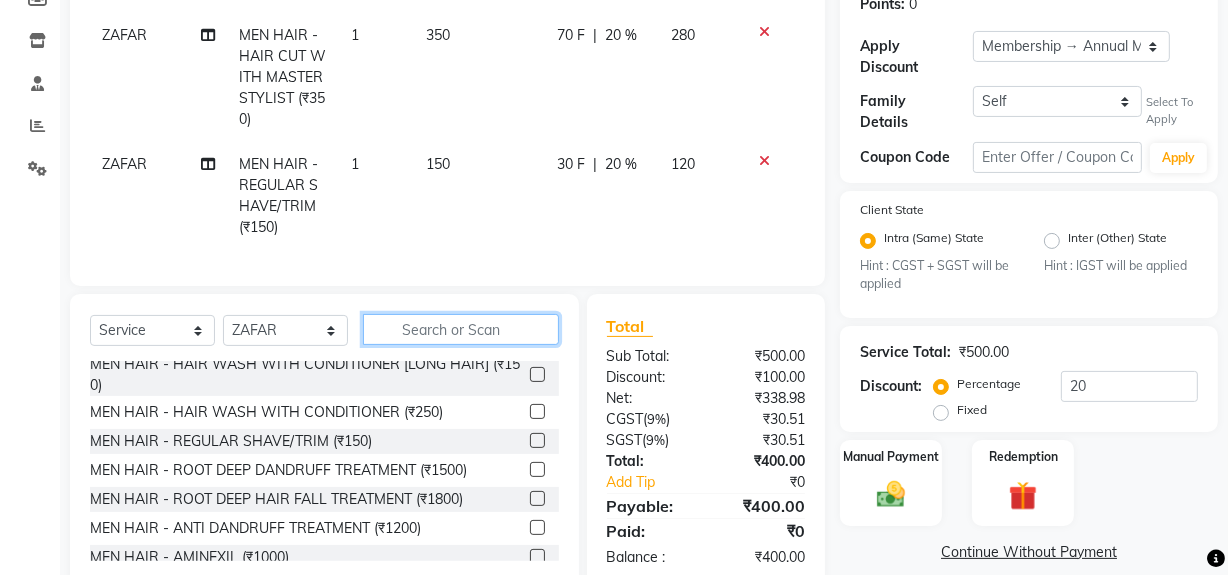 click 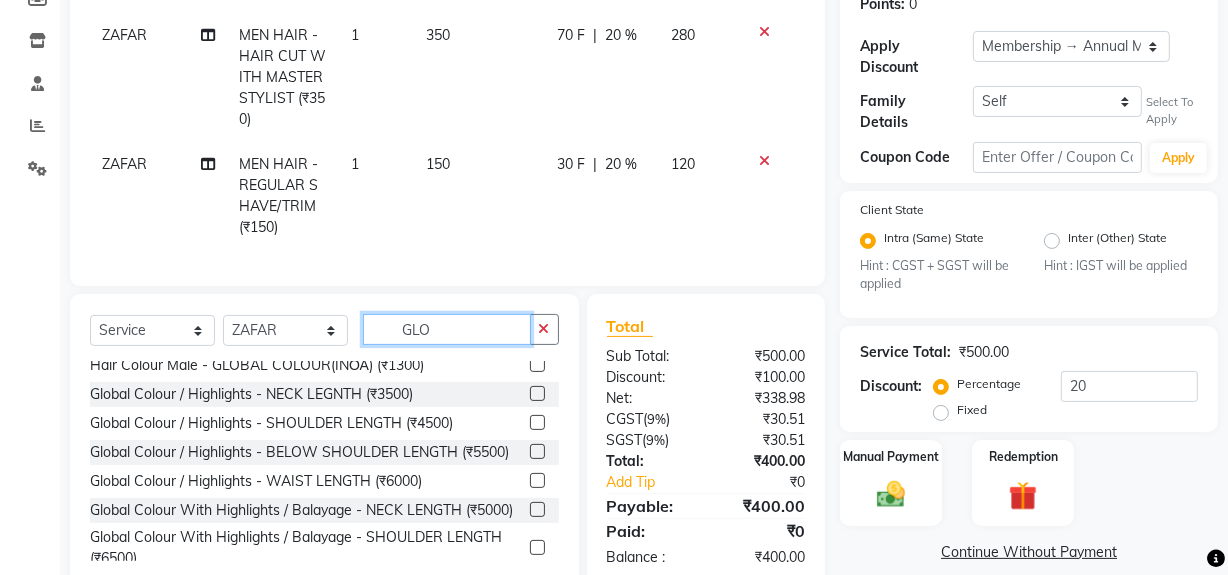 scroll, scrollTop: 0, scrollLeft: 0, axis: both 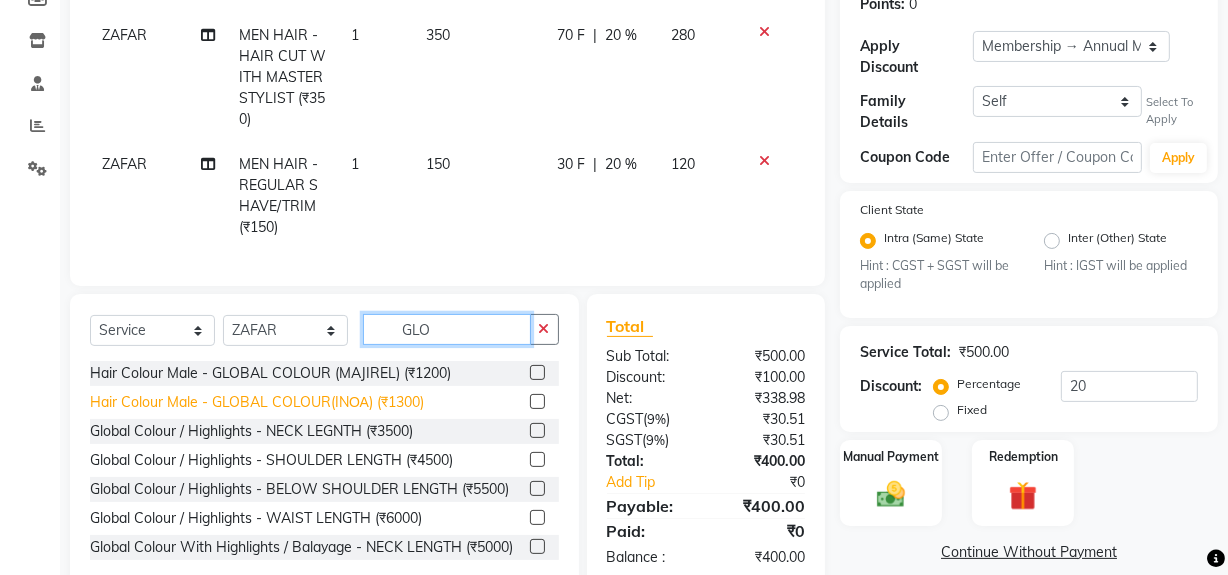 type on "GLO" 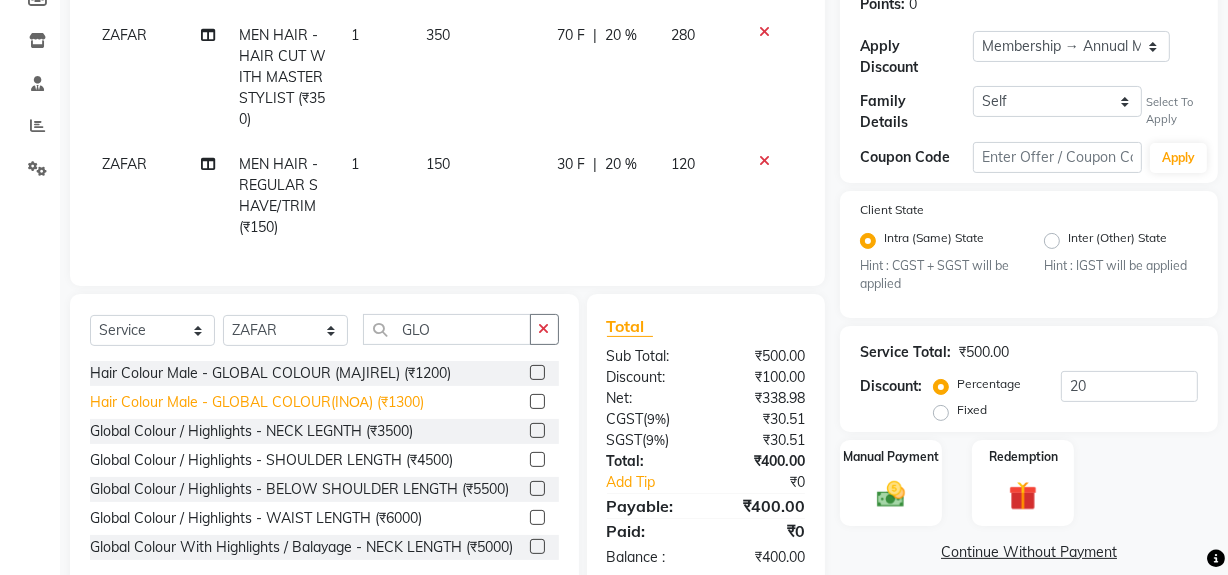 click on "Hair Colour Male - GLOBAL COLOUR(INΟΑ) (₹1300)" 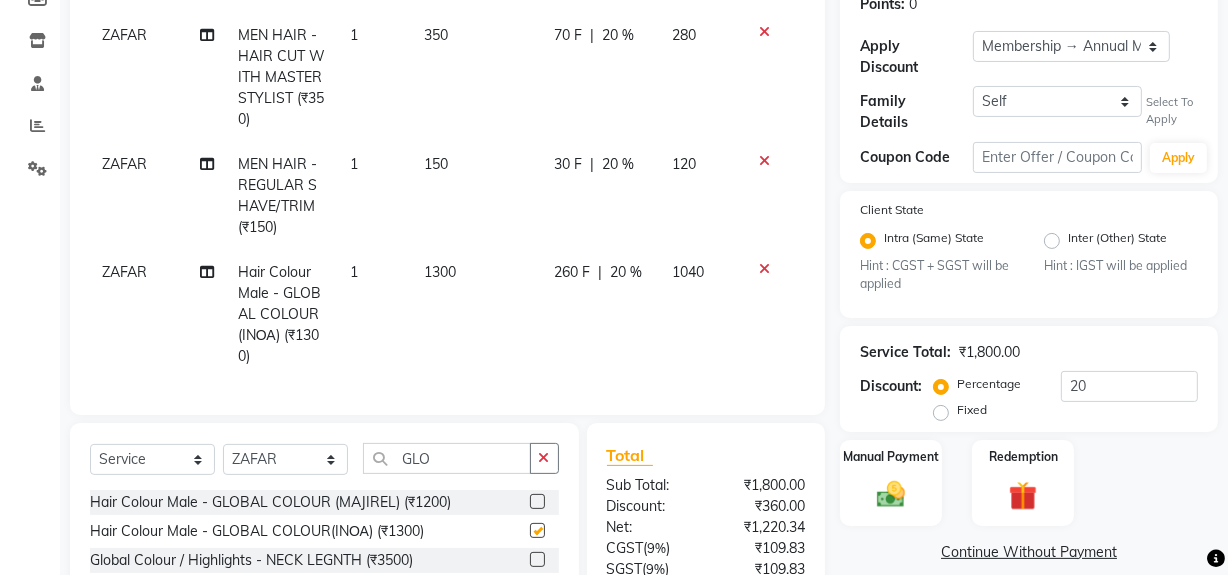 checkbox on "false" 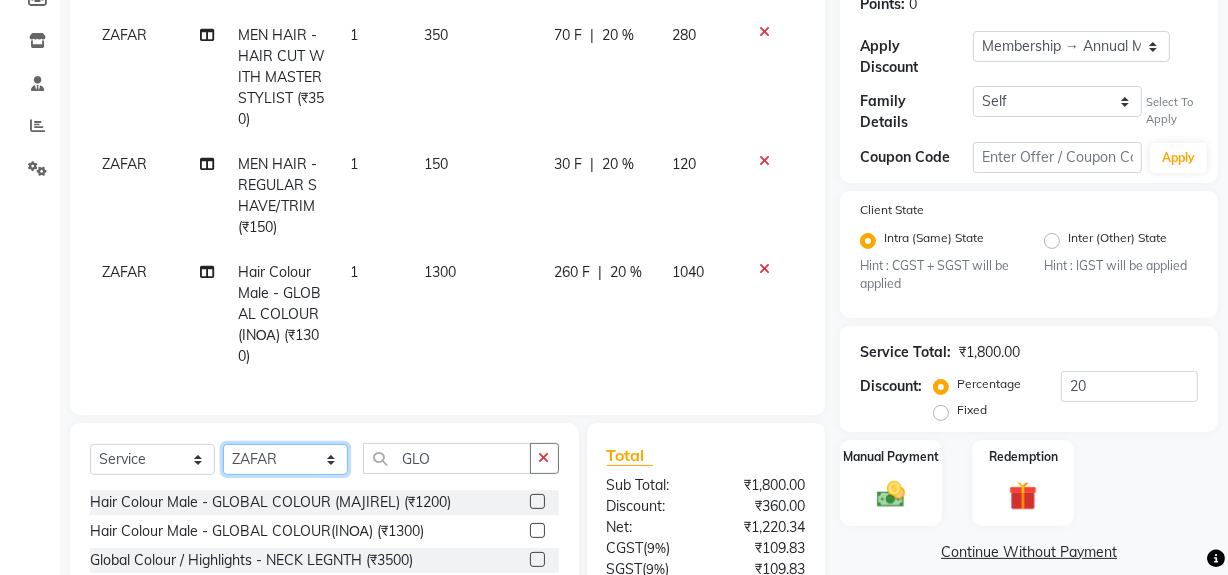 click on "Select Stylist ABID DANISH Faiz shaikh Frontdesk INTEZAR SALMANI JYOTI Kamal Salmani KAVITA MUSTAFA RAFIQUE Sonal SONU WAQAR ZAFAR" 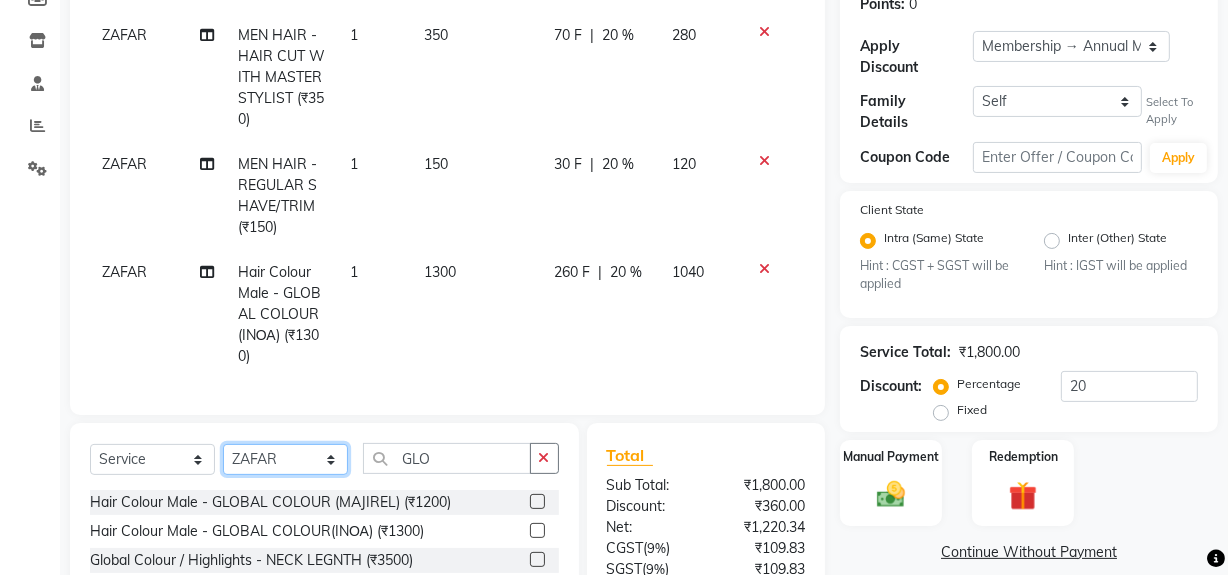 select on "13192" 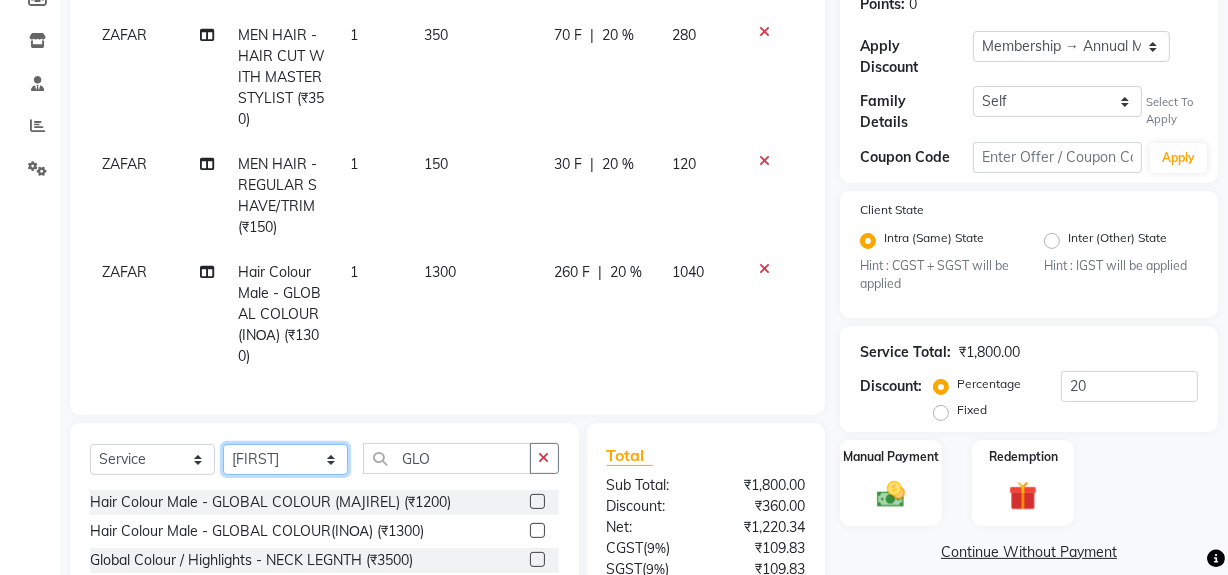 click on "Select Stylist ABID DANISH Faiz shaikh Frontdesk INTEZAR SALMANI JYOTI Kamal Salmani KAVITA MUSTAFA RAFIQUE Sonal SONU WAQAR ZAFAR" 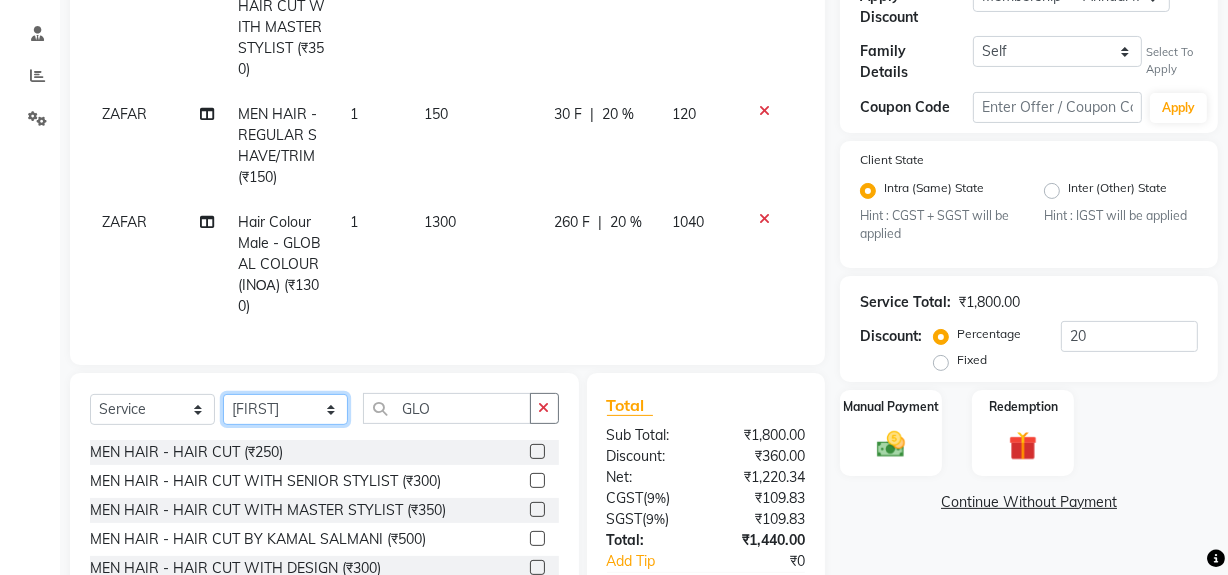 scroll, scrollTop: 408, scrollLeft: 0, axis: vertical 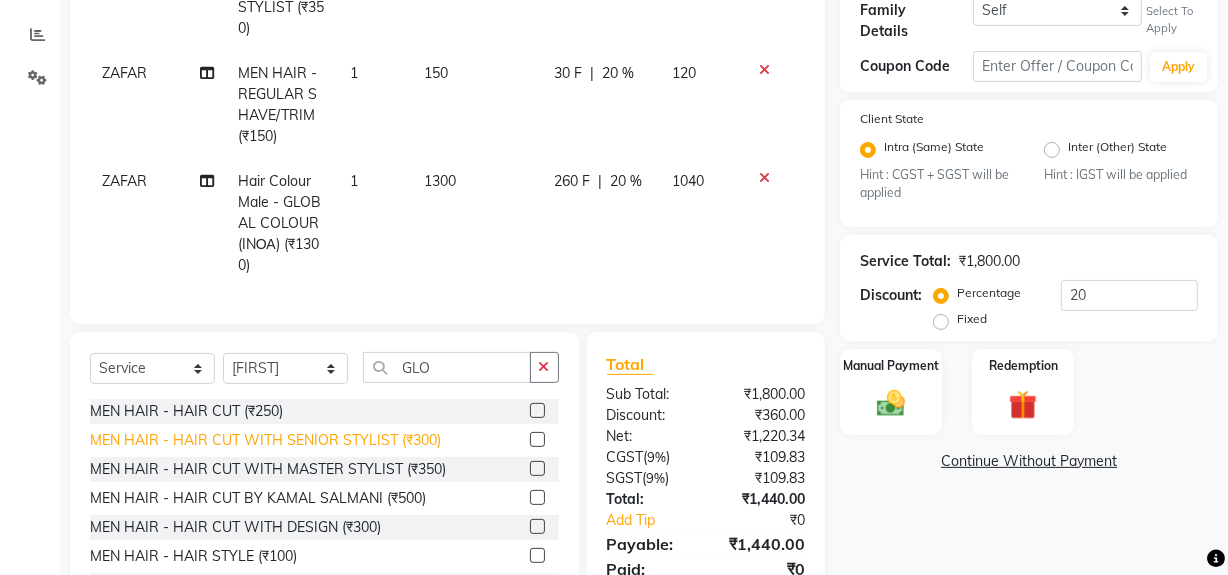 click on "MEN HAIR - HAIR CUT WITH SENIOR STYLIST (₹300)" 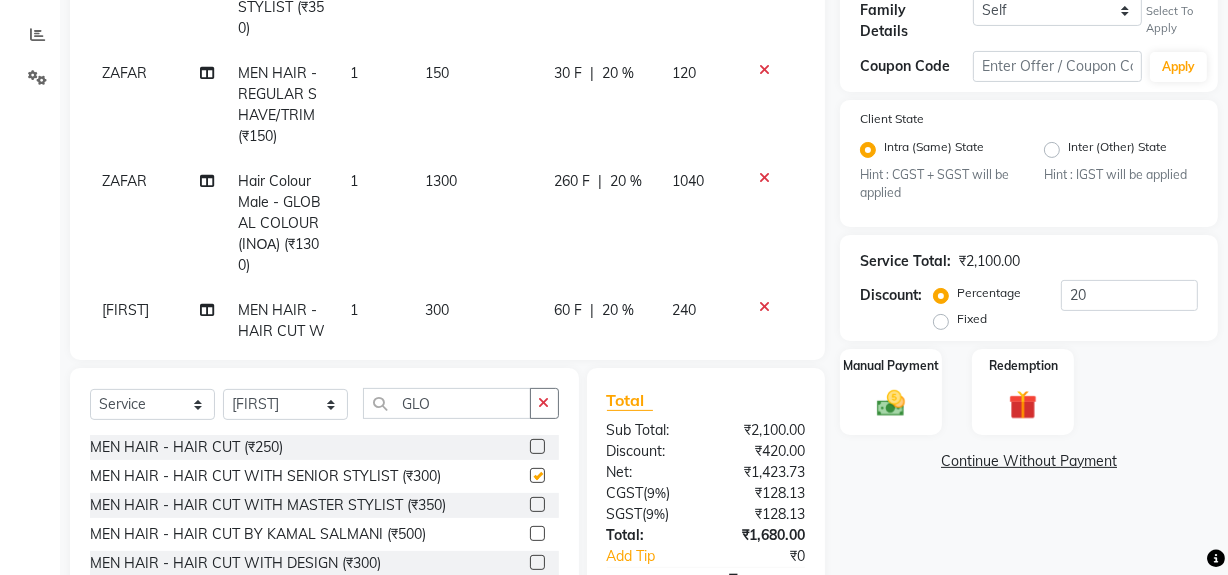 checkbox on "false" 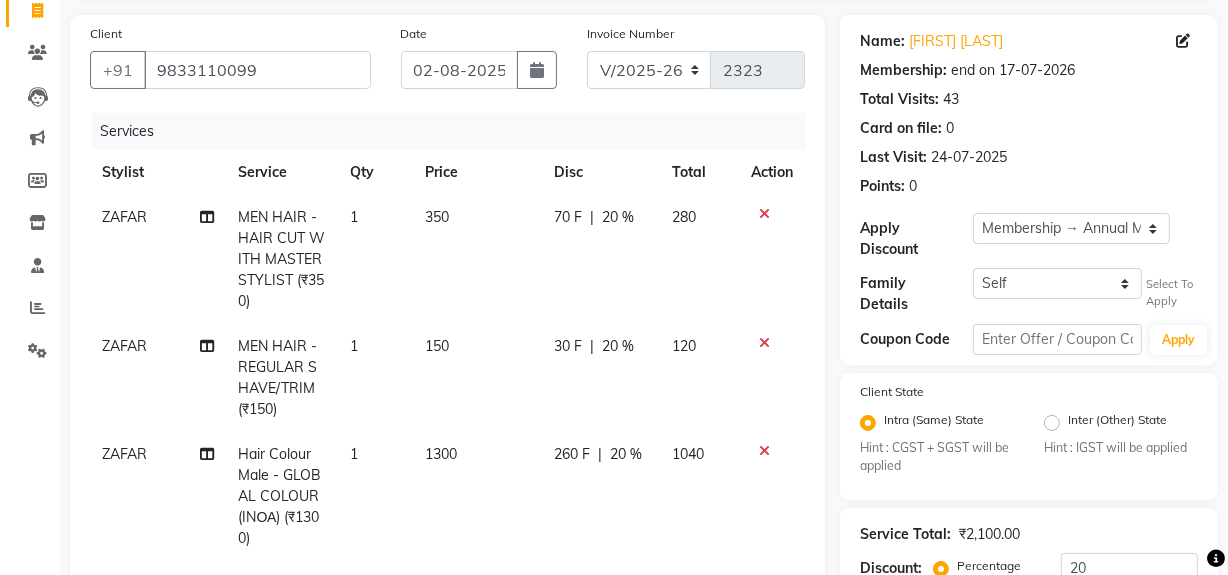 scroll, scrollTop: 408, scrollLeft: 0, axis: vertical 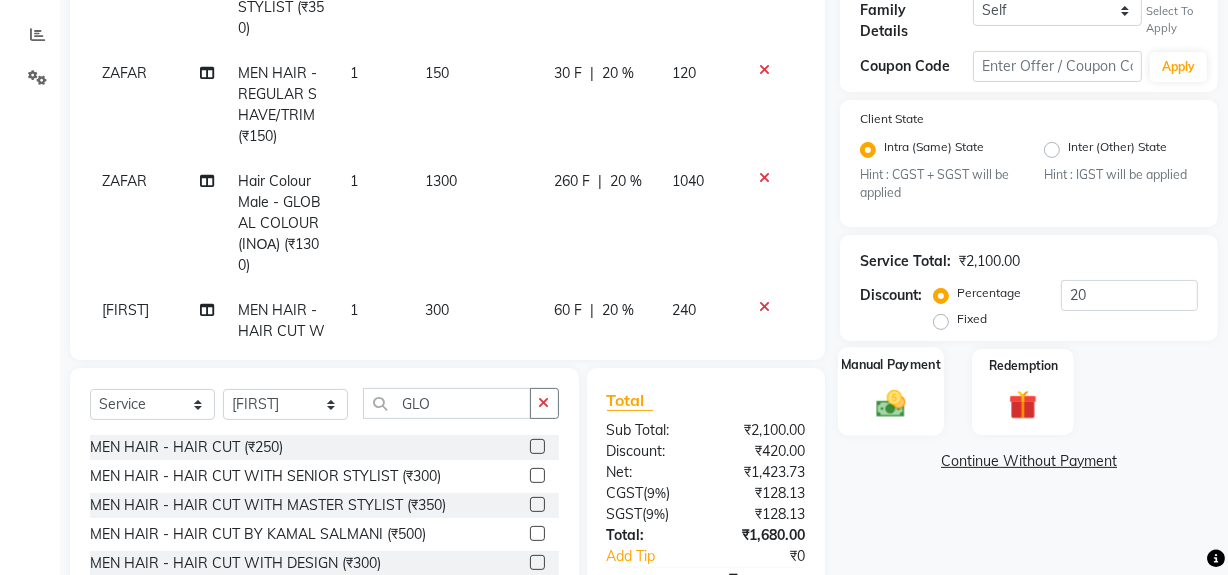 click 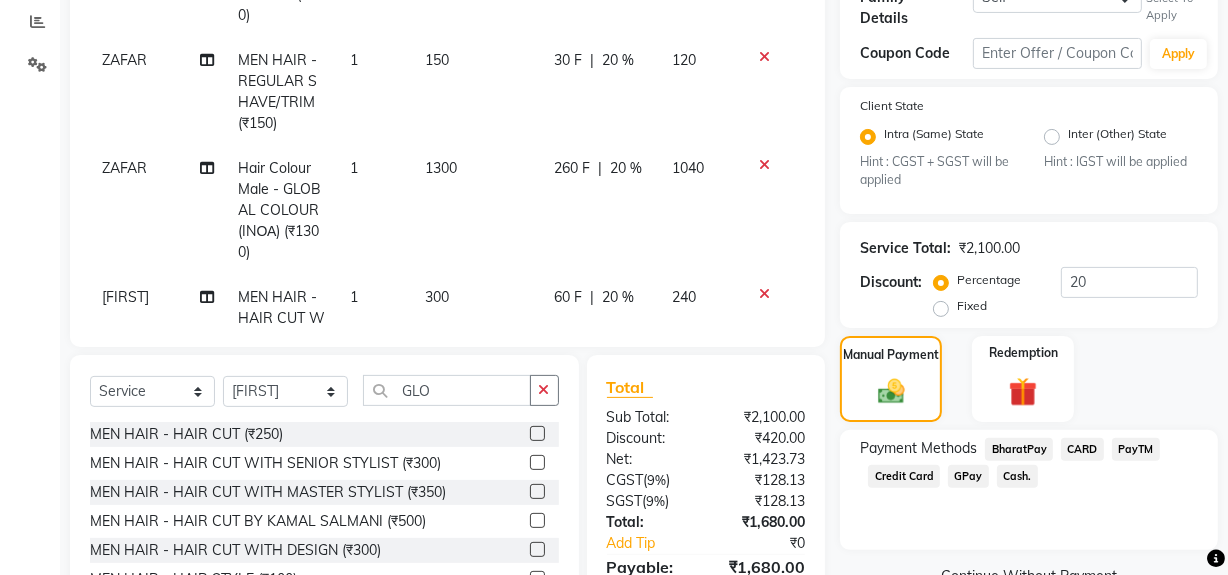 scroll, scrollTop: 526, scrollLeft: 0, axis: vertical 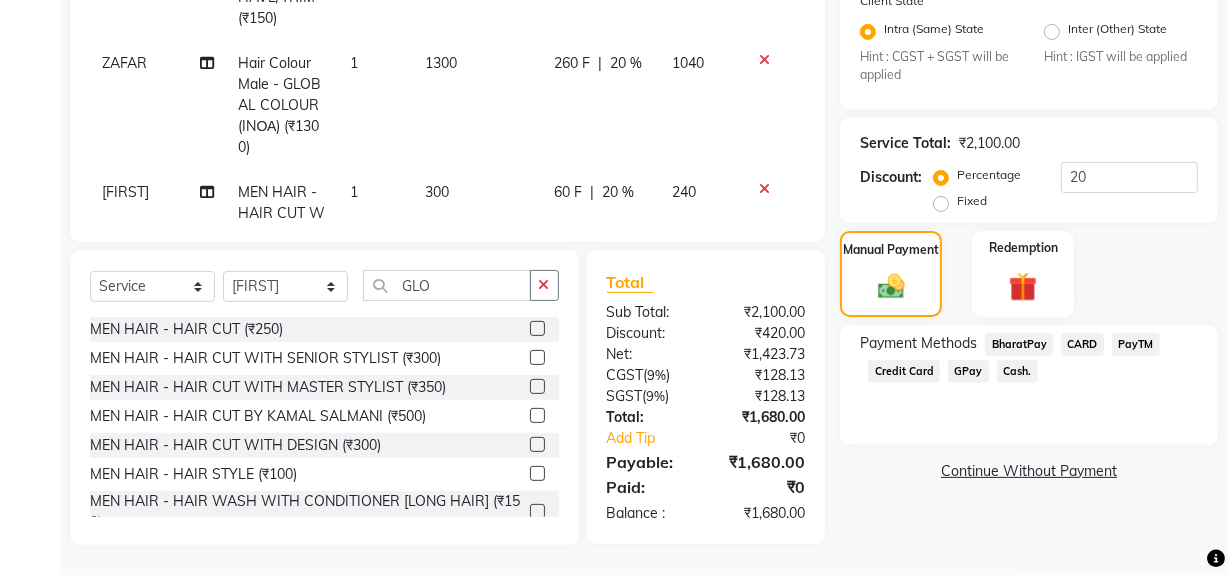 click on "Cash." 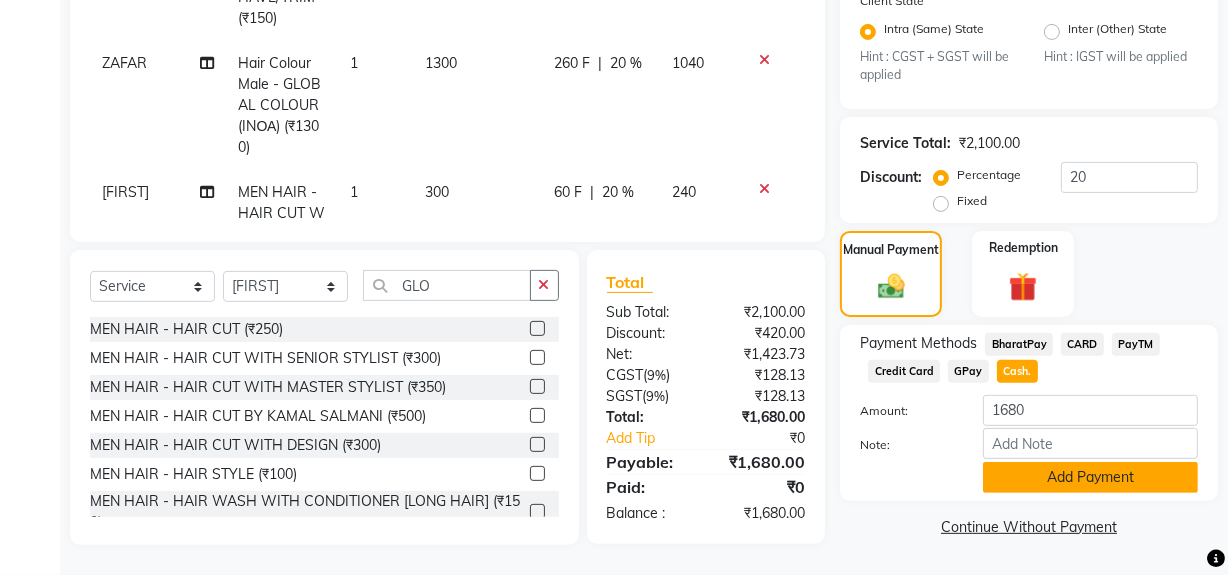 click on "Add Payment" 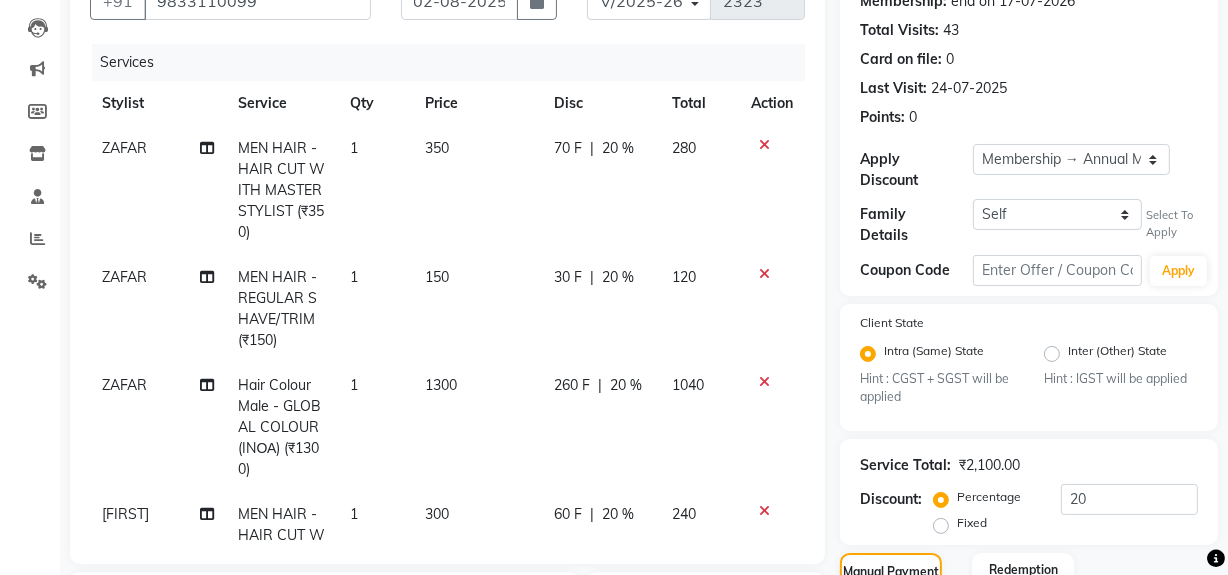 scroll, scrollTop: 162, scrollLeft: 0, axis: vertical 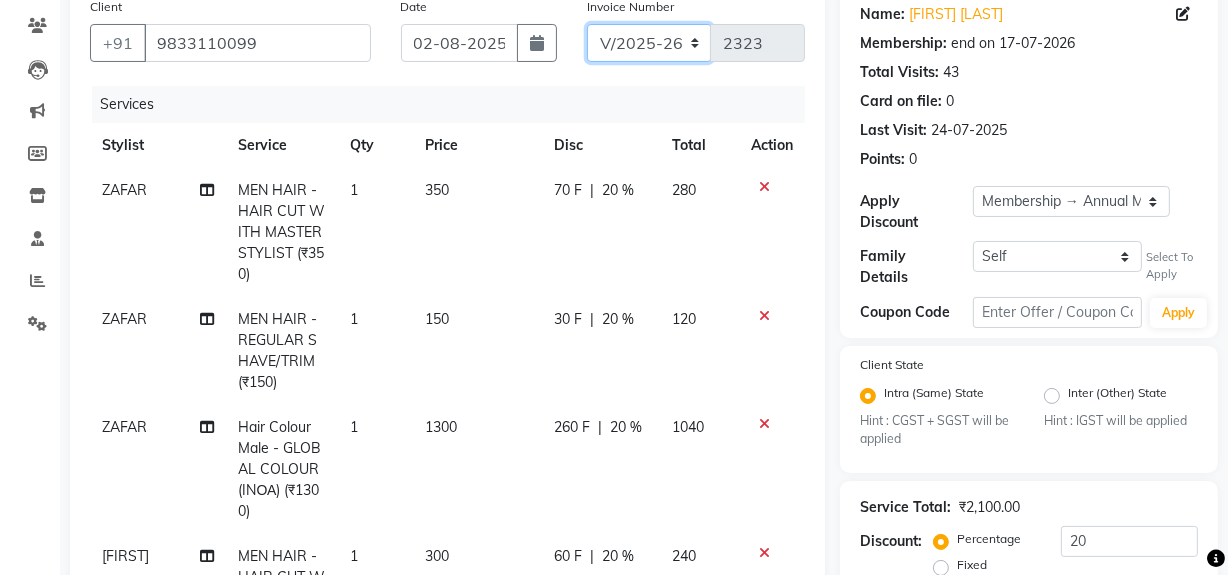drag, startPoint x: 647, startPoint y: 43, endPoint x: 648, endPoint y: 59, distance: 16.03122 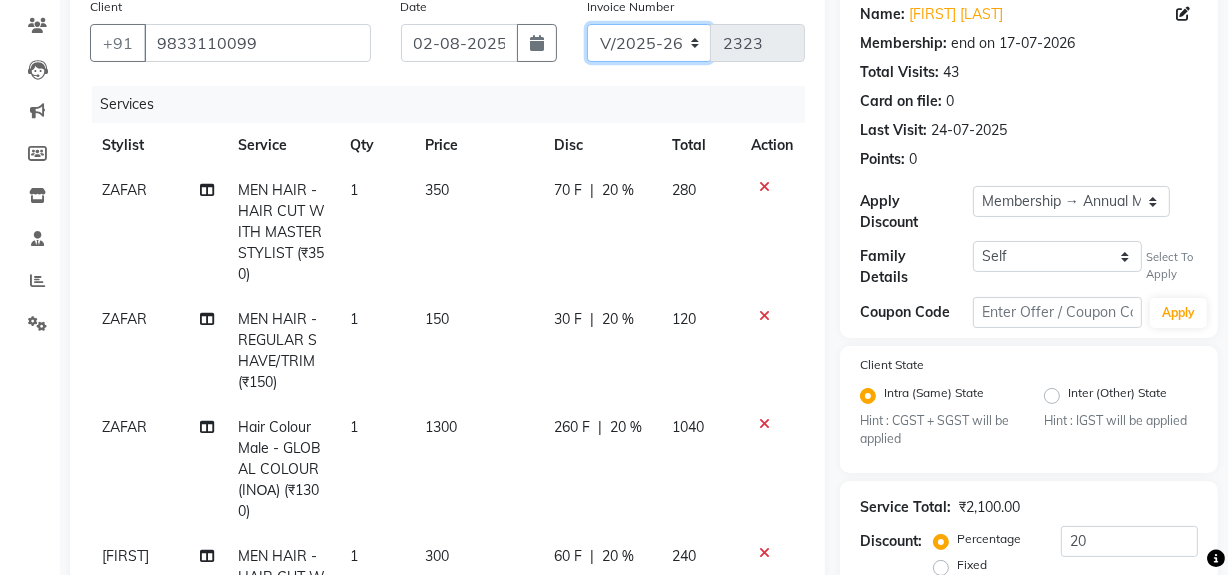 click on "INV/25-26 V/2025-26" 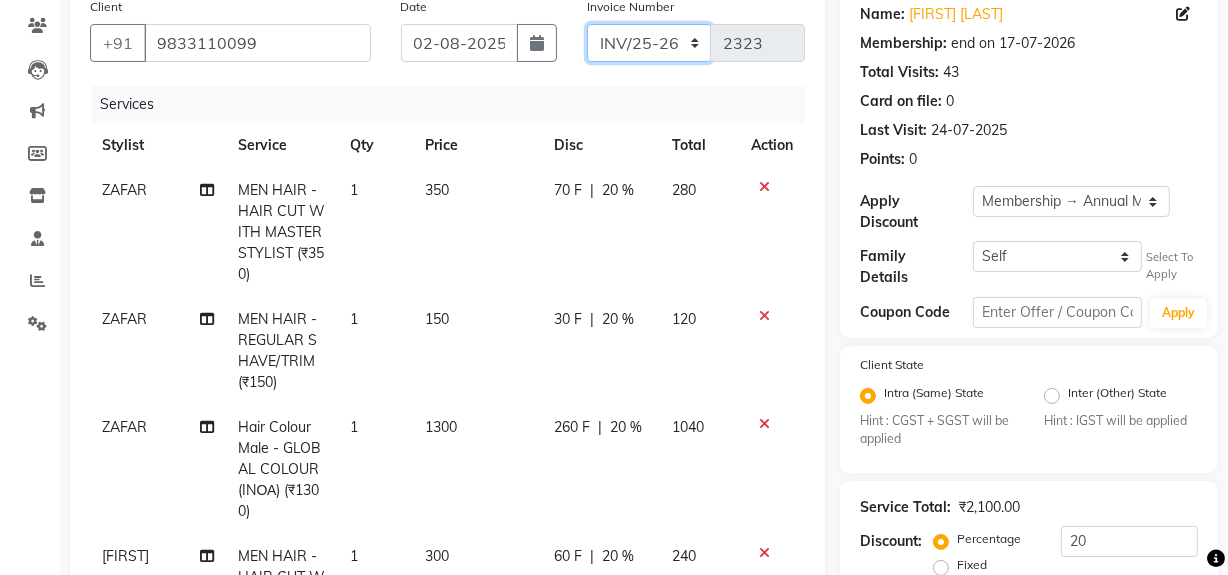 click on "INV/25-26 V/2025-26" 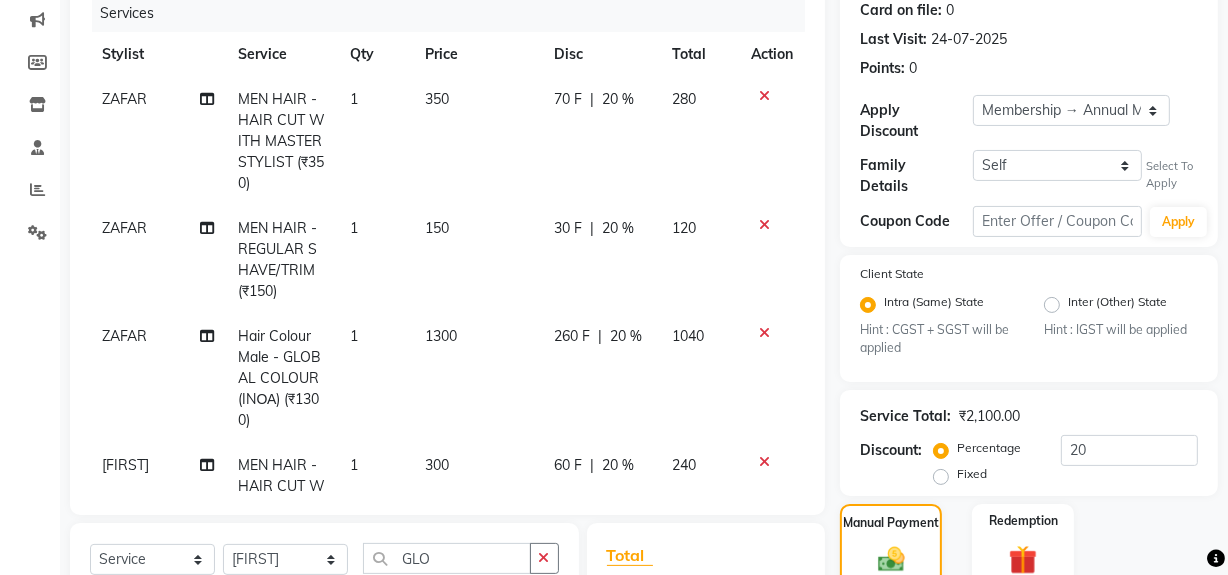 scroll, scrollTop: 435, scrollLeft: 0, axis: vertical 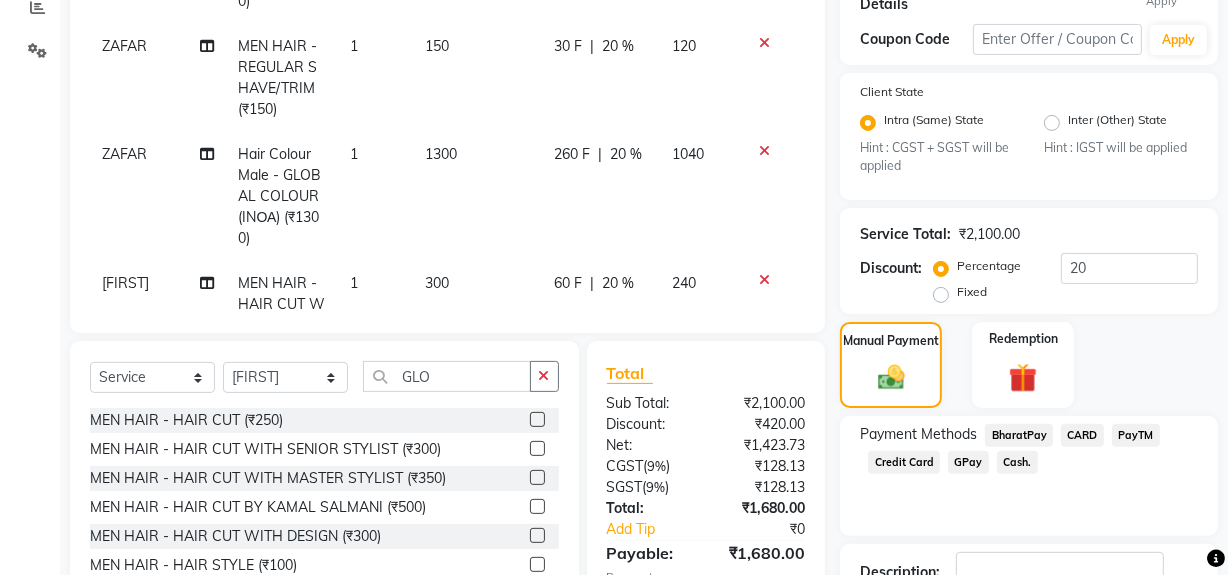 click on "Cash." 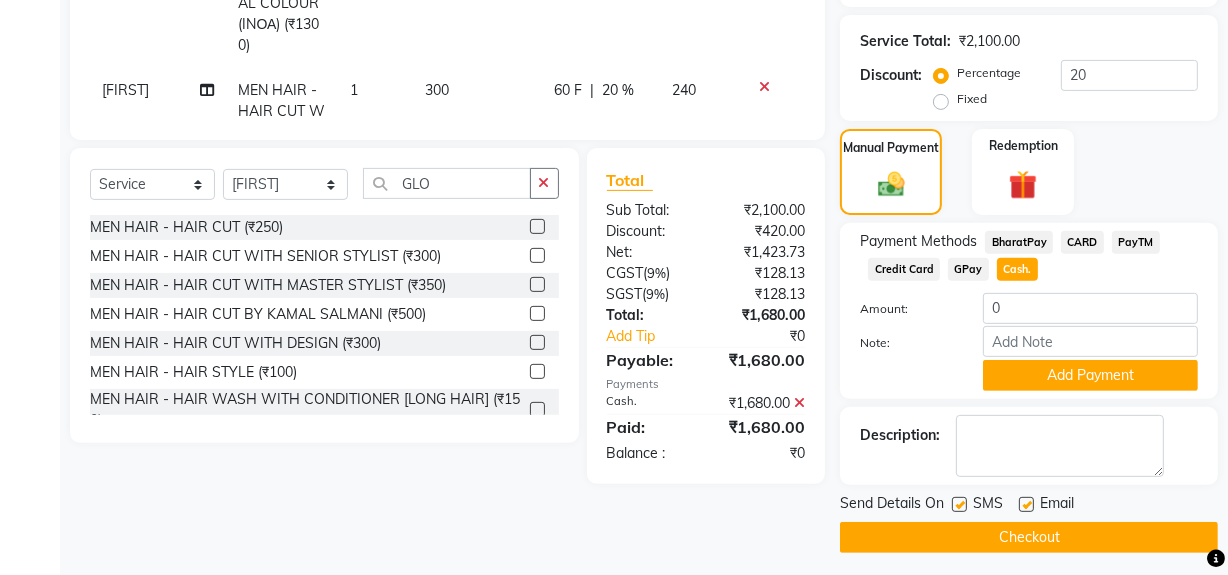 scroll, scrollTop: 631, scrollLeft: 0, axis: vertical 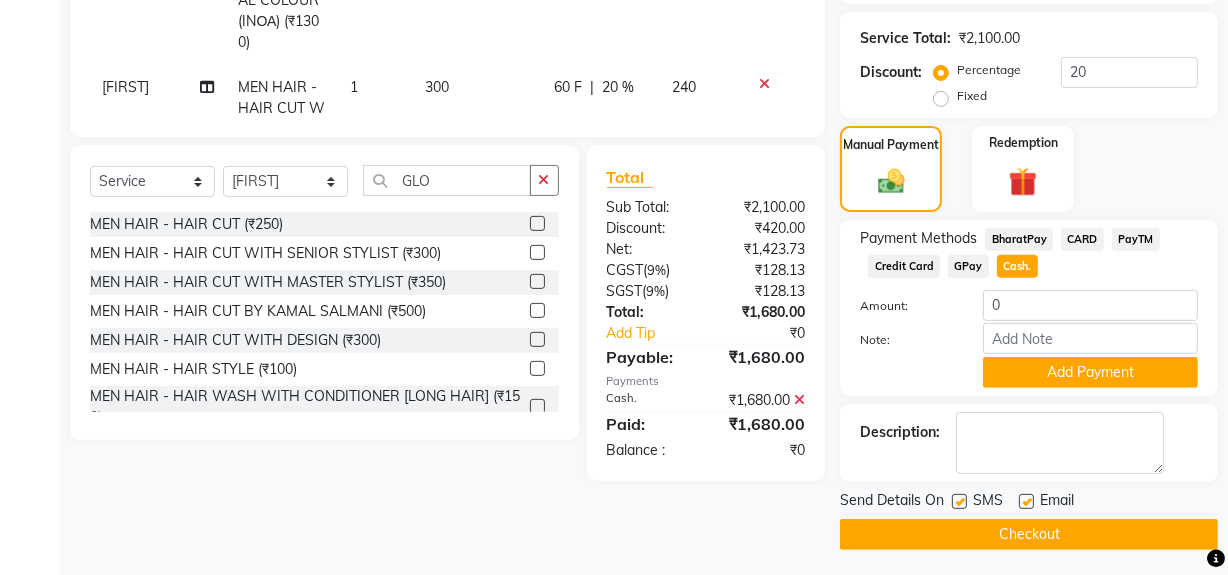 click on "Checkout" 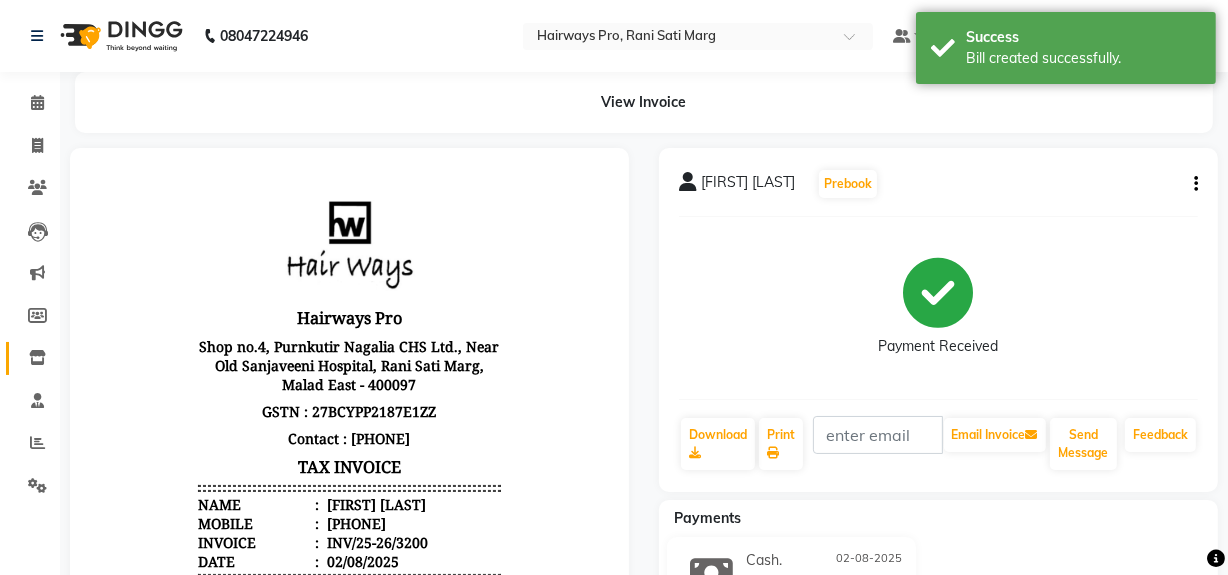 scroll, scrollTop: 0, scrollLeft: 0, axis: both 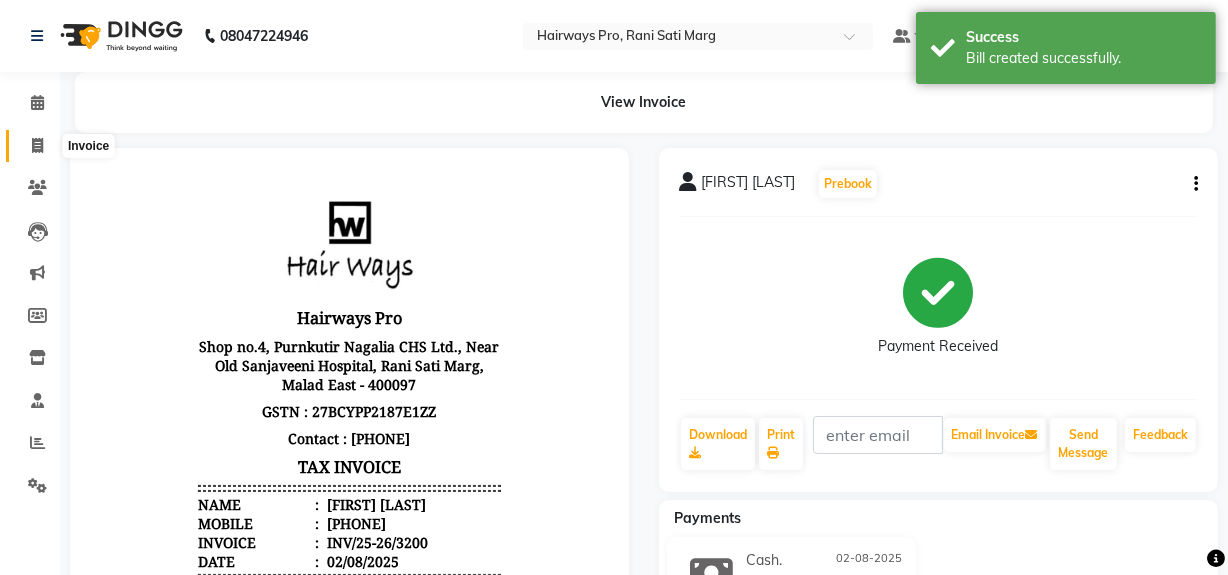 click 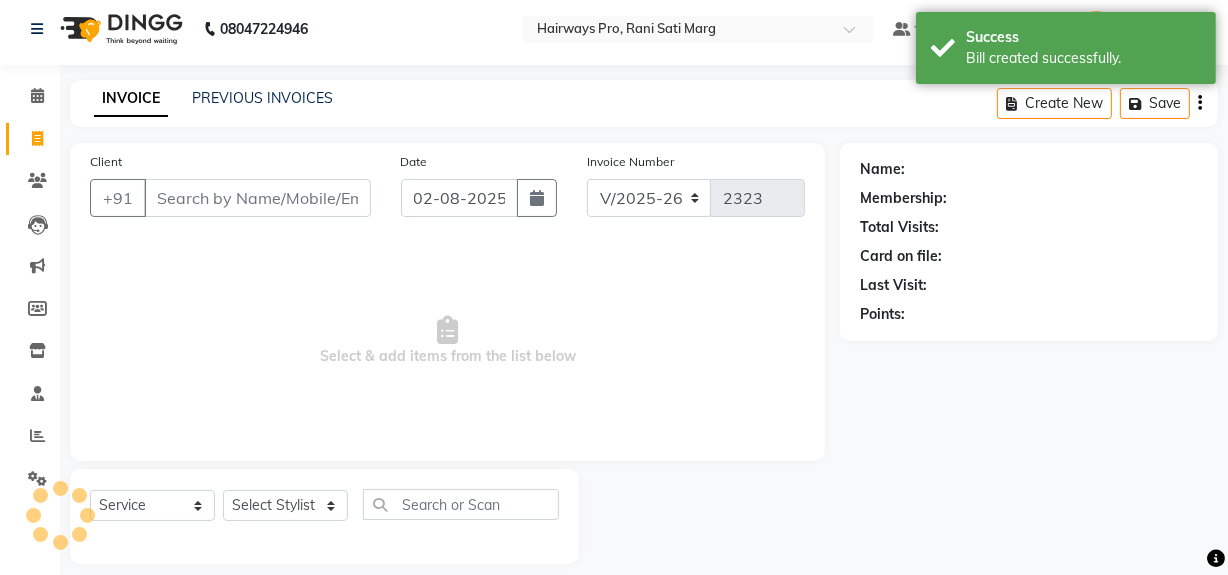 scroll, scrollTop: 26, scrollLeft: 0, axis: vertical 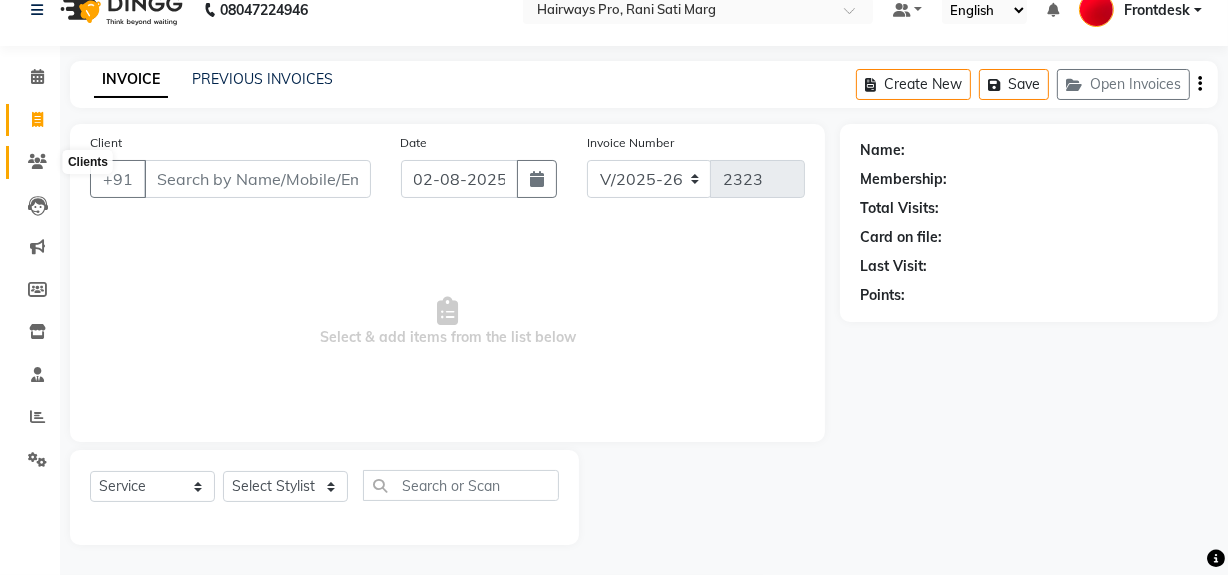 click 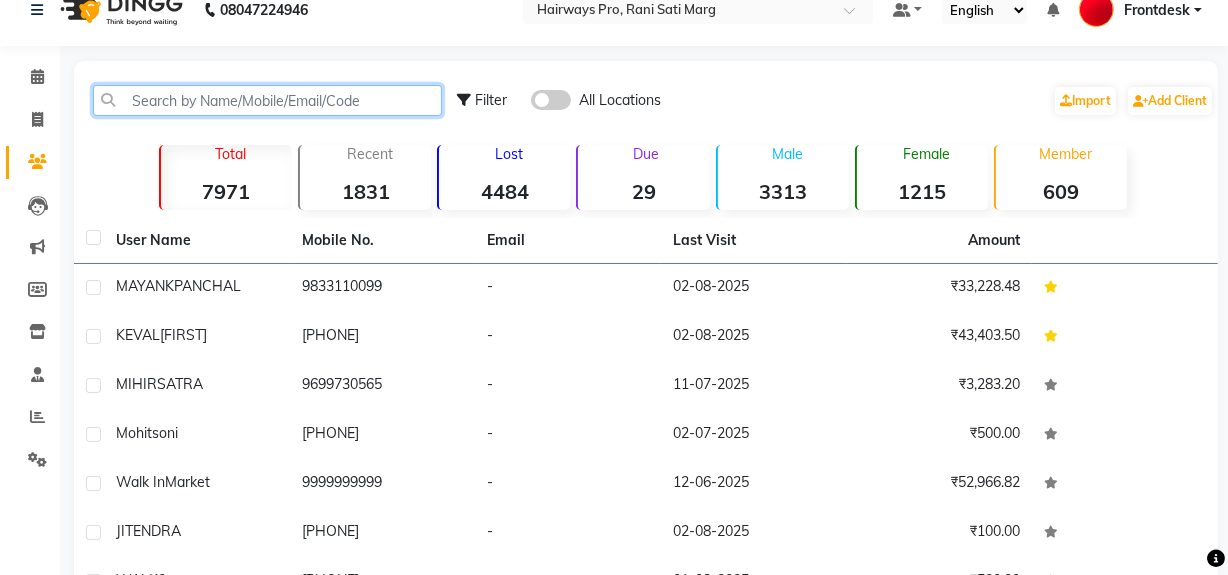 click 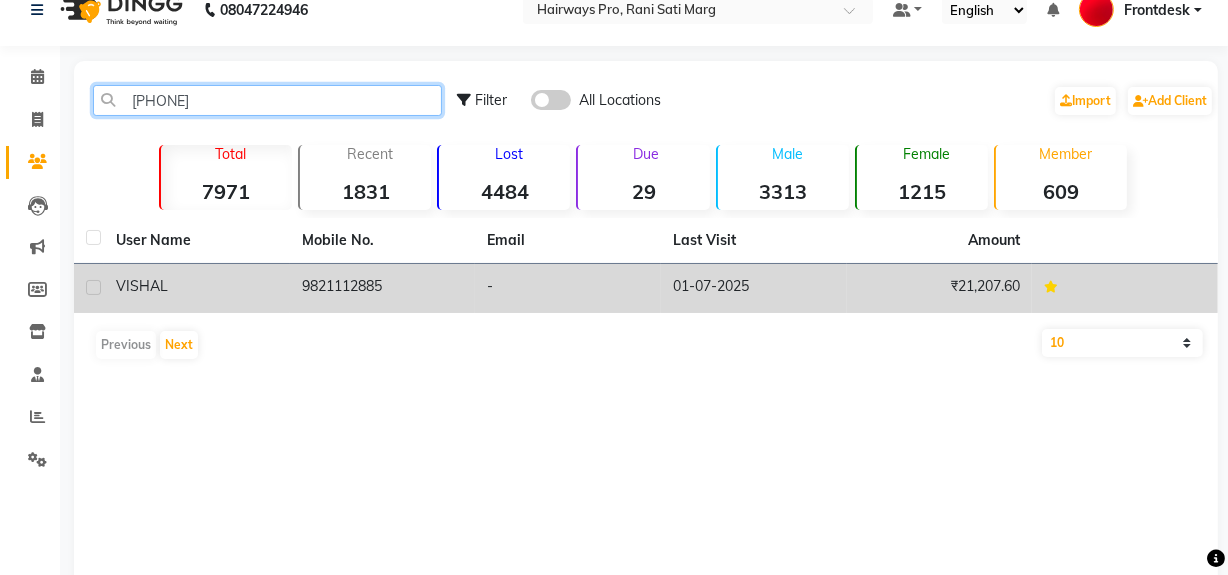 type on "[PHONE]" 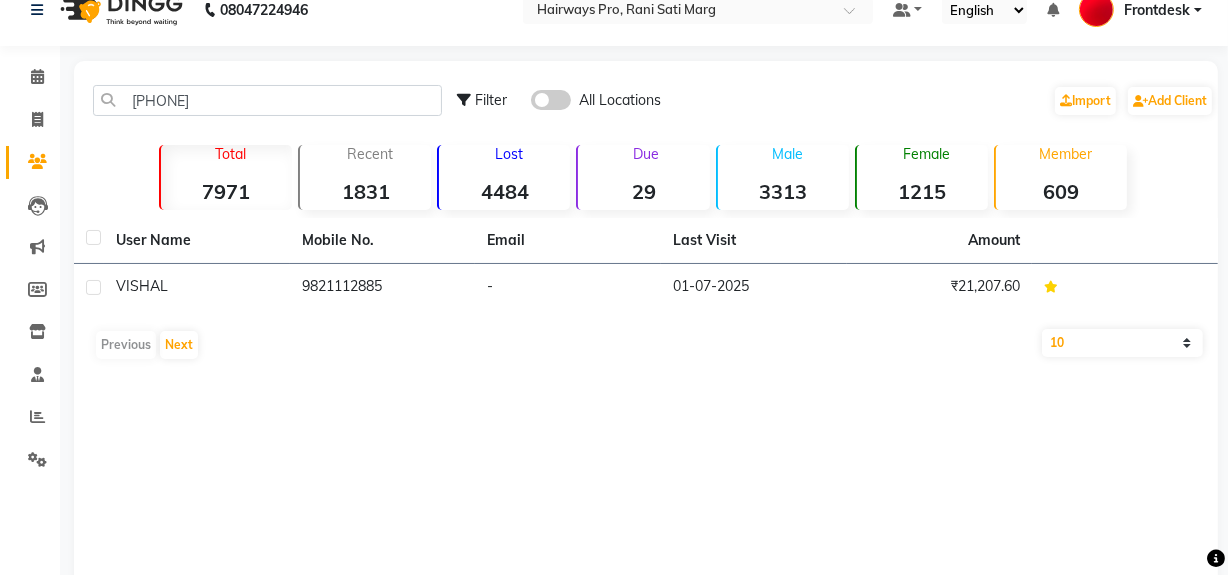 drag, startPoint x: 409, startPoint y: 276, endPoint x: 1144, endPoint y: 229, distance: 736.50116 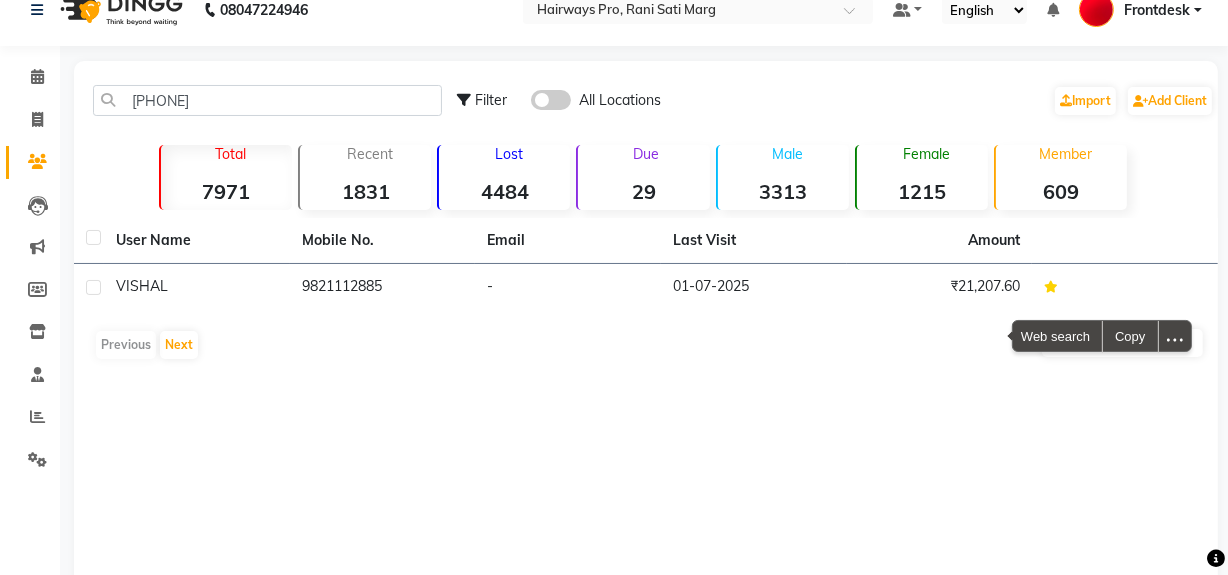 click on "Filter All Locations  Import   Add Client   Total  7971  Recent  1831  Lost  4484  Due  29  Male  3313  Female  1215  Member  609 User Name Mobile No. Email Last Visit Amount [FIRST]     [PHONE]   Previous   Next   10   50   100" 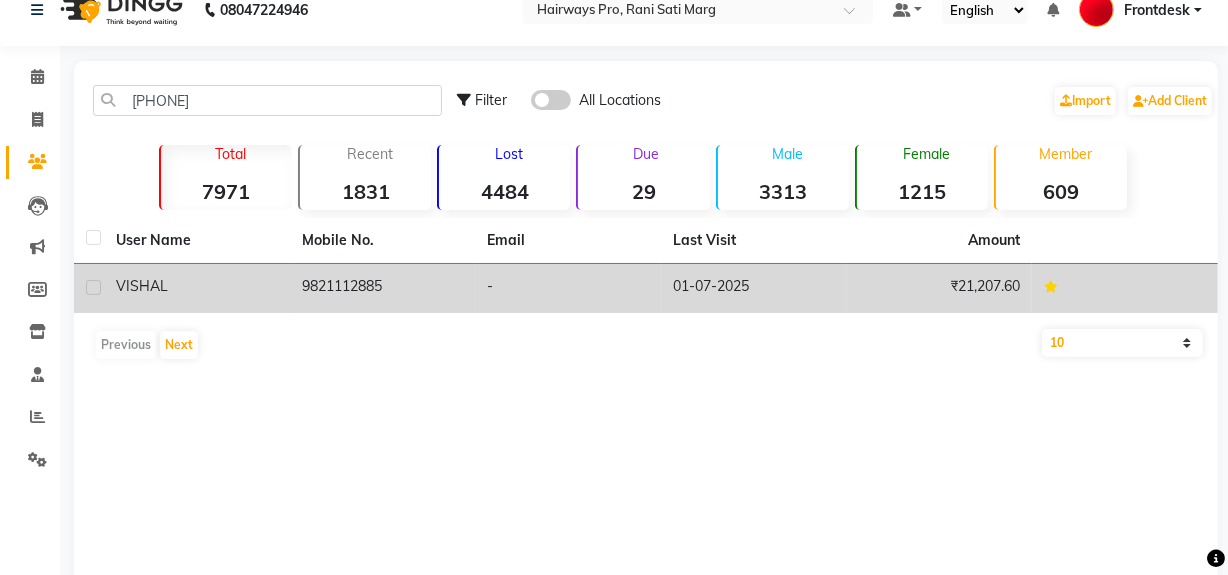 click on "9821112885" 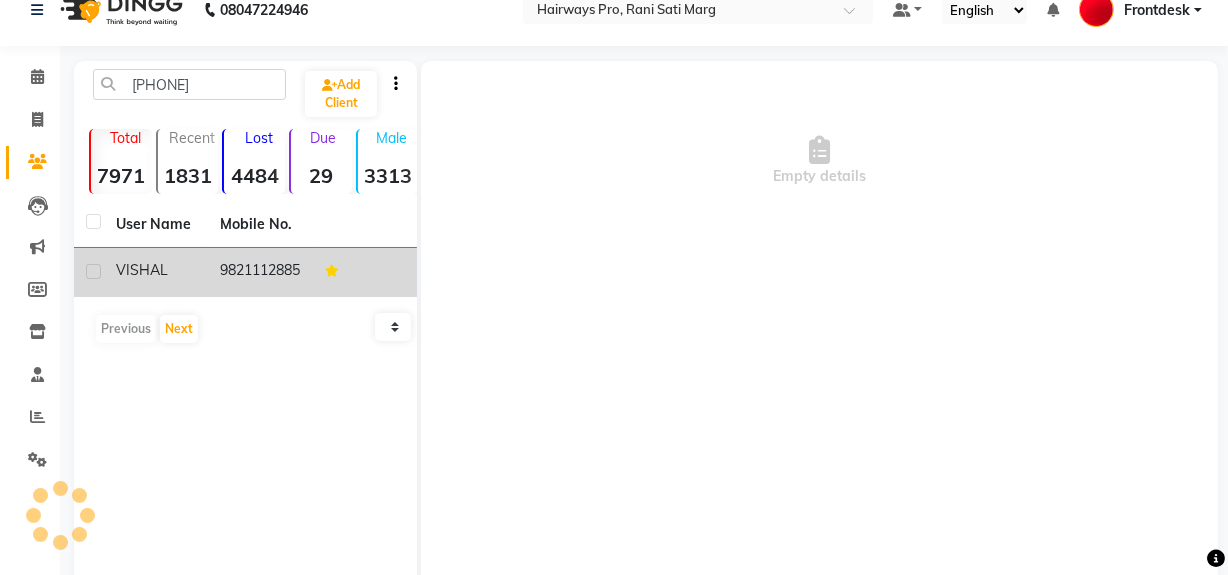 click 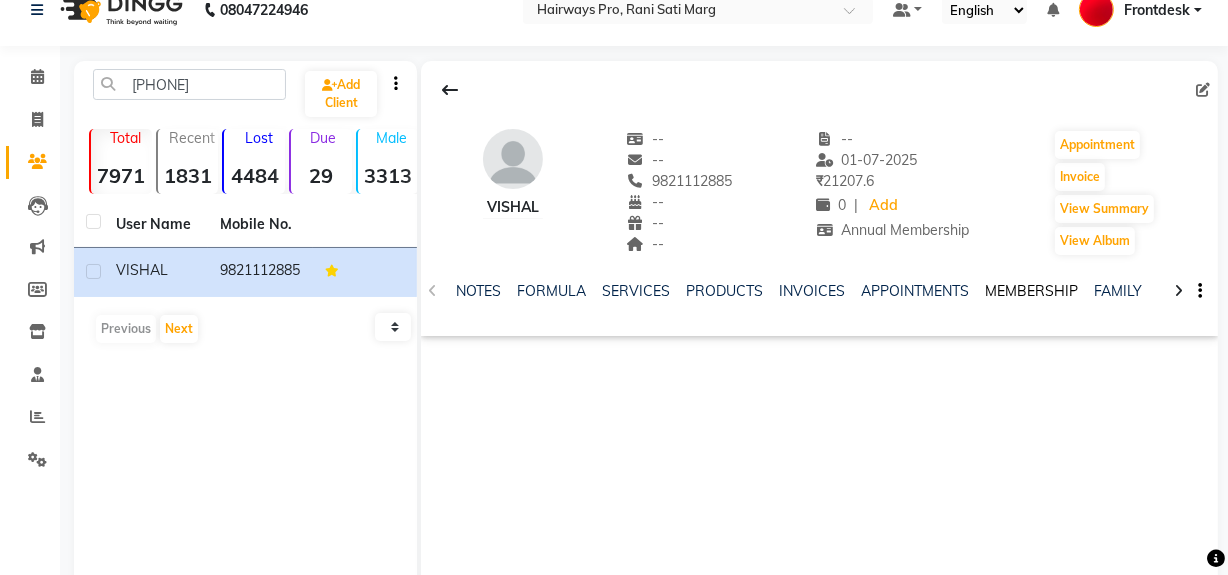 click on "MEMBERSHIP" 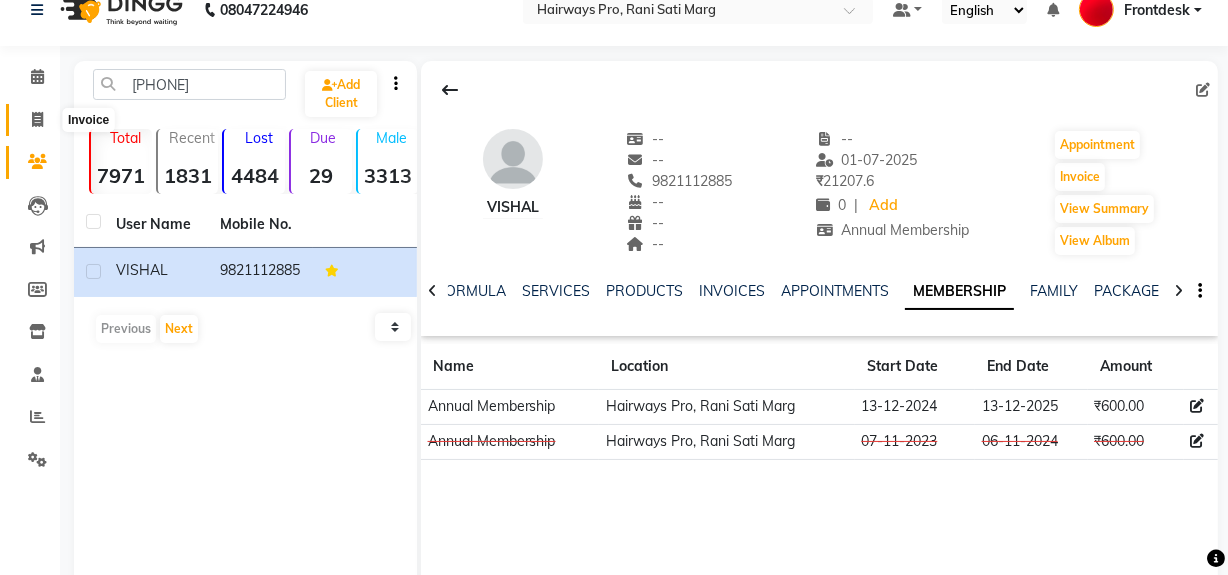 click 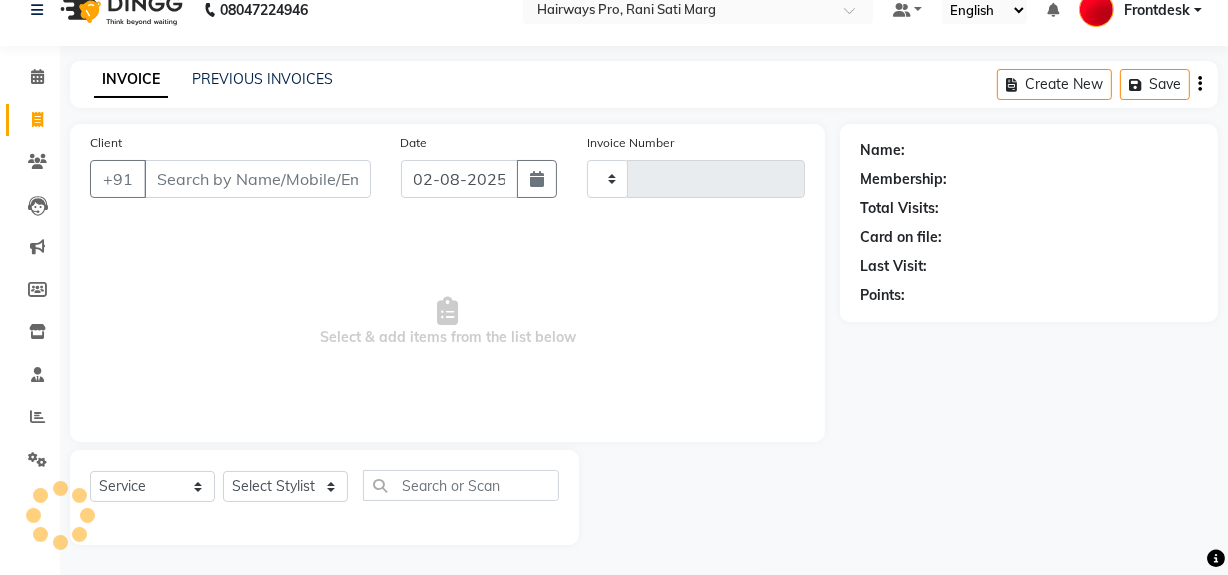 type on "2323" 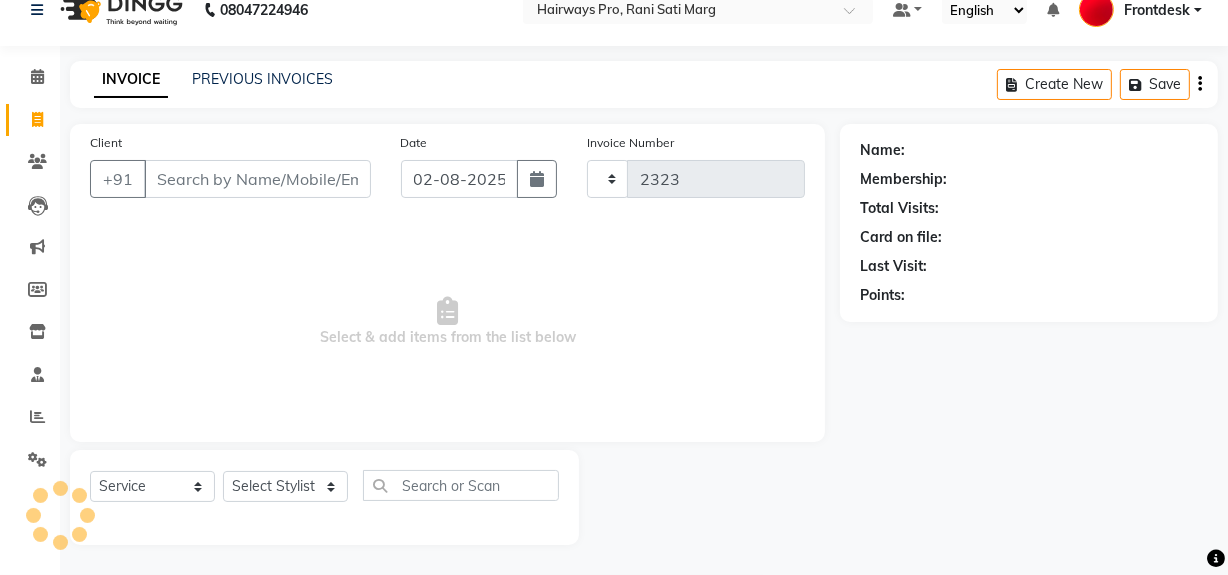 select on "787" 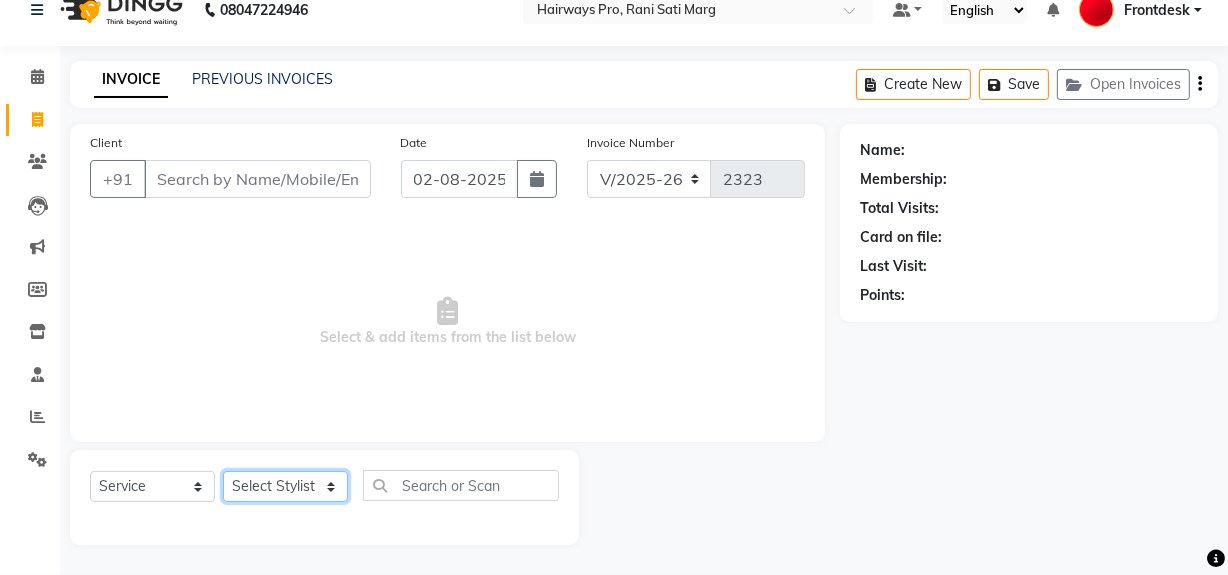 click on "Select Stylist" 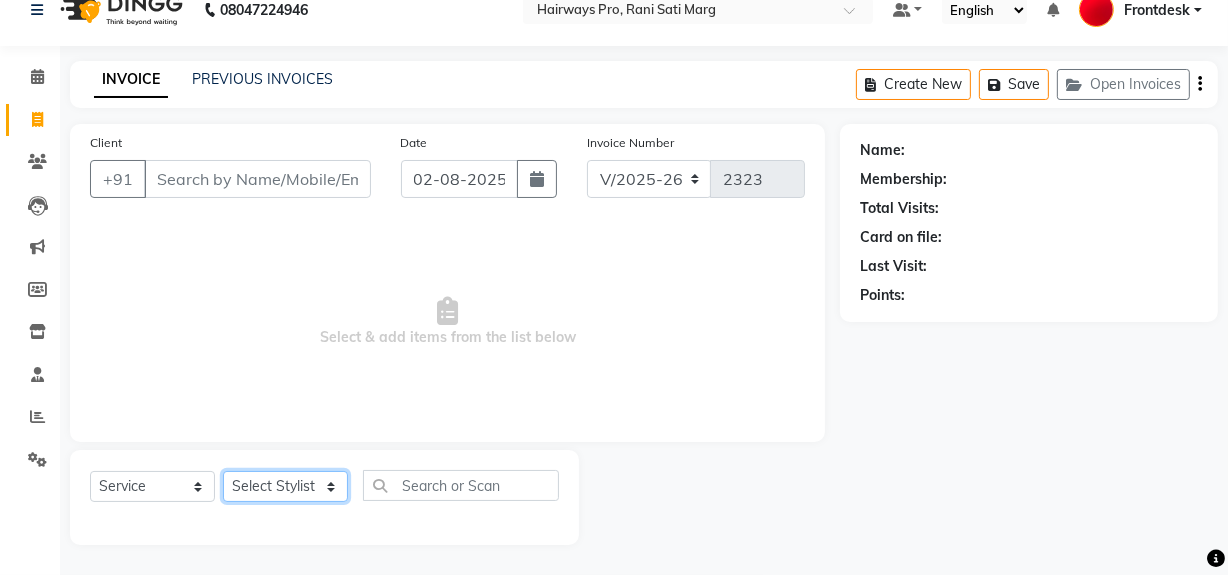 select on "13187" 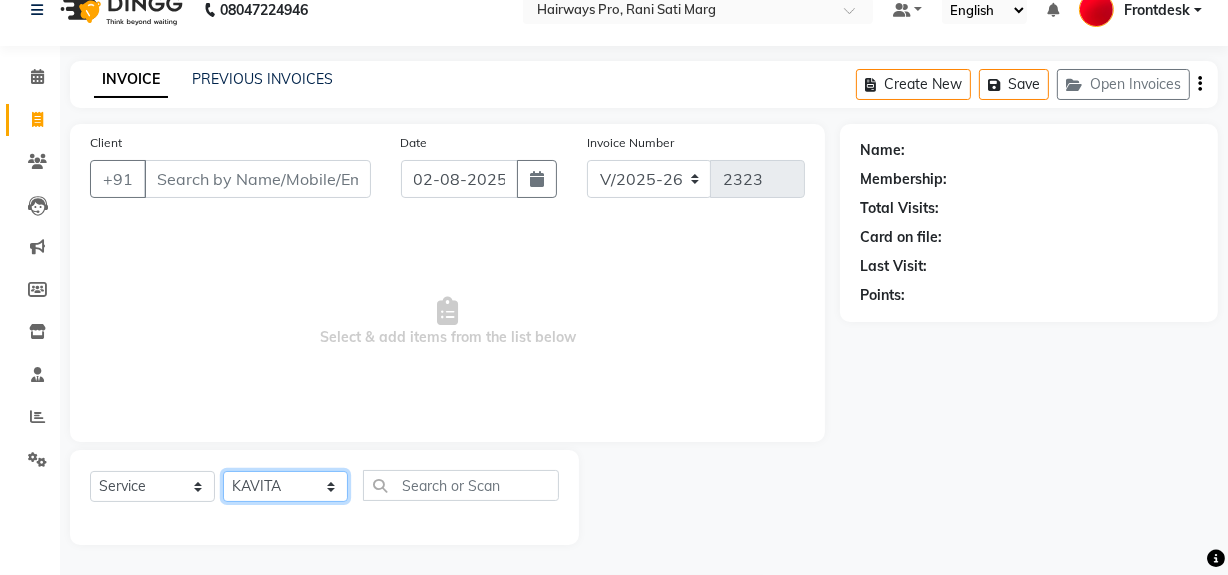 click on "Select Stylist ABID DANISH Faiz shaikh Frontdesk INTEZAR SALMANI JYOTI Kamal Salmani KAVITA MUSTAFA RAFIQUE Sonal SONU WAQAR ZAFAR" 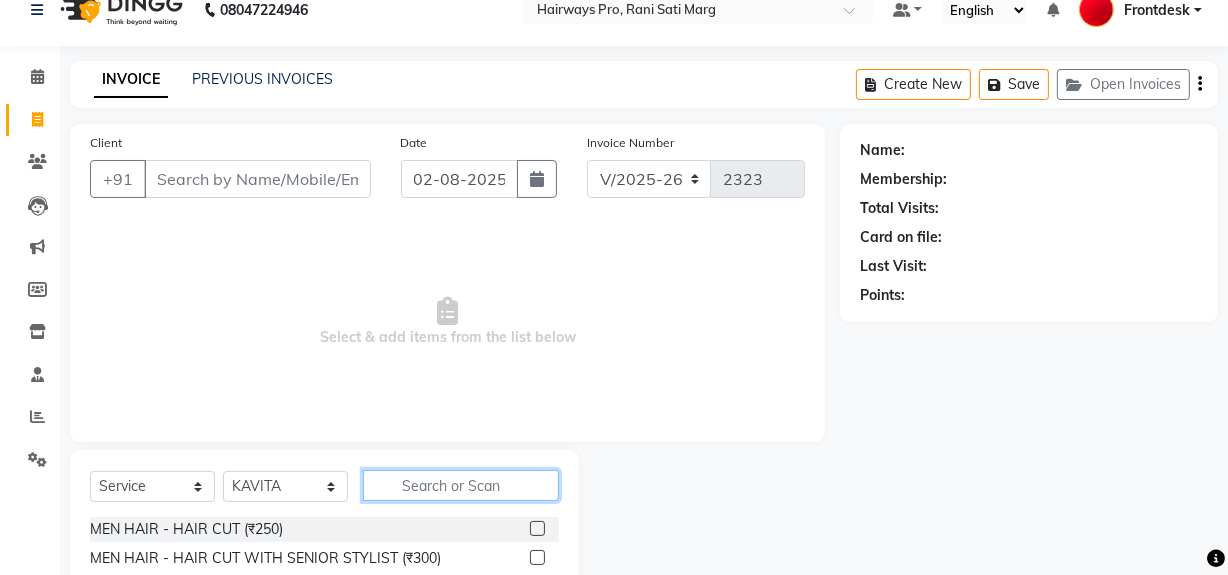 click 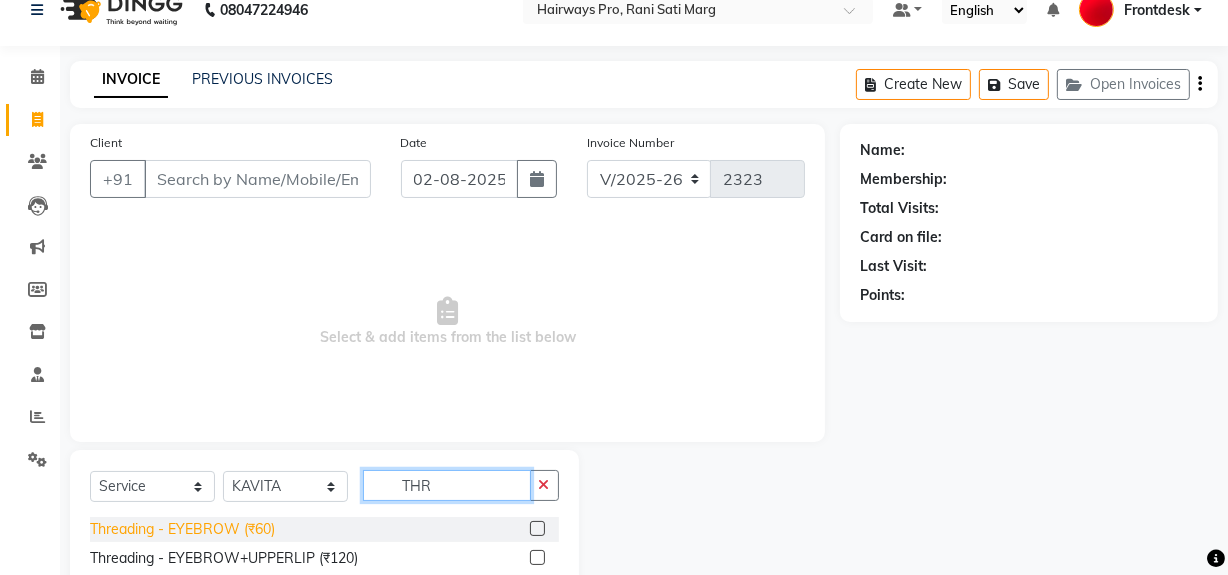 type on "THR" 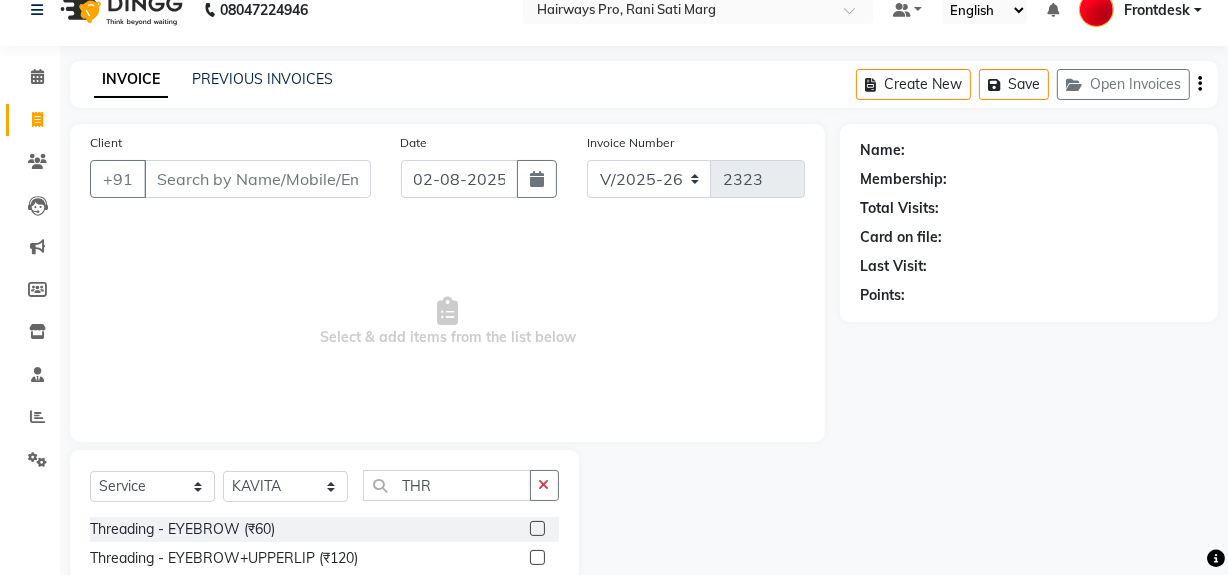 drag, startPoint x: 235, startPoint y: 530, endPoint x: 327, endPoint y: 508, distance: 94.59387 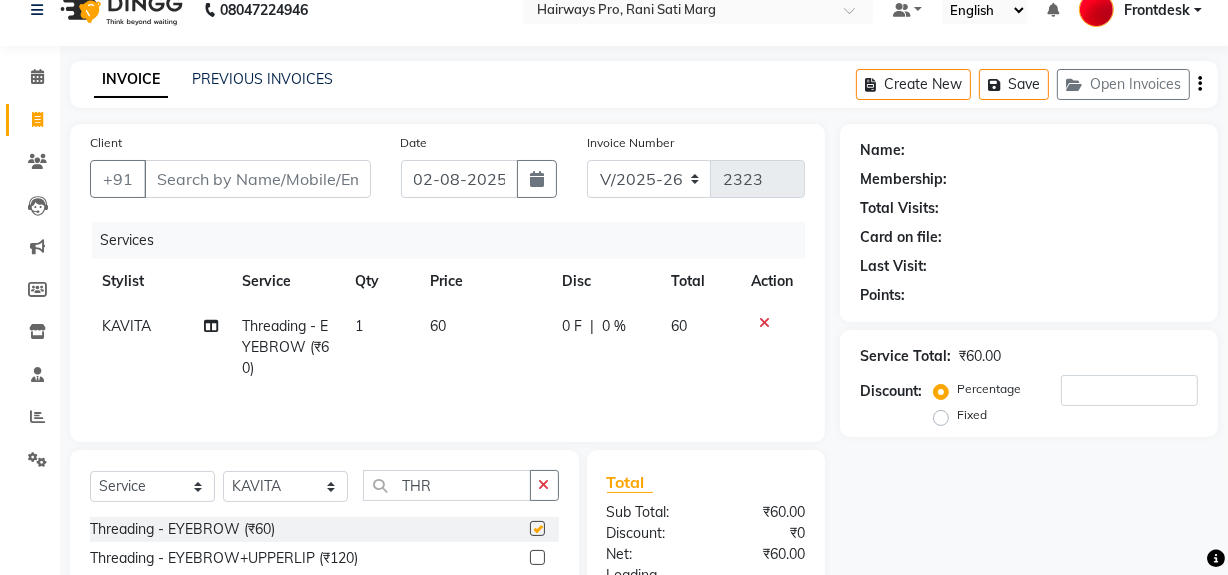checkbox on "false" 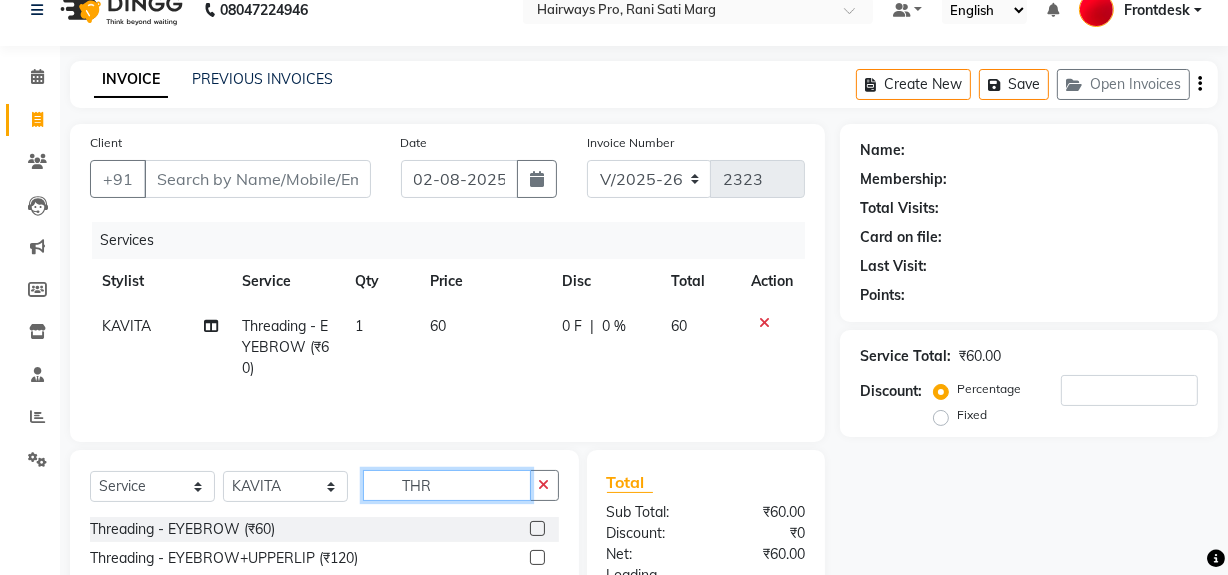 drag, startPoint x: 443, startPoint y: 486, endPoint x: 395, endPoint y: 487, distance: 48.010414 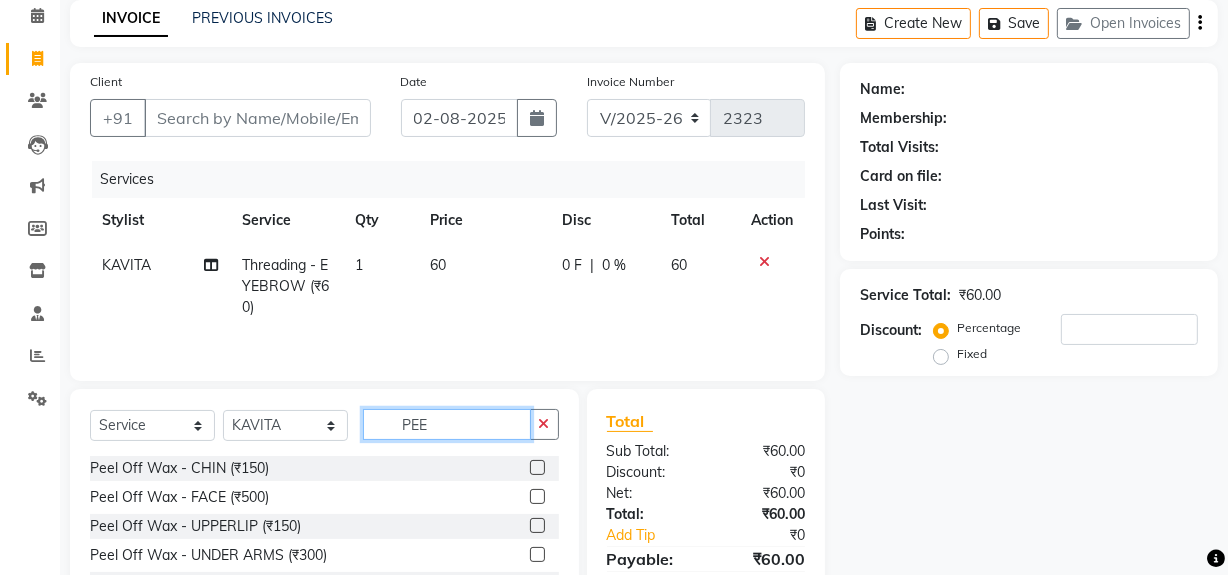 scroll, scrollTop: 208, scrollLeft: 0, axis: vertical 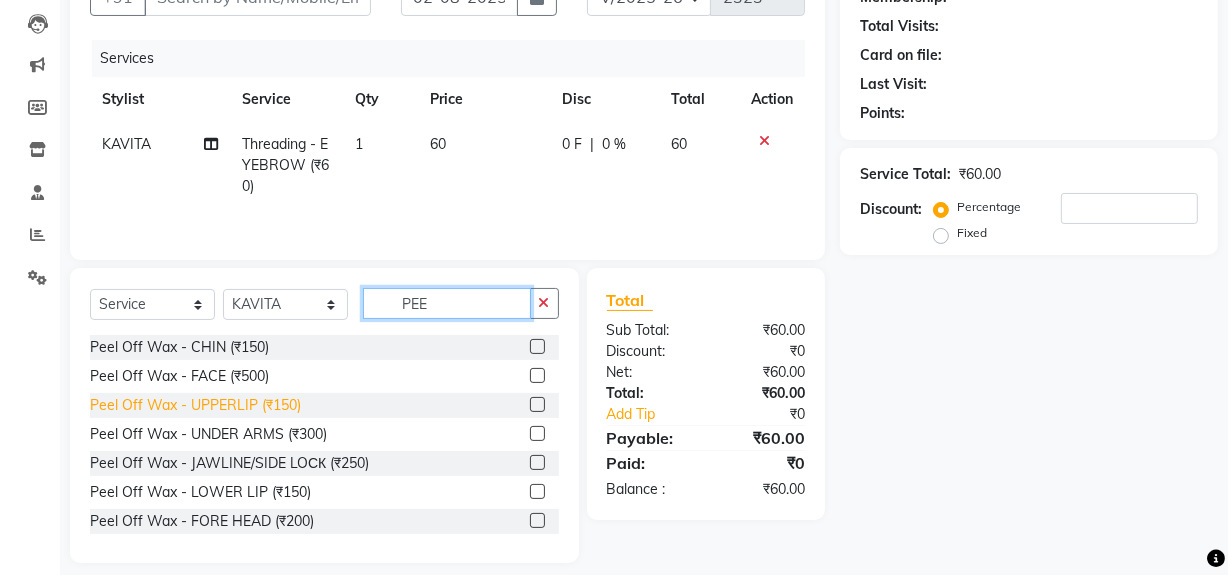 type on "PEE" 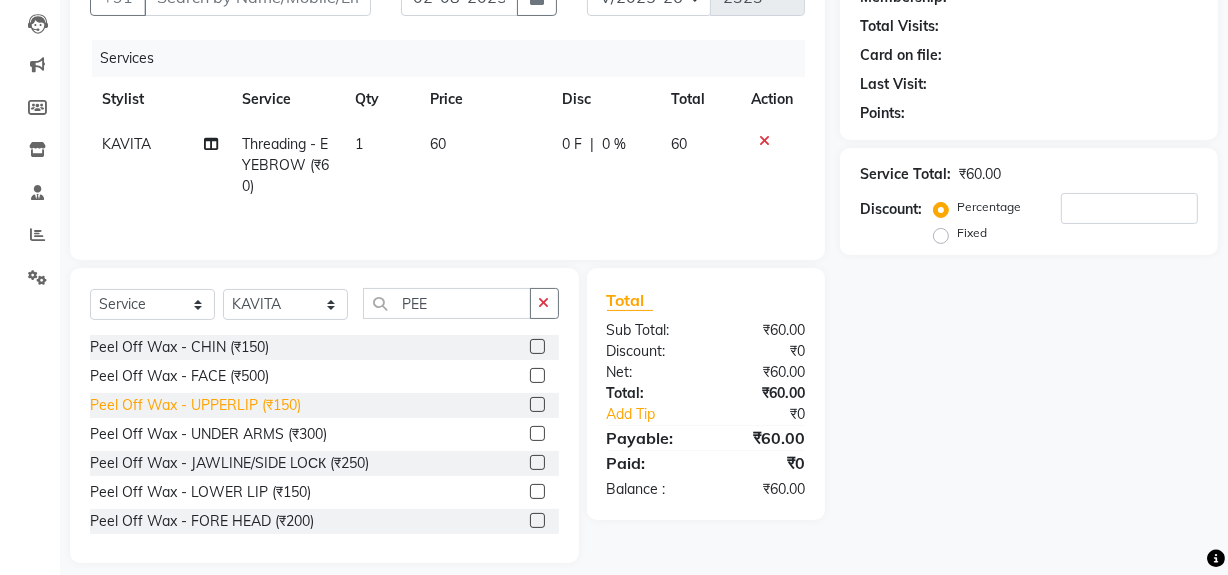 click on "Peel Off Wax - UPPERLIP (₹150)" 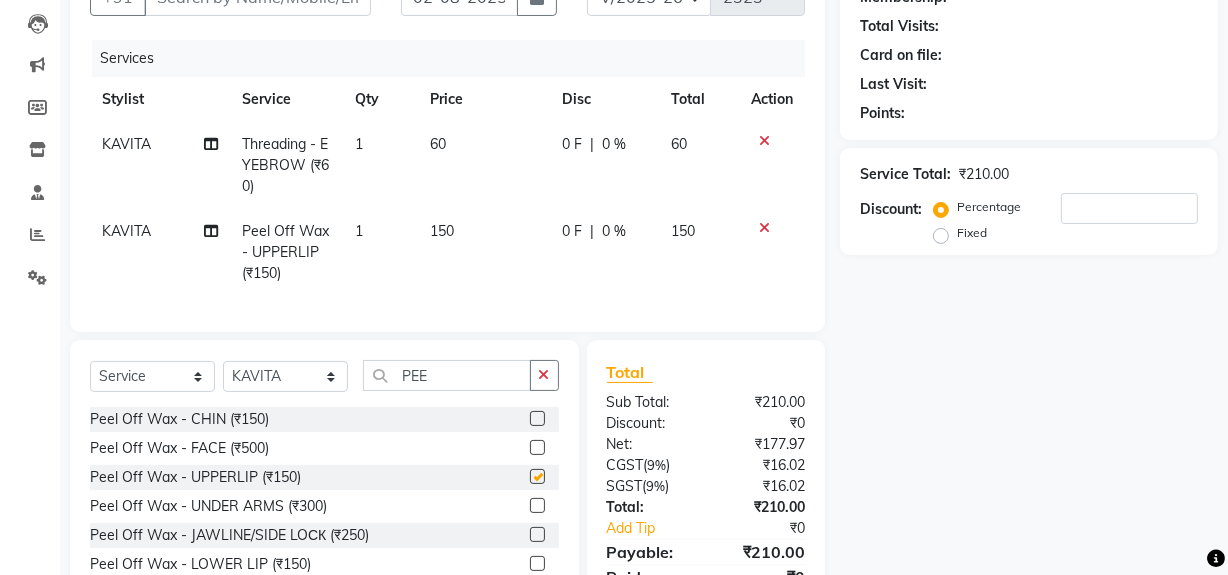 checkbox on "false" 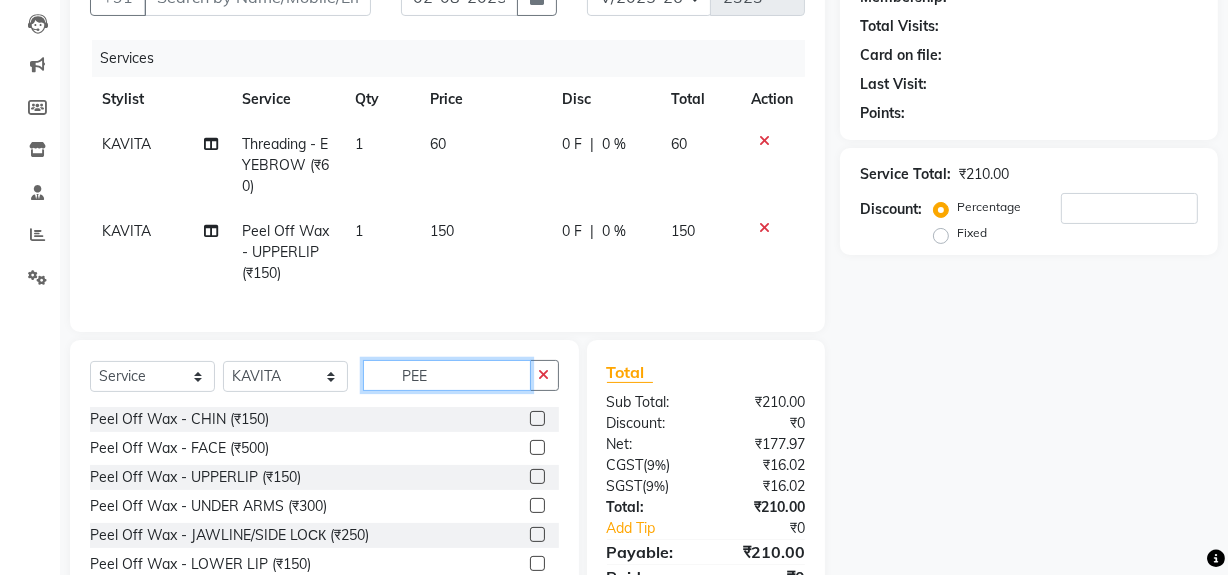 drag, startPoint x: 449, startPoint y: 388, endPoint x: 376, endPoint y: 393, distance: 73.171036 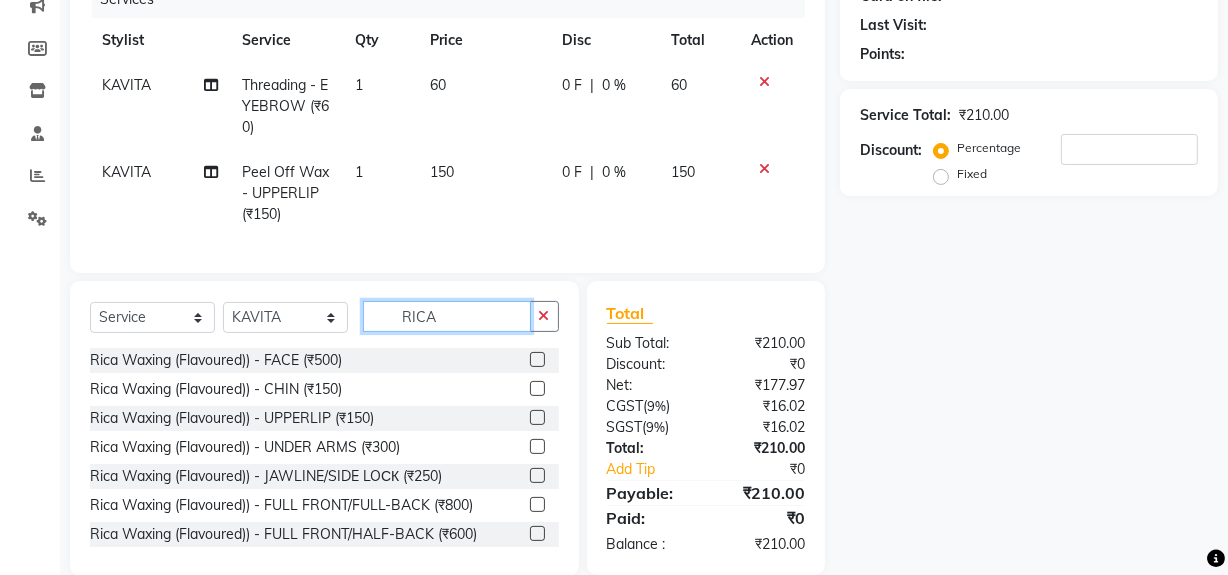 scroll, scrollTop: 299, scrollLeft: 0, axis: vertical 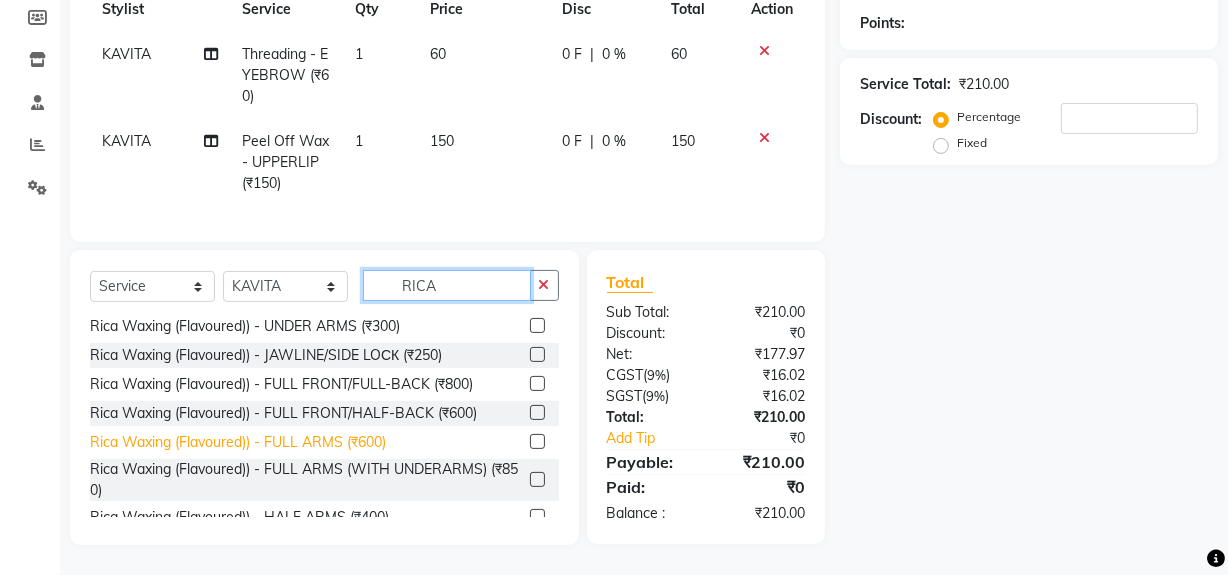 type on "RICA" 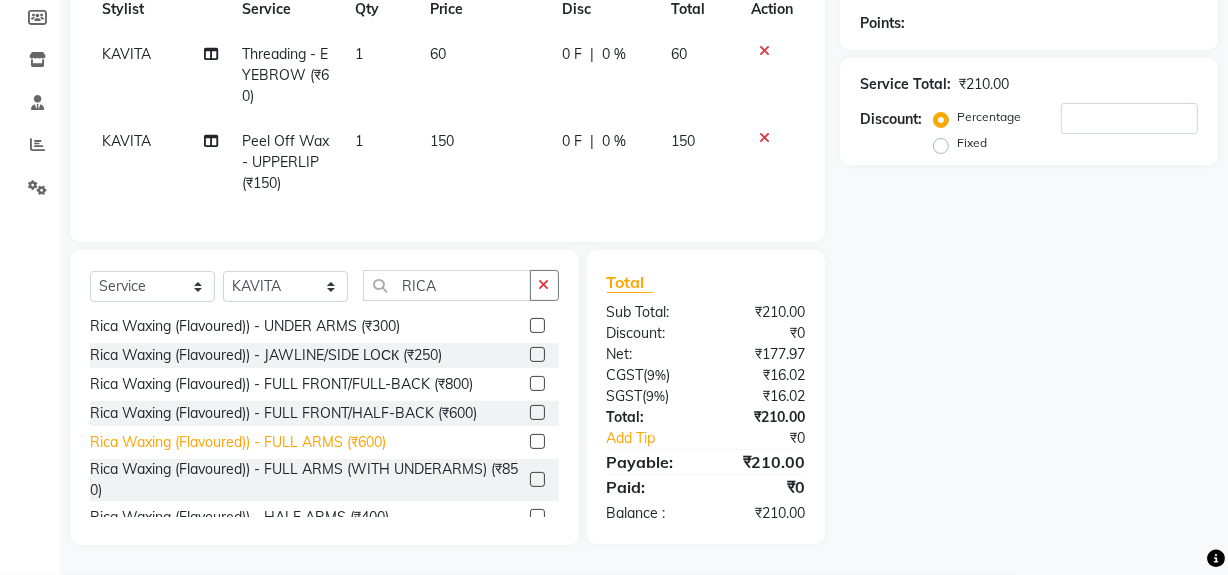 click on "Rica Waxing (Flavoured)) - FULL ARMS (₹600)" 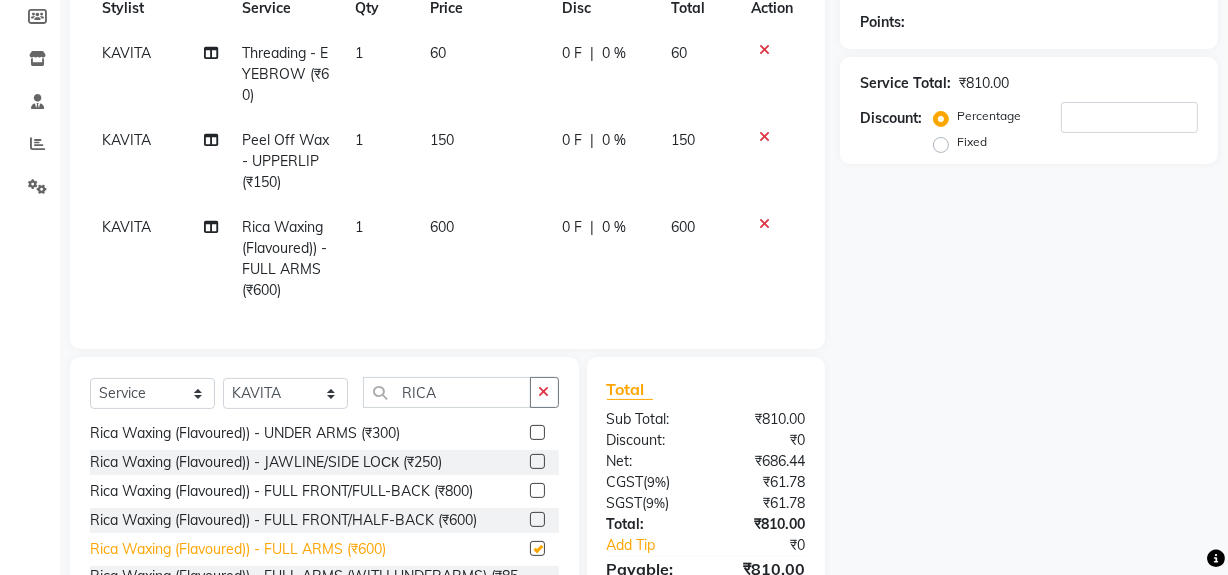 checkbox on "false" 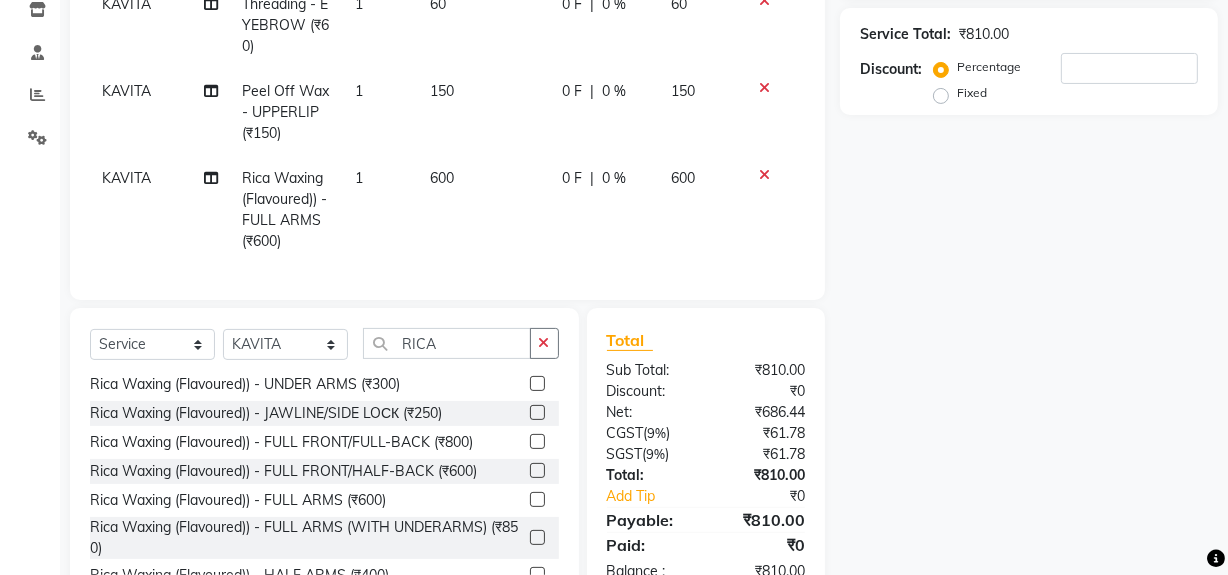 scroll, scrollTop: 390, scrollLeft: 0, axis: vertical 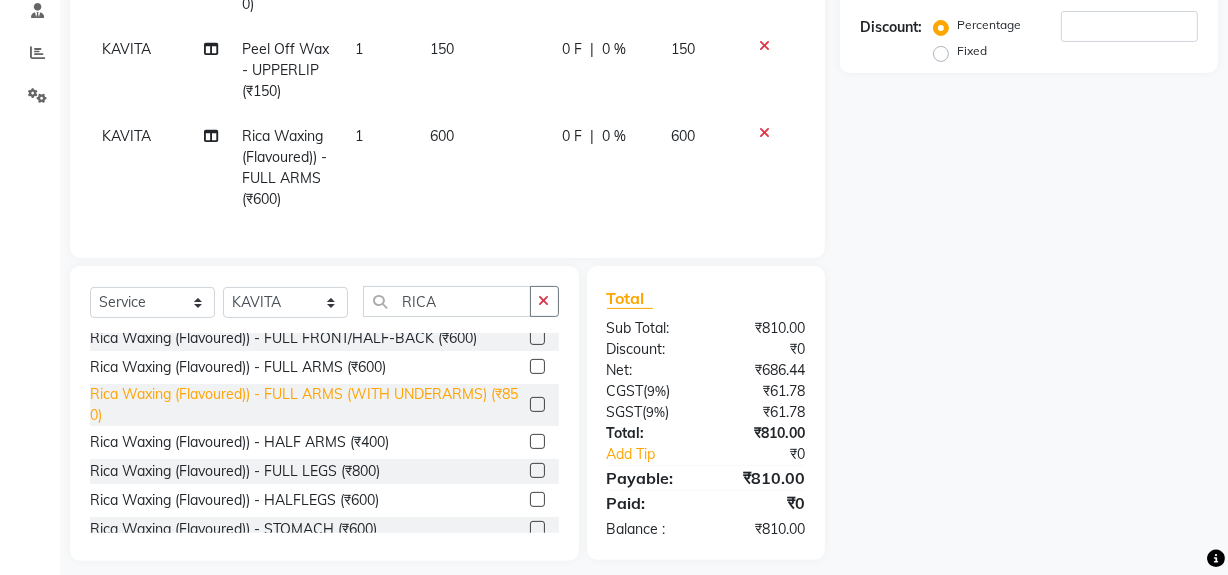 click on "Rica Waxing (Flavoured)) - FULL ARMS (WITH UNDERARMS) (₹850)" 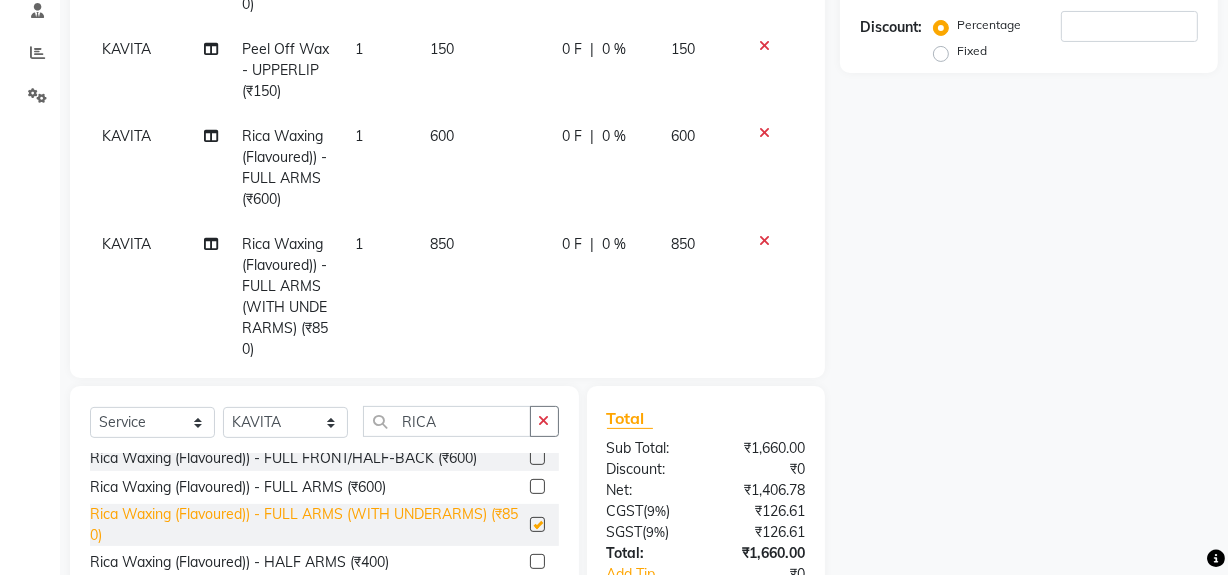 checkbox on "false" 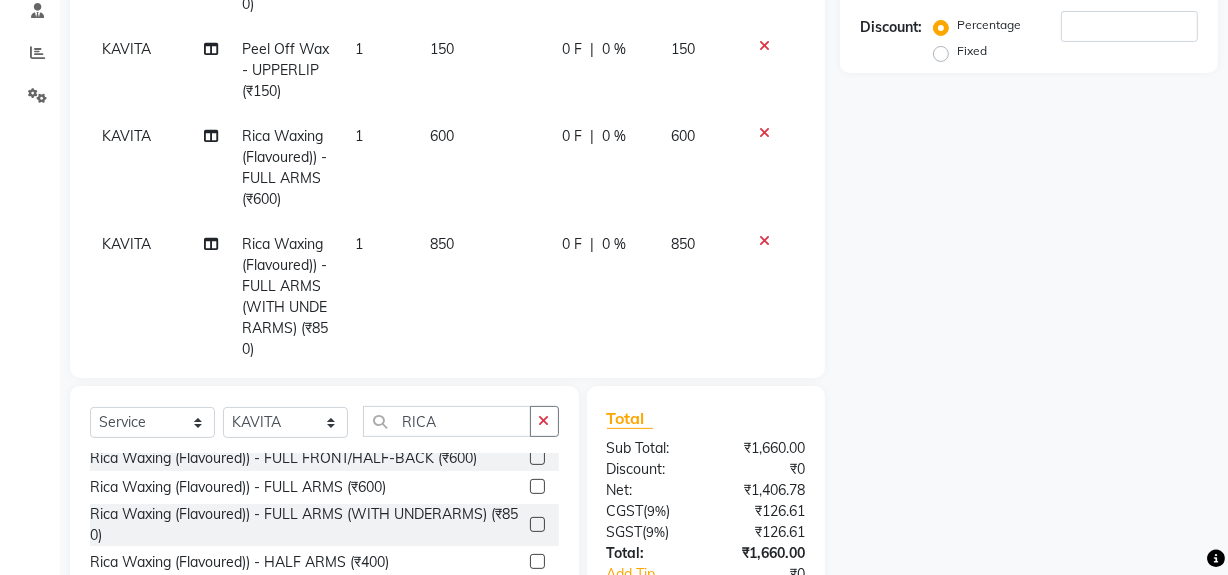 click 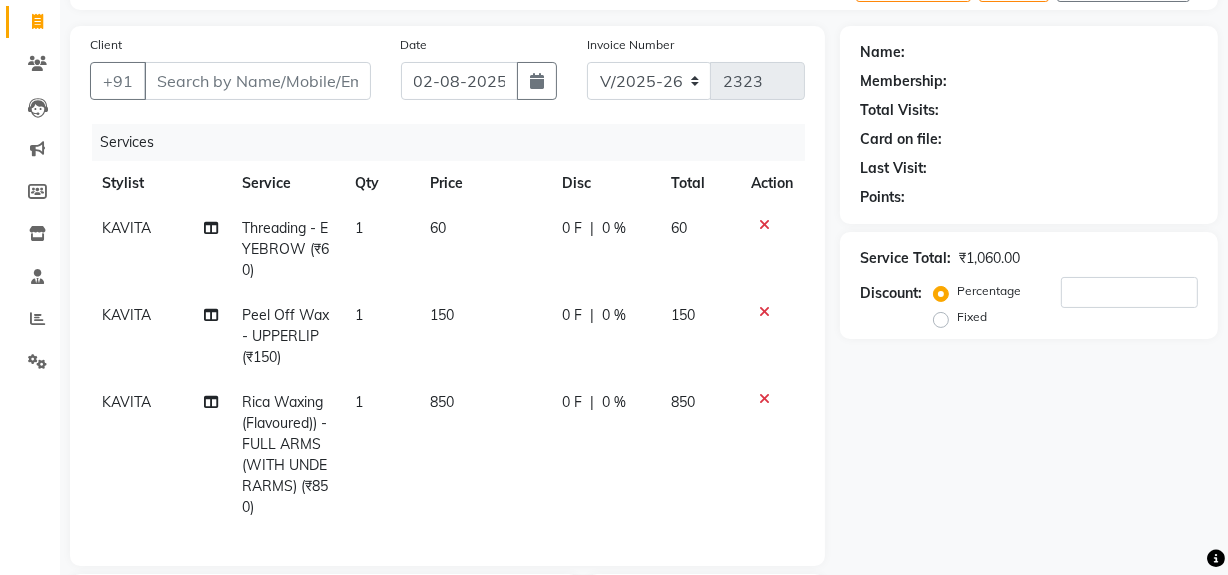 scroll, scrollTop: 117, scrollLeft: 0, axis: vertical 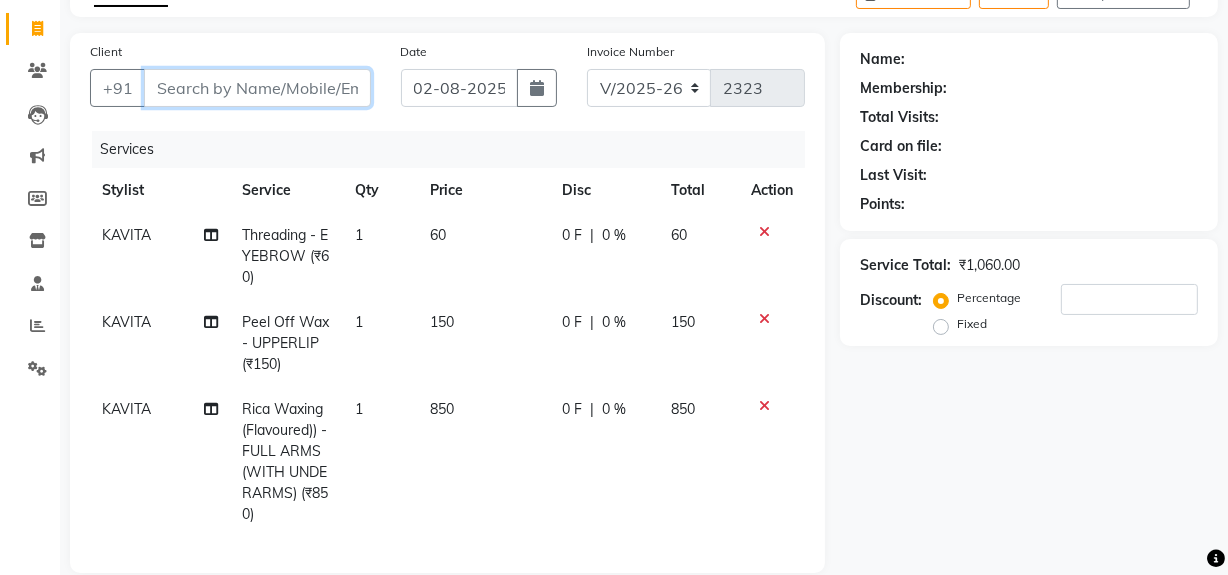 click on "Client" at bounding box center [257, 88] 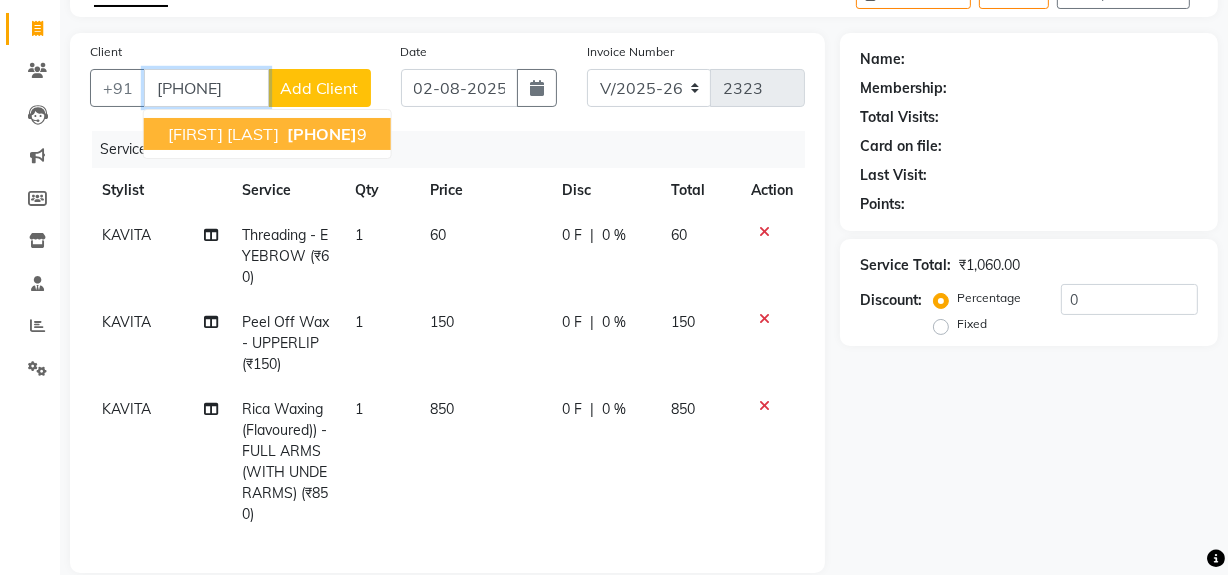 click on "[FIRST] [LAST]" at bounding box center (223, 134) 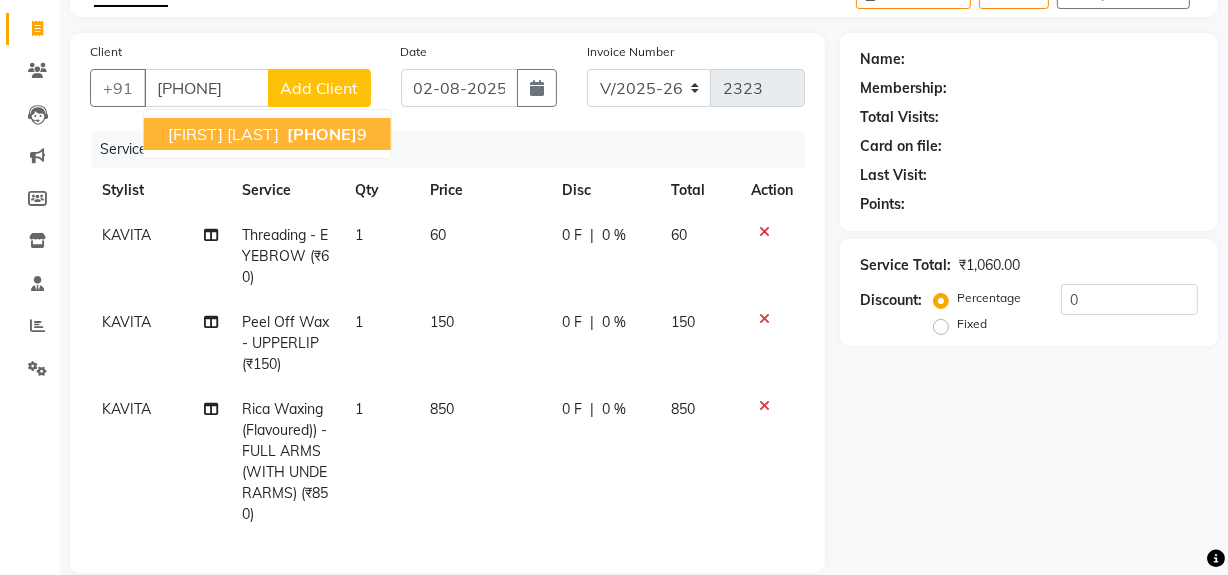 select on "1: Object" 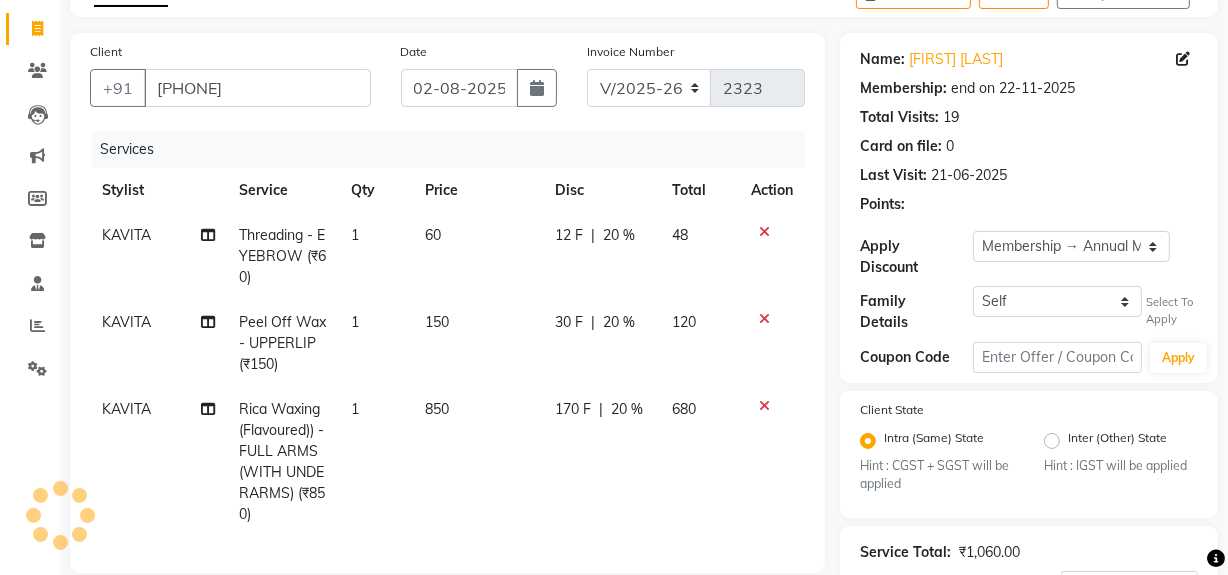 type on "20" 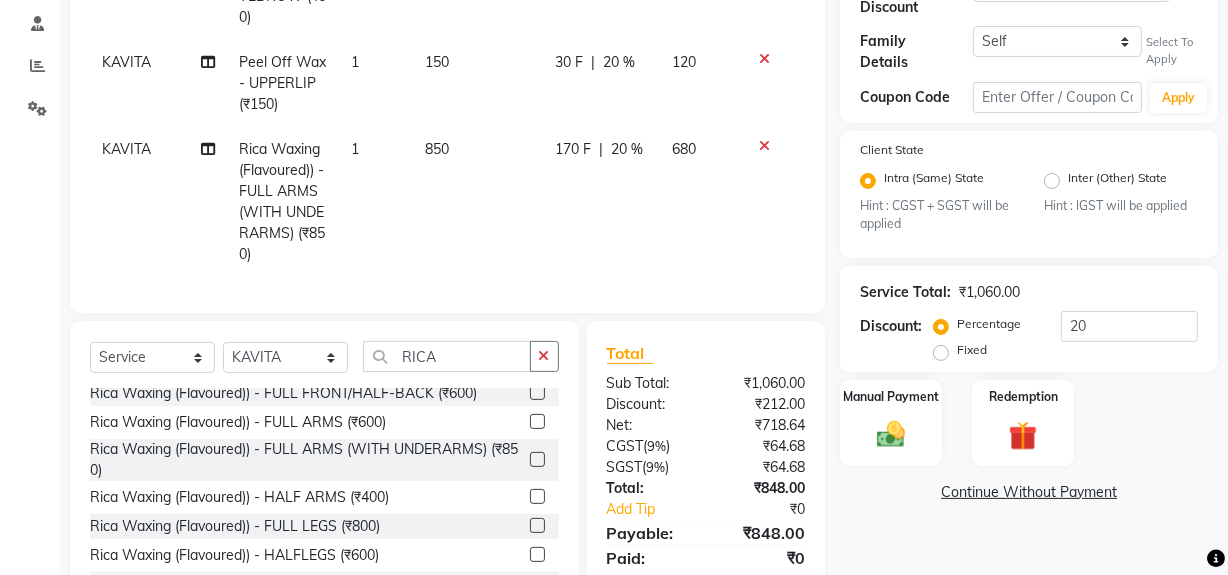 scroll, scrollTop: 461, scrollLeft: 0, axis: vertical 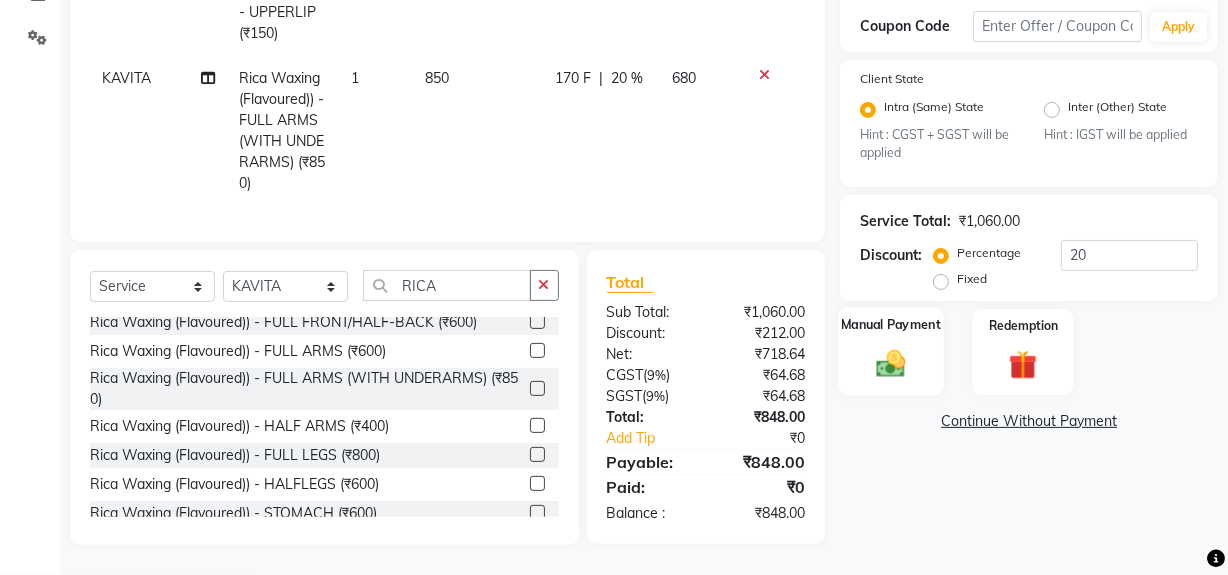 click on "Manual Payment" 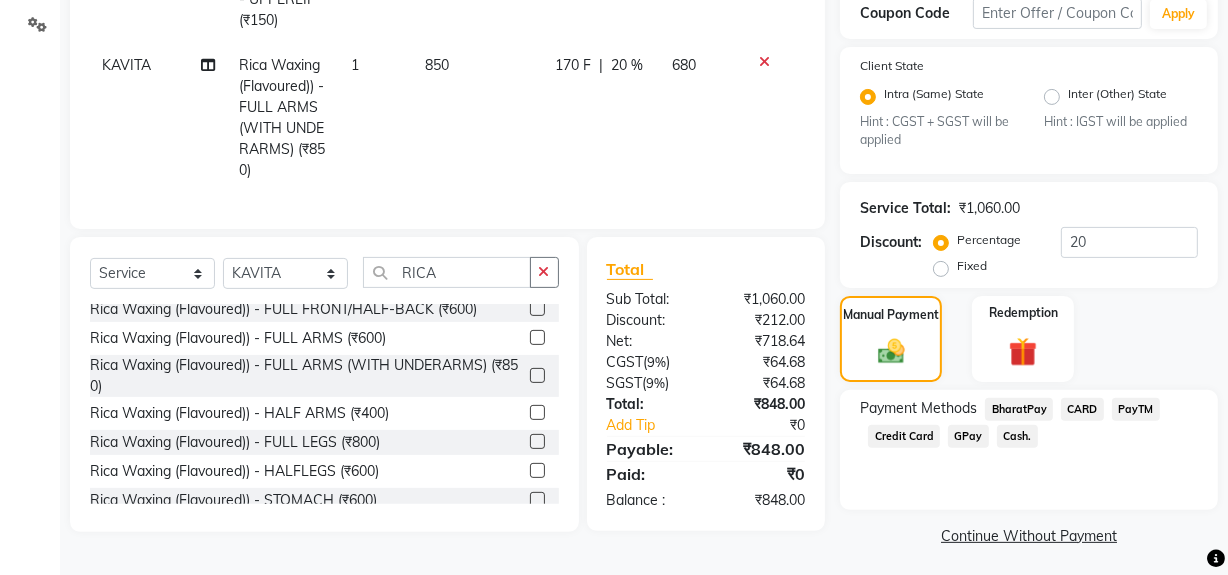 click on "Cash." 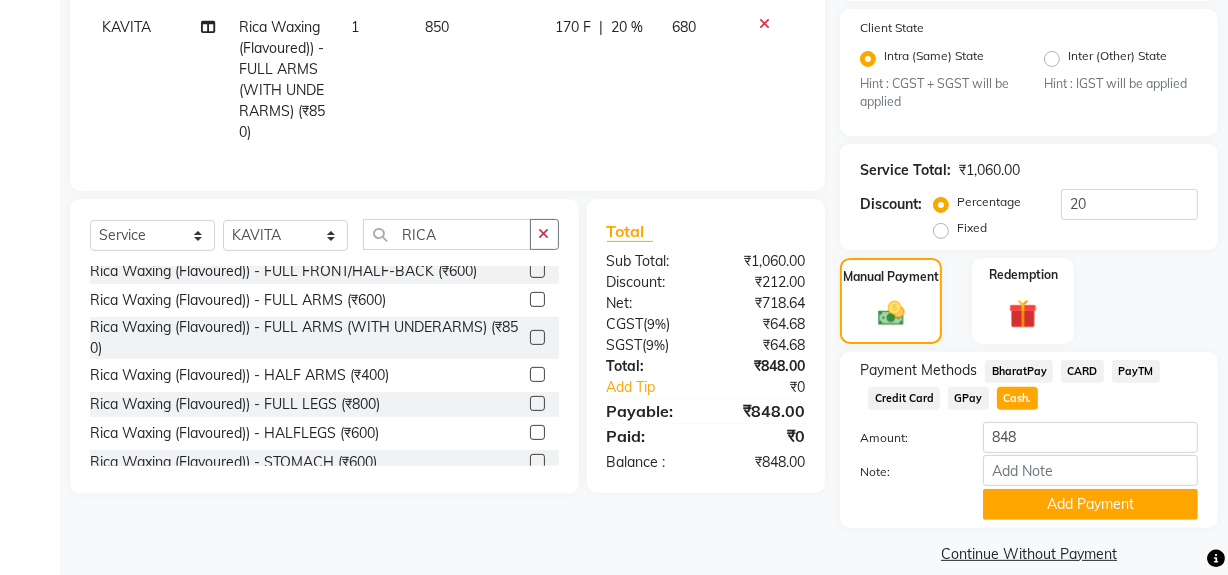 scroll, scrollTop: 519, scrollLeft: 0, axis: vertical 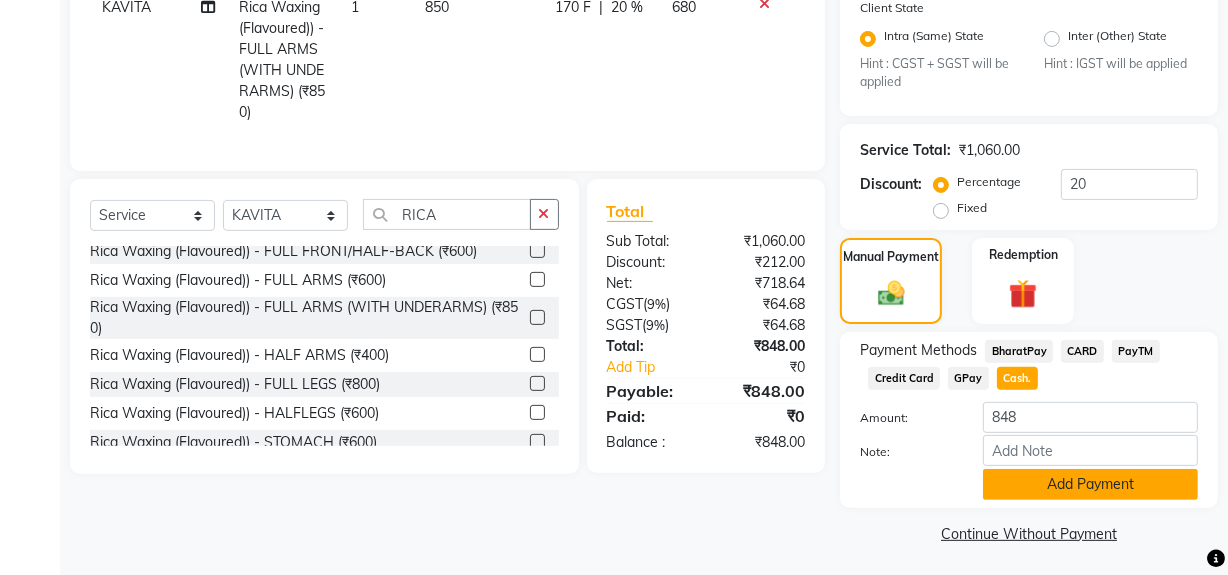 click on "Add Payment" 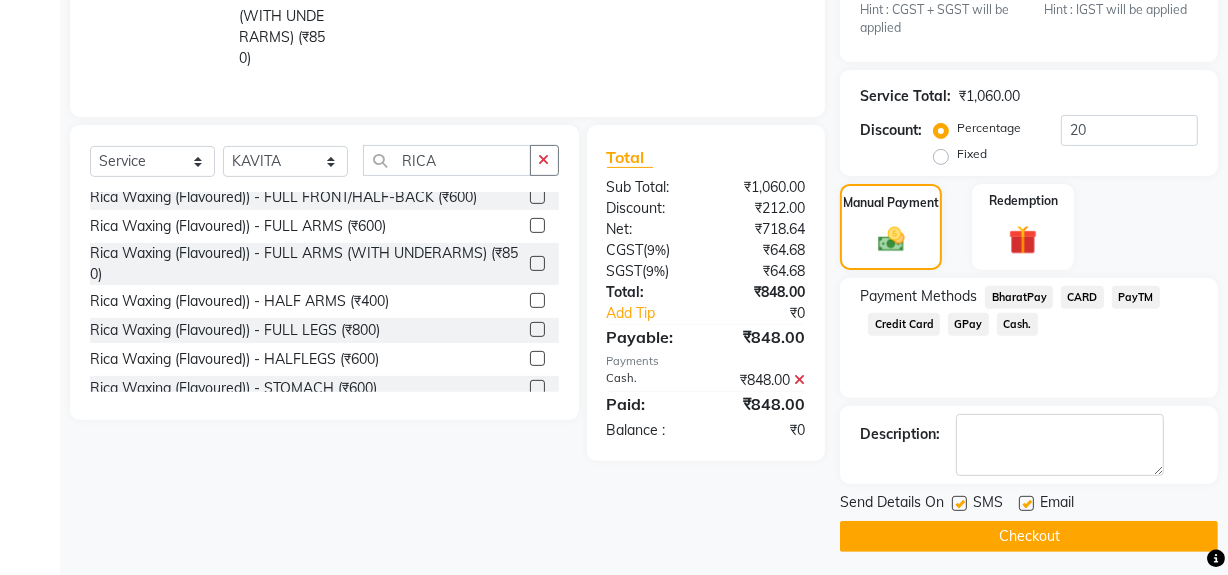 scroll, scrollTop: 575, scrollLeft: 0, axis: vertical 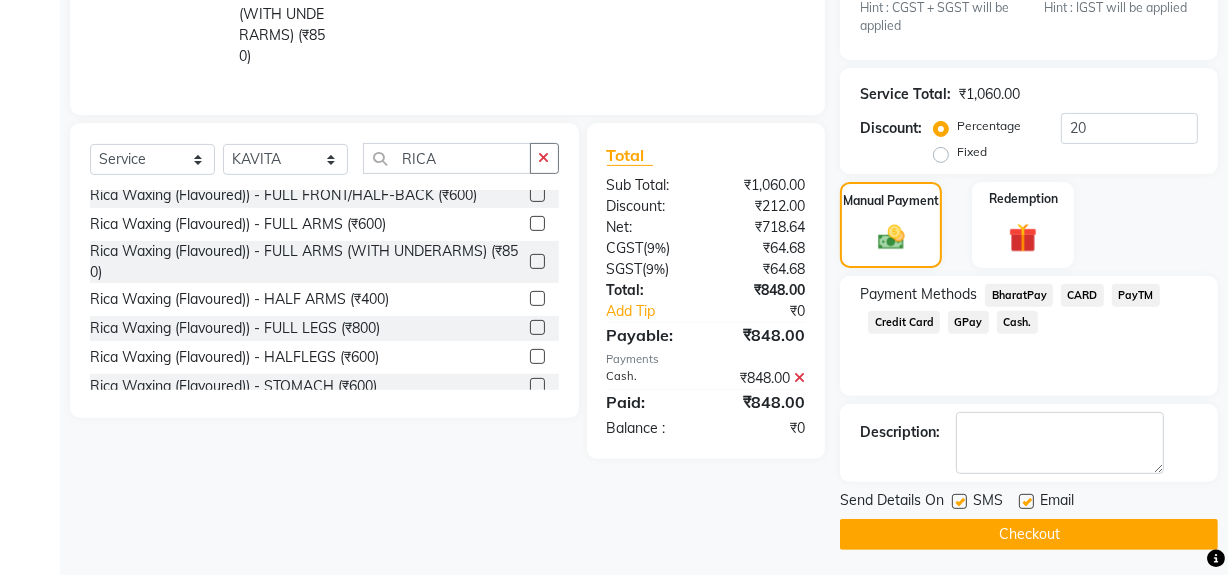 click on "Checkout" 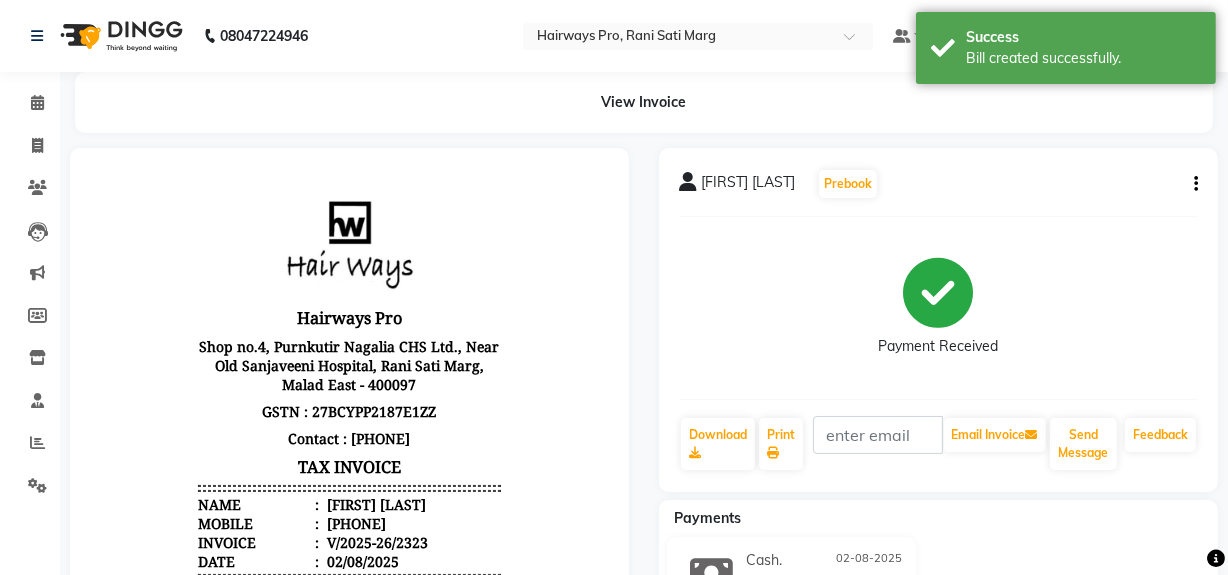 scroll, scrollTop: 0, scrollLeft: 0, axis: both 